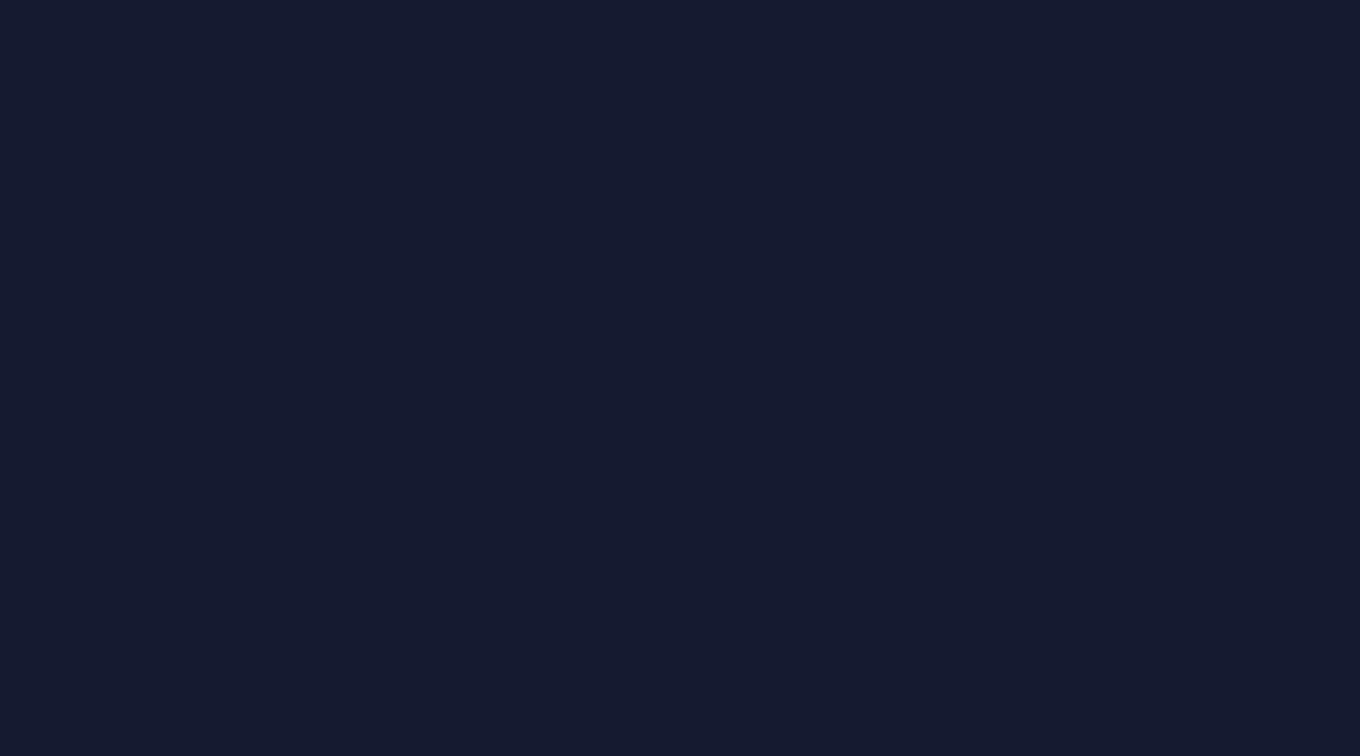 scroll, scrollTop: 0, scrollLeft: 0, axis: both 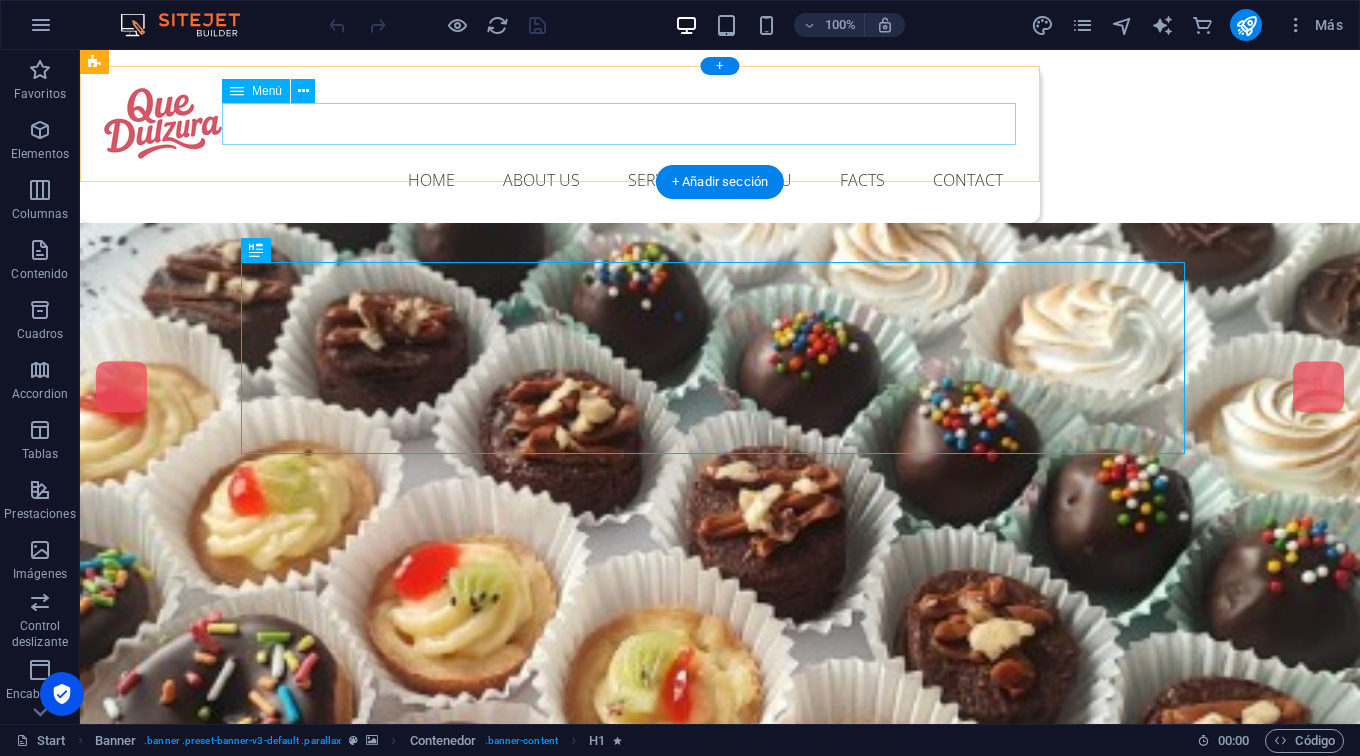 click on "Home About us Services Menu Facts Contact" at bounding box center [560, 180] 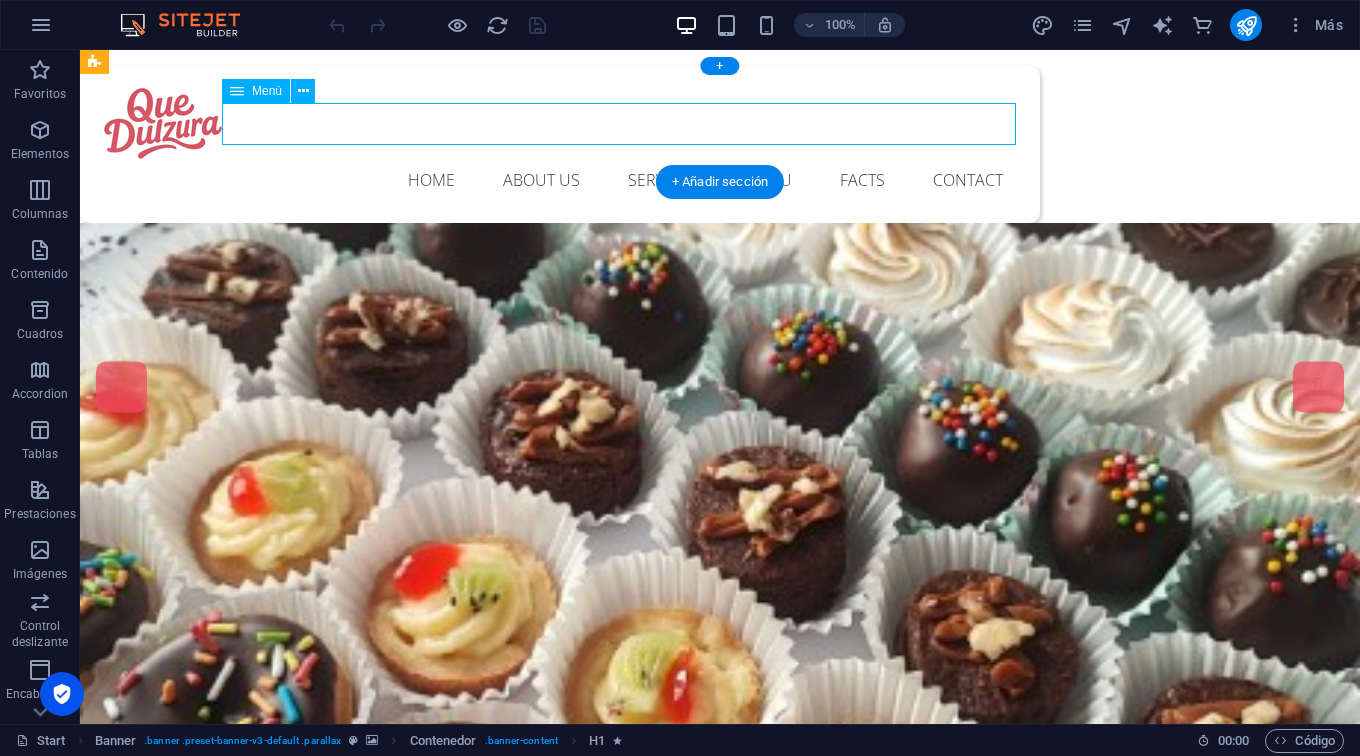 click on "Home About us Services Menu Facts Contact" at bounding box center (560, 180) 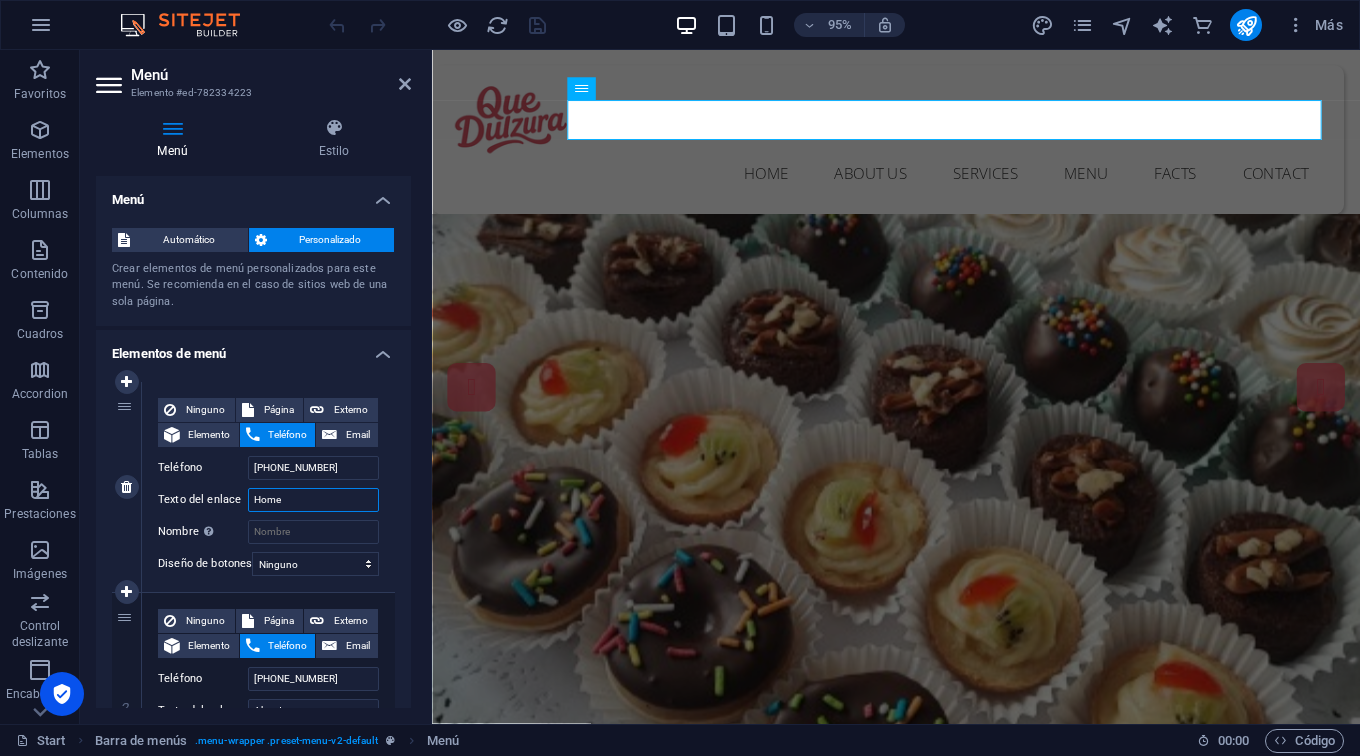 click on "Home" at bounding box center [313, 500] 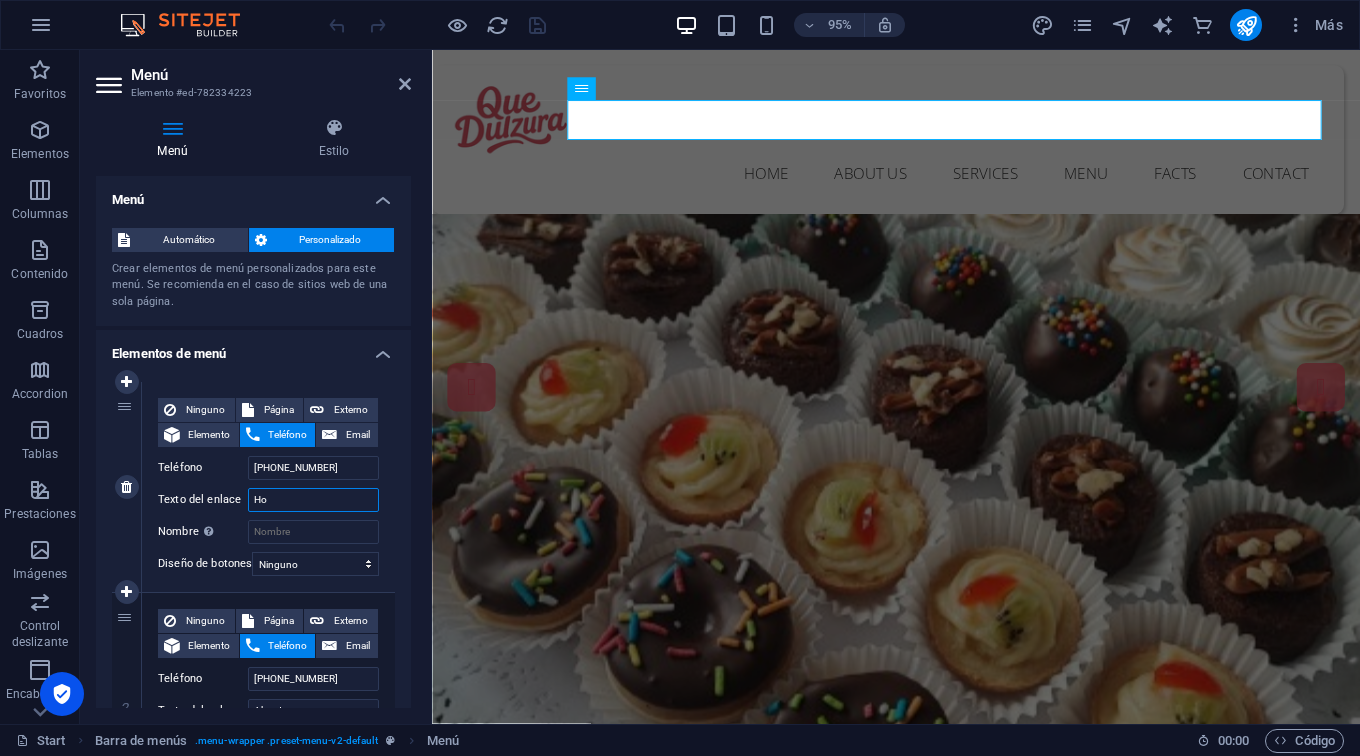 type on "H" 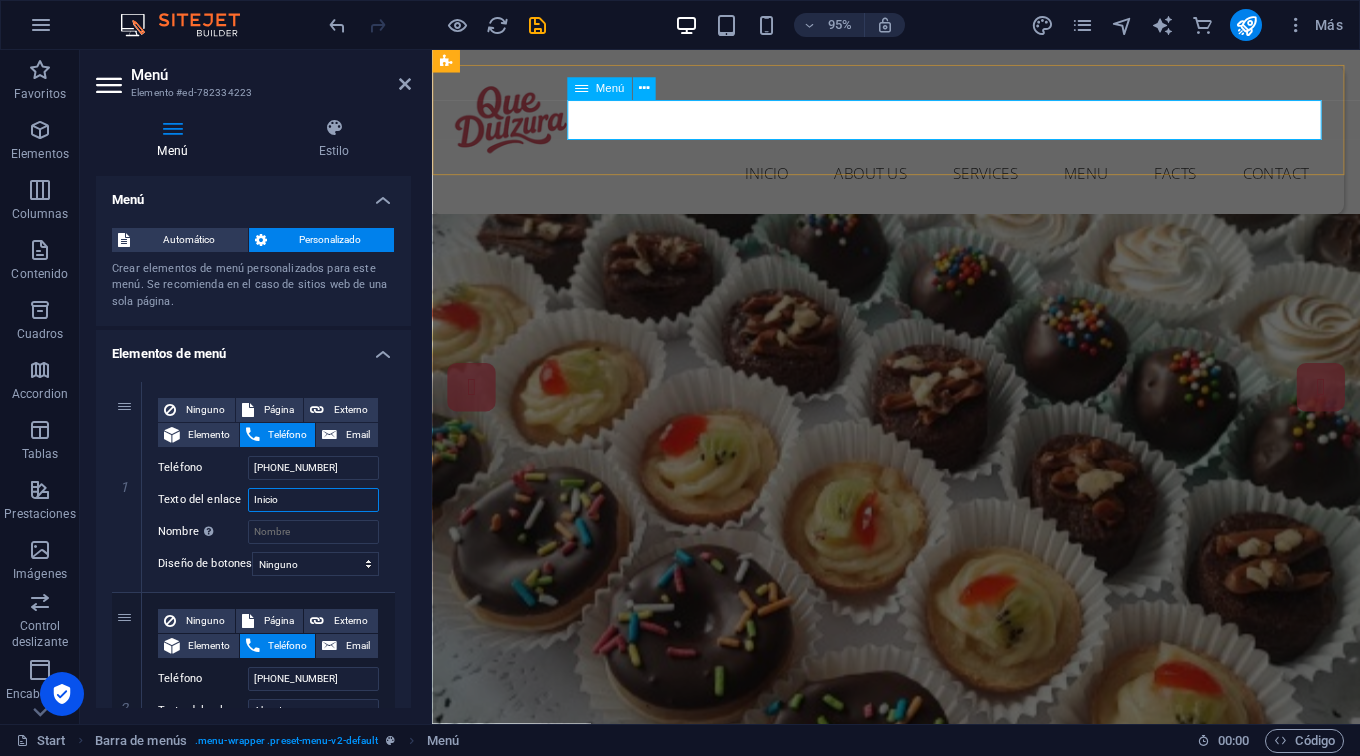 type on "Inicio" 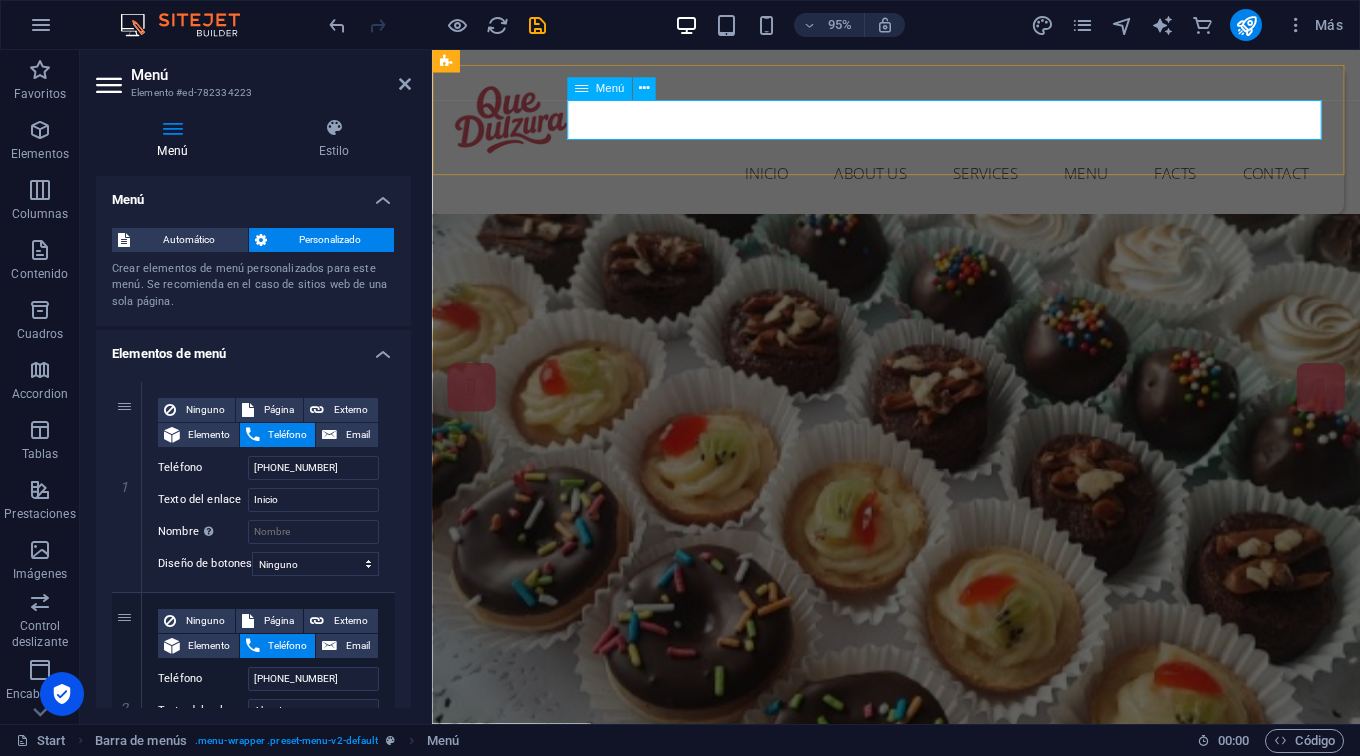 click on "Inicio About us Services Menu Facts Contact" at bounding box center (912, 180) 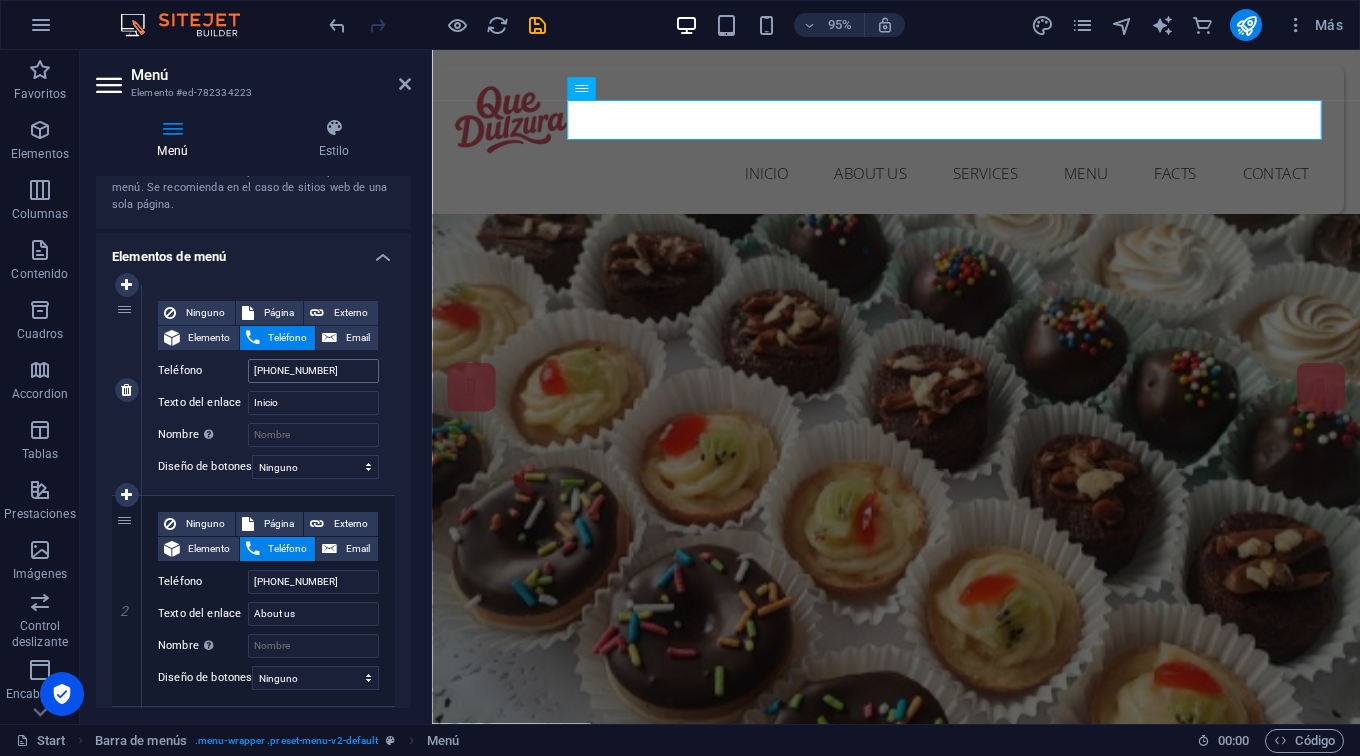 scroll, scrollTop: 99, scrollLeft: 0, axis: vertical 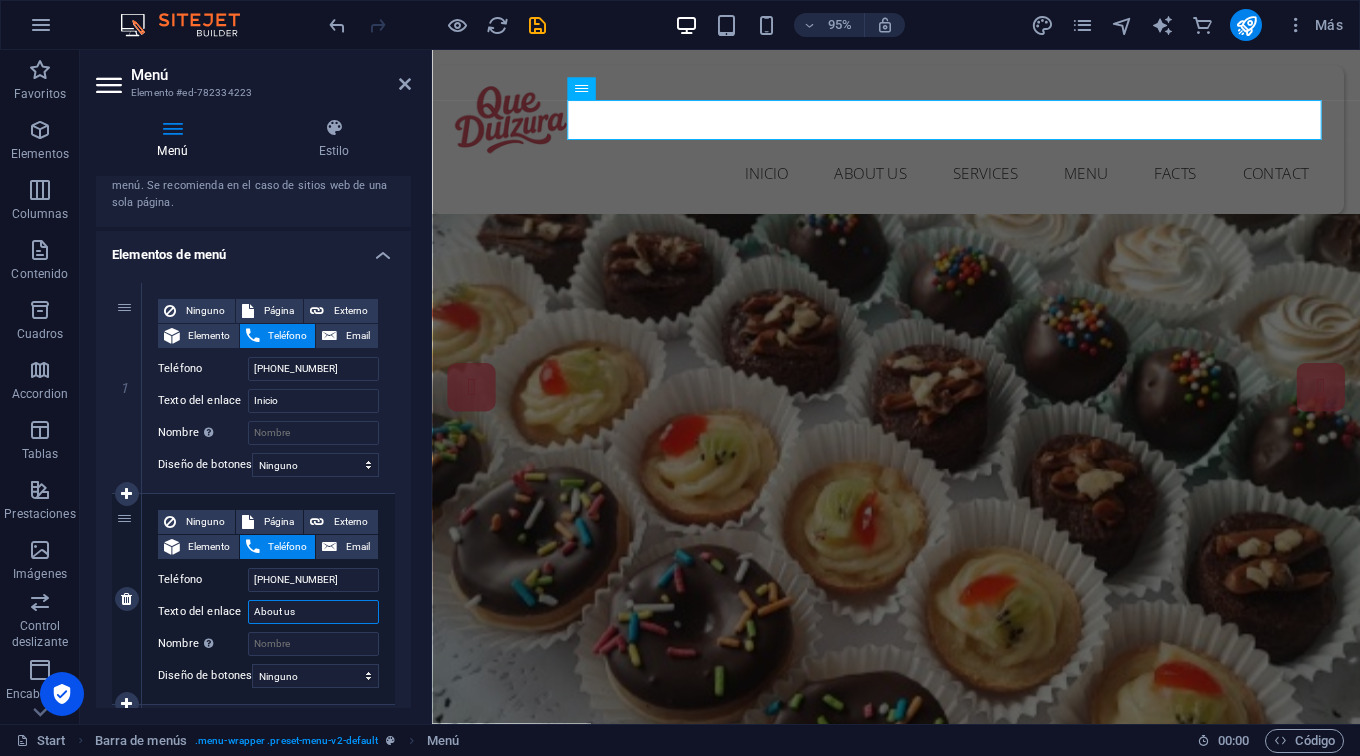 drag, startPoint x: 301, startPoint y: 611, endPoint x: 240, endPoint y: 611, distance: 61 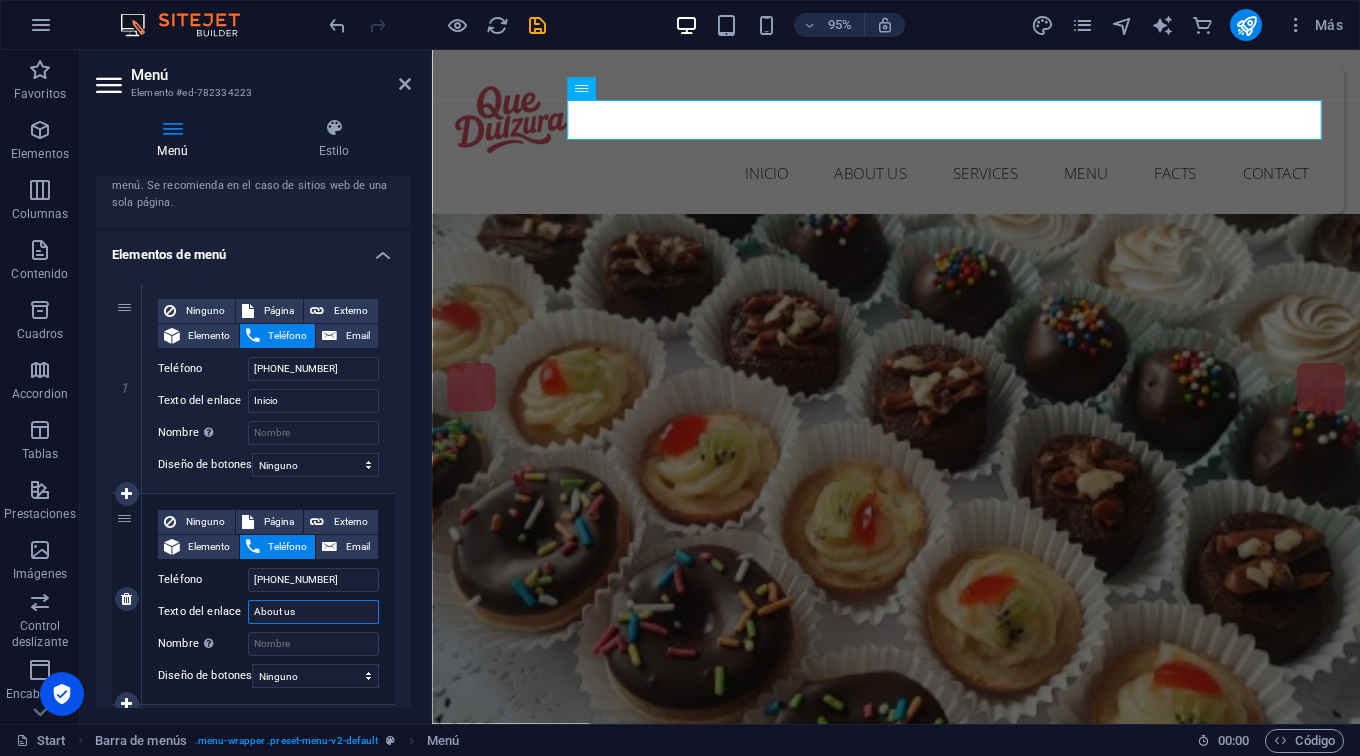 paste on "Sobre nosotro" 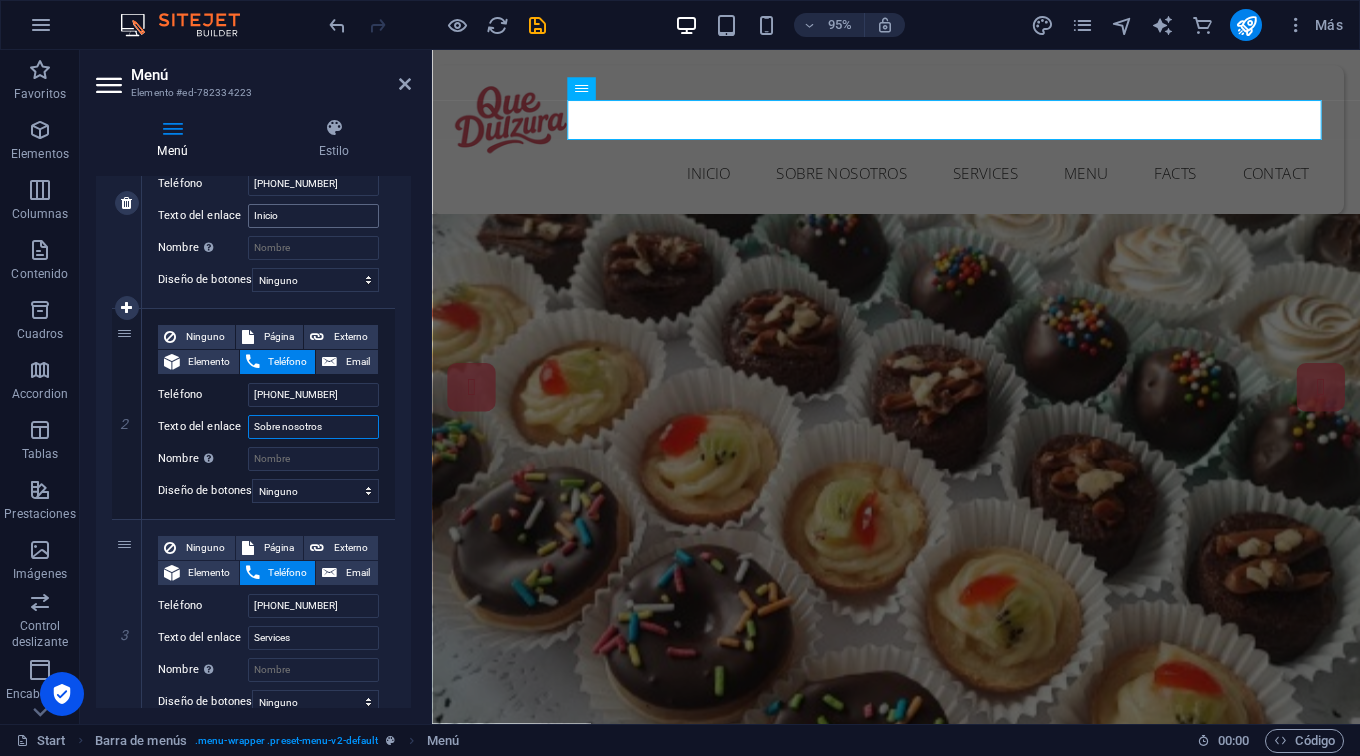 scroll, scrollTop: 387, scrollLeft: 0, axis: vertical 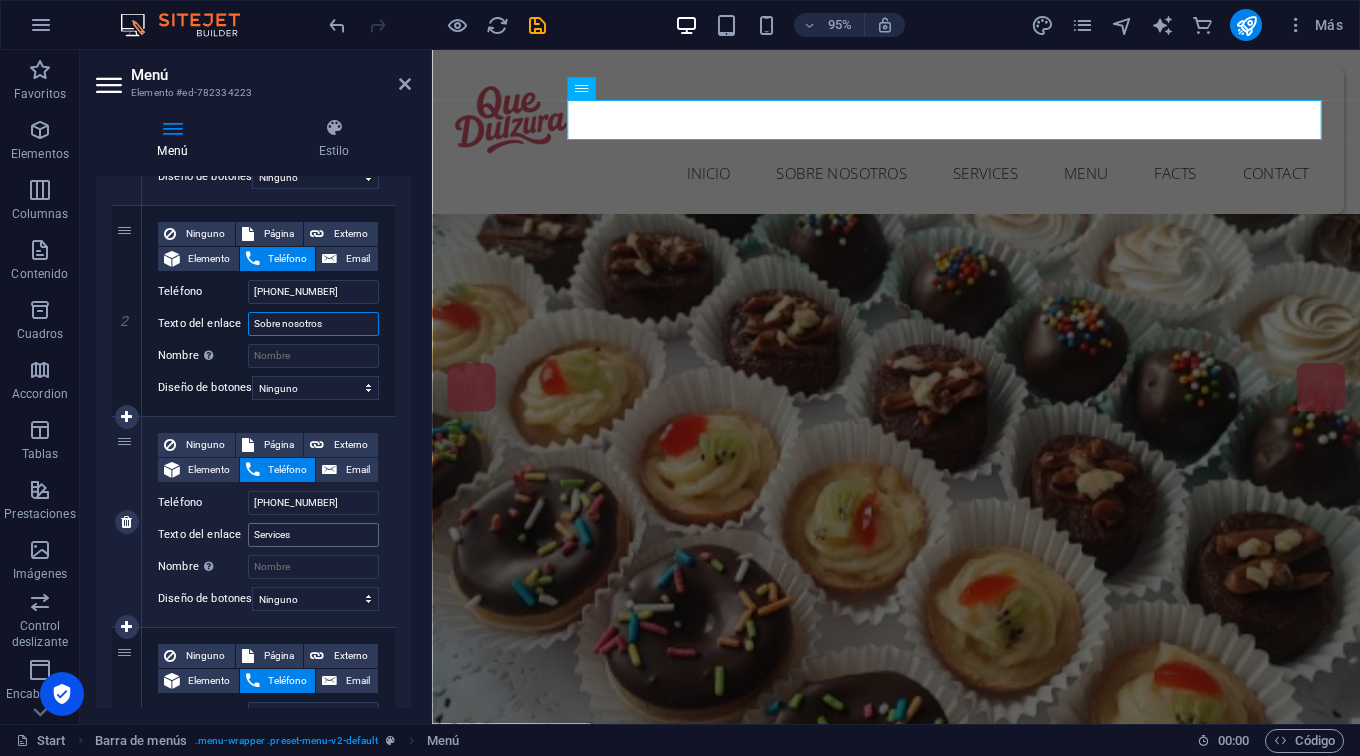 type on "Sobre nosotros" 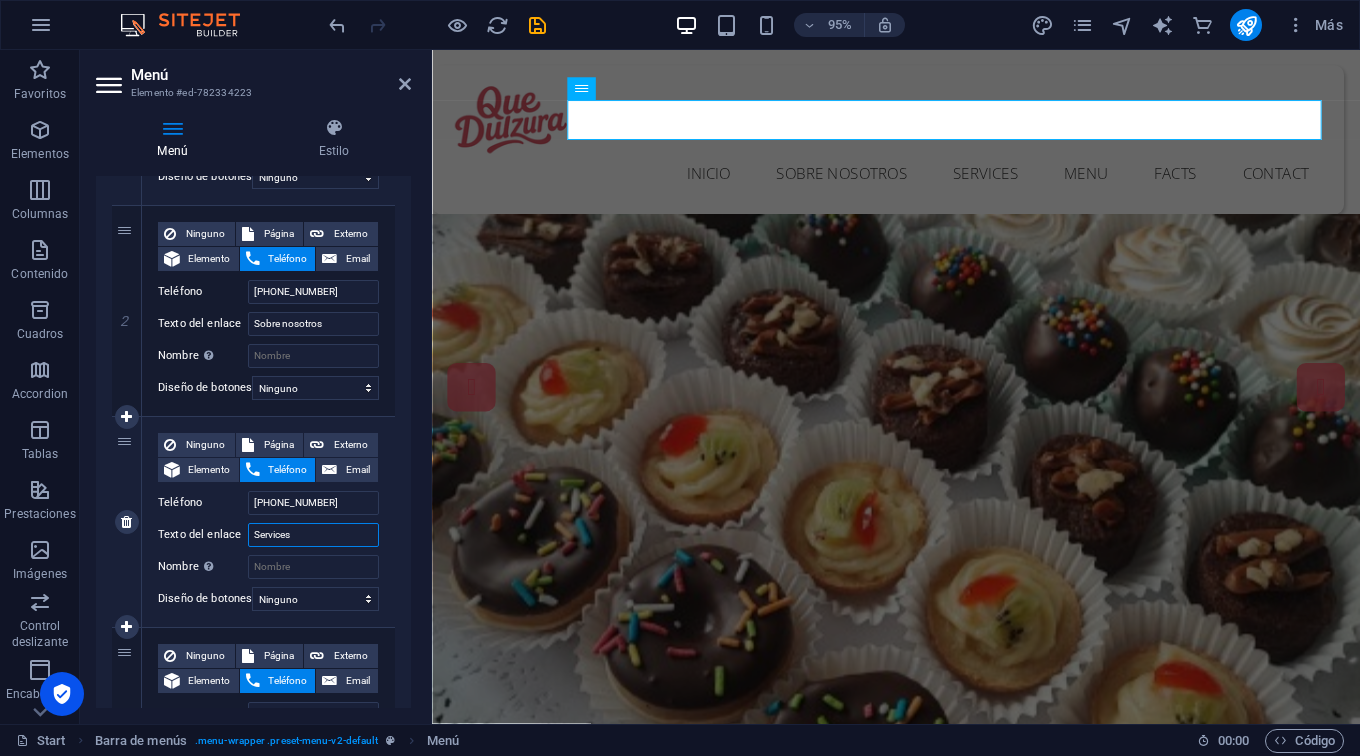 click on "Services" at bounding box center (313, 535) 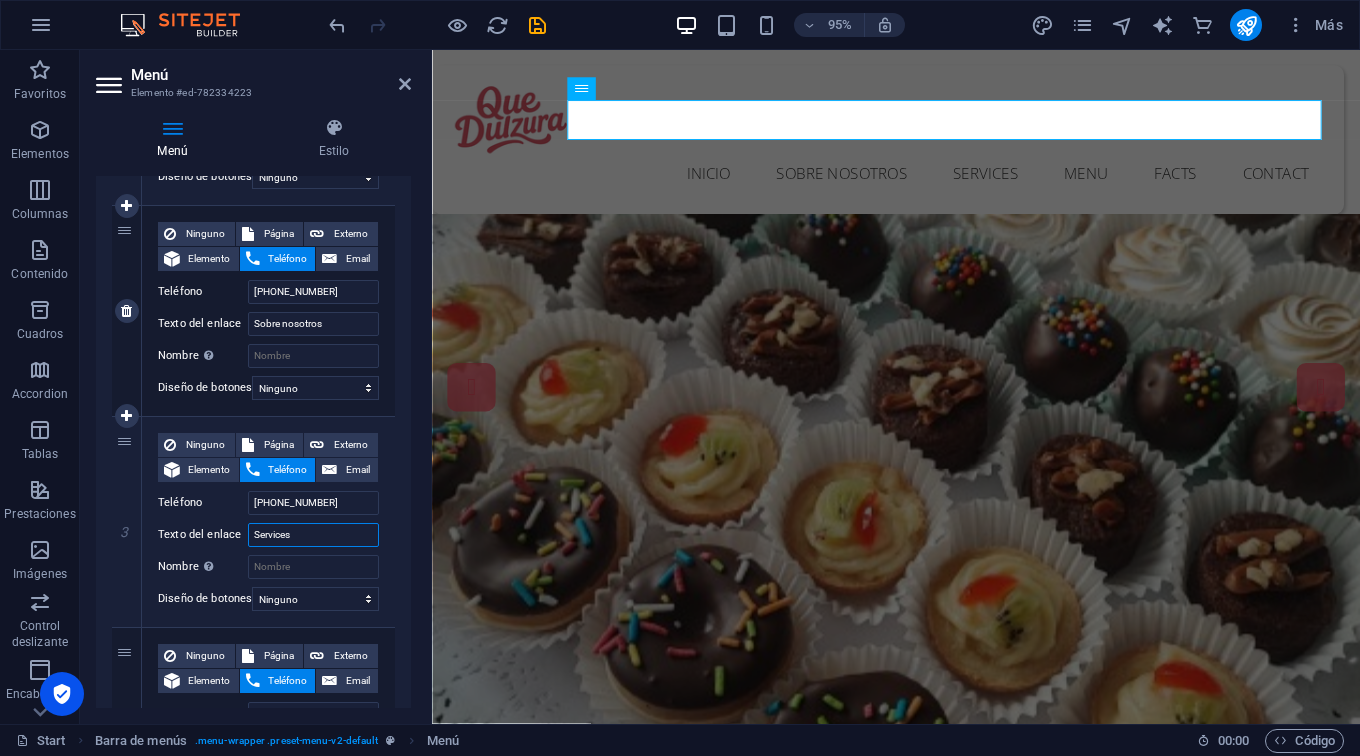 paste on "io" 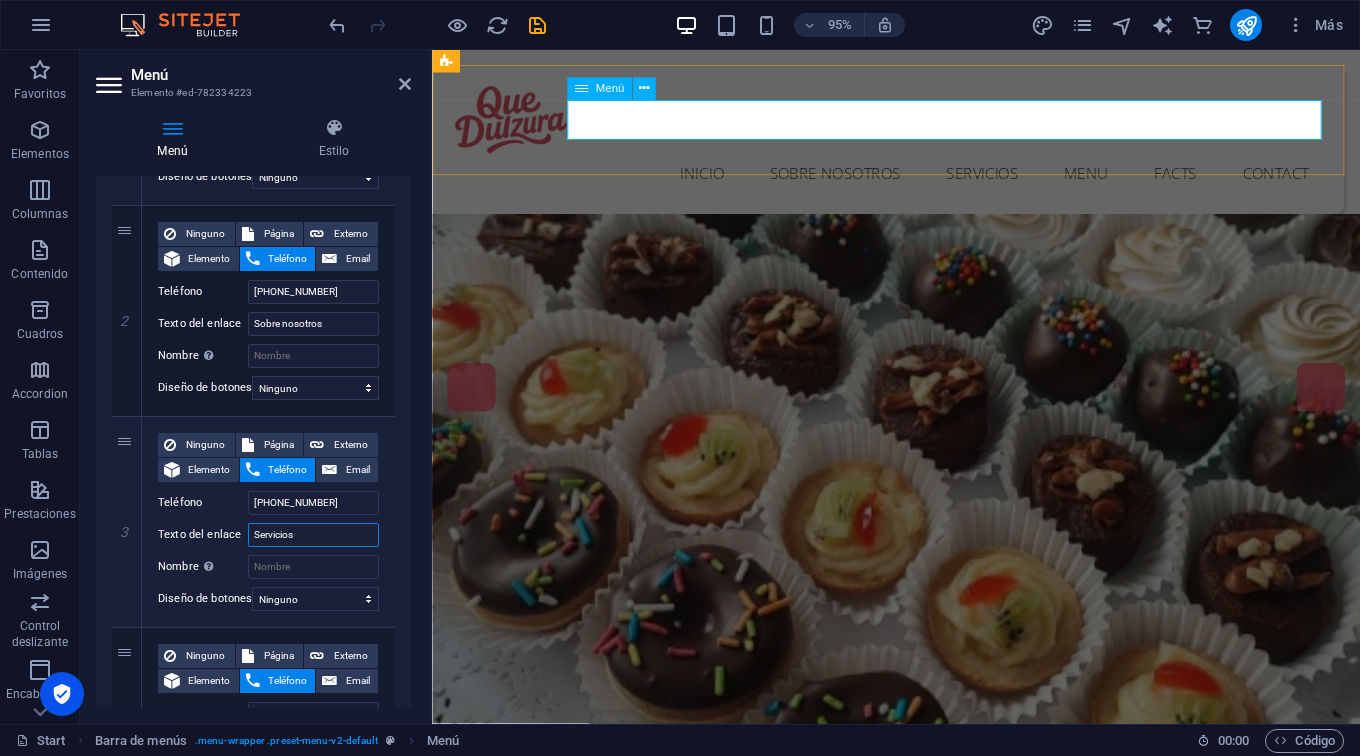 type on "Servicios" 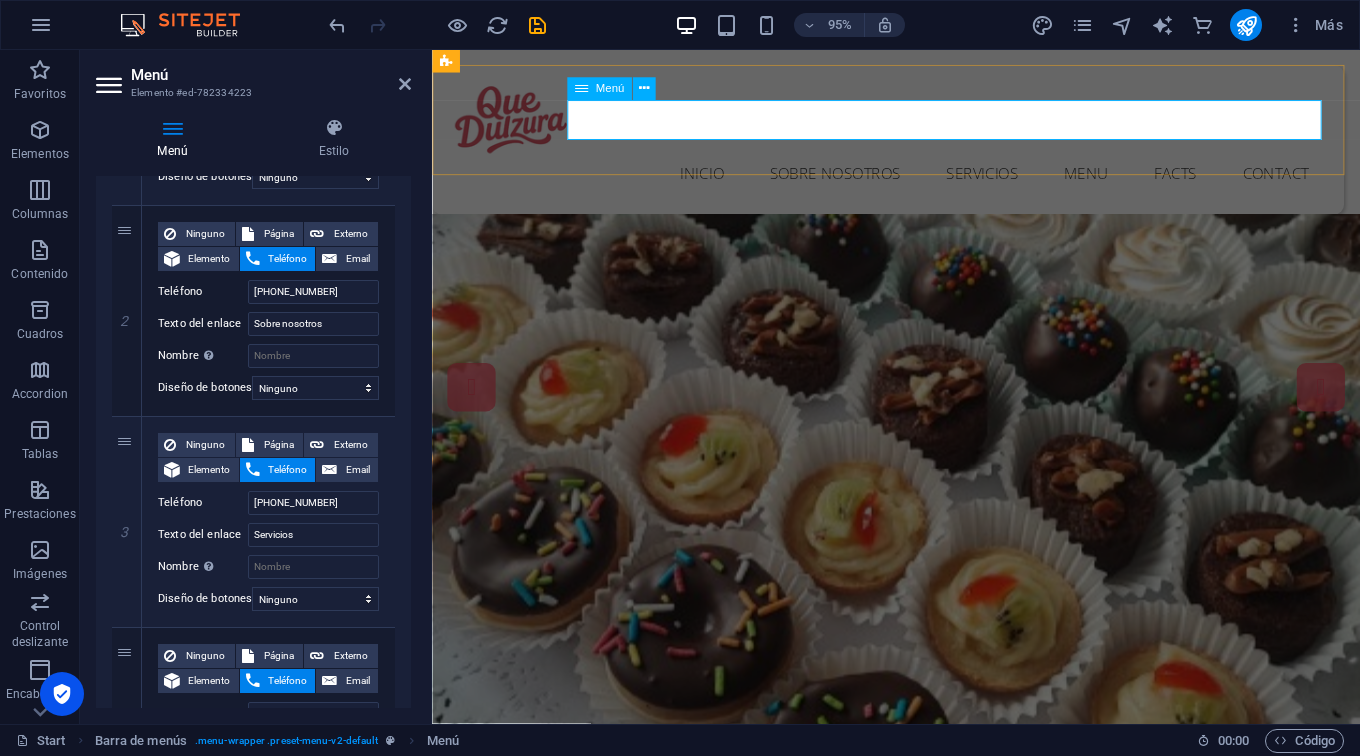 click on "Inicio Sobre nosotros Servicios Menu Facts Contact" at bounding box center [912, 180] 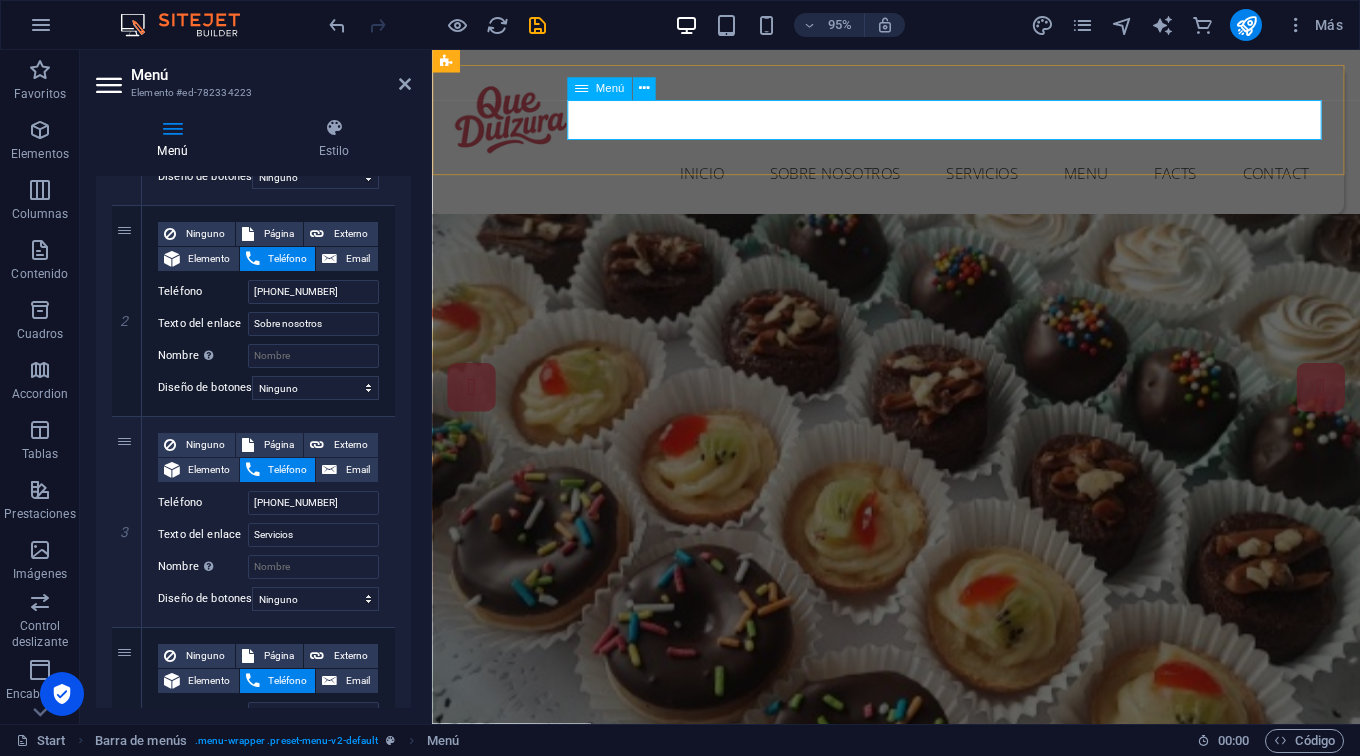 click on "Inicio Sobre nosotros Servicios Menu Facts Contact" at bounding box center (912, 180) 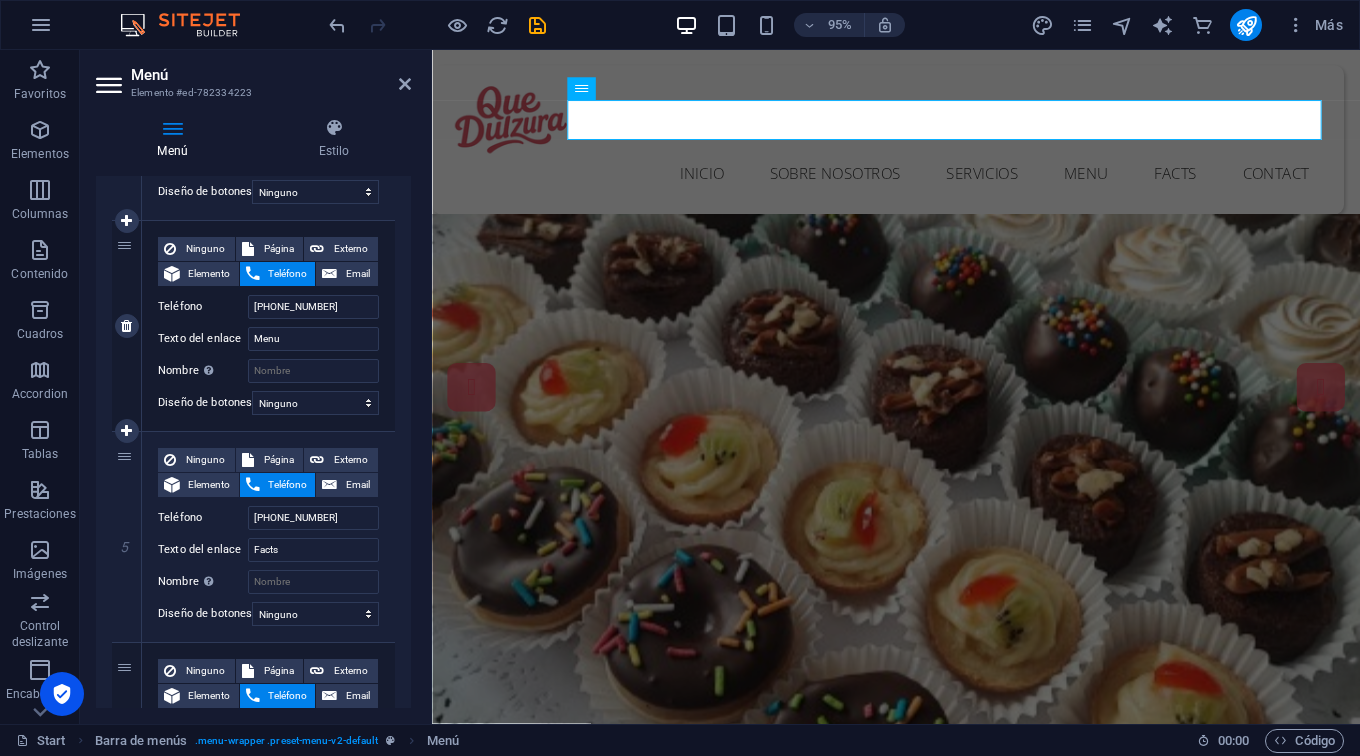 scroll, scrollTop: 795, scrollLeft: 0, axis: vertical 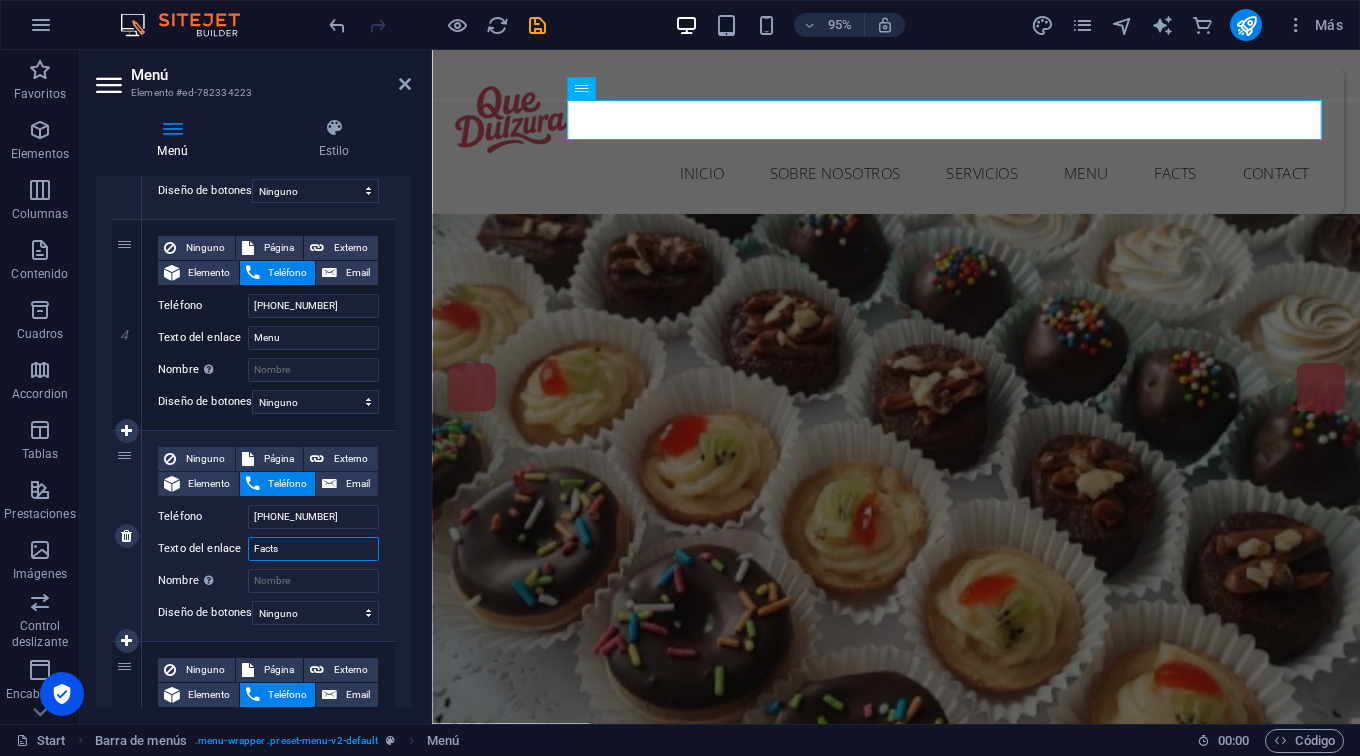 drag, startPoint x: 287, startPoint y: 552, endPoint x: 180, endPoint y: 554, distance: 107.01869 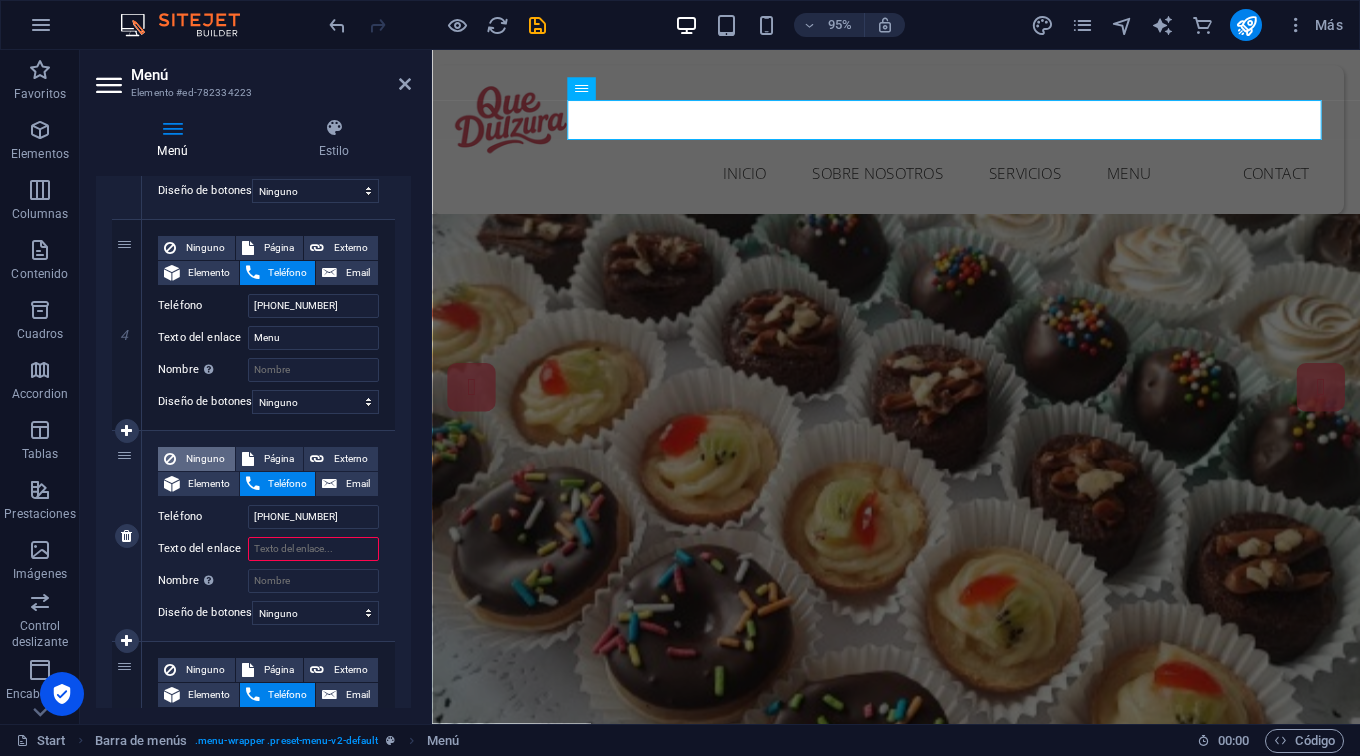 click on "Ninguno" at bounding box center [205, 459] 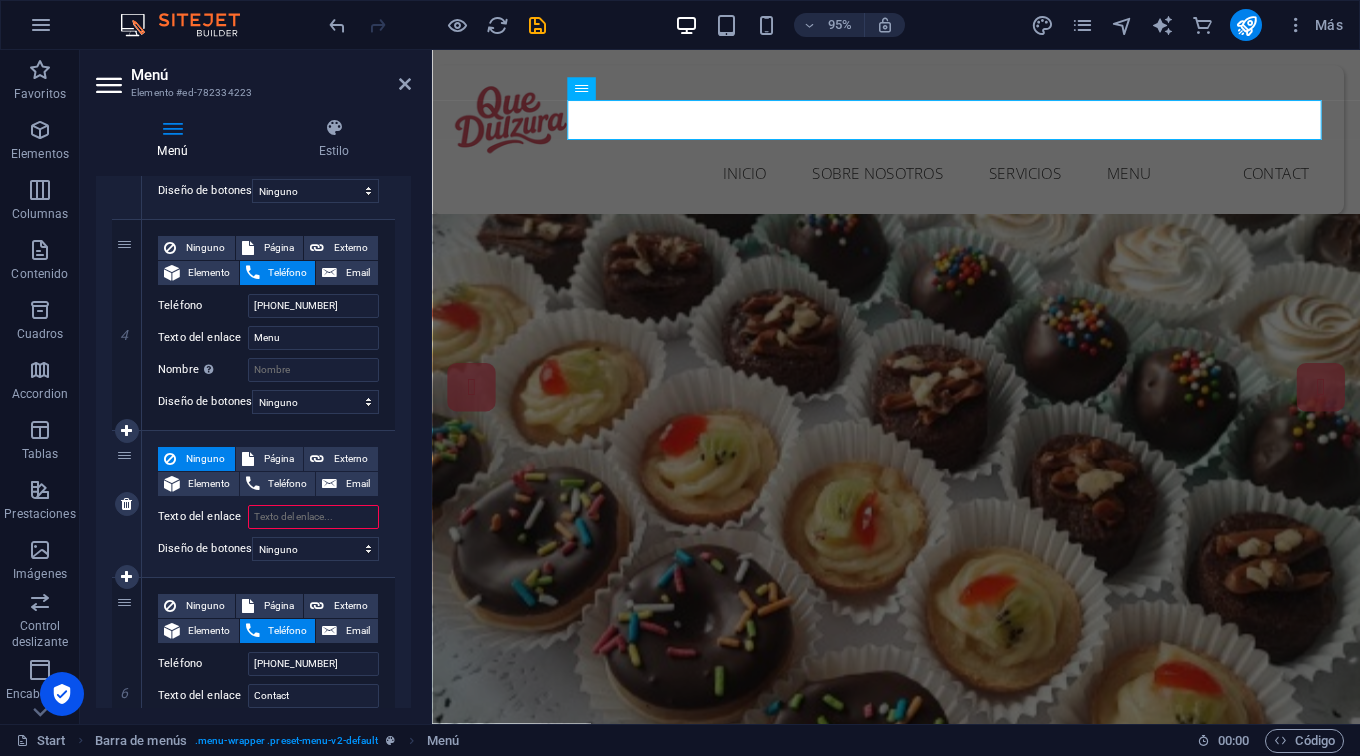 click on "Ninguno" at bounding box center (205, 459) 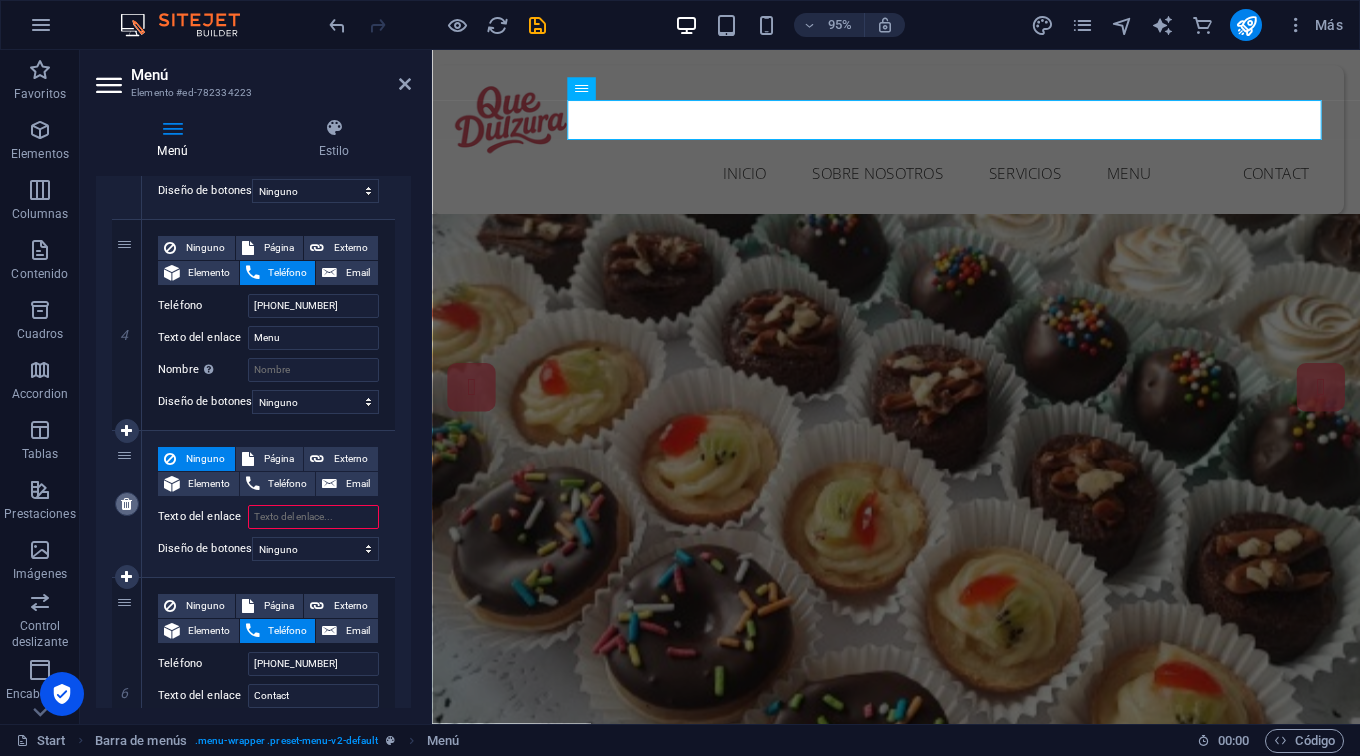 click at bounding box center [126, 504] 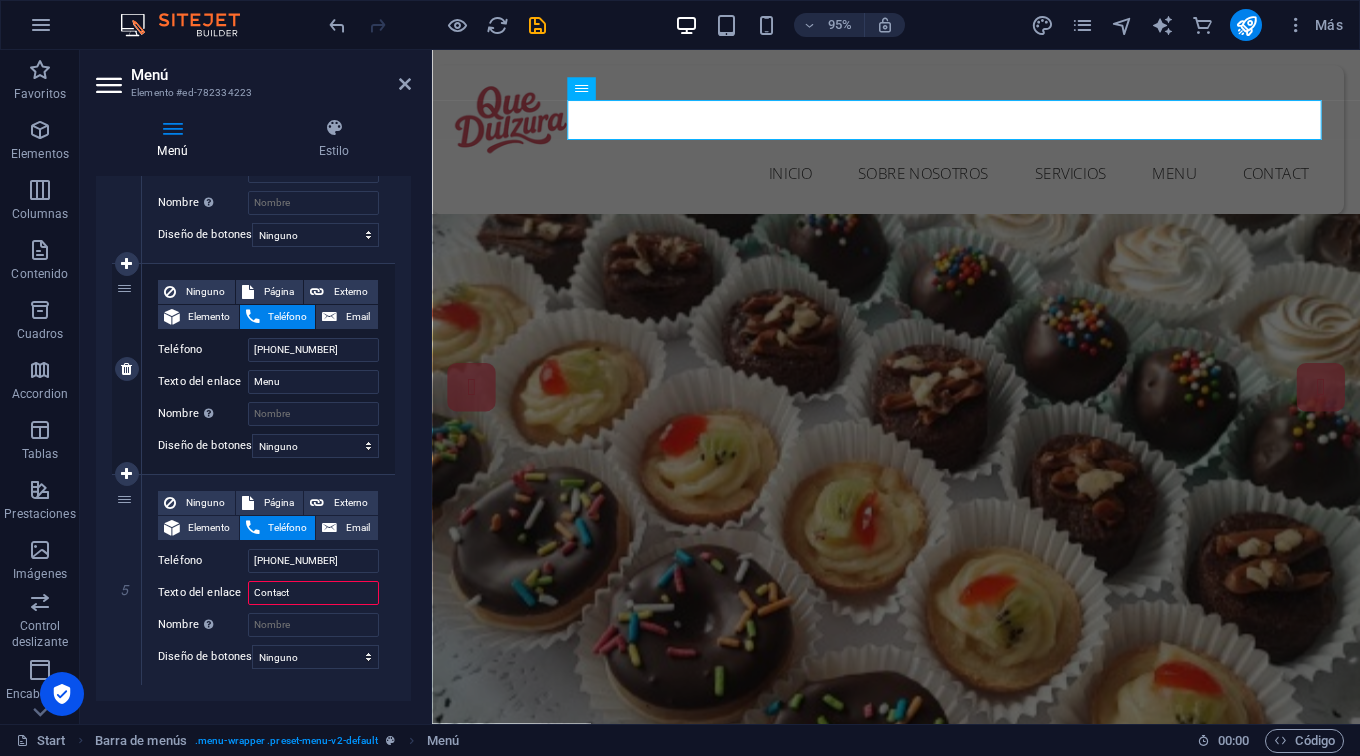 scroll, scrollTop: 744, scrollLeft: 0, axis: vertical 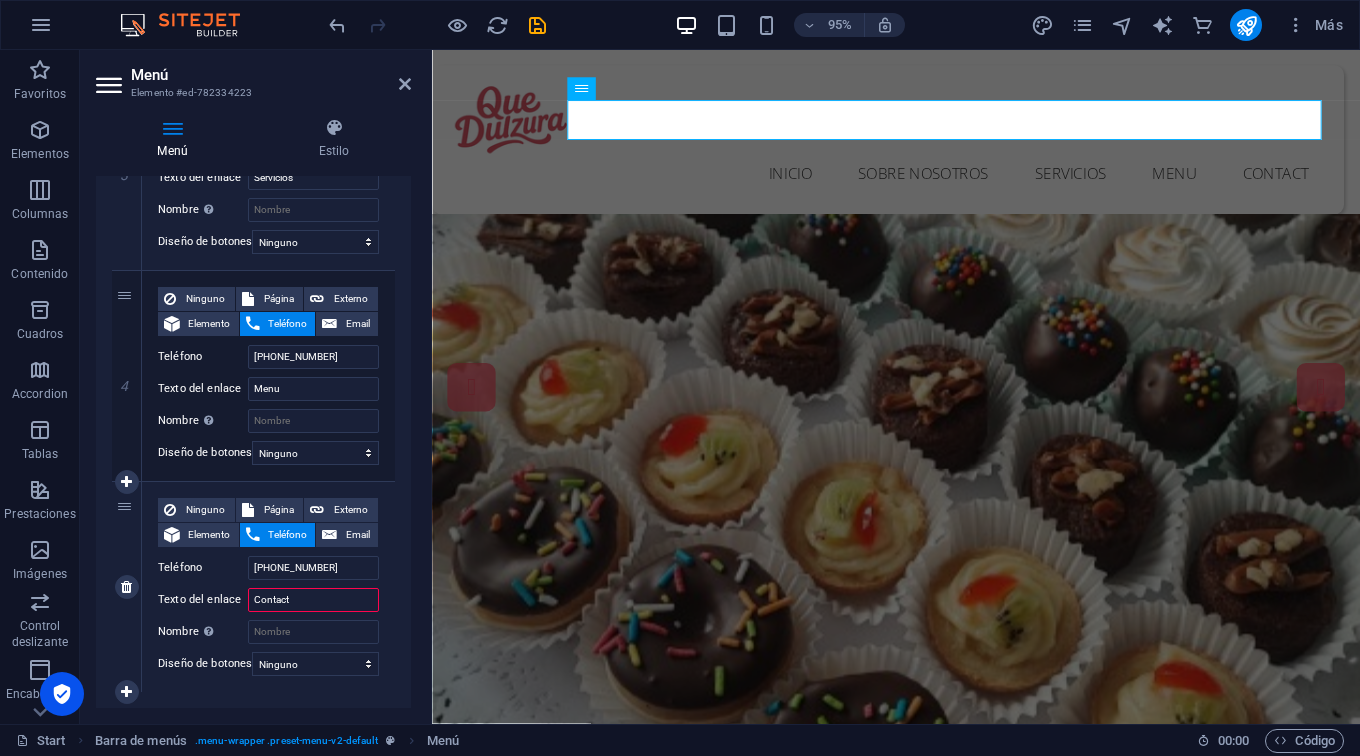 click on "Contact" at bounding box center (313, 600) 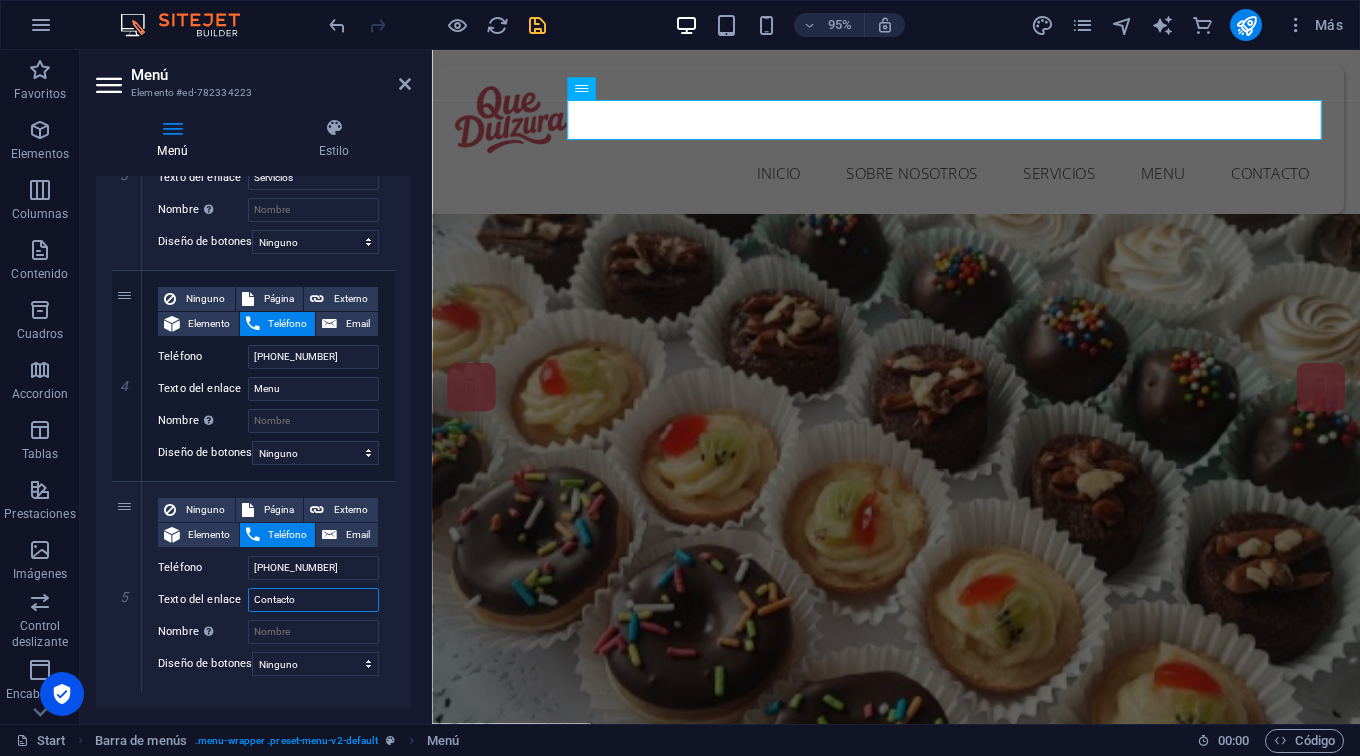 type on "Contacto" 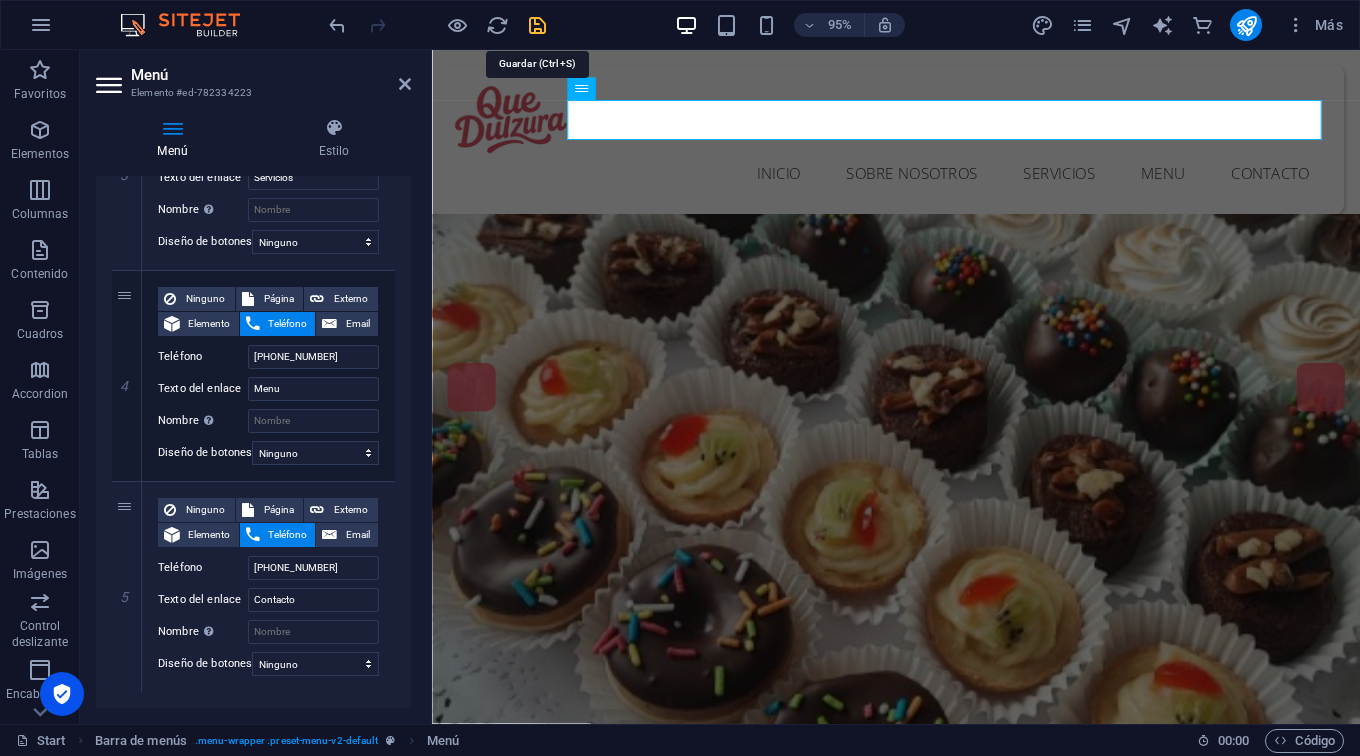 click at bounding box center [537, 25] 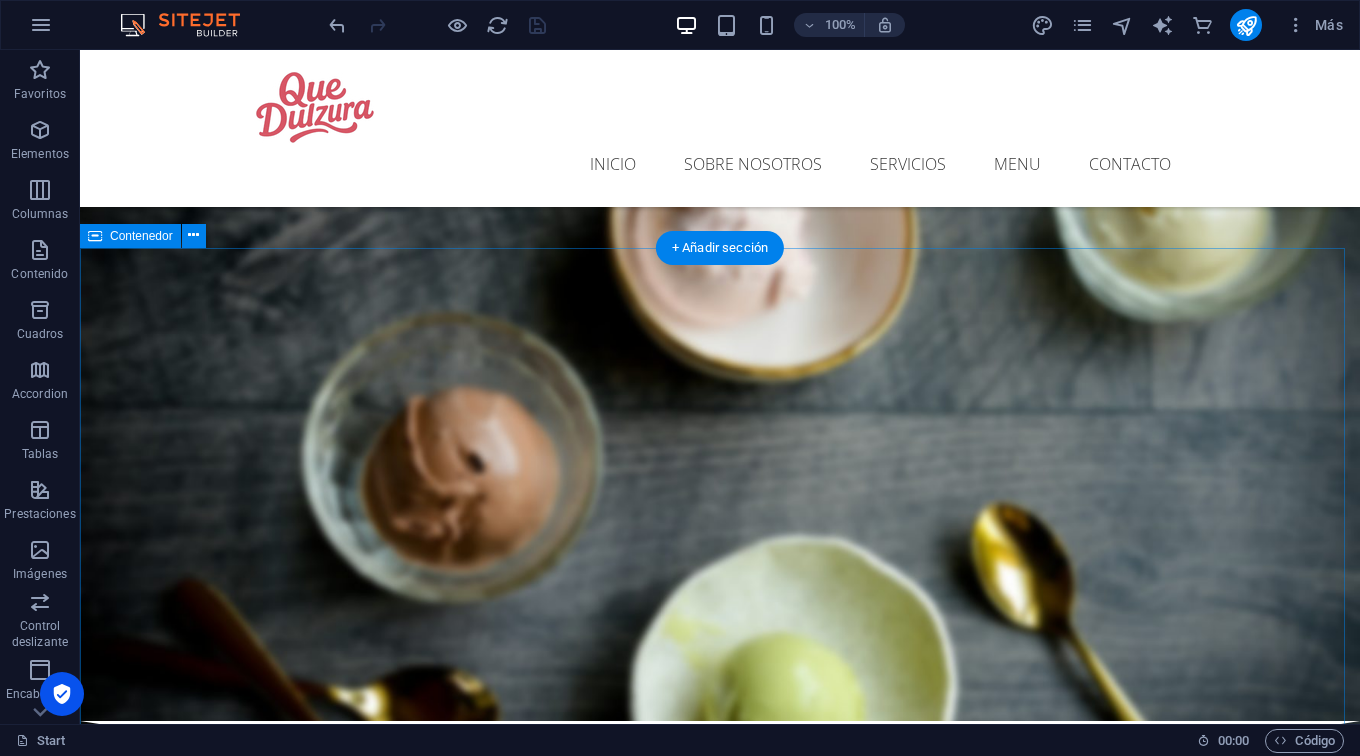 scroll, scrollTop: 1878, scrollLeft: 0, axis: vertical 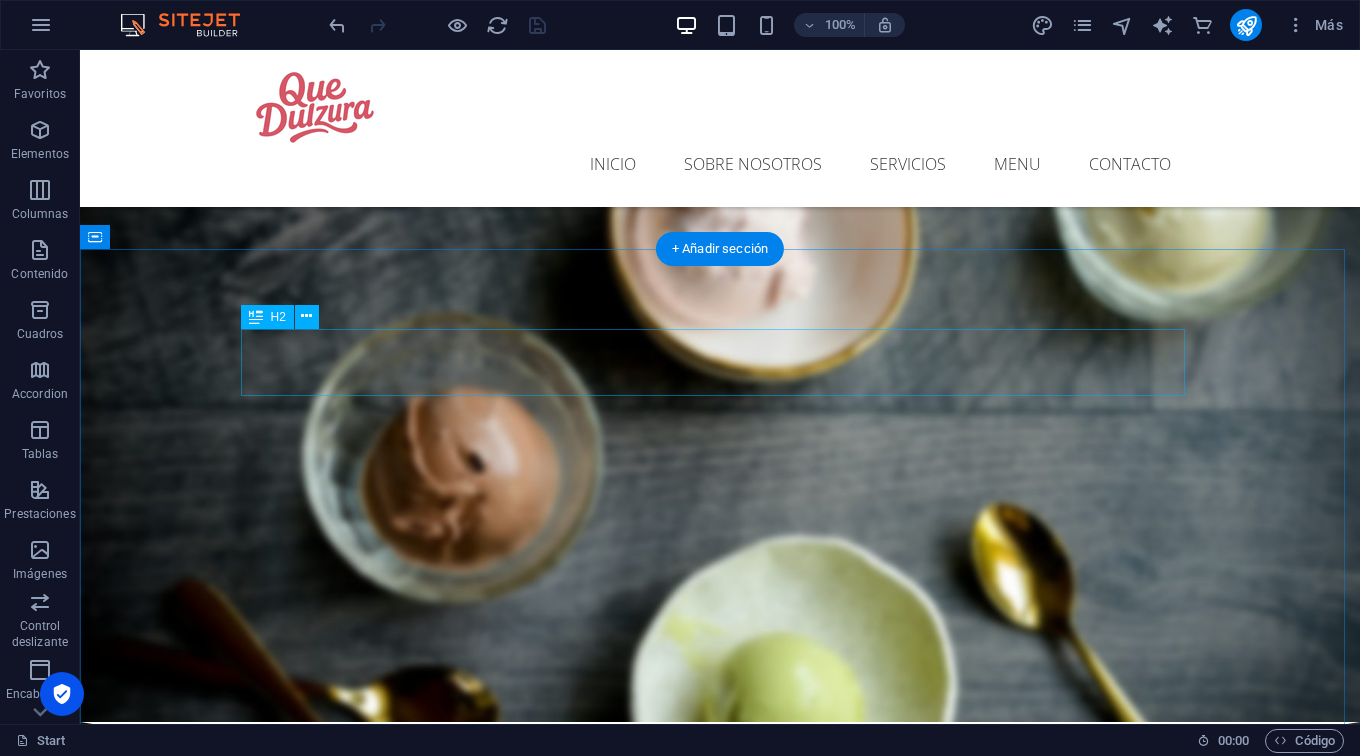click on "Our Menu" at bounding box center [720, 2564] 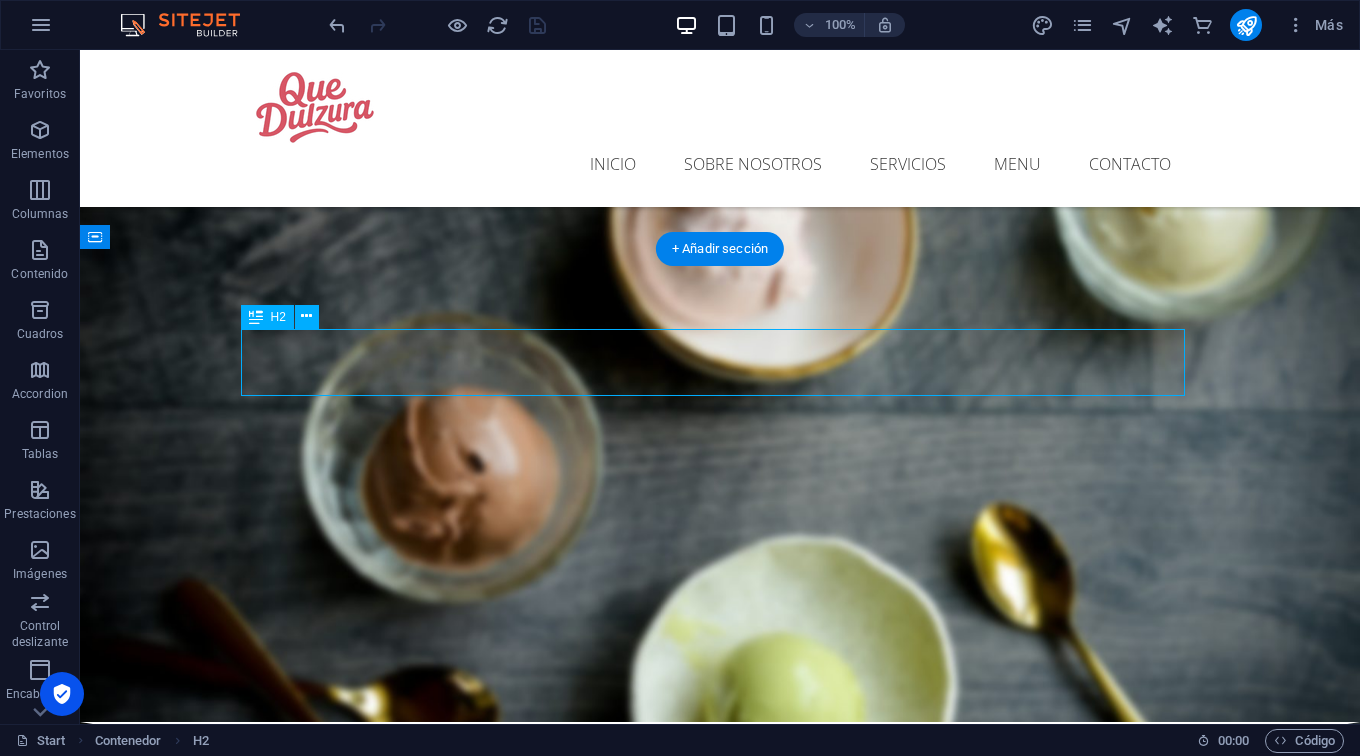 click on "Our Menu" at bounding box center (720, 2564) 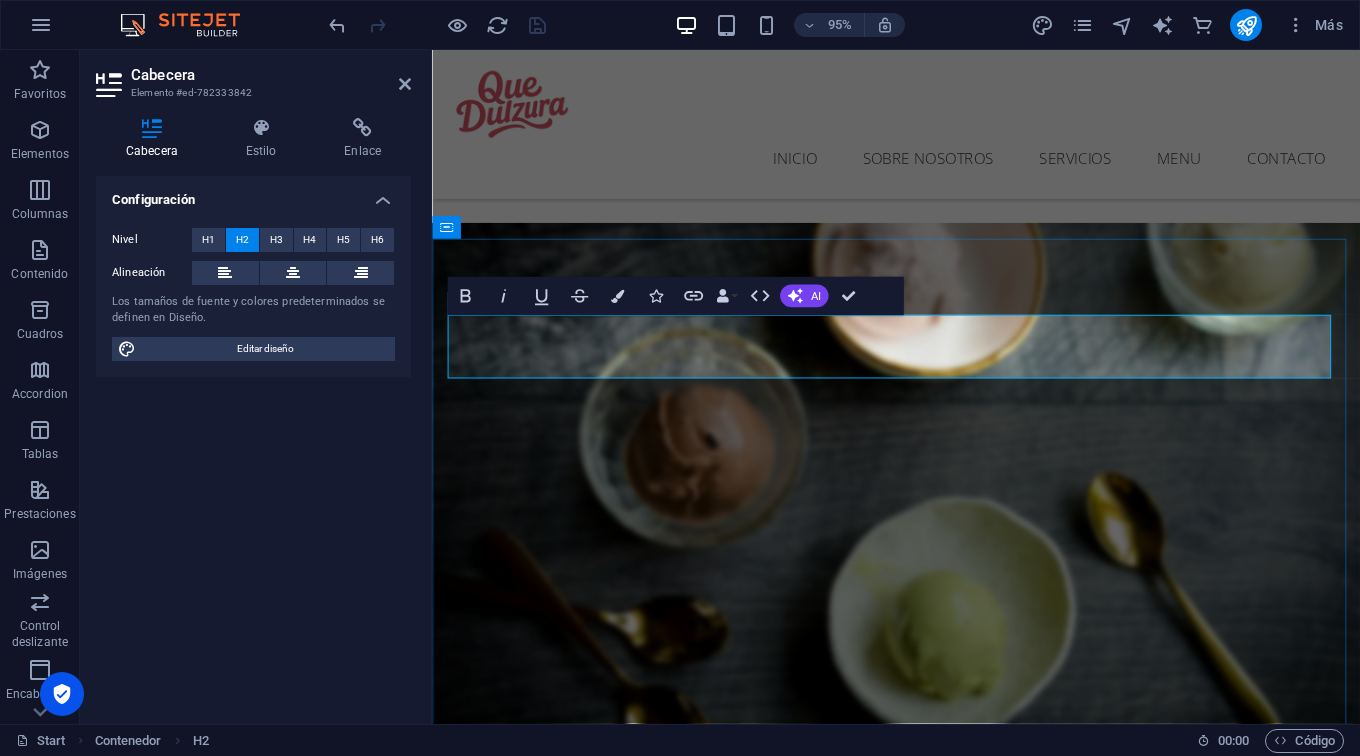 scroll, scrollTop: 1872, scrollLeft: 0, axis: vertical 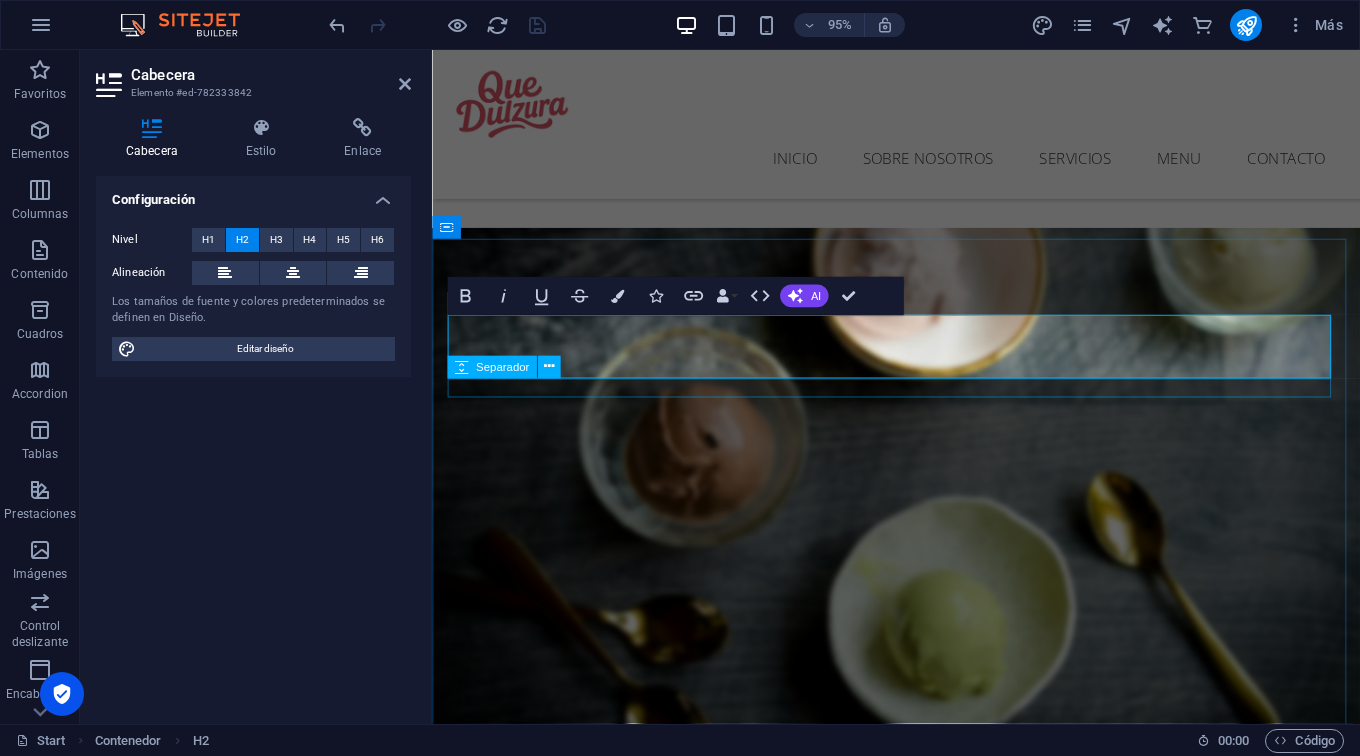 type 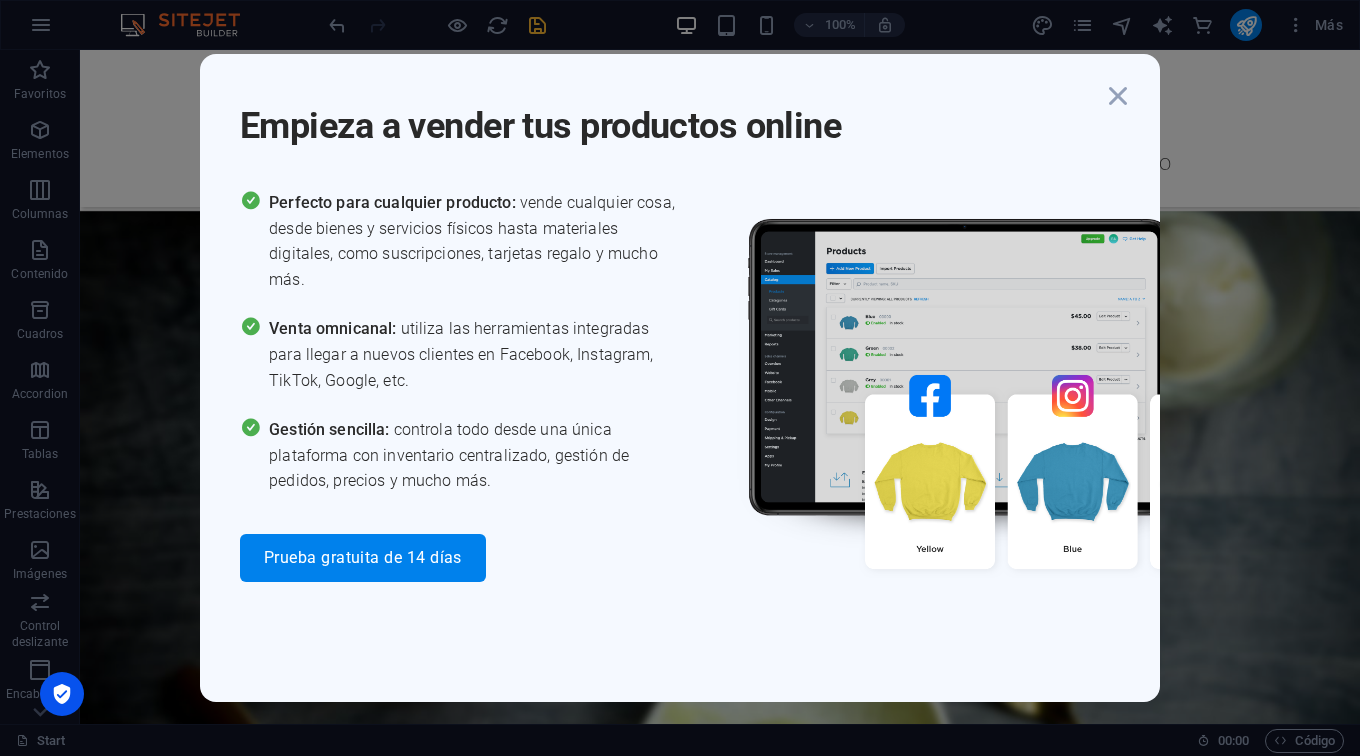 scroll, scrollTop: 1878, scrollLeft: 0, axis: vertical 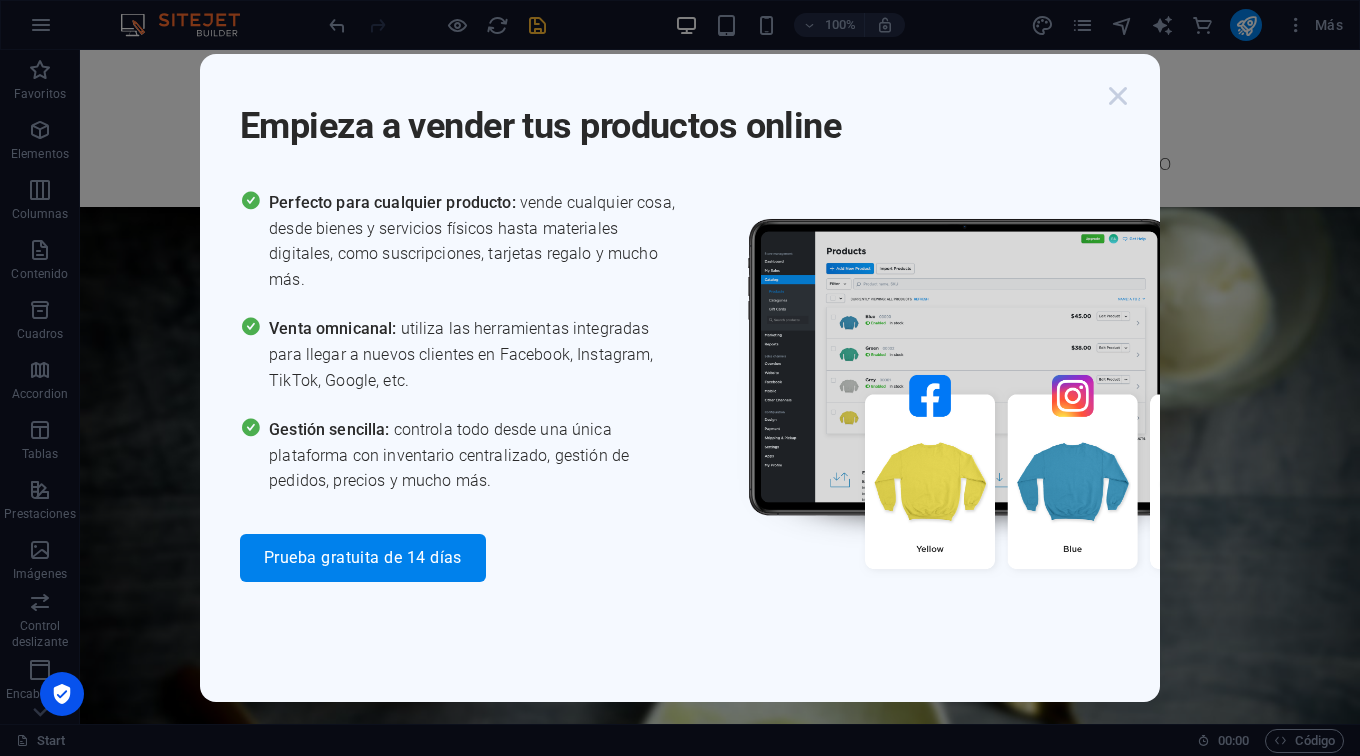 click at bounding box center (1118, 96) 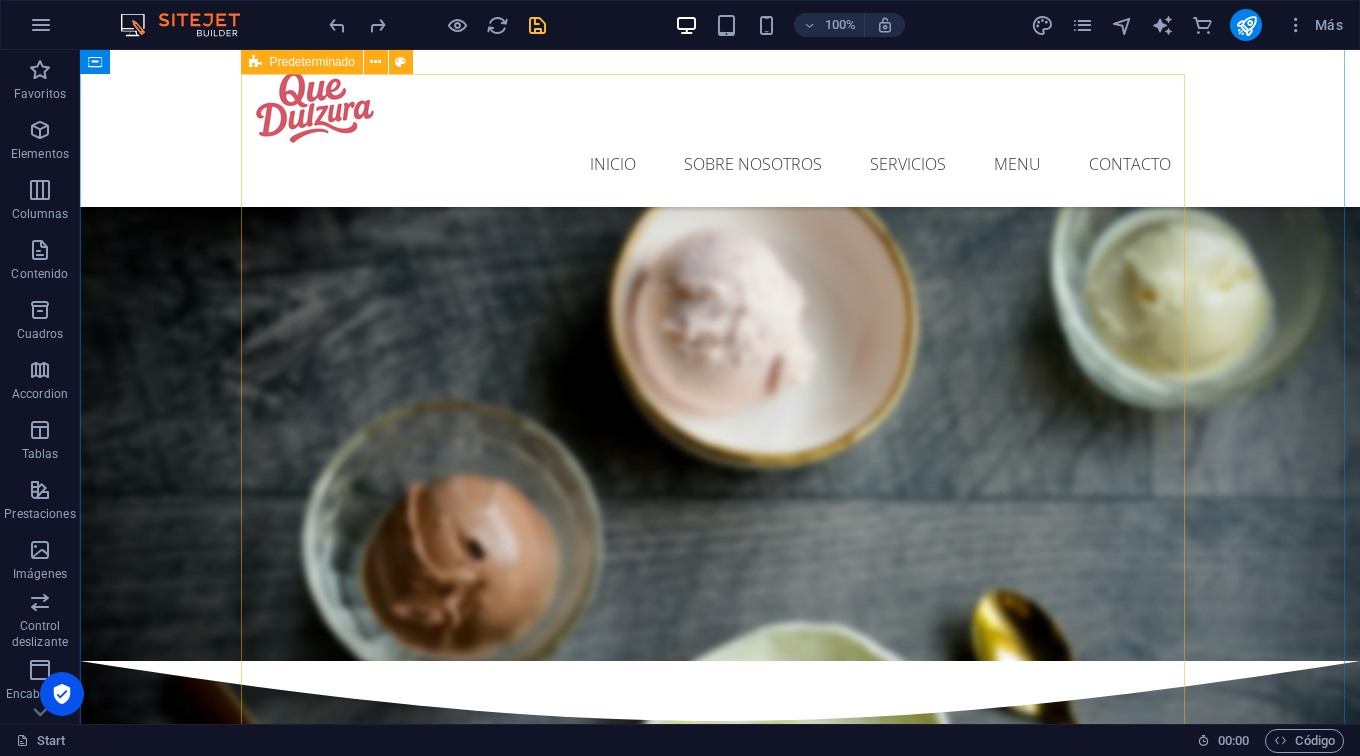 scroll, scrollTop: 1853, scrollLeft: 0, axis: vertical 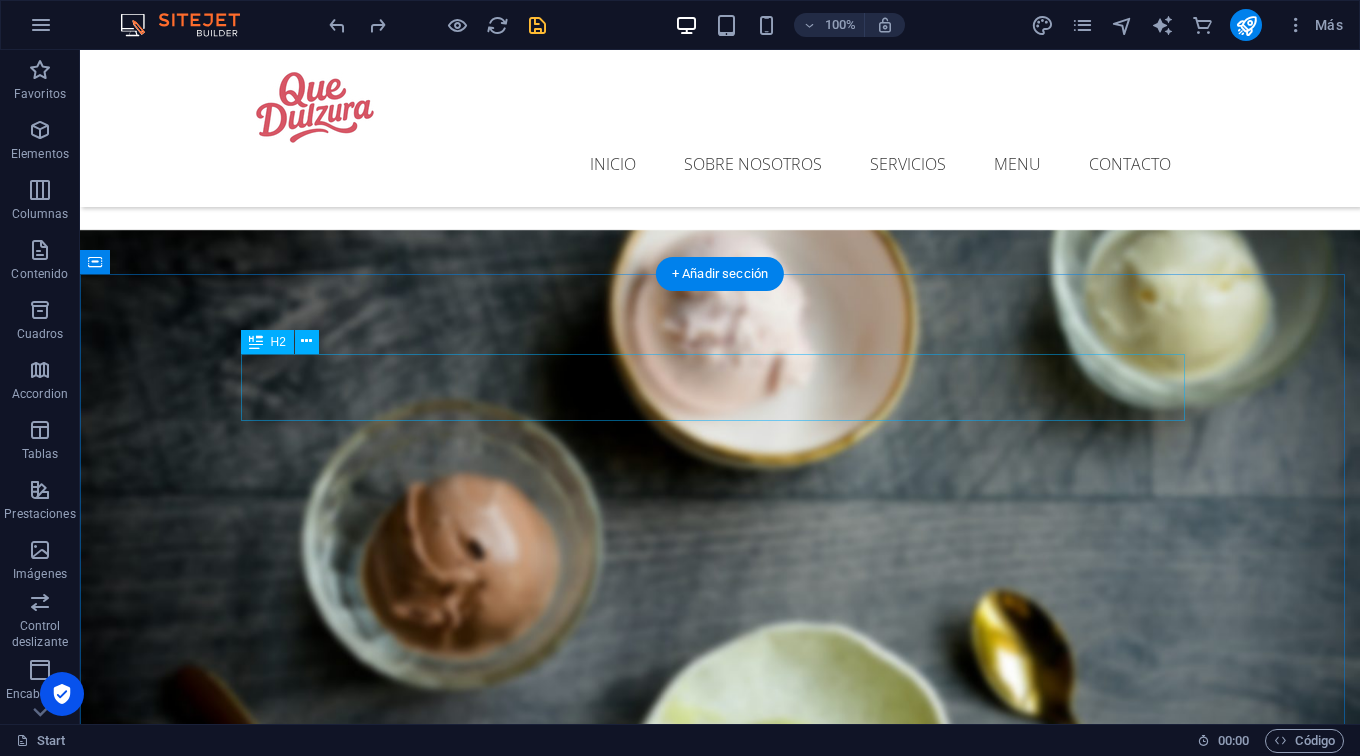 click on "Nuestro Menú / Promos" at bounding box center [720, 2618] 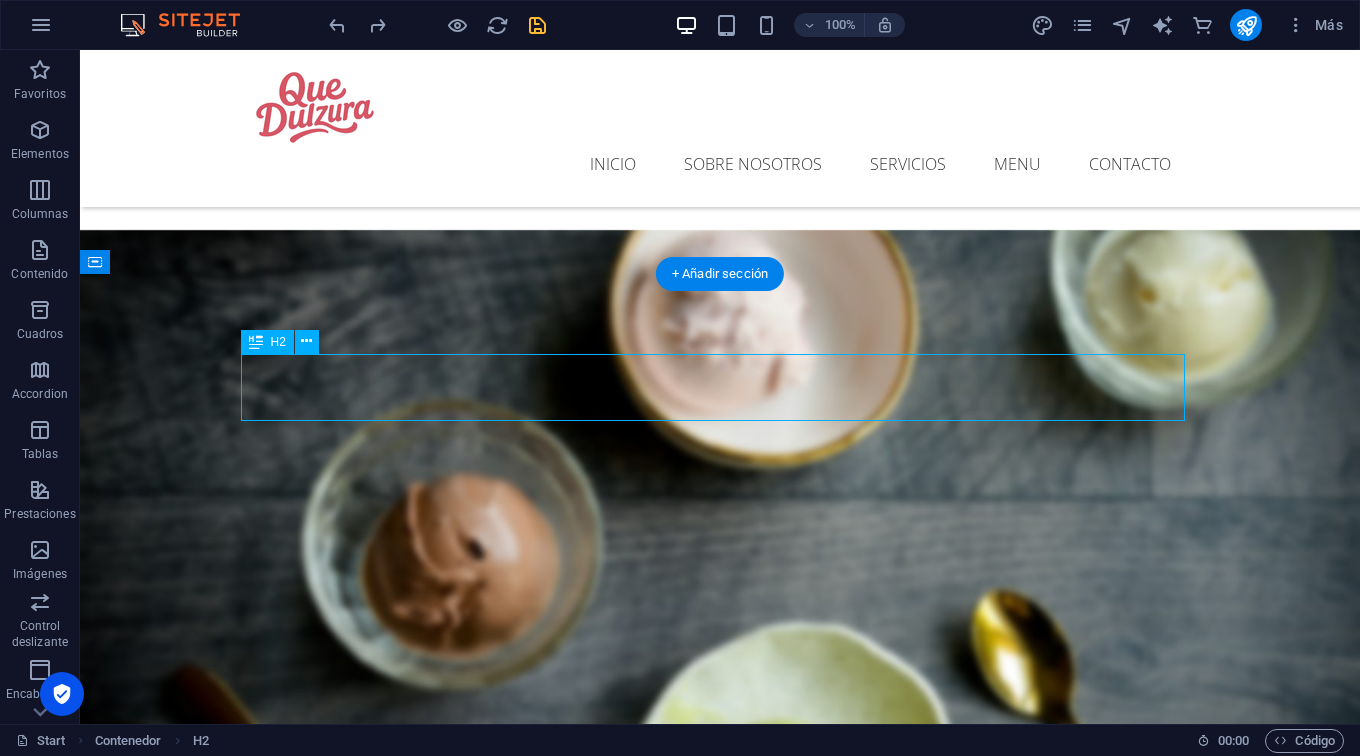 click on "Nuestro Menú / Promos" at bounding box center (720, 2618) 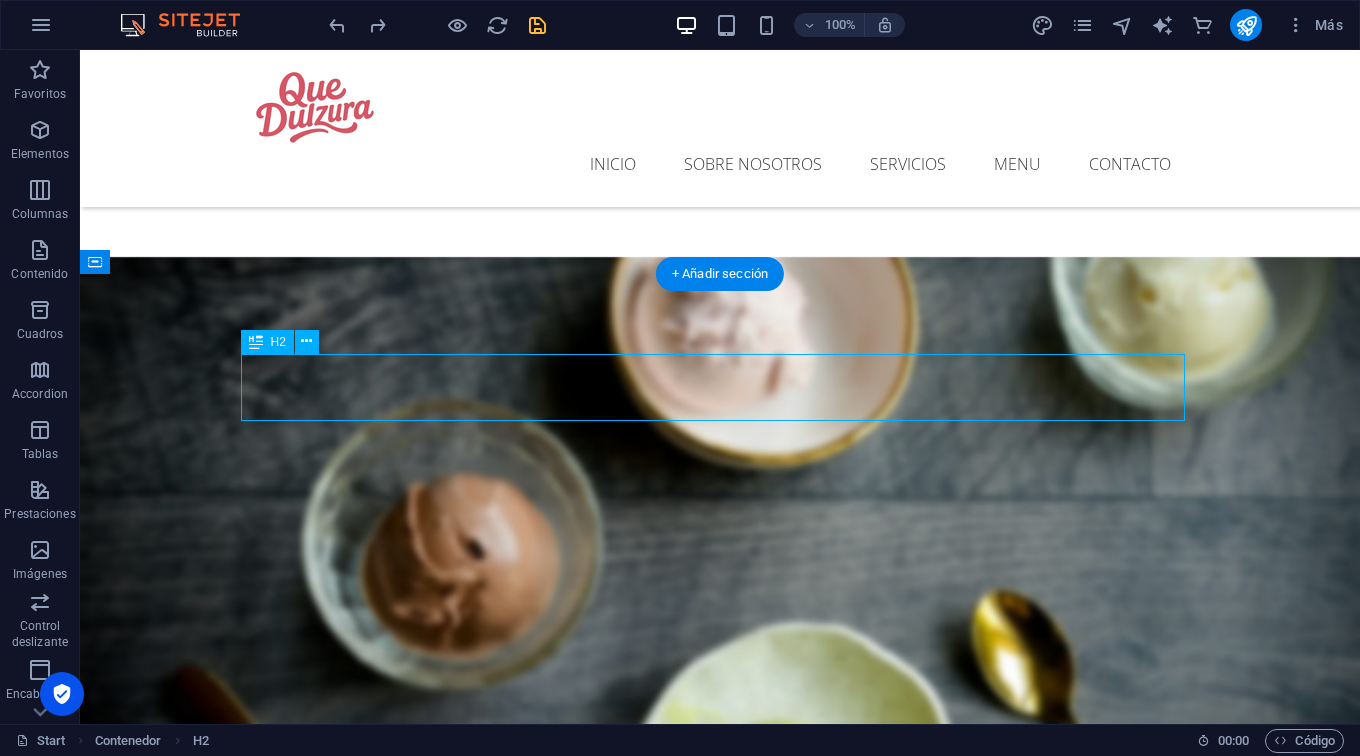 scroll, scrollTop: 1846, scrollLeft: 0, axis: vertical 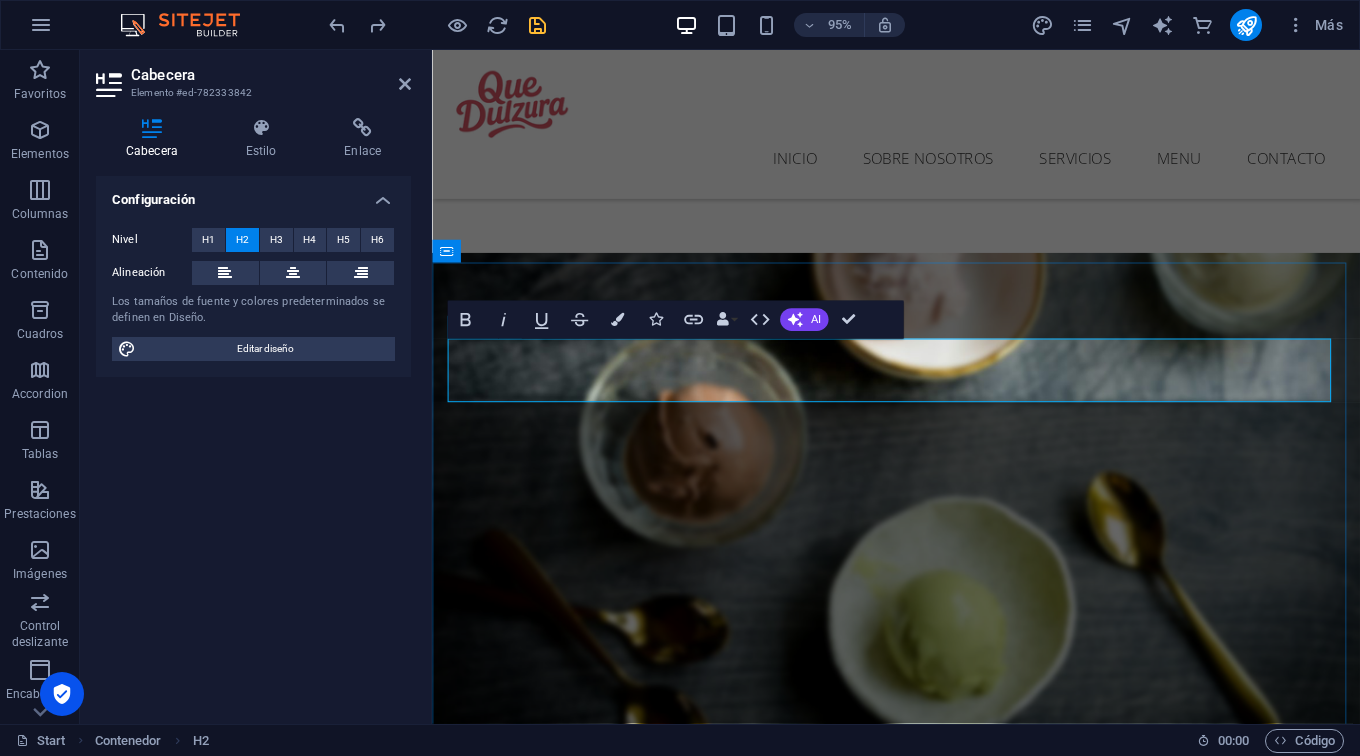 type 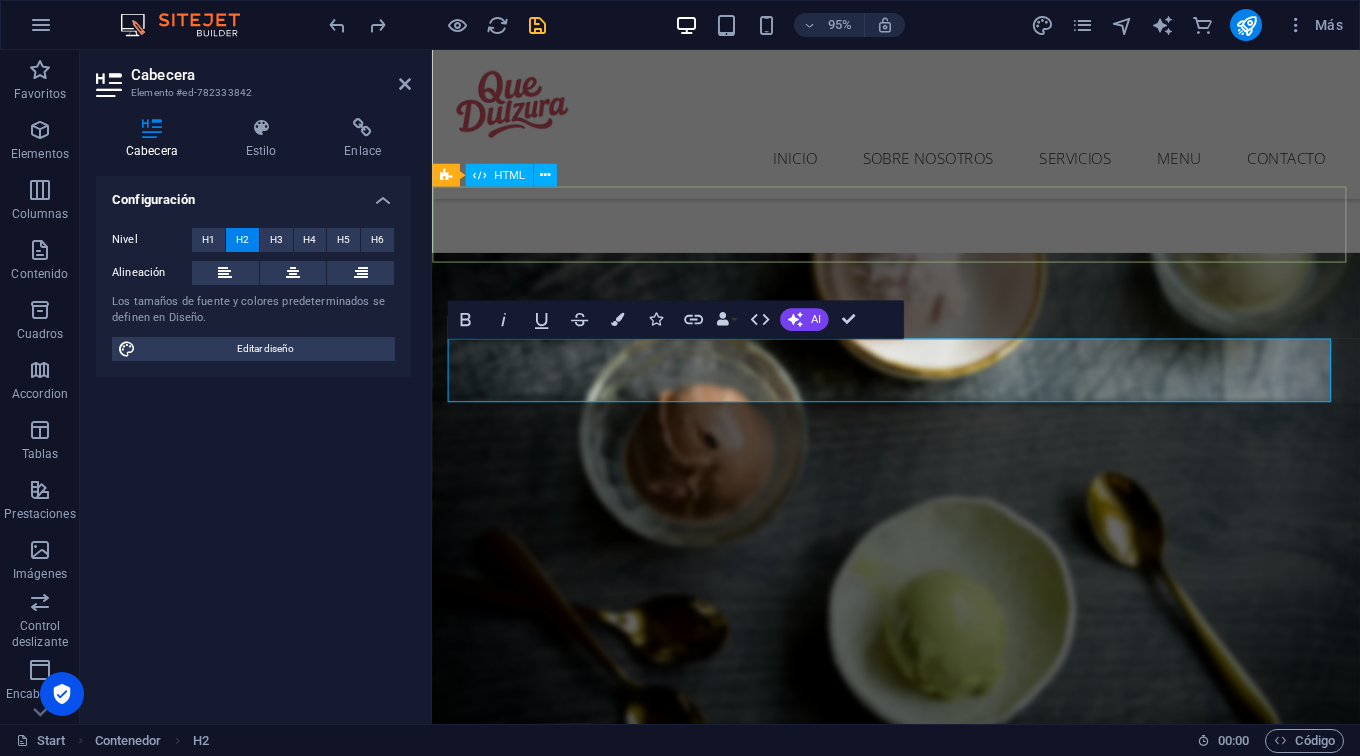 click at bounding box center (920, 2525) 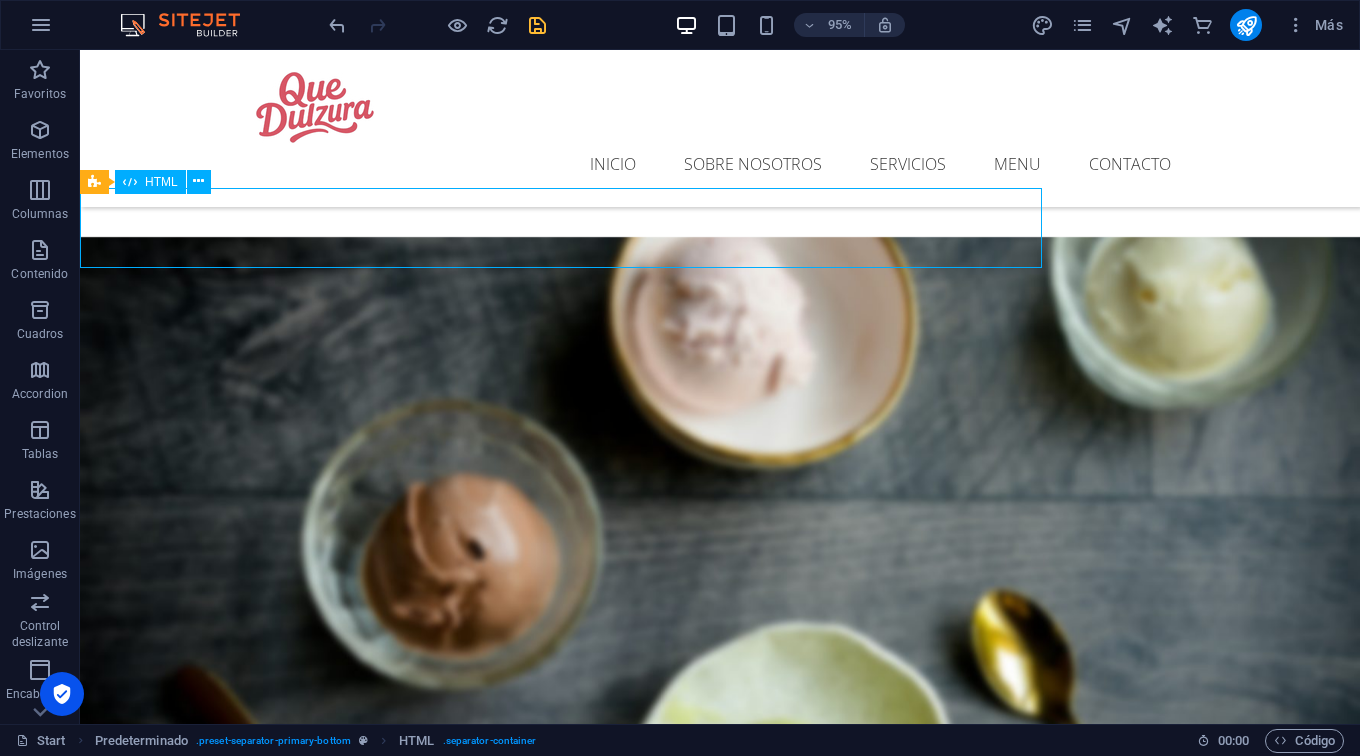 scroll, scrollTop: 1853, scrollLeft: 0, axis: vertical 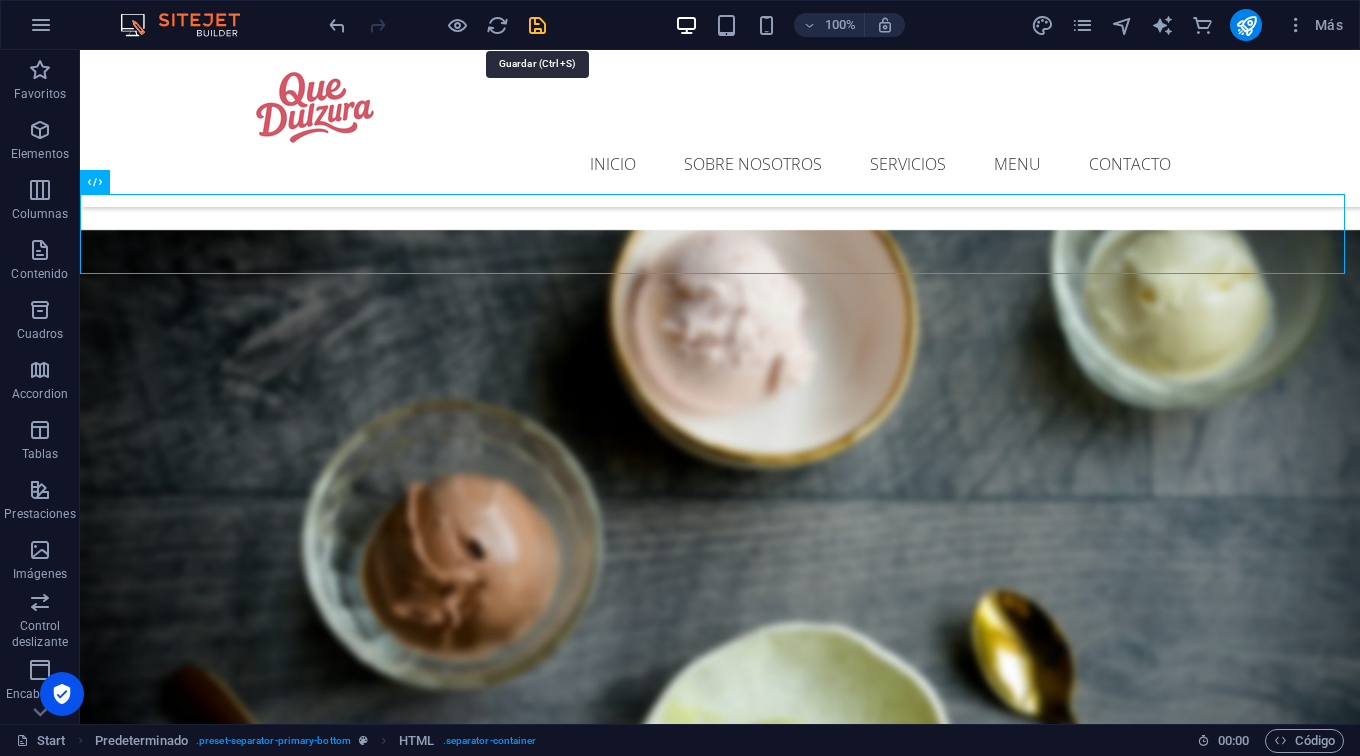 click at bounding box center (537, 25) 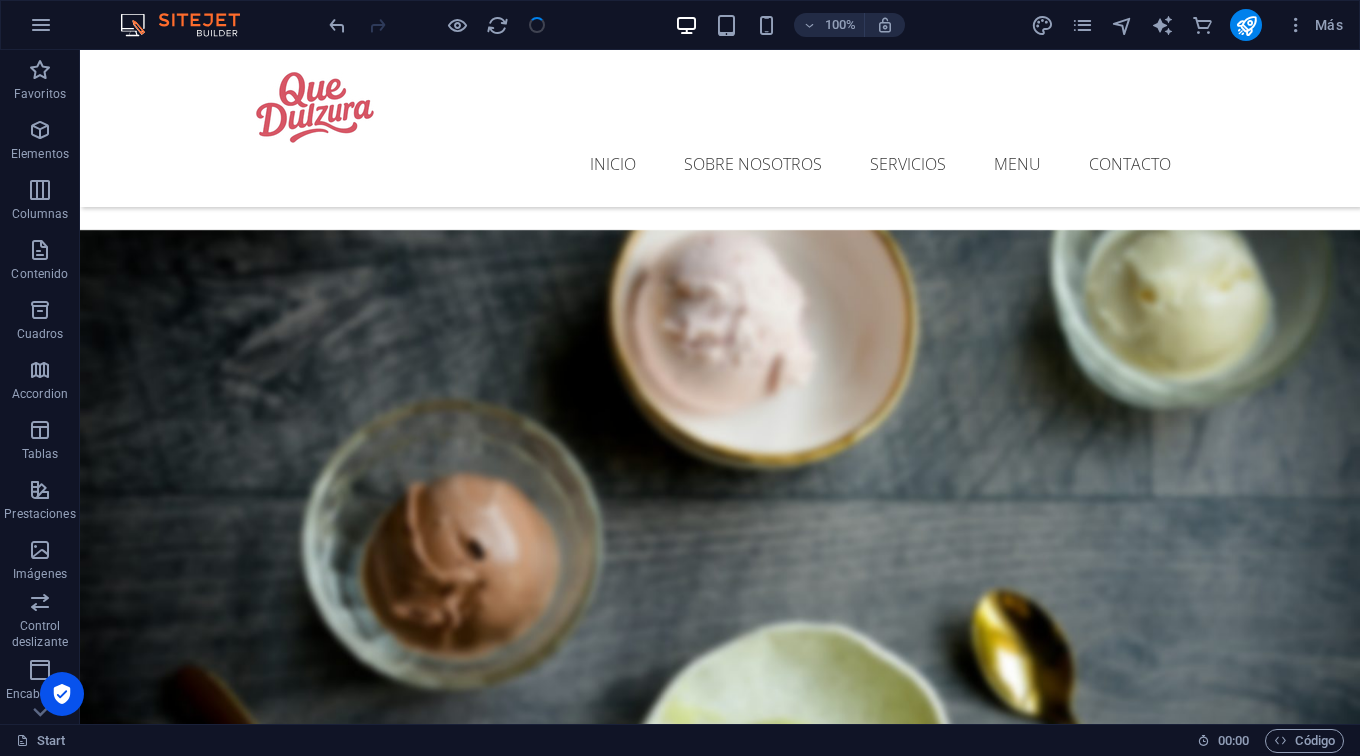 click at bounding box center (437, 25) 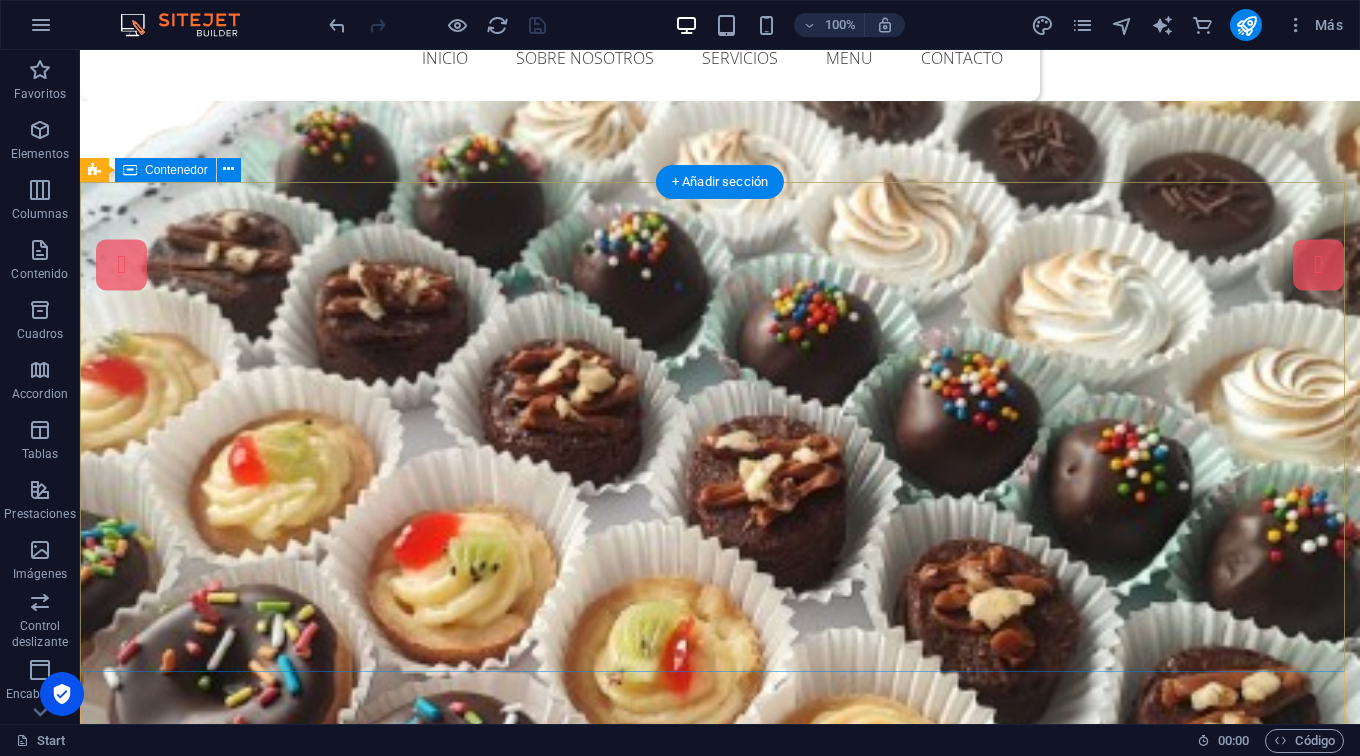 scroll, scrollTop: 0, scrollLeft: 0, axis: both 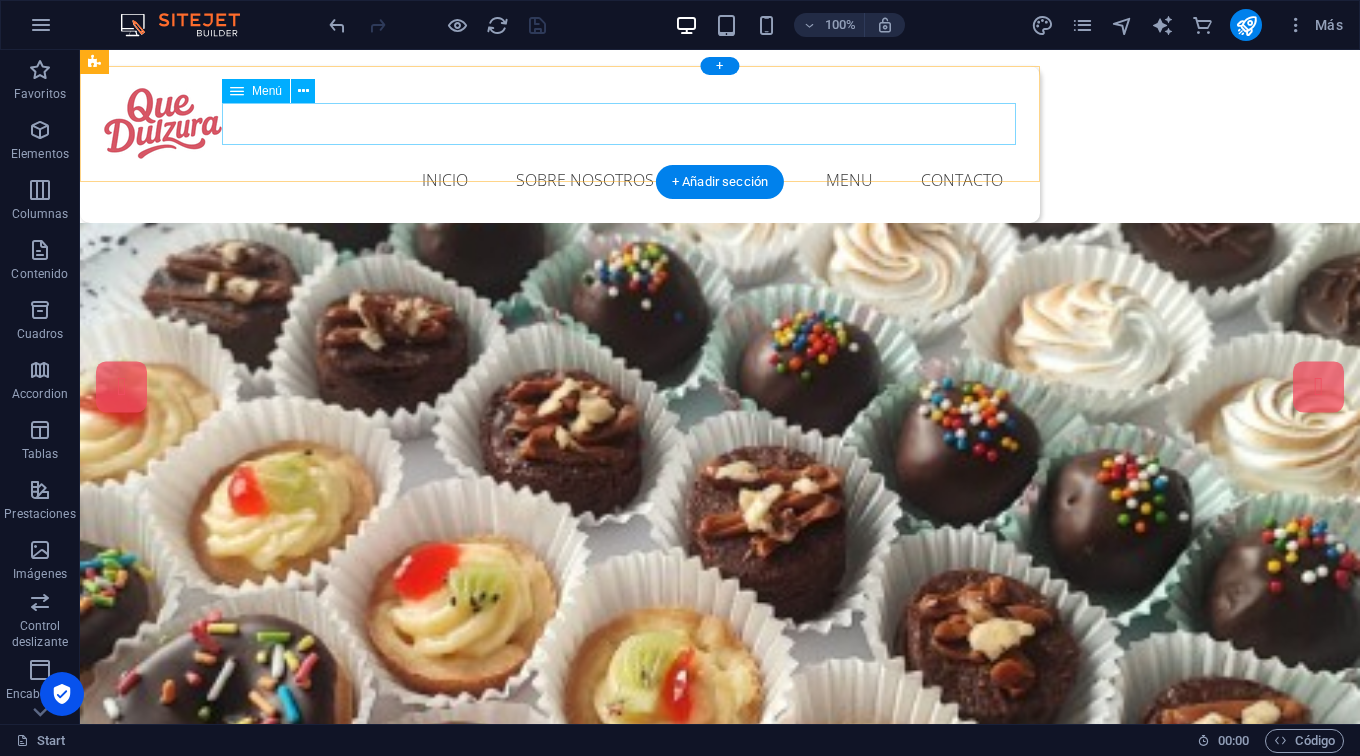 click on "Inicio Sobre nosotros Servicios Menu Contacto" at bounding box center [560, 180] 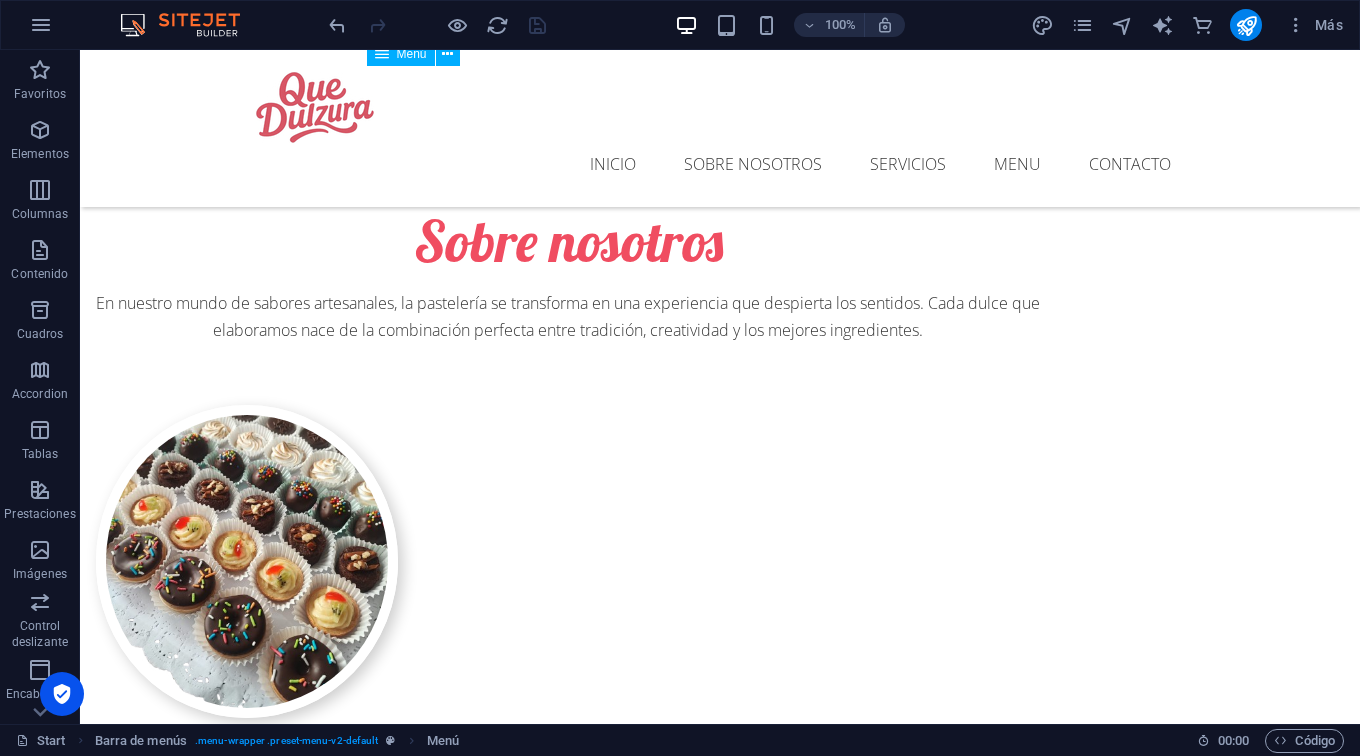 scroll, scrollTop: 1262, scrollLeft: 0, axis: vertical 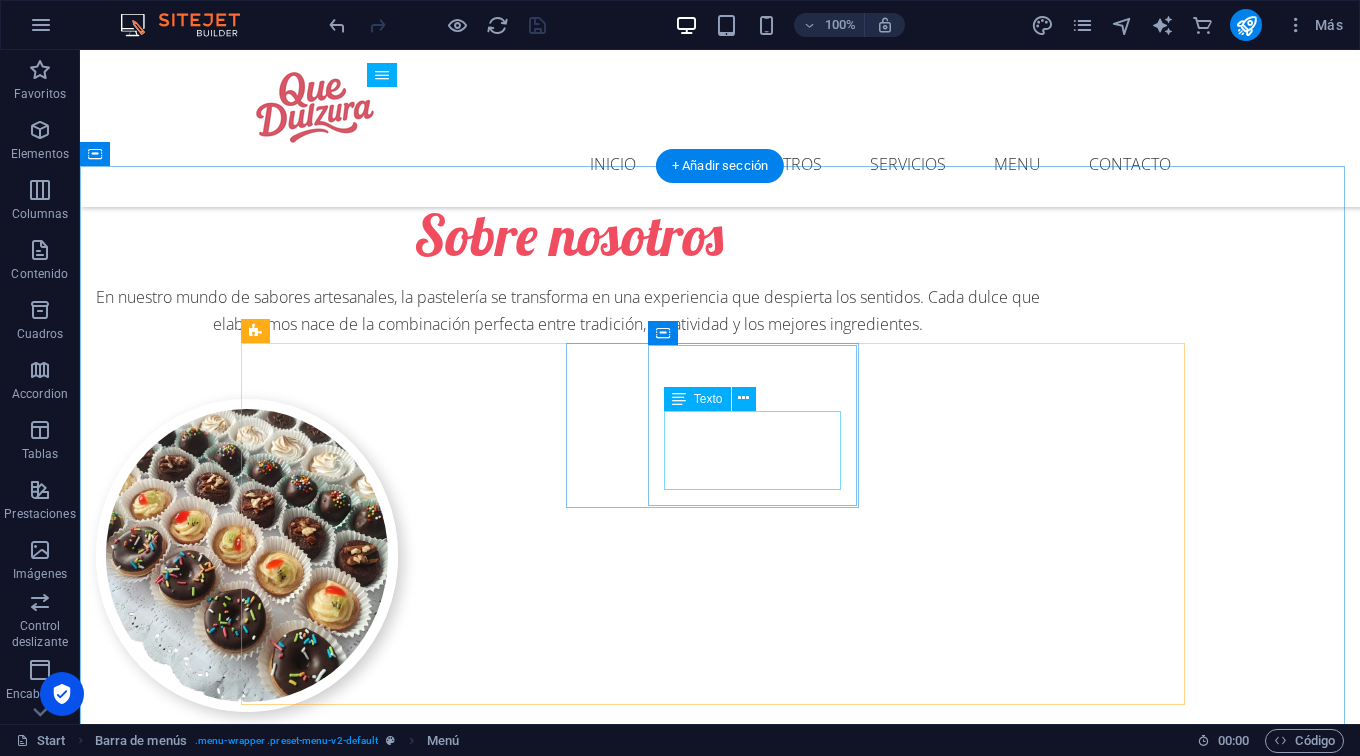 click on "Lorem ipsum dolor sit amet, consectetur adipisicing elit." at bounding box center [720, 2044] 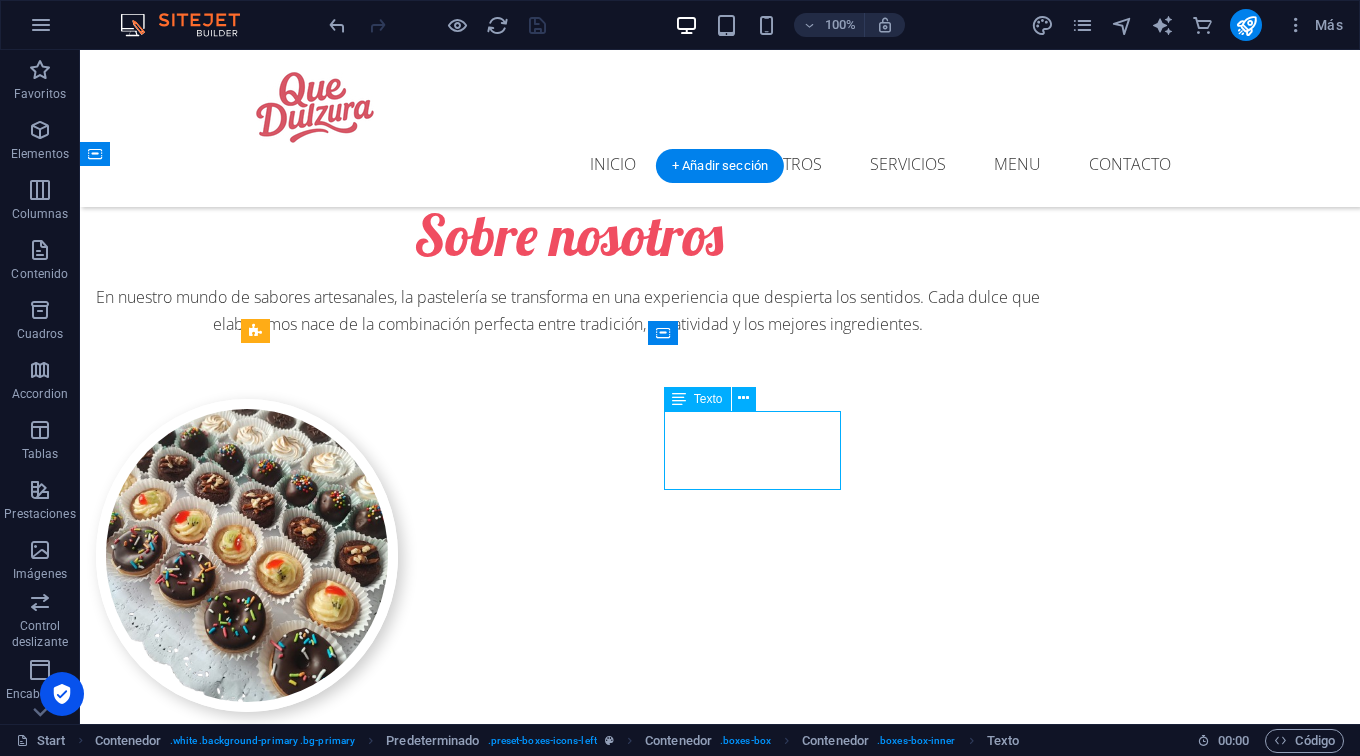 click on "Lorem ipsum dolor sit amet, consectetur adipisicing elit." at bounding box center (720, 2044) 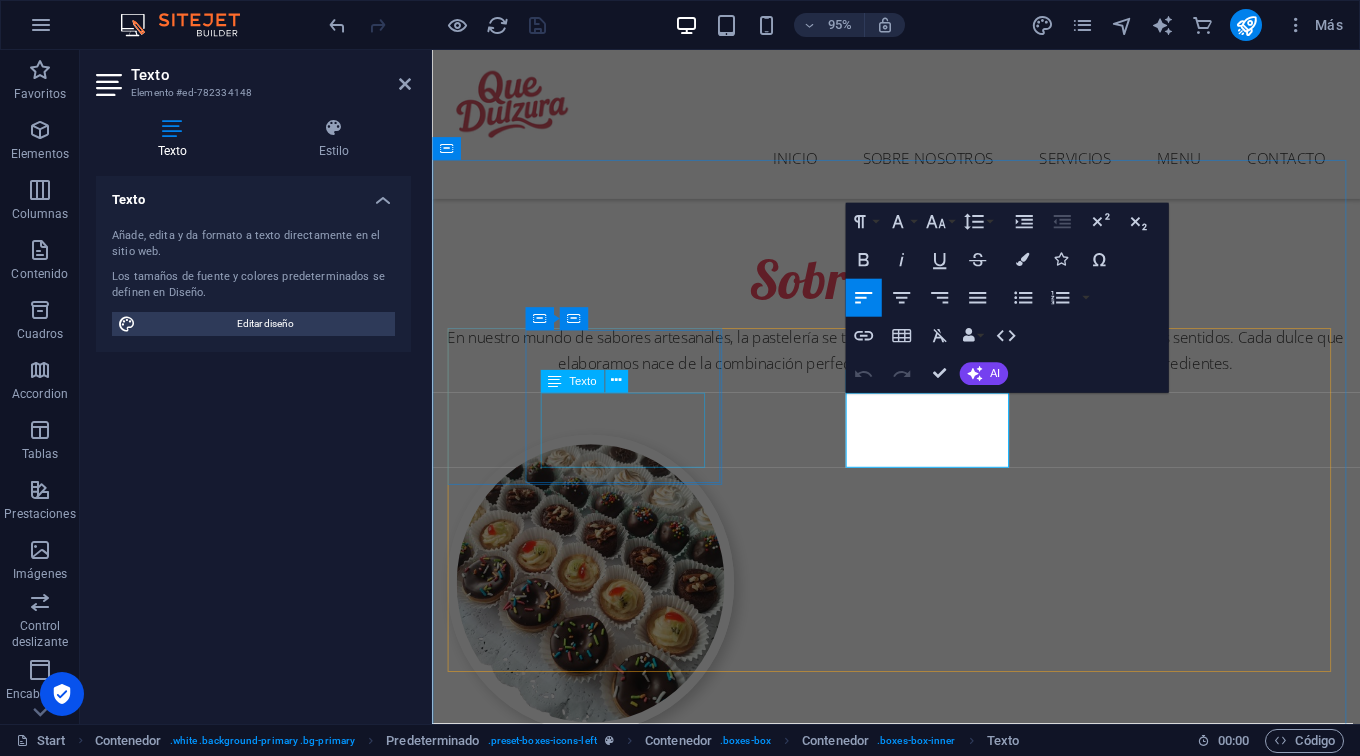 scroll, scrollTop: 1256, scrollLeft: 0, axis: vertical 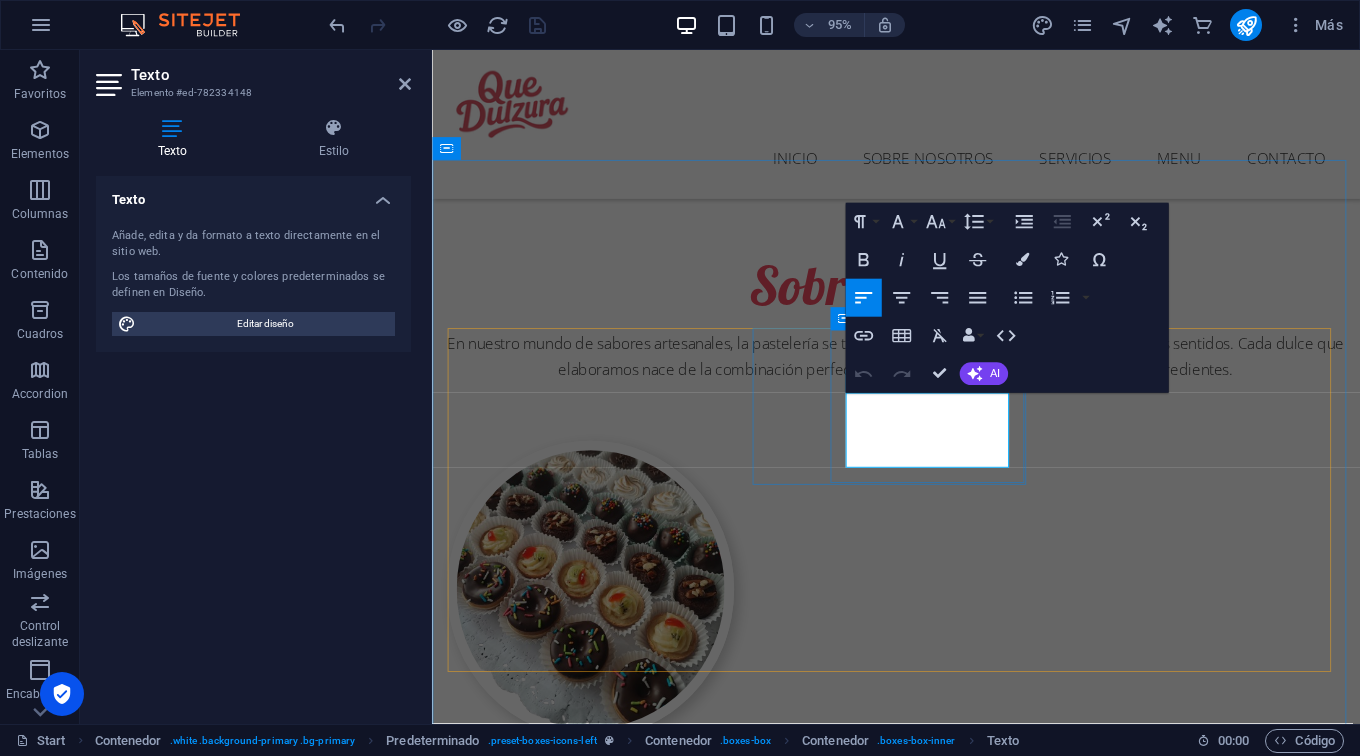 drag, startPoint x: 867, startPoint y: 420, endPoint x: 1007, endPoint y: 472, distance: 149.34523 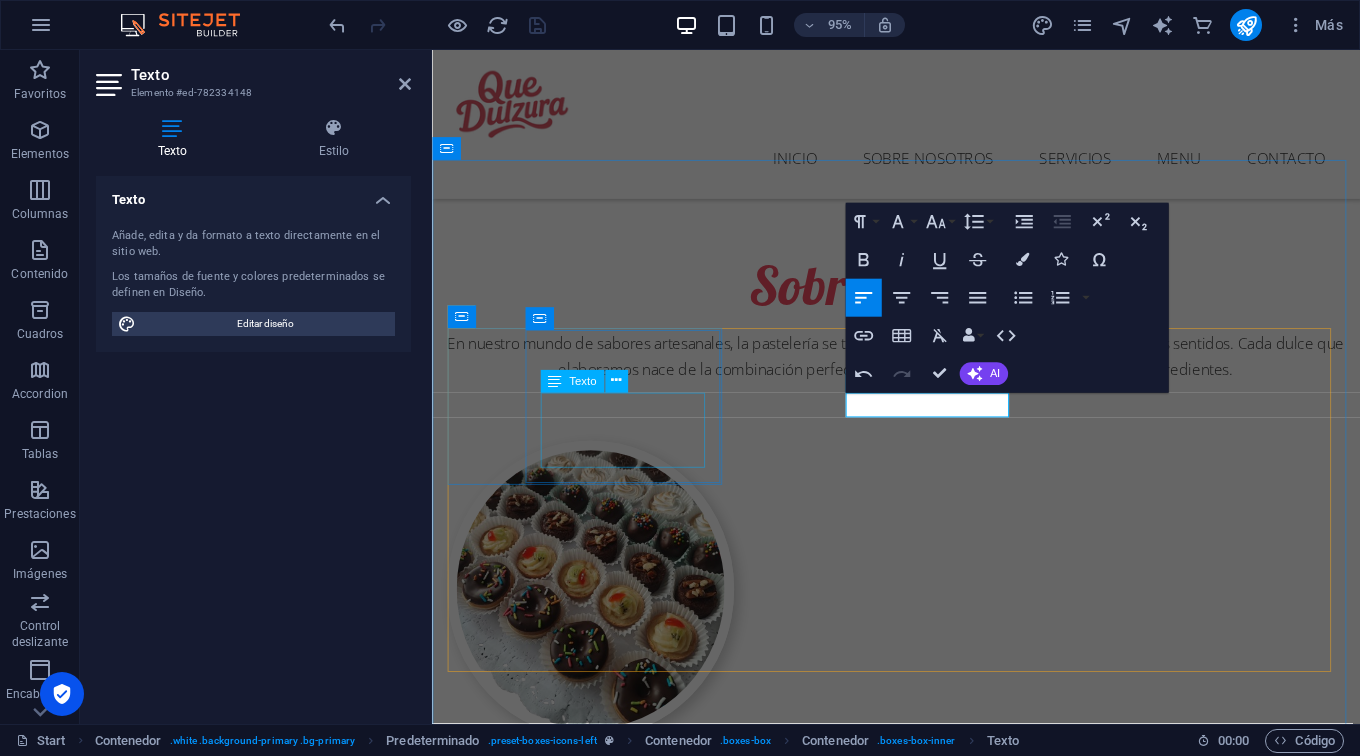 click on "Lorem ipsum dolor sit amet, consectetur adipisicing elit." at bounding box center (921, 1924) 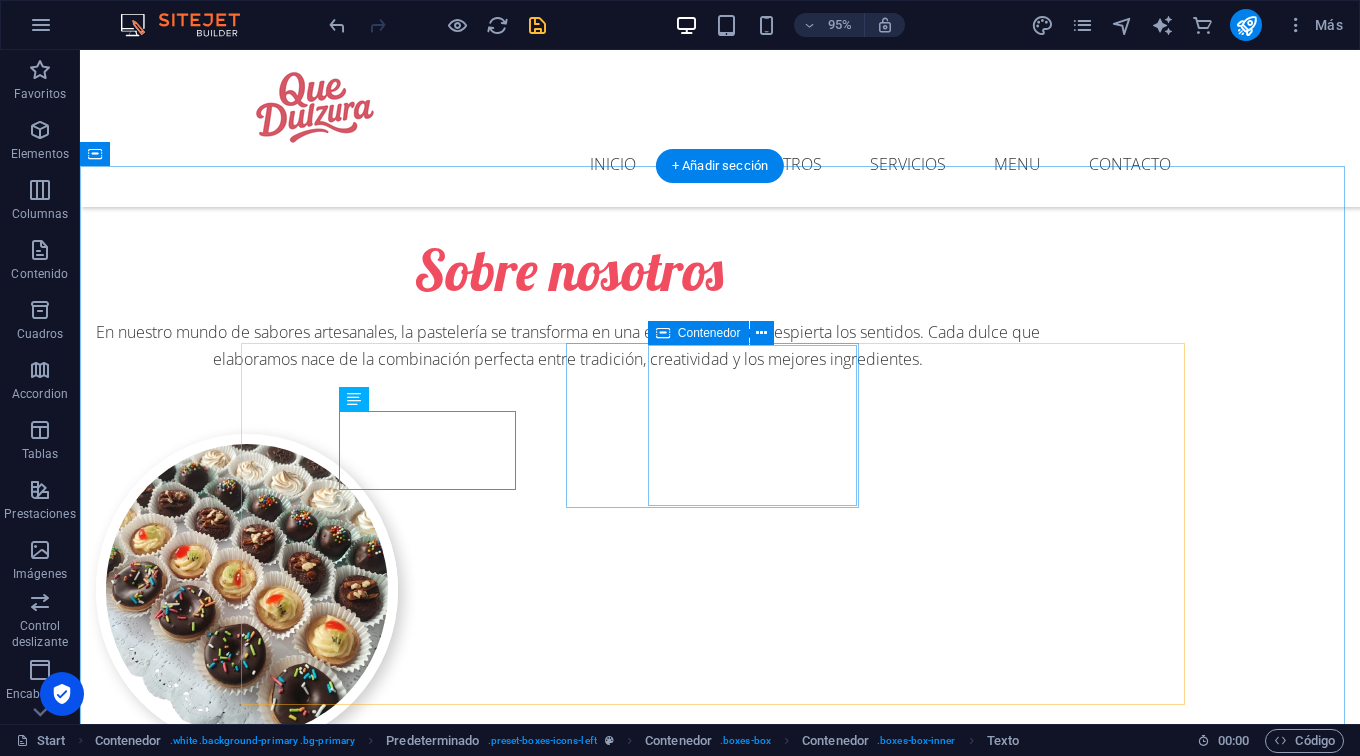 scroll, scrollTop: 1262, scrollLeft: 0, axis: vertical 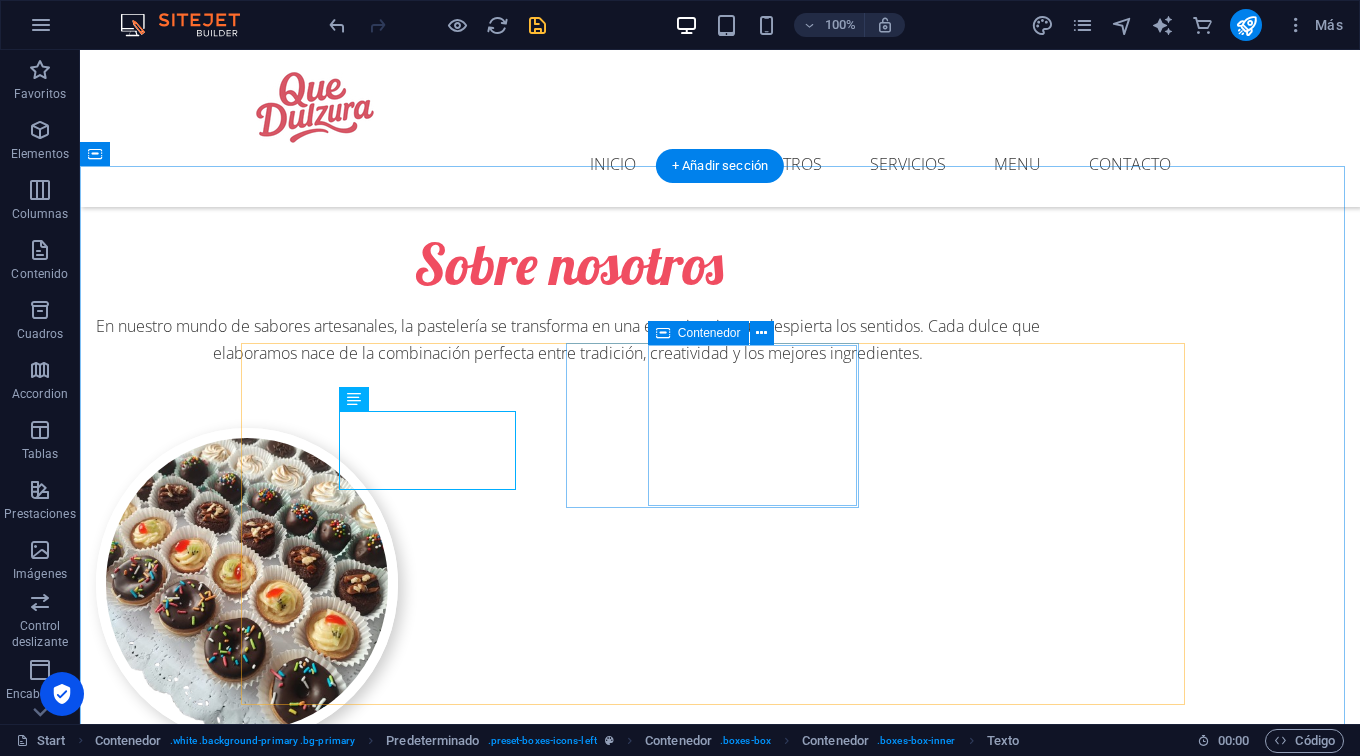 click on "Delivery" at bounding box center (720, 2031) 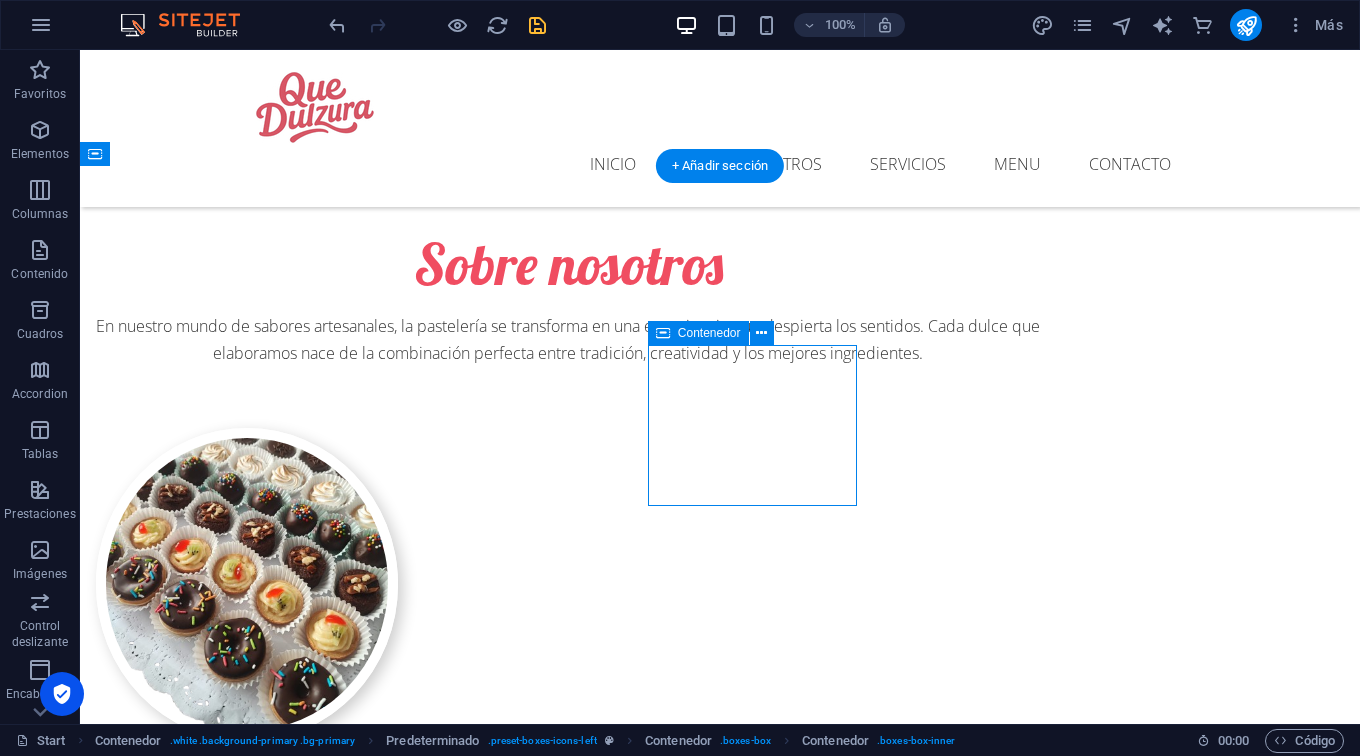 click on "Delivery" at bounding box center (720, 2031) 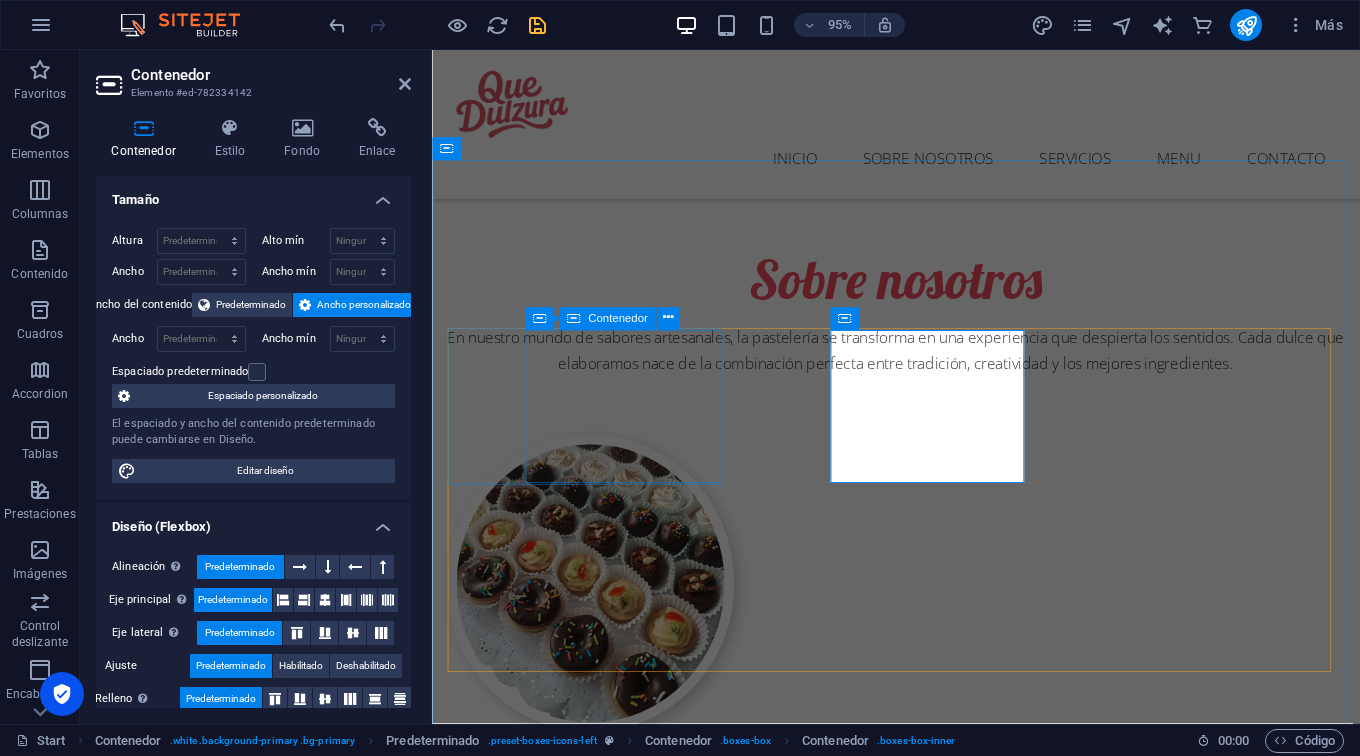 scroll, scrollTop: 1256, scrollLeft: 0, axis: vertical 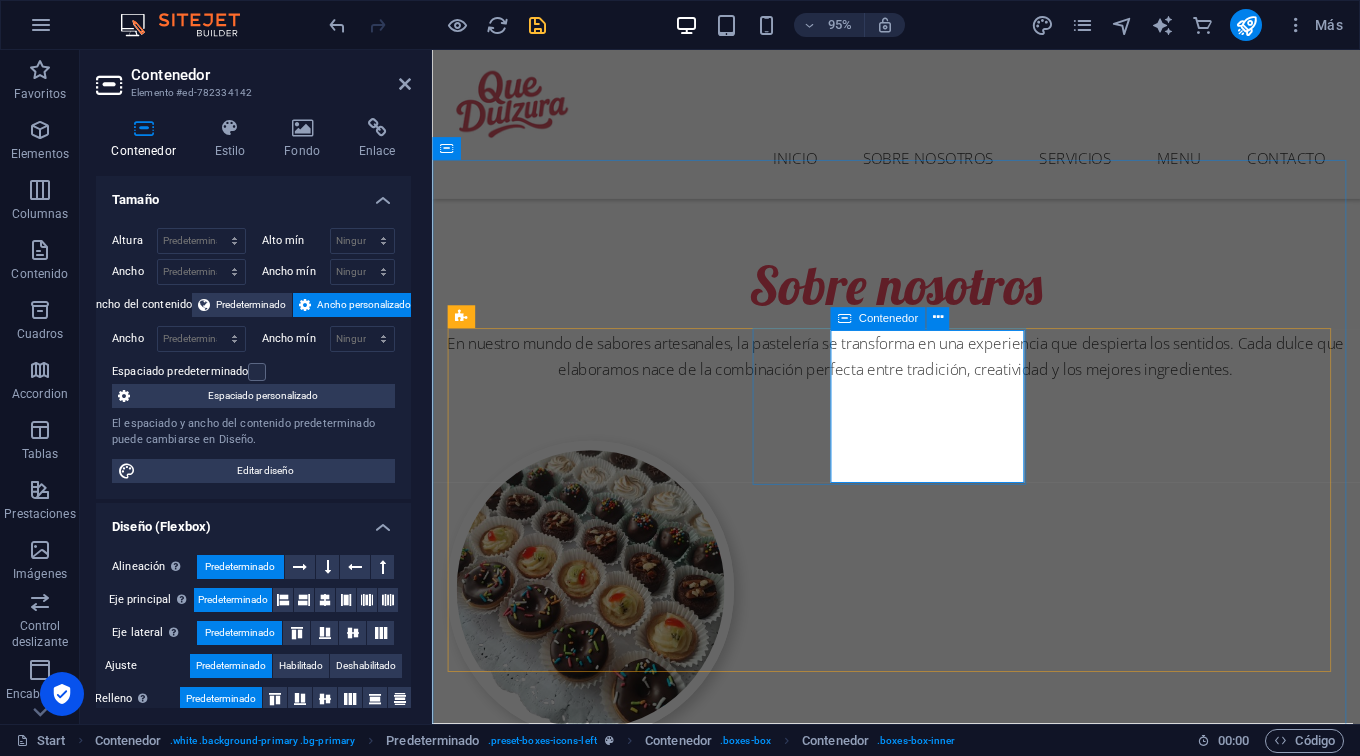 click on "Delivery" at bounding box center (921, 2090) 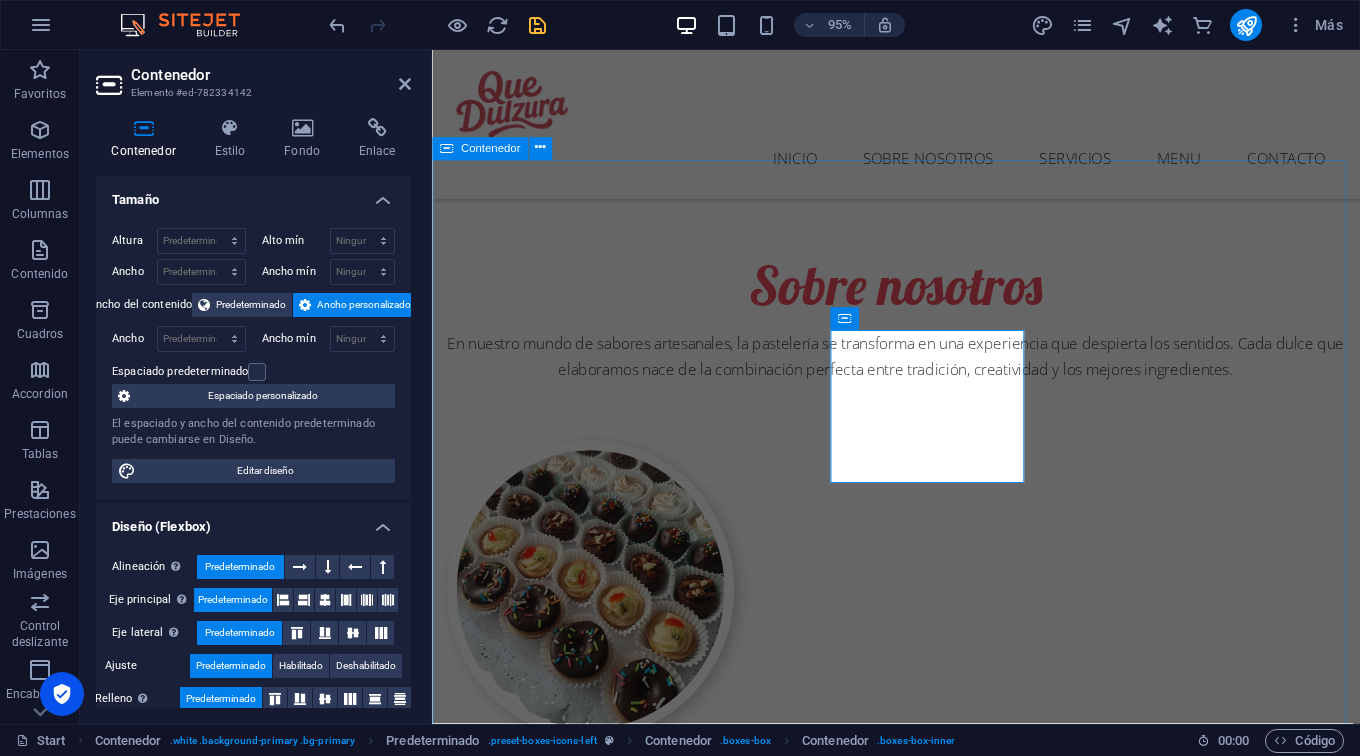 click on "Nuestros servicios Ice Cream Lorem ipsum dolor sit amet, consectetur adipisicing elit. Delivery Catering Lorem ipsum dolor sit amet, consectetur adipisicing elit. Milkshakes Lorem ipsum dolor sit amet, consectetur adipisicing elit. Cakes Lorem ipsum dolor sit amet, consectetur adipisicing elit. Workshops Lorem ipsum dolor sit amet, consectetur adipisicing elit." at bounding box center [920, 2313] 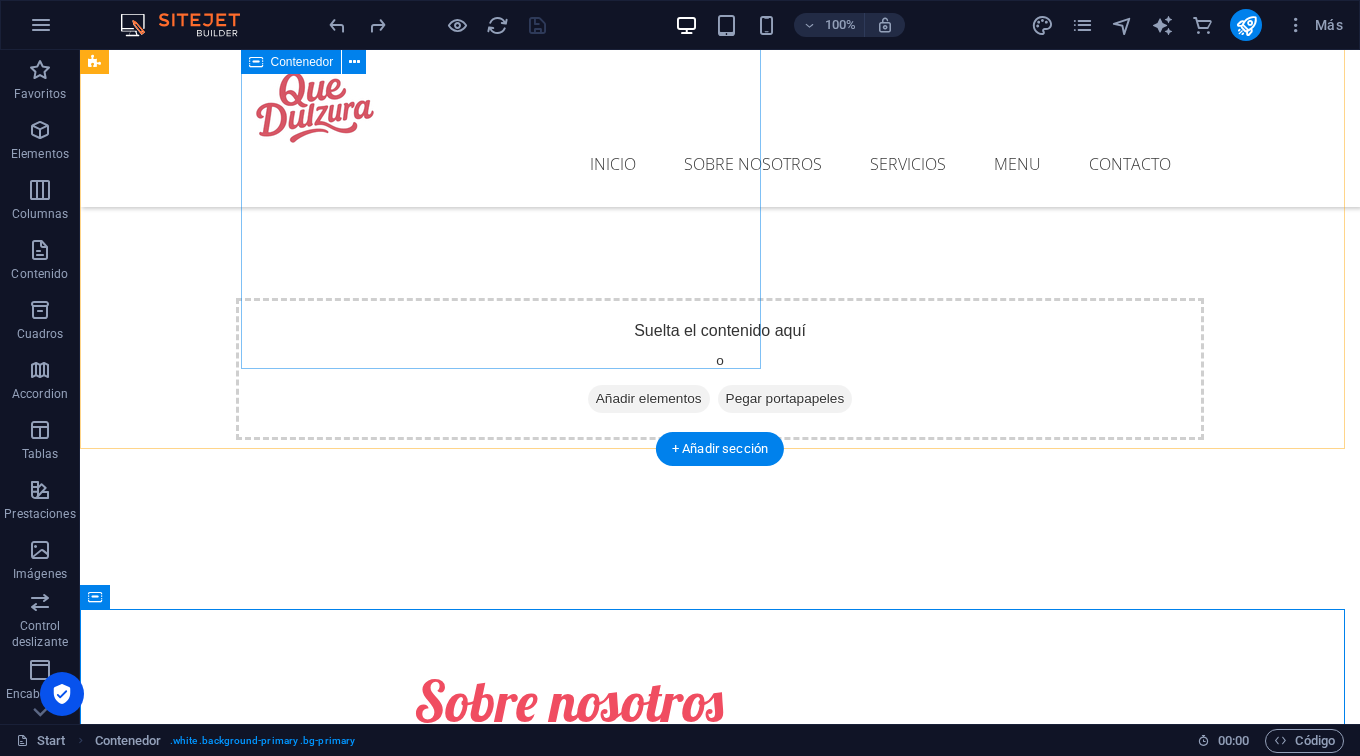 scroll, scrollTop: 813, scrollLeft: 0, axis: vertical 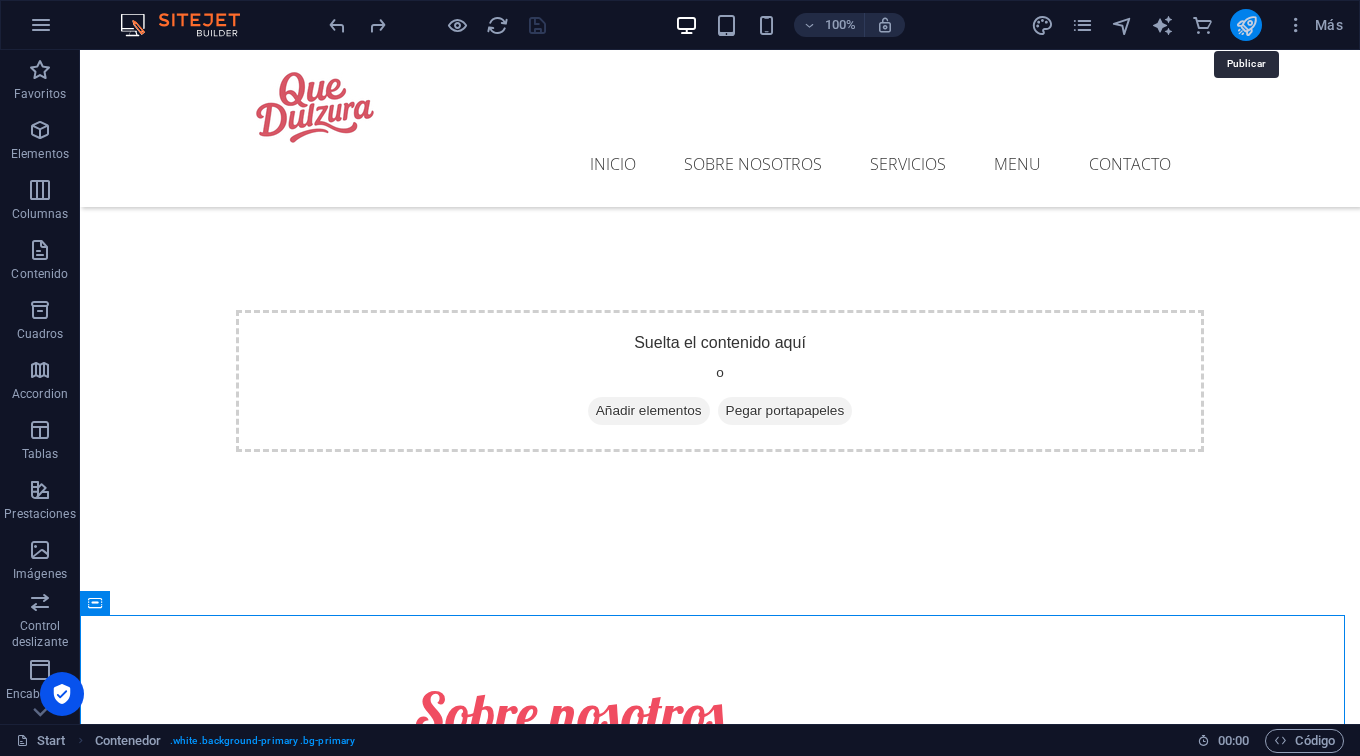 click at bounding box center [1246, 25] 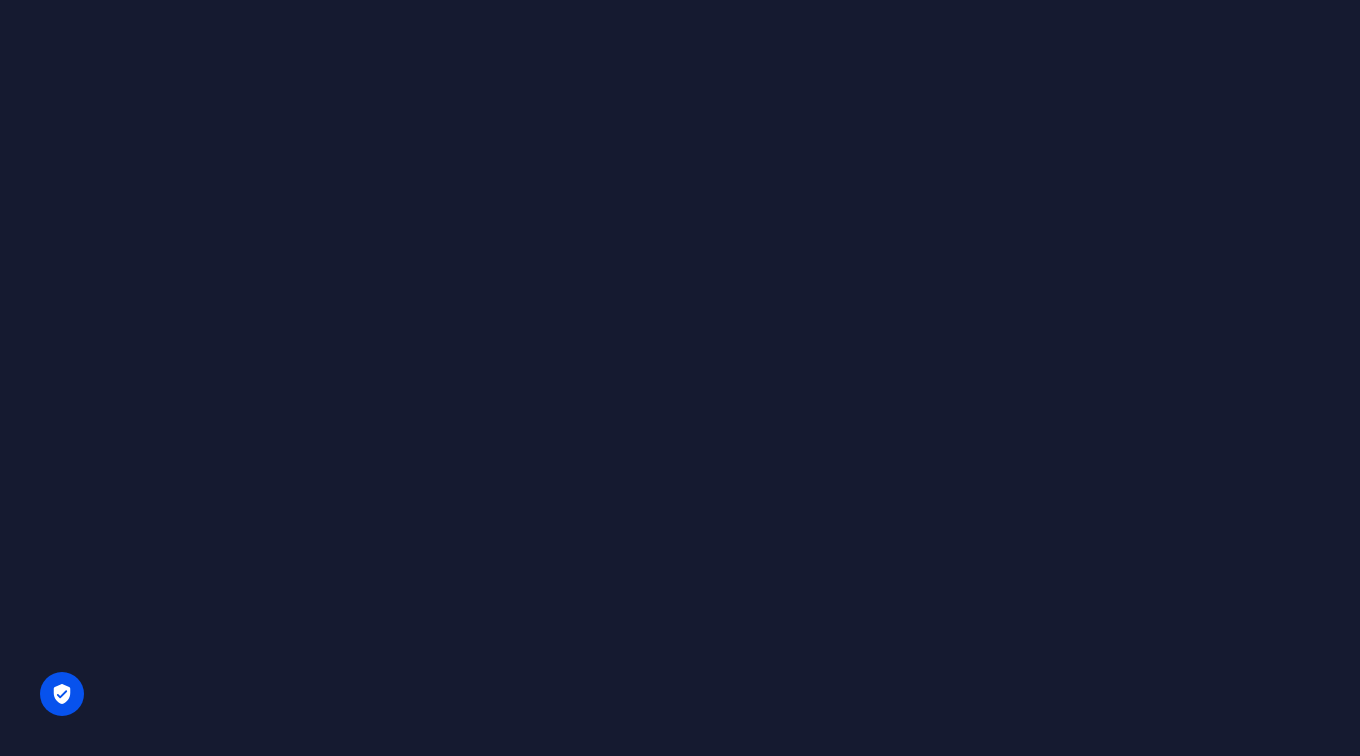scroll, scrollTop: 0, scrollLeft: 0, axis: both 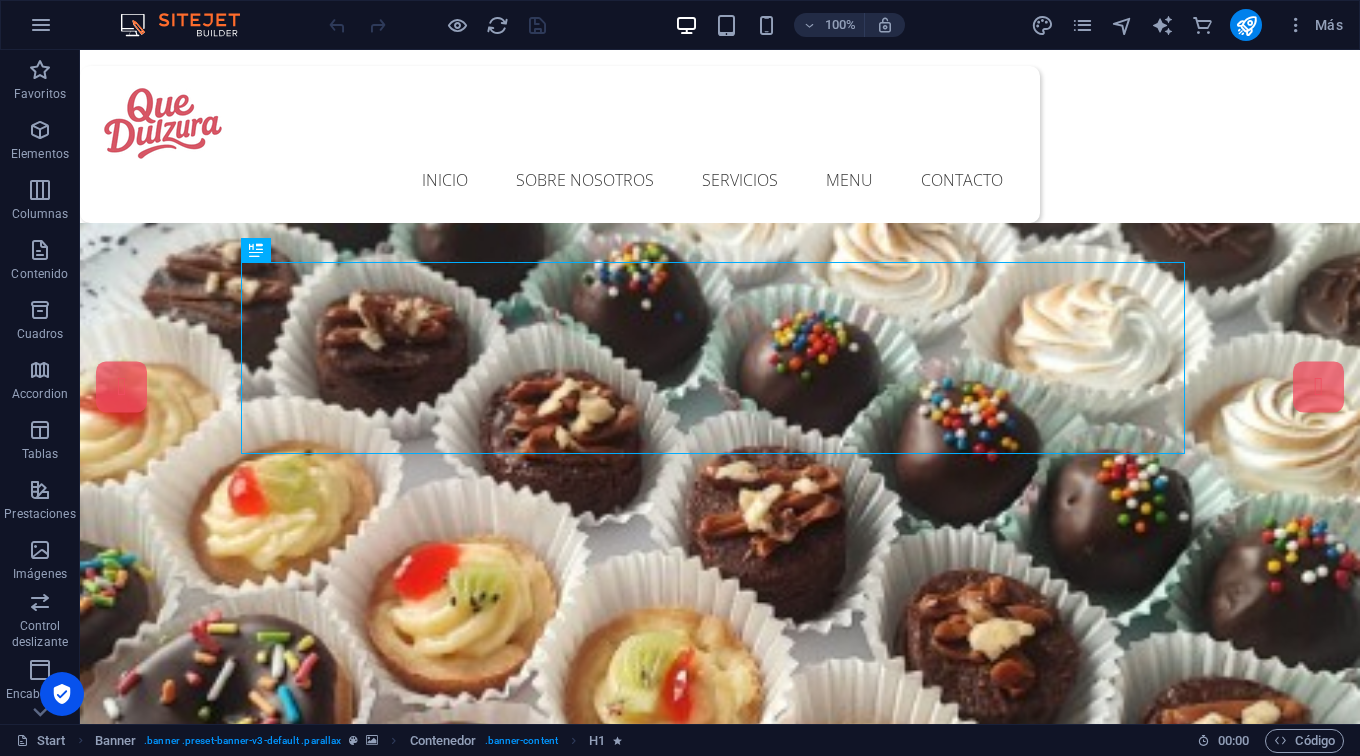 click on "Inicio Sobre nosotros Servicios Menu Contacto [PERSON_NAME] con amor, pensado para ti. Suelta el contenido aquí o  Añadir elementos  Pegar portapapeles
Sobre nosotros En nuestro mundo de sabores artesanales, la pastelería se transforma en una experiencia que despierta los sentidos. [PERSON_NAME] que elaboramos [PERSON_NAME] de la combinación perfecta entre tradición, creatividad y los mejores ingredientes.
Nuestros servicios Ice Cream Lorem ipsum dolor sit amet, consectetur adipisicing elit. Delivery Lorem ipsum dolor sit amet, consectetur adipisicing elit. Catering Lorem ipsum dolor sit amet, consectetur adipisicing elit. Milkshakes Lorem ipsum dolor sit amet, consectetur adipisicing elit. Cakes Lorem ipsum dolor sit amet, consectetur adipisicing elit. Workshops Lorem ipsum dolor sit amet, consectetur adipisicing elit.
Nuestro Menú Ice Cream Delicious Ice Cream Lorem ipsum dolor sit cum magni odio dolor amet $4.50" at bounding box center (720, 7444) 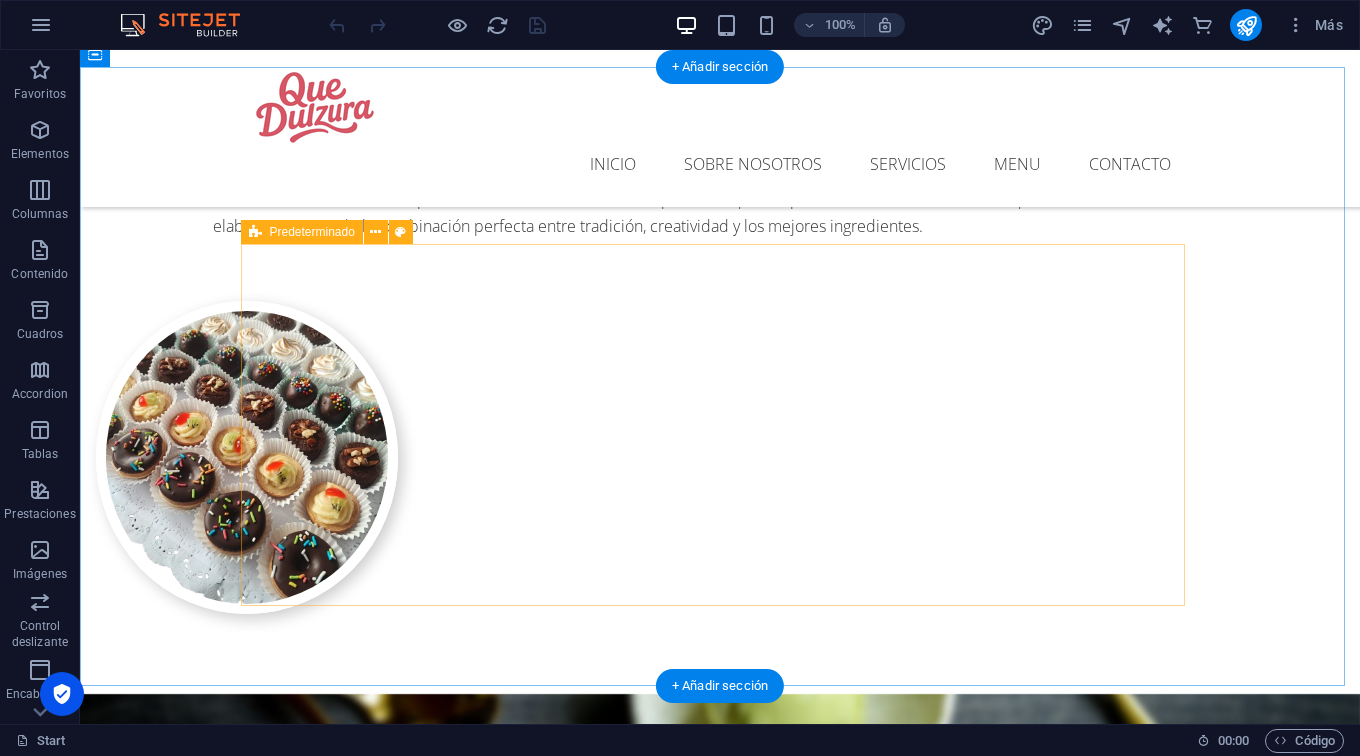 scroll, scrollTop: 1361, scrollLeft: 0, axis: vertical 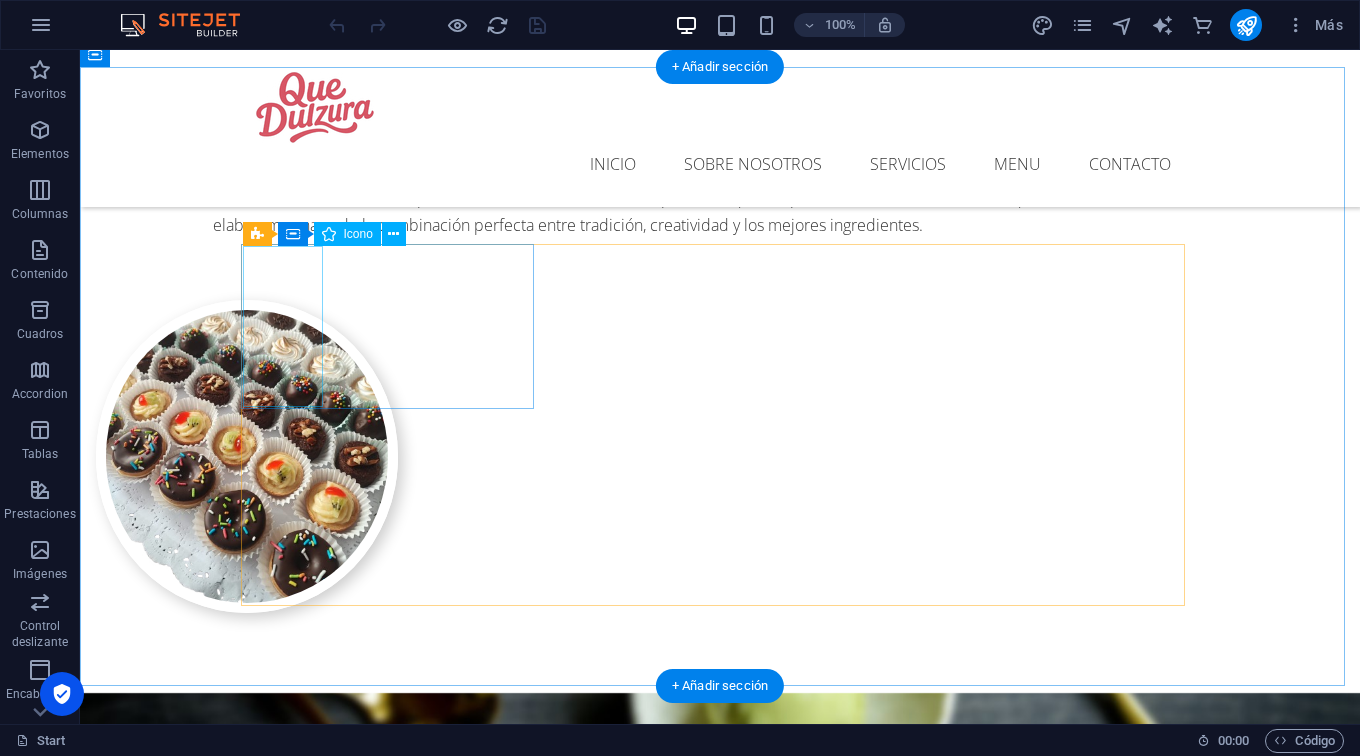 click at bounding box center [720, 1618] 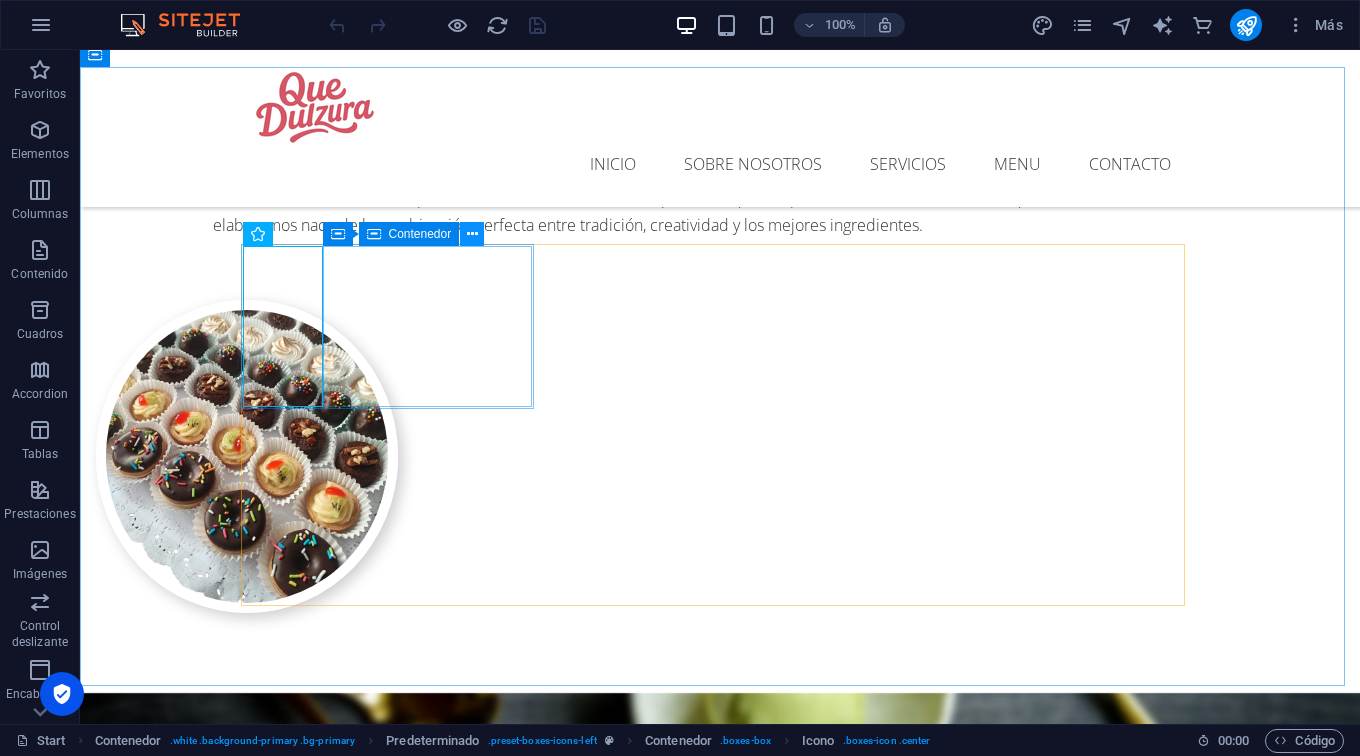 click at bounding box center [472, 234] 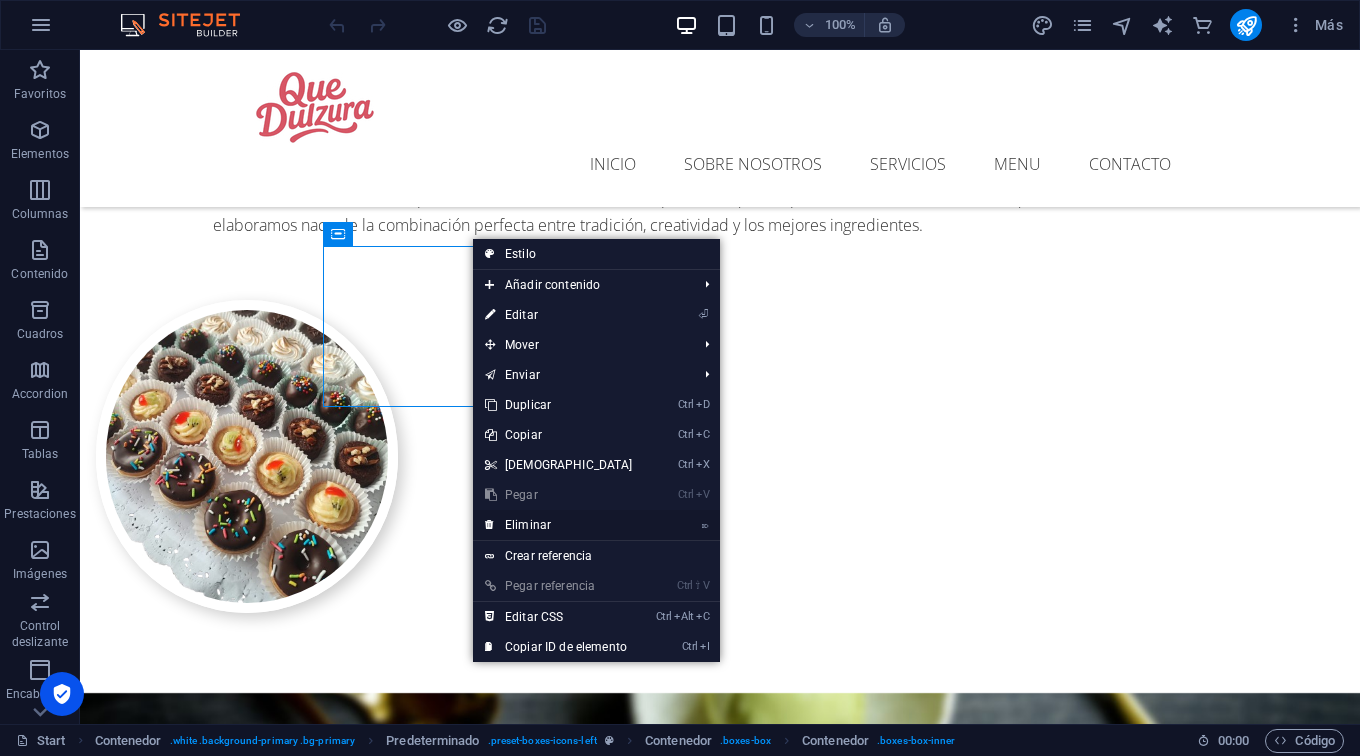 click on "⌦  Eliminar" at bounding box center (559, 525) 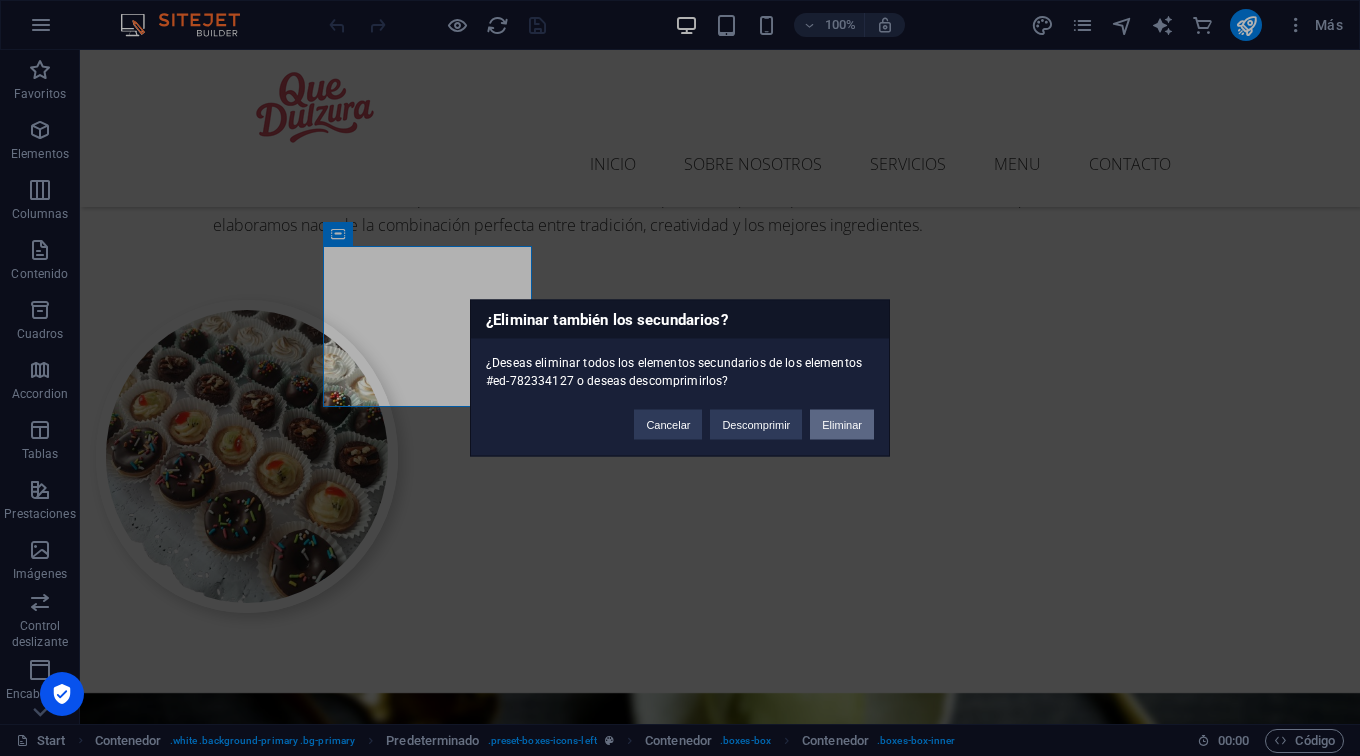 click on "Eliminar" at bounding box center [842, 425] 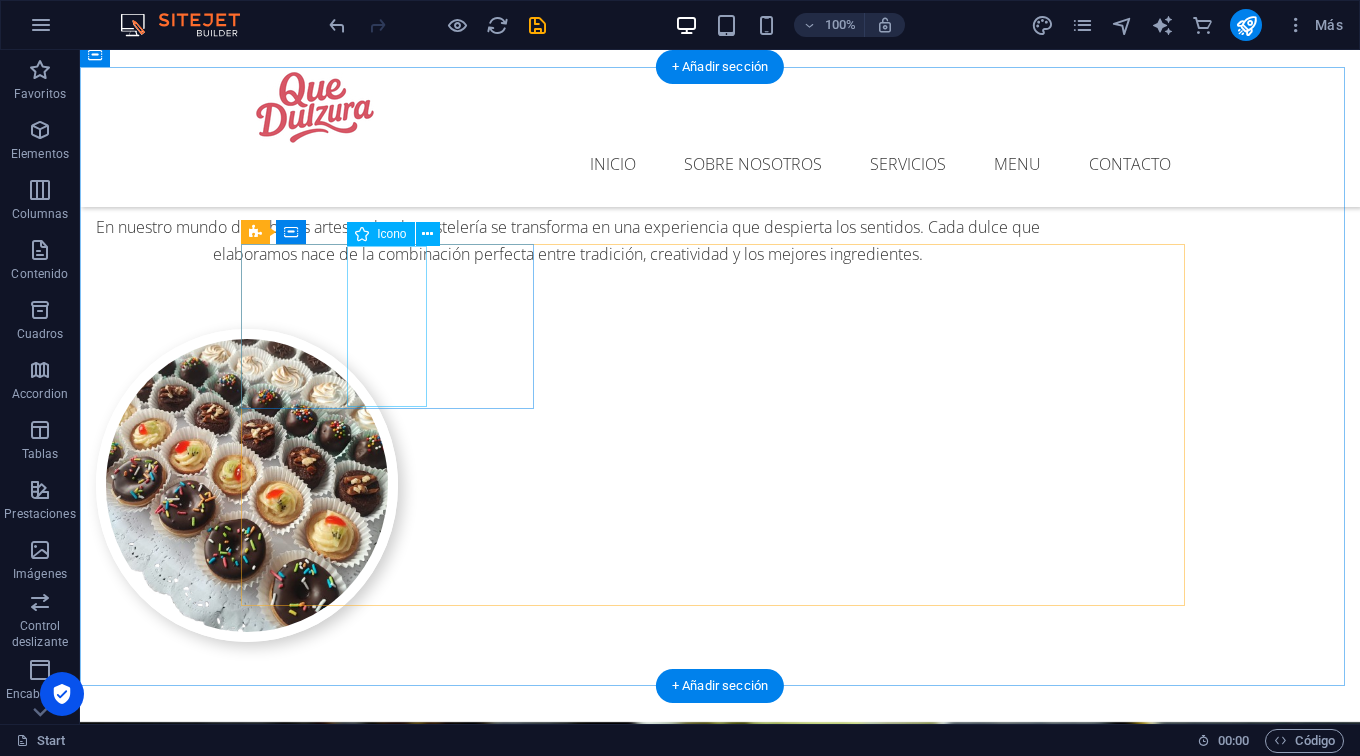 click at bounding box center [720, 1647] 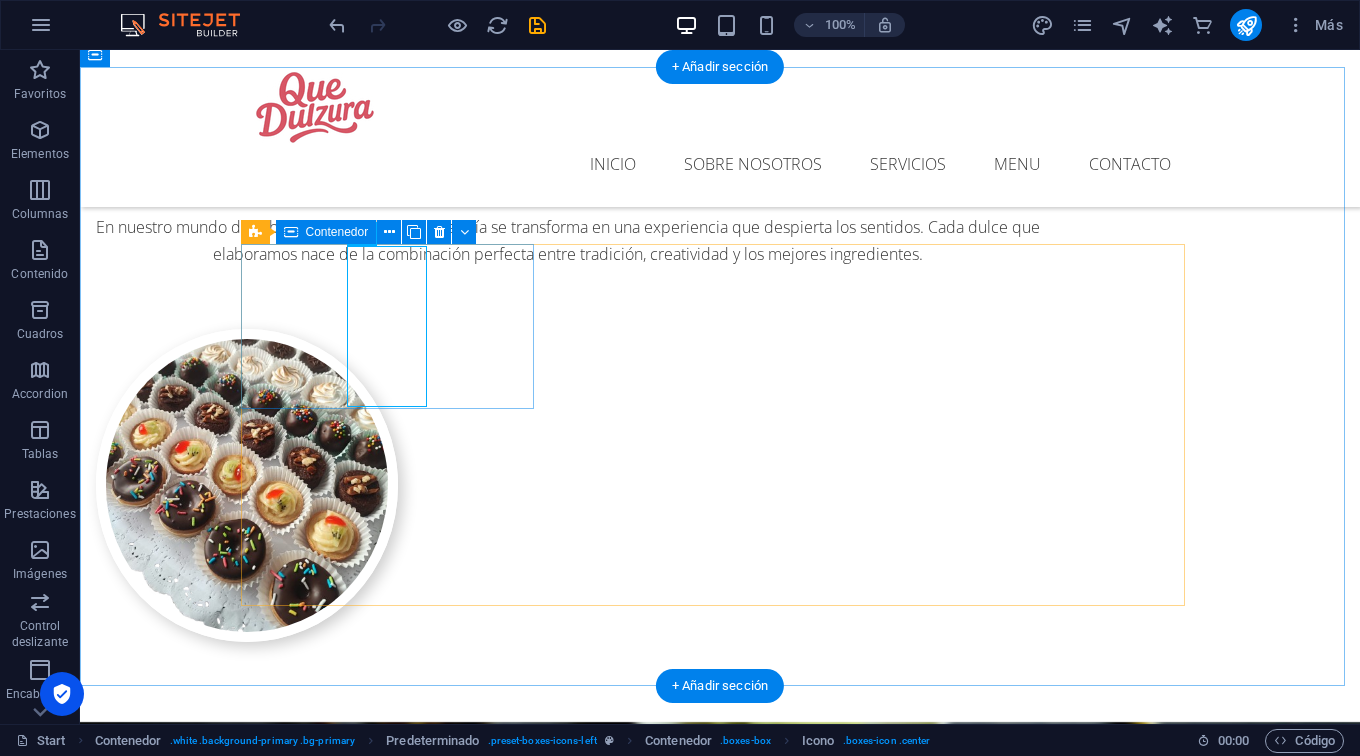 click at bounding box center (720, 1647) 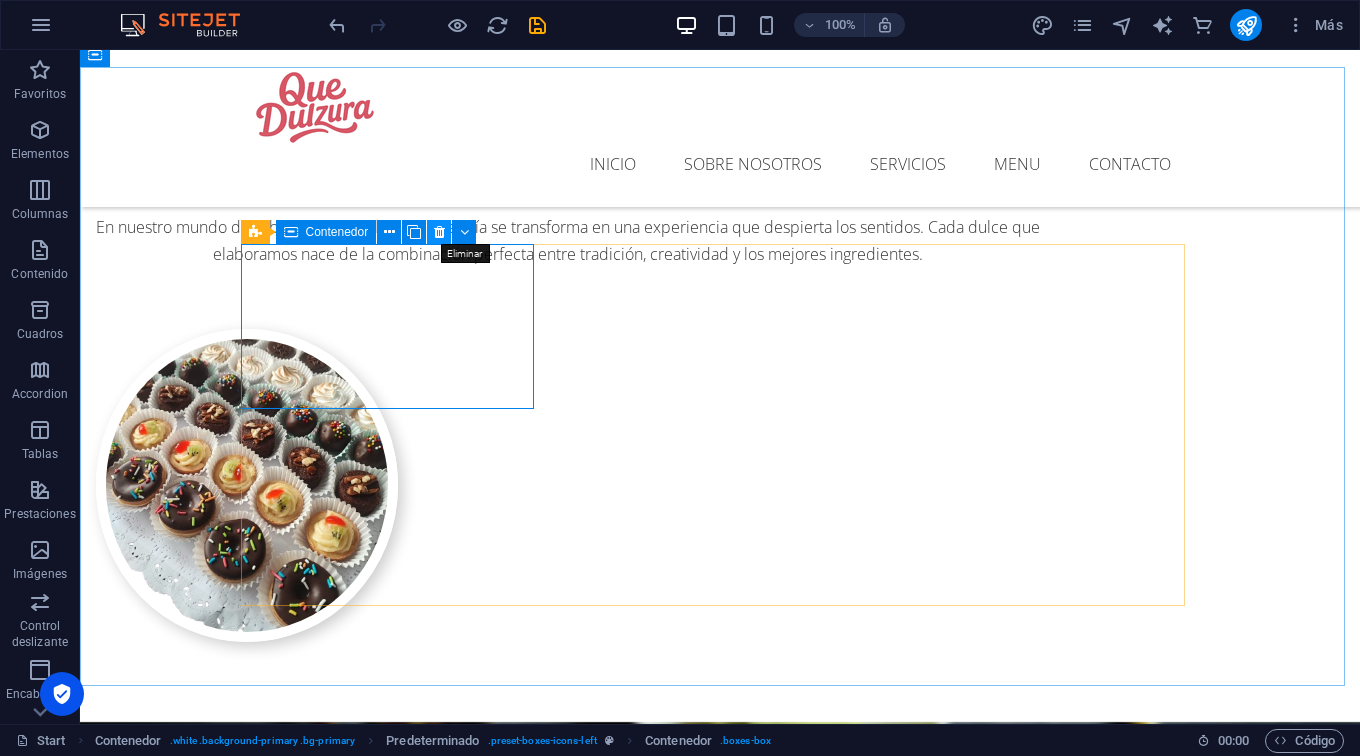 click at bounding box center (439, 232) 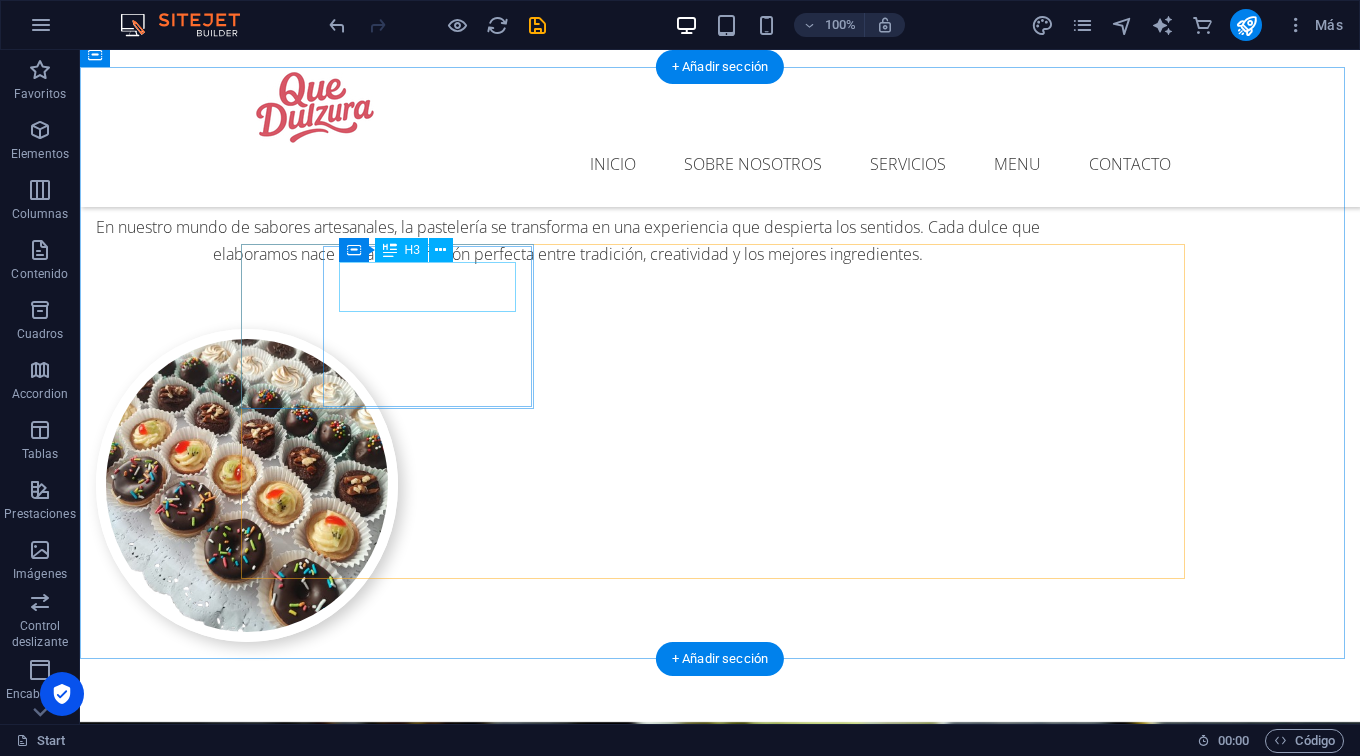 click on "Delivery" at bounding box center (720, 1728) 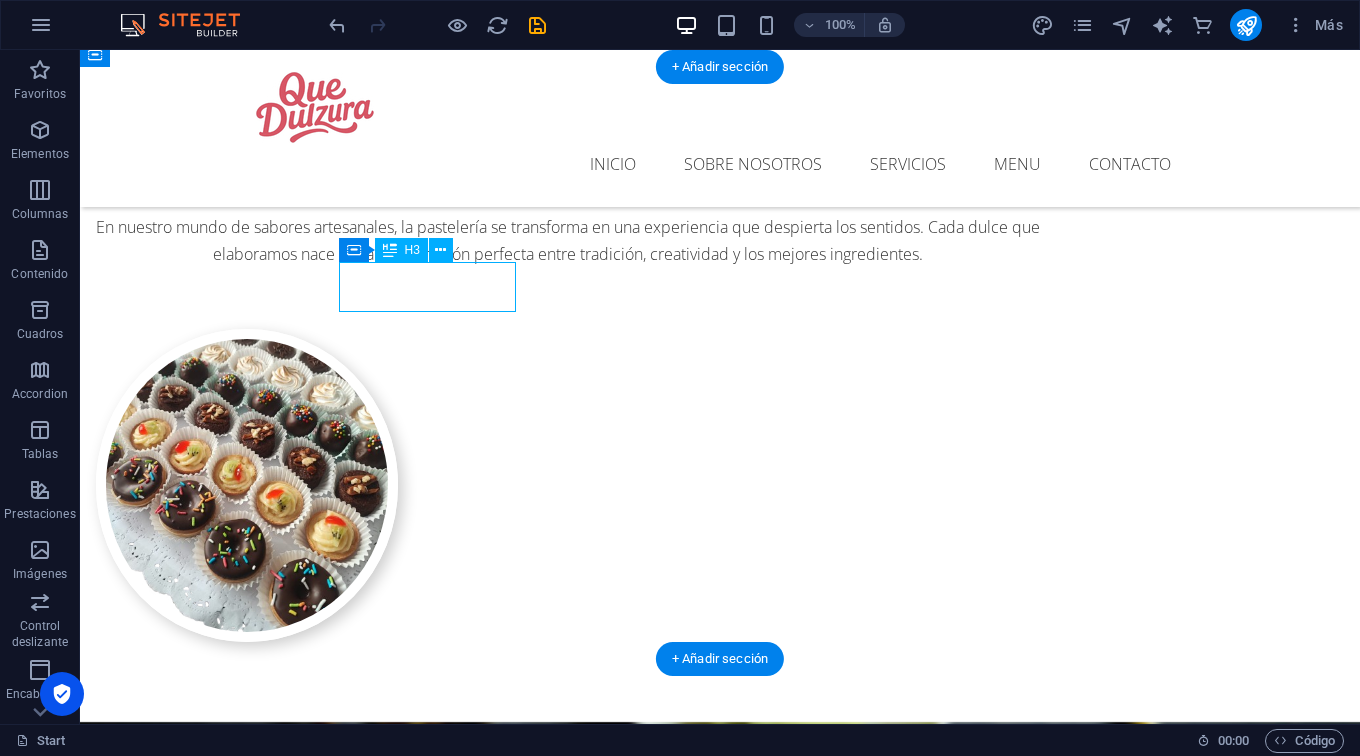 click on "Delivery" at bounding box center [720, 1728] 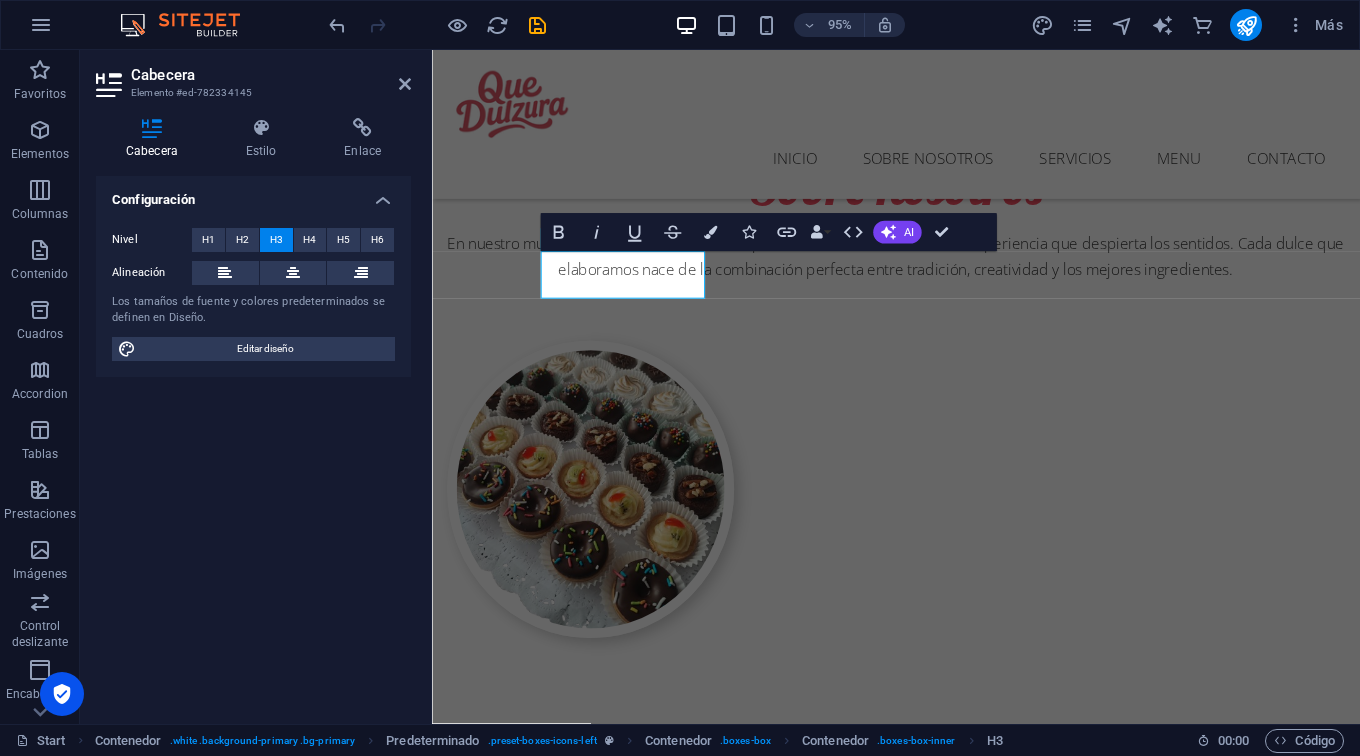 scroll, scrollTop: 1355, scrollLeft: 0, axis: vertical 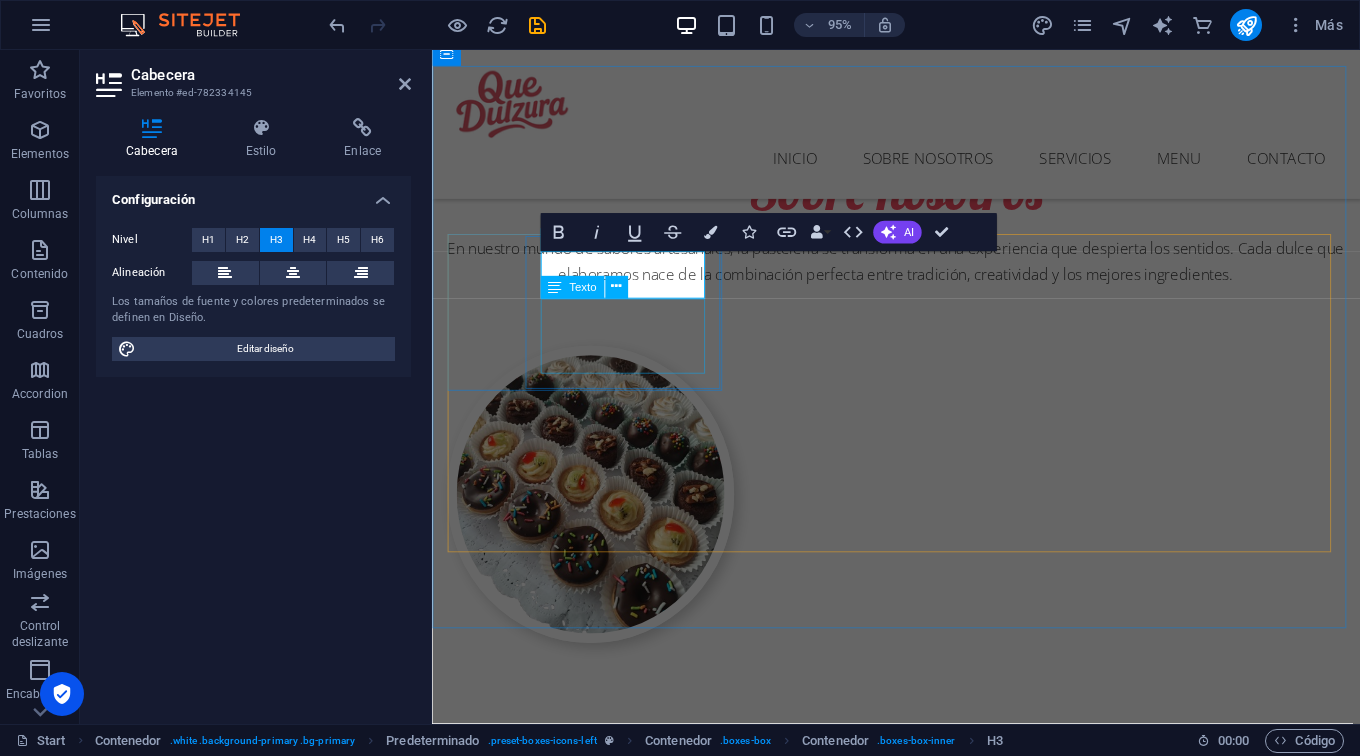 click on "Lorem ipsum dolor sit amet, consectetur adipisicing elit." at bounding box center (921, 1825) 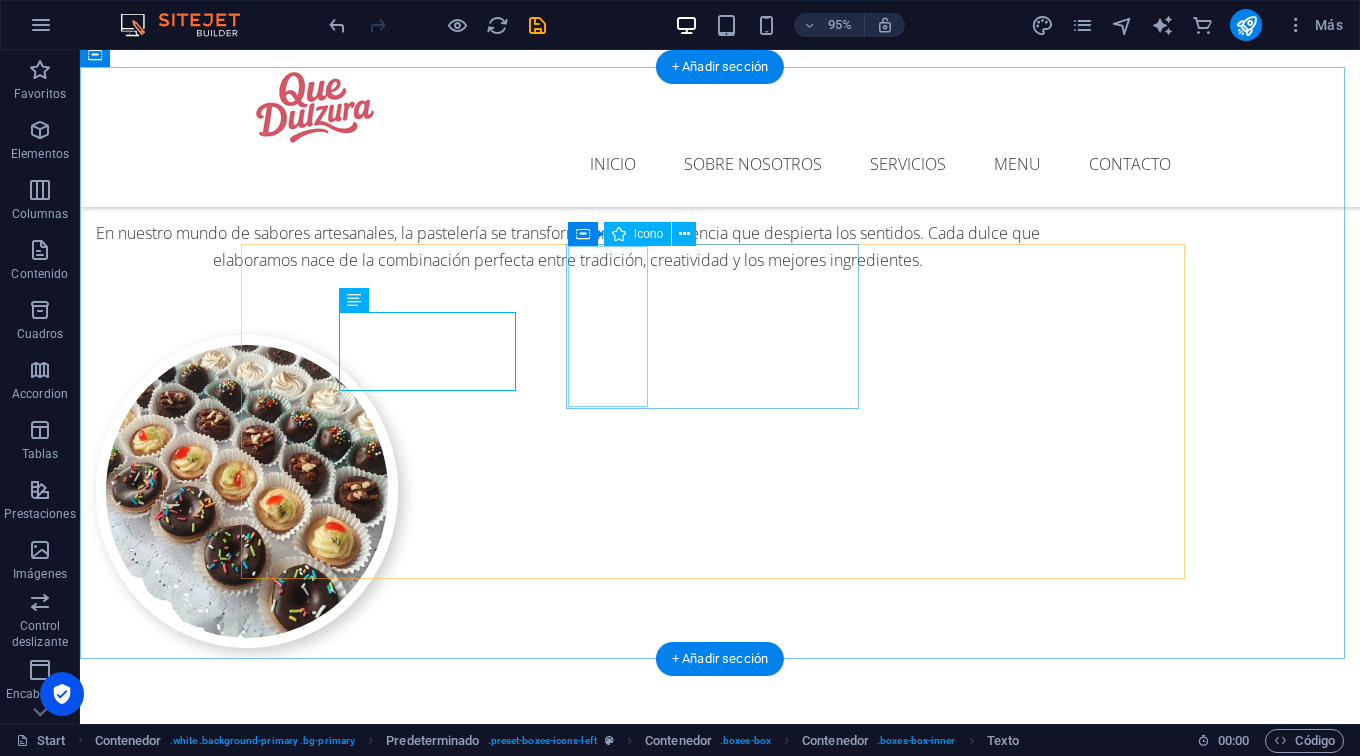 scroll, scrollTop: 1361, scrollLeft: 0, axis: vertical 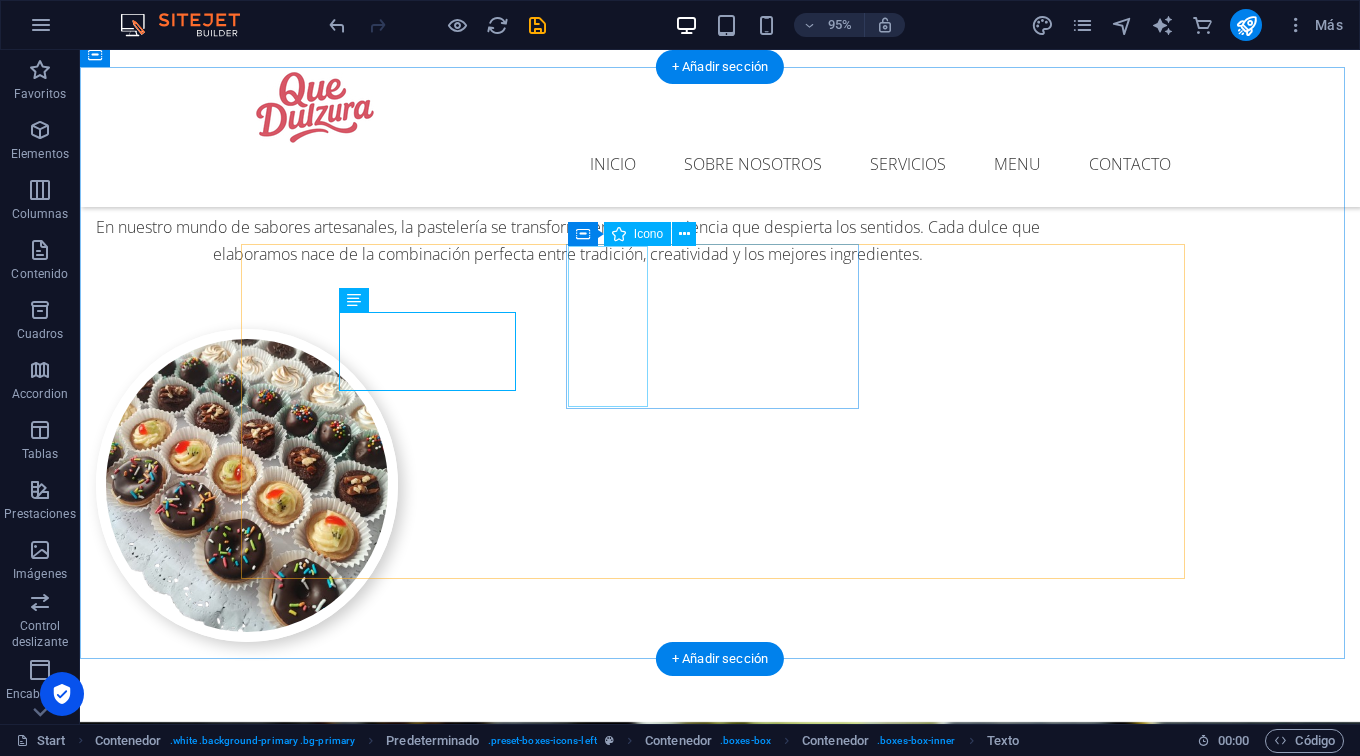 click at bounding box center [720, 1855] 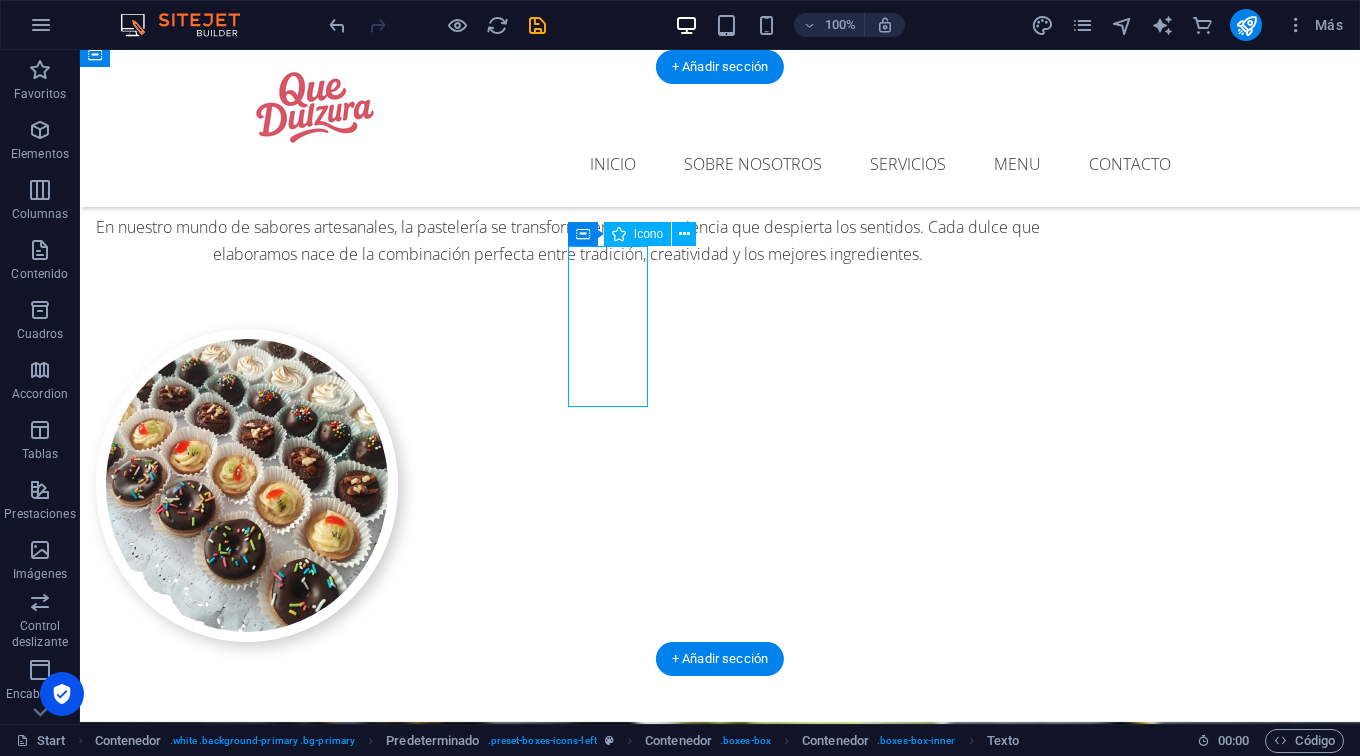 click at bounding box center [720, 1855] 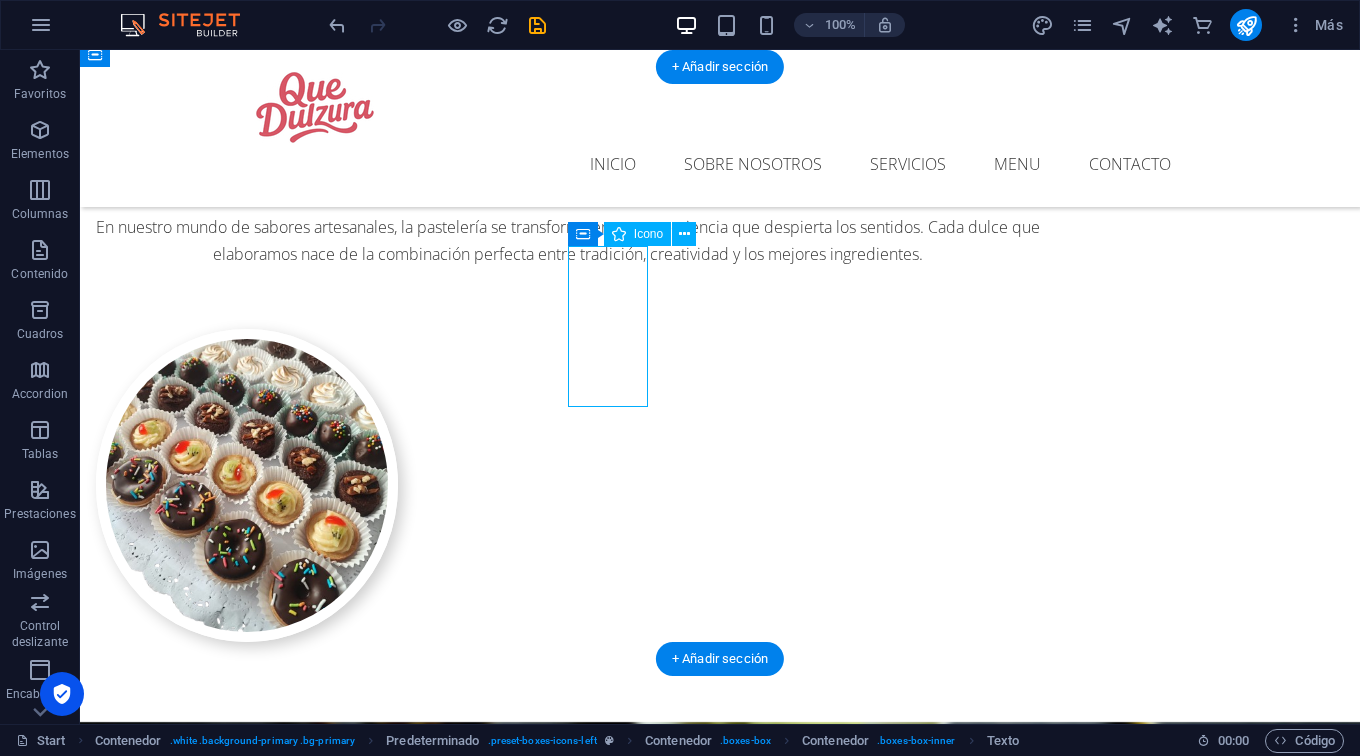 select on "xMidYMid" 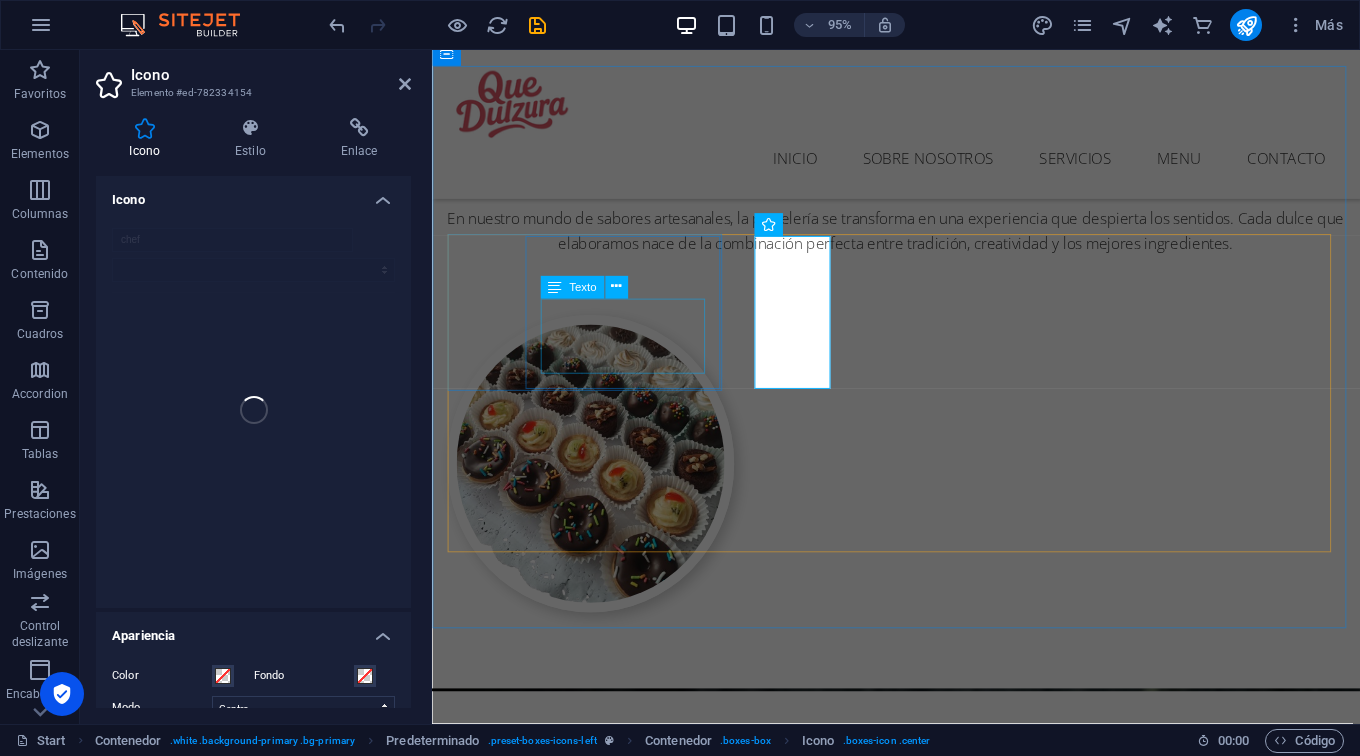 scroll, scrollTop: 1355, scrollLeft: 0, axis: vertical 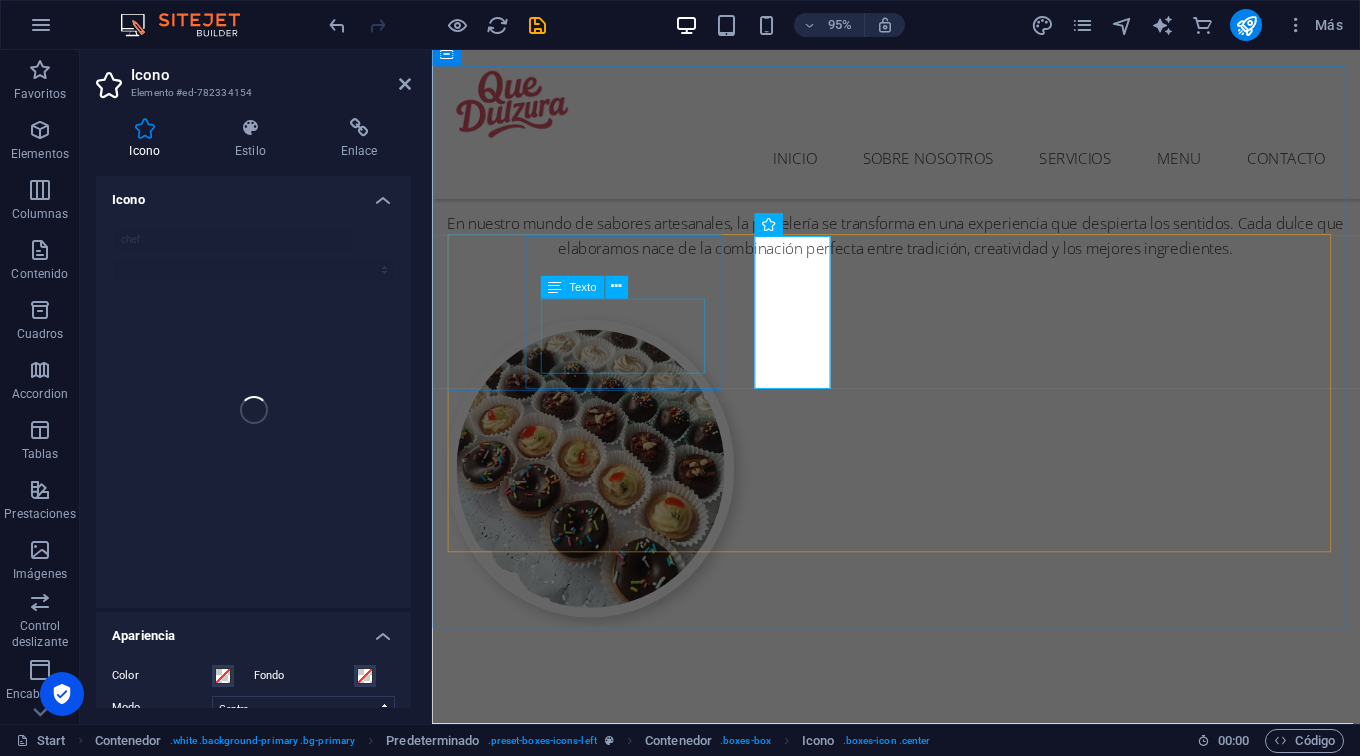 click on "Lorem ipsum dolor sit amet, consectetur adipisicing elit." at bounding box center [921, 1772] 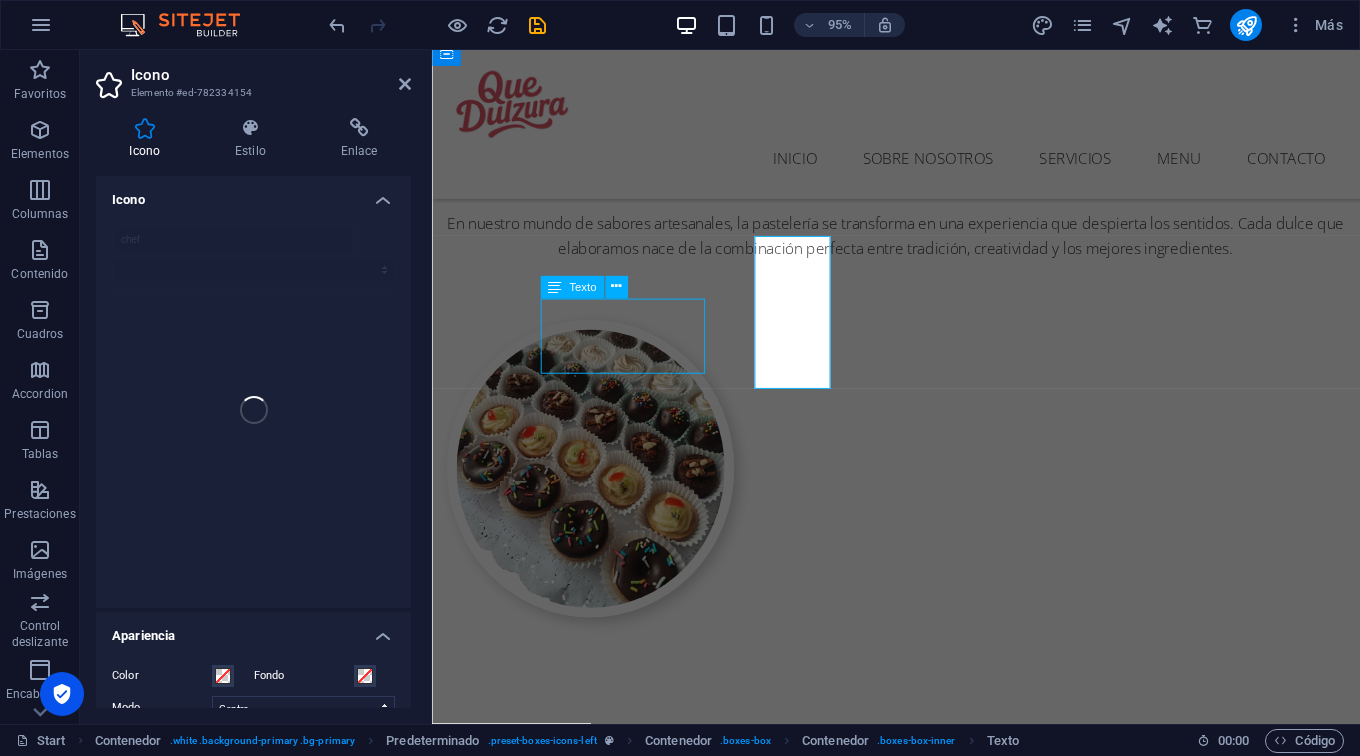 click on "Lorem ipsum dolor sit amet, consectetur adipisicing elit." at bounding box center (921, 1772) 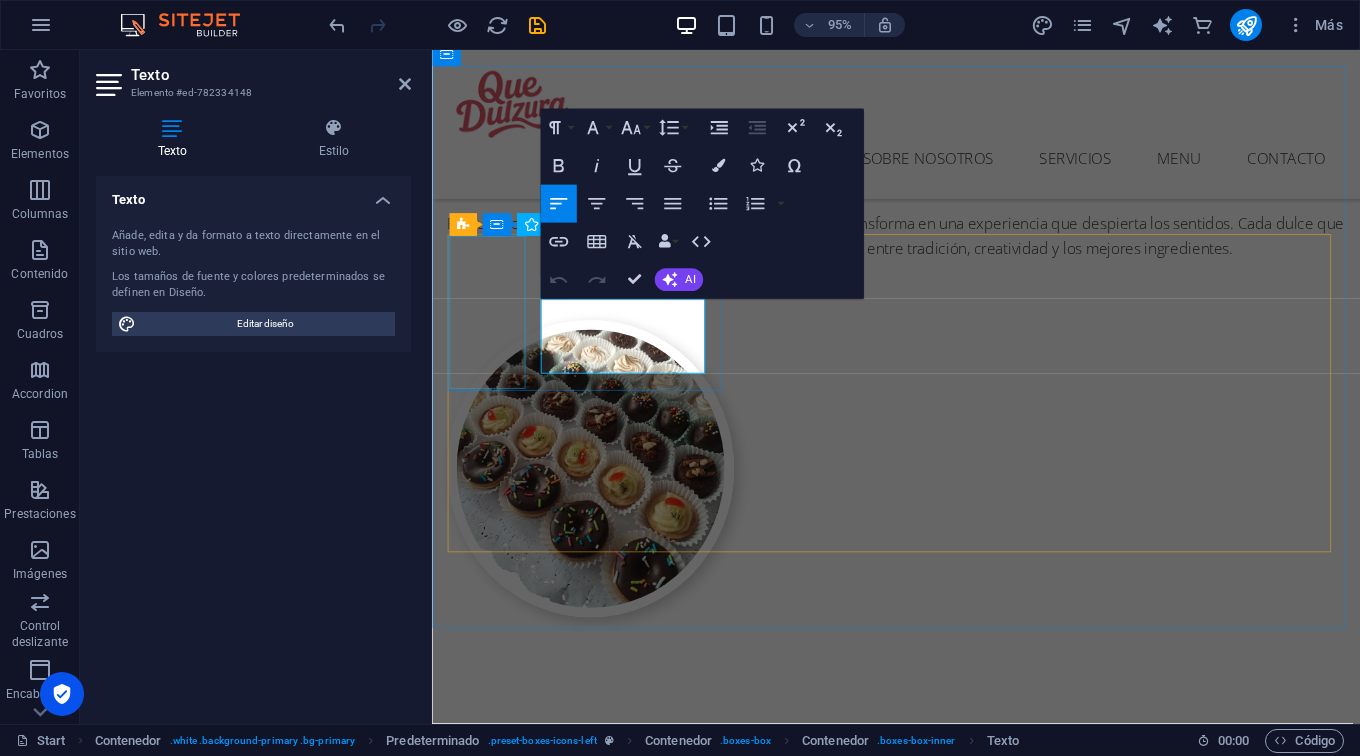 drag, startPoint x: 661, startPoint y: 385, endPoint x: 511, endPoint y: 335, distance: 158.11388 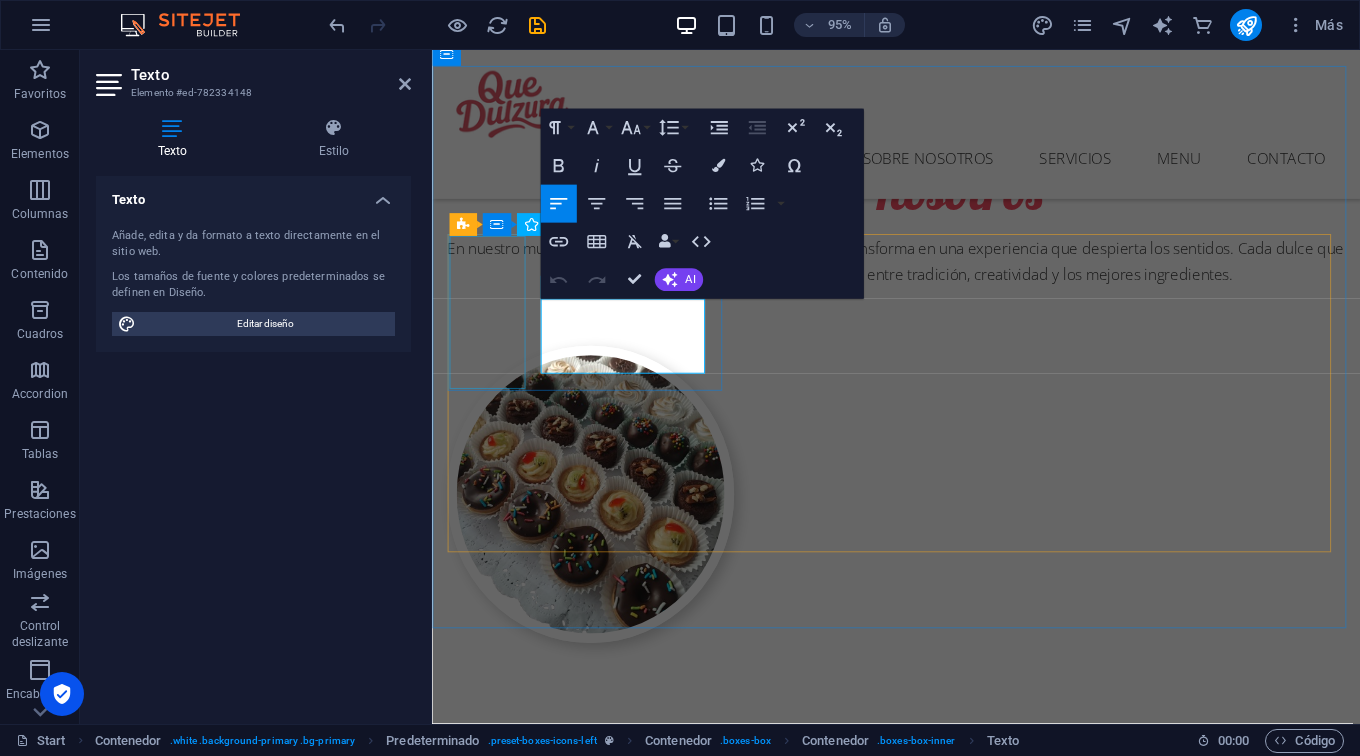 type 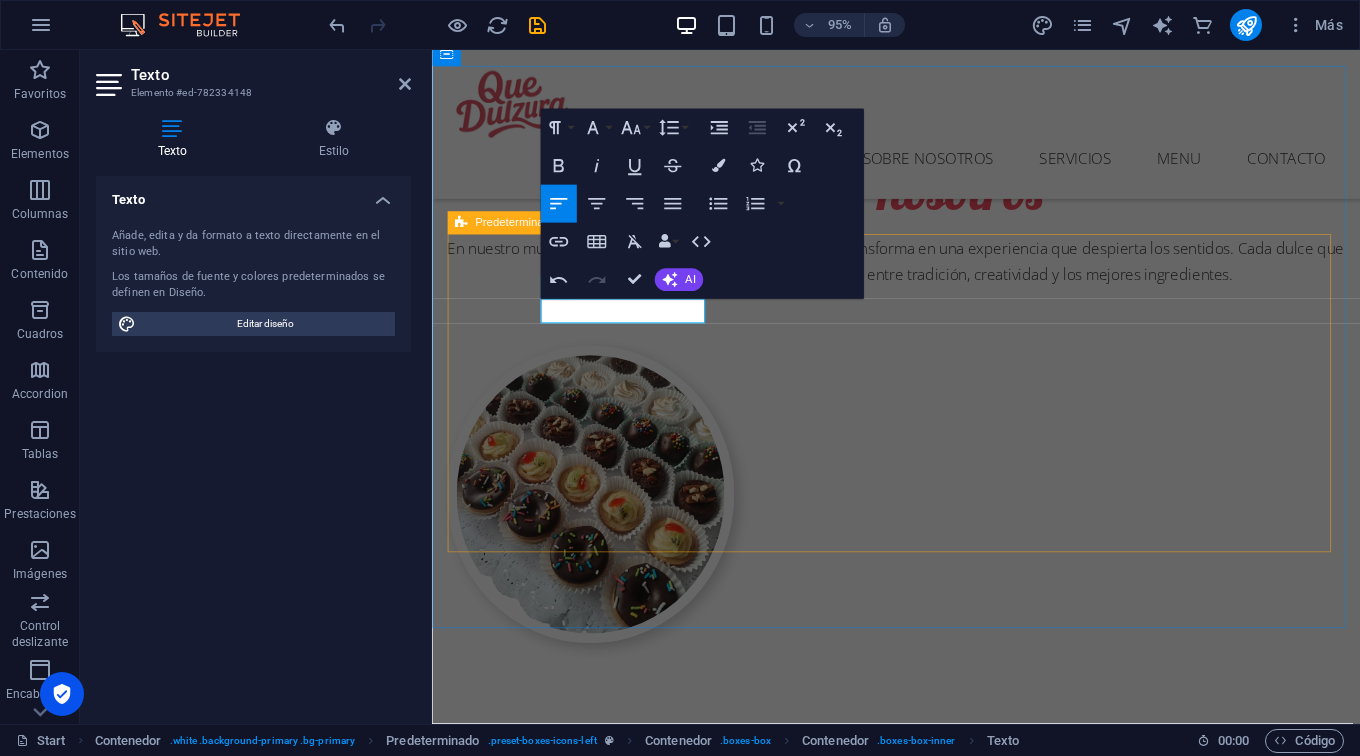 click on "Delivery Despachos sin costo Catering Lorem ipsum dolor sit amet, consectetur adipisicing elit. Milkshakes Lorem ipsum dolor sit amet, consectetur adipisicing elit. Cakes Lorem ipsum dolor sit amet, consectetur adipisicing elit. Workshops Lorem ipsum dolor sit amet, consectetur adipisicing elit." at bounding box center [921, 2176] 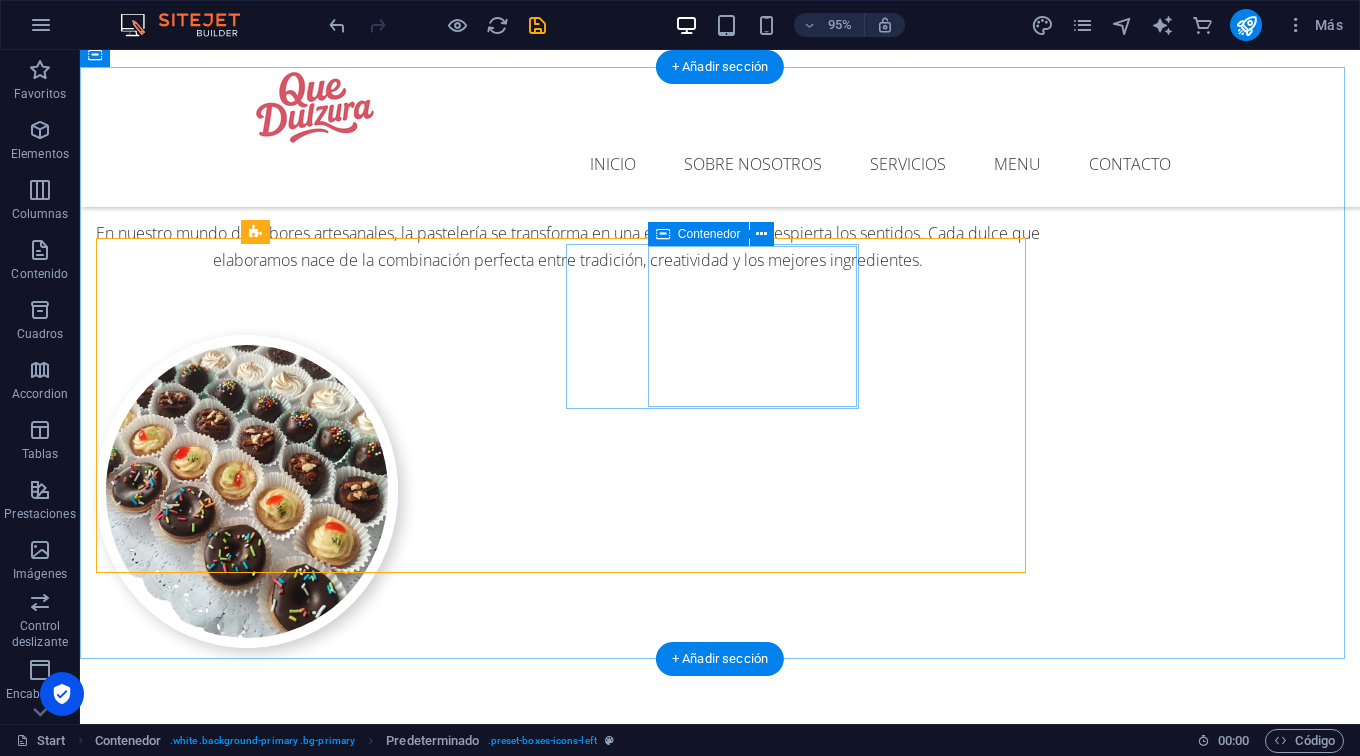 scroll, scrollTop: 1361, scrollLeft: 0, axis: vertical 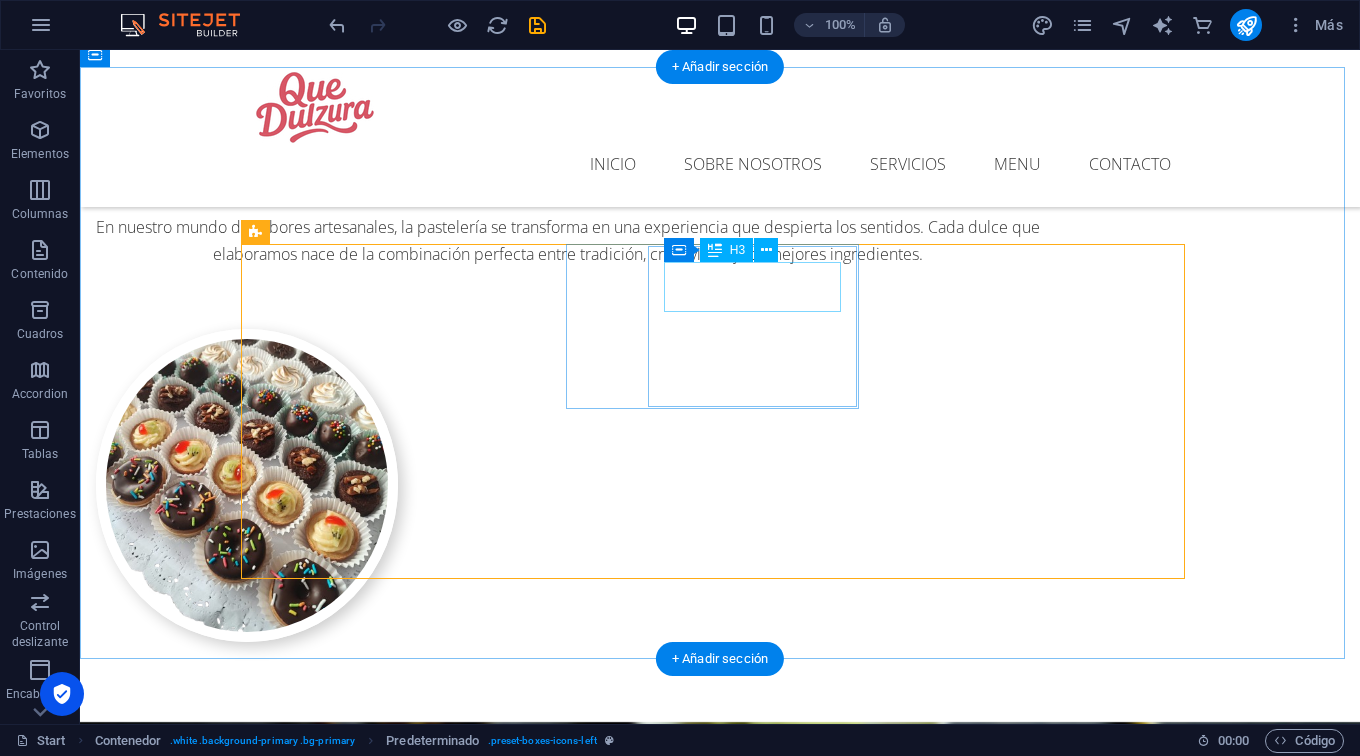 click on "Catering" at bounding box center [720, 1936] 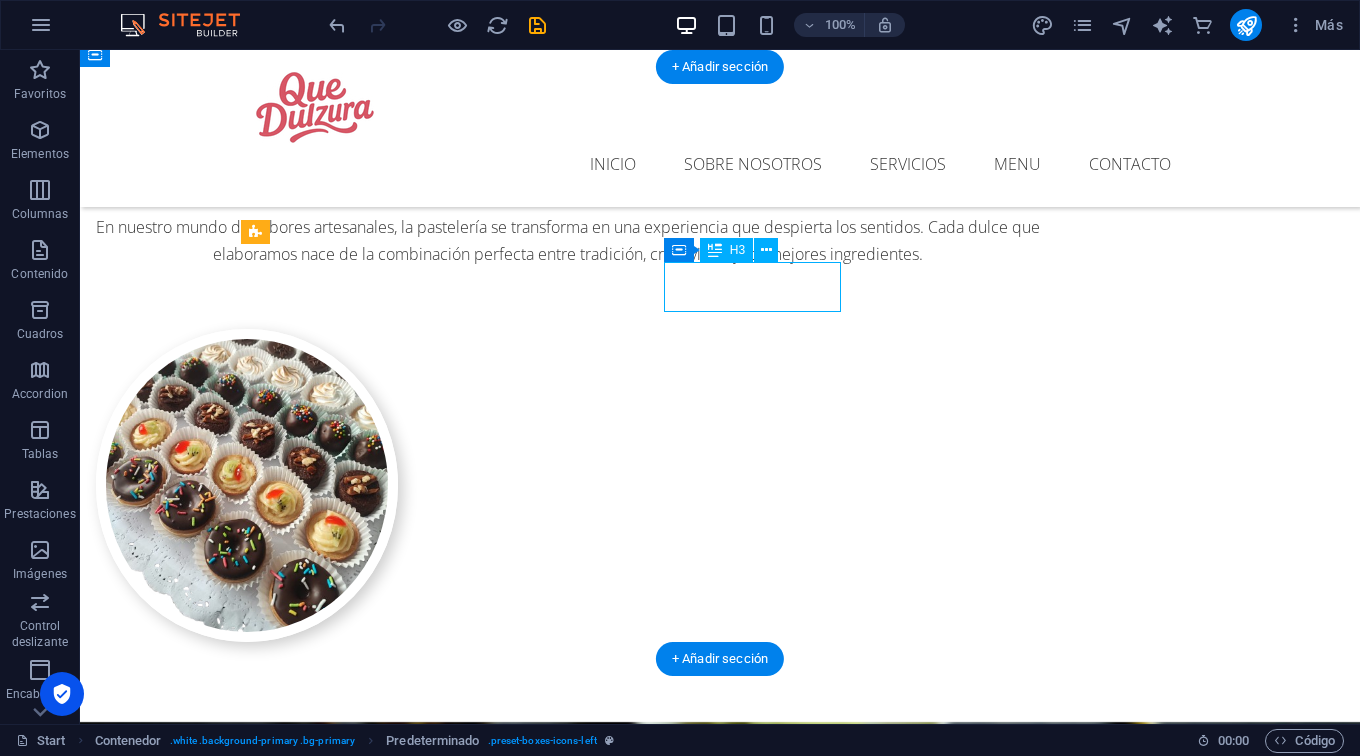 click on "Catering" at bounding box center (720, 1936) 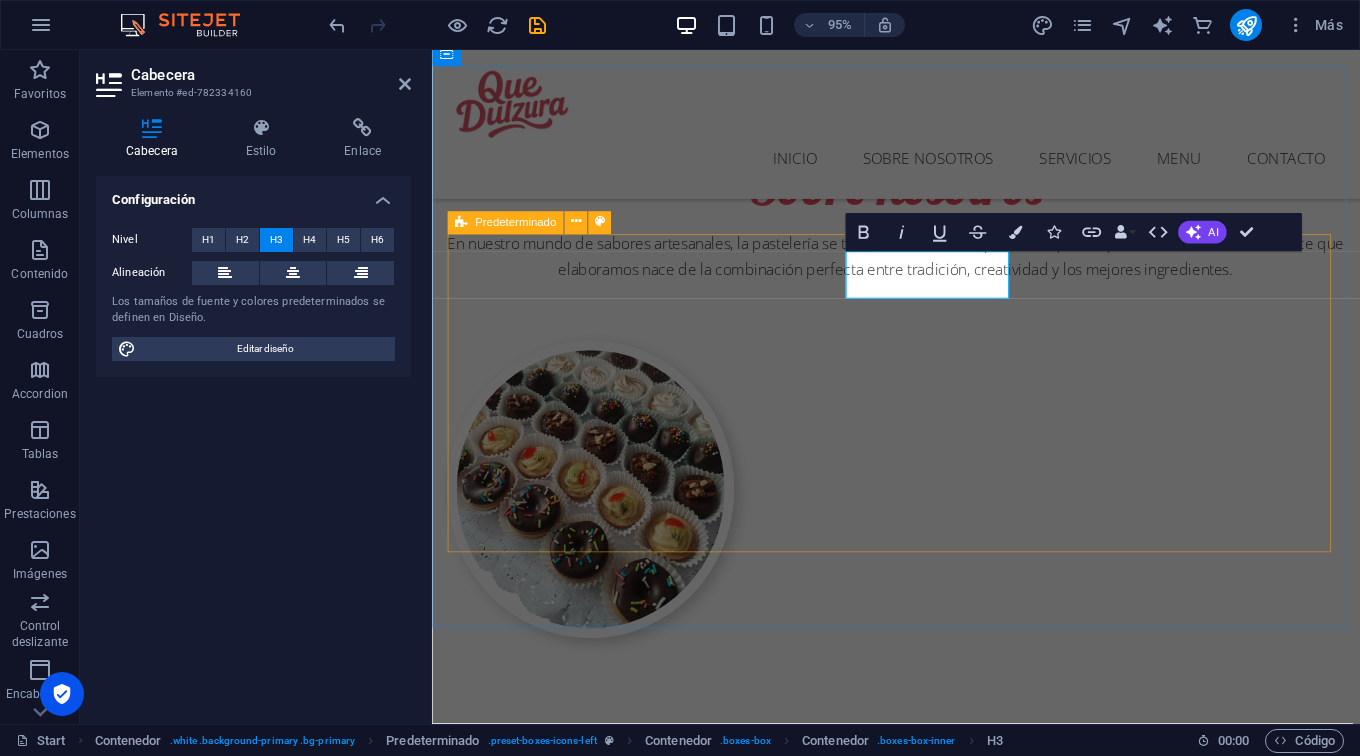 scroll, scrollTop: 1355, scrollLeft: 0, axis: vertical 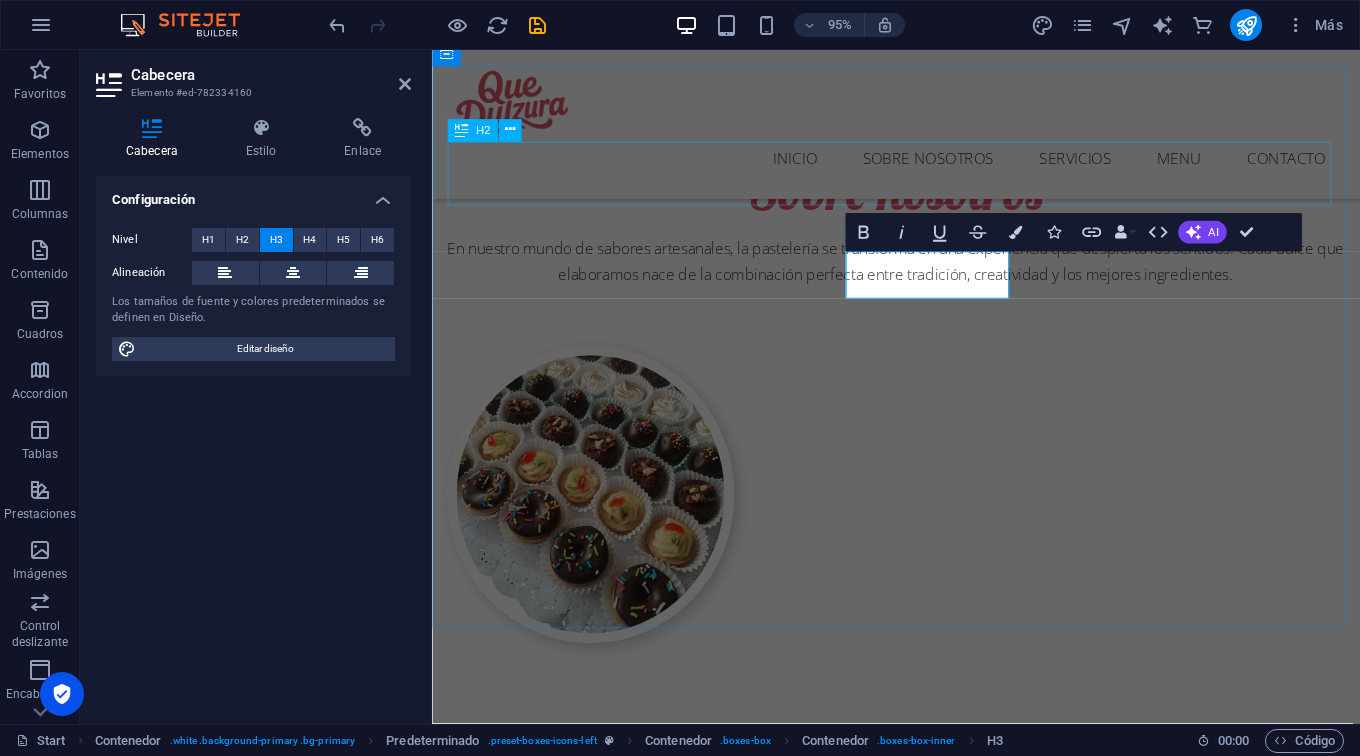 click on "Nuestros servicios" at bounding box center (921, 1600) 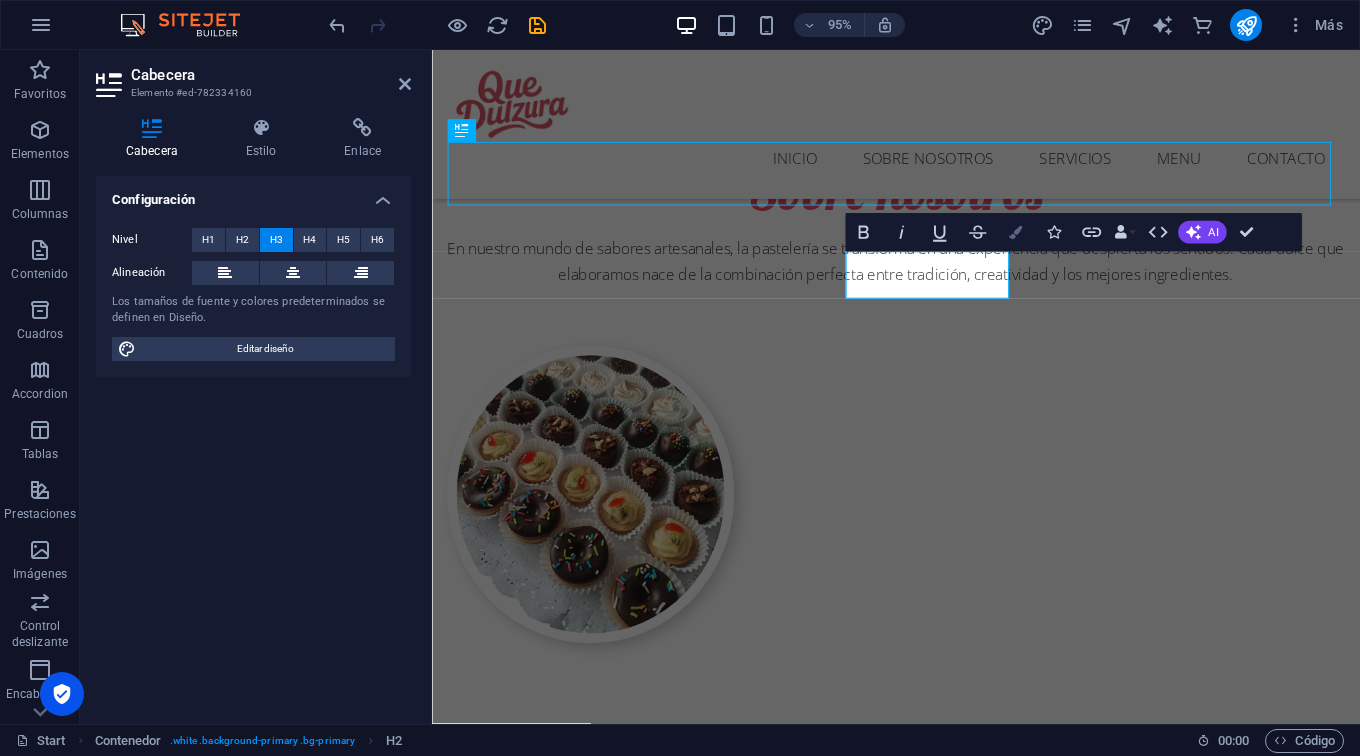 scroll, scrollTop: 1361, scrollLeft: 0, axis: vertical 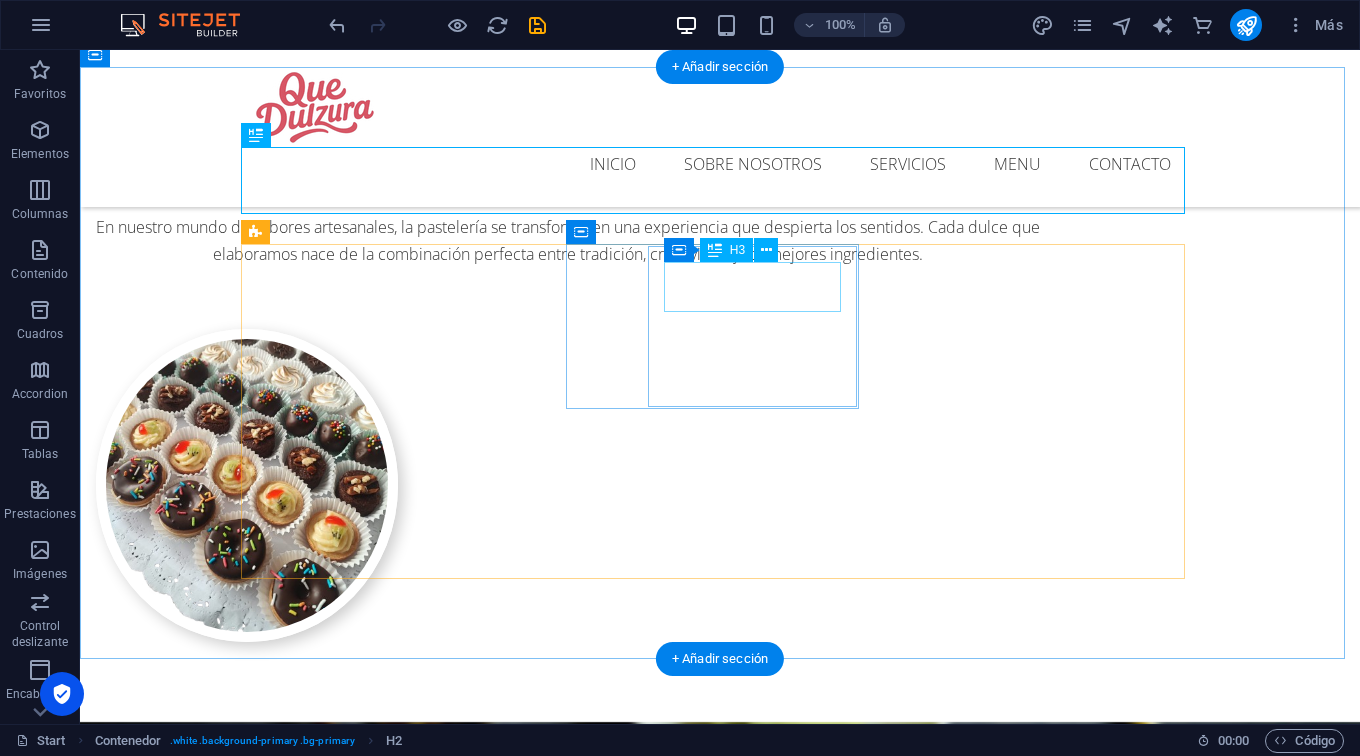 click on "Catering" at bounding box center [720, 1936] 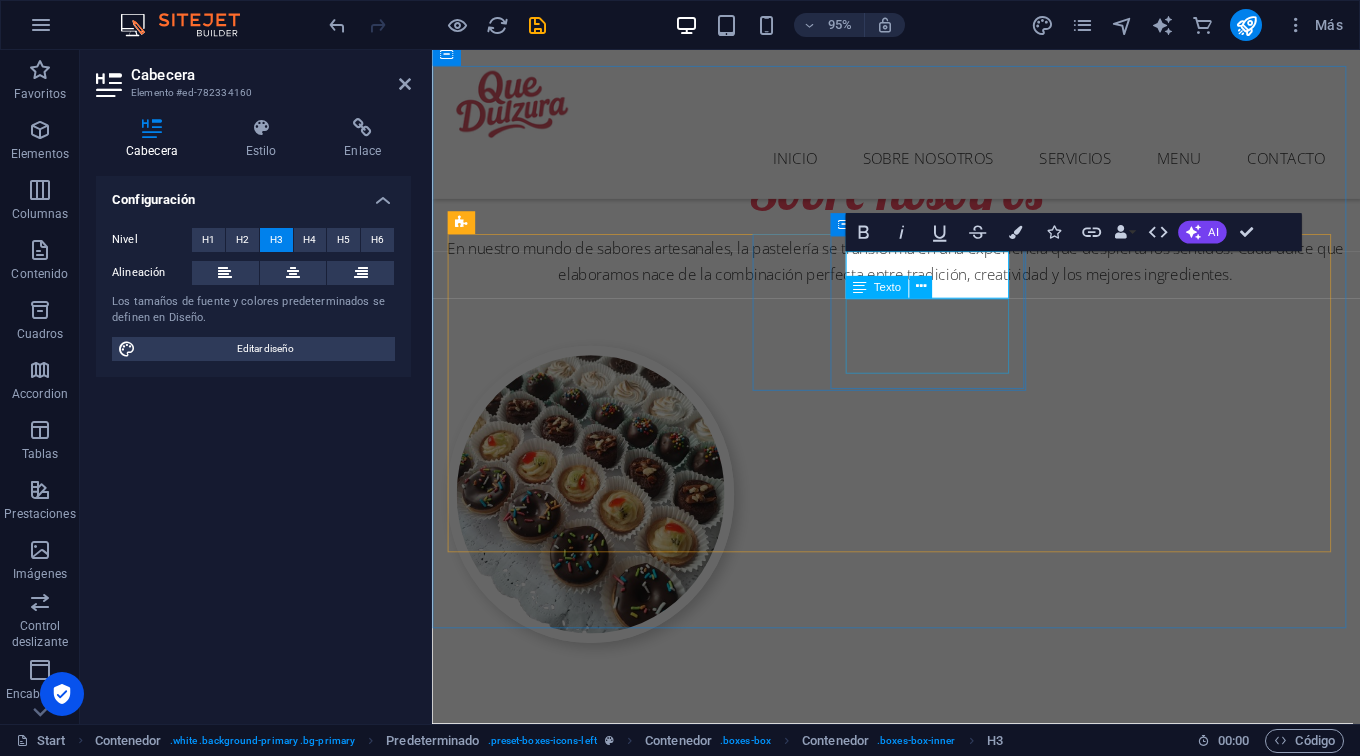 click on "Lorem ipsum dolor sit amet, consectetur adipisicing elit." at bounding box center (921, 2033) 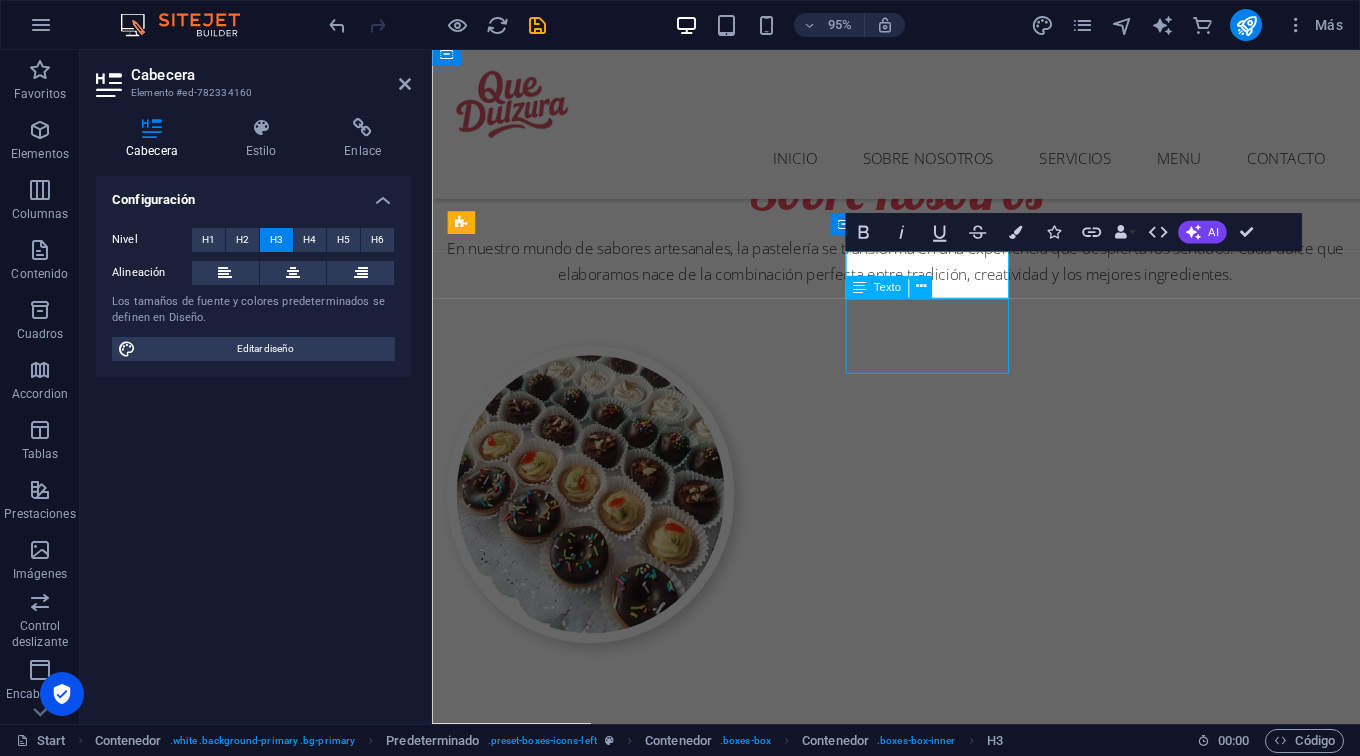 click on "Lorem ipsum dolor sit amet, consectetur adipisicing elit." at bounding box center (921, 2033) 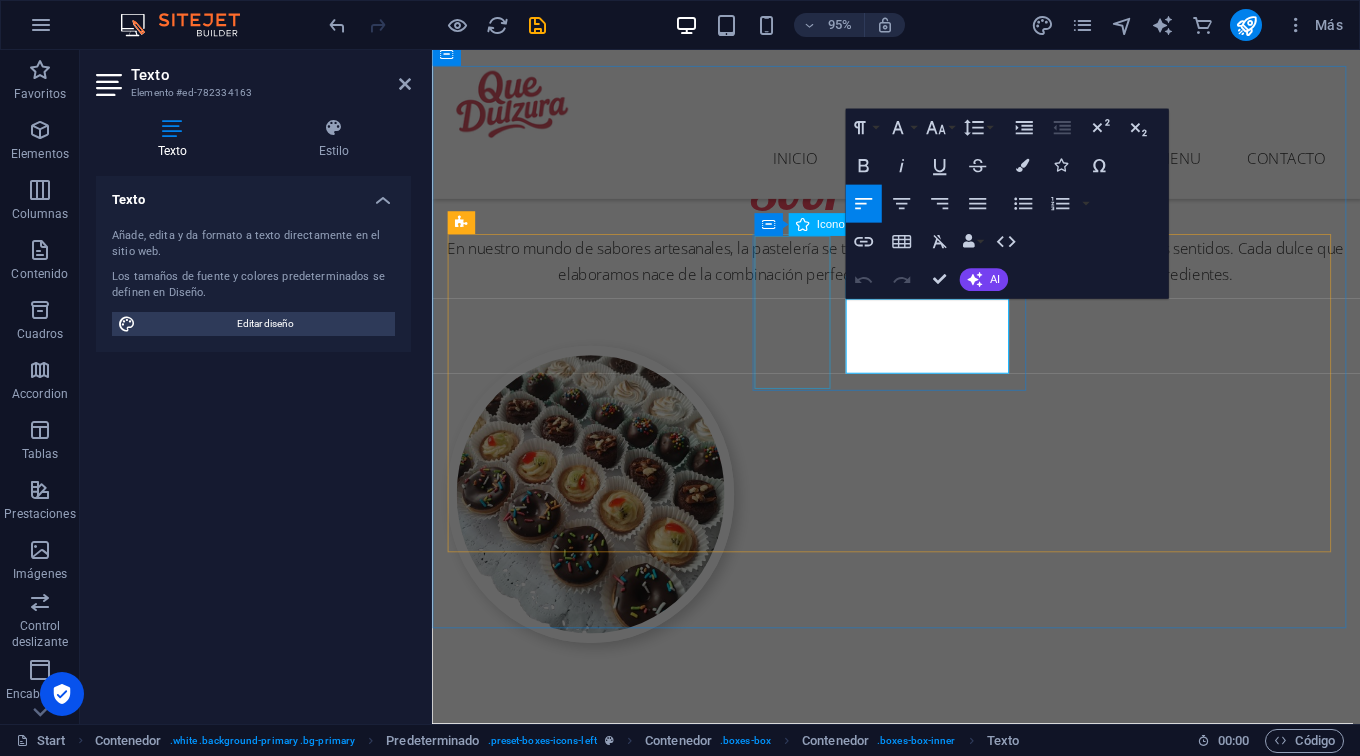 drag, startPoint x: 1018, startPoint y: 384, endPoint x: 839, endPoint y: 307, distance: 194.85892 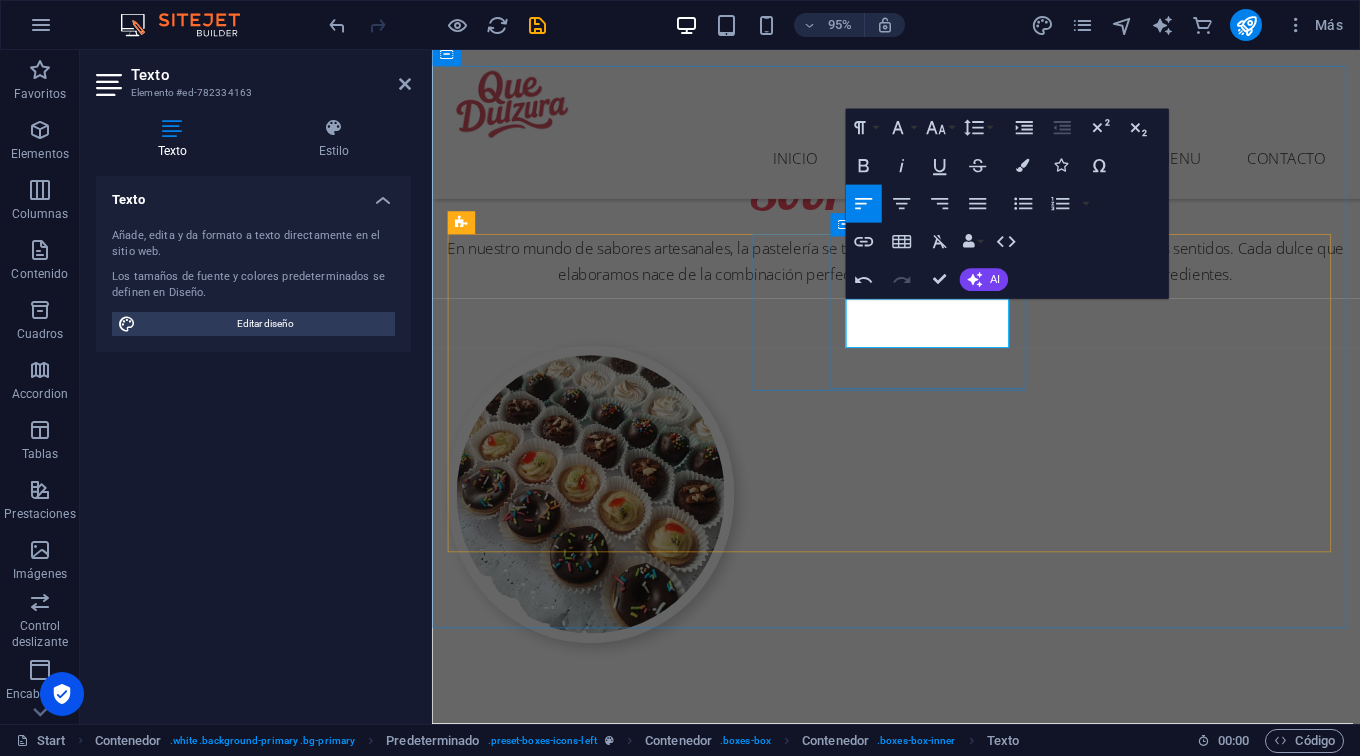 click on "Catering Tortas personalizadas para cada ocasión" at bounding box center (921, 2008) 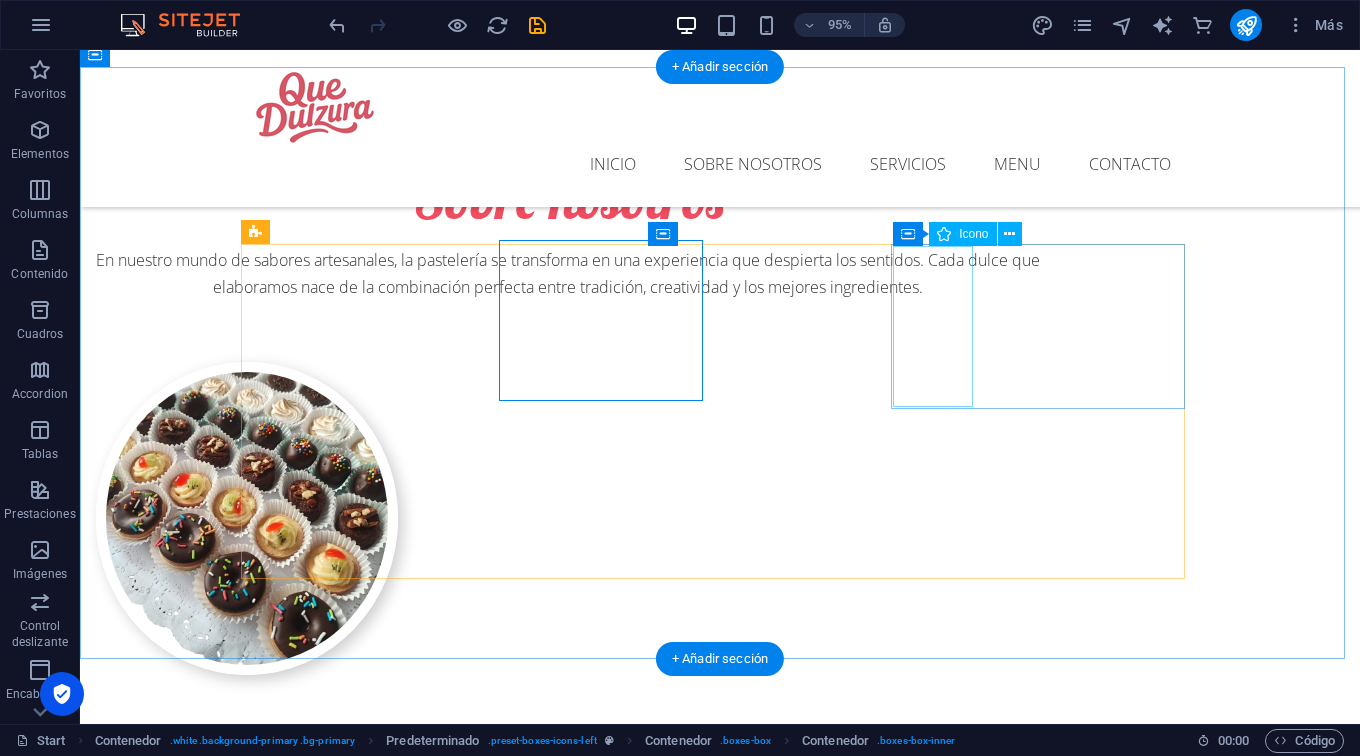 scroll, scrollTop: 1361, scrollLeft: 0, axis: vertical 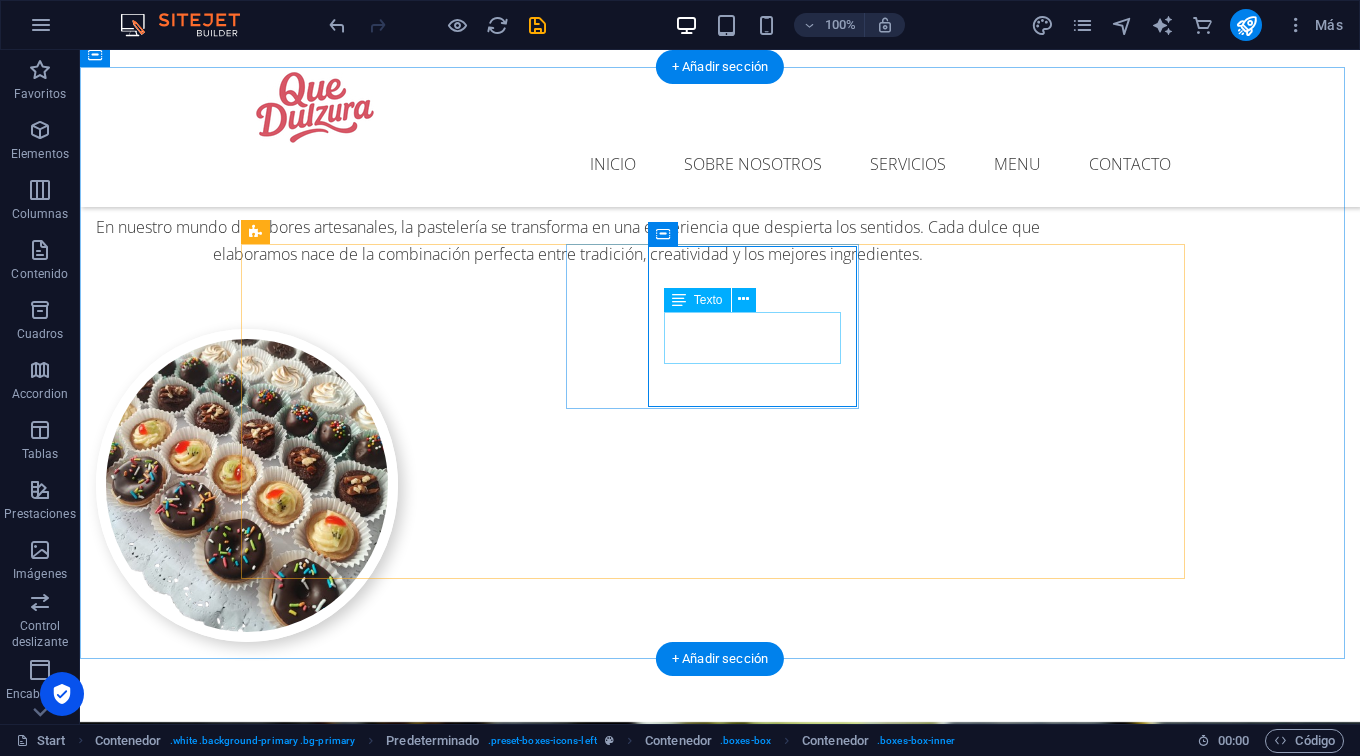 click on "Tortas personalizadas para cada ocasión" at bounding box center [720, 1974] 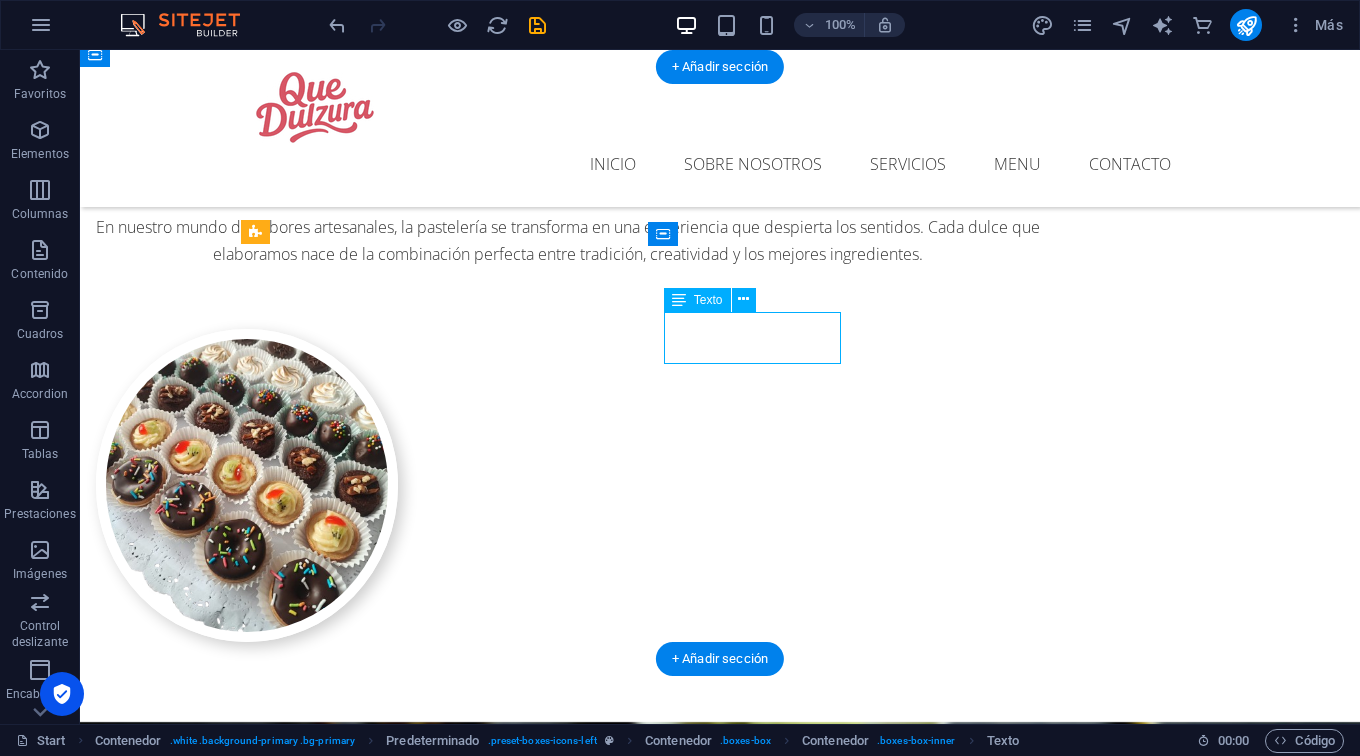 click on "Tortas personalizadas para cada ocasión" at bounding box center [720, 1974] 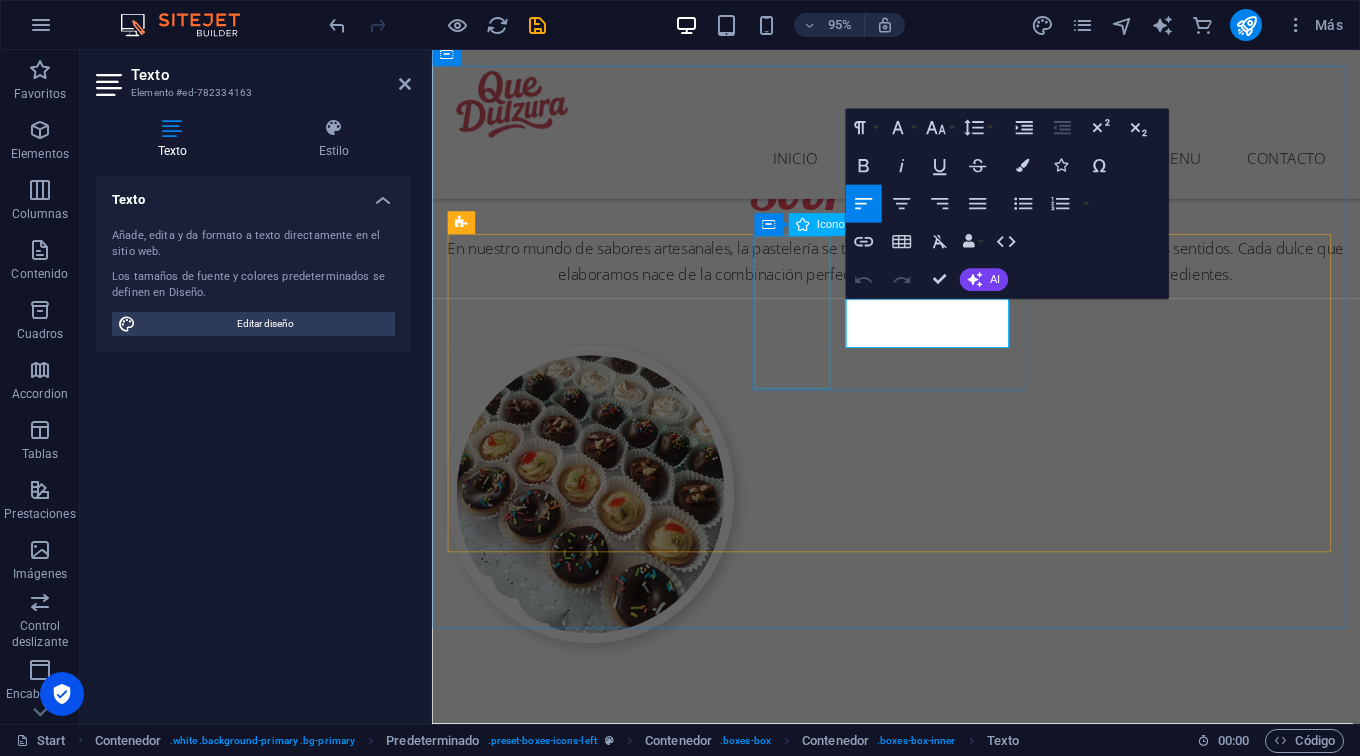 click at bounding box center [921, 1914] 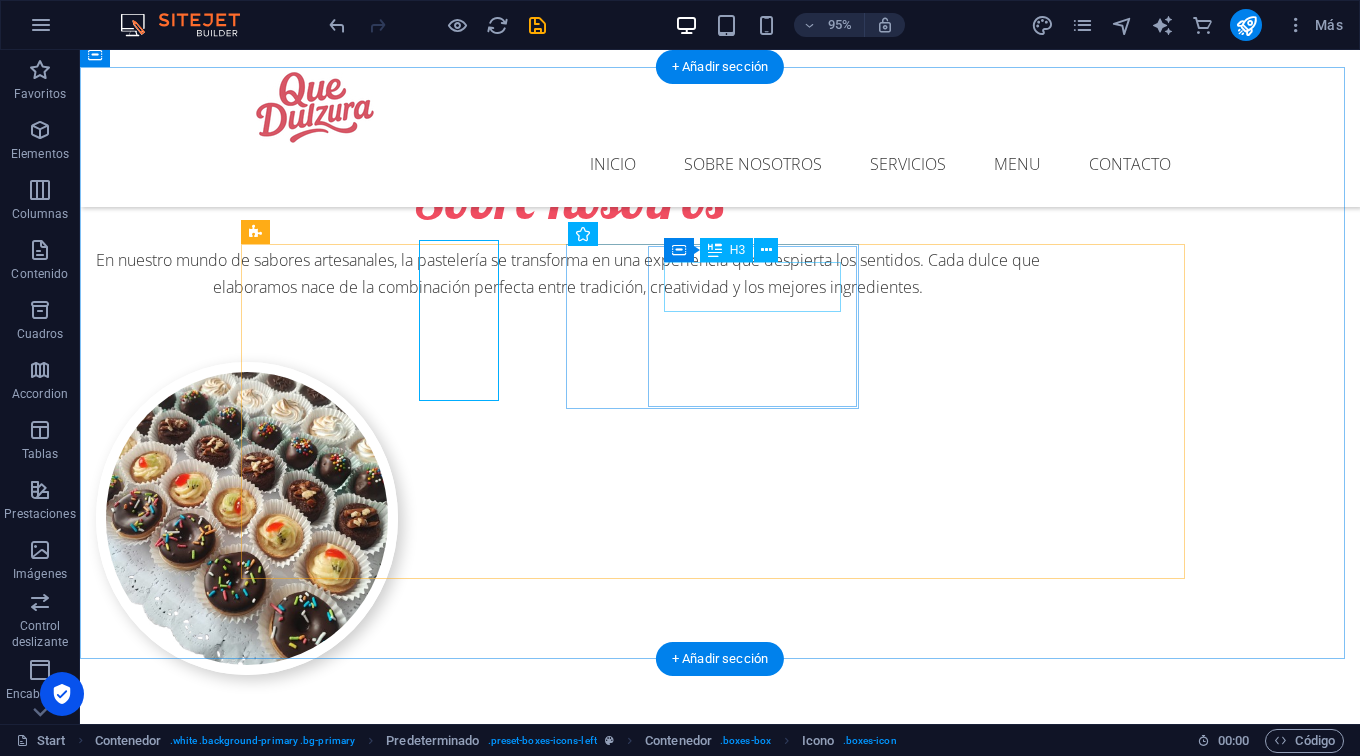 scroll, scrollTop: 1361, scrollLeft: 0, axis: vertical 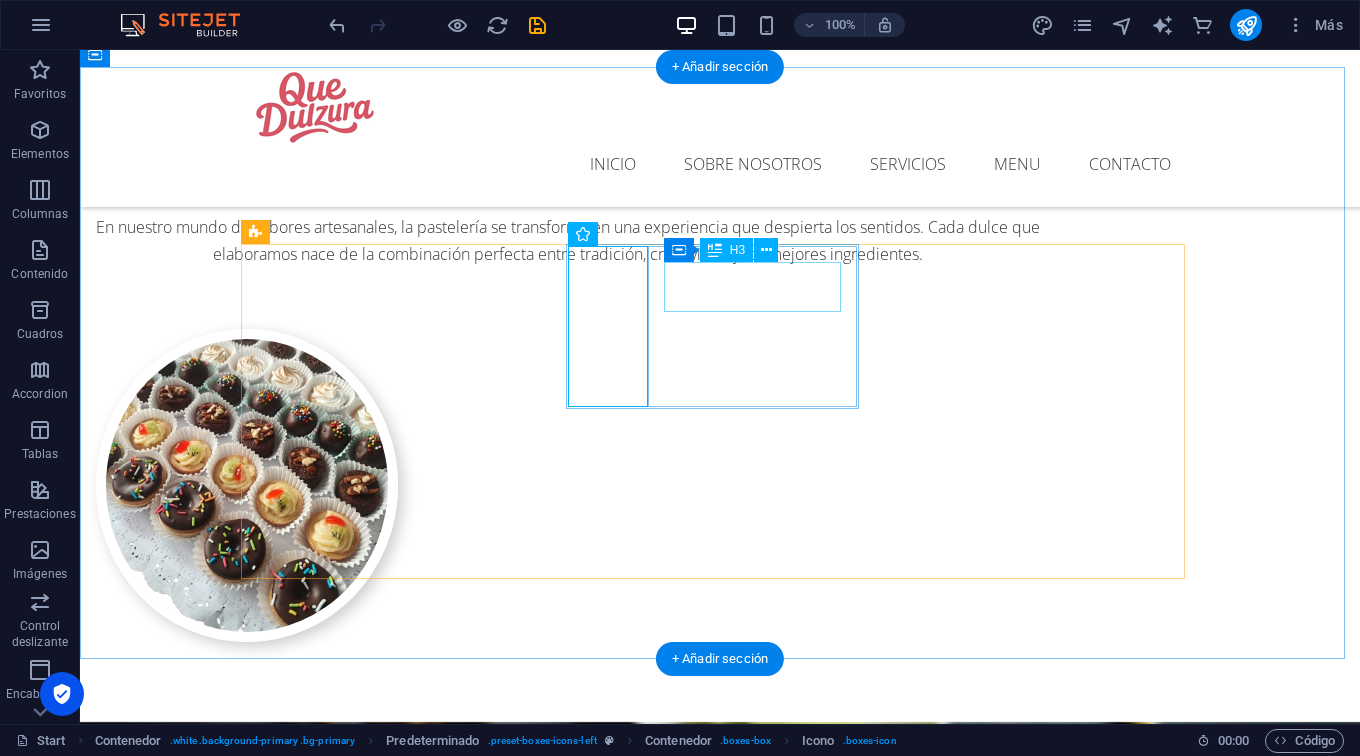 click on "Catering" at bounding box center [720, 1936] 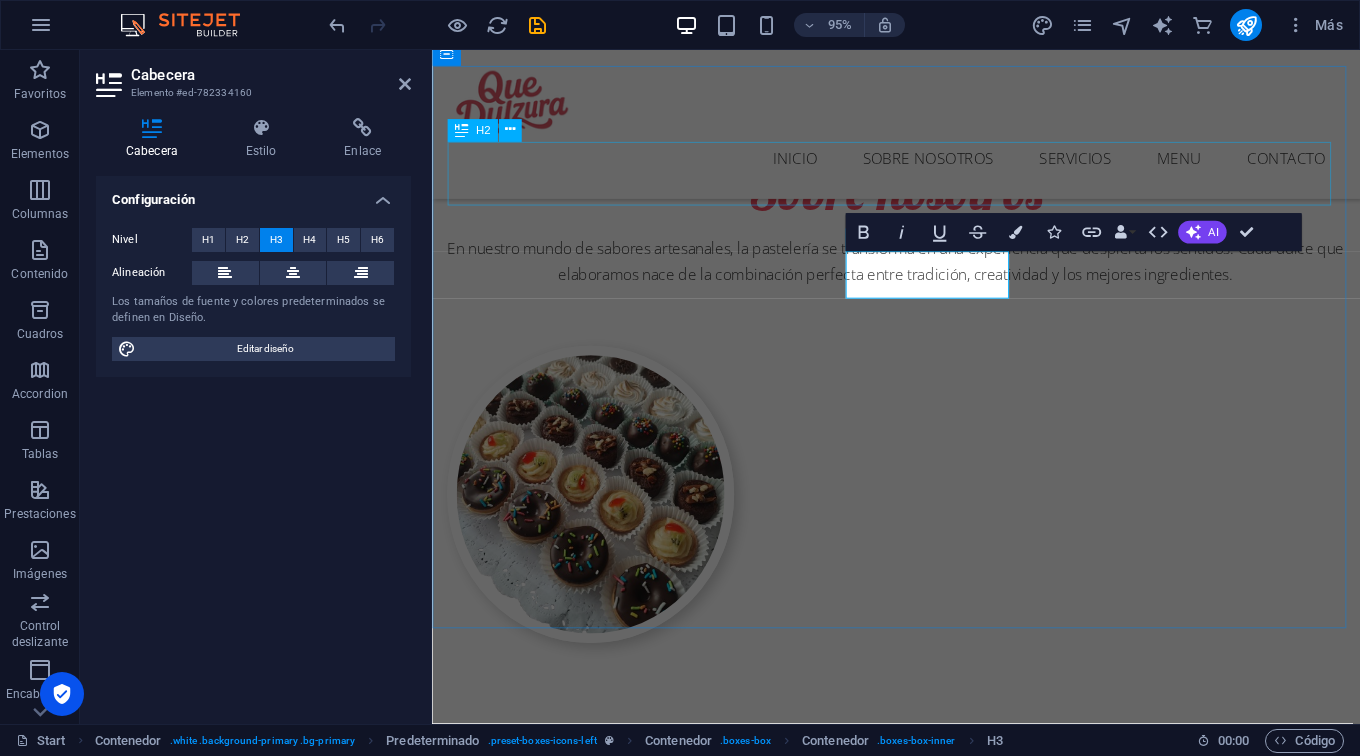 type 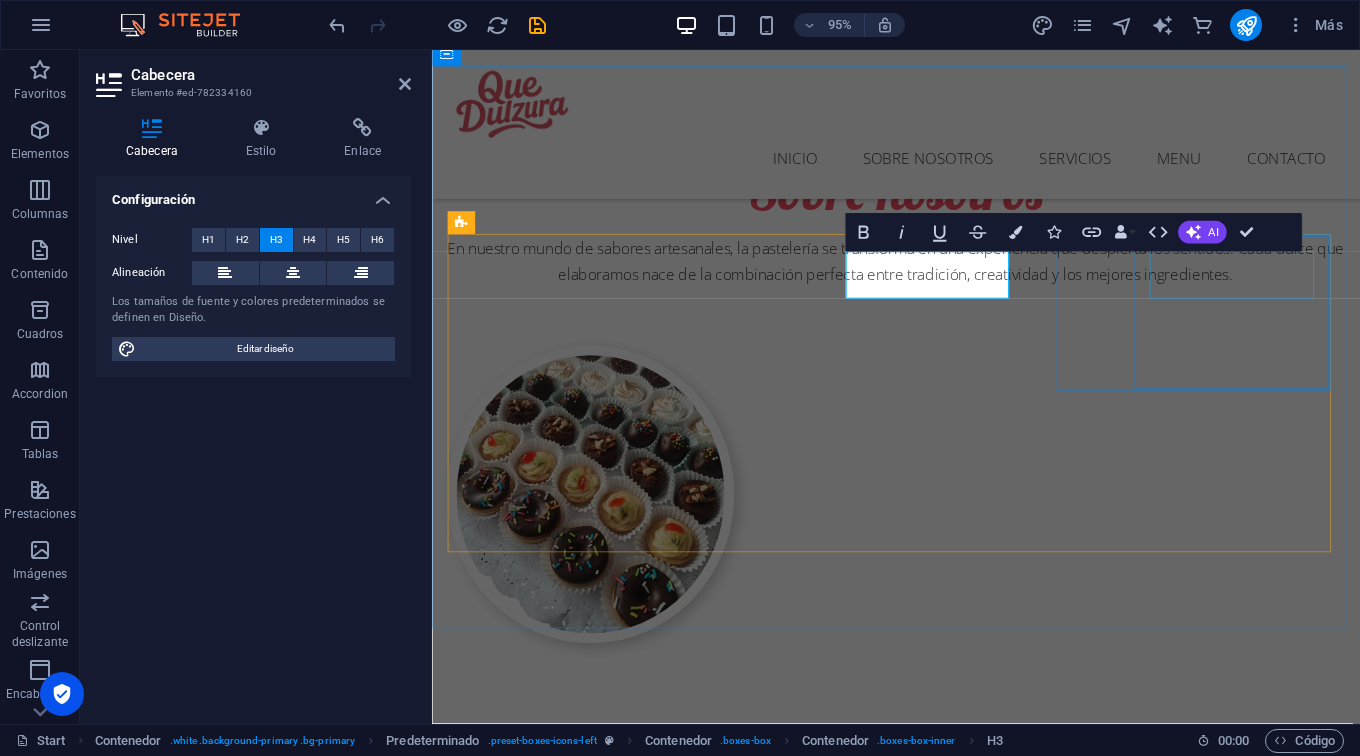 click on "Milkshakes" at bounding box center (921, 2203) 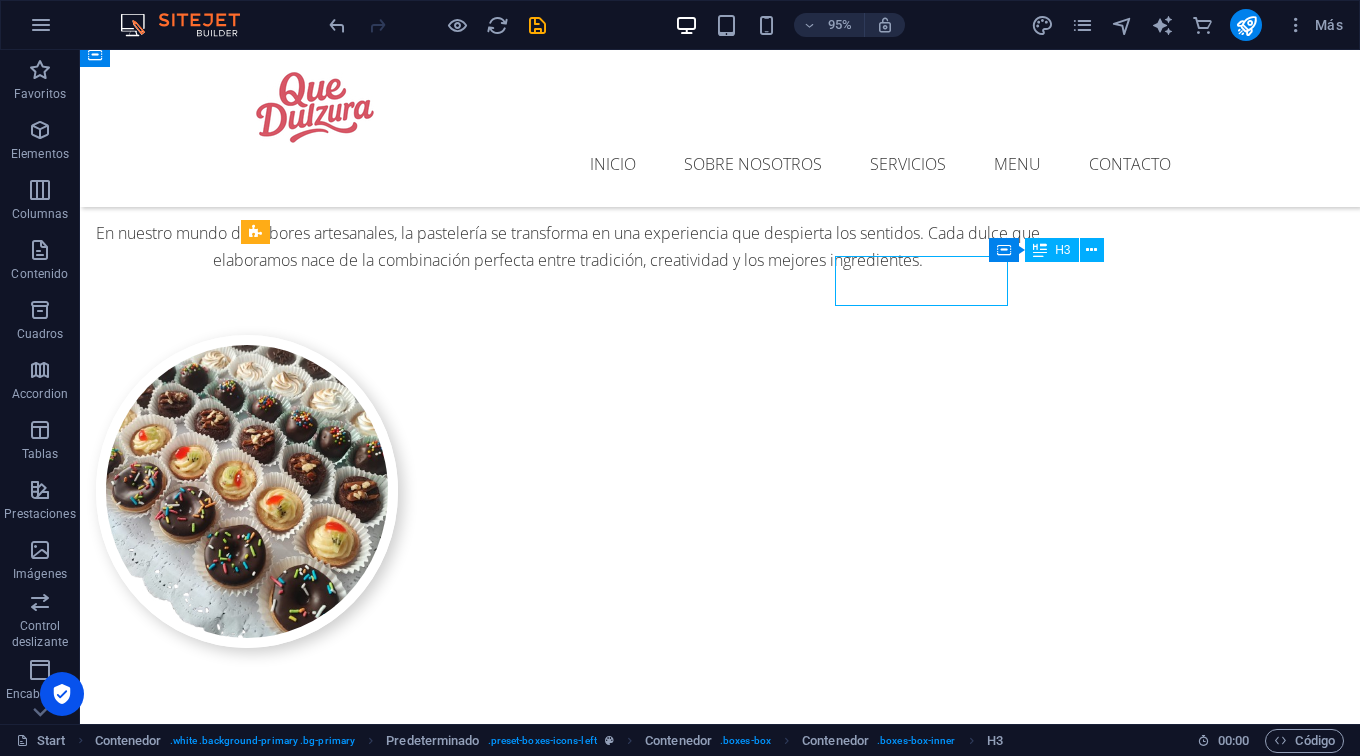 scroll, scrollTop: 1361, scrollLeft: 0, axis: vertical 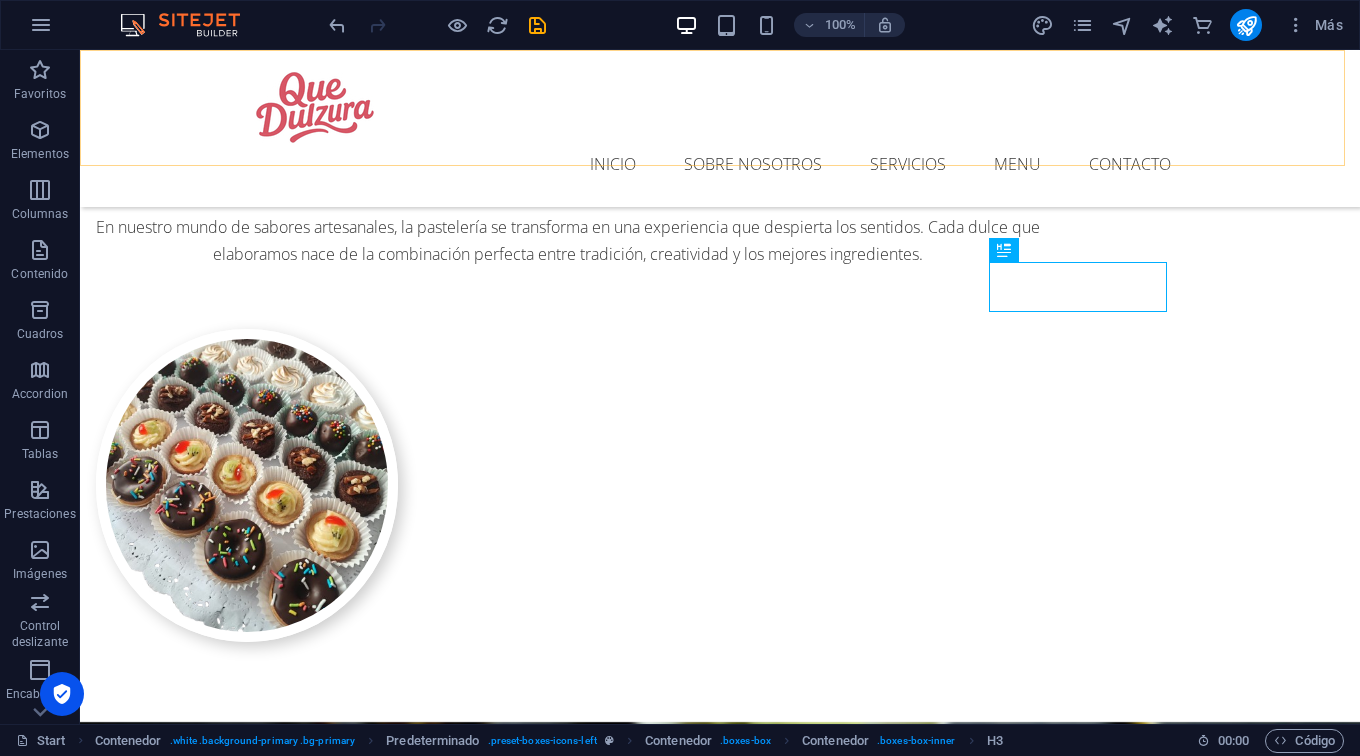 click on "Inicio Sobre nosotros Servicios Menu Contacto" at bounding box center (720, 128) 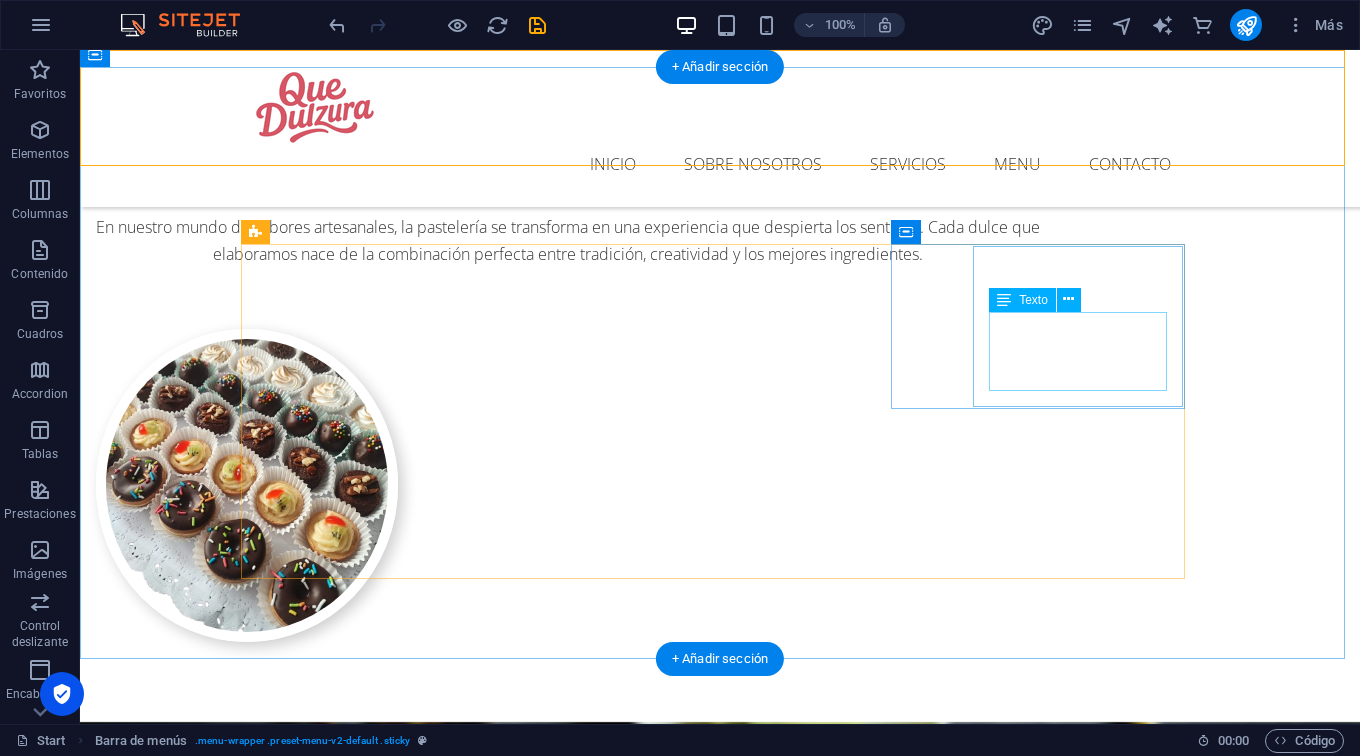 click on "Lorem ipsum dolor sit amet, consectetur adipisicing elit." at bounding box center [720, 2182] 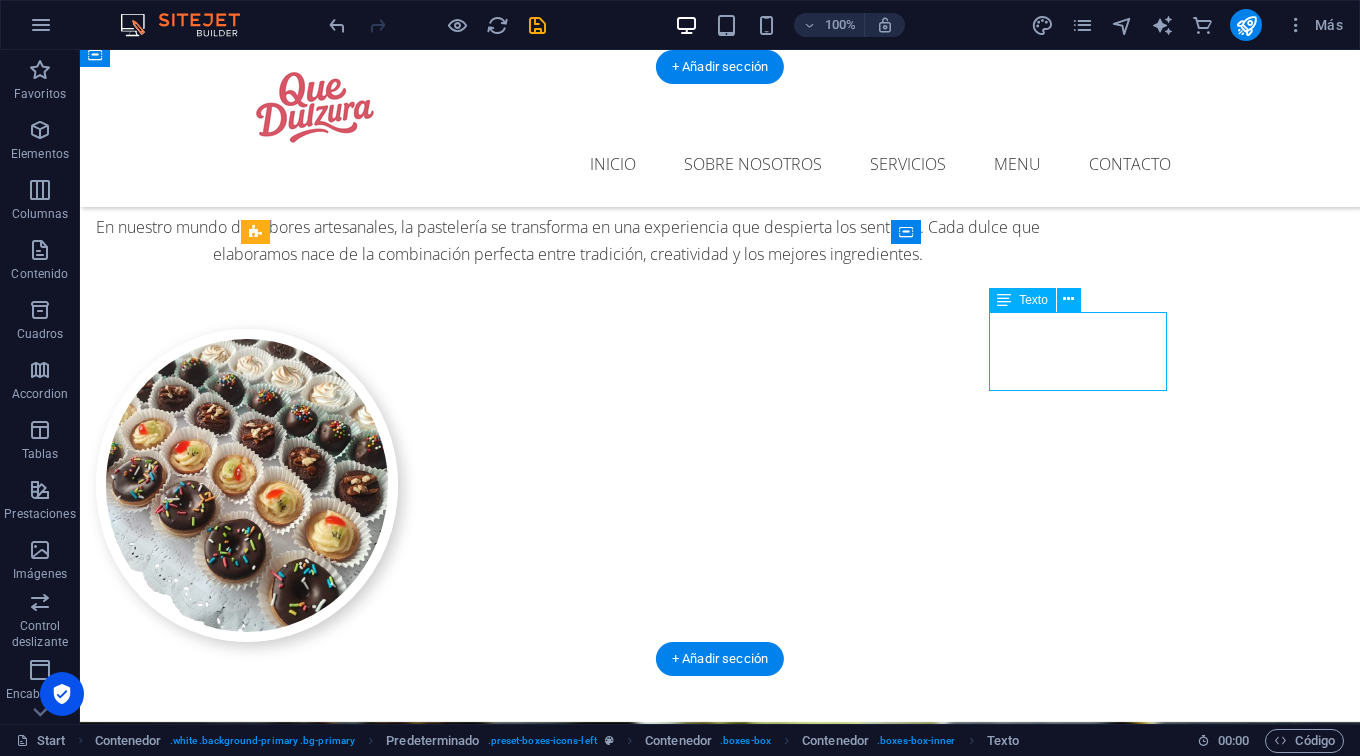 click on "Lorem ipsum dolor sit amet, consectetur adipisicing elit." at bounding box center (720, 2182) 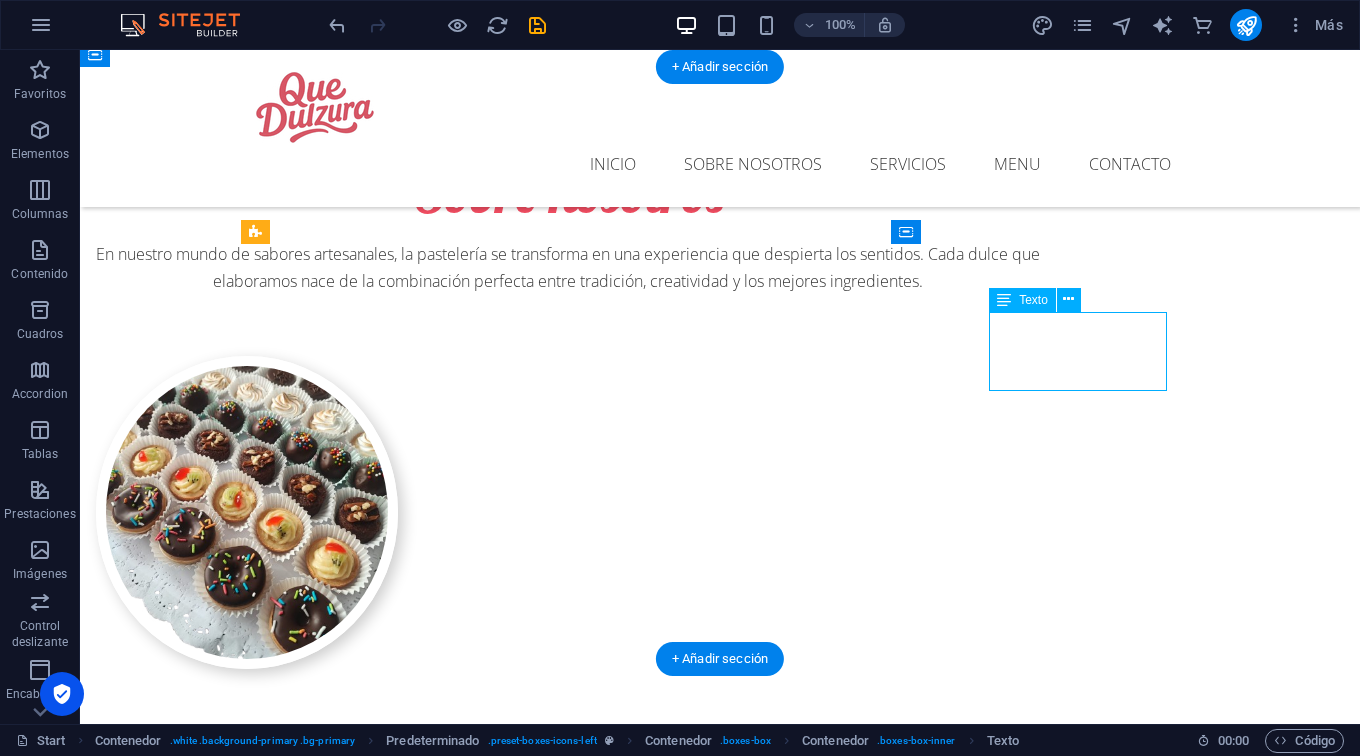 scroll, scrollTop: 1355, scrollLeft: 0, axis: vertical 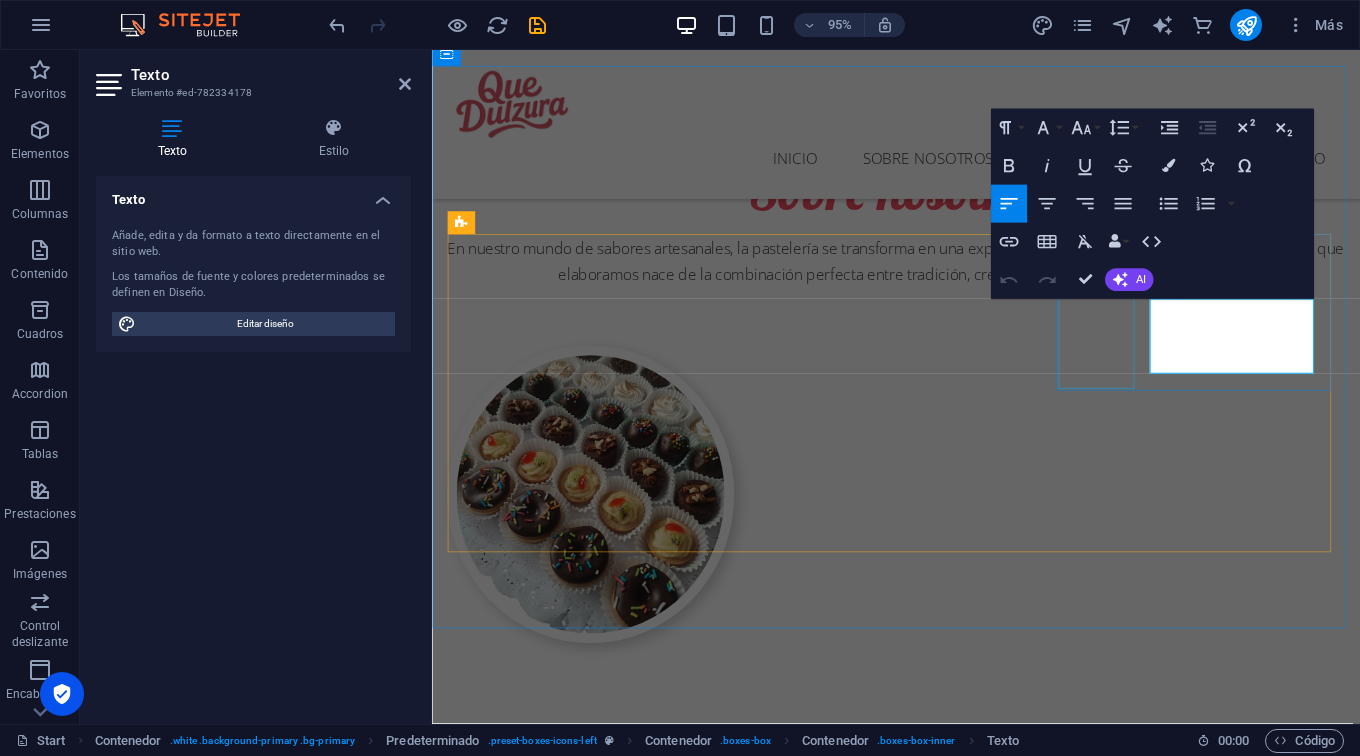 drag, startPoint x: 1309, startPoint y: 385, endPoint x: 1133, endPoint y: 323, distance: 186.60118 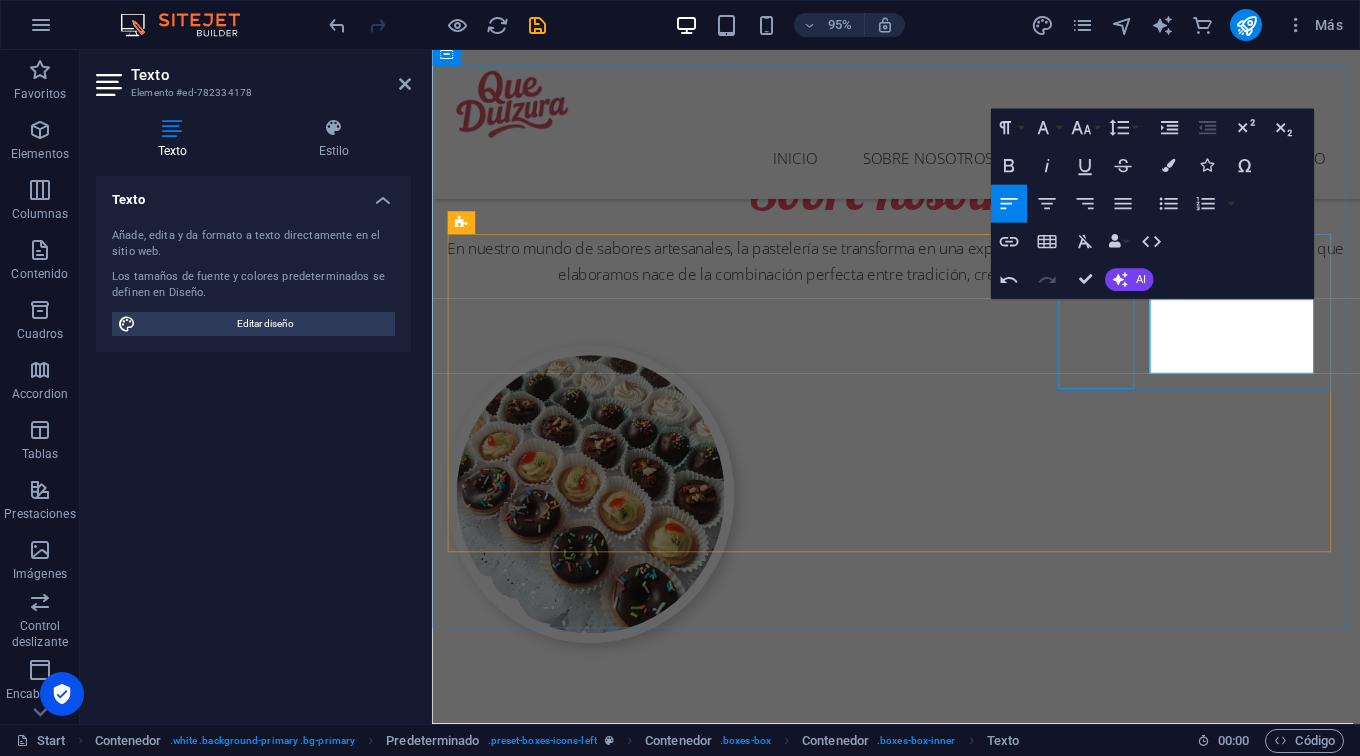 click at bounding box center (921, 2122) 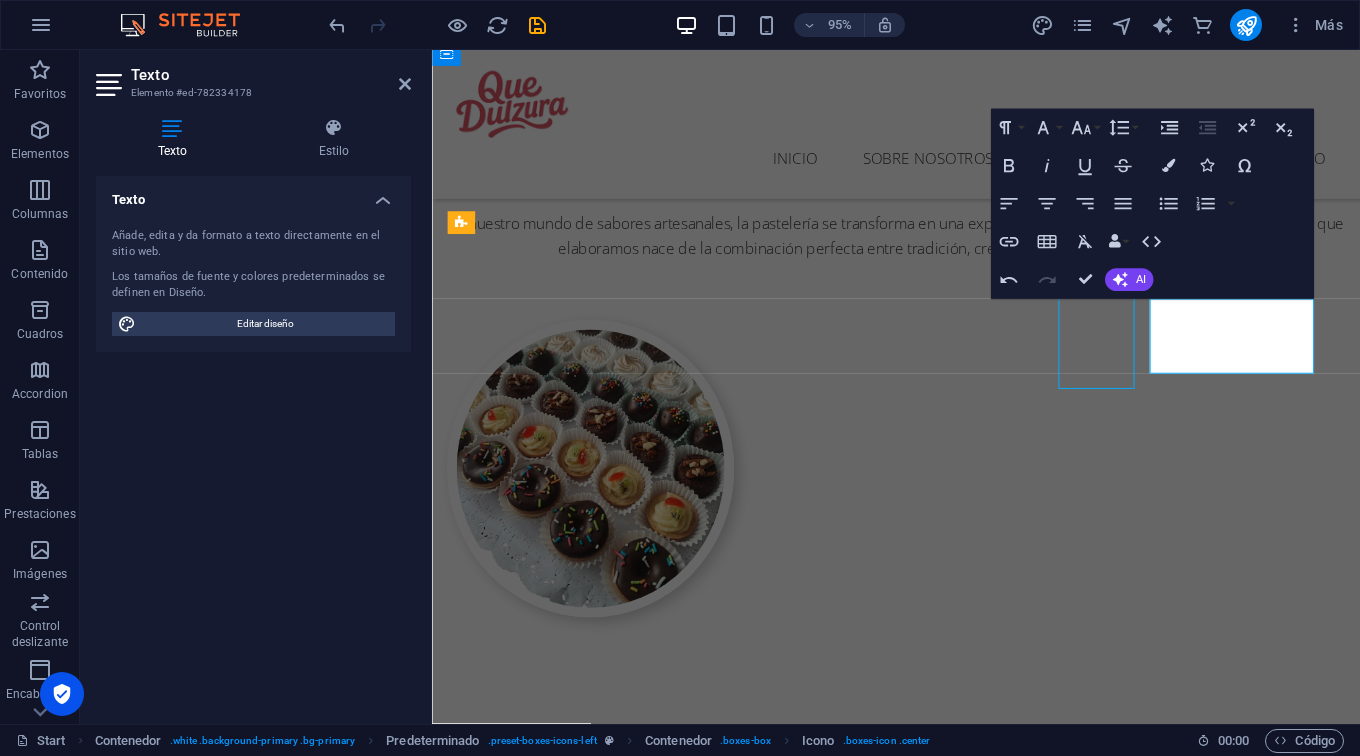 scroll, scrollTop: 1361, scrollLeft: 0, axis: vertical 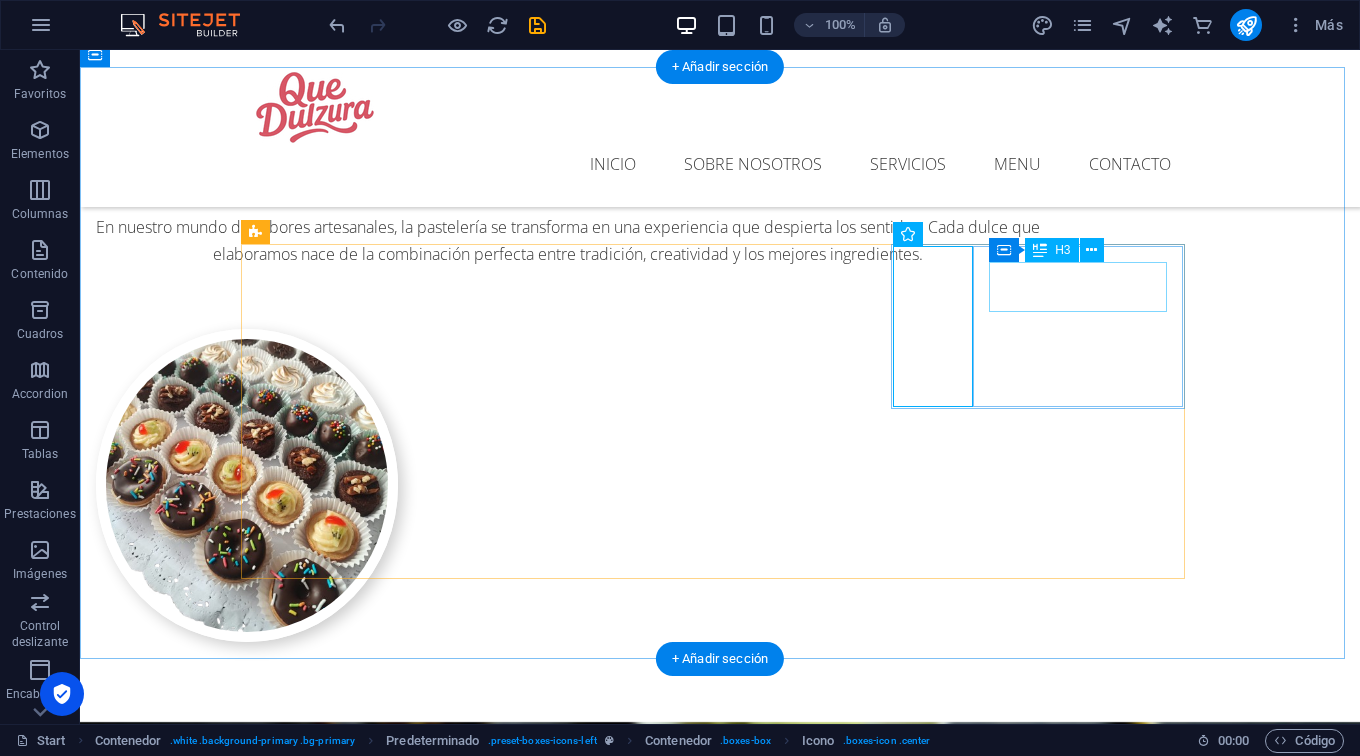 click on "Milkshakes" at bounding box center (720, 2144) 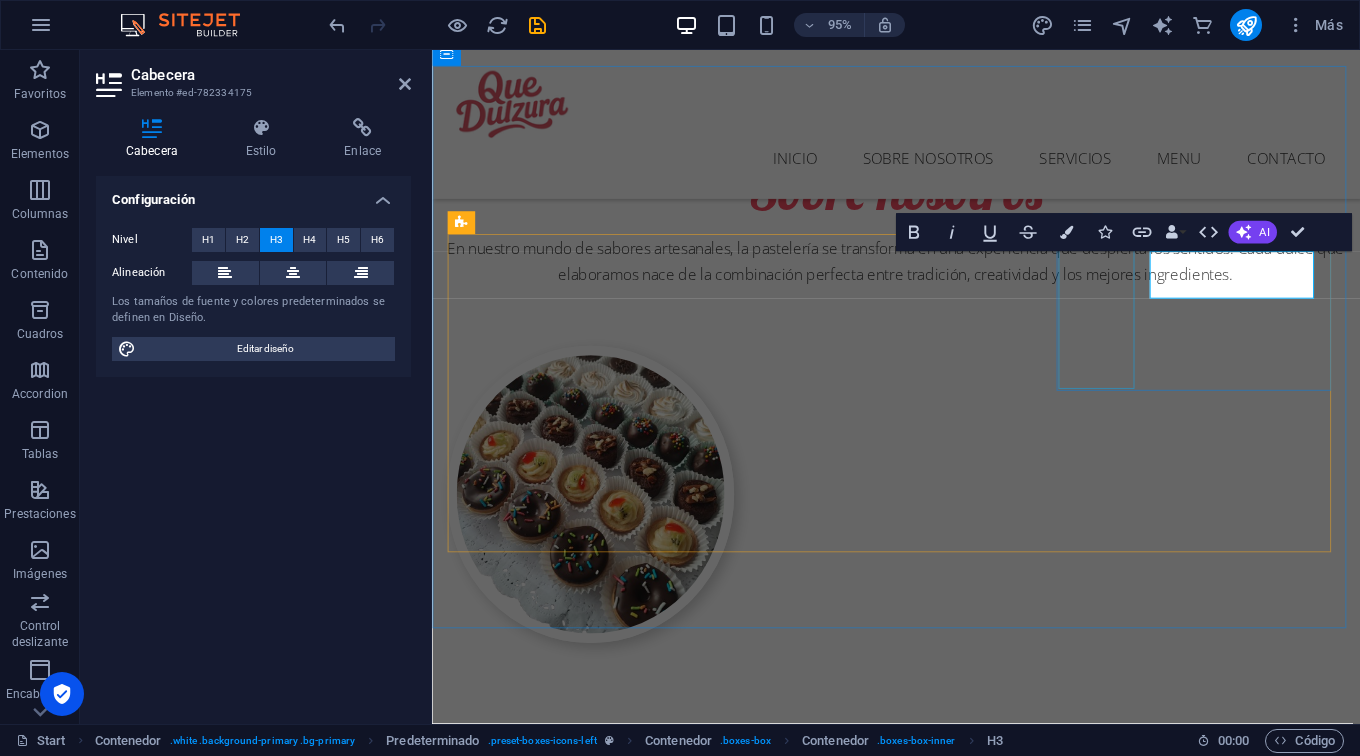 type 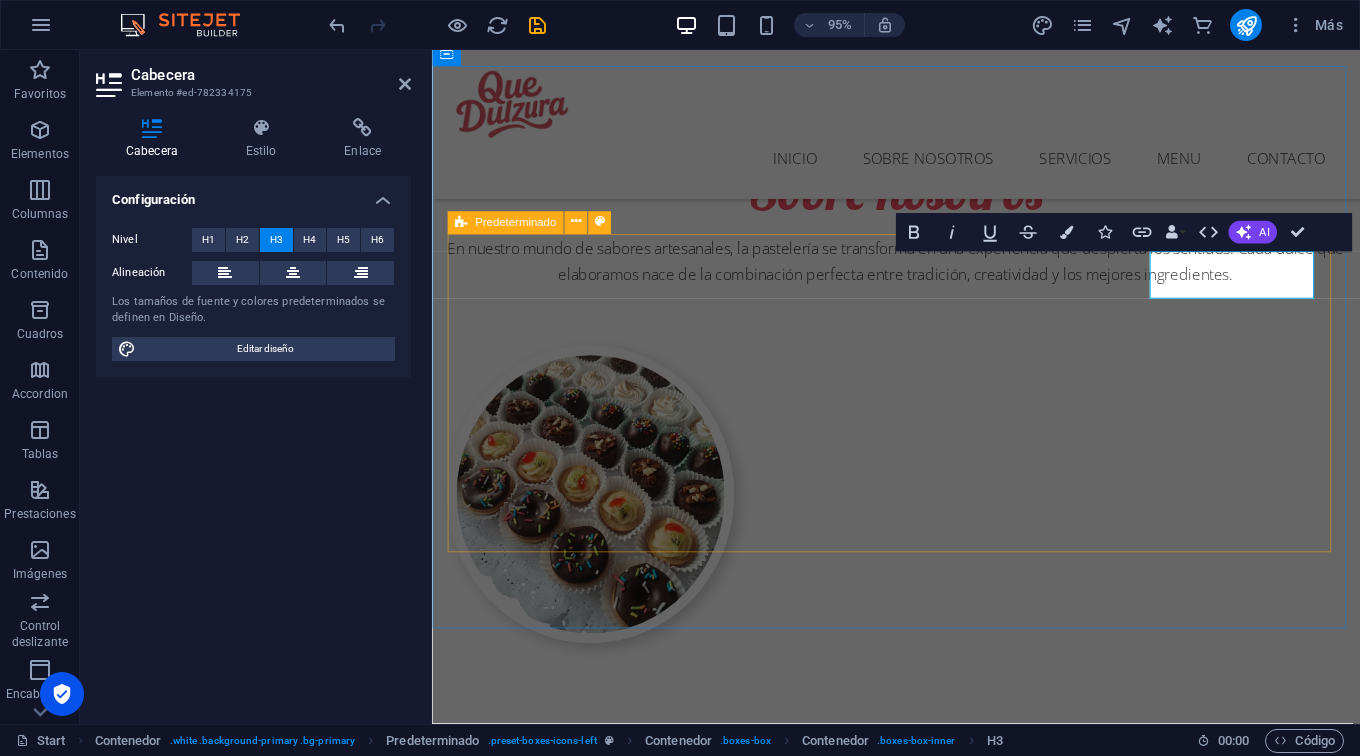 click on "Delivery Despachos sin costo Tortas Tortas personalizadas para cada ocasión Postres Postres clásicos y contemporáneos que conquistan paladares Cakes Lorem ipsum dolor sit amet, consectetur adipisicing elit. Workshops Lorem ipsum dolor sit amet, consectetur adipisicing elit." at bounding box center [921, 2176] 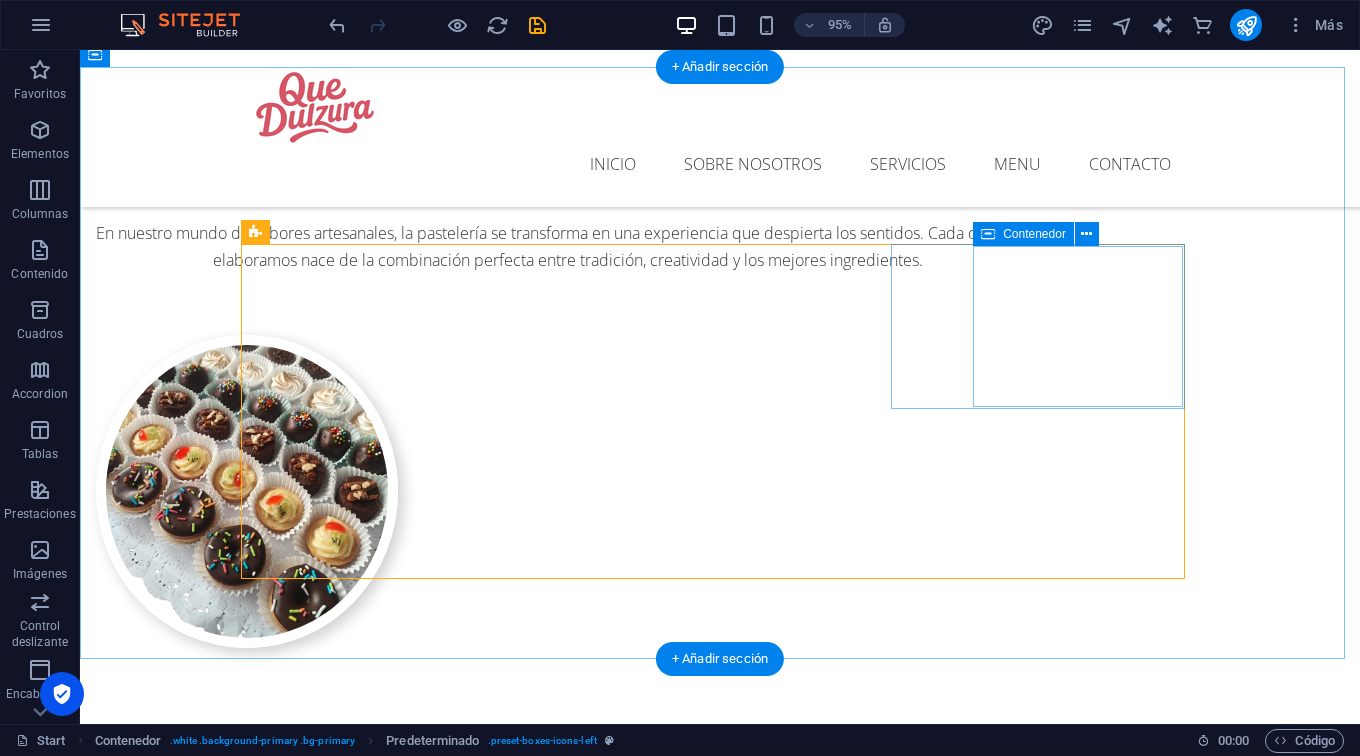 scroll, scrollTop: 1361, scrollLeft: 0, axis: vertical 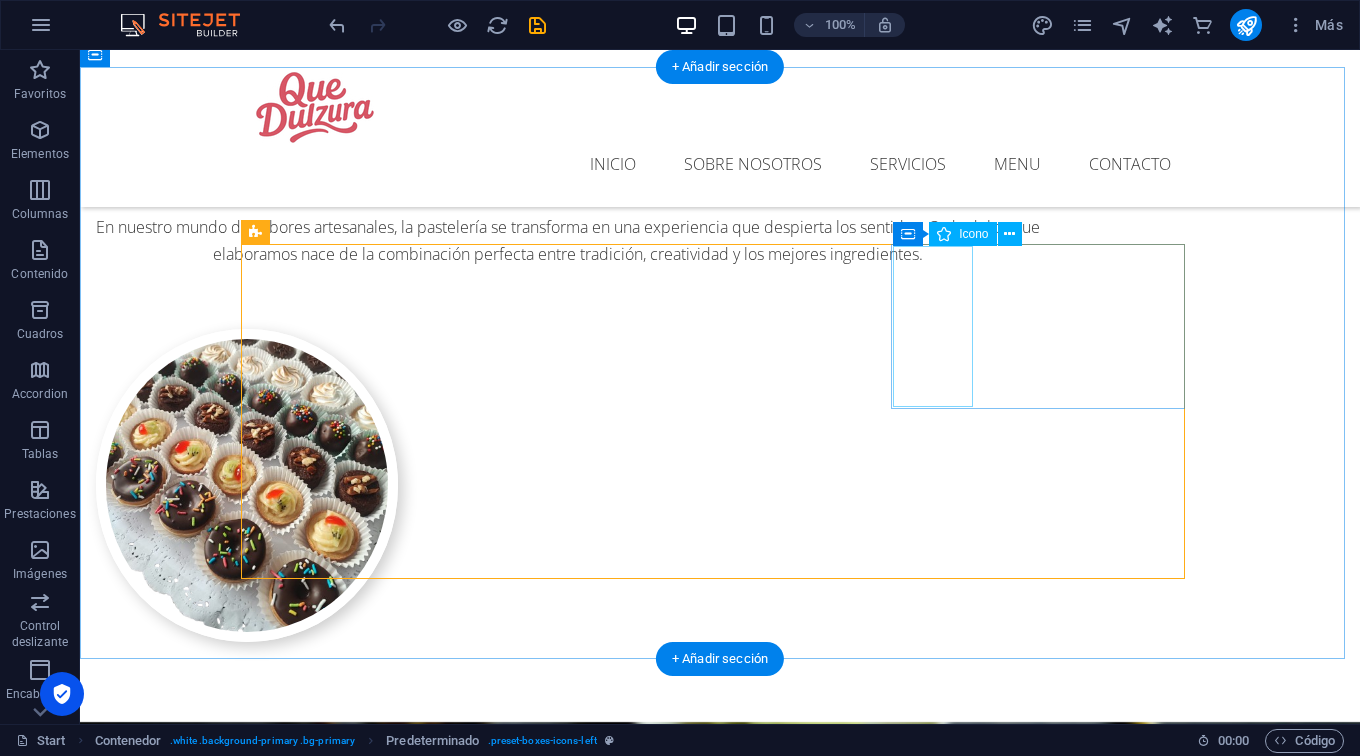 click at bounding box center [720, 2063] 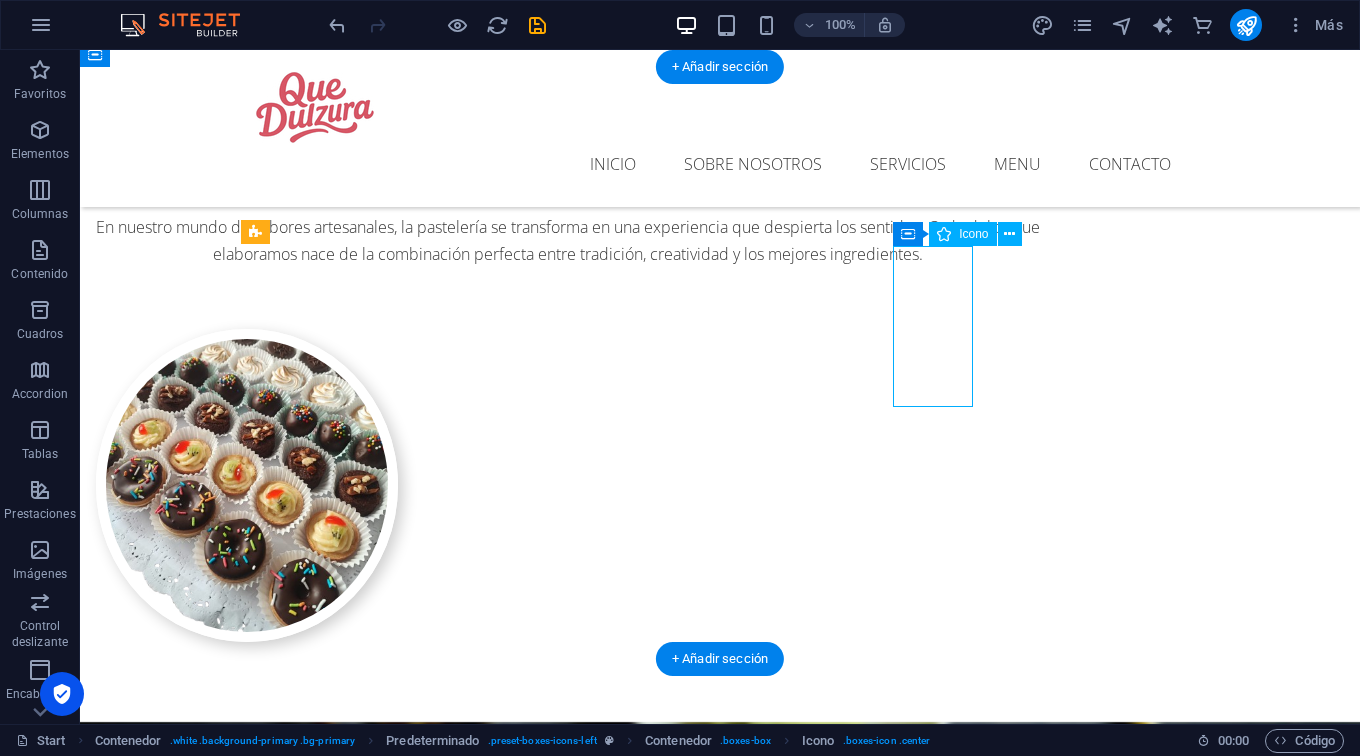 click at bounding box center [720, 2063] 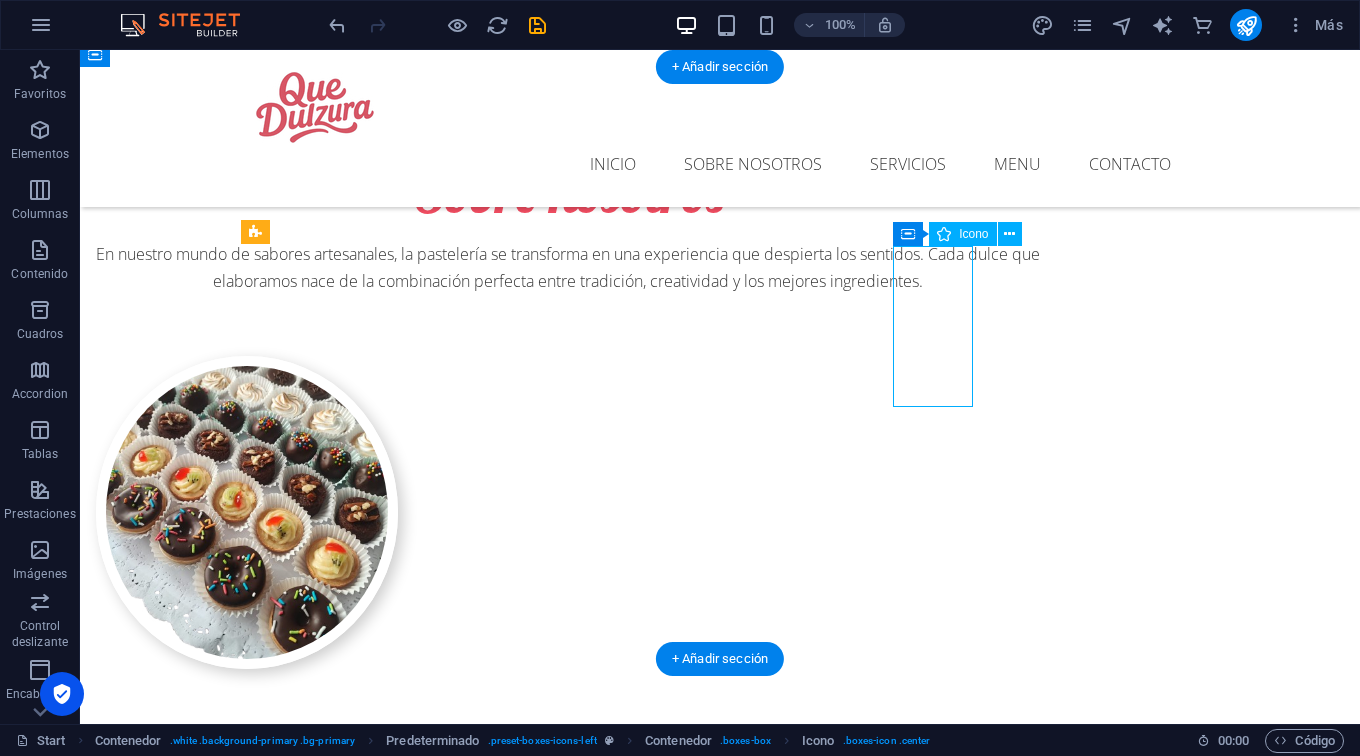 select on "xMidYMid" 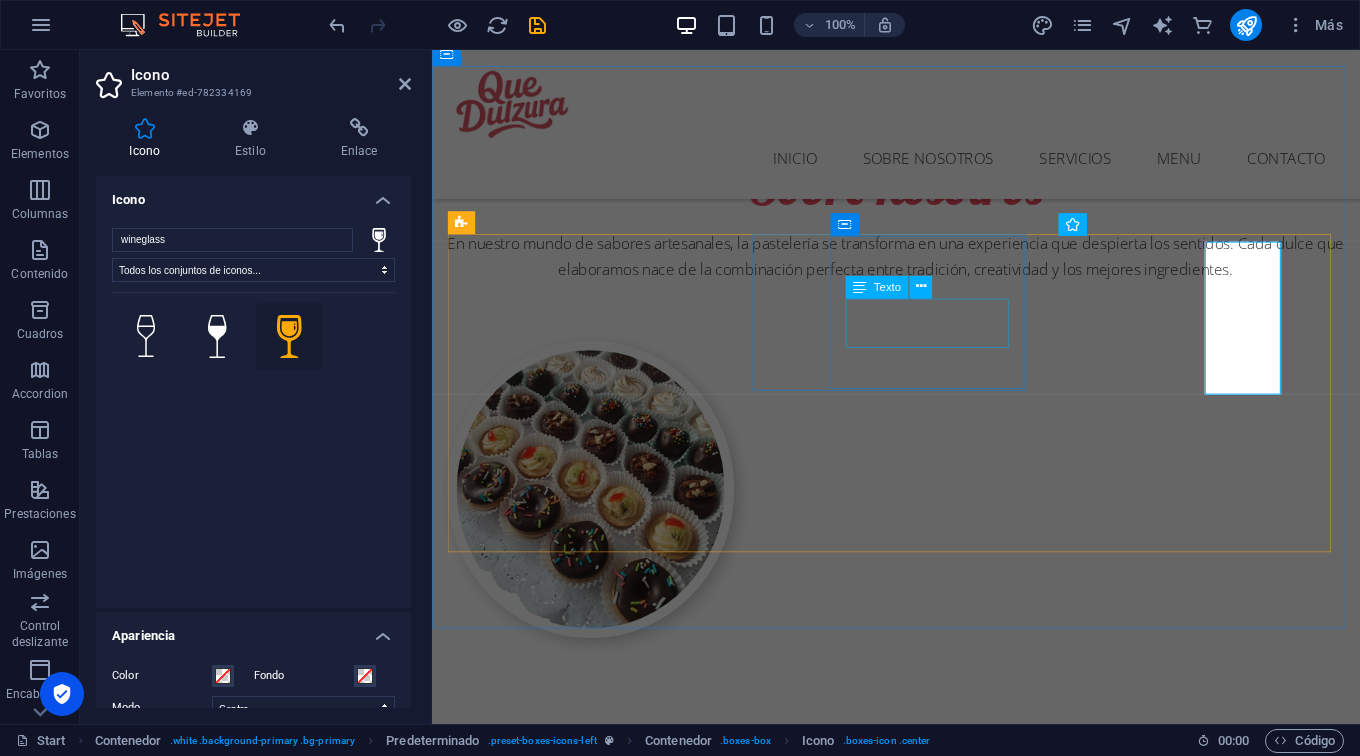 scroll, scrollTop: 1355, scrollLeft: 0, axis: vertical 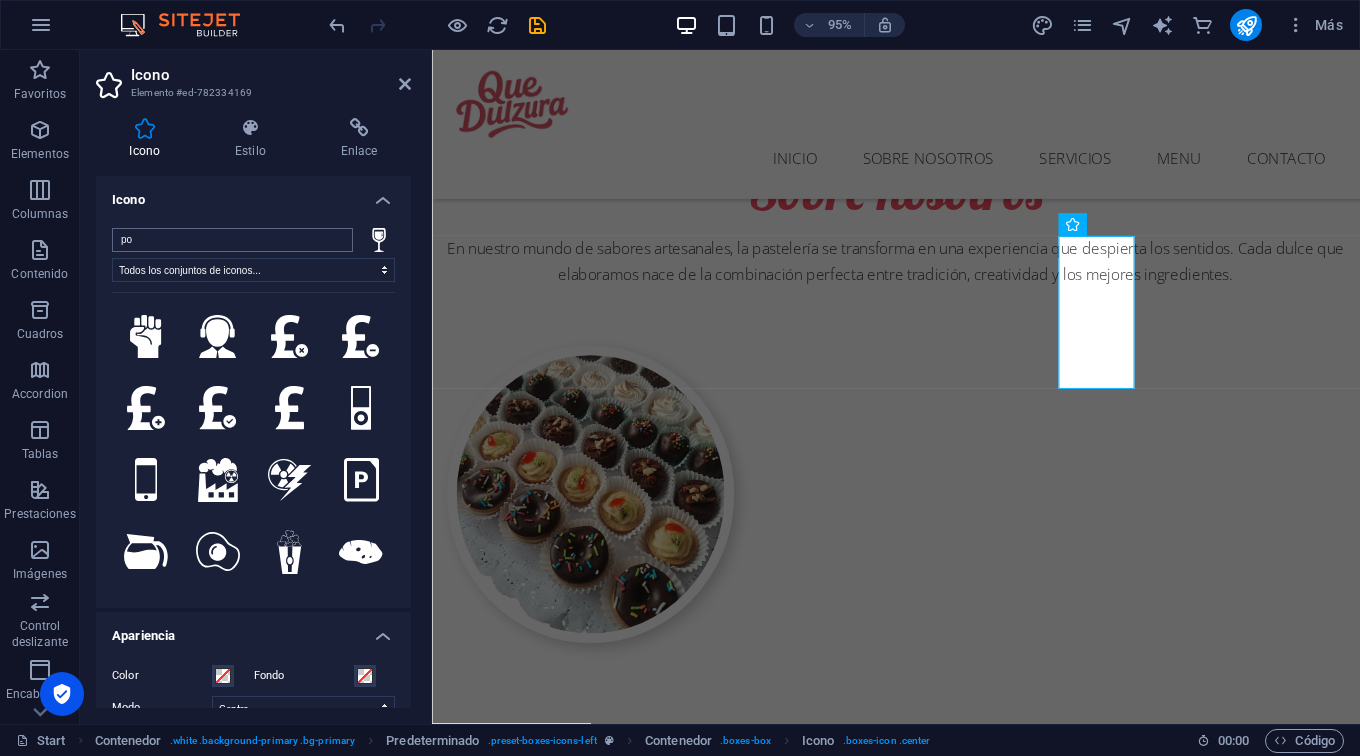type on "p" 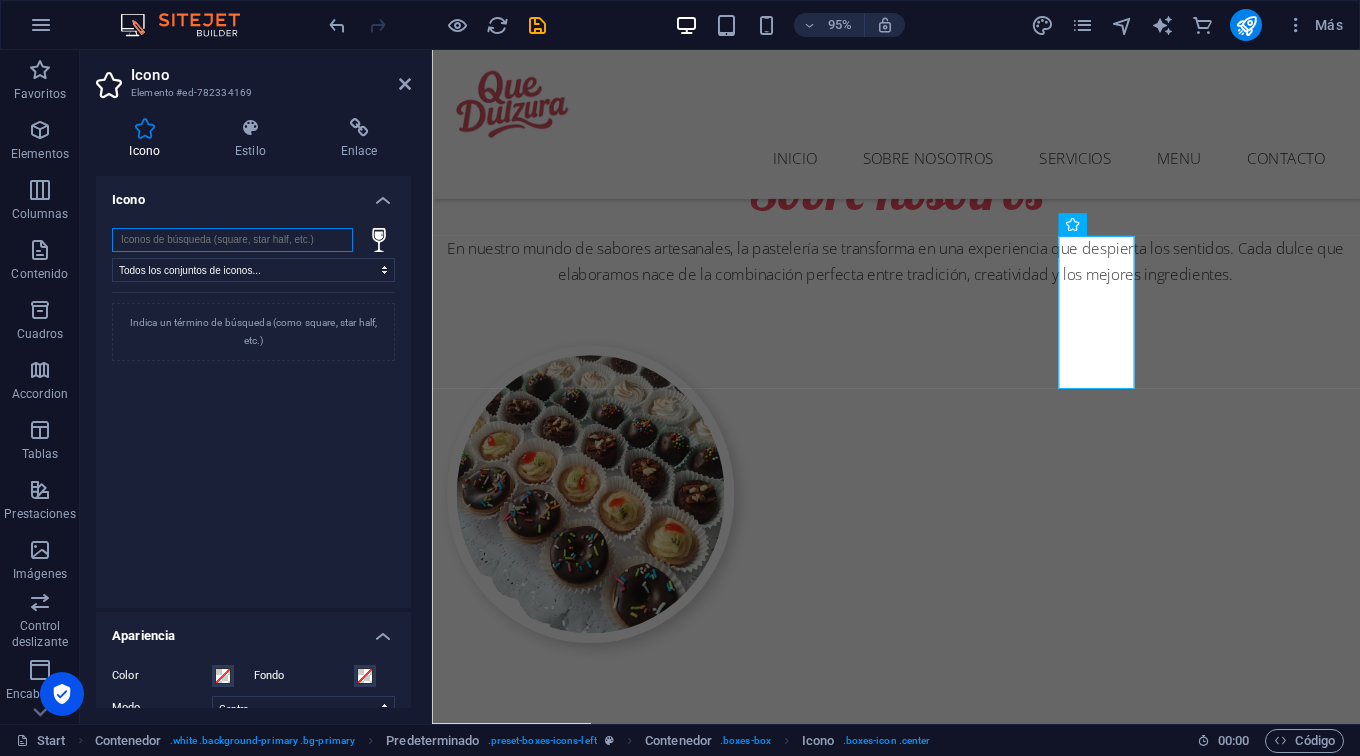 paste on "desserts" 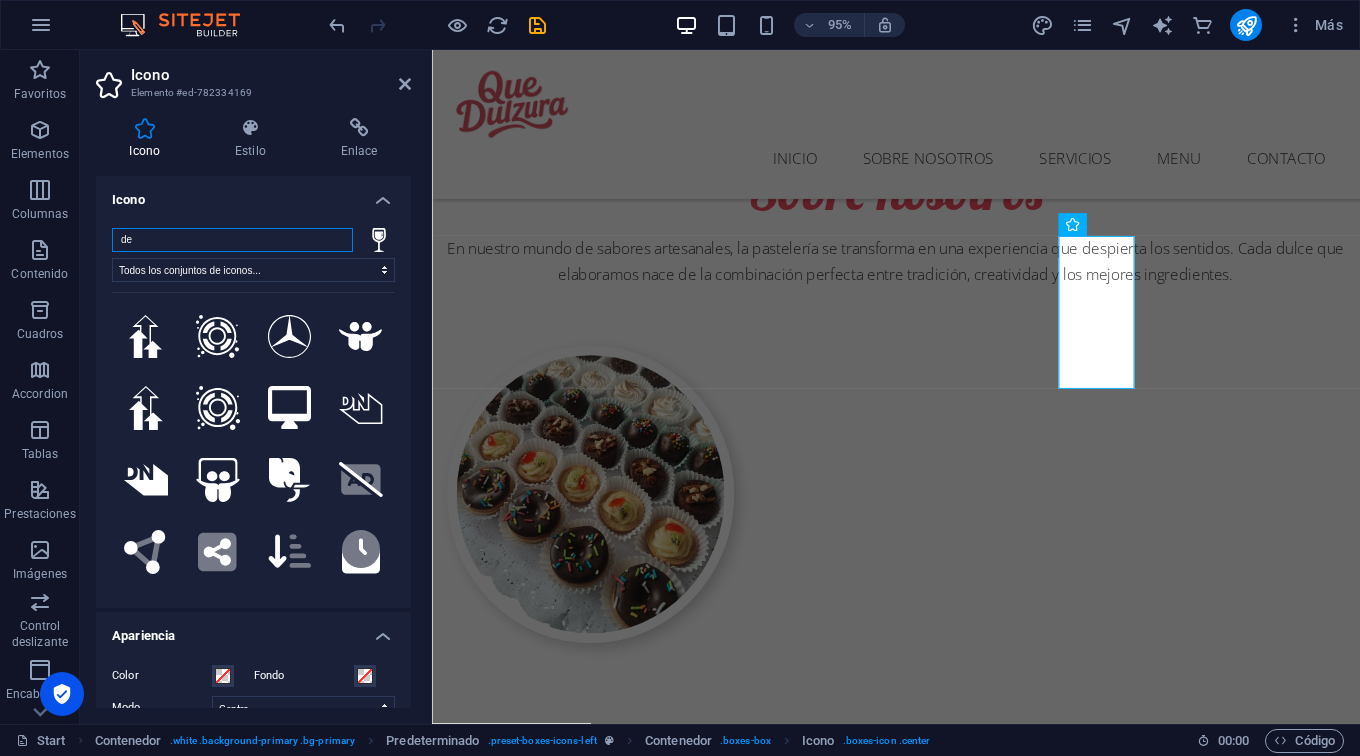 type on "d" 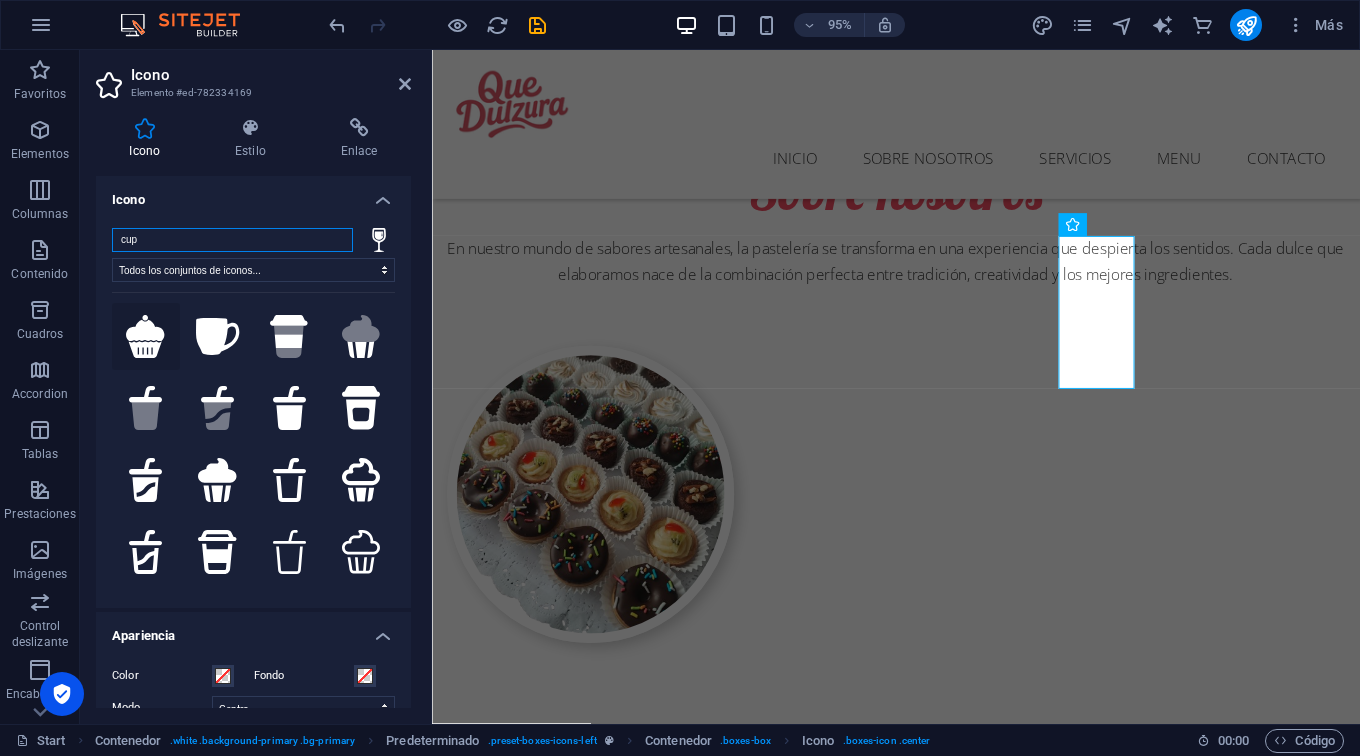 type on "cup" 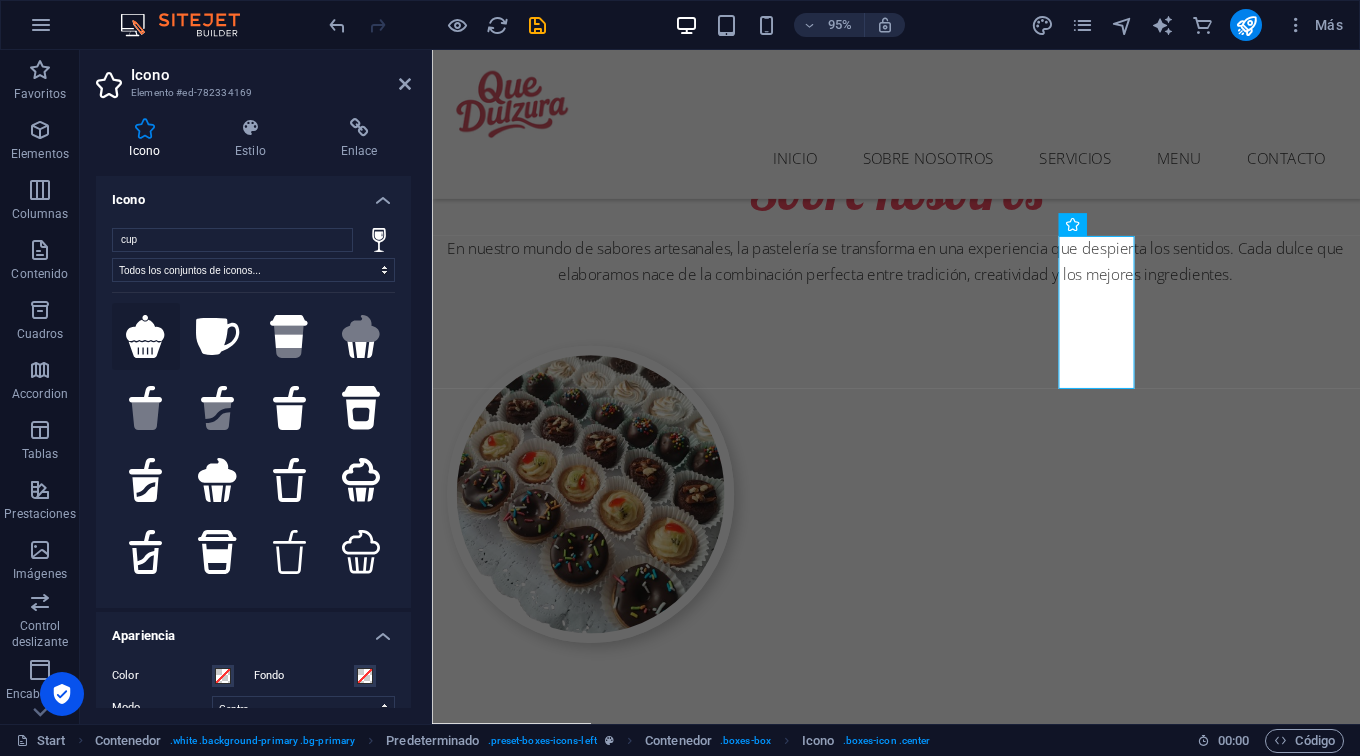 click 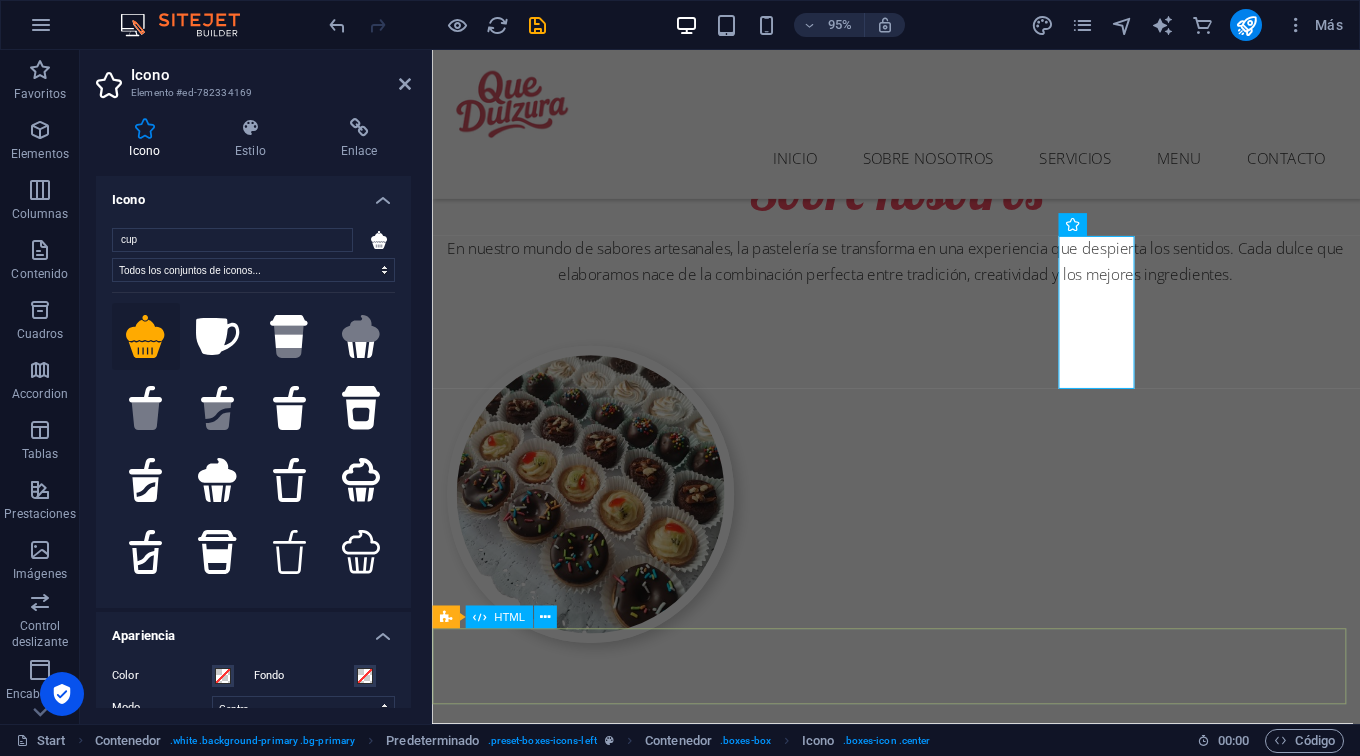 click at bounding box center [920, 2808] 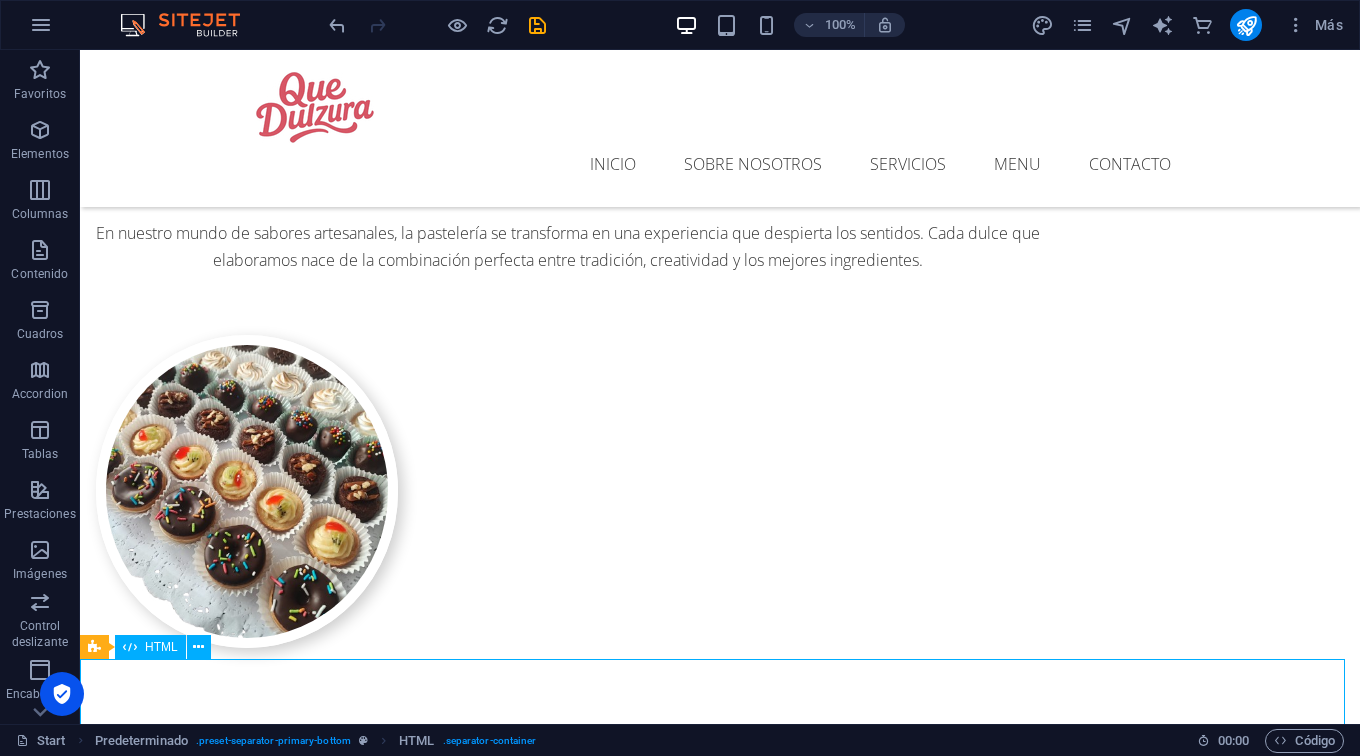 scroll, scrollTop: 1361, scrollLeft: 0, axis: vertical 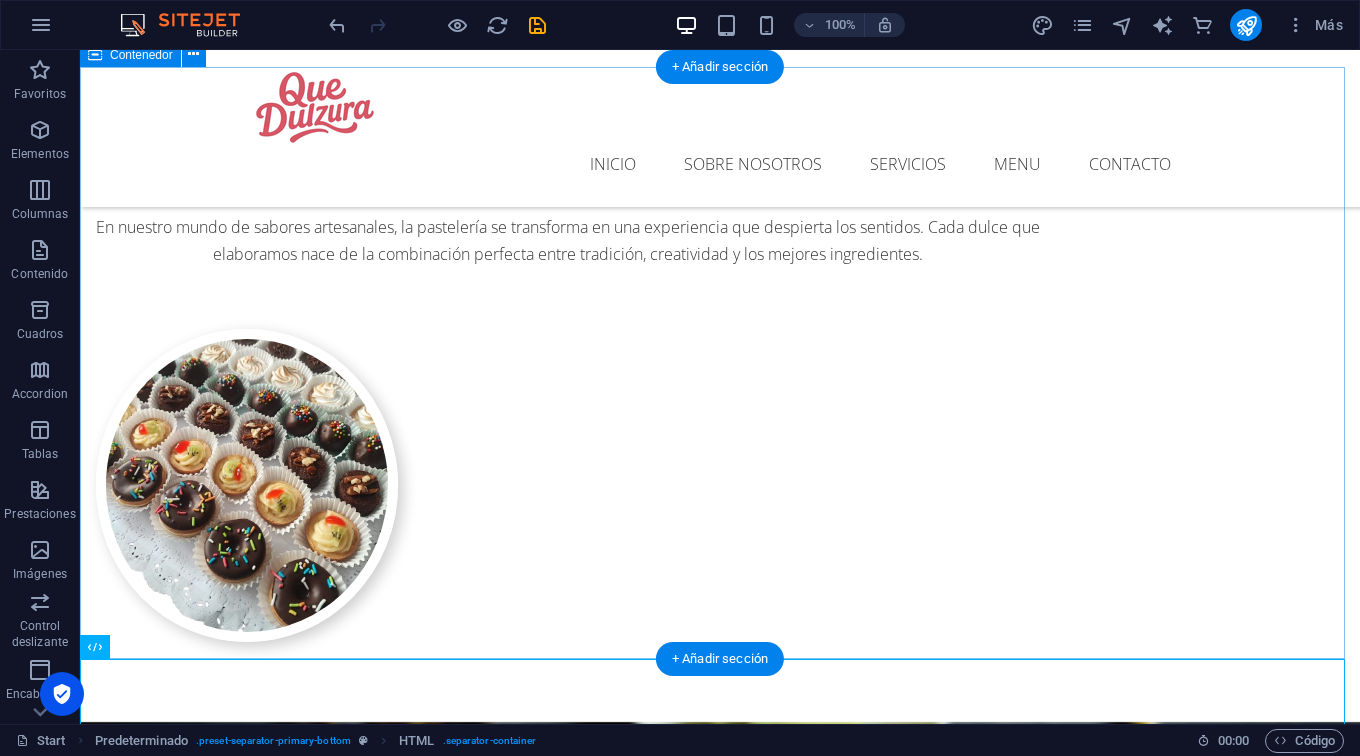 click on "Nuestros servicios Delivery Despachos sin costo Tortas Tortas personalizadas para cada ocasión Postres Postres clásicos y contemporáneos que conquistan paladares Cakes Lorem ipsum dolor sit amet, consectetur adipisicing elit. Workshops Lorem ipsum dolor sit amet, consectetur adipisicing elit." at bounding box center (720, 2068) 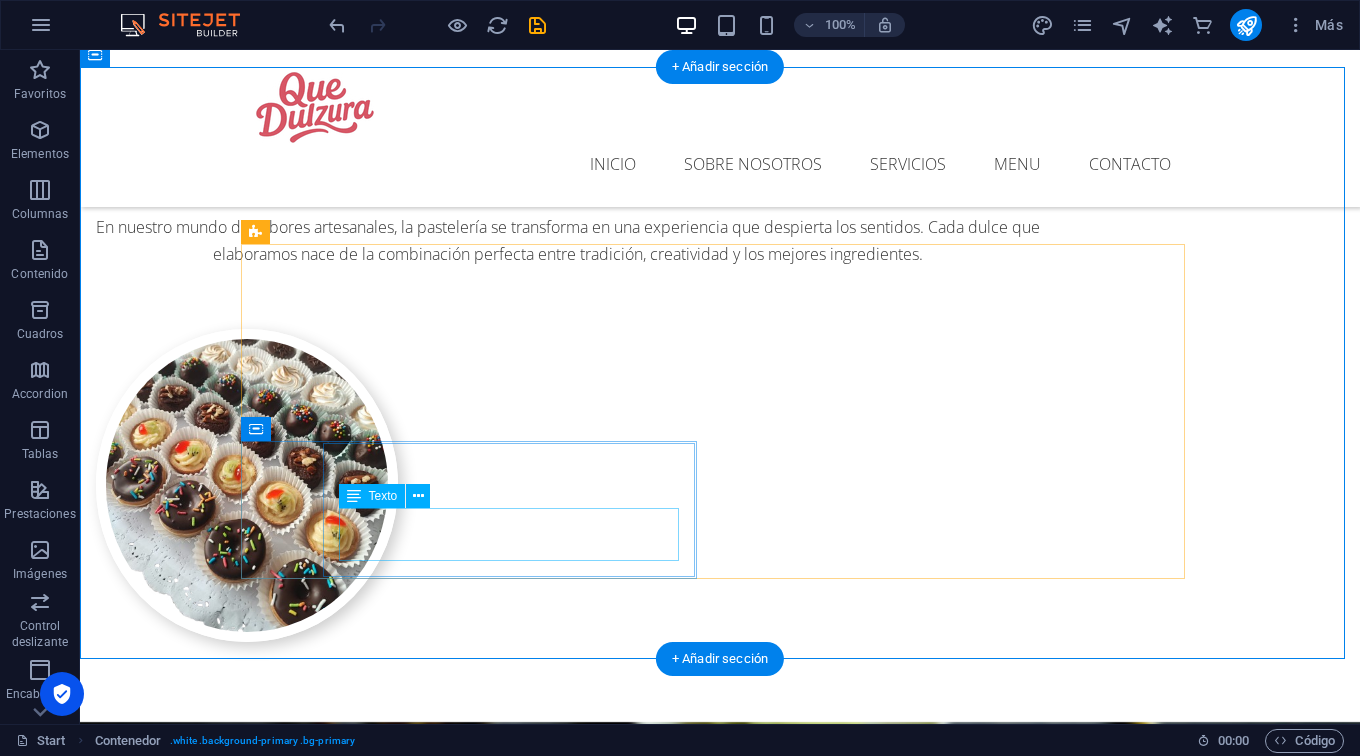 click on "Lorem ipsum dolor sit amet, consectetur adipisicing elit." at bounding box center (720, 2390) 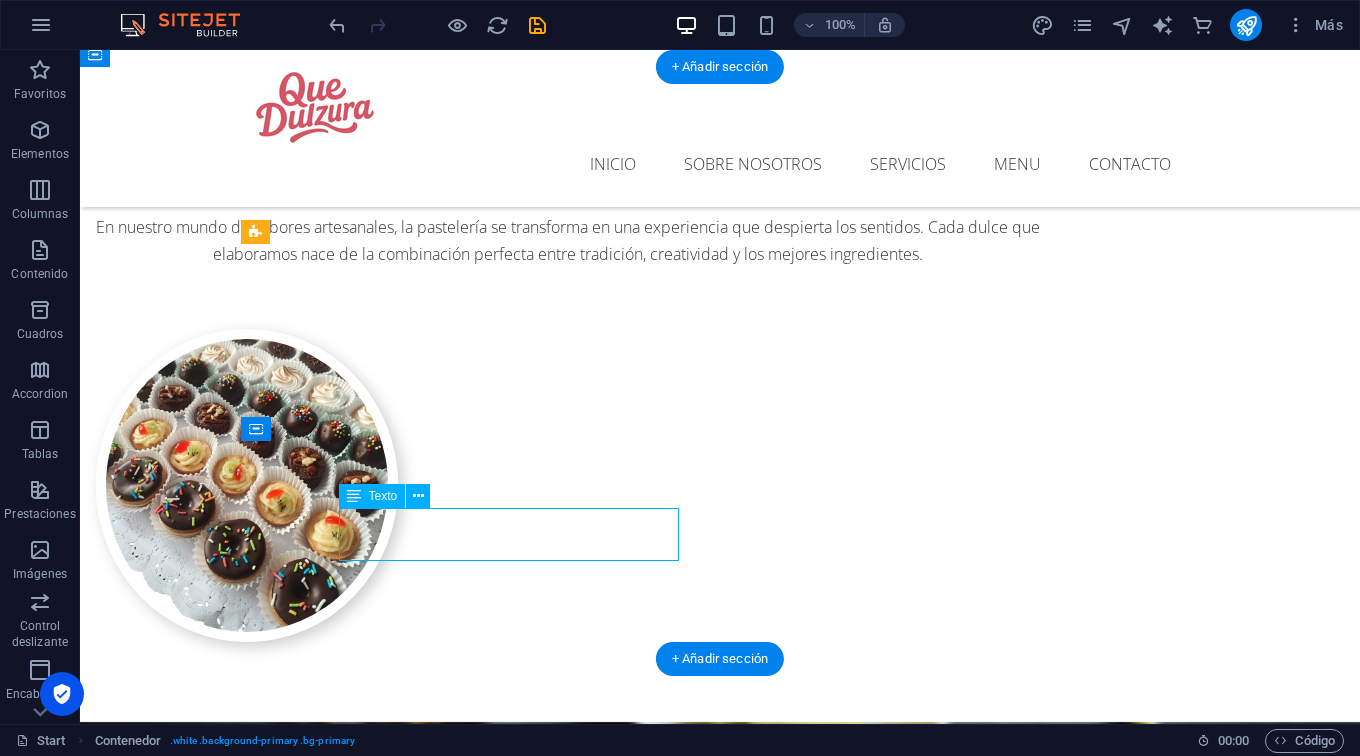 click on "Lorem ipsum dolor sit amet, consectetur adipisicing elit." at bounding box center [720, 2390] 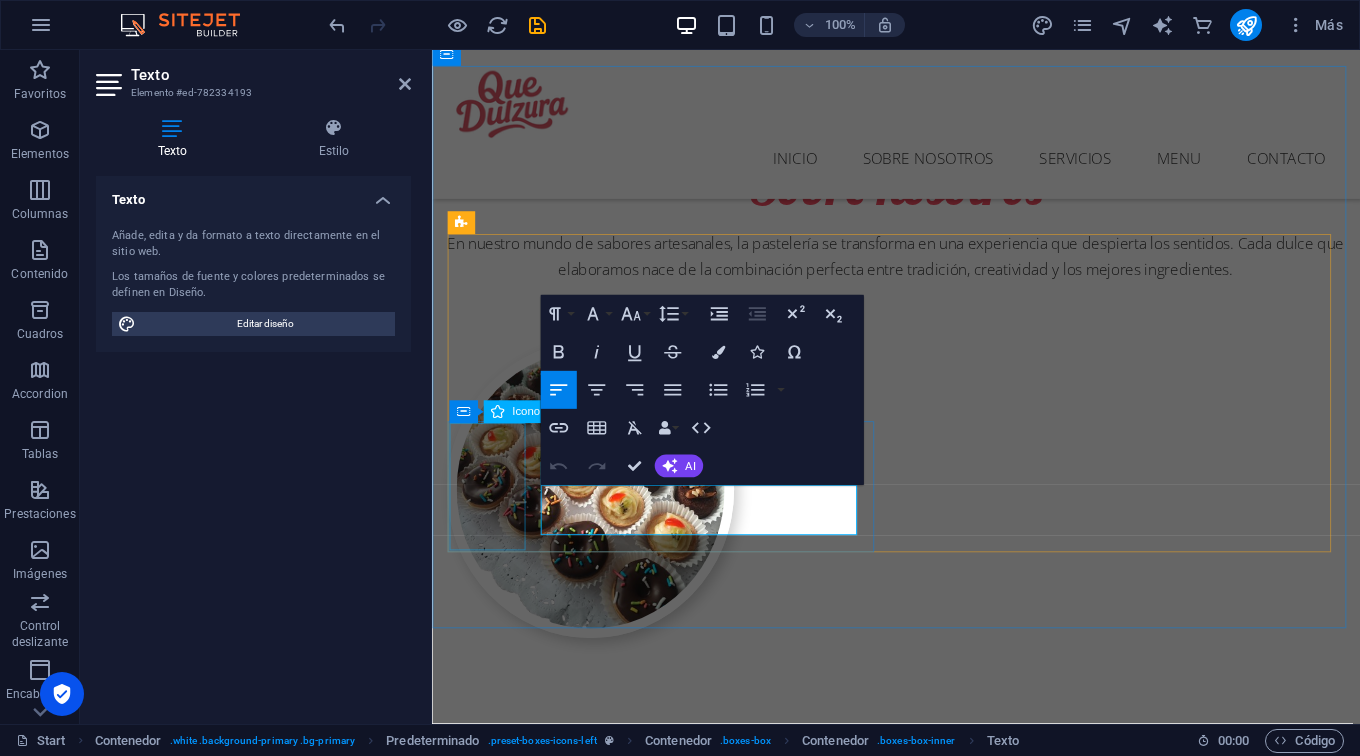 scroll, scrollTop: 1355, scrollLeft: 0, axis: vertical 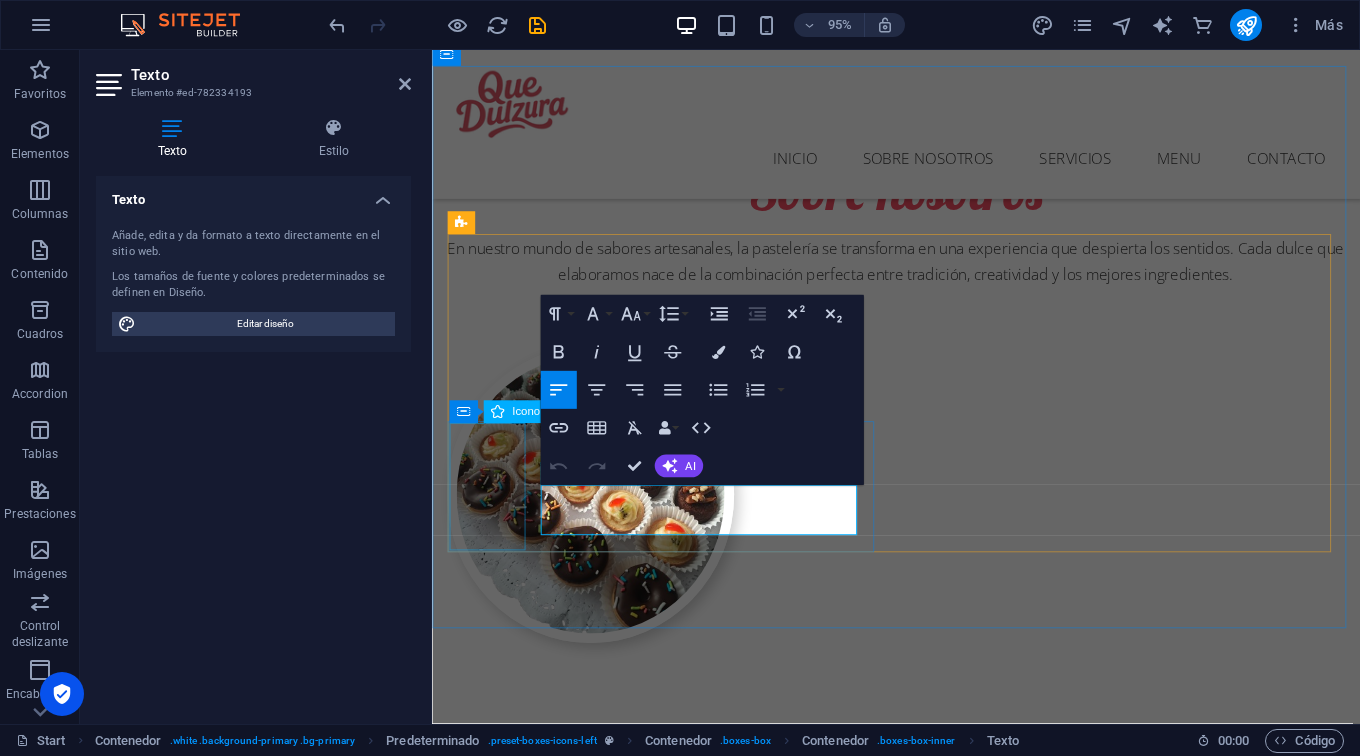 drag, startPoint x: 655, startPoint y: 552, endPoint x: 495, endPoint y: 519, distance: 163.36769 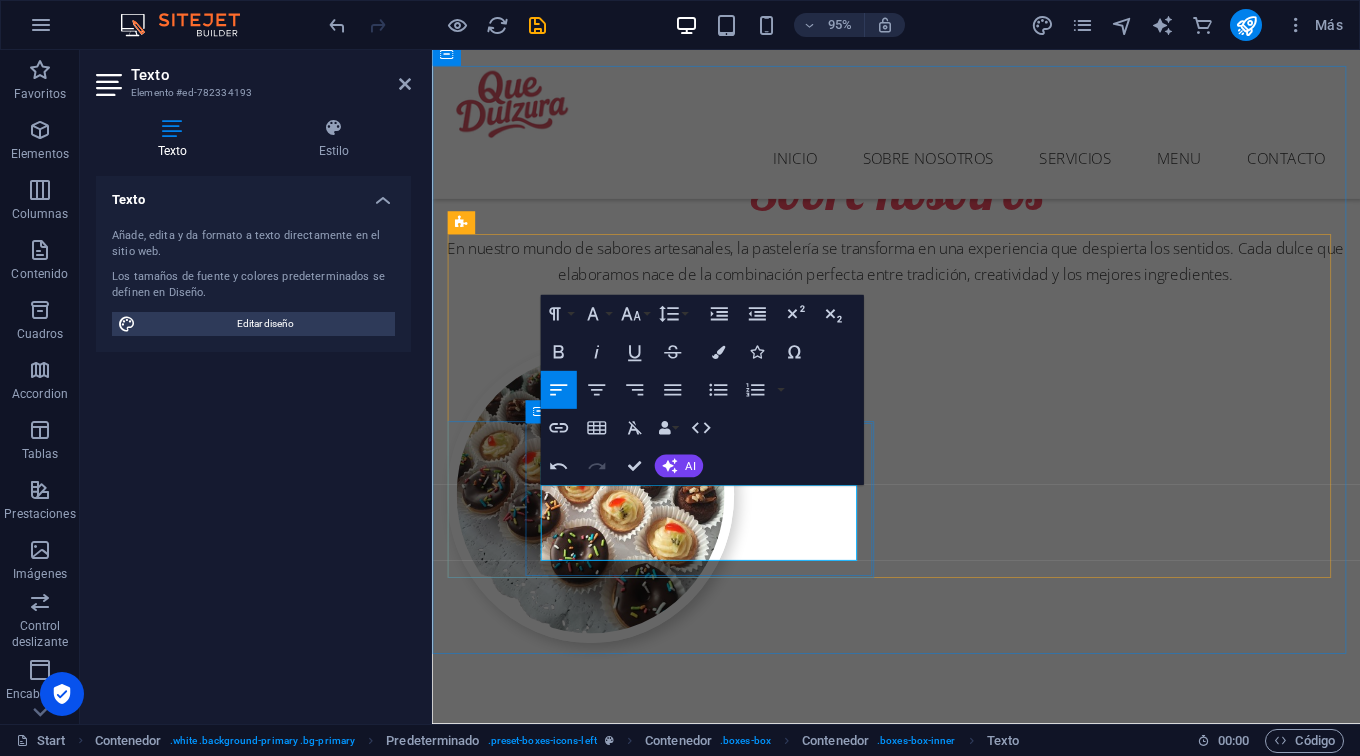 click on "Opciones sin gluten o sin azúcar, porque todos merecen disfrutar" at bounding box center [921, 2475] 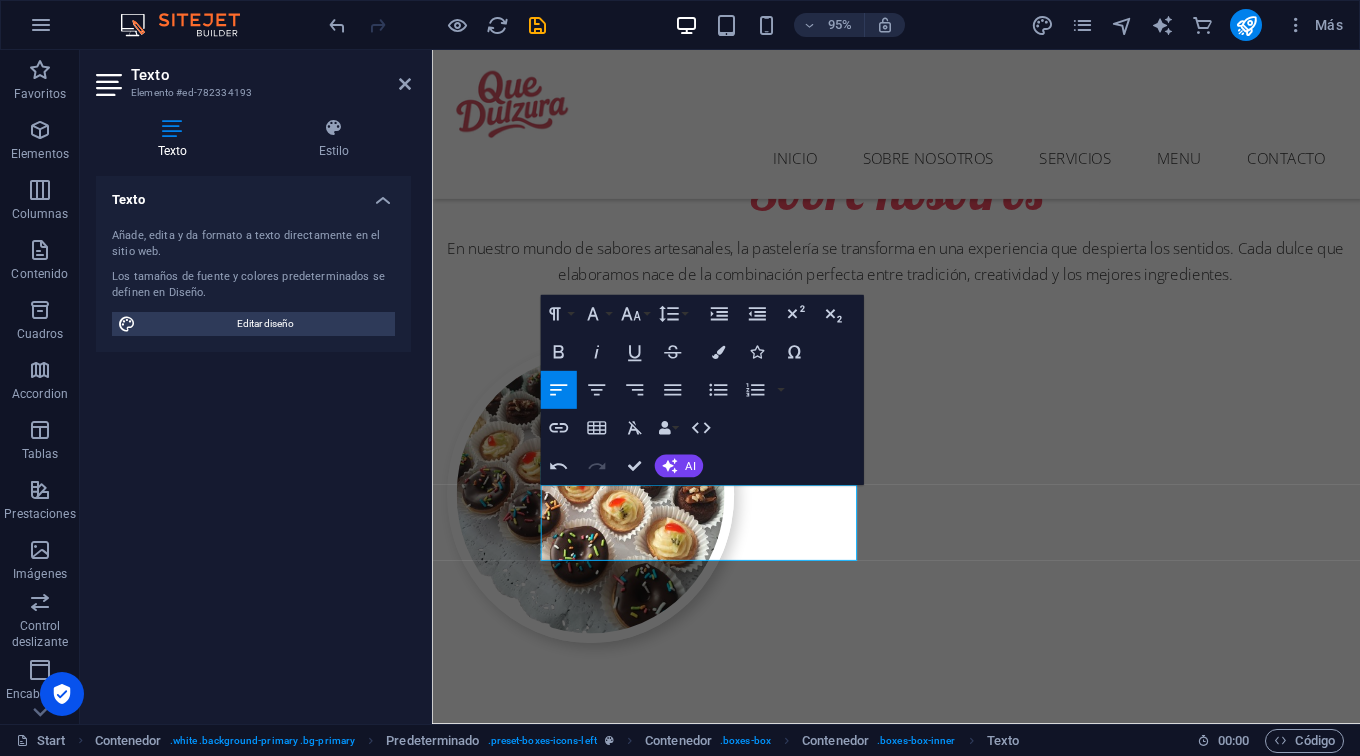 click on "Texto Añade, edita y da formato a texto directamente en el sitio web. Los tamaños de fuente y colores predeterminados se definen en Diseño. Editar diseño Alineación Alineado a la izquierda Centrado Alineado a la derecha" at bounding box center (253, 442) 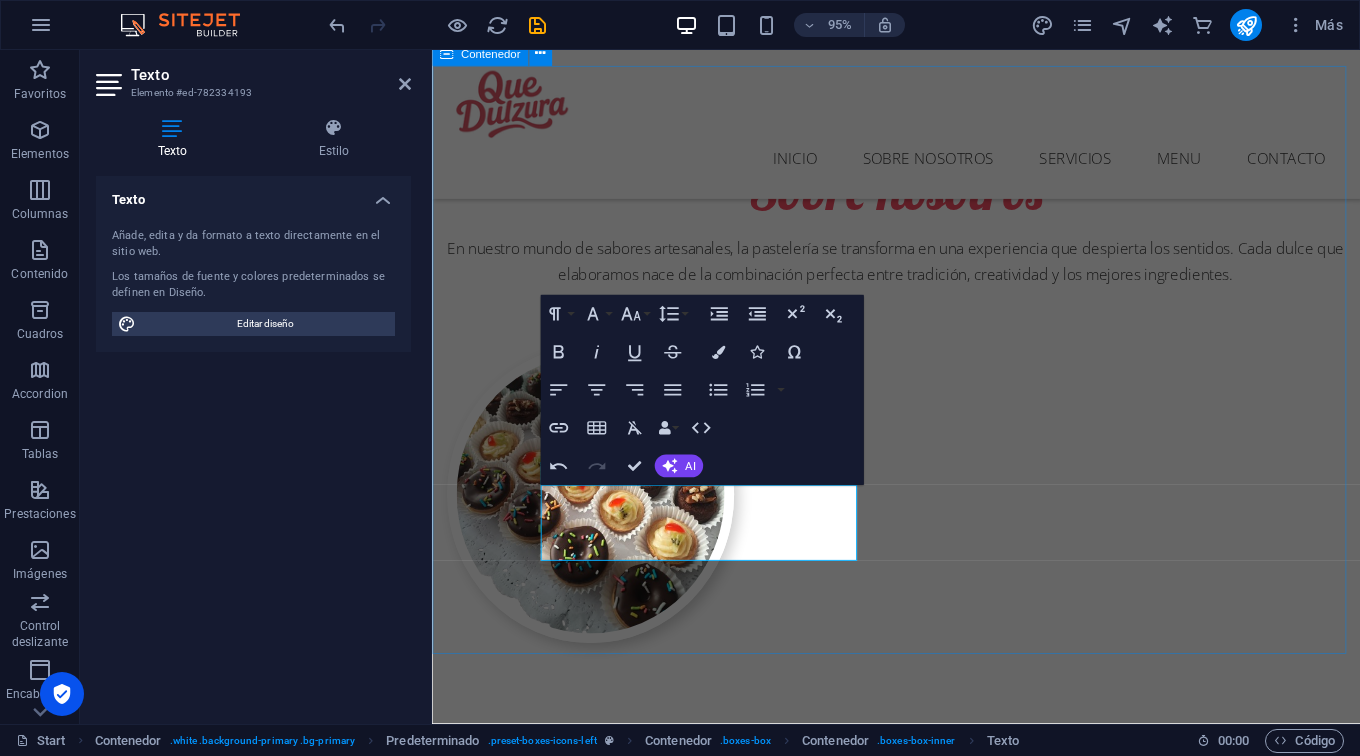 click on "Nuestros servicios Delivery Despachos sin costo Tortas Tortas personalizadas para cada ocasión Postres Postres clásicos y contemporáneos que conquistan paladares Cakes ​ ​ ​ ​ ​ Opciones sin gluten o sin azúcar, porque todos merecen disfrutar Workshops Lorem ipsum dolor sit amet, consectetur adipisicing elit." at bounding box center [920, 2141] 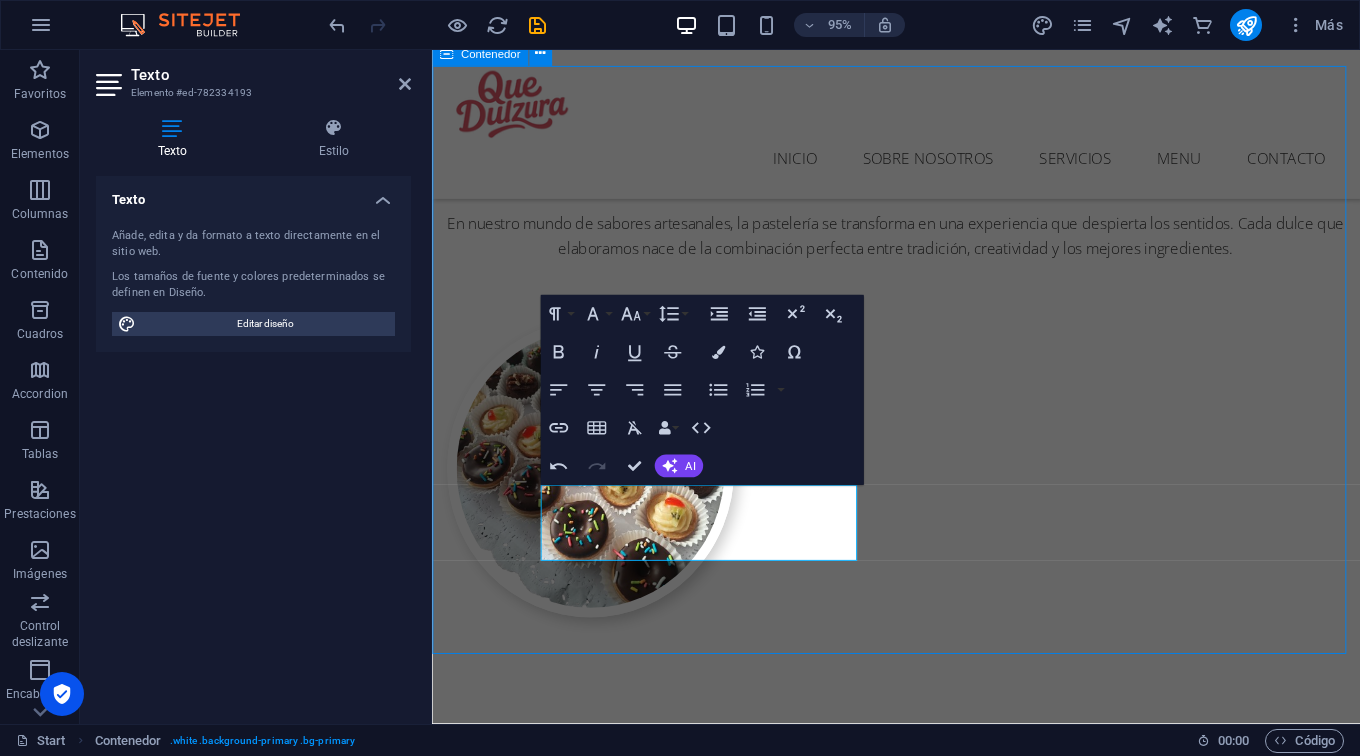 scroll, scrollTop: 1361, scrollLeft: 0, axis: vertical 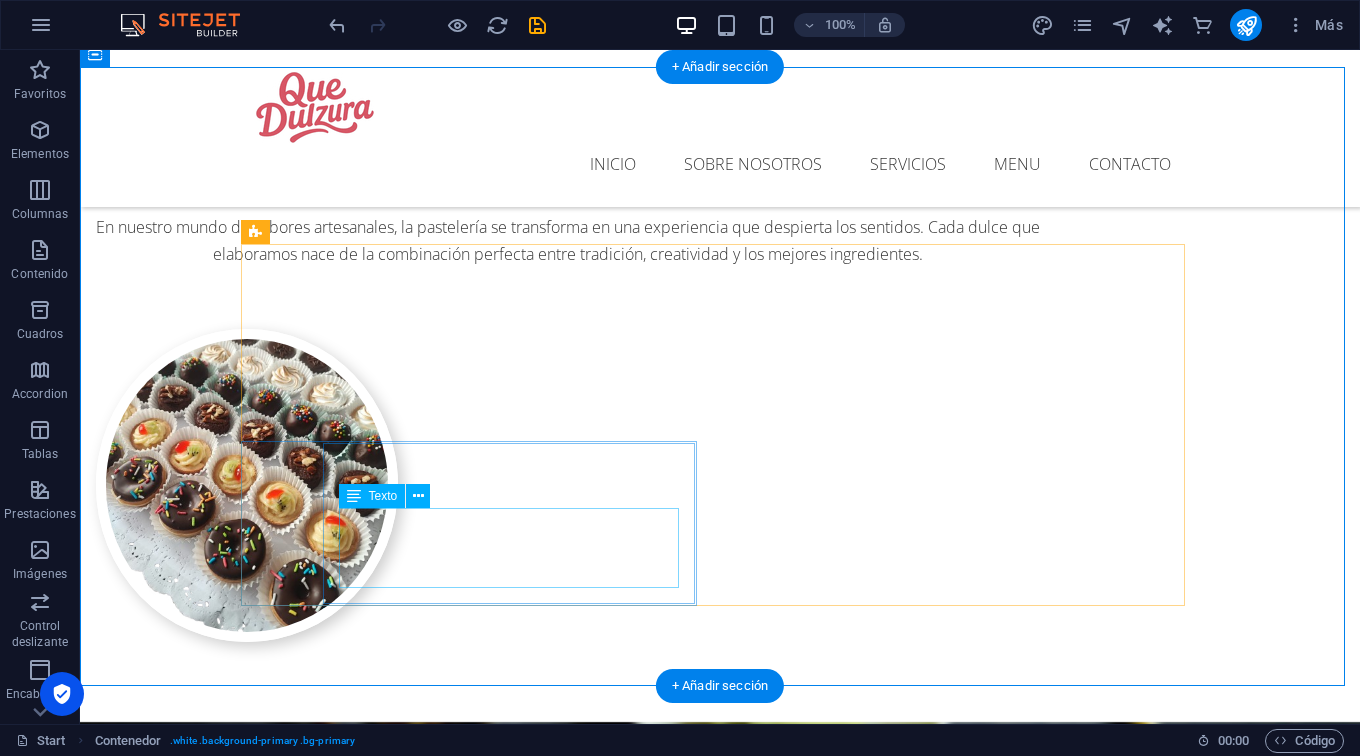 click on "Opciones sin gluten o sin azúcar, porque todos merecen disfrutar" at bounding box center (720, 2403) 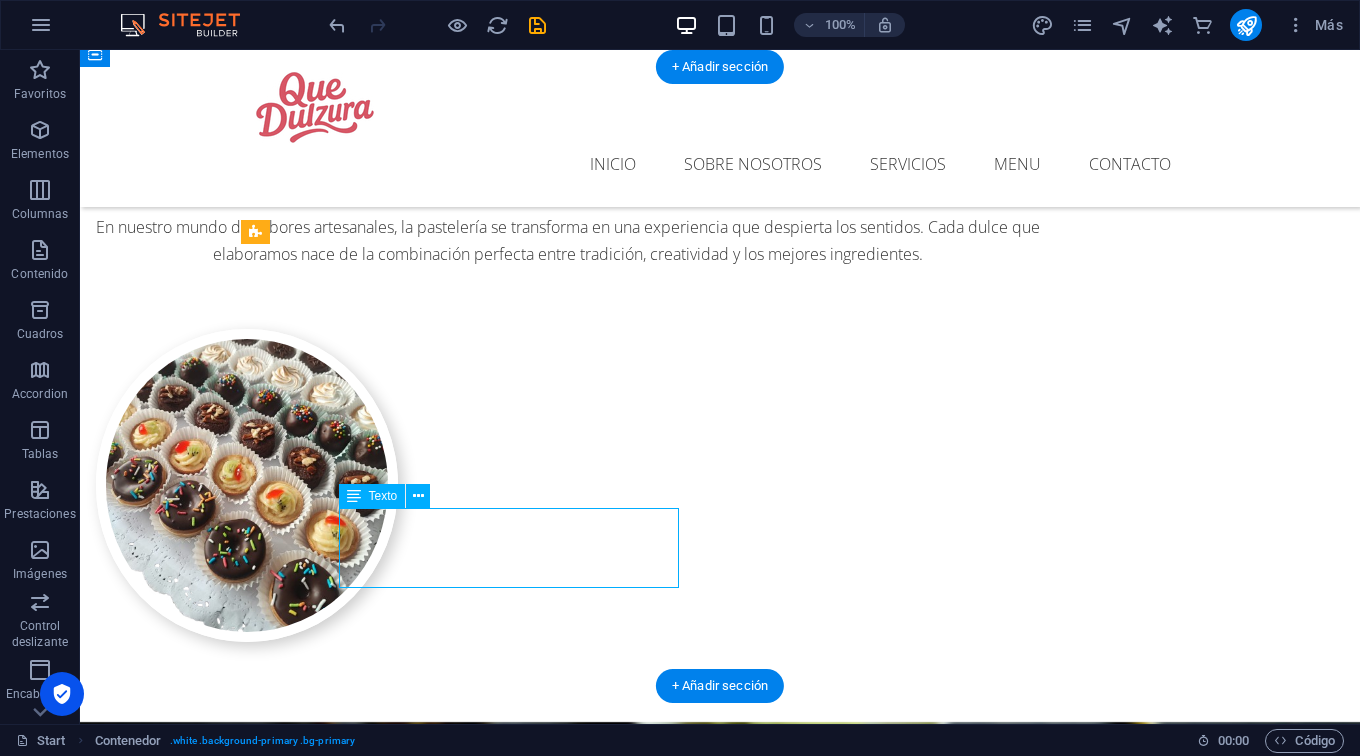 click on "Opciones sin gluten o sin azúcar, porque todos merecen disfrutar" at bounding box center (720, 2403) 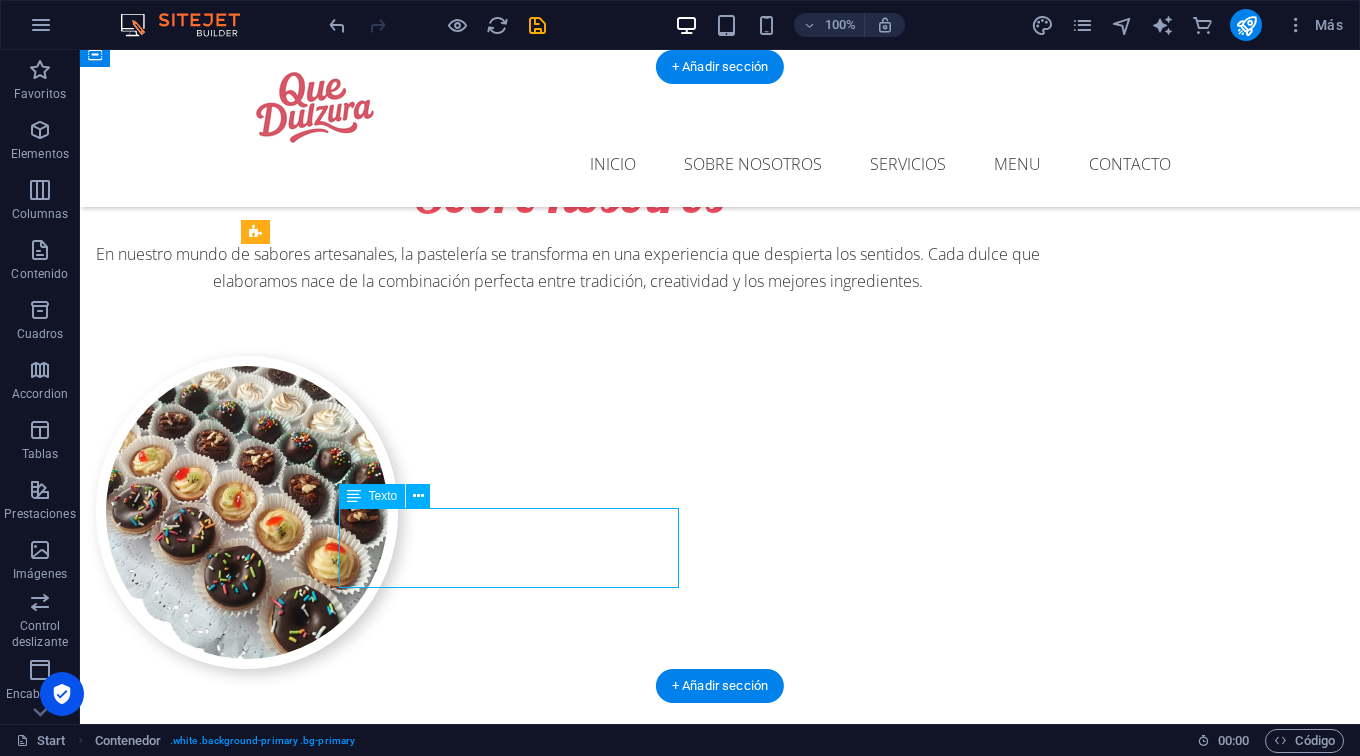 scroll, scrollTop: 1355, scrollLeft: 0, axis: vertical 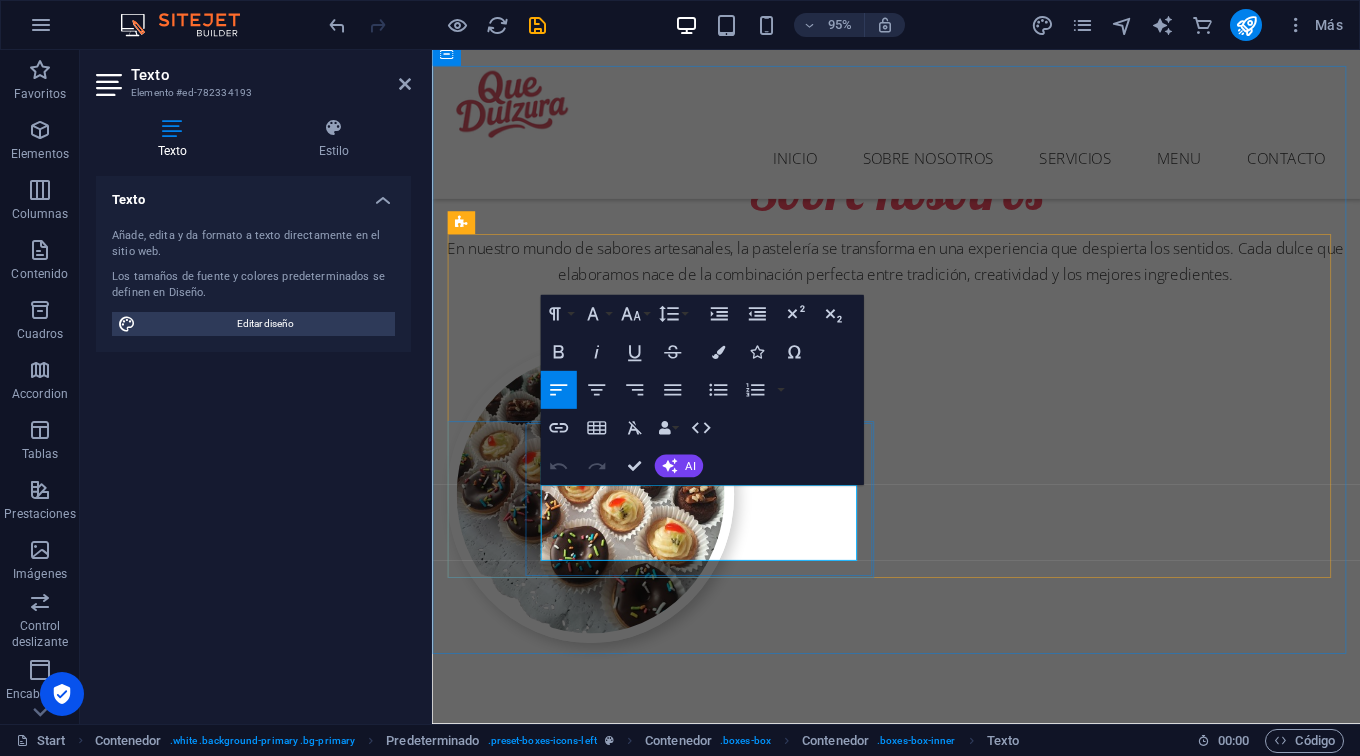 click on "​ ​ ​ ​ ​ ​ Opciones sin gluten o sin azúcar, porque todos merecen disfrutar" at bounding box center [921, 2462] 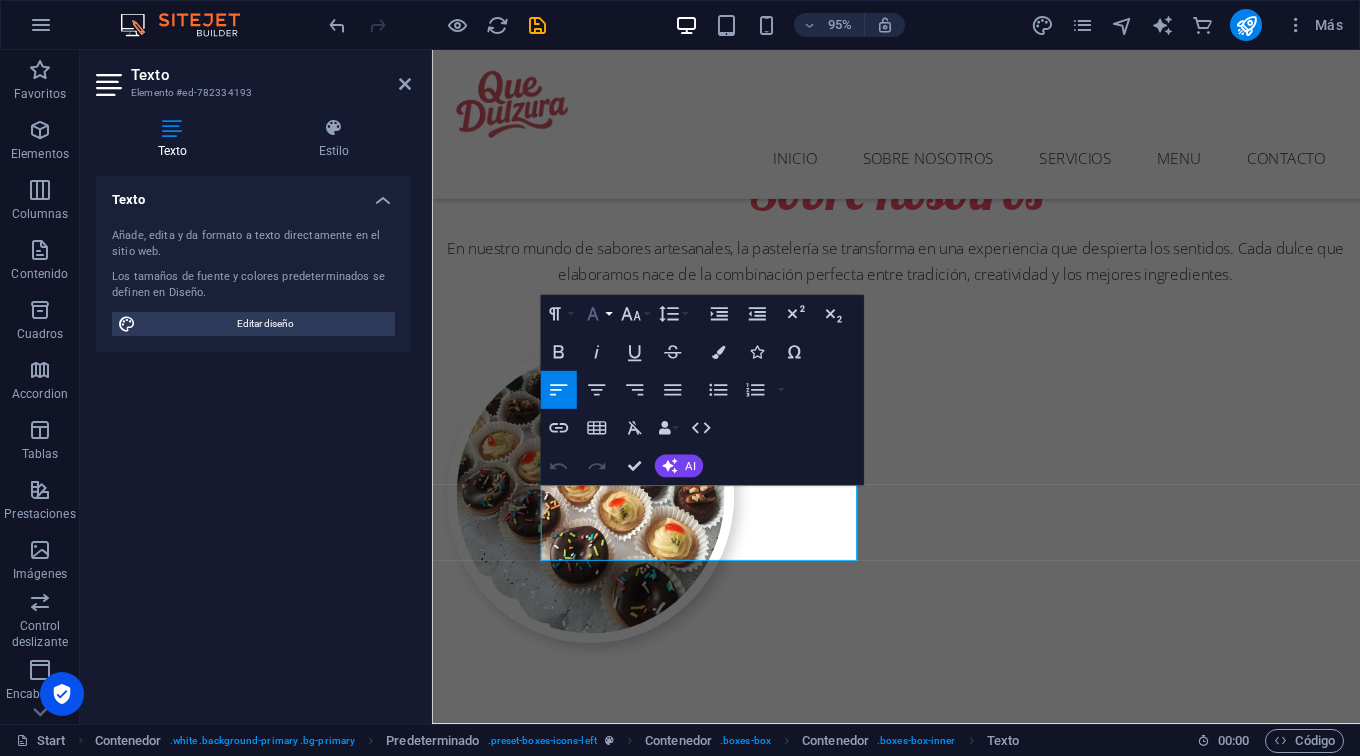 click 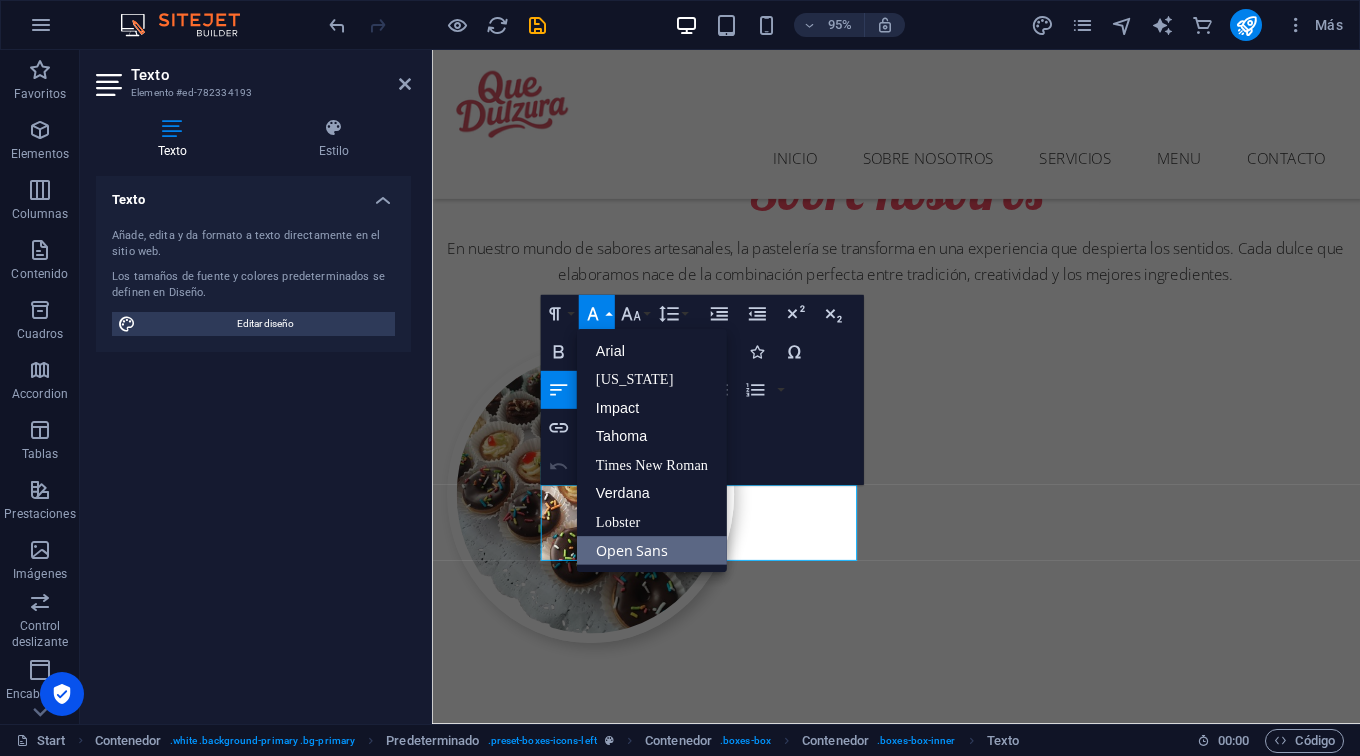 scroll, scrollTop: 0, scrollLeft: 0, axis: both 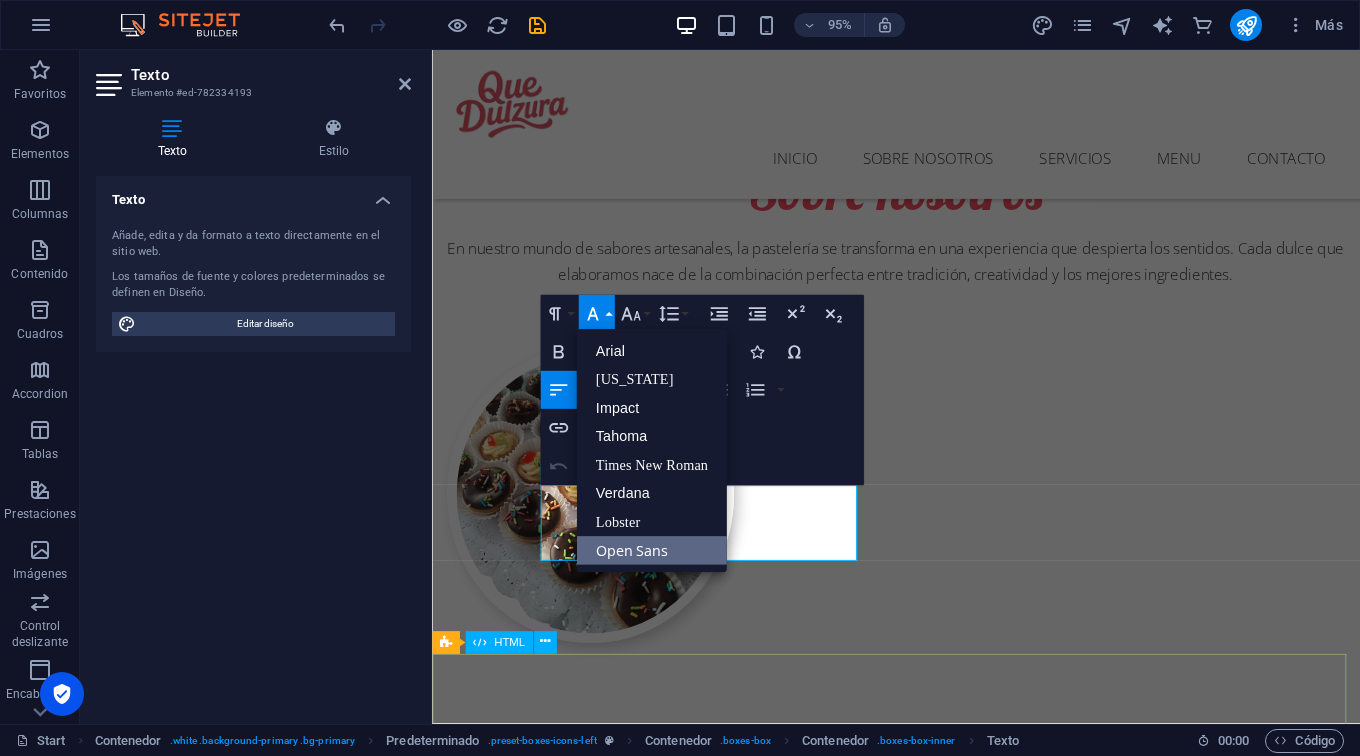 click at bounding box center [920, 2834] 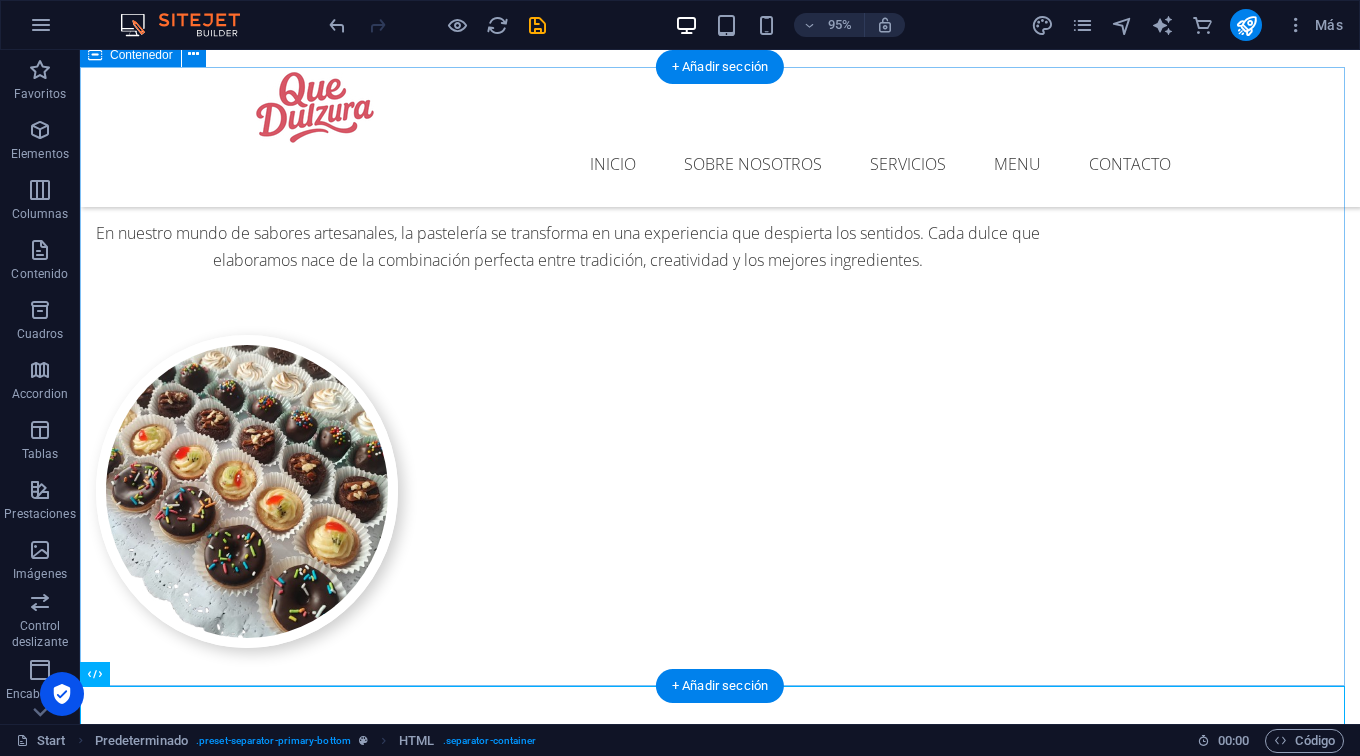 scroll, scrollTop: 1361, scrollLeft: 0, axis: vertical 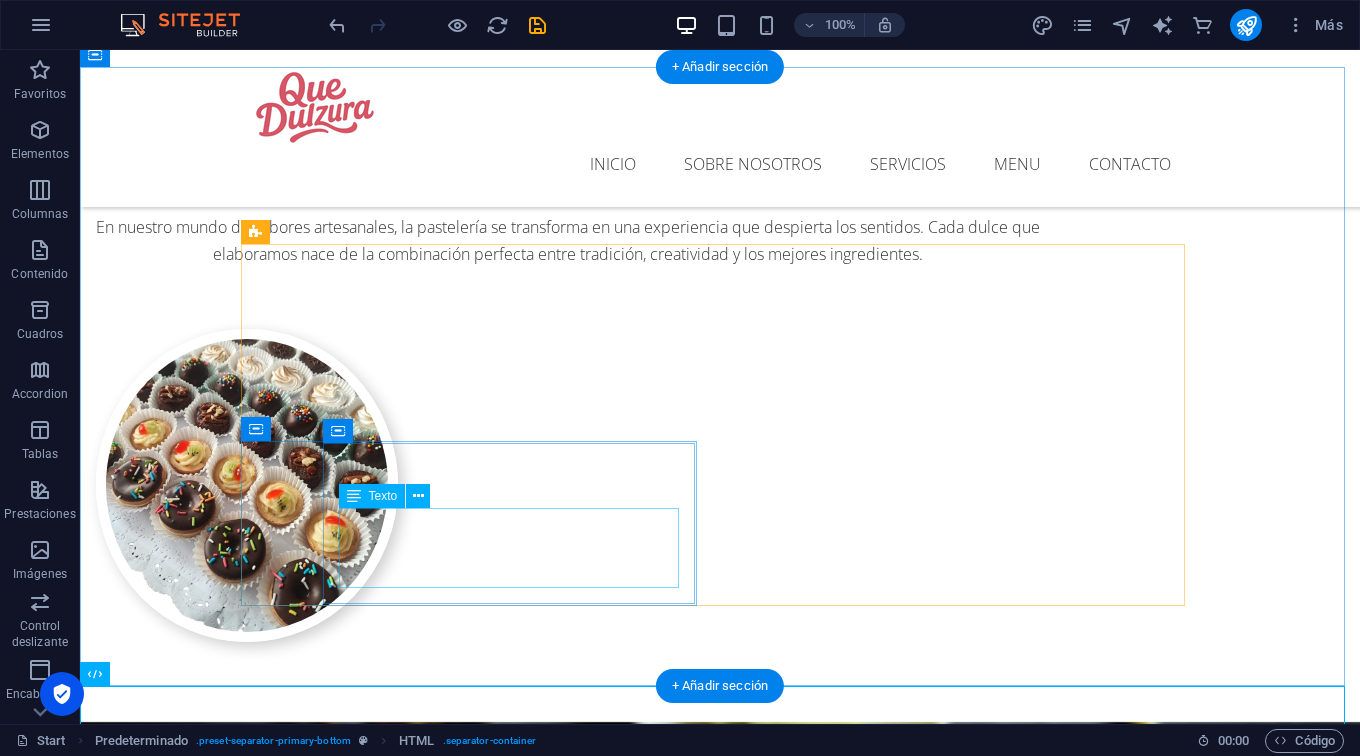 click on "Opciones sin gluten o sin azúcar, porque todos merecen disfrutar" at bounding box center (720, 2403) 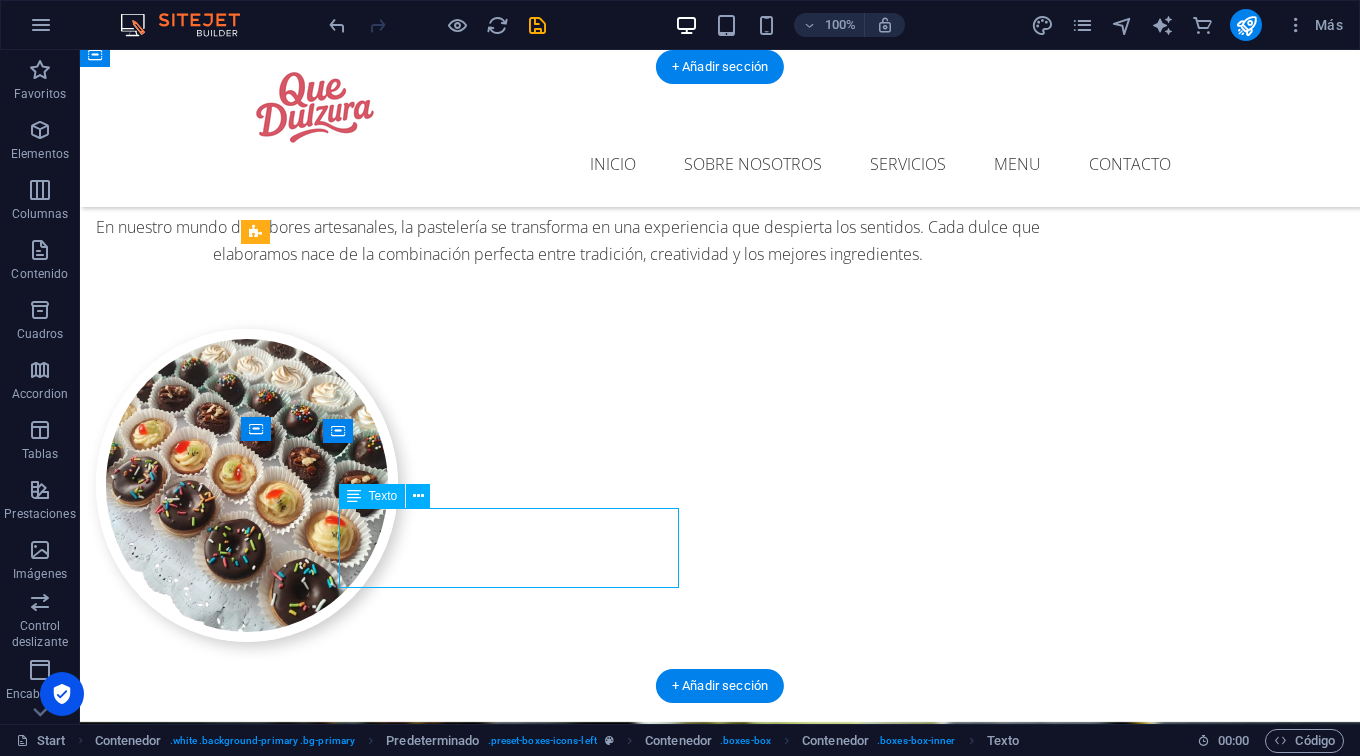 click on "Opciones sin gluten o sin azúcar, porque todos merecen disfrutar" at bounding box center (720, 2403) 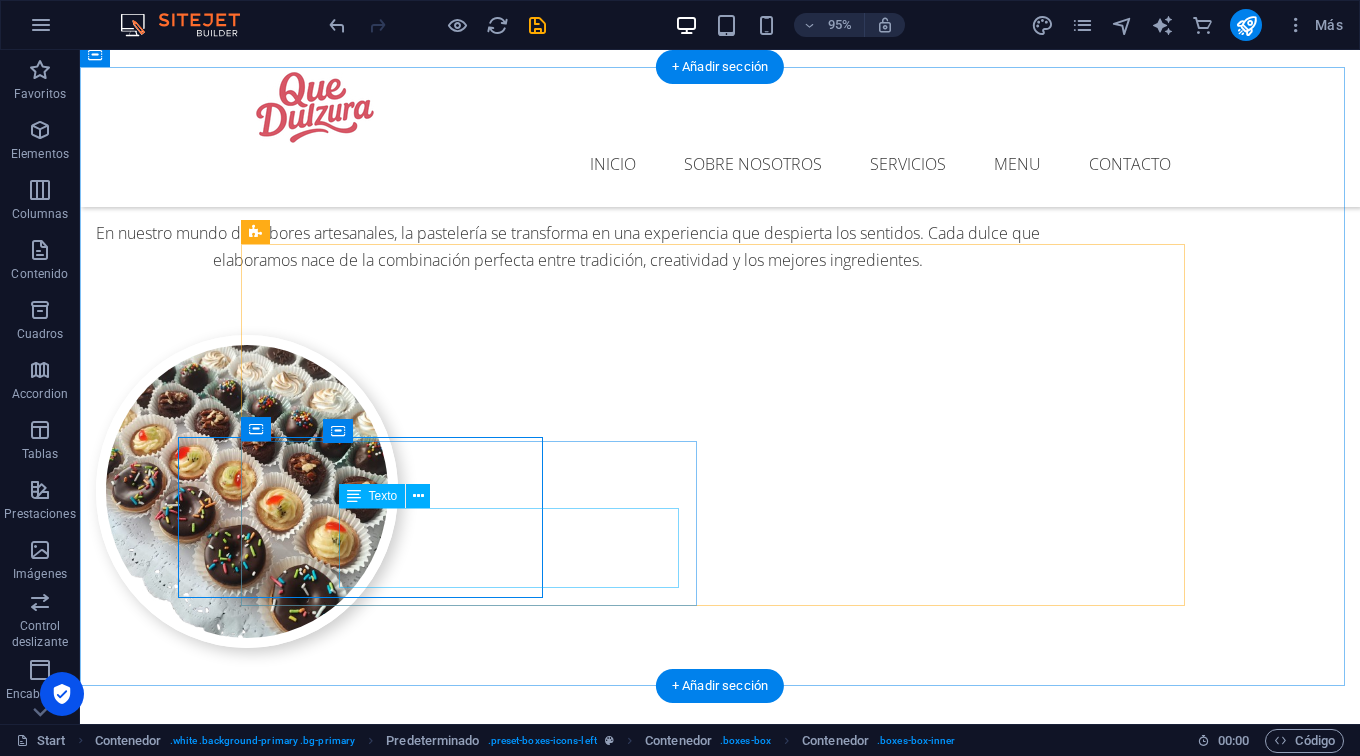 scroll, scrollTop: 1361, scrollLeft: 0, axis: vertical 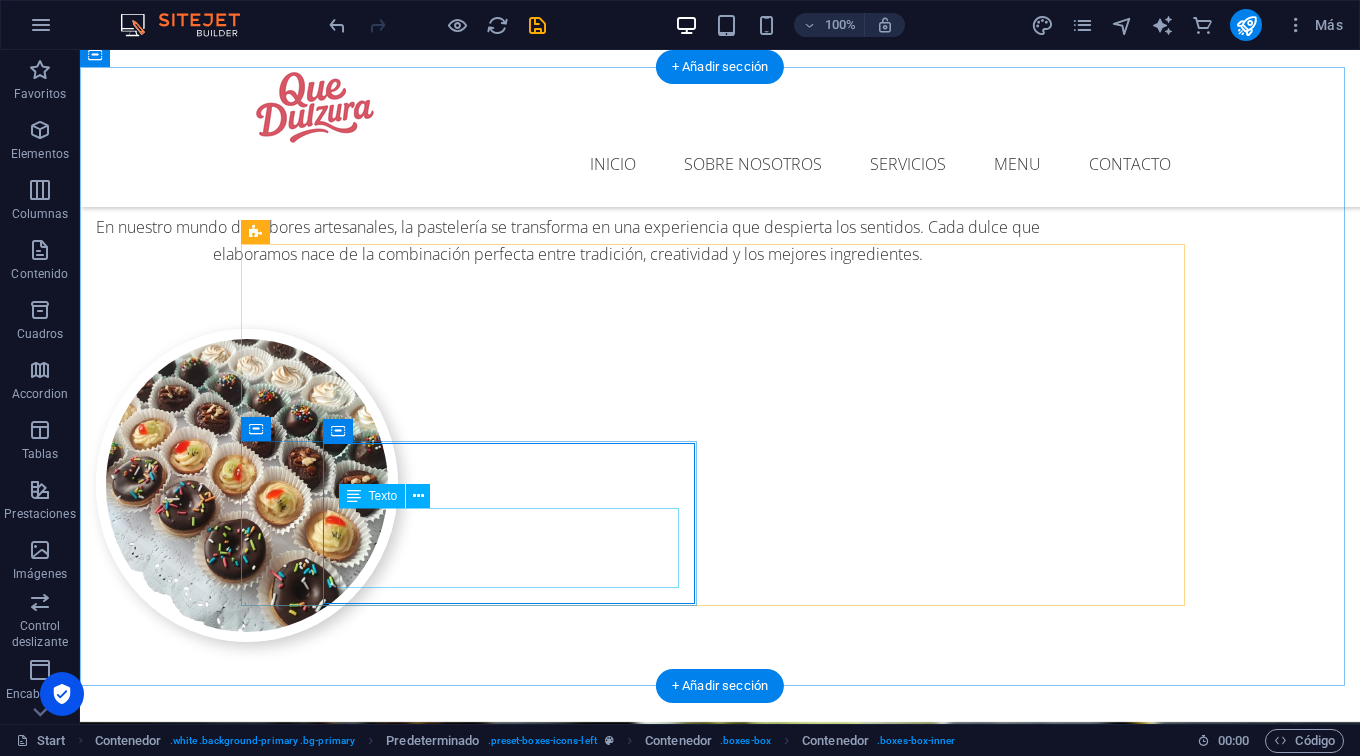 click on "Opciones sin gluten o sin azúcar, porque todos merecen disfrutar" at bounding box center [720, 2403] 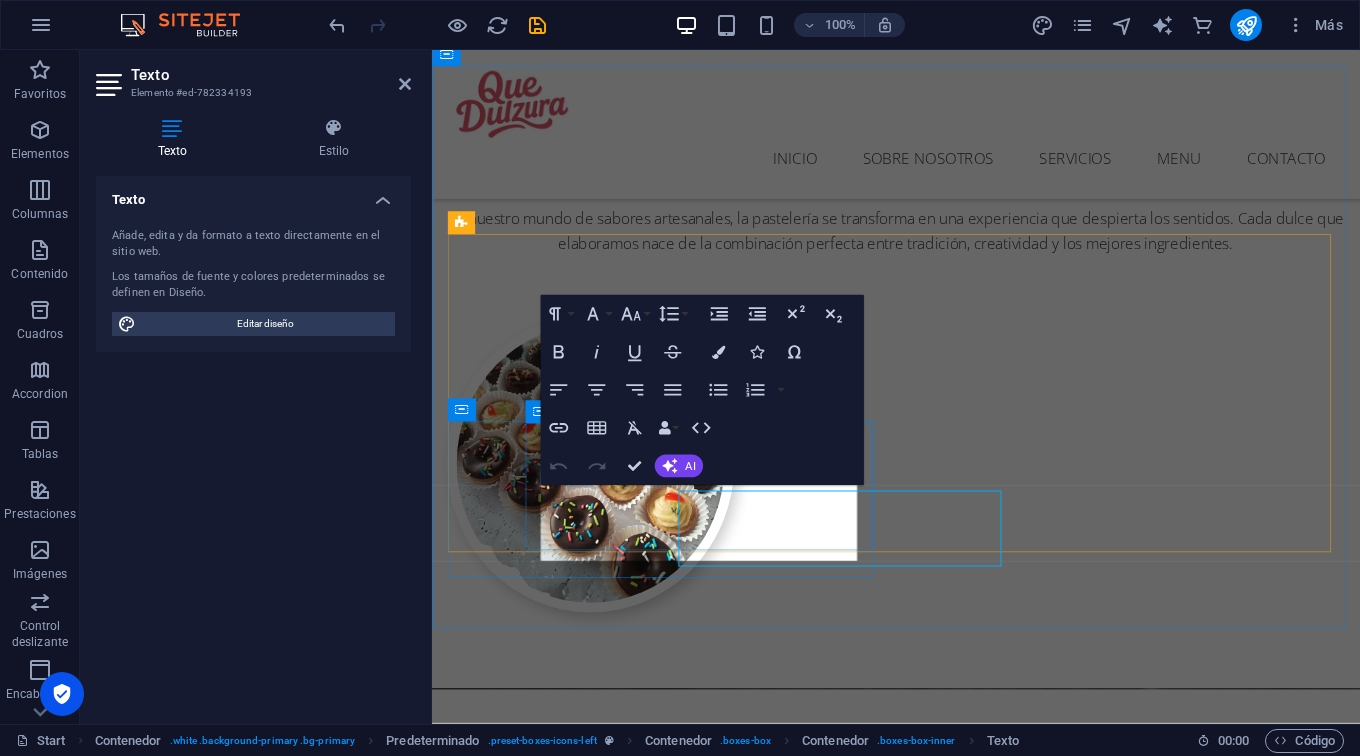 scroll, scrollTop: 1355, scrollLeft: 0, axis: vertical 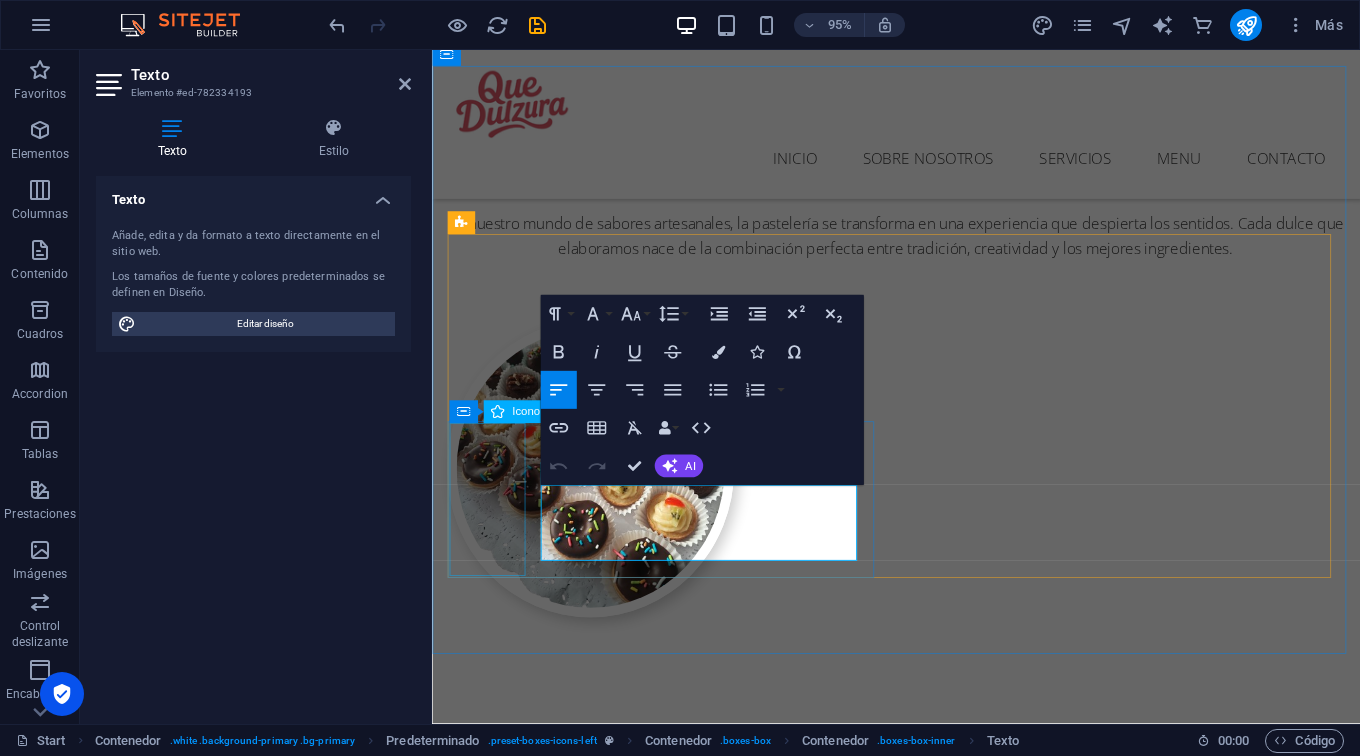 drag, startPoint x: 744, startPoint y: 574, endPoint x: 465, endPoint y: 492, distance: 290.80063 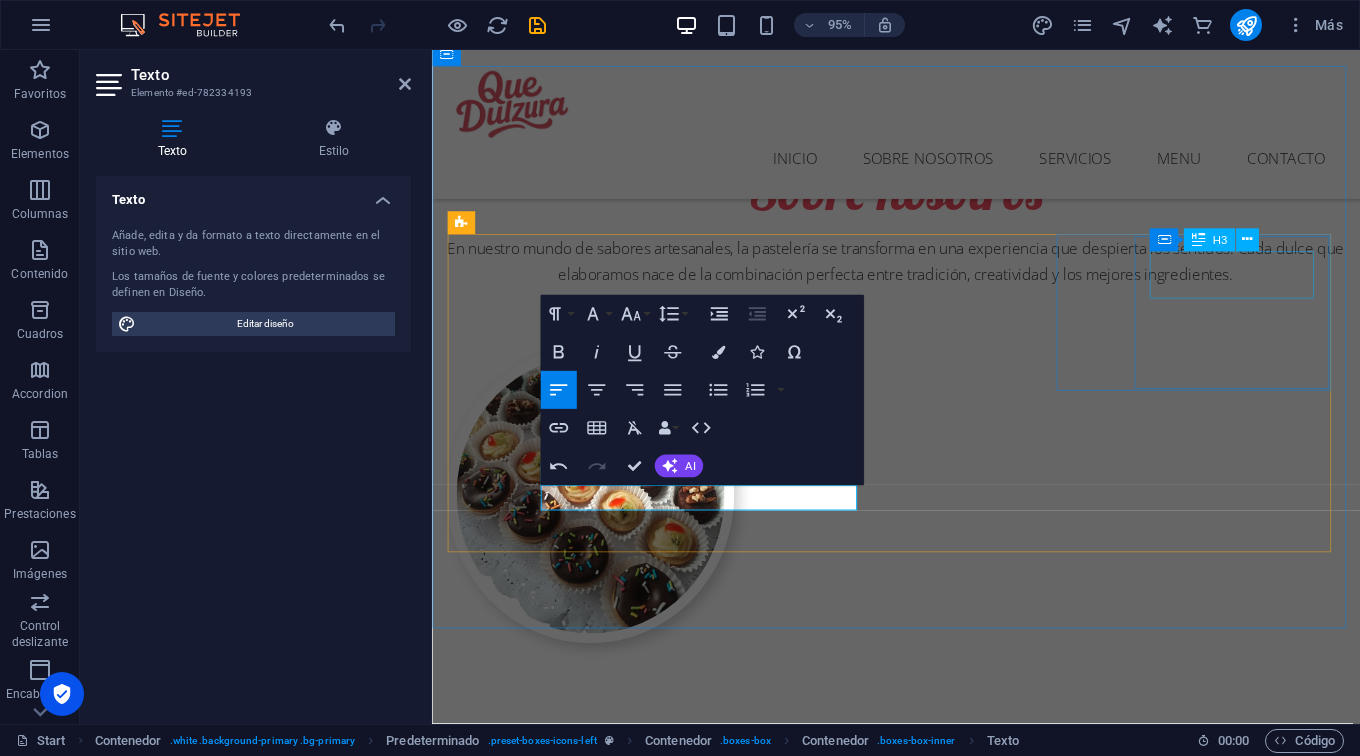 click on "Postres" at bounding box center [921, 2203] 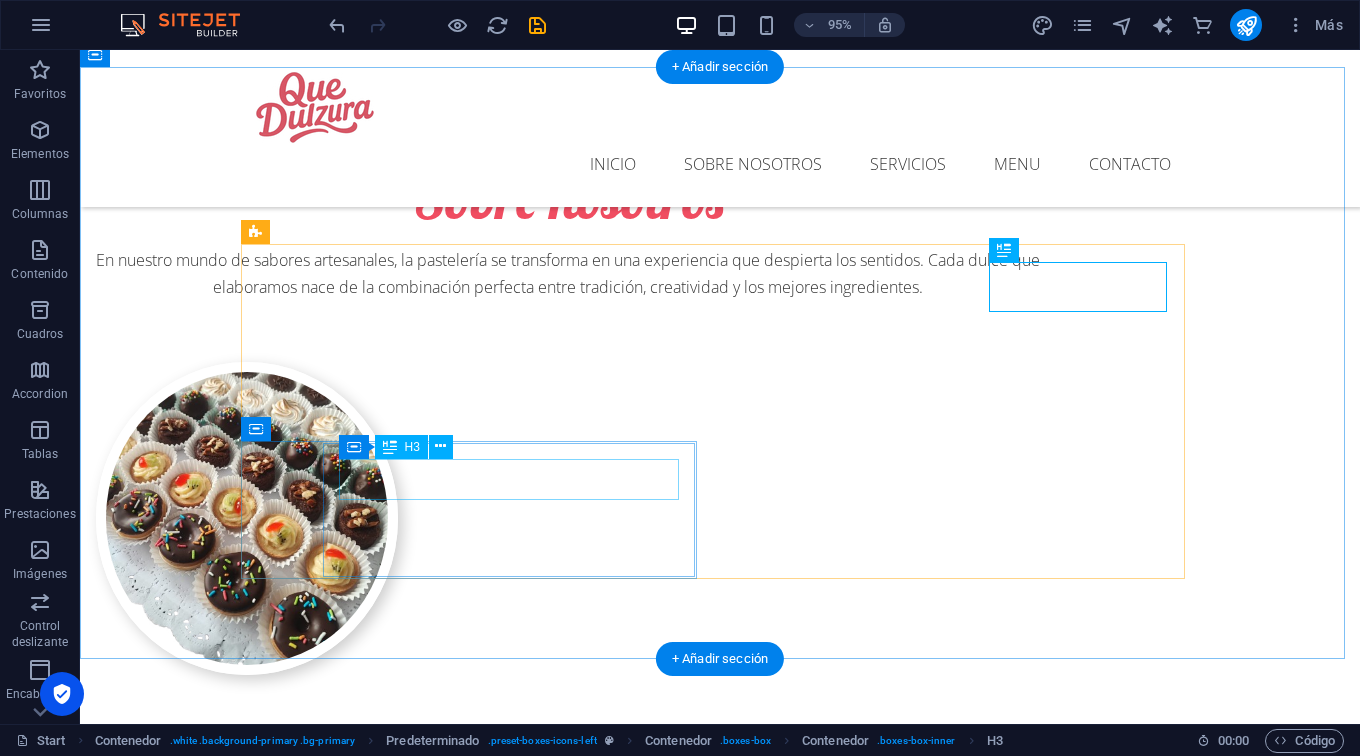 scroll, scrollTop: 1361, scrollLeft: 0, axis: vertical 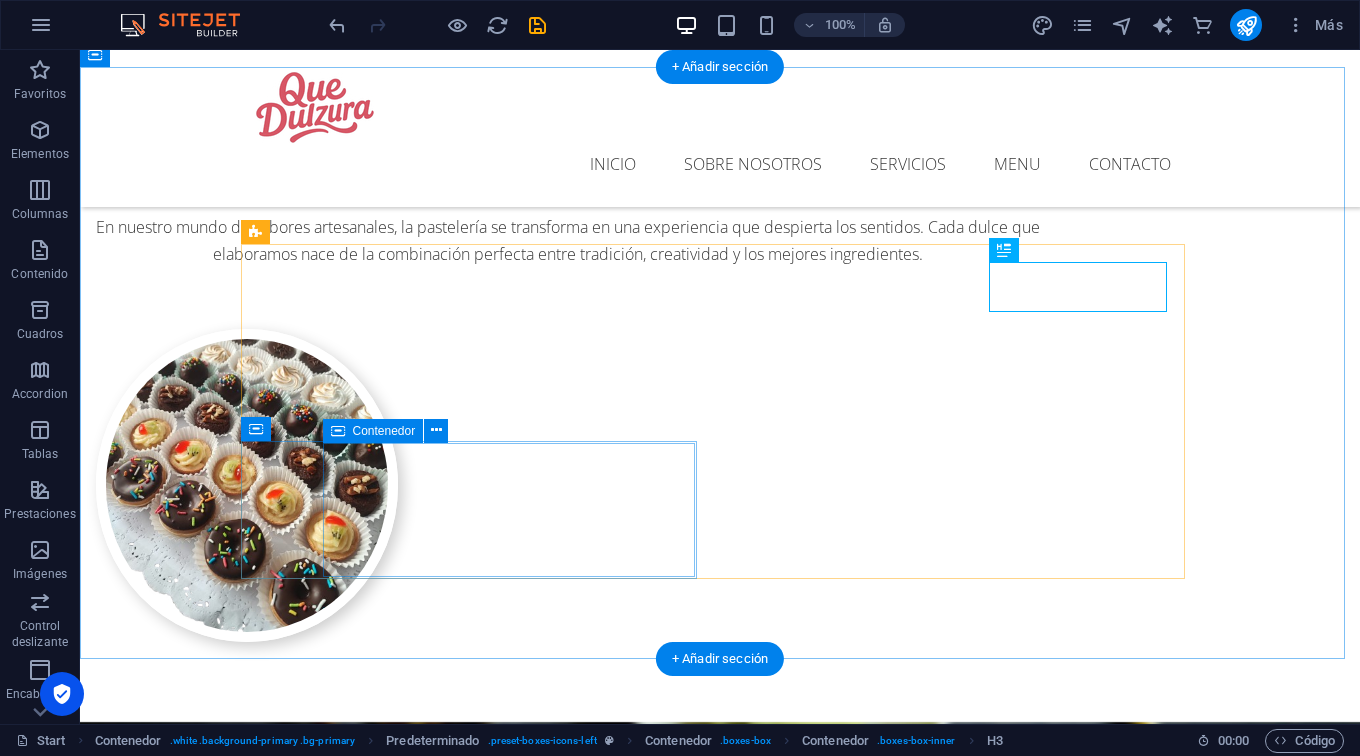 click on "Cakes" at bounding box center [720, 2348] 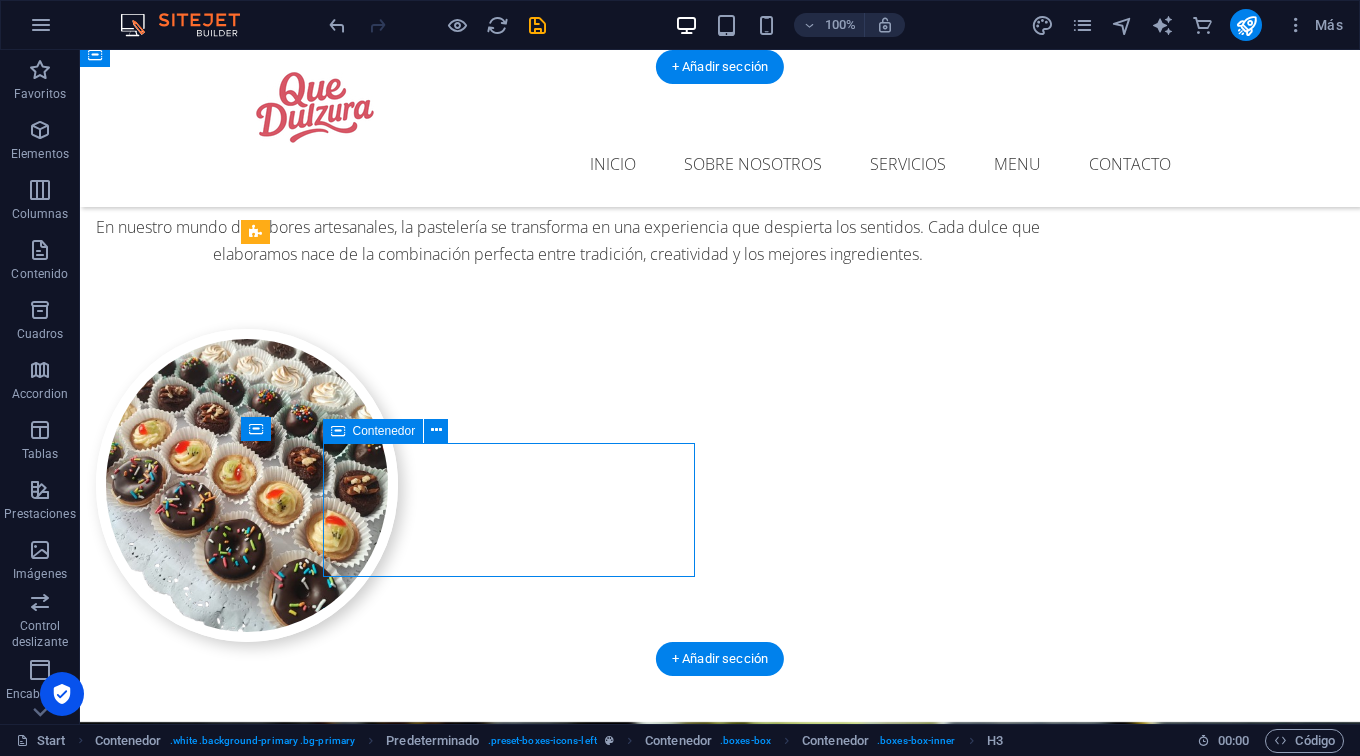 click on "Cakes" at bounding box center [720, 2348] 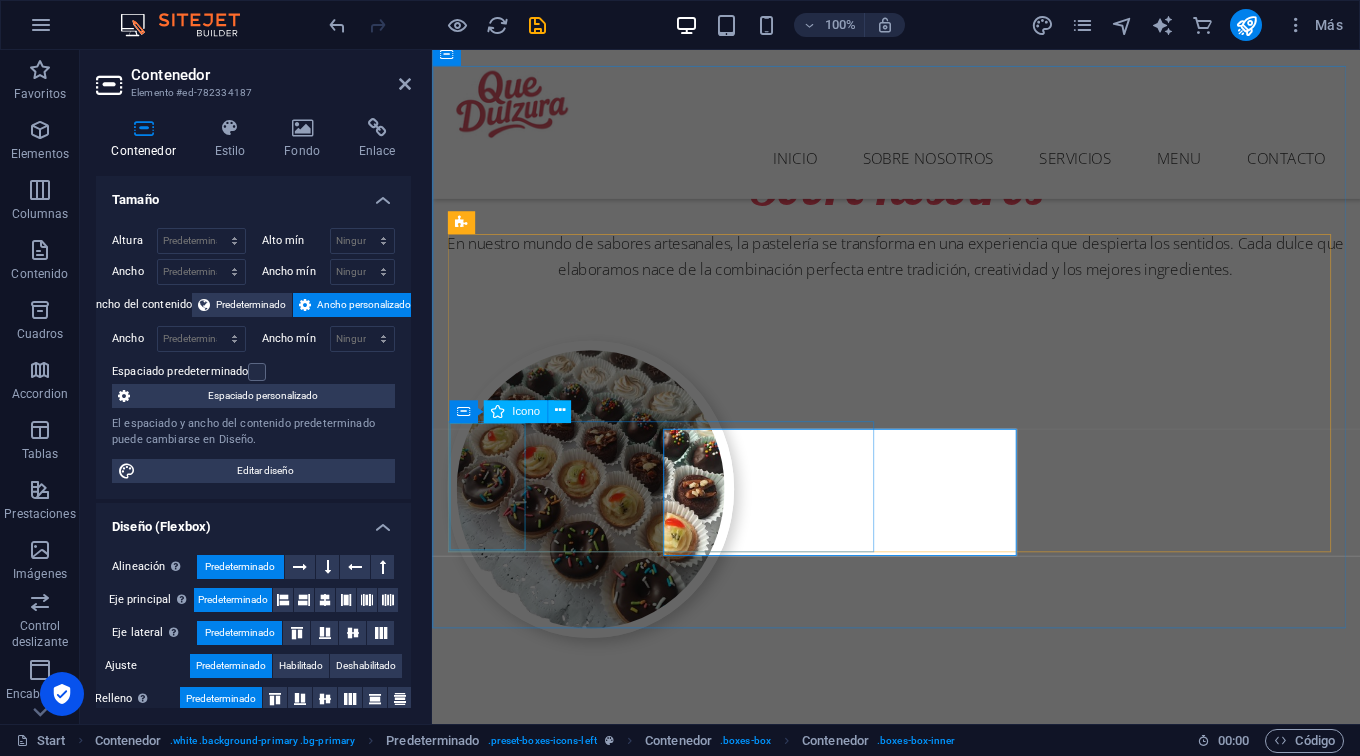 scroll, scrollTop: 1355, scrollLeft: 0, axis: vertical 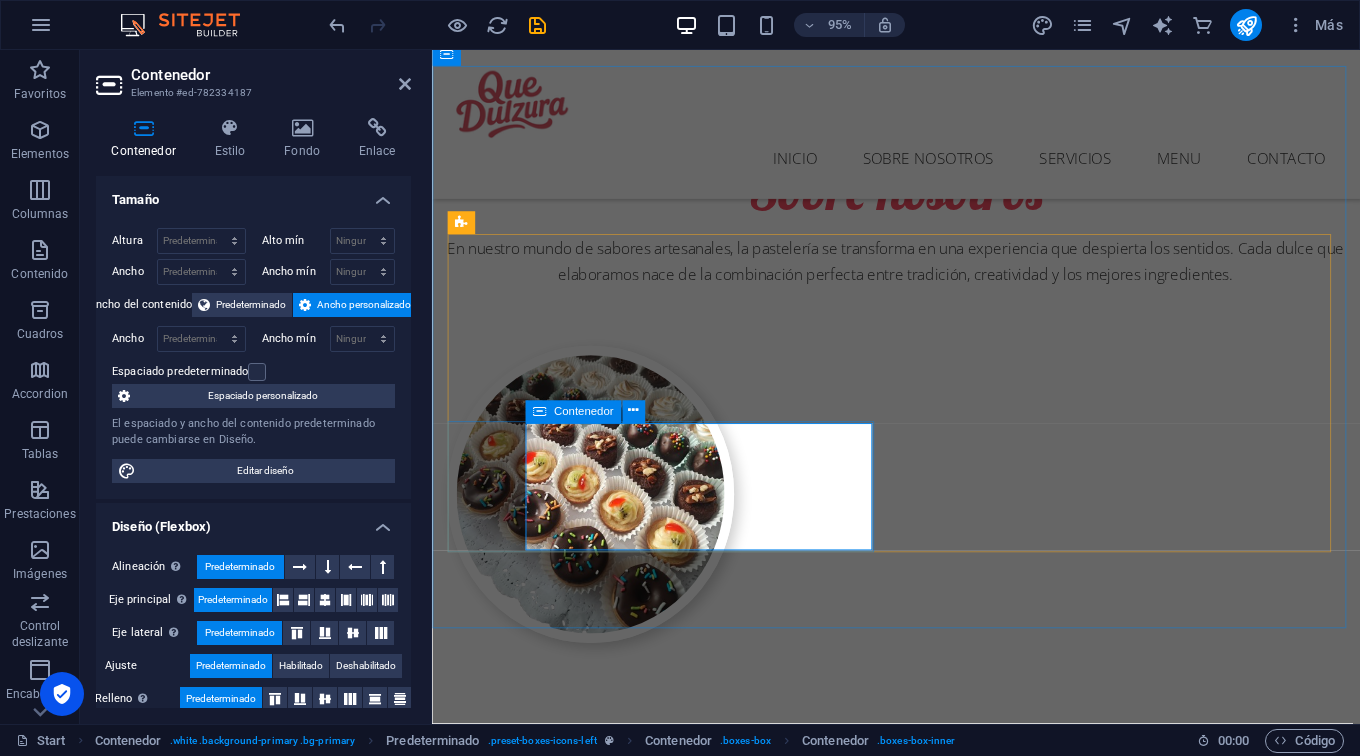 click on "Cakes" at bounding box center [921, 2407] 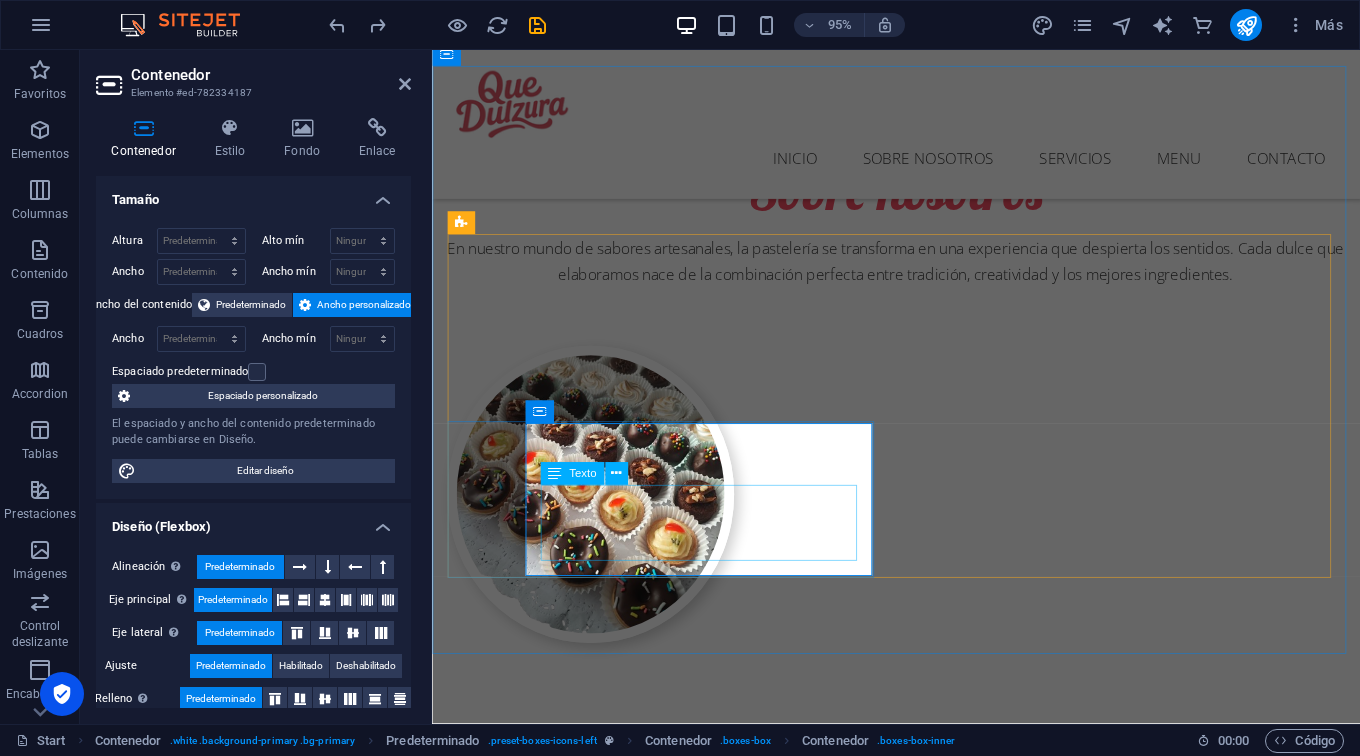 click on "Opciones sin gluten o sin azúcar, porque todos merecen disfrutar" at bounding box center [921, 2462] 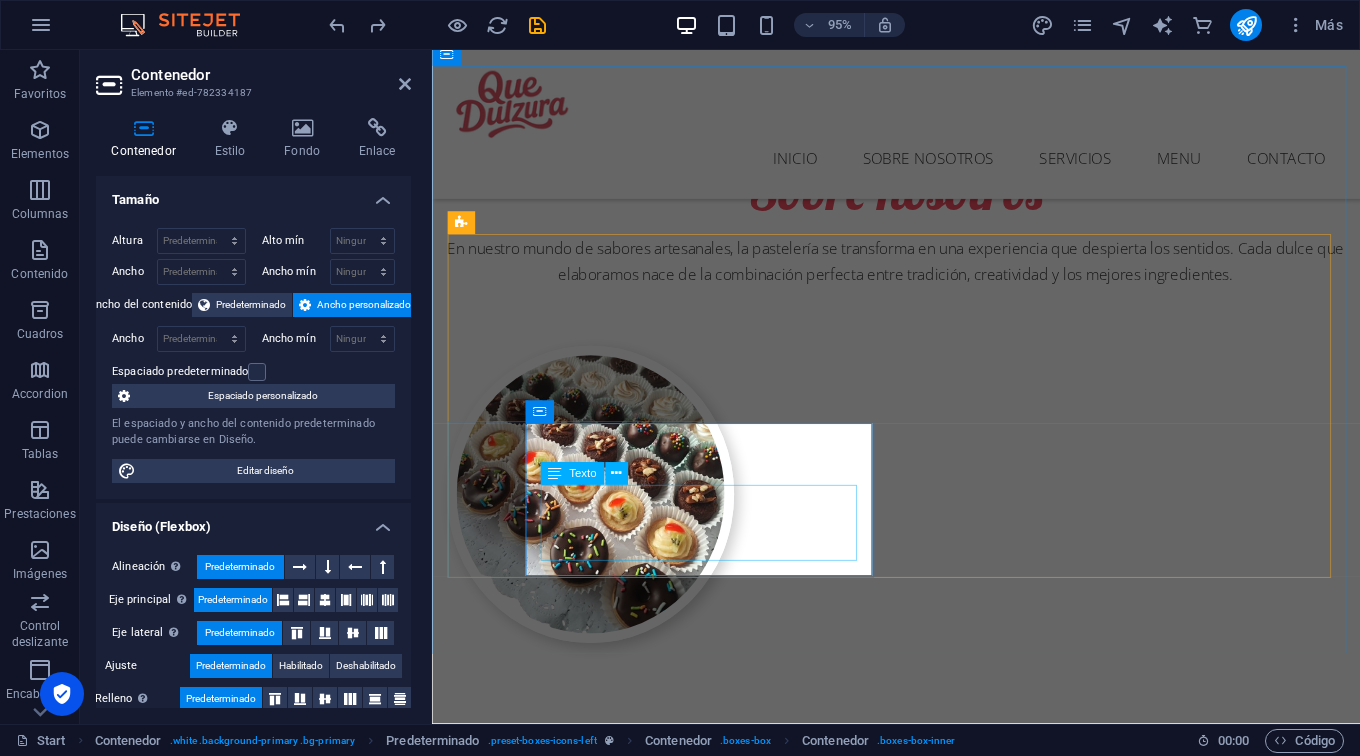 click on "Opciones sin gluten o sin azúcar, porque todos merecen disfrutar" at bounding box center [921, 2462] 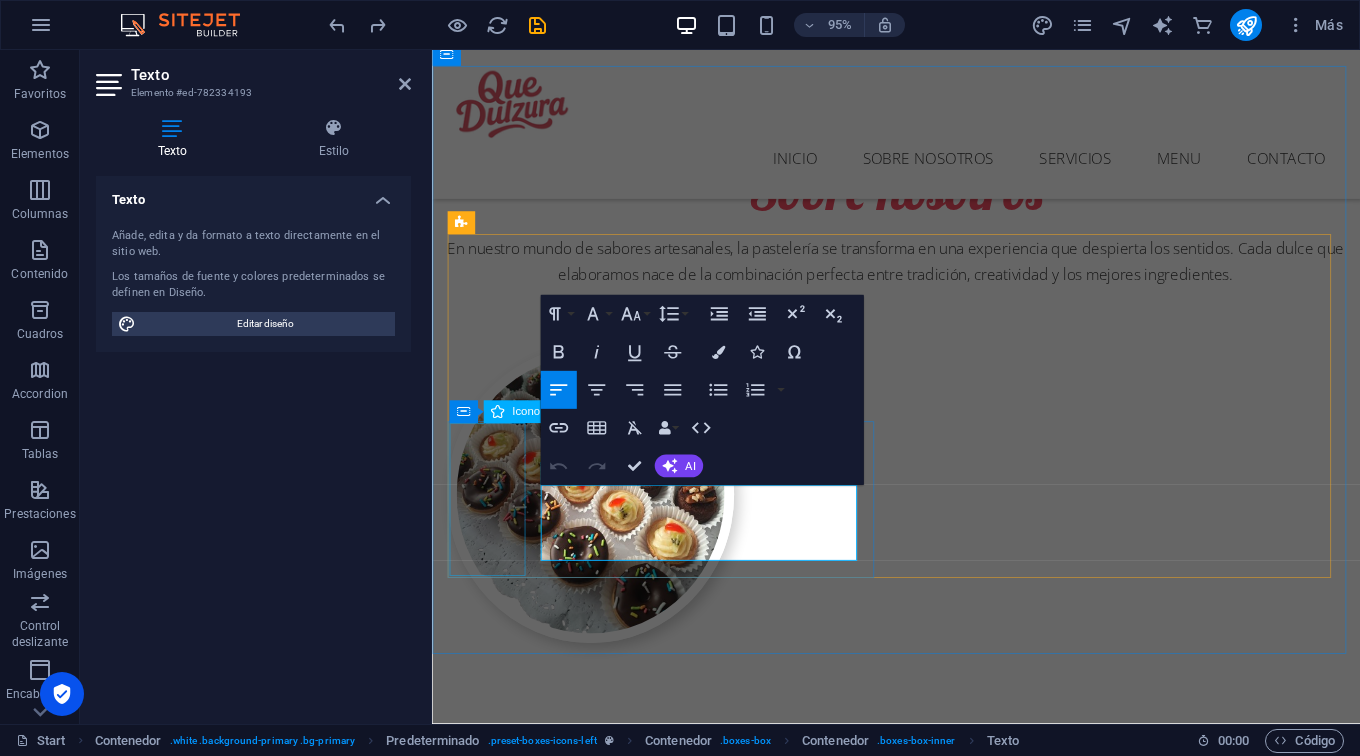 drag, startPoint x: 767, startPoint y: 580, endPoint x: 504, endPoint y: 488, distance: 278.62698 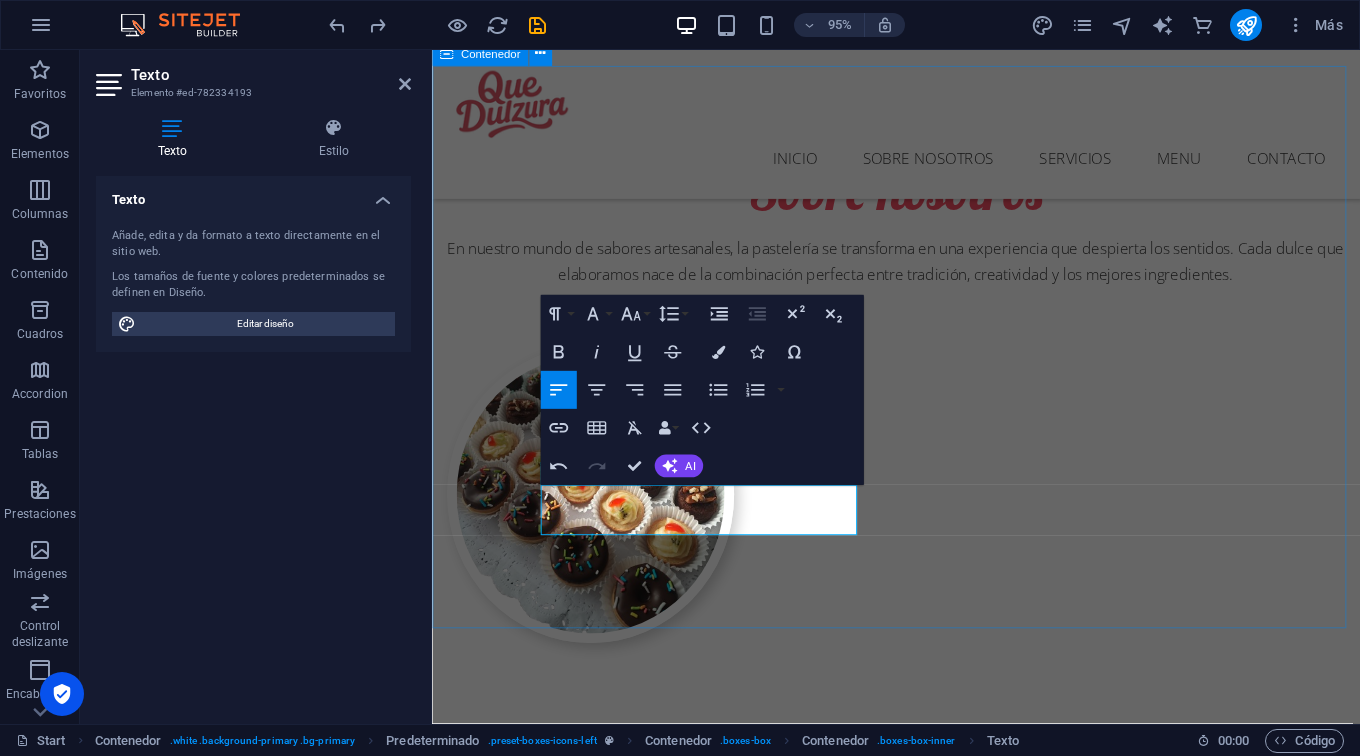 click on "Nuestros servicios Delivery Despachos sin costo Tortas Tortas personalizadas para cada ocasión Postres Postres clásicos y contemporáneos que conquistan paladares Cakes Opciones sin gluten o sin azúcar, porque todos merecen disfrutar Workshops Lorem ipsum dolor sit amet, consectetur adipisicing elit." at bounding box center (920, 2127) 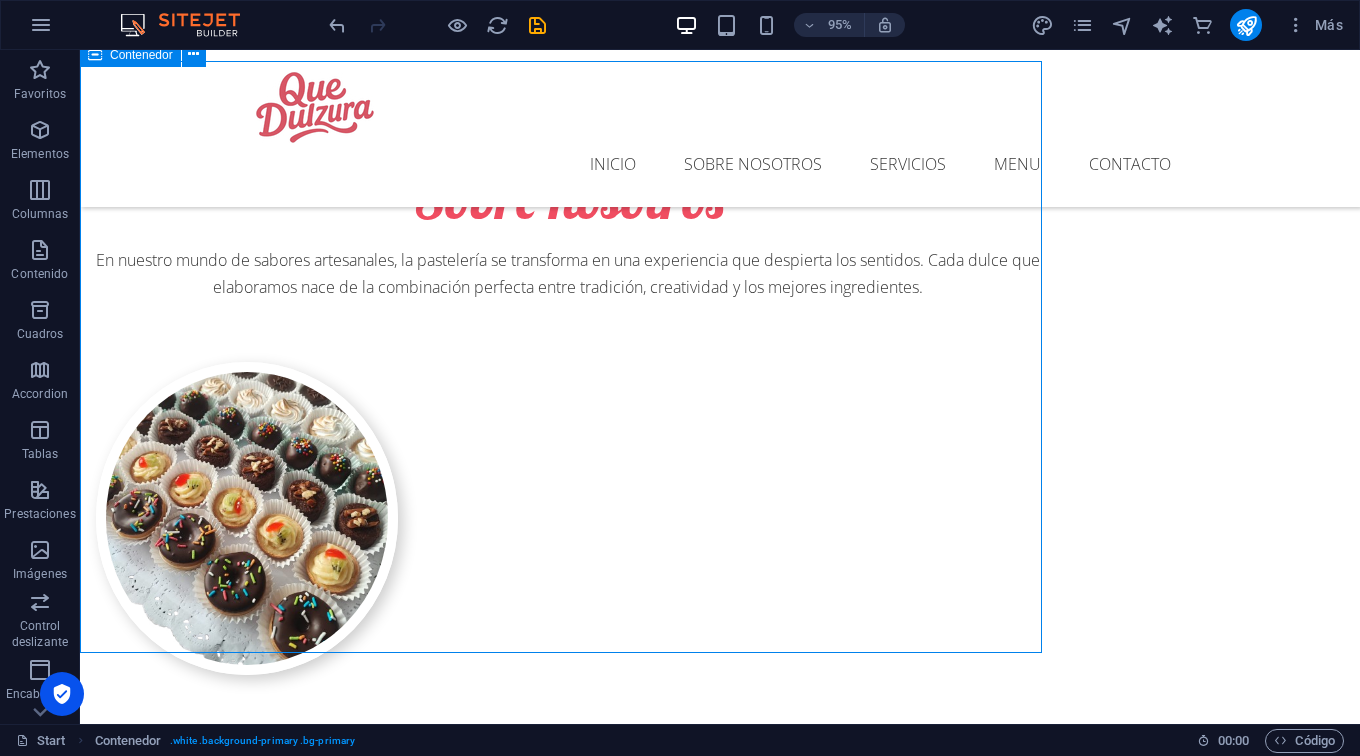 scroll, scrollTop: 1361, scrollLeft: 0, axis: vertical 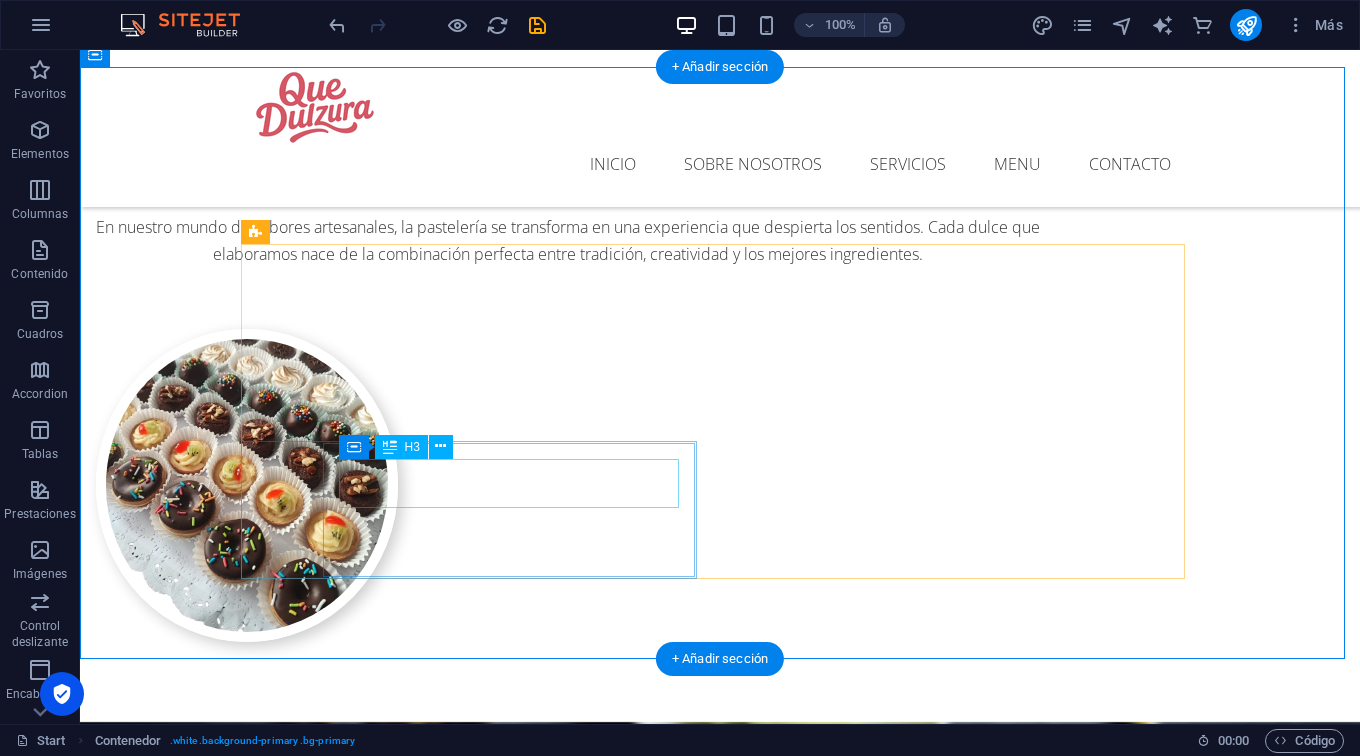 click on "Cakes" at bounding box center (720, 2352) 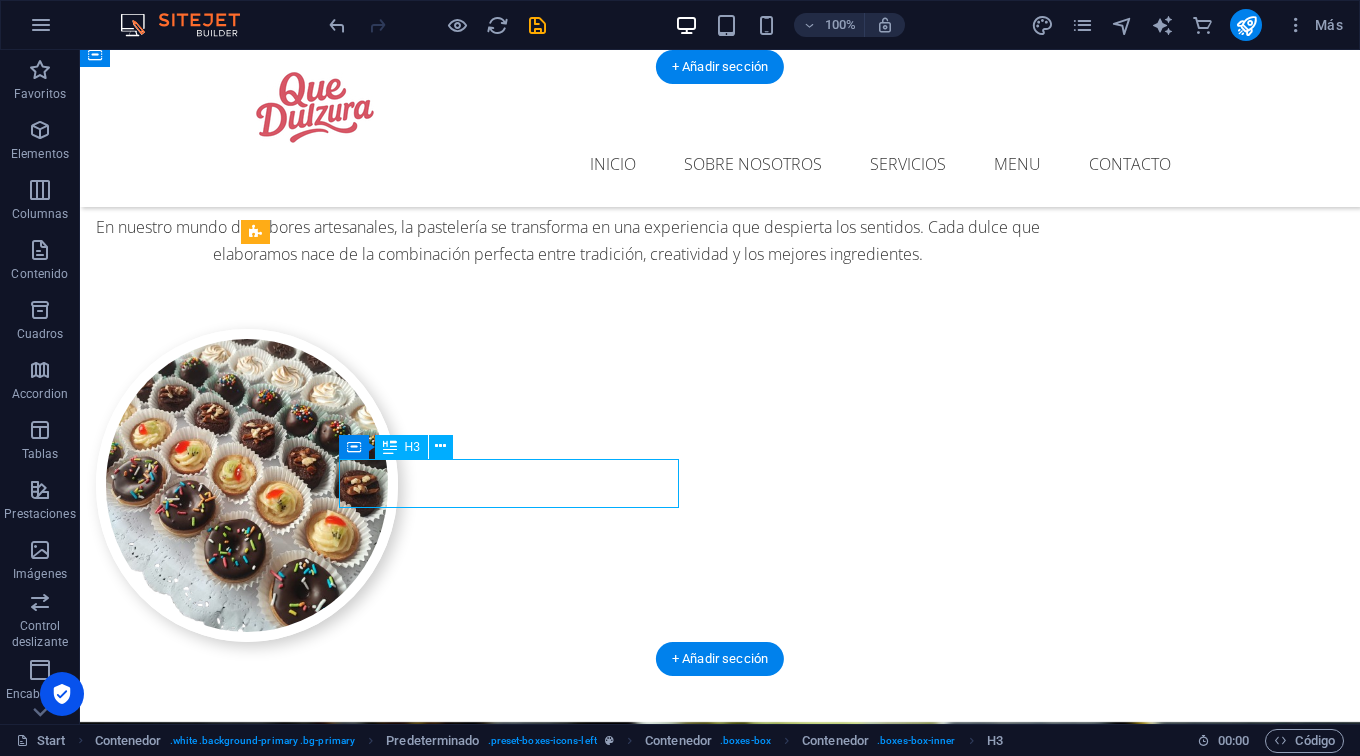 click on "Cakes" at bounding box center [720, 2352] 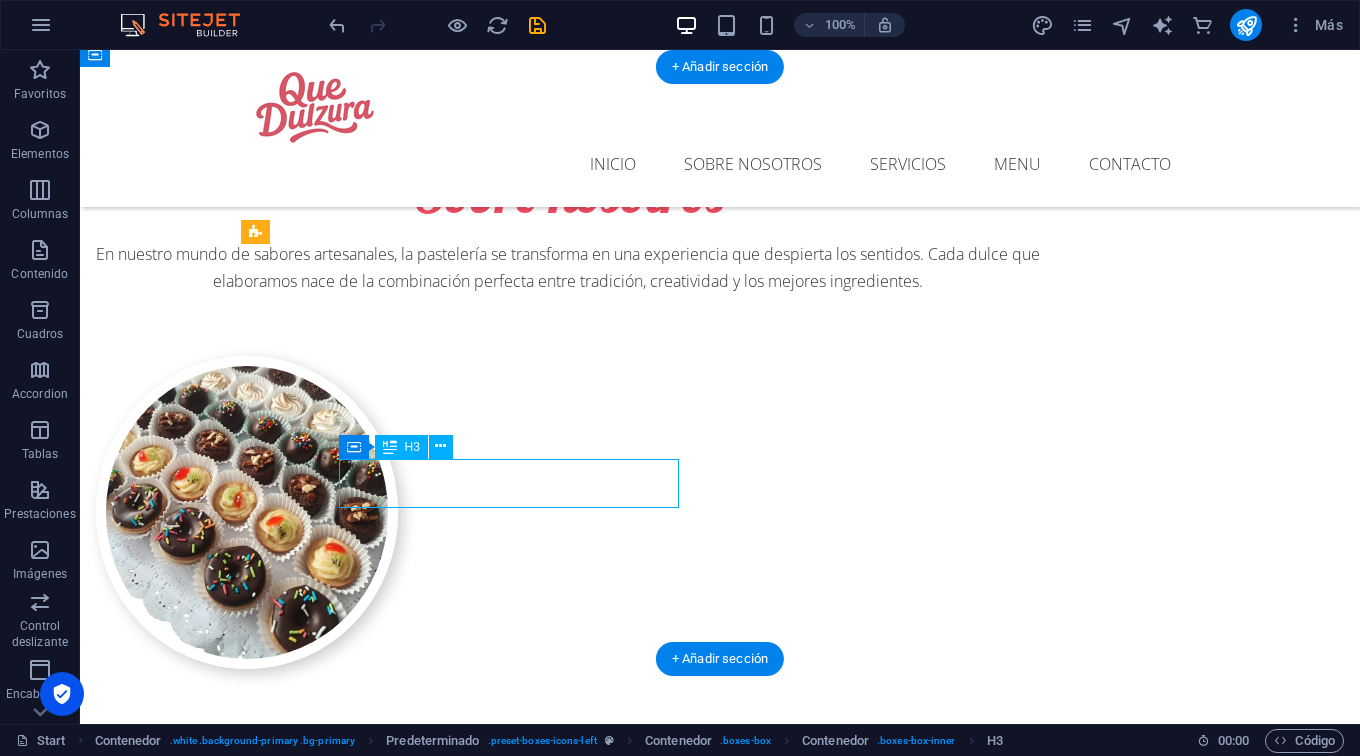 scroll, scrollTop: 1355, scrollLeft: 0, axis: vertical 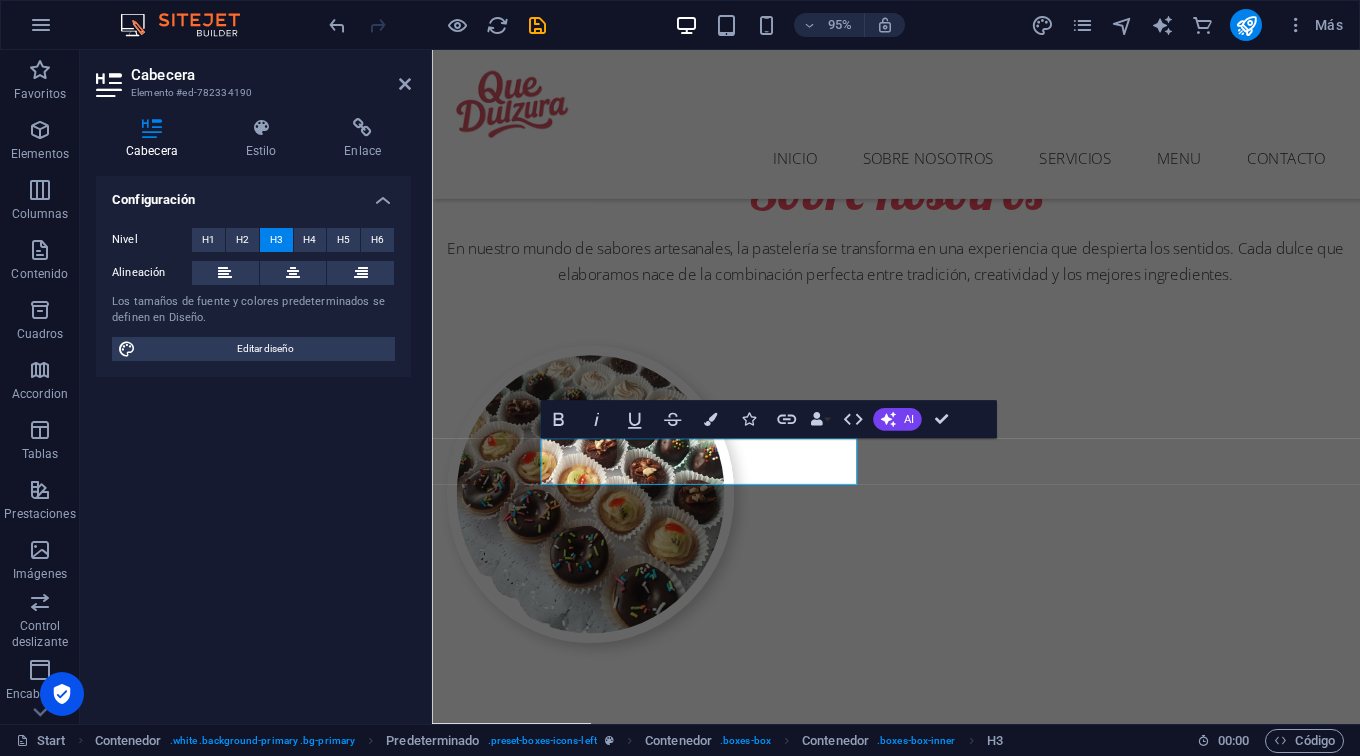 type 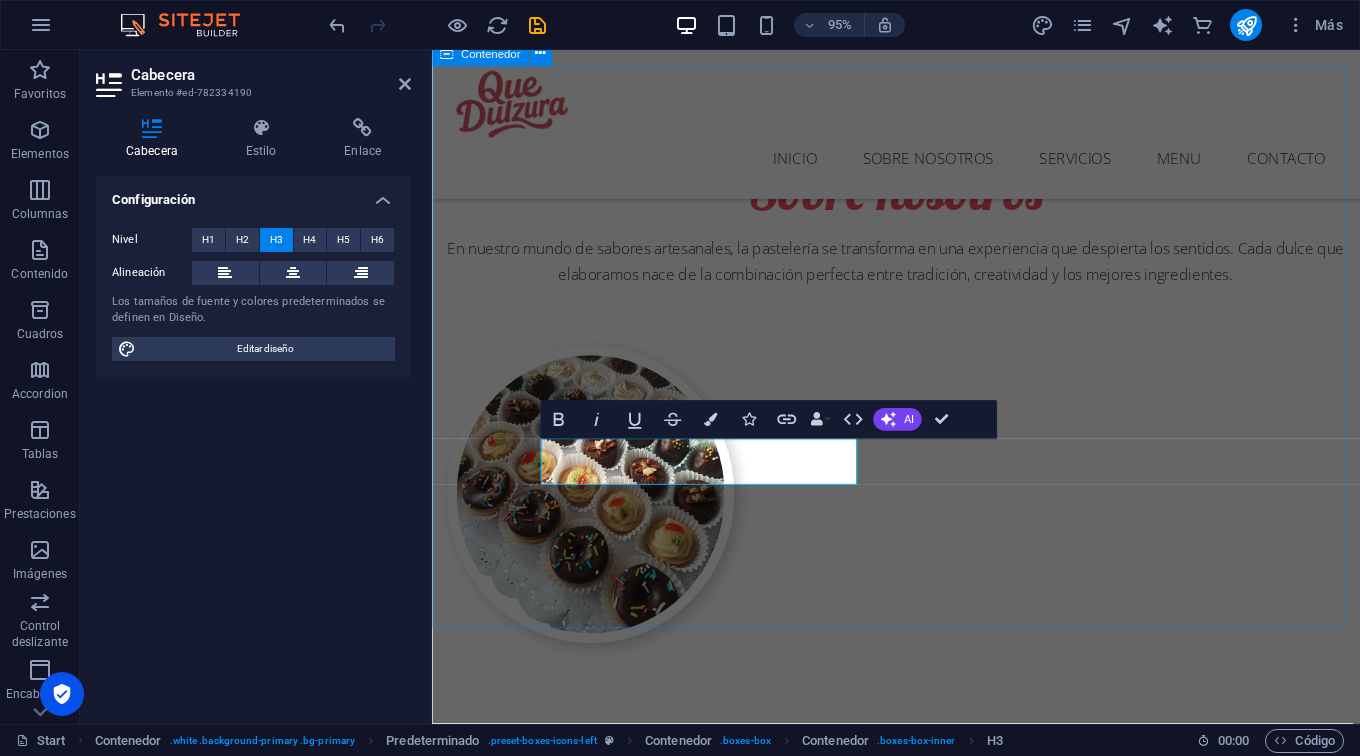 click on "Nuestros servicios Delivery Despachos sin costo Tortas Tortas personalizadas para cada ocasión Postres Postres clásicos y contemporáneos que conquistan paladares Postres Opciones sin gluten o sin azúcar, porque todos merecen disfrutar Workshops Lorem ipsum dolor sit amet, consectetur adipisicing elit." at bounding box center (920, 2127) 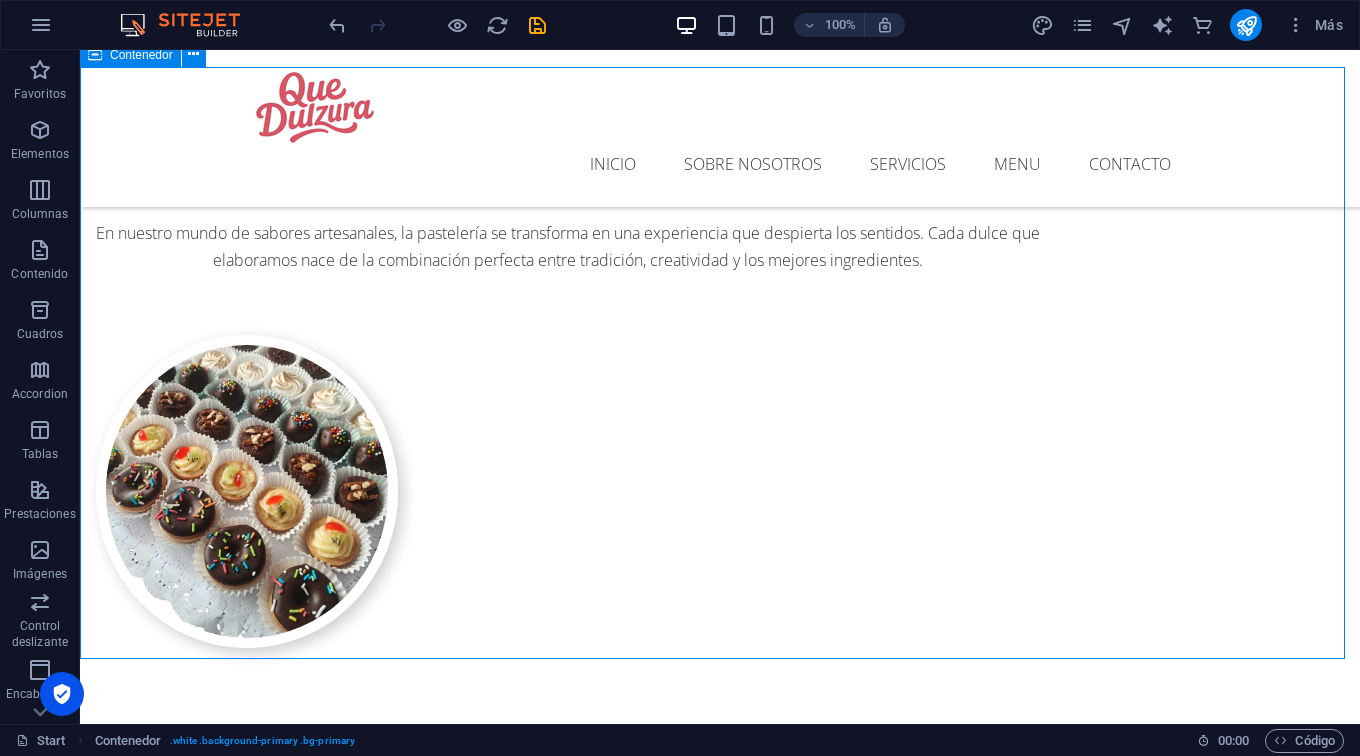 scroll, scrollTop: 1361, scrollLeft: 0, axis: vertical 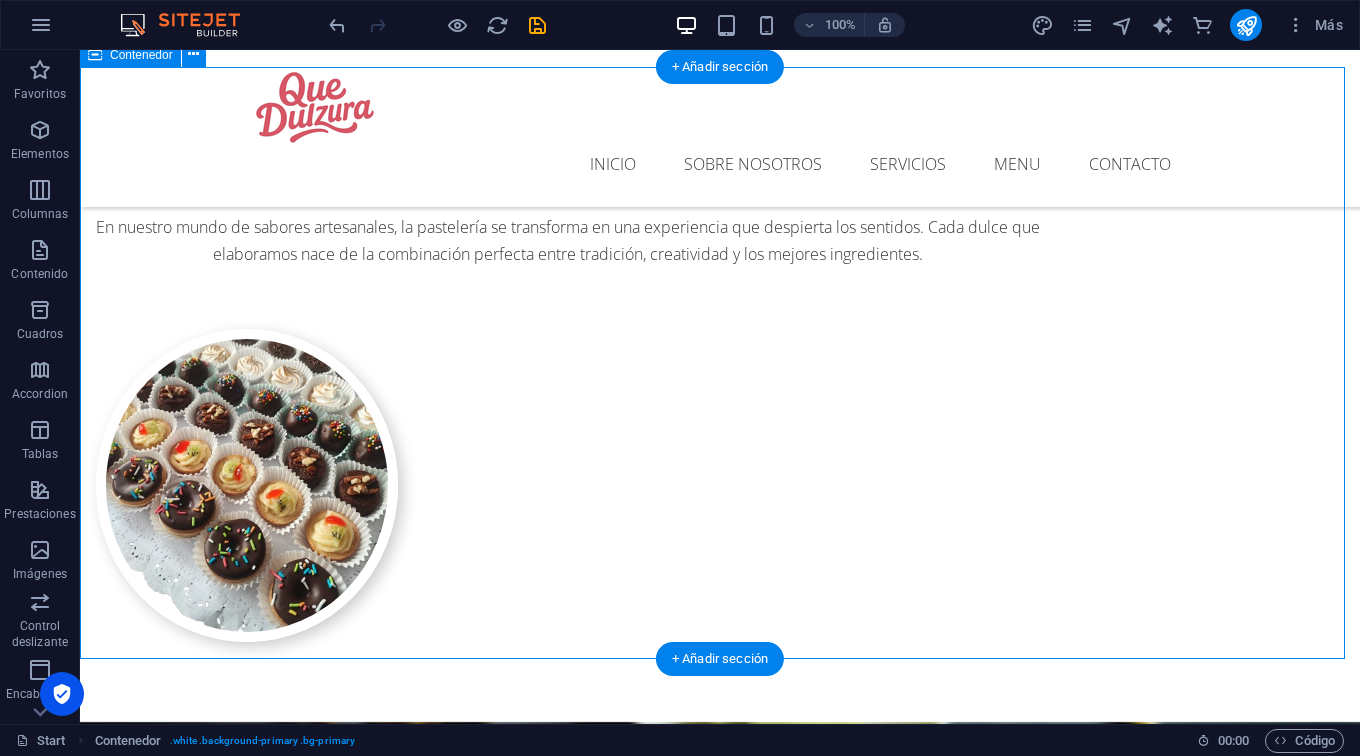 drag, startPoint x: 1278, startPoint y: 321, endPoint x: 1172, endPoint y: 392, distance: 127.581345 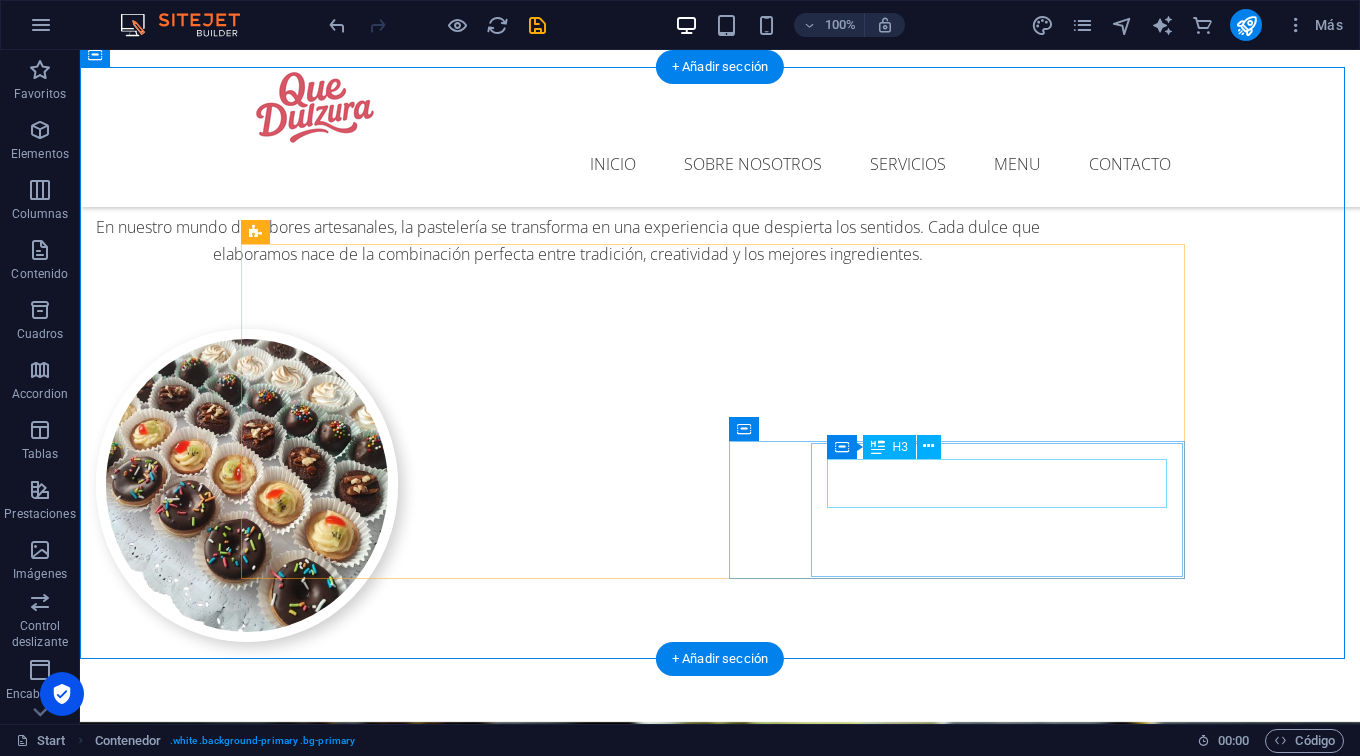 click on "Workshops" at bounding box center (720, 2560) 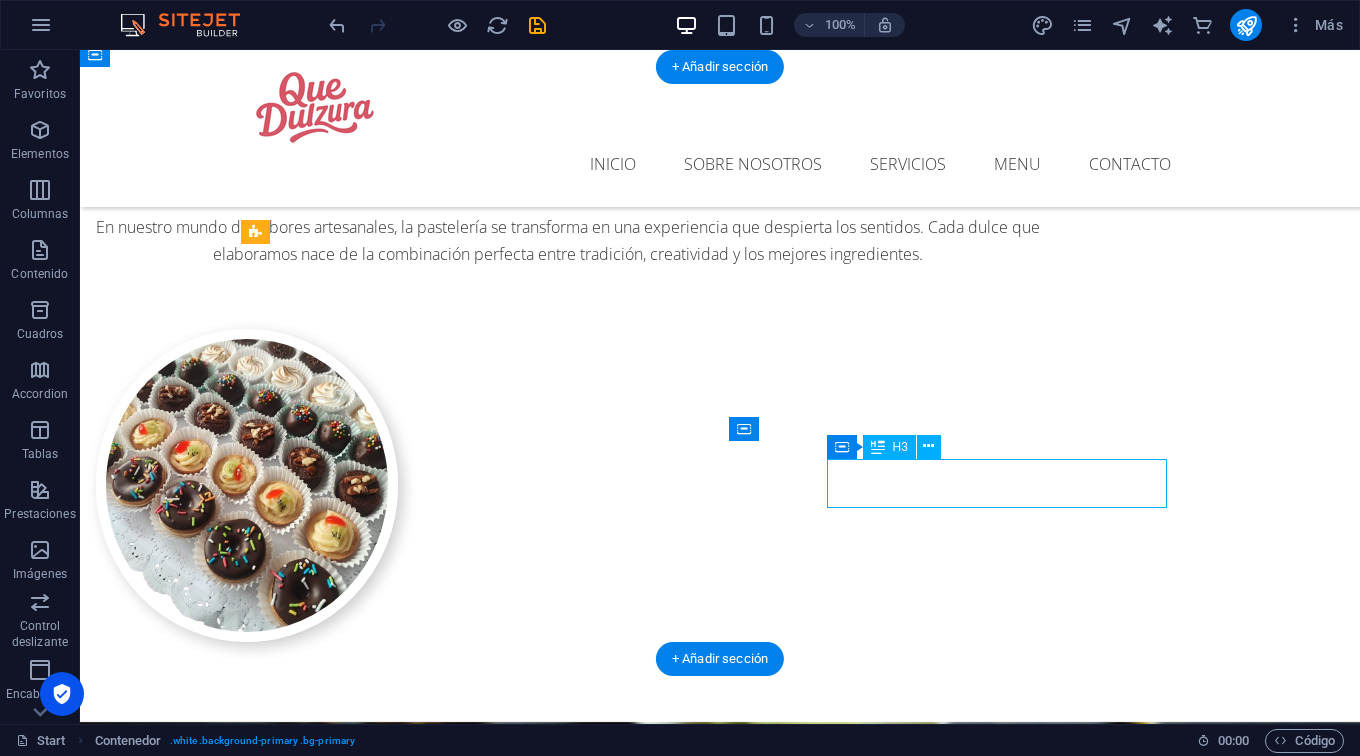 click on "Workshops" at bounding box center (720, 2560) 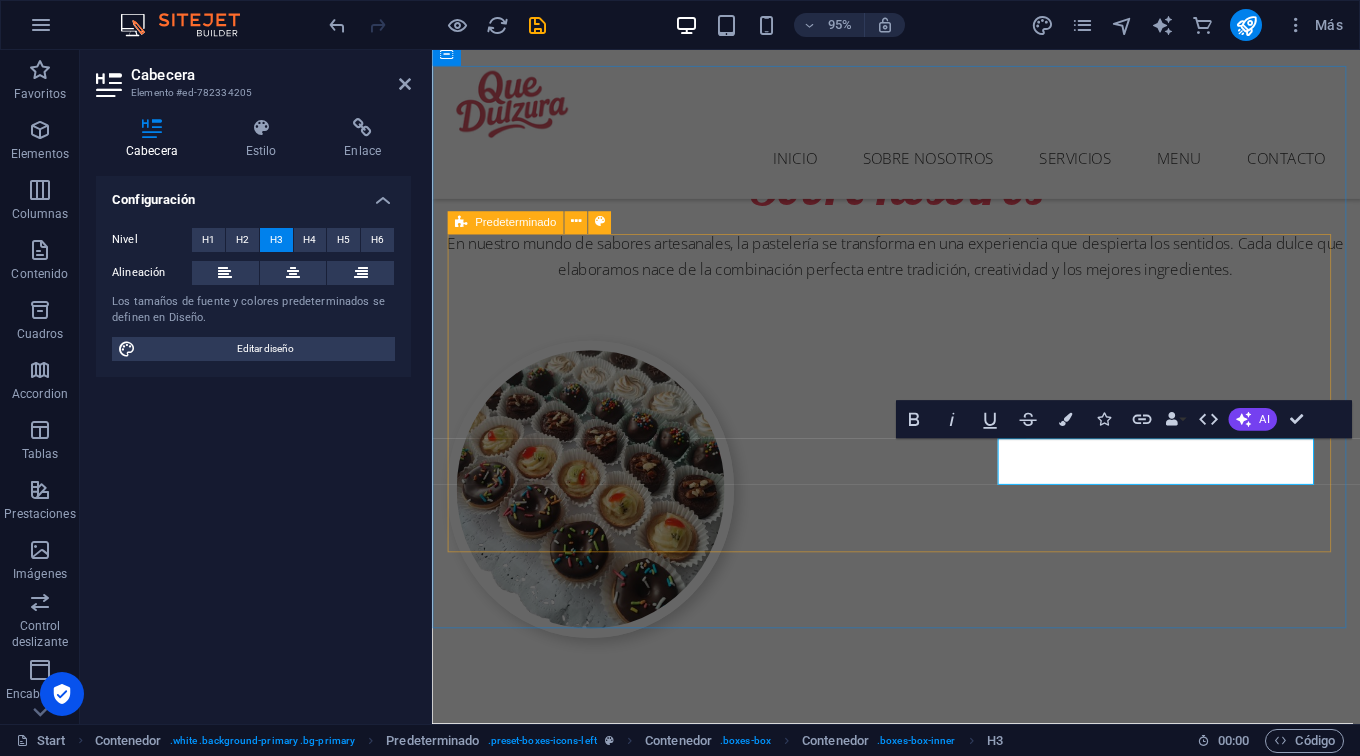 scroll, scrollTop: 1355, scrollLeft: 0, axis: vertical 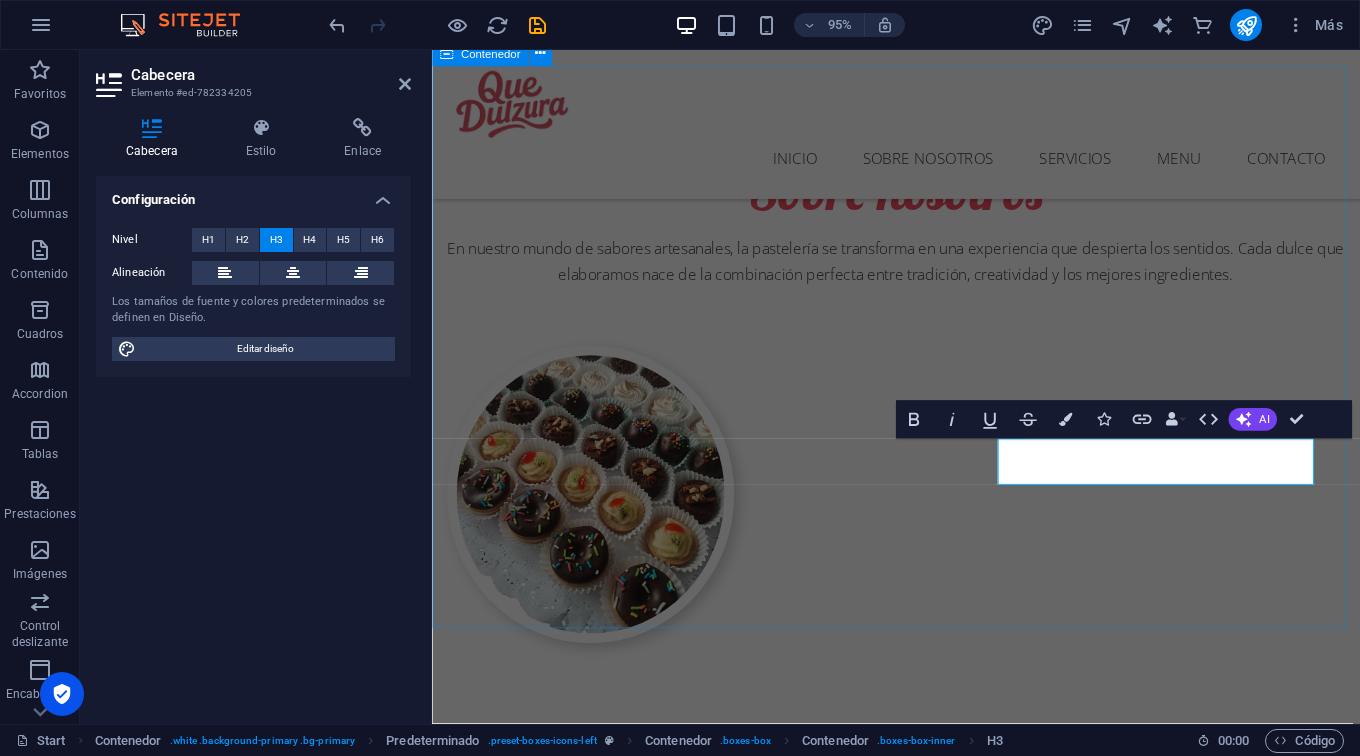 click on "Nuestros servicios Delivery Despachos sin costo Tortas Tortas personalizadas para cada ocasión Postres Postres clásicos y contemporáneos que conquistan paladares Postres Opciones sin gluten o sin azúcar, porque todos merecen disfrutar Mini dulces y bocaditos Lorem ipsum dolor sit amet, consectetur adipisicing elit." at bounding box center (920, 2127) 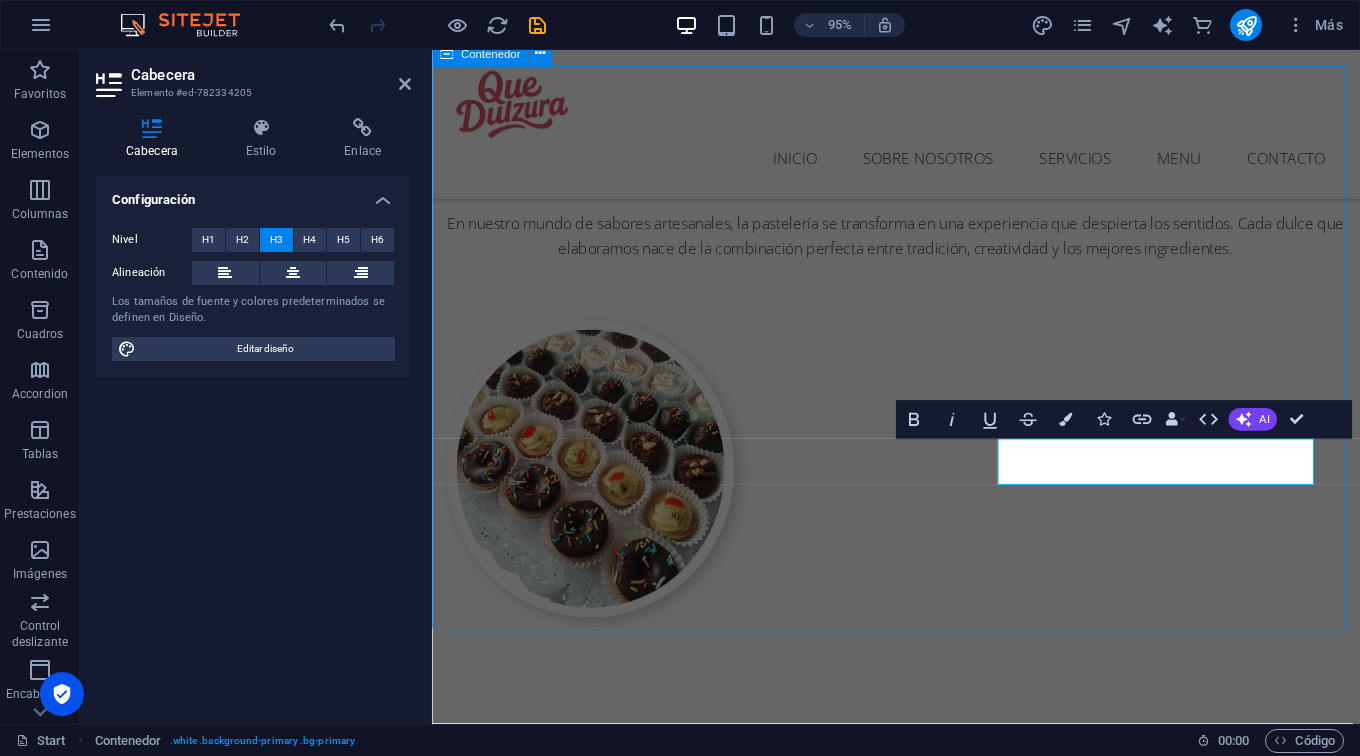 scroll, scrollTop: 1361, scrollLeft: 0, axis: vertical 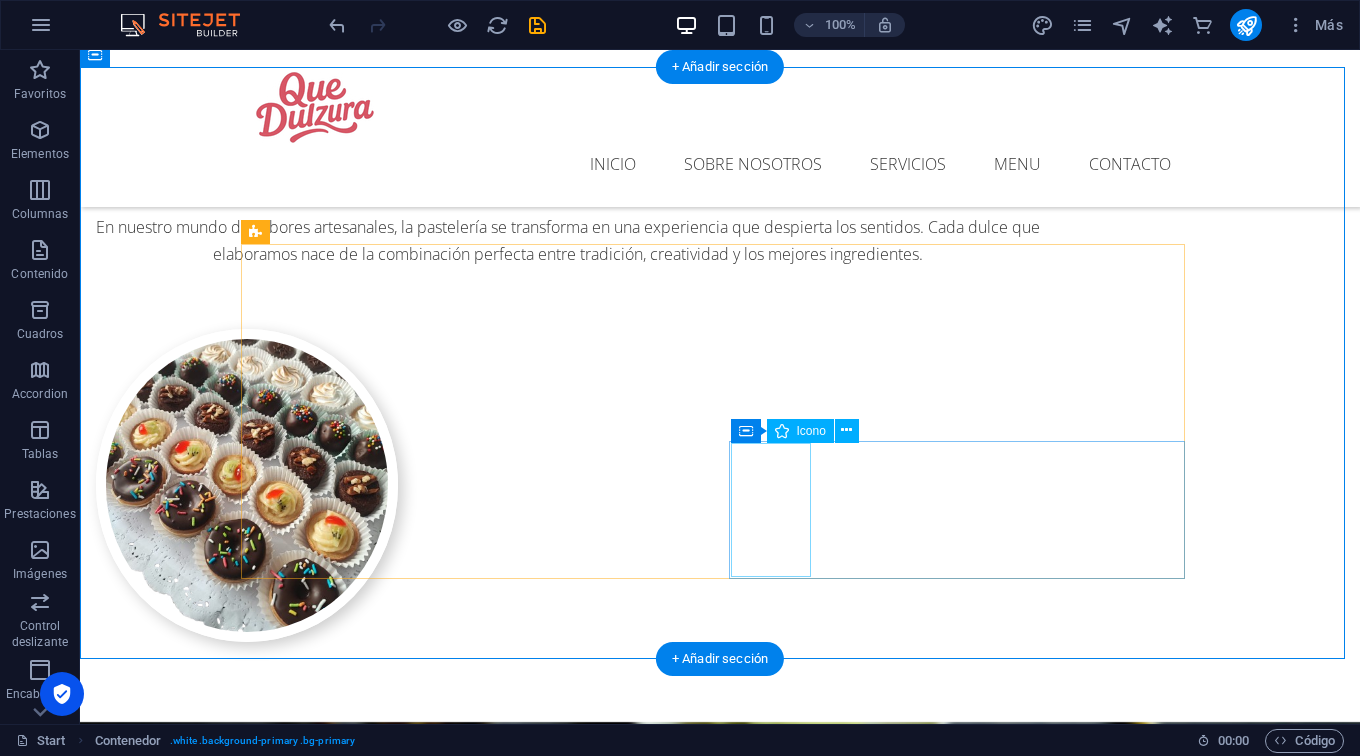 click at bounding box center (720, 2479) 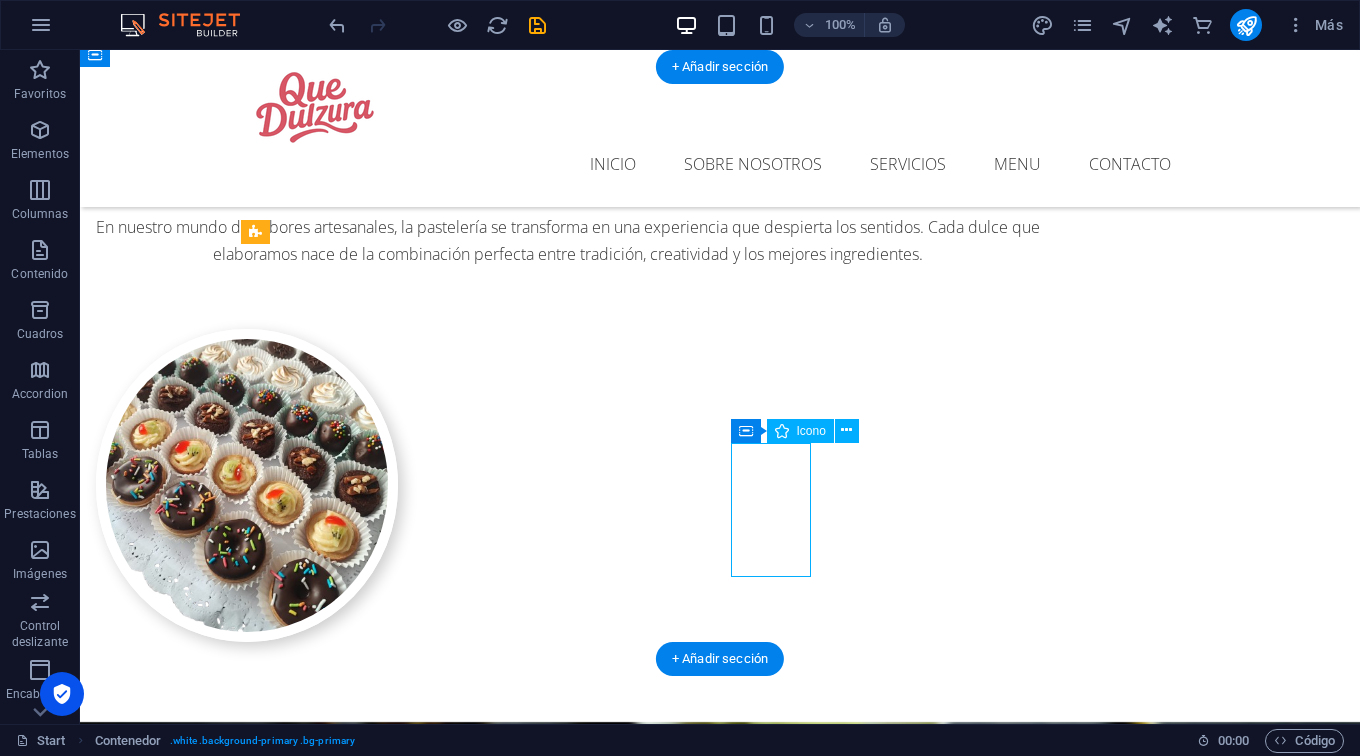 click at bounding box center [720, 2479] 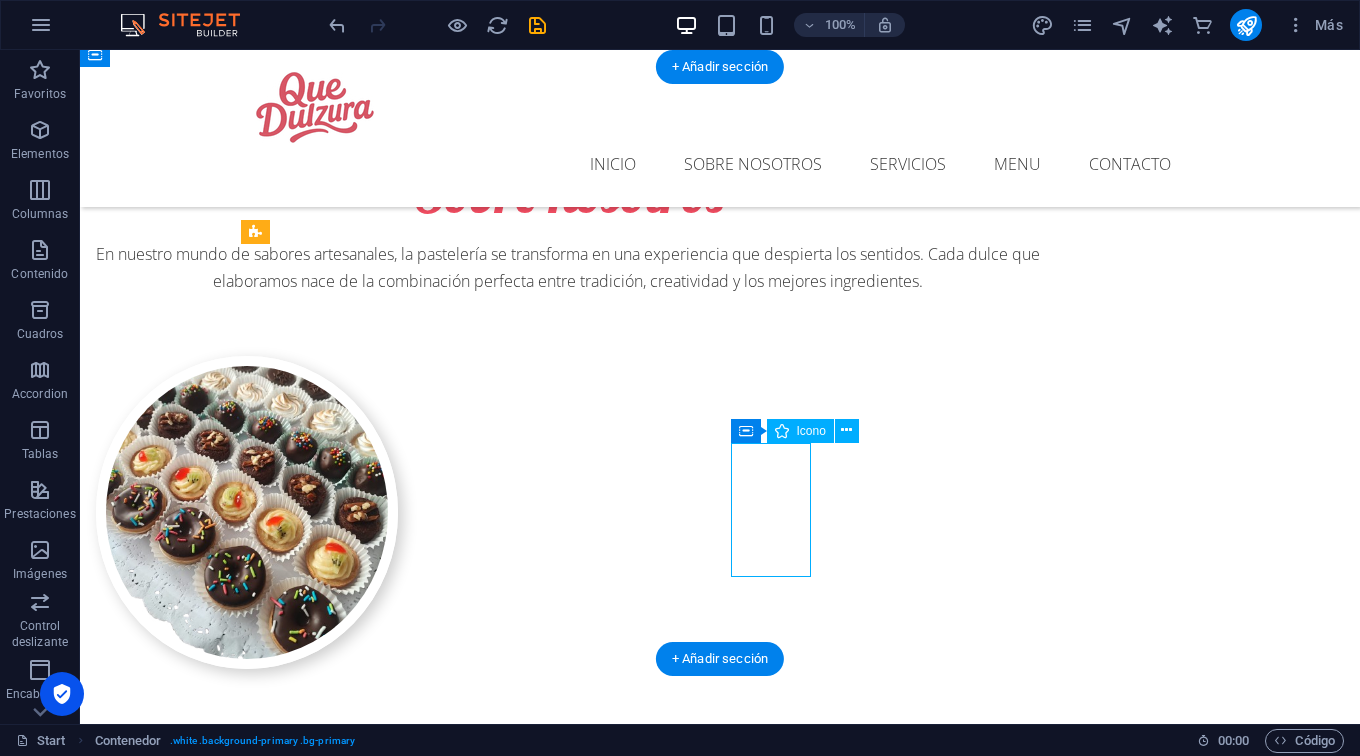 select on "xMidYMid" 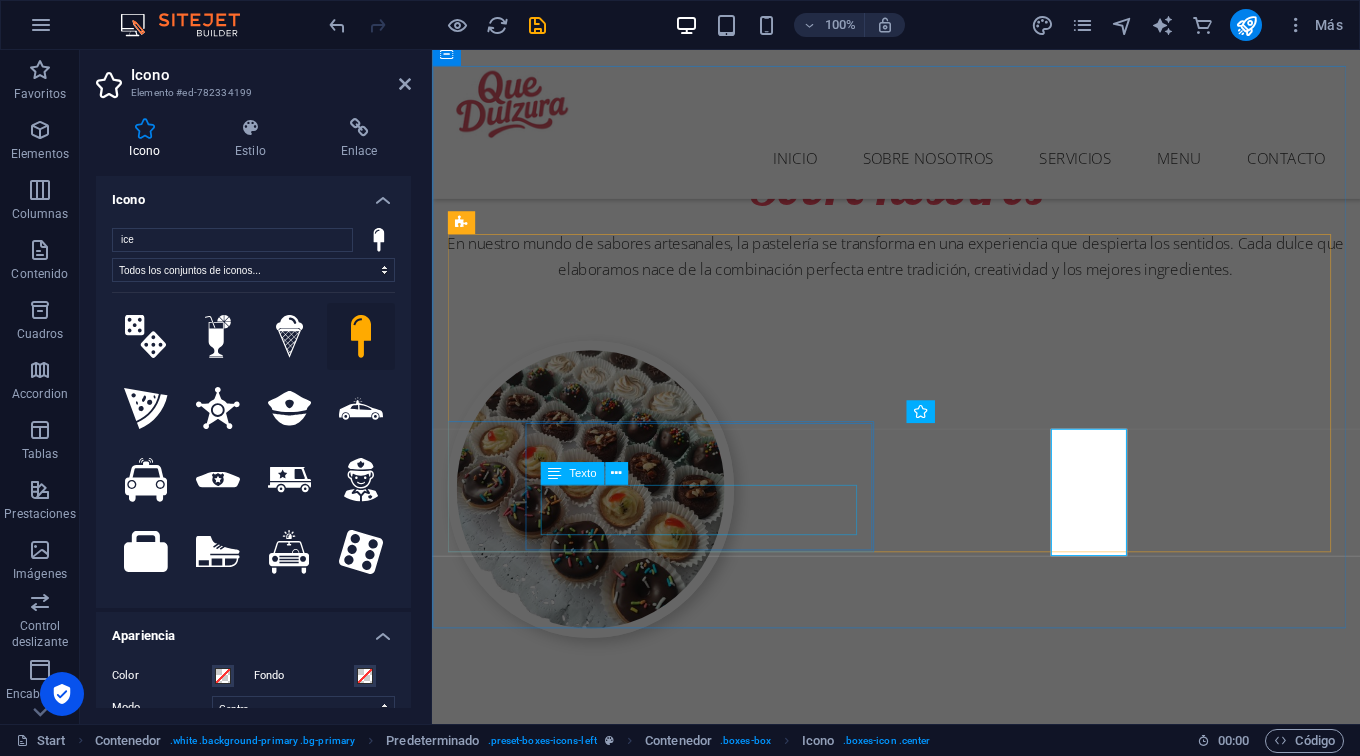 scroll, scrollTop: 1355, scrollLeft: 0, axis: vertical 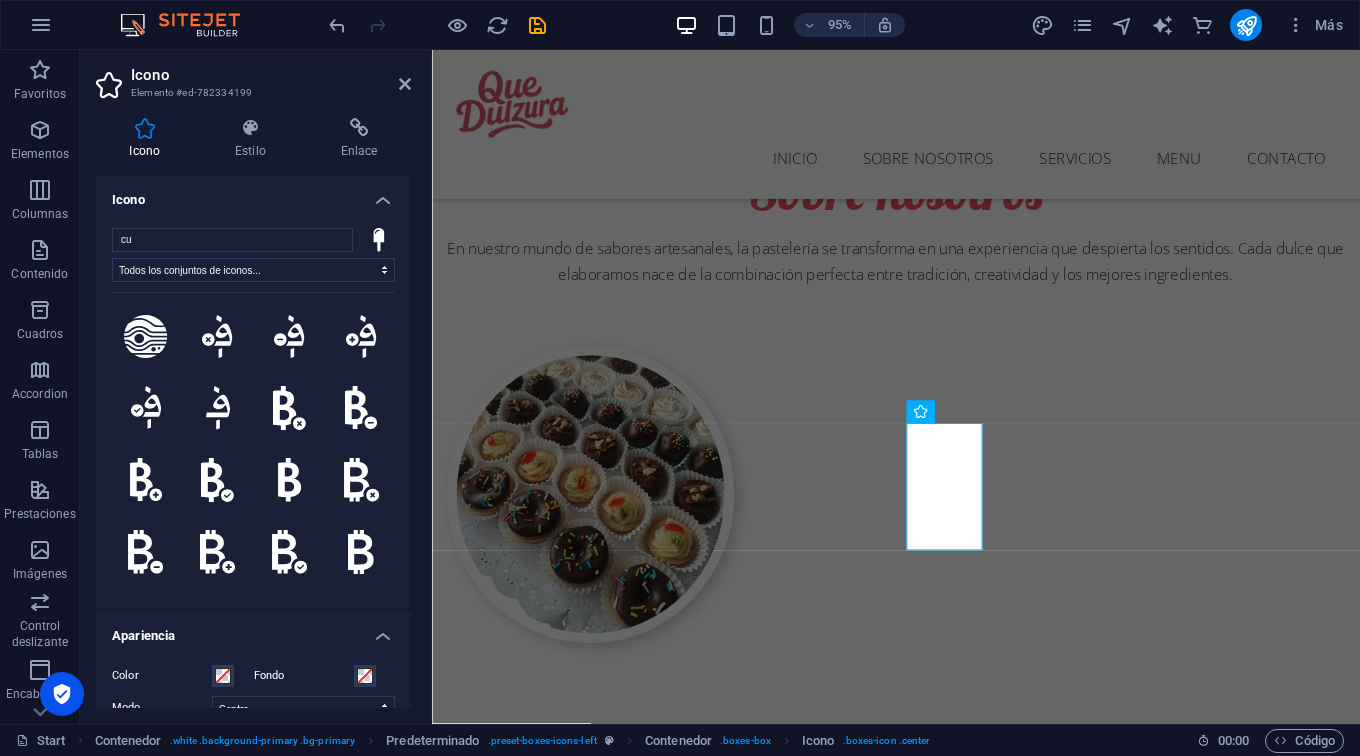 type on "c" 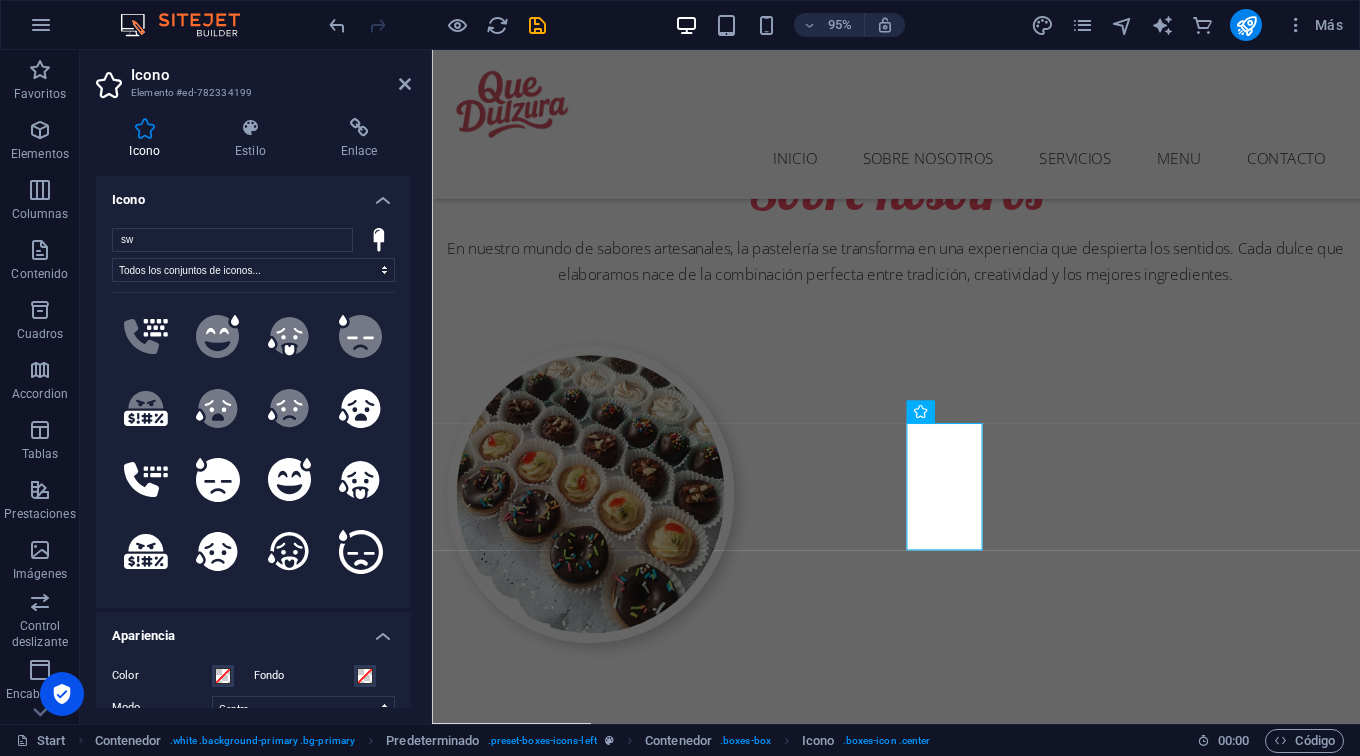 type on "s" 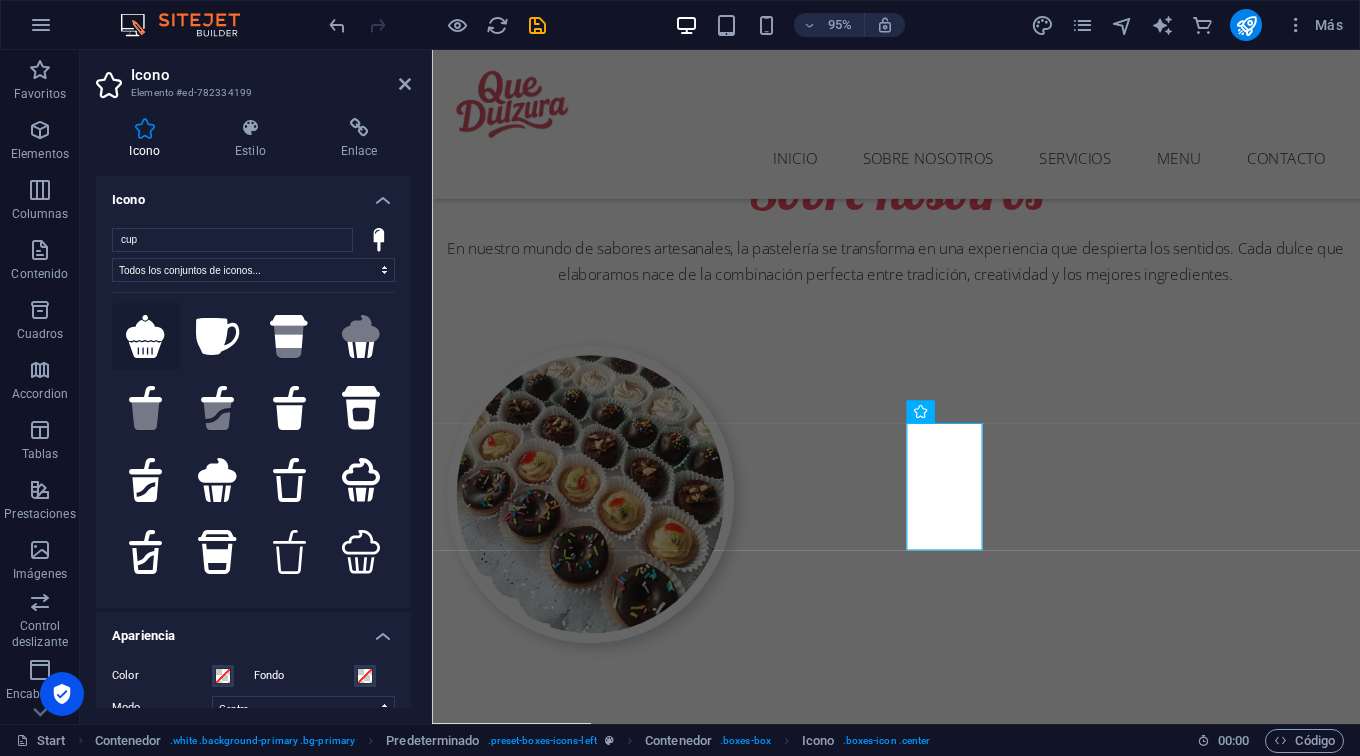 type on "cup" 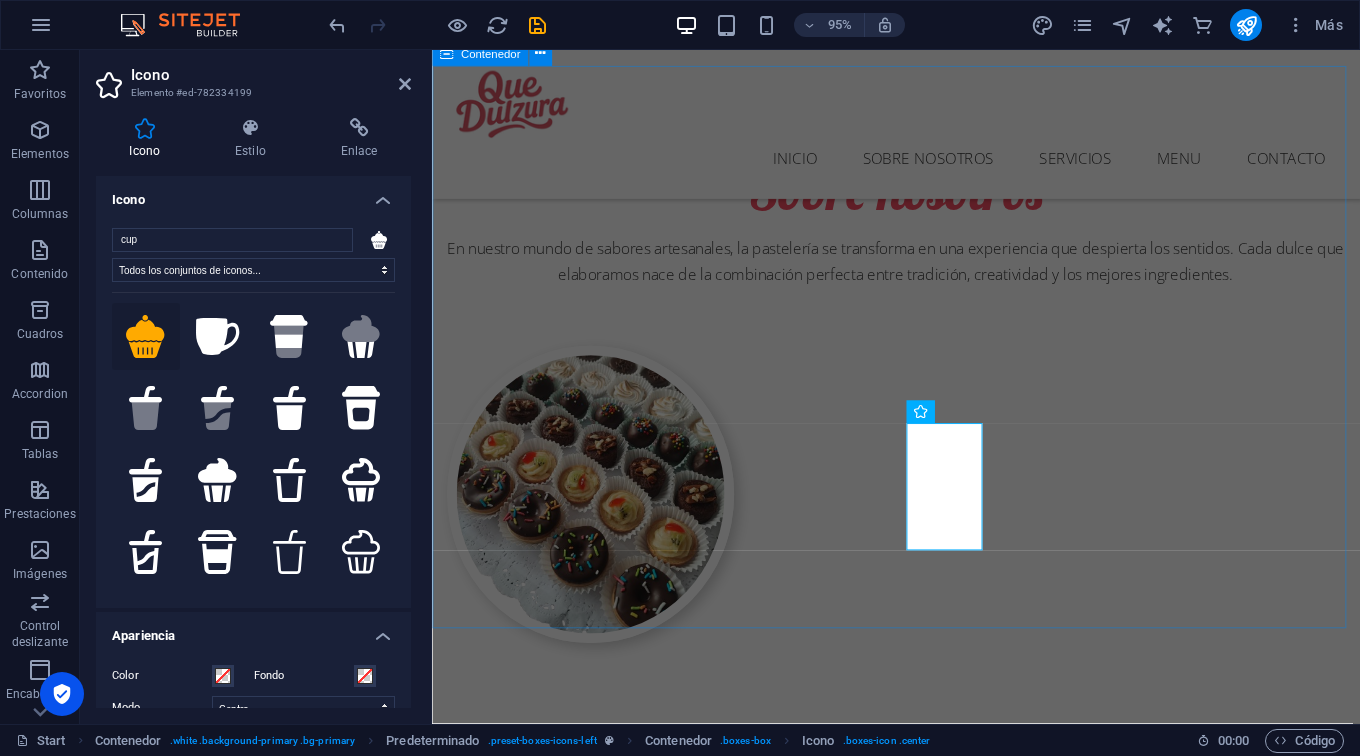click on "Nuestros servicios Delivery Despachos sin costo Tortas Tortas personalizadas para cada ocasión Postres Postres clásicos y contemporáneos que conquistan paladares Postres Opciones sin gluten o sin azúcar, porque todos merecen disfrutar Mini dulces y bocaditos Lorem ipsum dolor sit amet, consectetur adipisicing elit." at bounding box center [920, 2127] 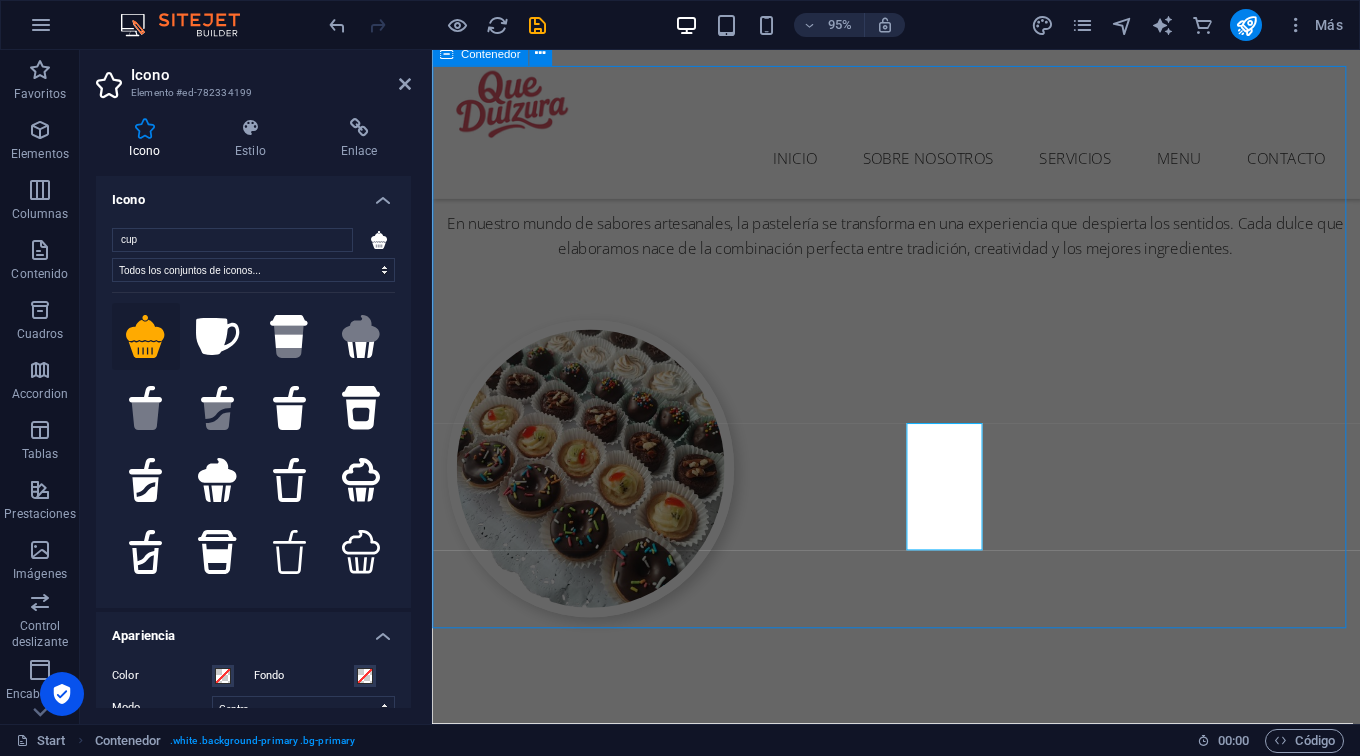 scroll, scrollTop: 1361, scrollLeft: 0, axis: vertical 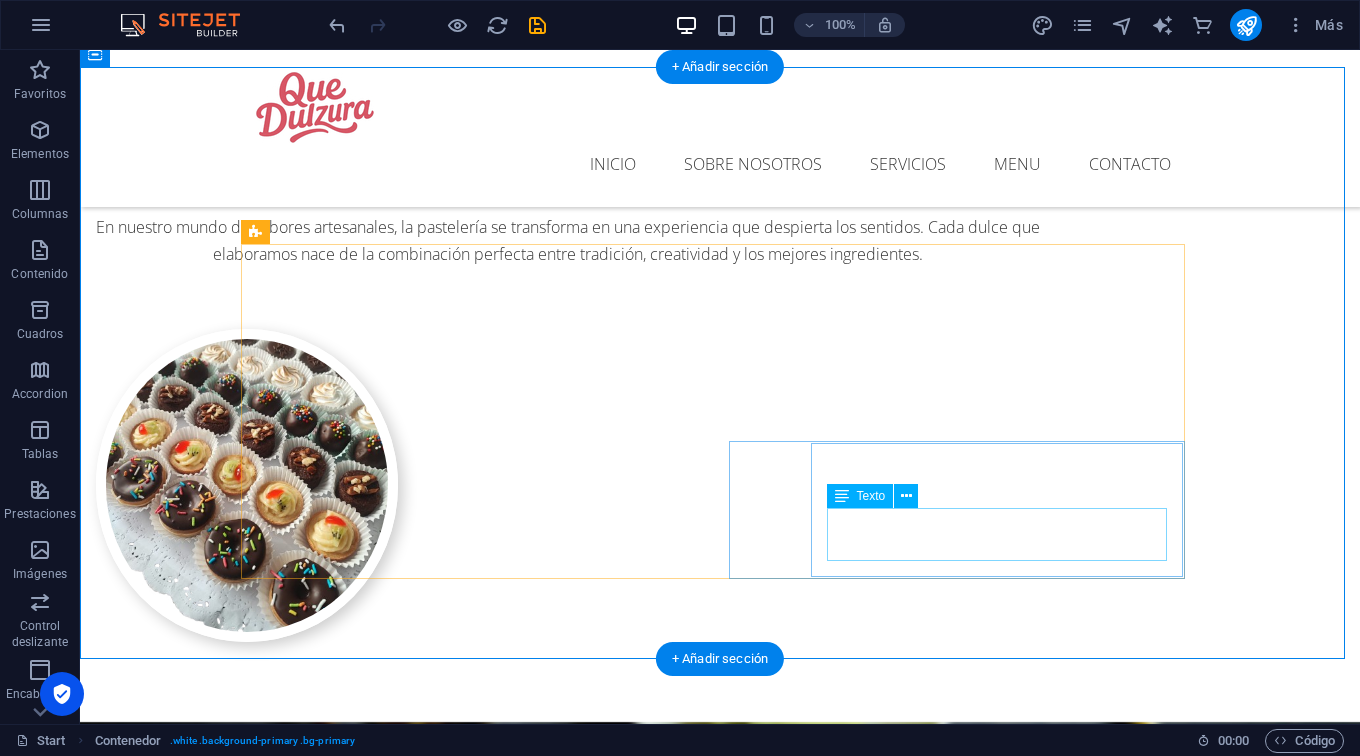 click on "Lorem ipsum dolor sit amet, consectetur adipisicing elit." at bounding box center (720, 2598) 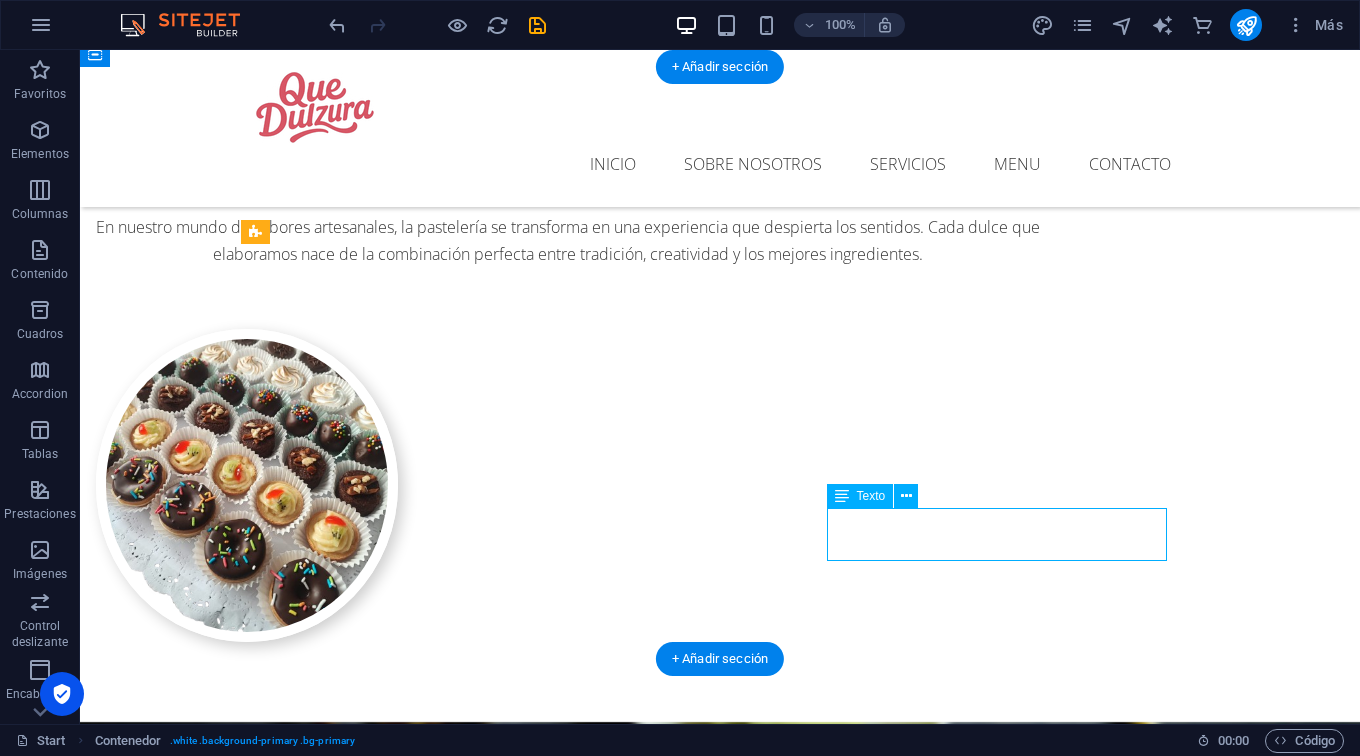 click on "Lorem ipsum dolor sit amet, consectetur adipisicing elit." at bounding box center (720, 2598) 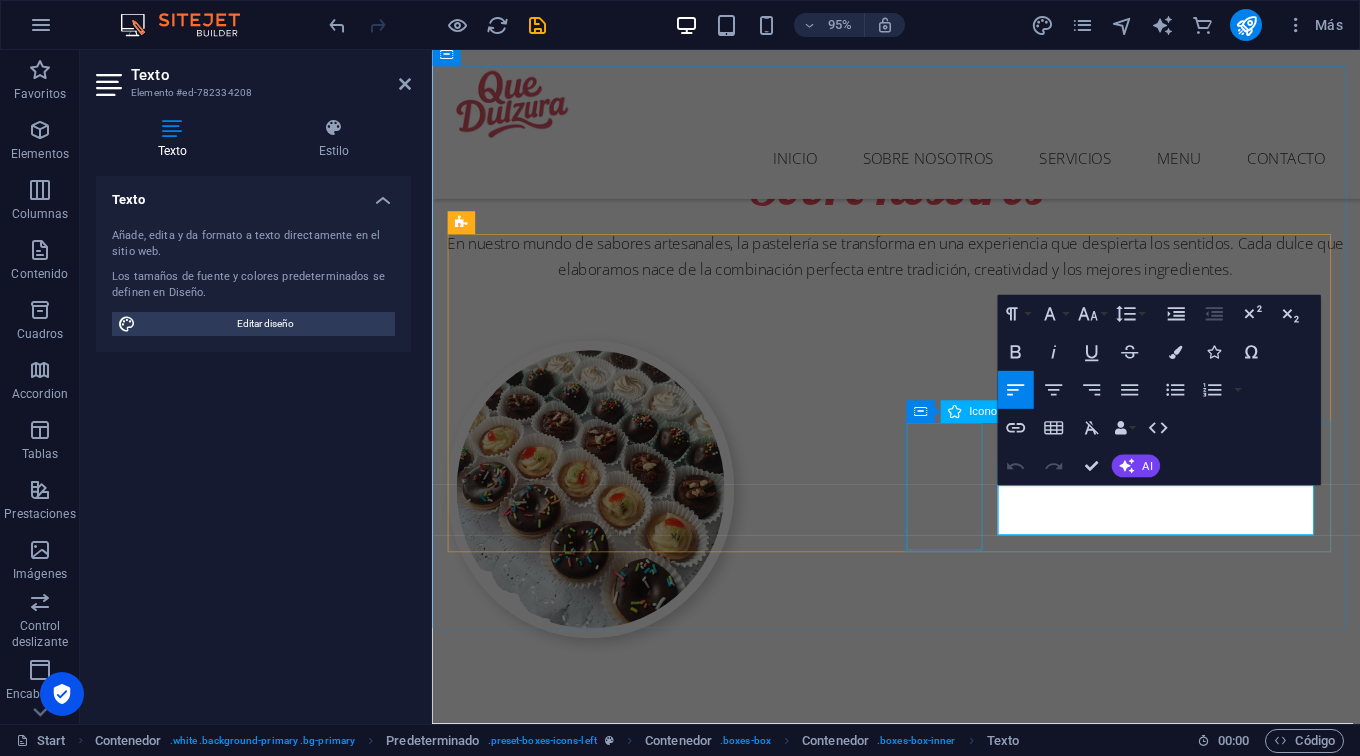 scroll, scrollTop: 1355, scrollLeft: 0, axis: vertical 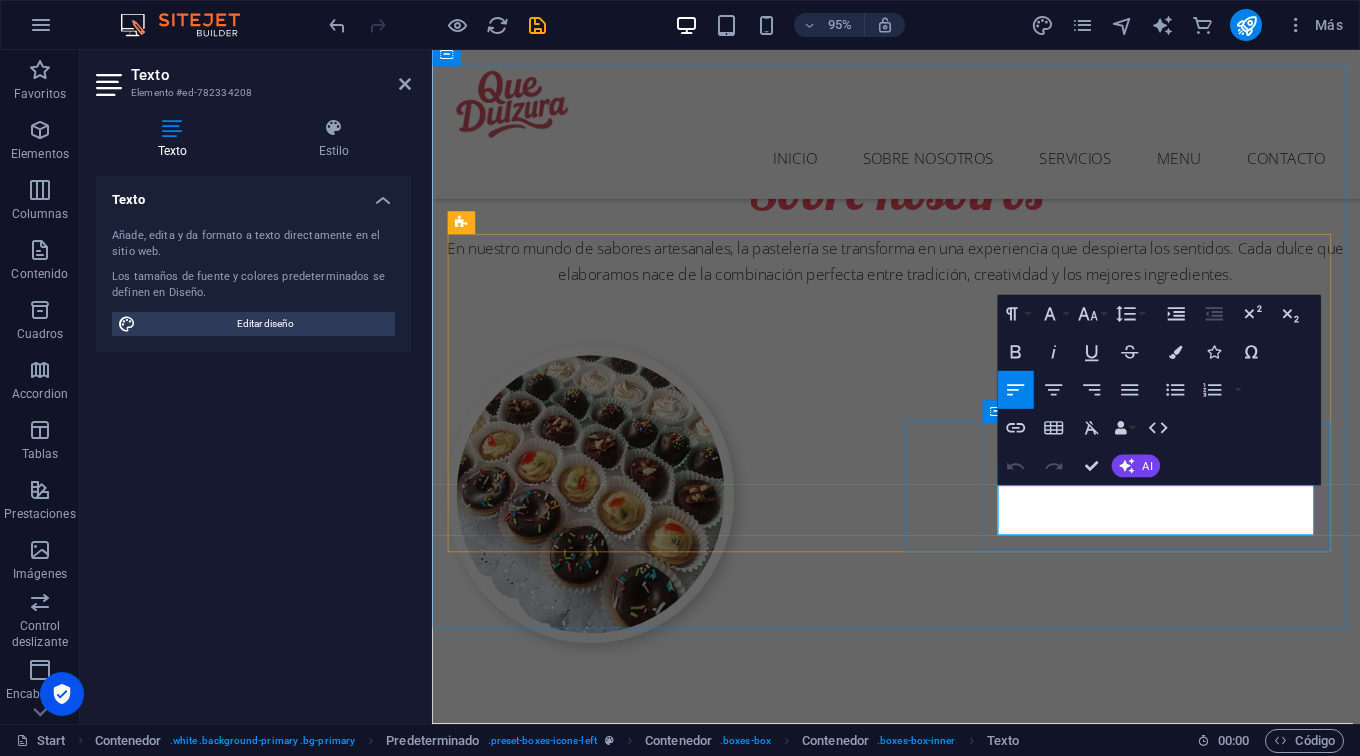 drag, startPoint x: 1141, startPoint y: 547, endPoint x: 1018, endPoint y: 523, distance: 125.31959 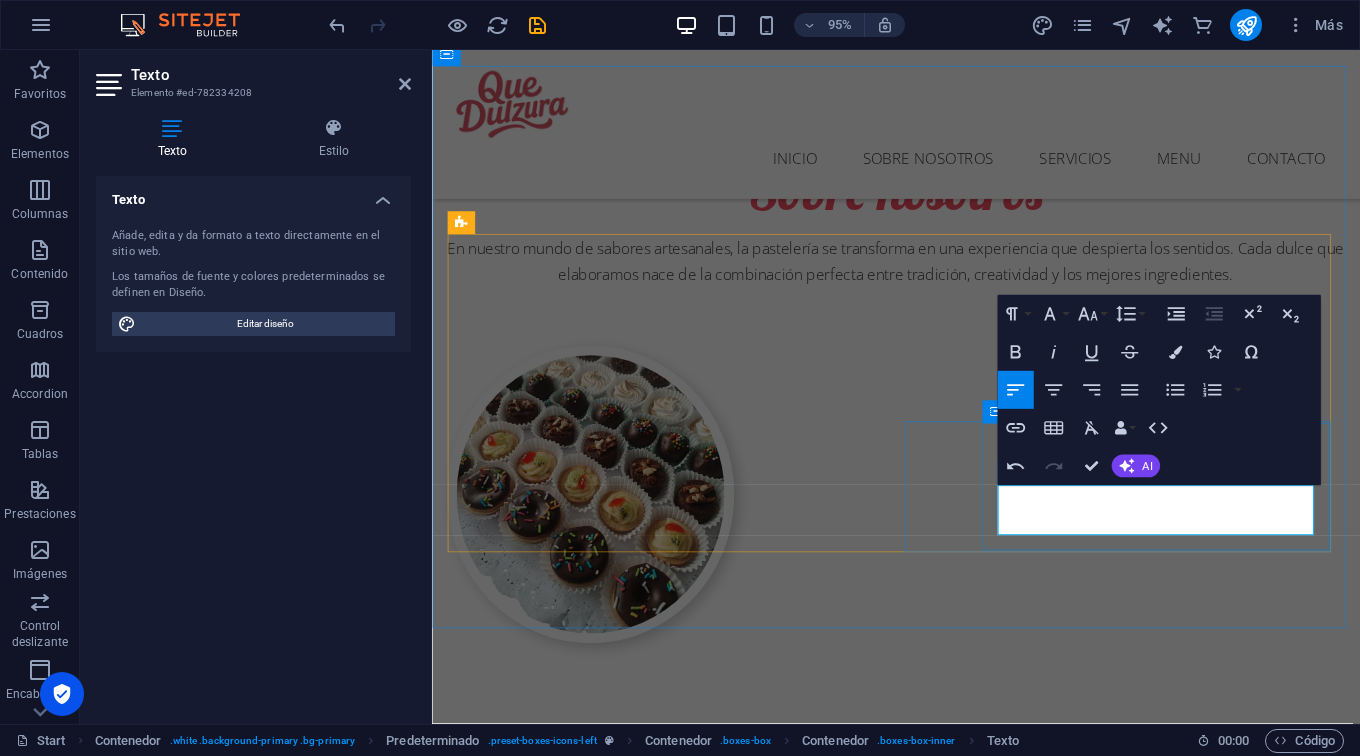 click on "Alfajores" at bounding box center (929, 2683) 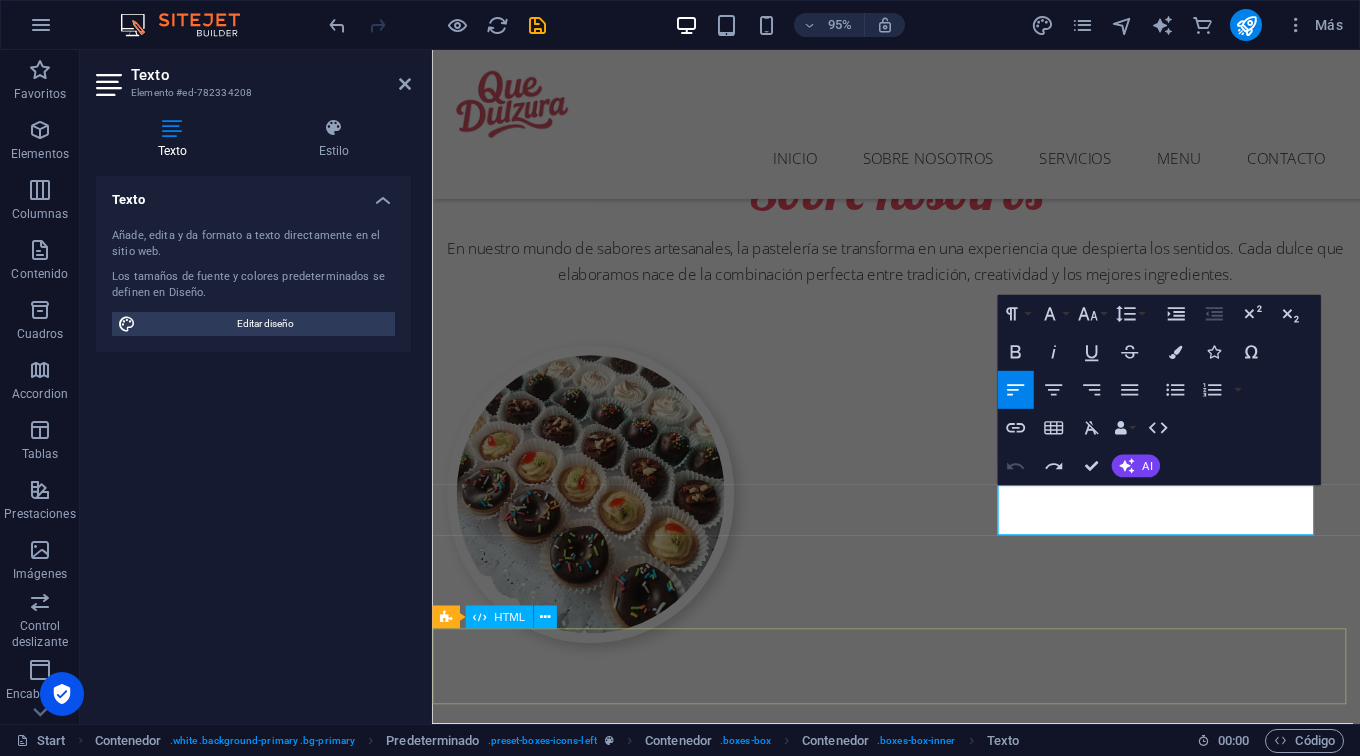 click at bounding box center (920, 2808) 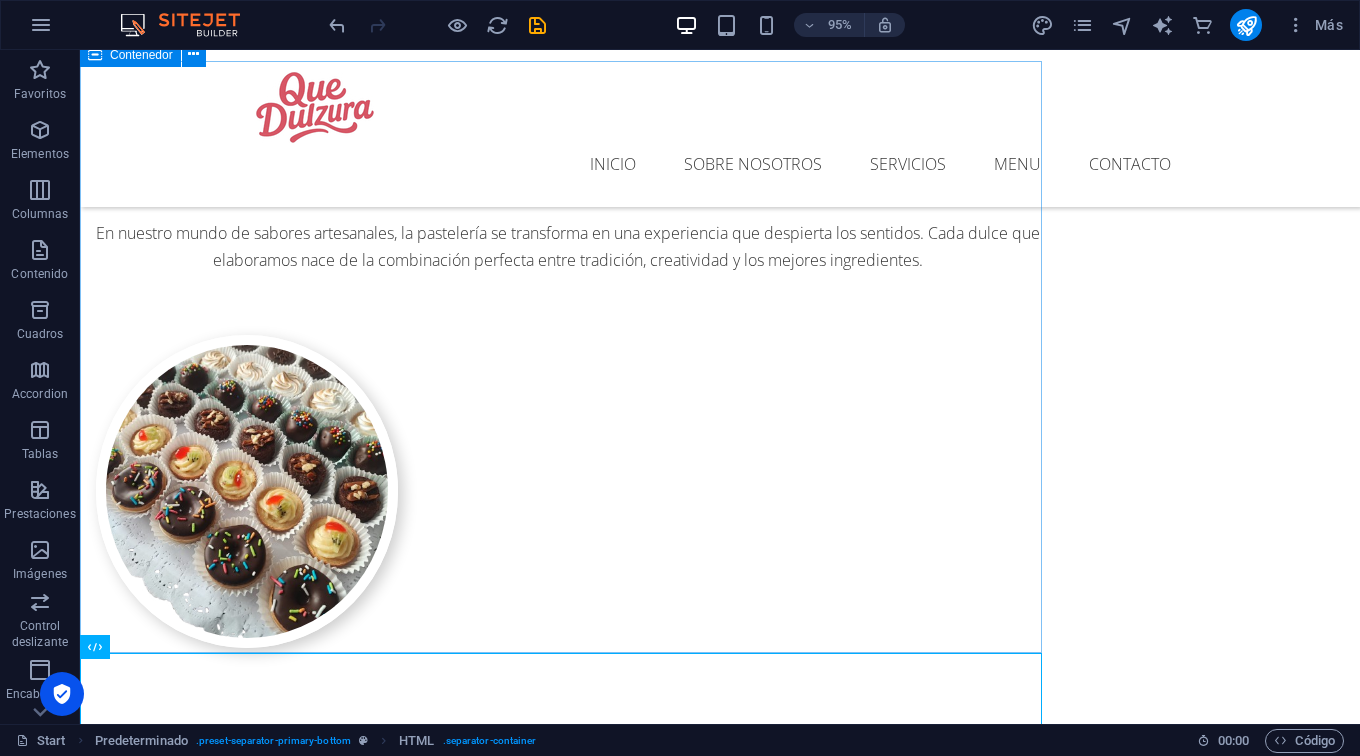 scroll, scrollTop: 1361, scrollLeft: 0, axis: vertical 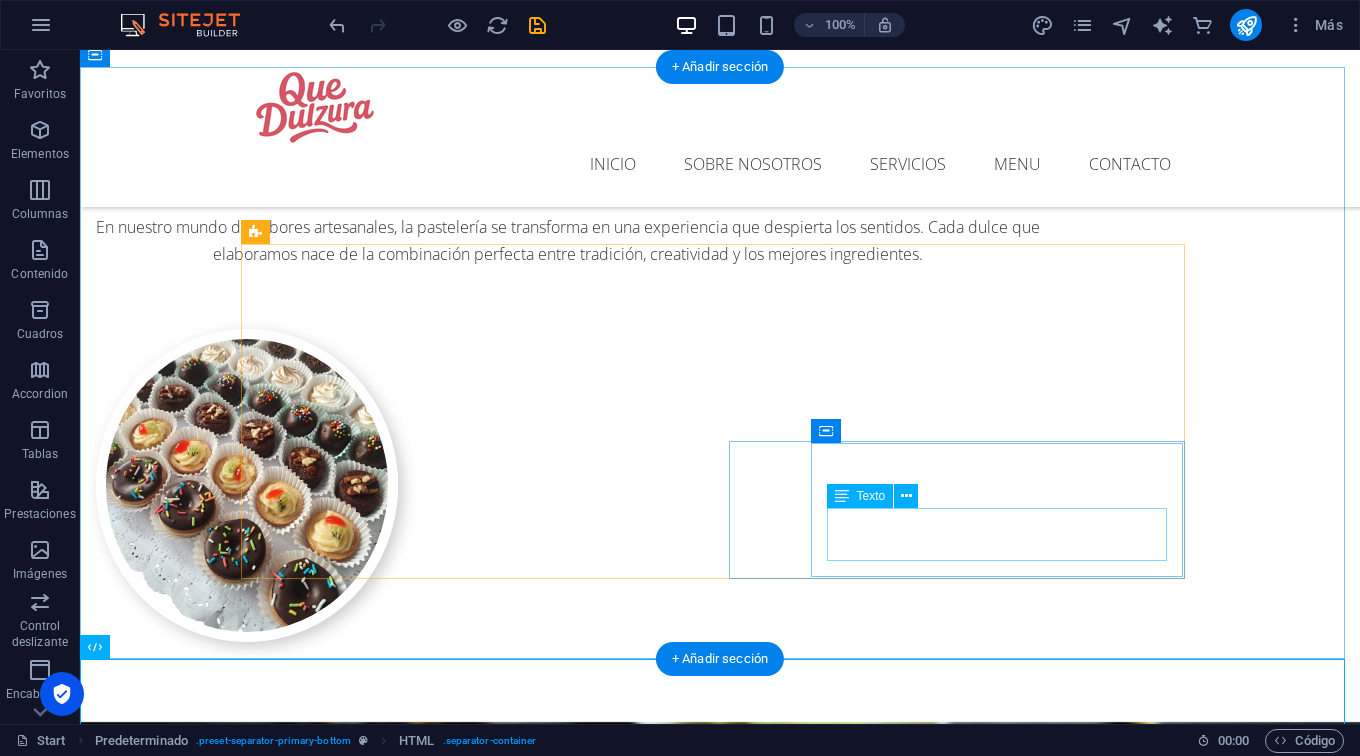 click on "Lorem ipsum dolor sit amet, consectetur adipisicing elit." at bounding box center [720, 2598] 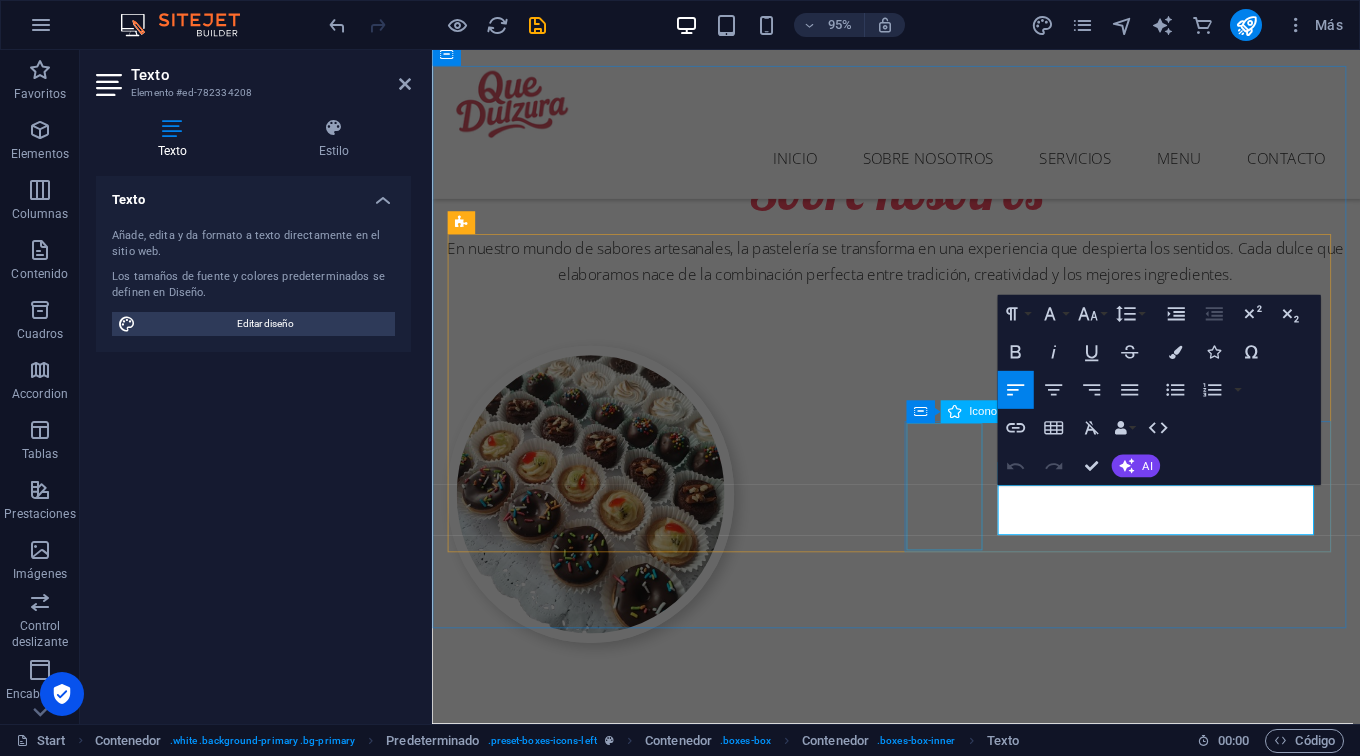 drag, startPoint x: 1153, startPoint y: 554, endPoint x: 1000, endPoint y: 512, distance: 158.66002 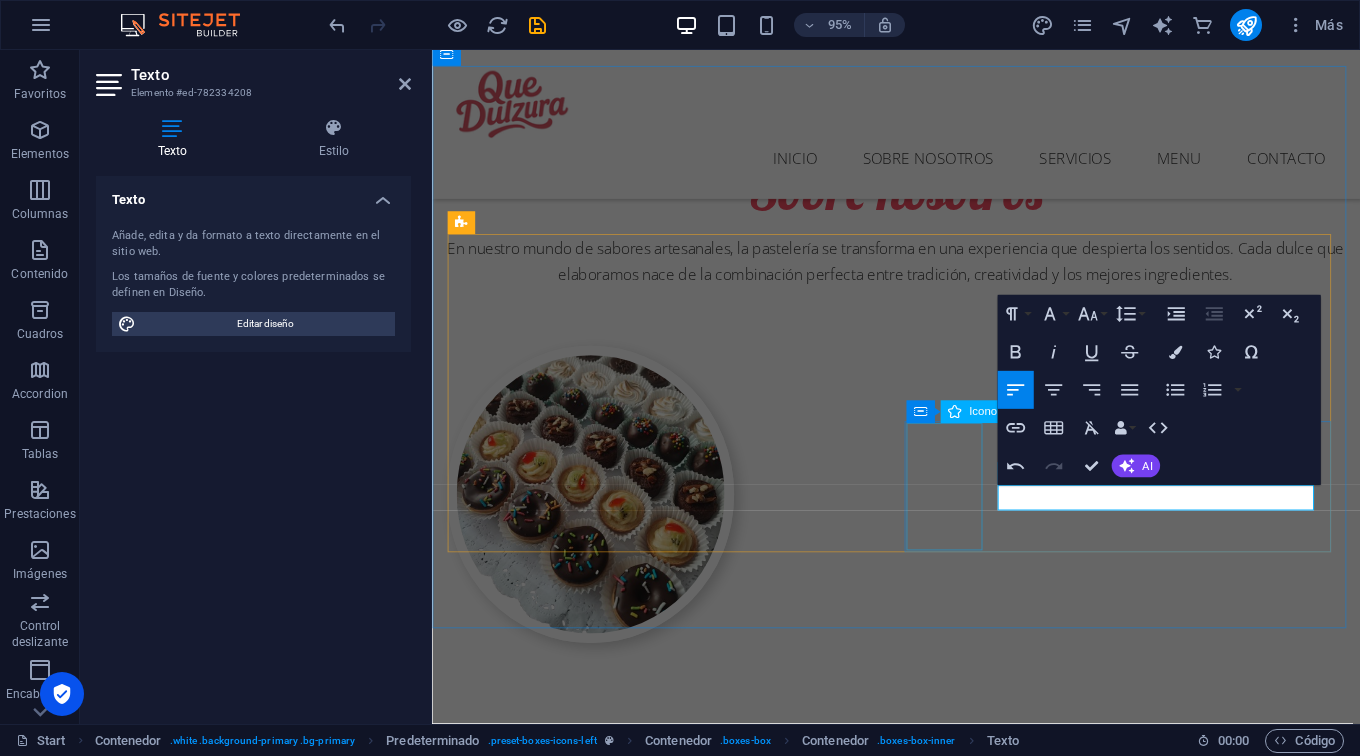 scroll, scrollTop: 0, scrollLeft: 6, axis: horizontal 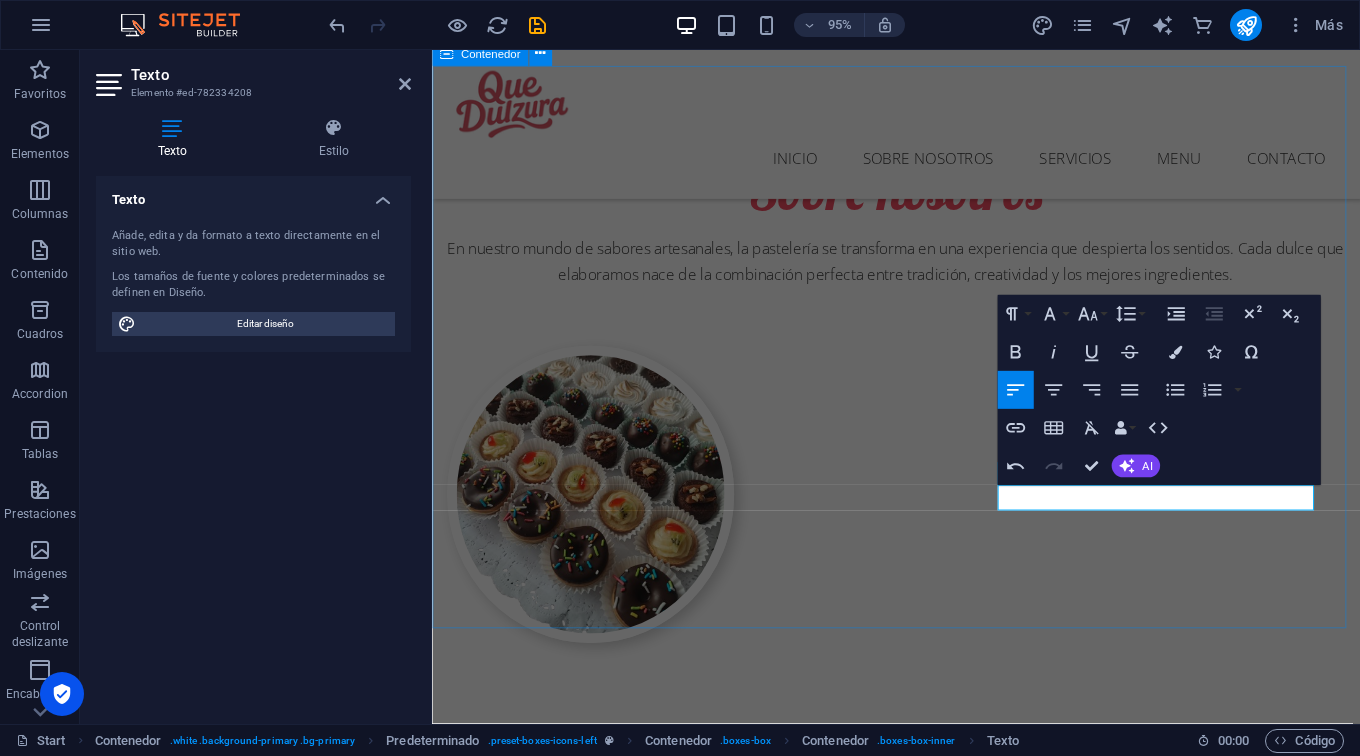 click on "Nuestros servicios Delivery Despachos sin costo Tortas Tortas personalizadas para cada ocasión Postres Postres clásicos y contemporáneos que conquistan paladares Postres Opciones sin gluten o sin azúcar, porque todos merecen disfrutar Mini dulces y bocaditos Alfajores Alfajores" at bounding box center (920, 2127) 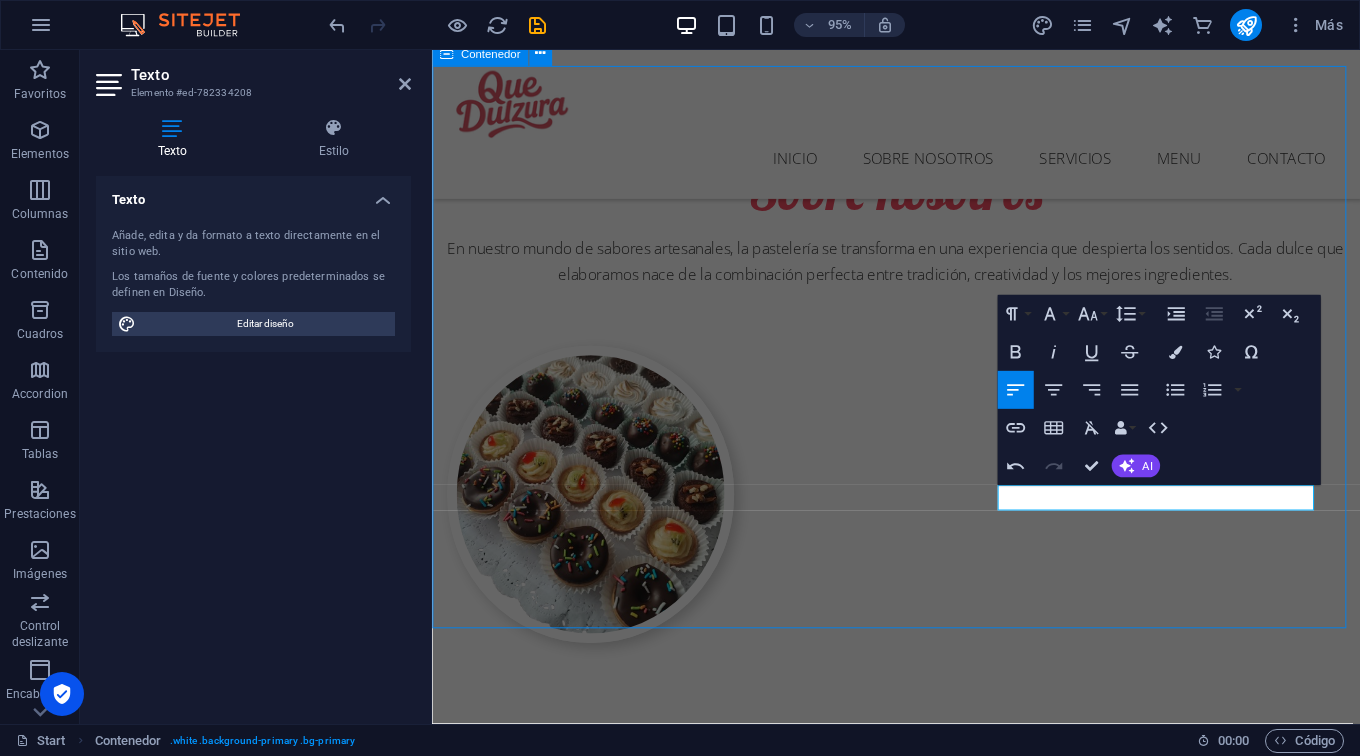 scroll, scrollTop: 1361, scrollLeft: 0, axis: vertical 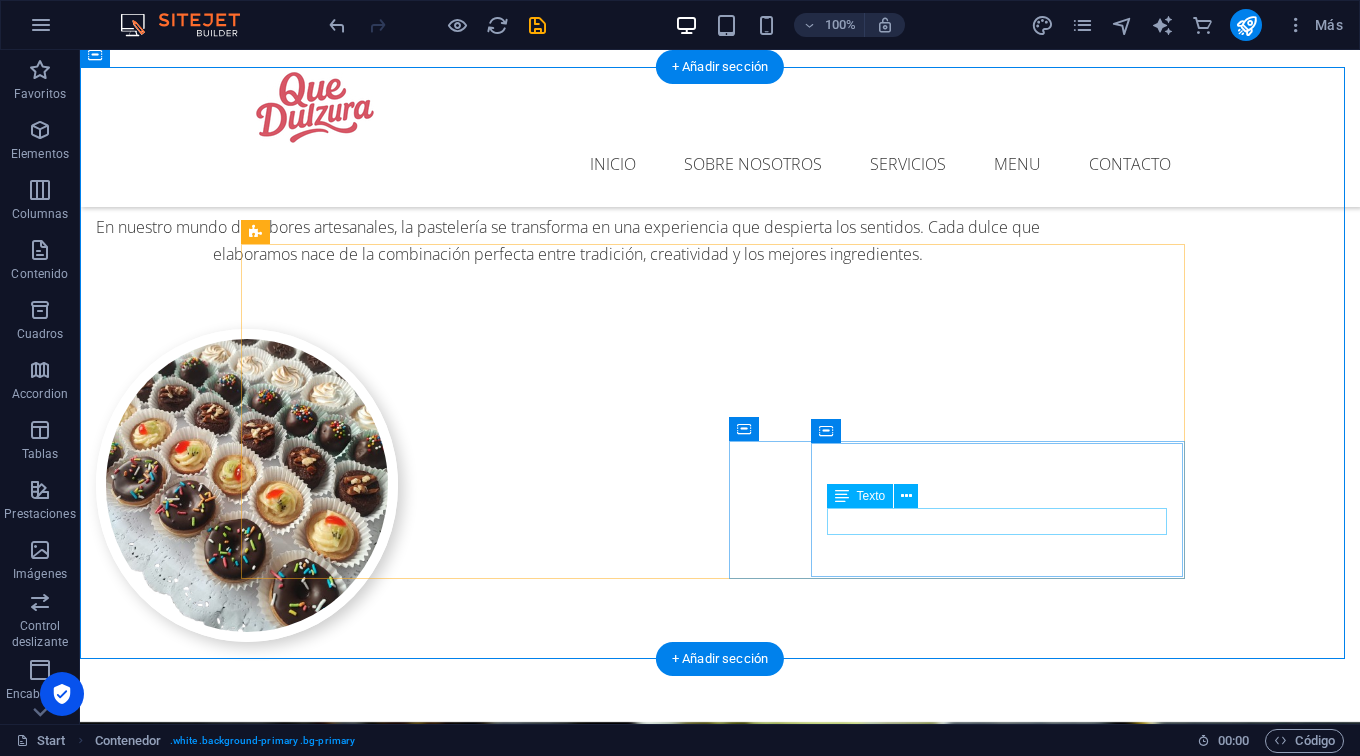click on "Alfajores" at bounding box center [720, 2598] 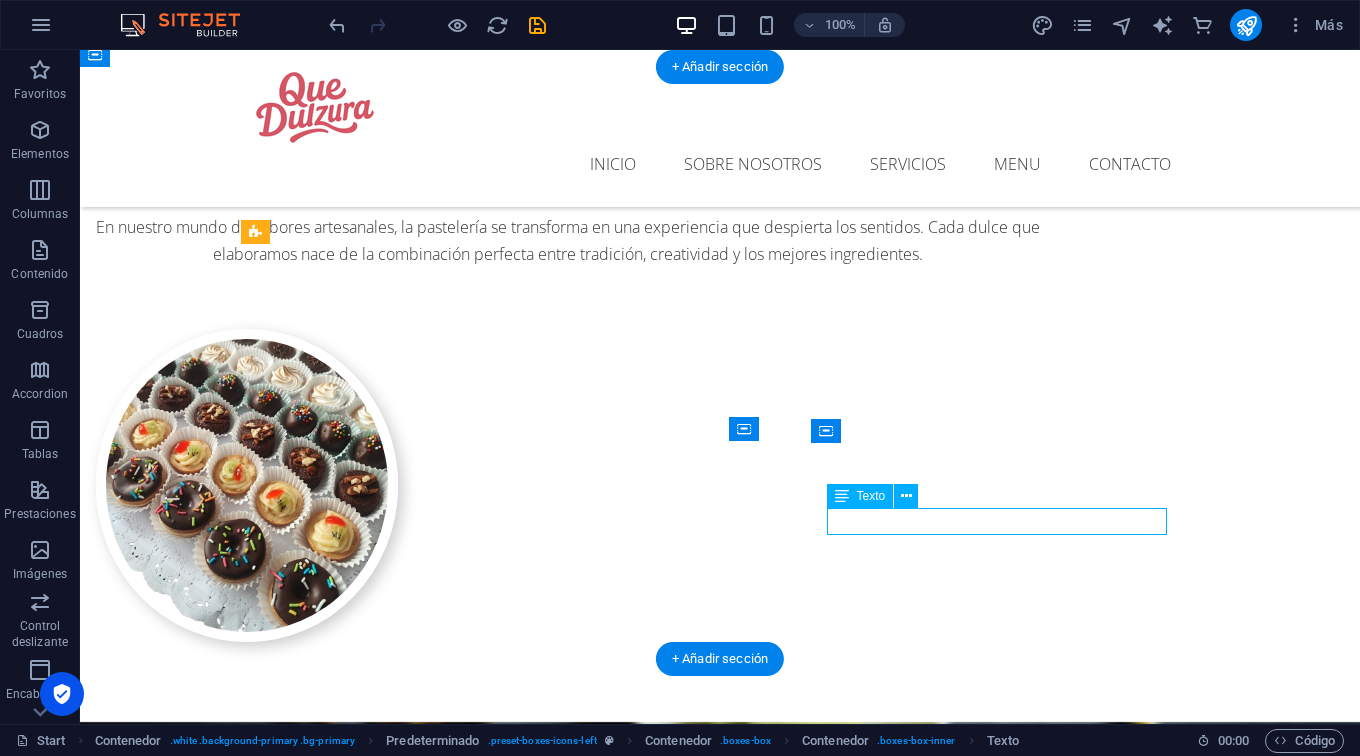 click on "Alfajores" at bounding box center (720, 2598) 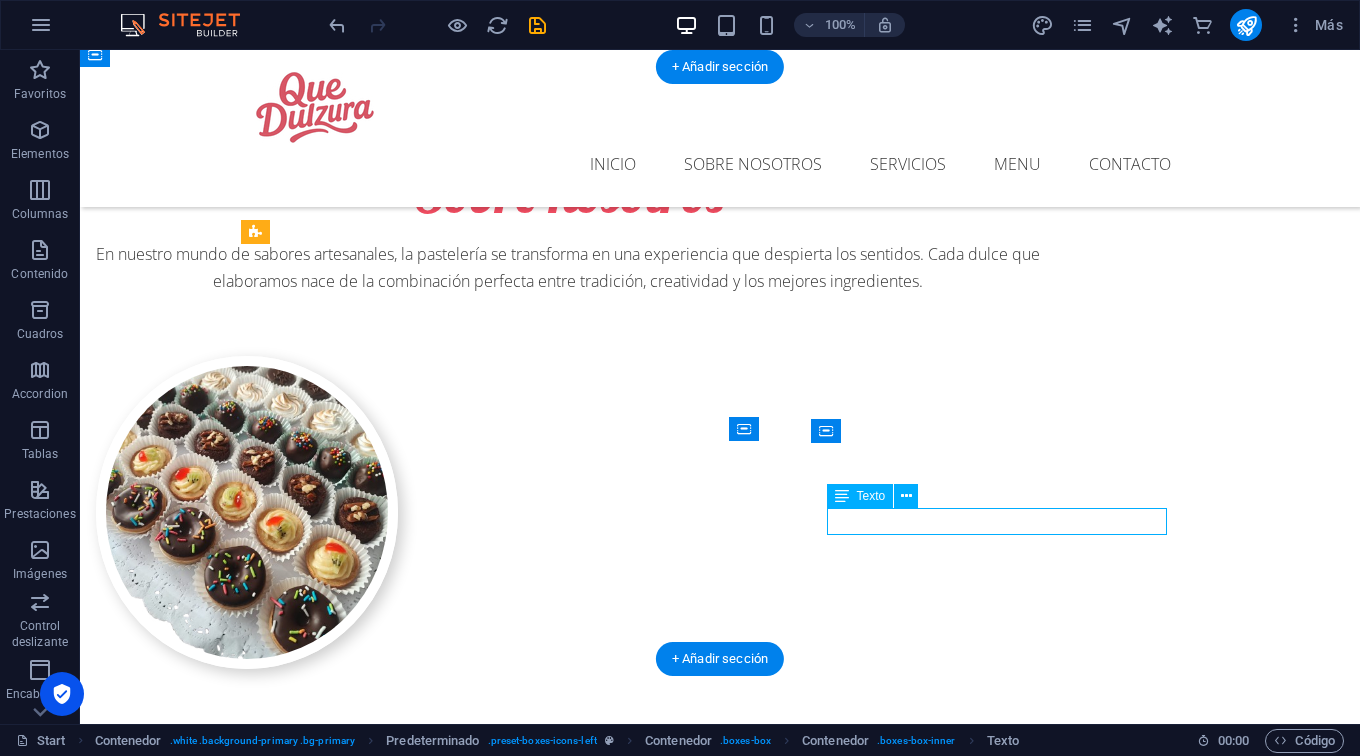 scroll, scrollTop: 1355, scrollLeft: 0, axis: vertical 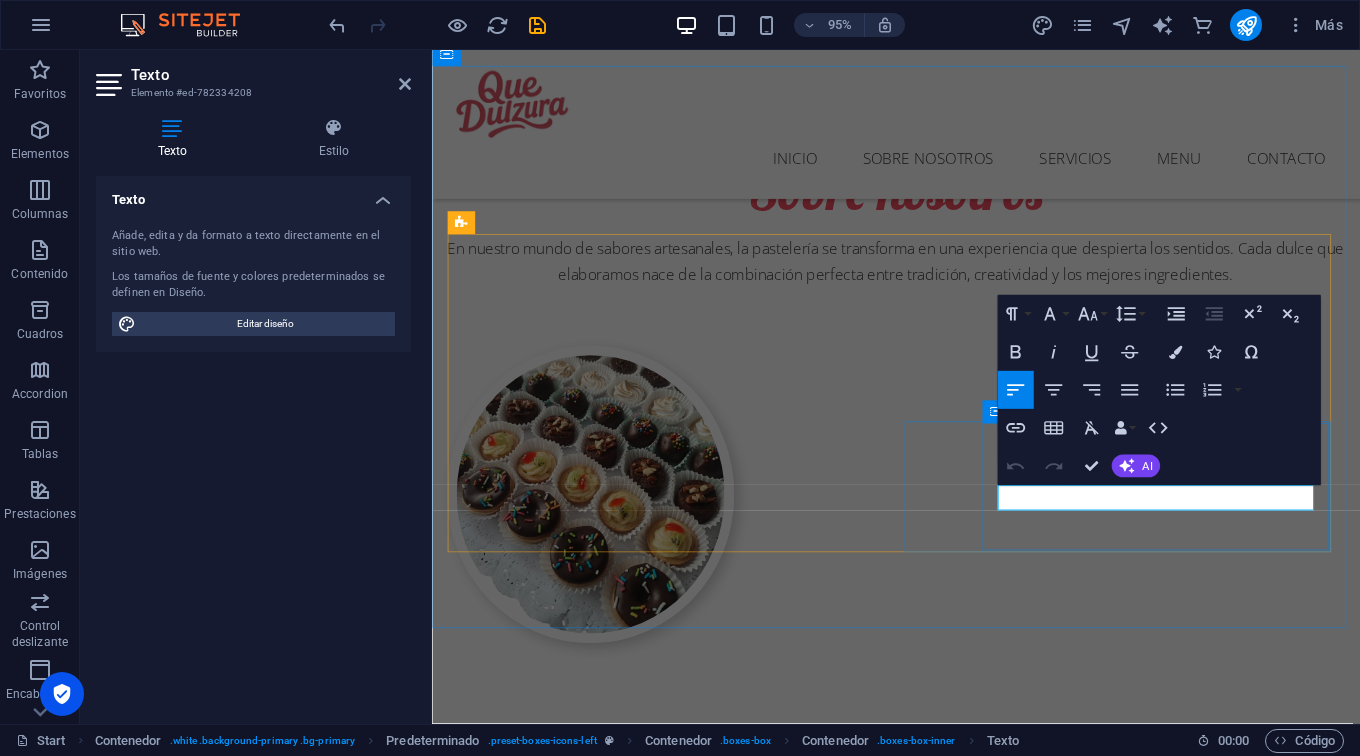 click on "Alfajores" at bounding box center (921, 2657) 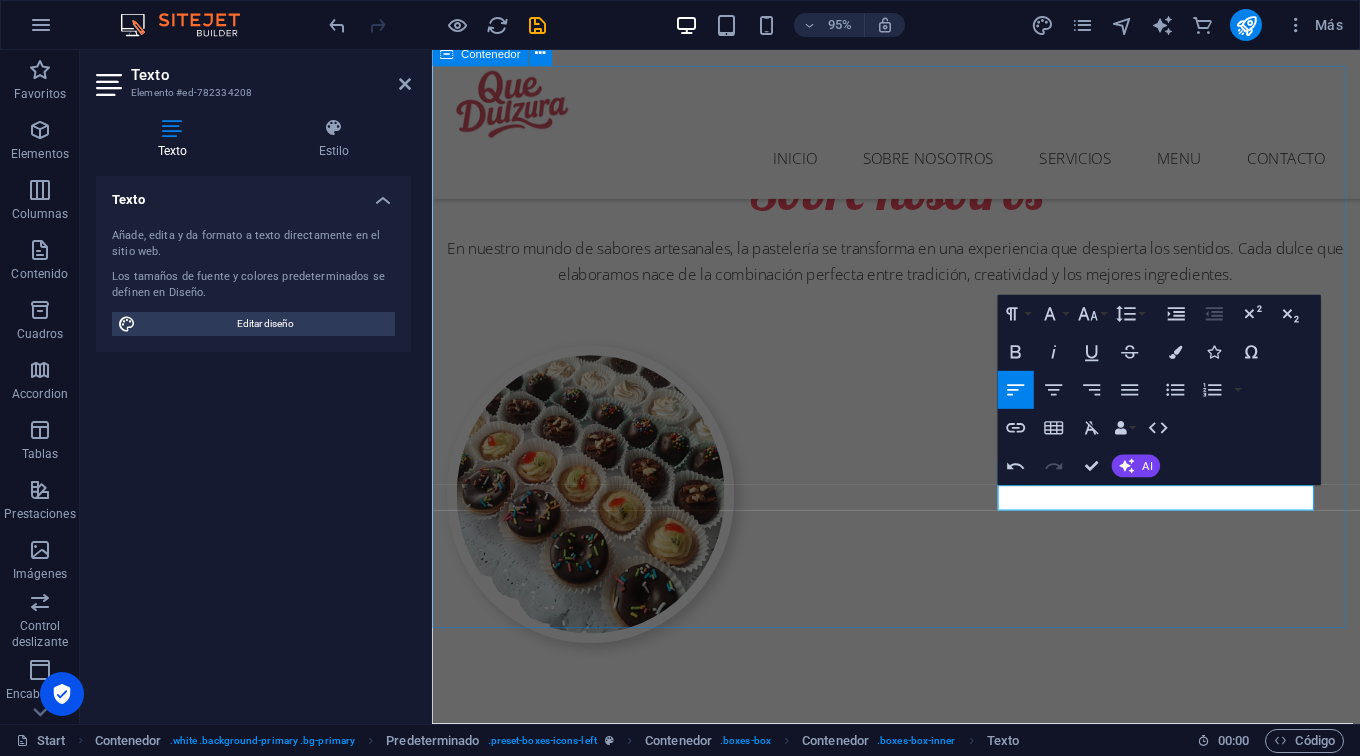 click on "Nuestros servicios Delivery Despachos sin costo Tortas Tortas personalizadas para cada ocasión Postres Postres clásicos y contemporáneos que conquistan paladares Postres Opciones sin gluten o sin azúcar, porque todos merecen disfrutar Mini dulces y bocaditos Alfajores y más.." at bounding box center [920, 2127] 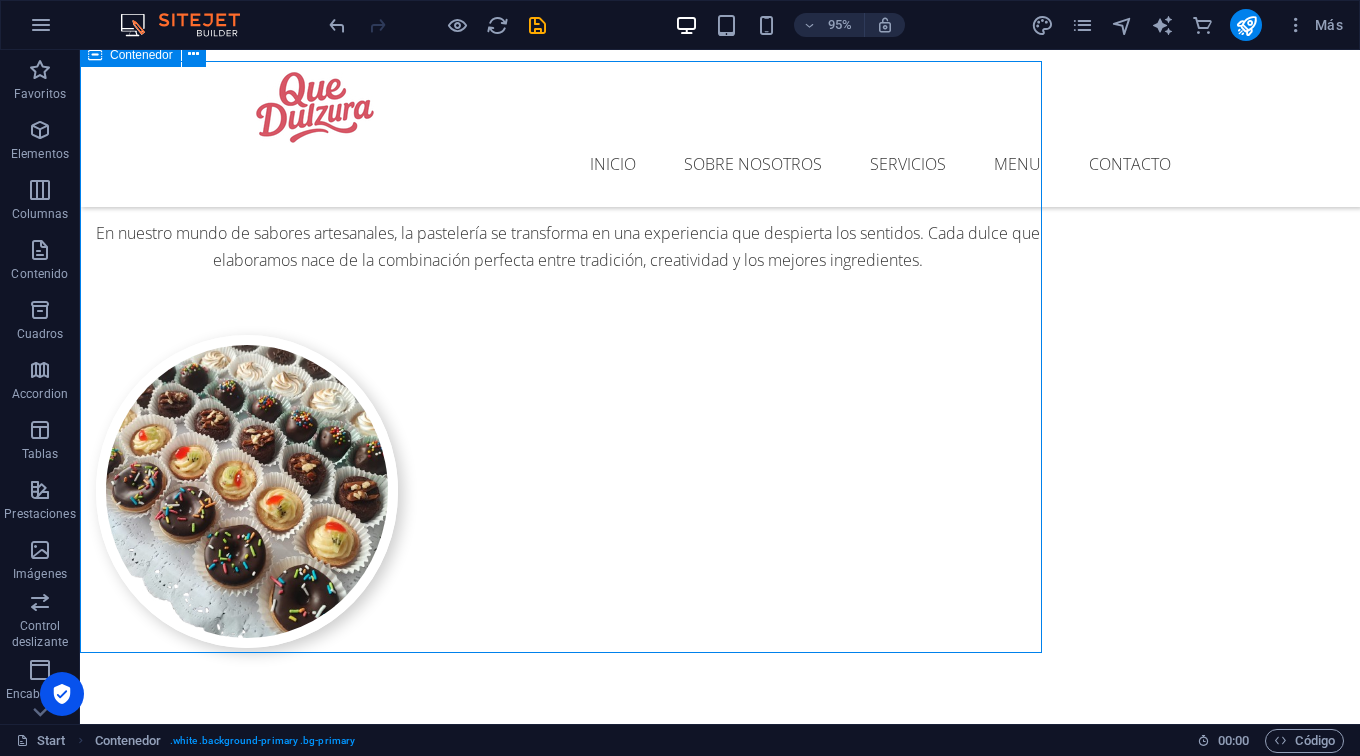 scroll, scrollTop: 1361, scrollLeft: 0, axis: vertical 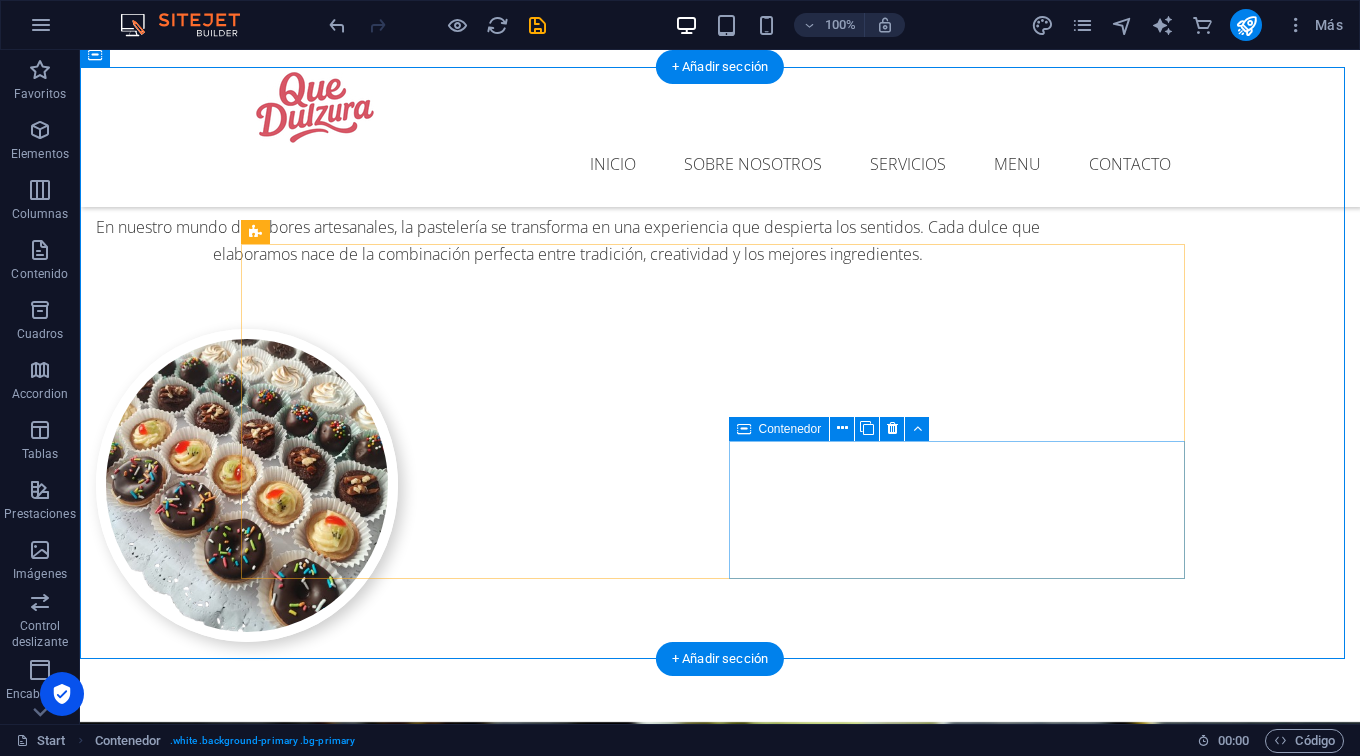 click on "Mini dulces y bocaditos Alfajores y más.." at bounding box center (720, 2533) 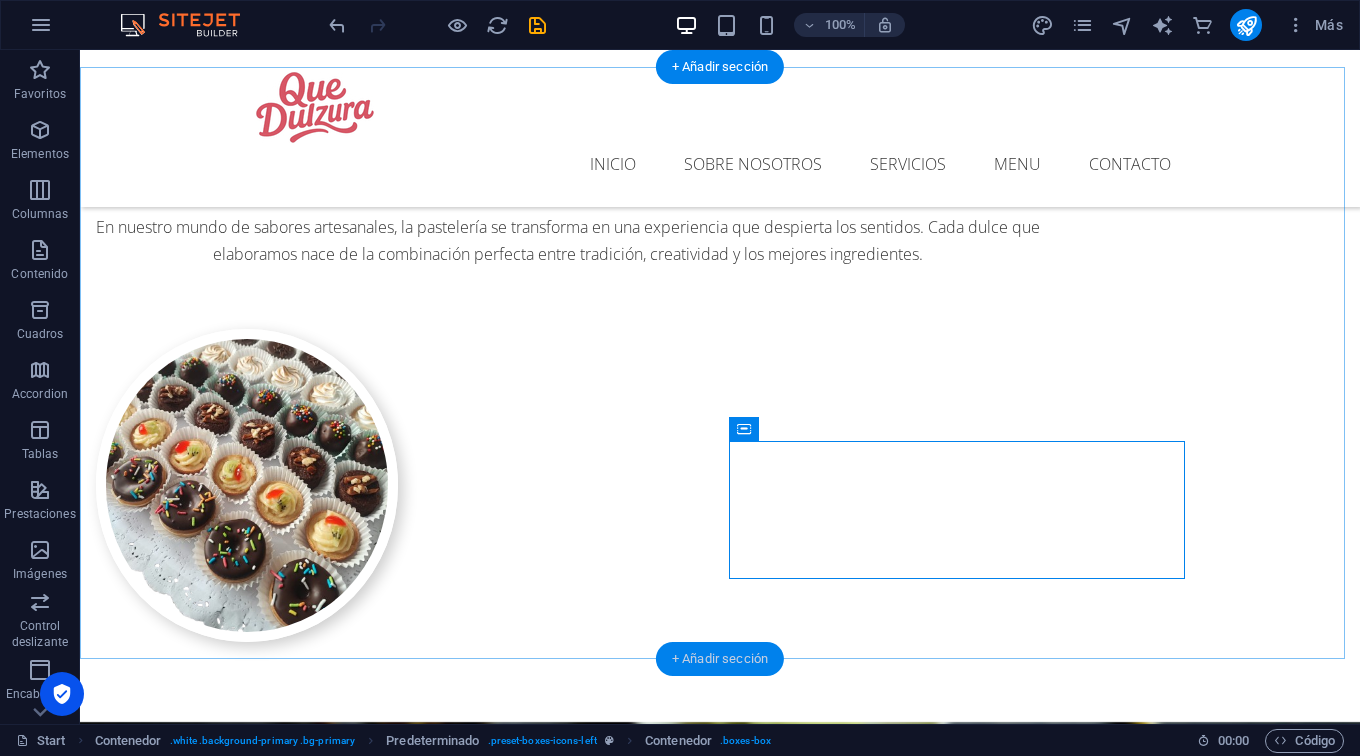 click on "+ Añadir sección" at bounding box center (720, 659) 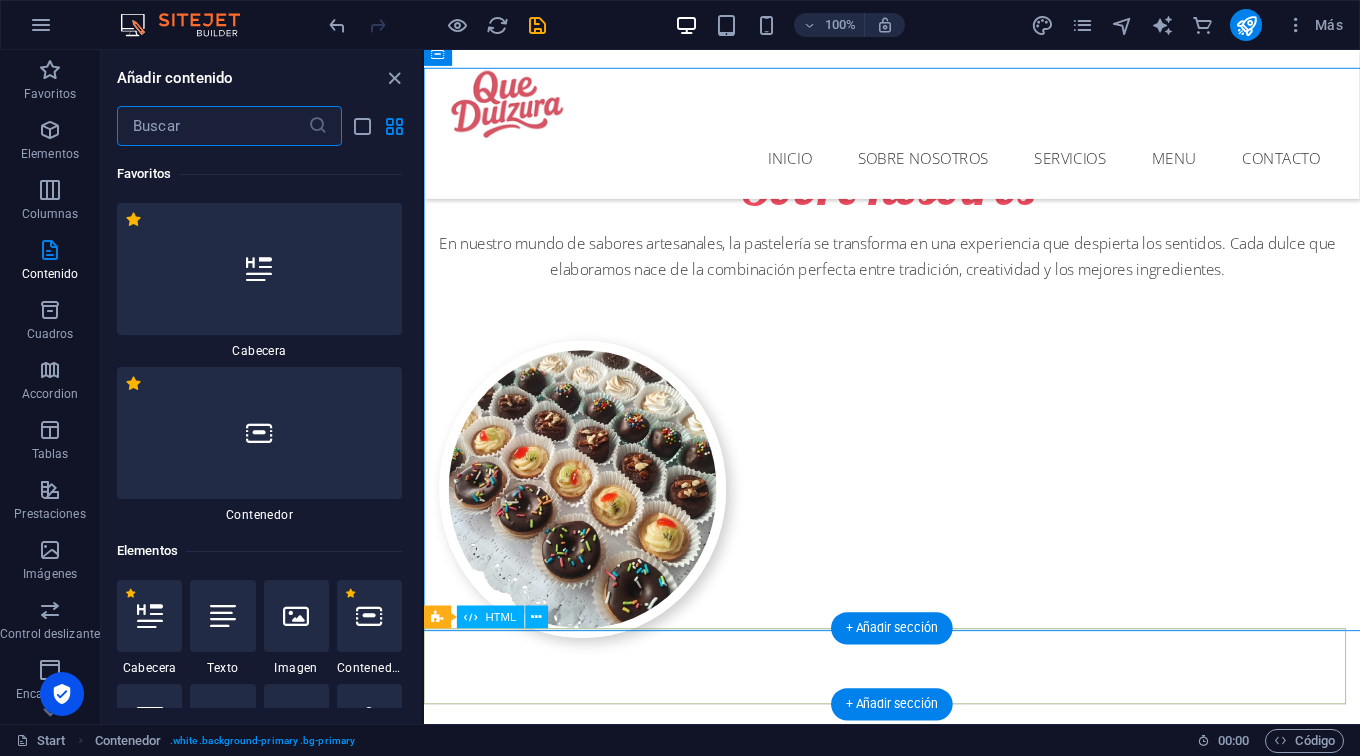 scroll, scrollTop: 1358, scrollLeft: 0, axis: vertical 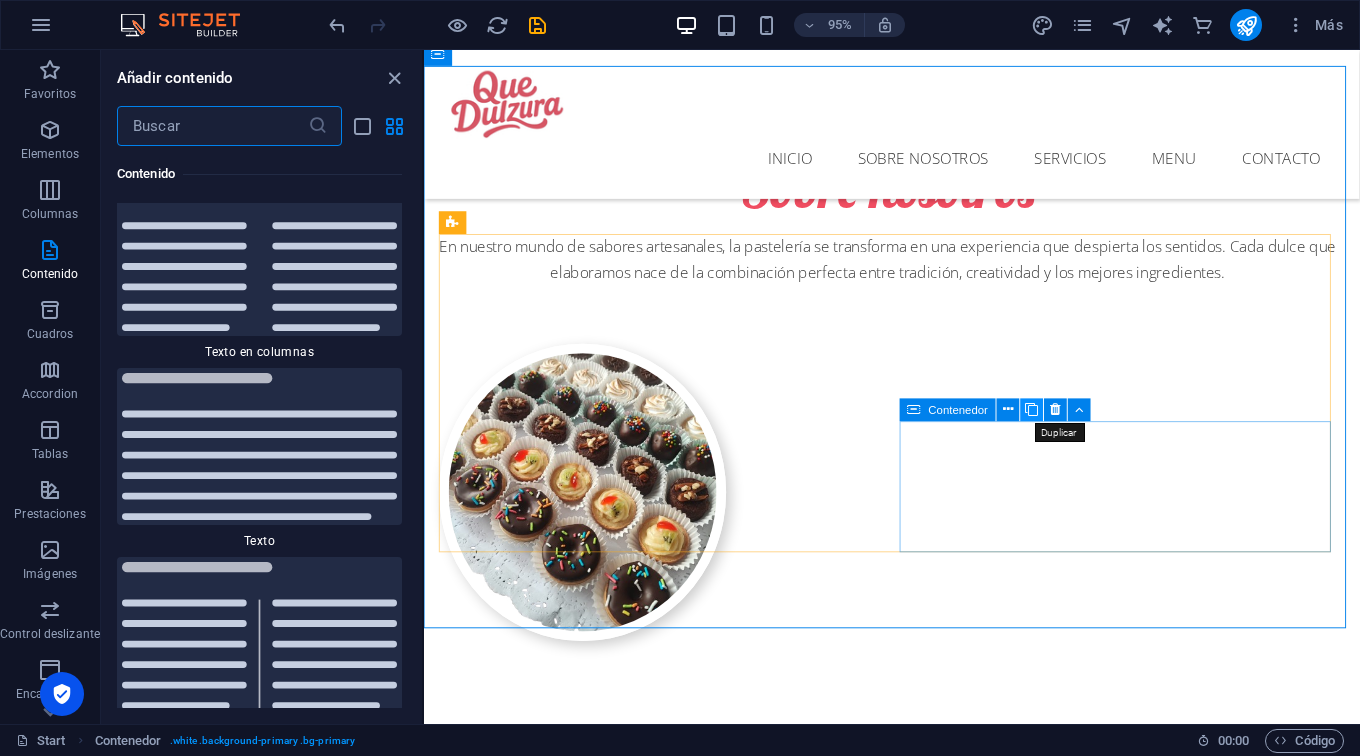 click at bounding box center [1031, 410] 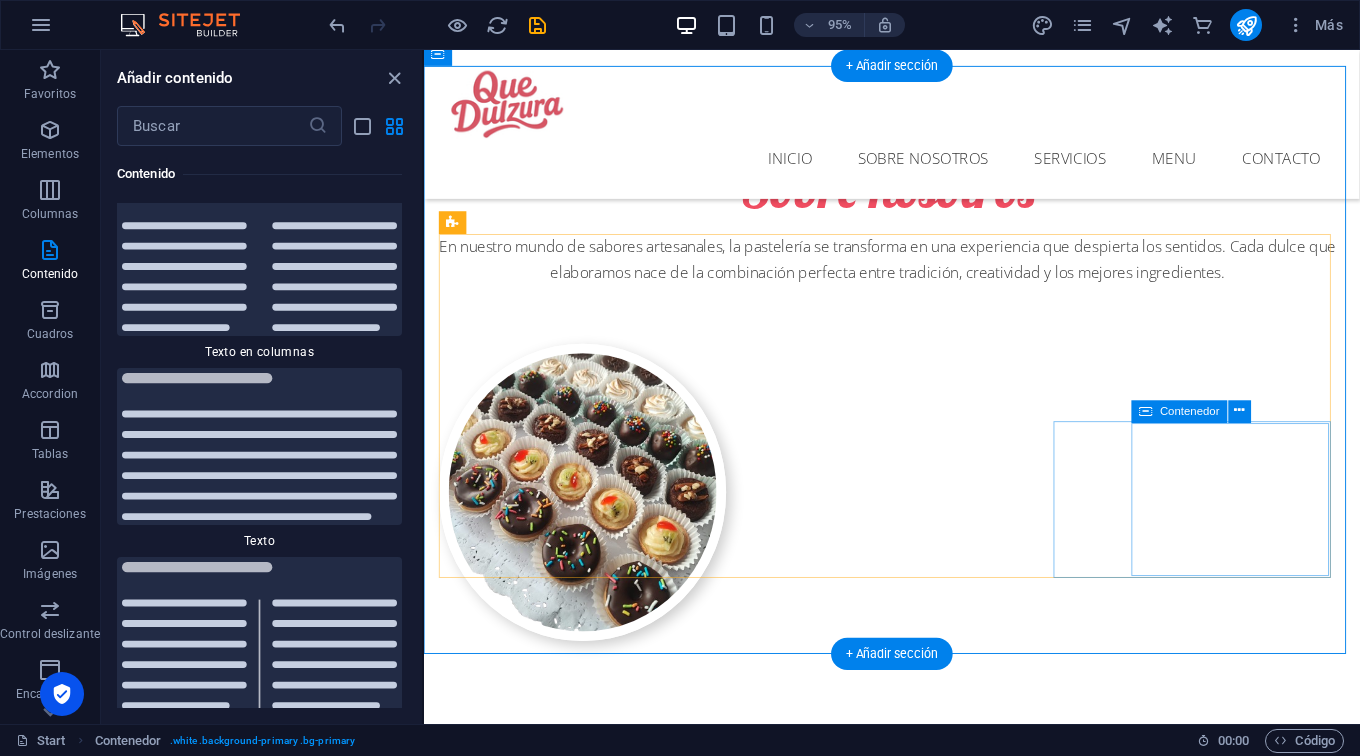 drag, startPoint x: 1236, startPoint y: 587, endPoint x: 1225, endPoint y: 548, distance: 40.5216 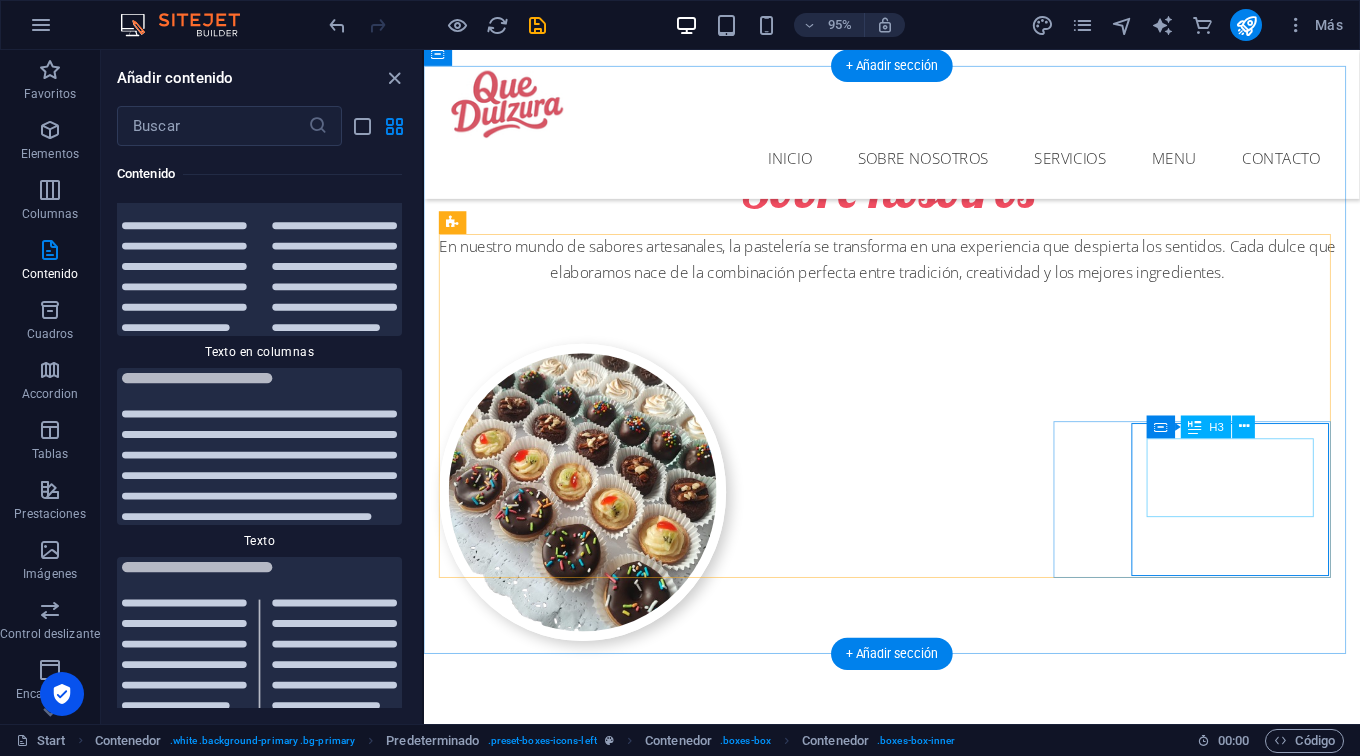 click on "Mini dulces y bocaditos" at bounding box center (917, 2824) 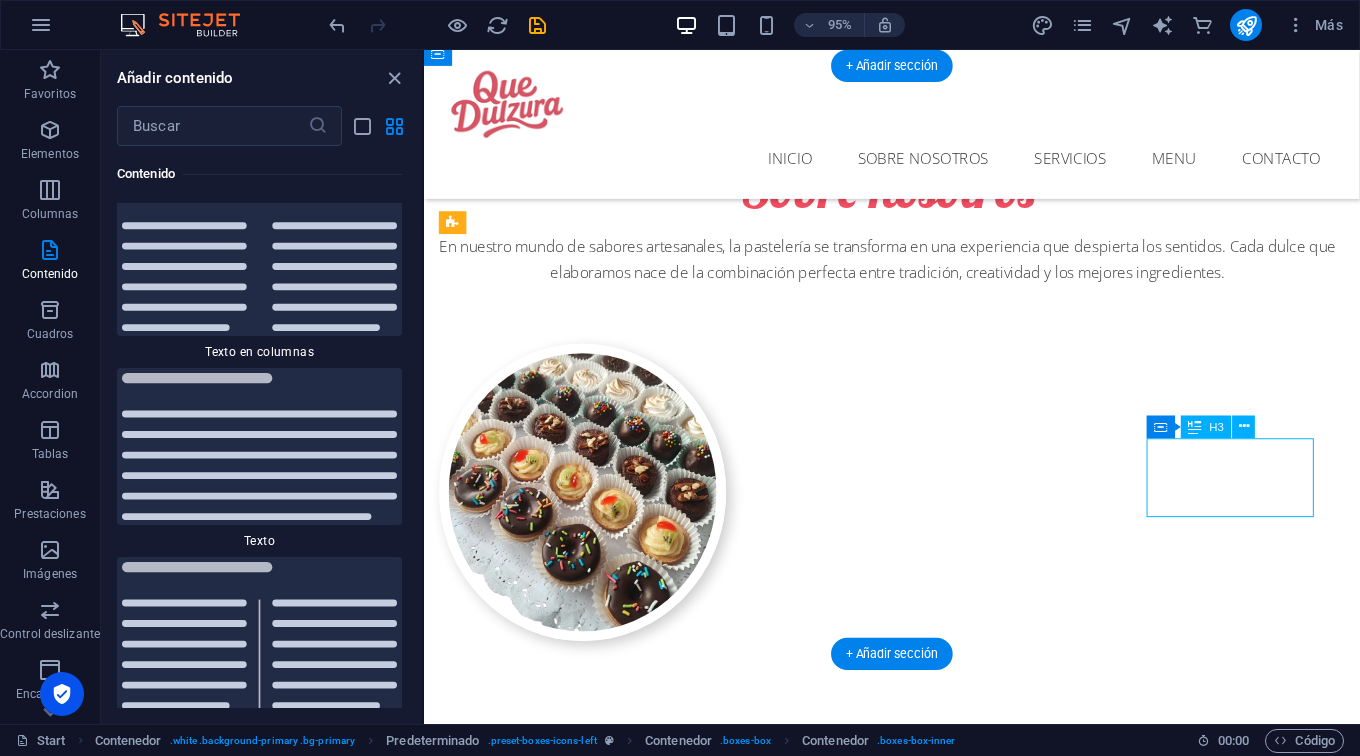 click on "Mini dulces y bocaditos" at bounding box center (917, 2824) 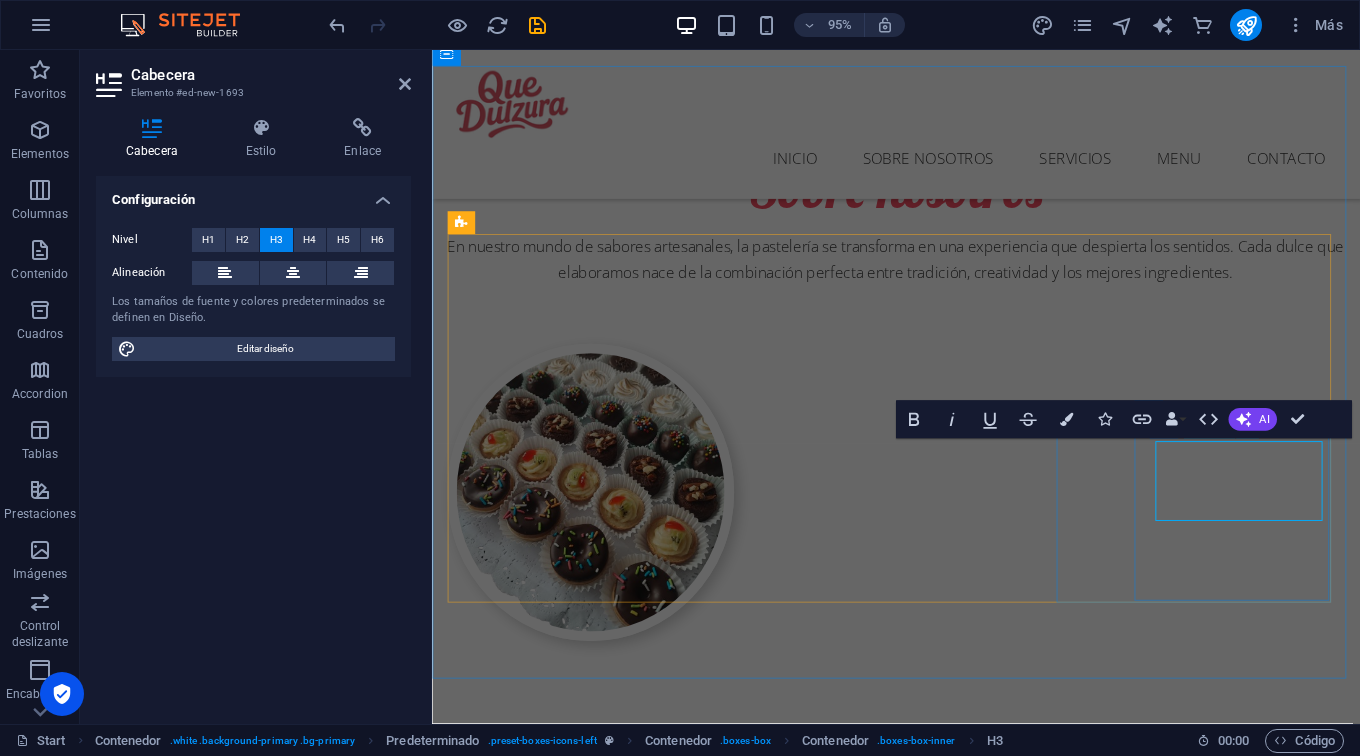 scroll, scrollTop: 1355, scrollLeft: 0, axis: vertical 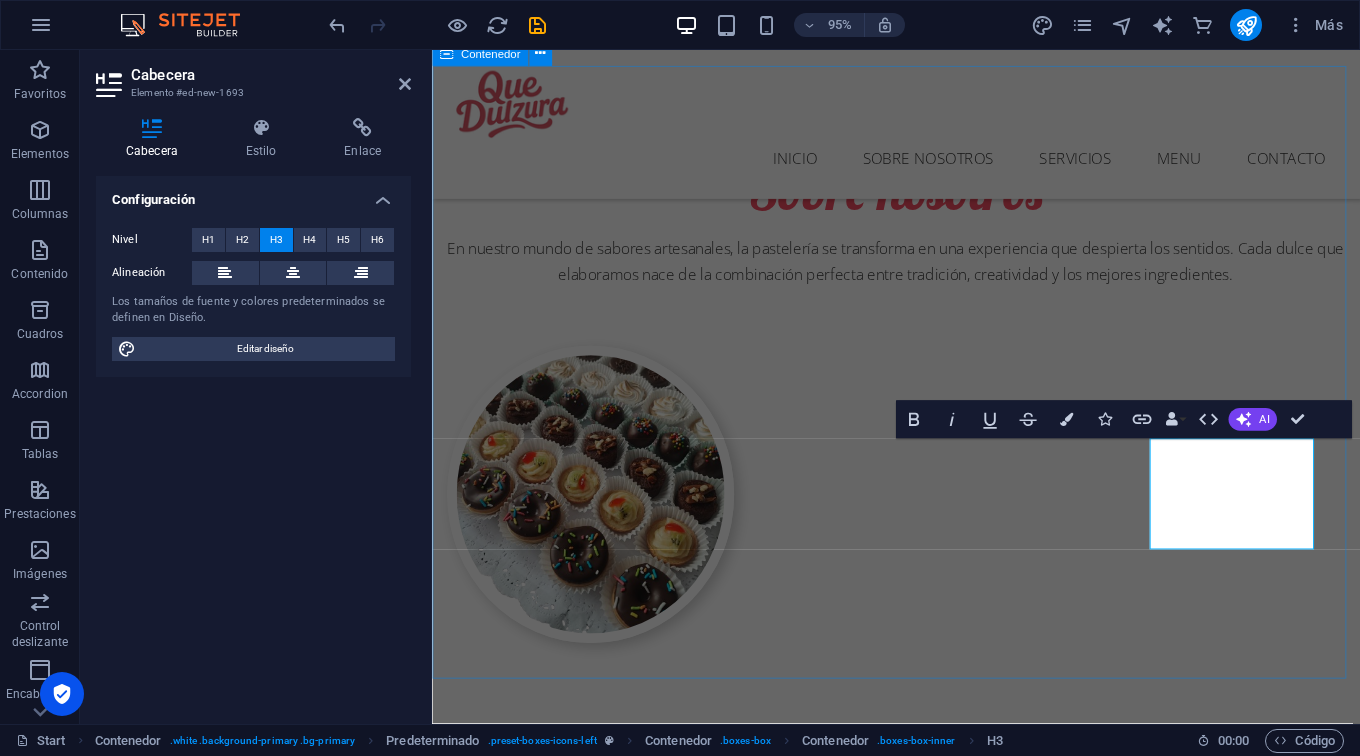 click on "Nuestros servicios Delivery Despachos sin costo Tortas Tortas personalizadas para cada ocasión Postres Postres clásicos y contemporáneos que conquistan paladares Postres Opciones sin gluten o sin azúcar, porque todos merecen disfrutar Mini dulces y bocaditos Alfajores y más.. Tapaditos y bocadillos salados Alfajores y más.." at bounding box center (920, 2231) 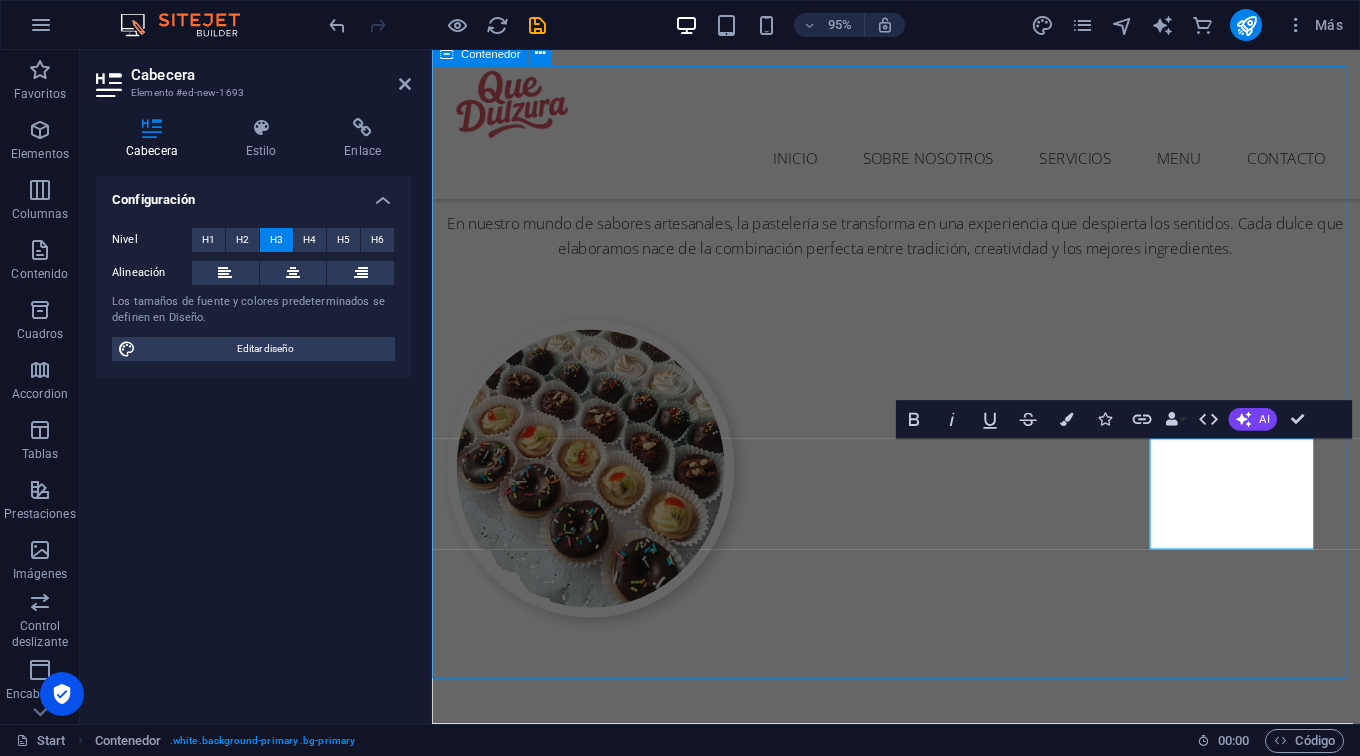 scroll, scrollTop: 1361, scrollLeft: 0, axis: vertical 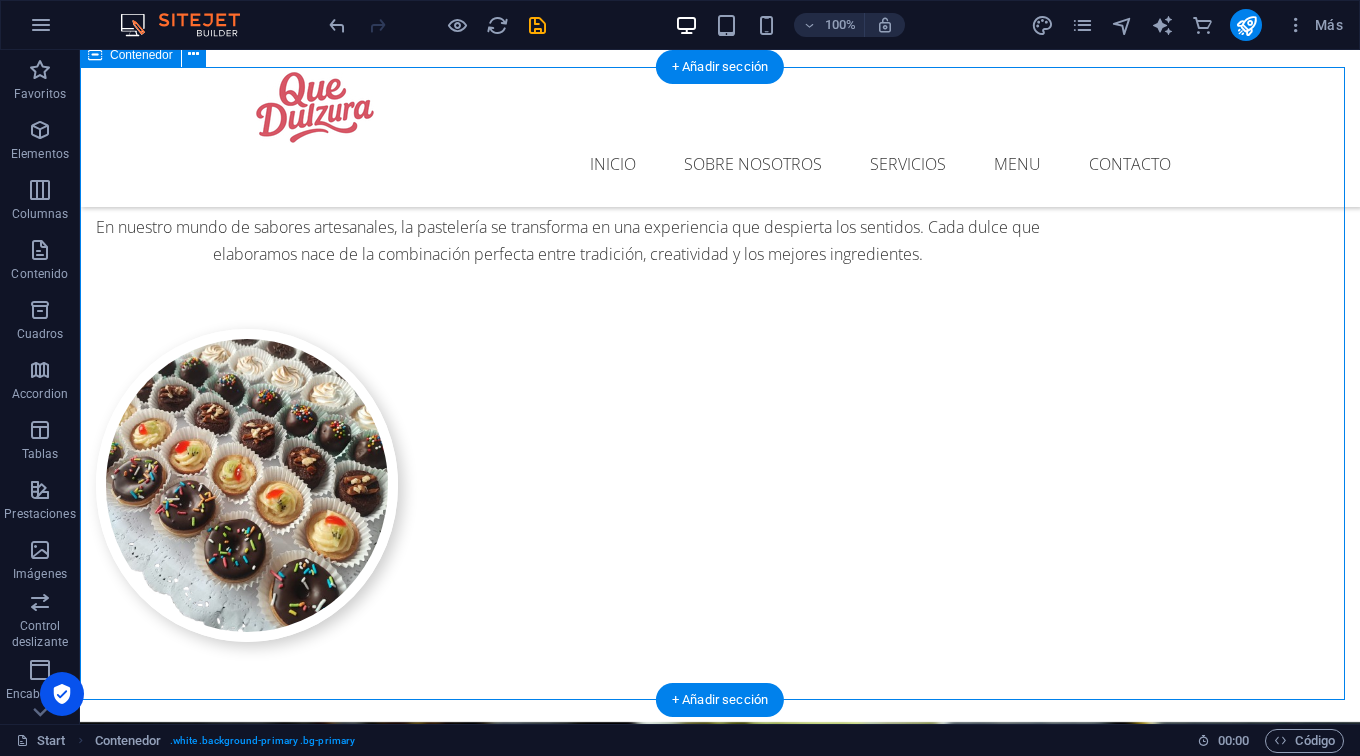 click on "Nuestros servicios Delivery Despachos sin costo Tortas Tortas personalizadas para cada ocasión Postres Postres clásicos y contemporáneos que conquistan paladares Postres Opciones sin gluten o sin azúcar, porque todos merecen disfrutar Mini dulces y bocaditos Alfajores y más.. Tapaditos y bocadillos salados Alfajores y más.." at bounding box center [720, 2172] 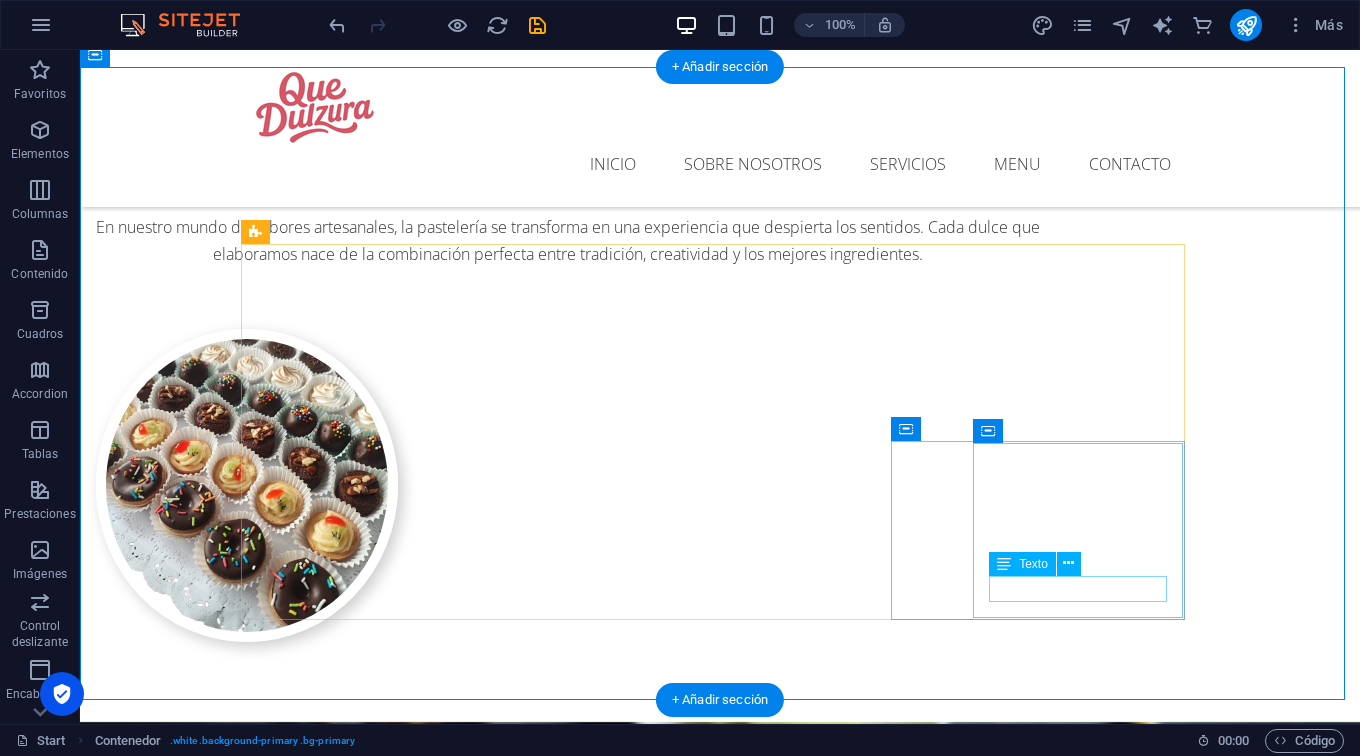 click on "Alfajores y más.." at bounding box center [720, 2805] 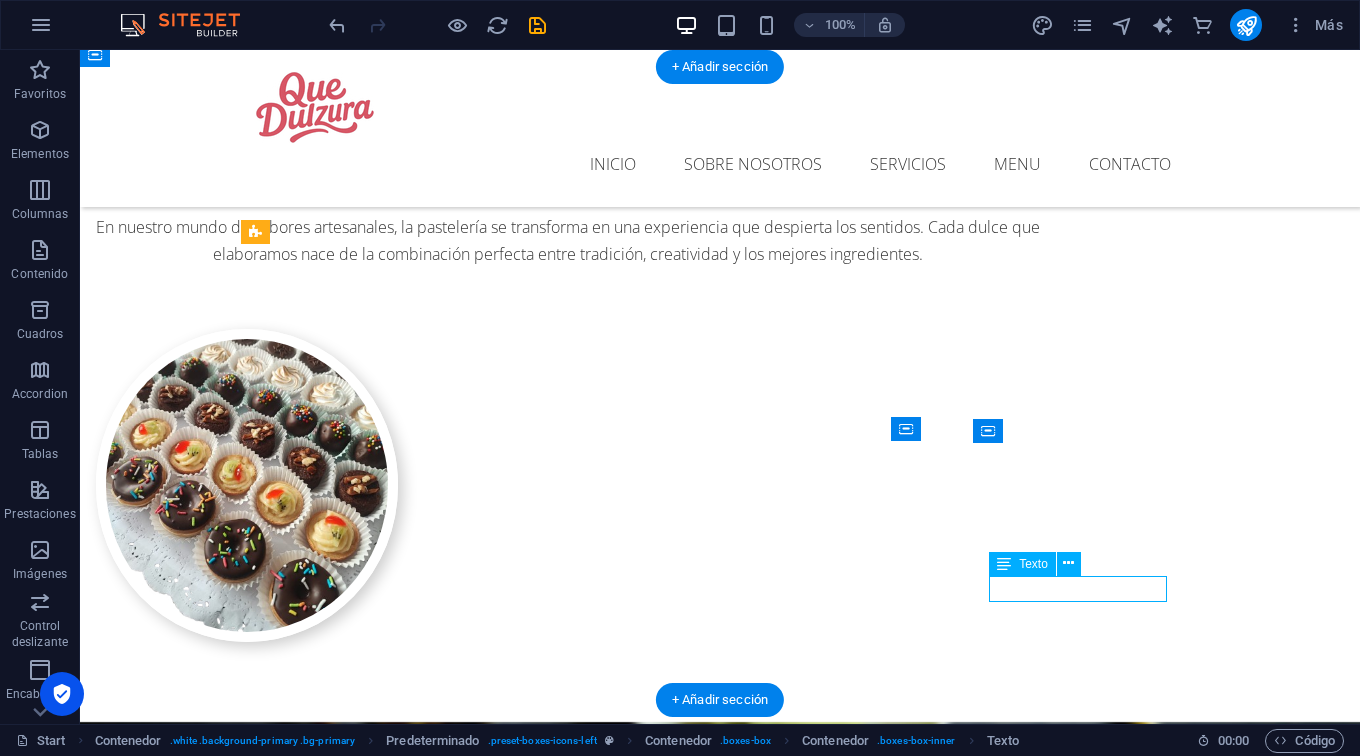 click on "Alfajores y más.." at bounding box center (720, 2805) 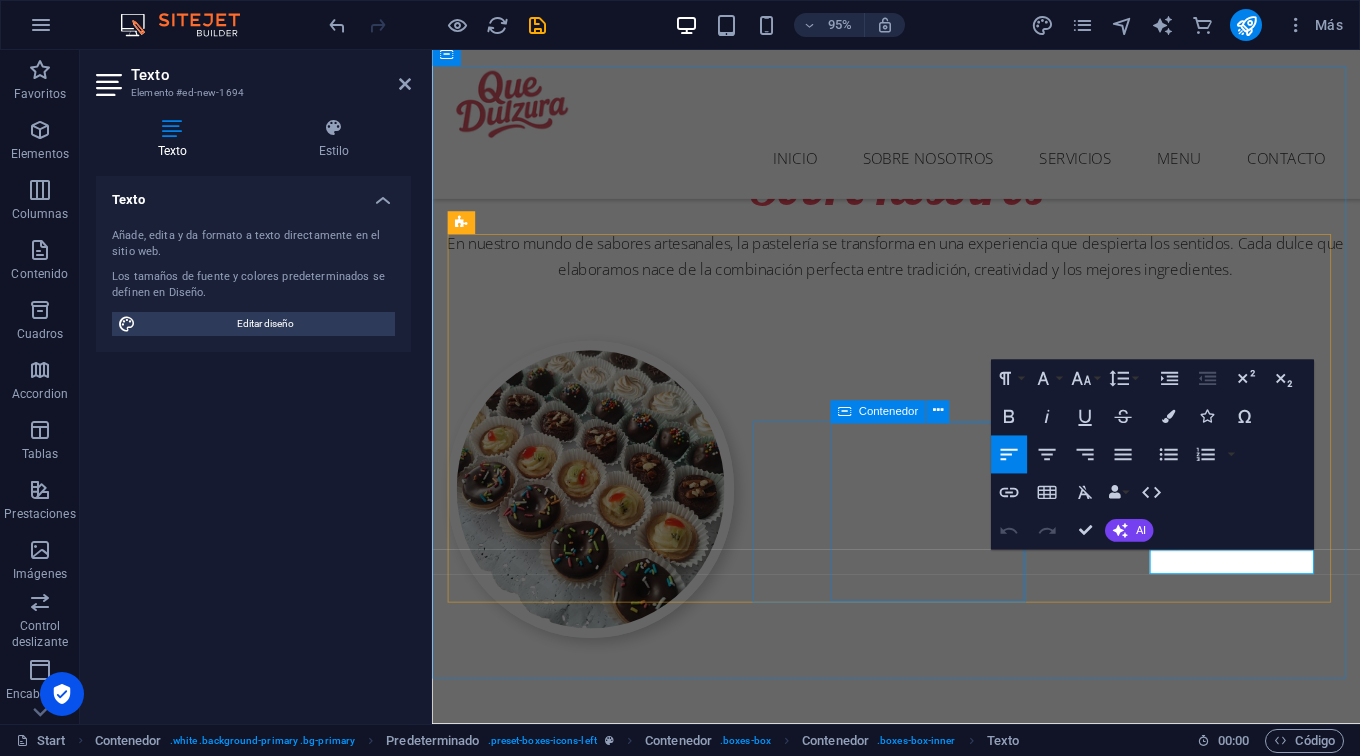scroll, scrollTop: 1355, scrollLeft: 0, axis: vertical 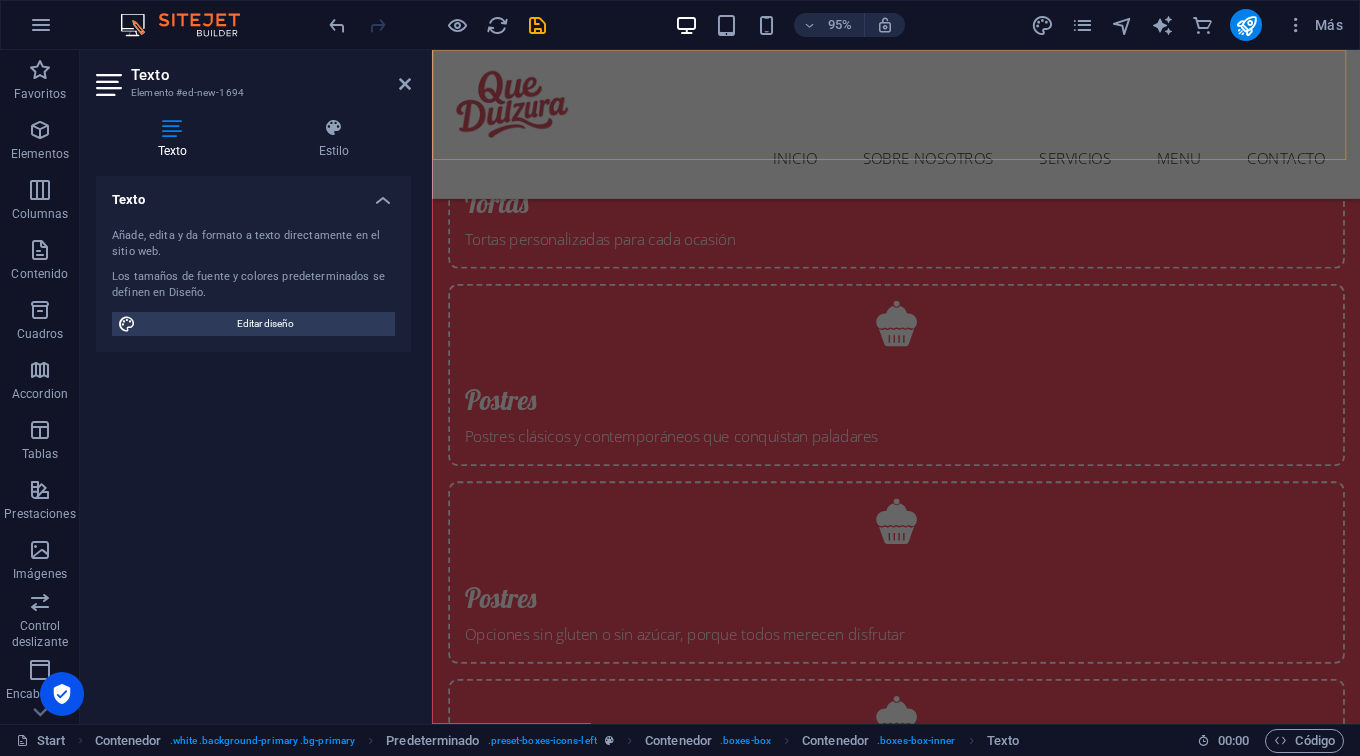 drag, startPoint x: 1194, startPoint y: 669, endPoint x: 1261, endPoint y: 118, distance: 555.05853 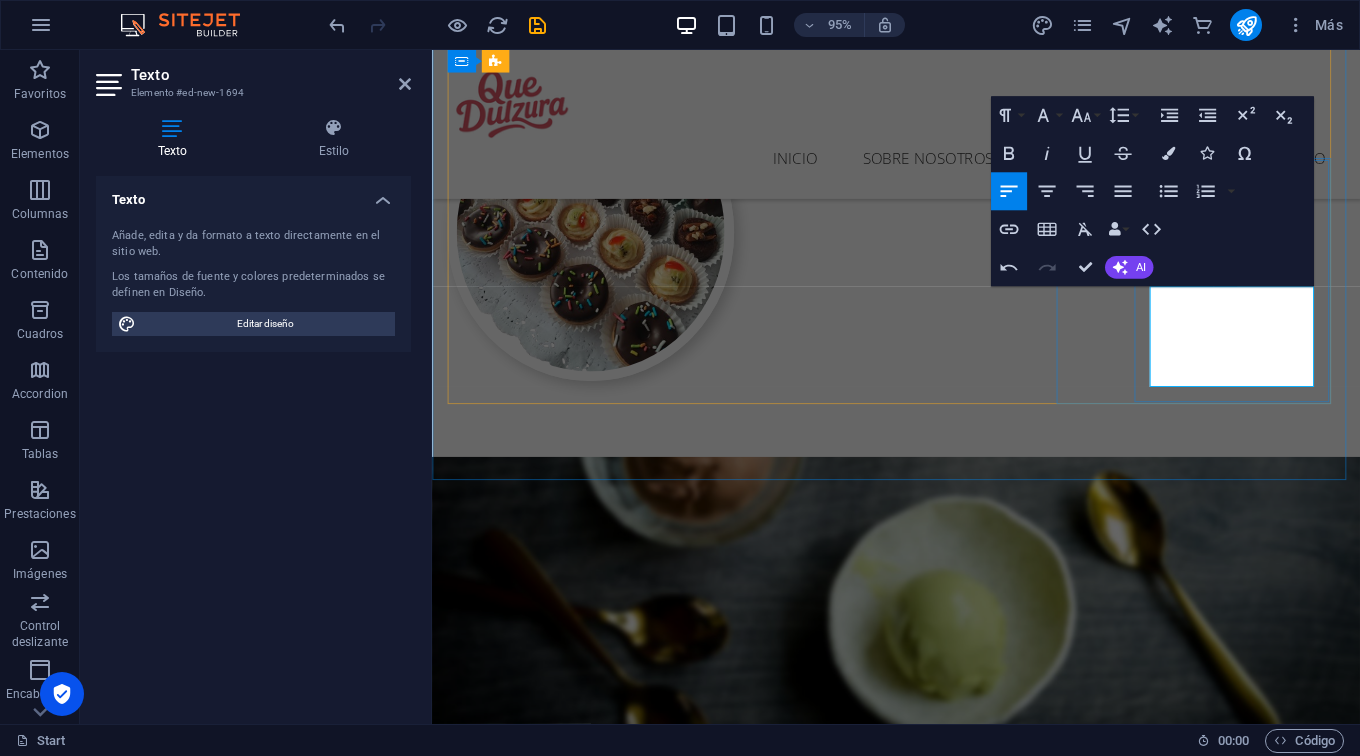 scroll, scrollTop: 1630, scrollLeft: 0, axis: vertical 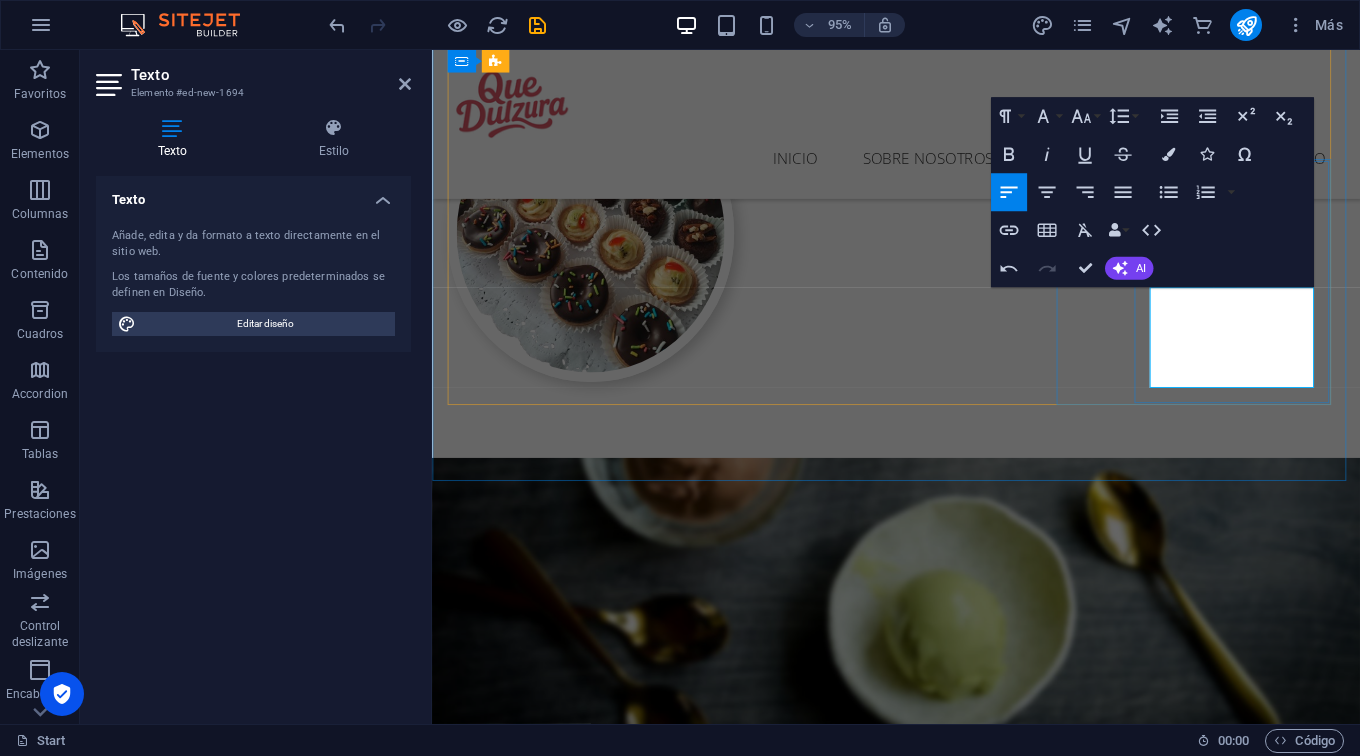 click on "más.." at bounding box center (921, 2642) 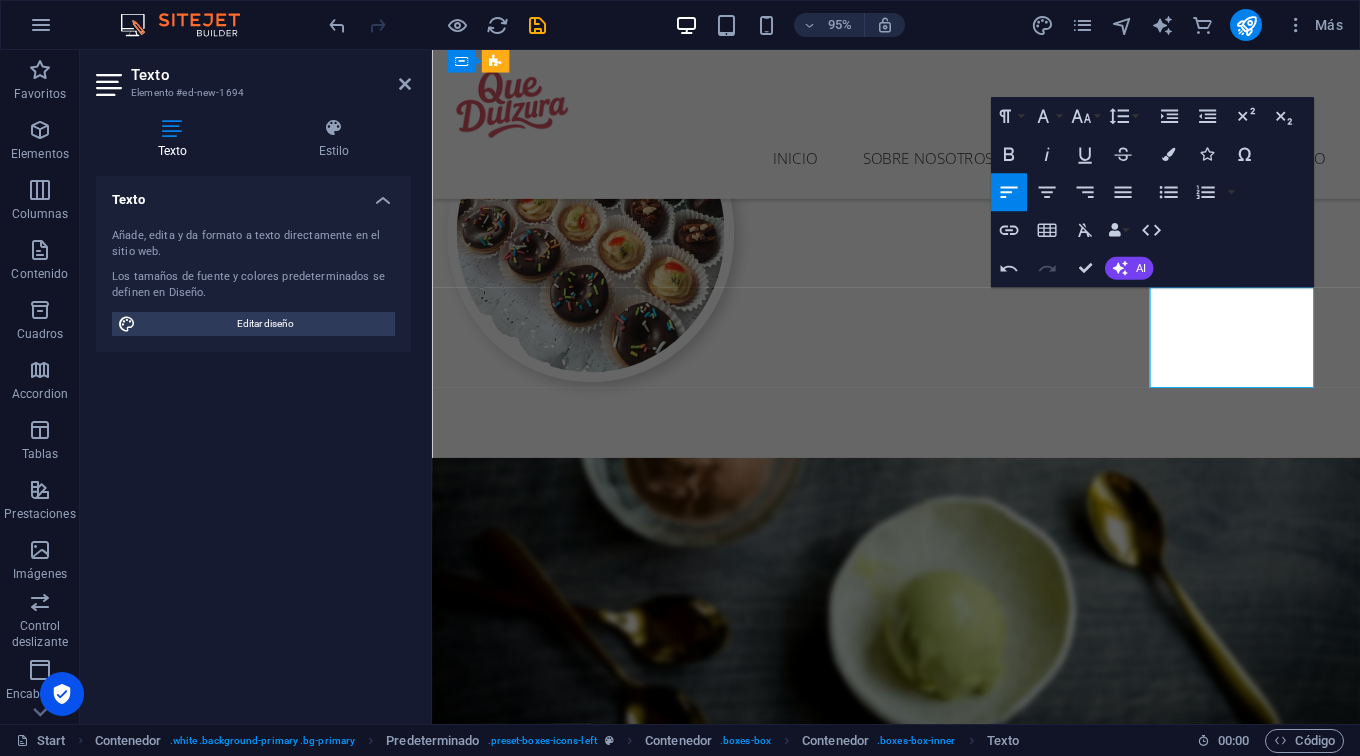 type 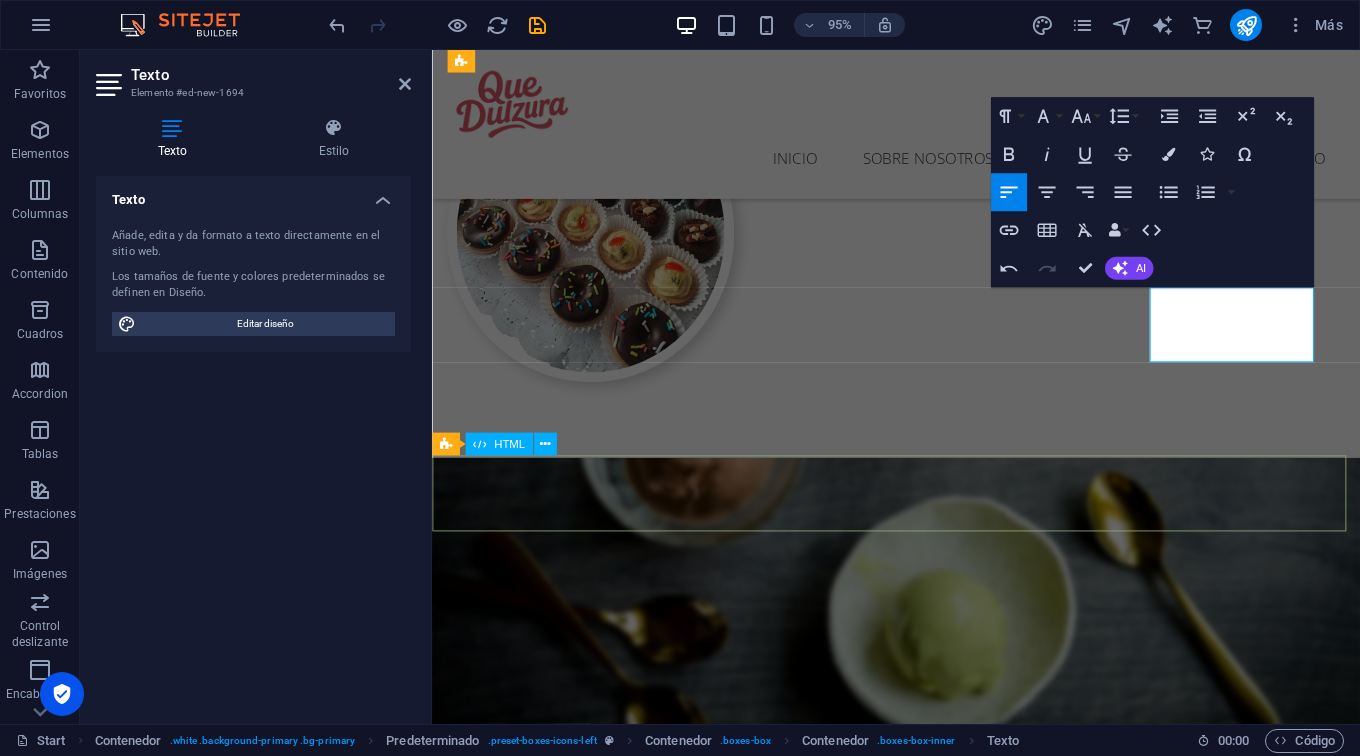 click at bounding box center (920, 2767) 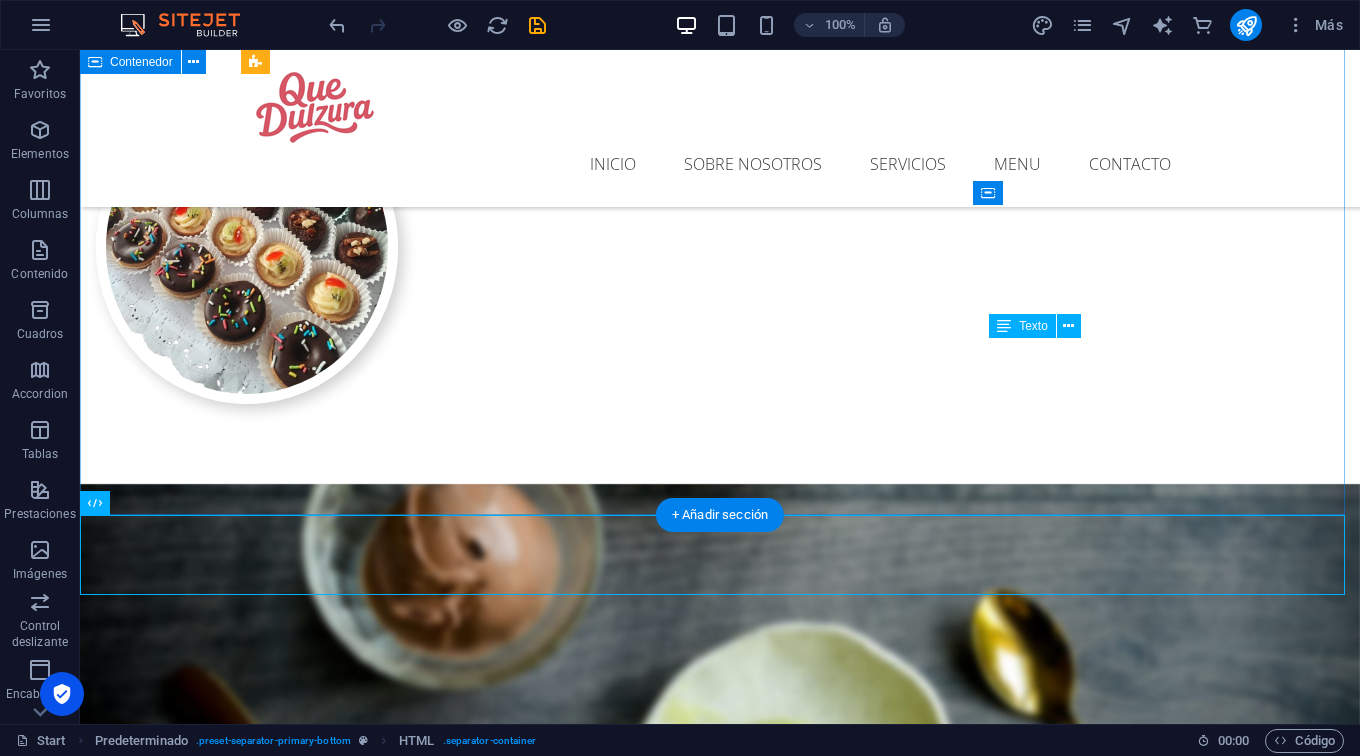 scroll, scrollTop: 1598, scrollLeft: 0, axis: vertical 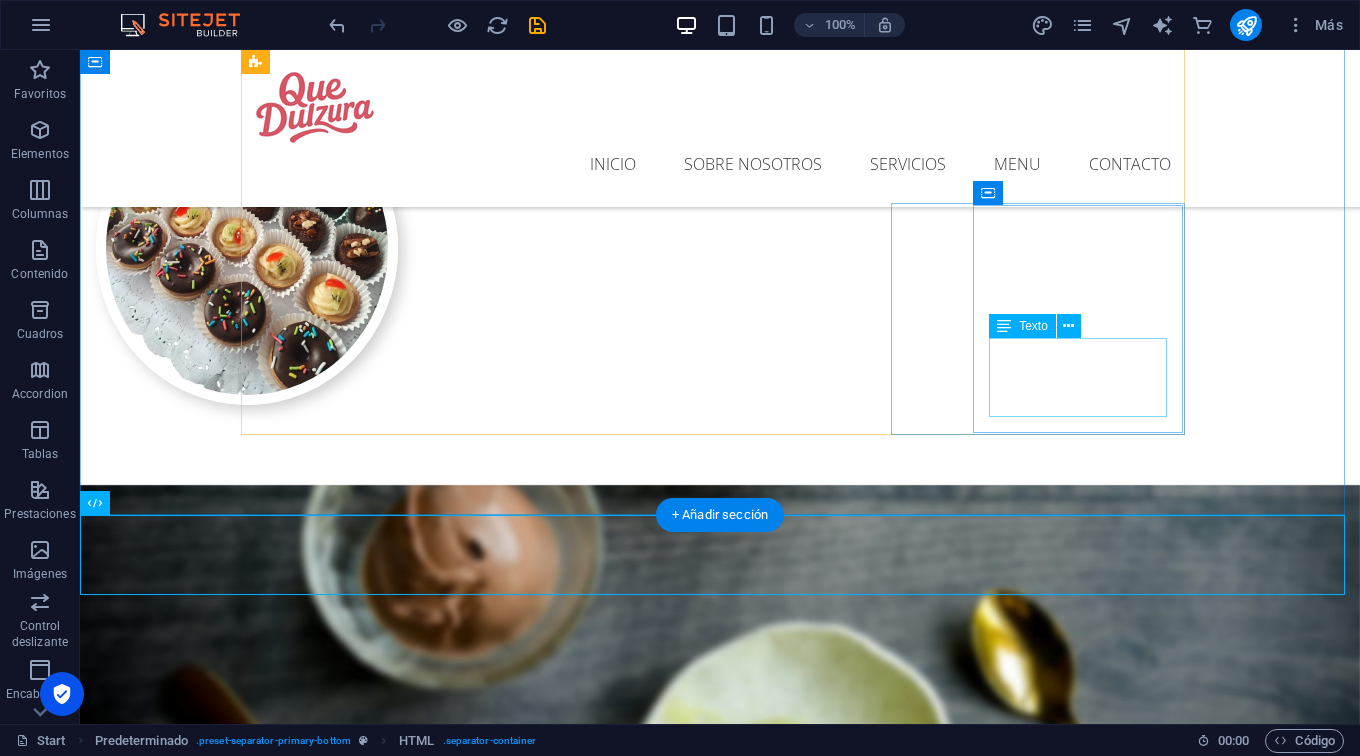 click on "Para eventos y coffee breaks" at bounding box center (720, 2581) 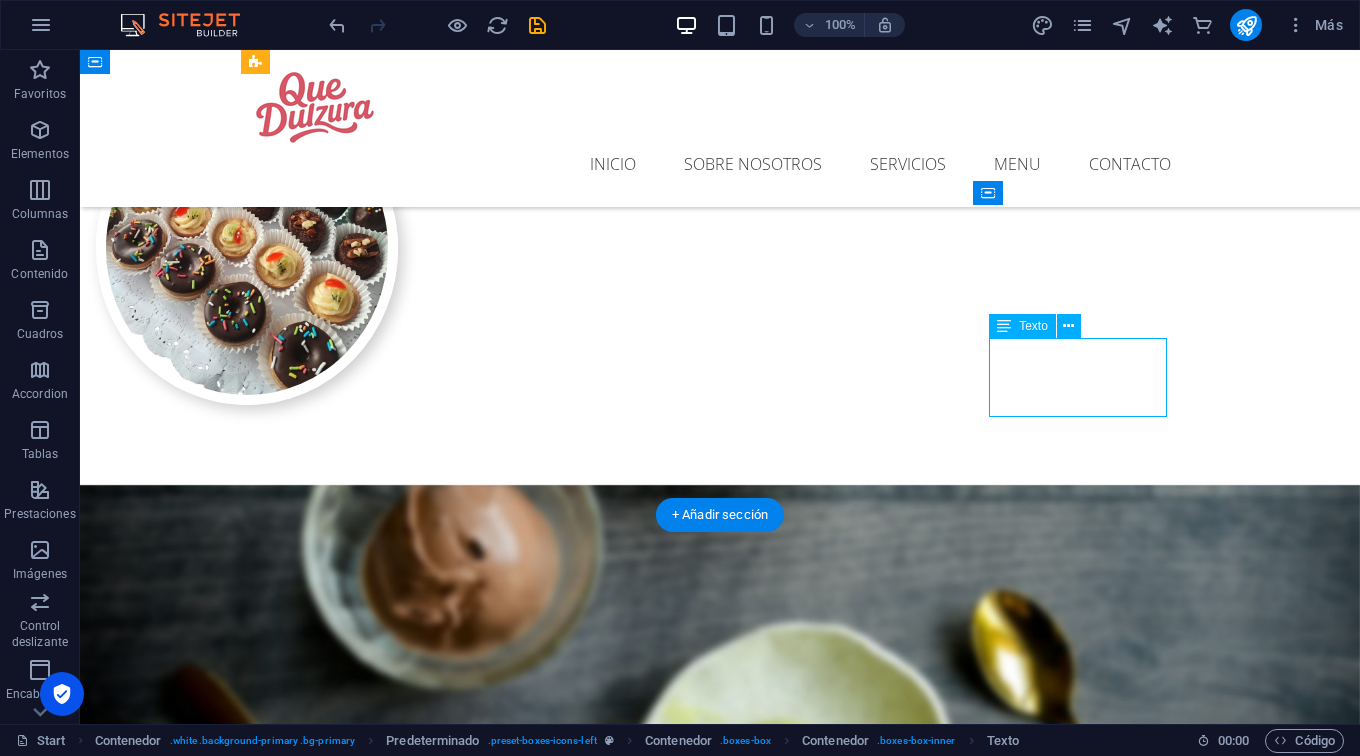 click on "Para eventos y coffee breaks" at bounding box center (720, 2581) 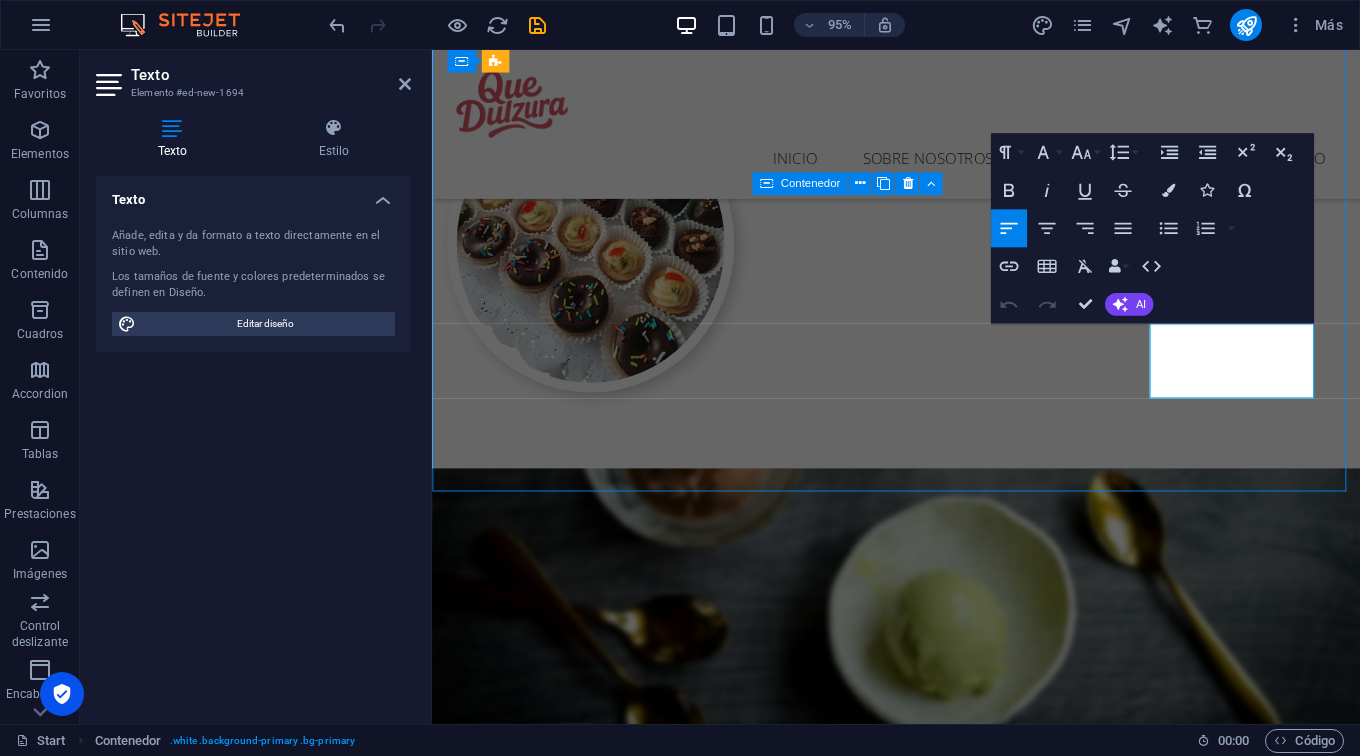 scroll, scrollTop: 1598, scrollLeft: 0, axis: vertical 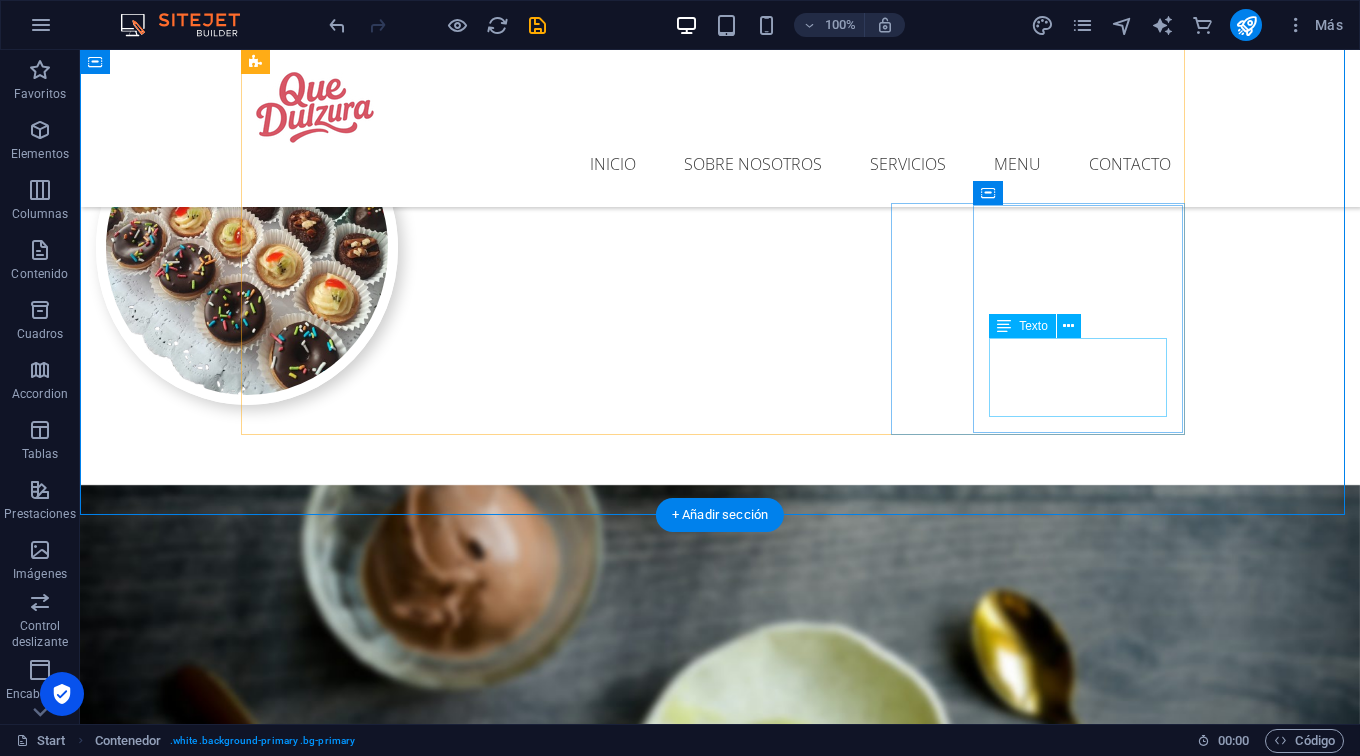 click on "Para eventos y coffee breaks" at bounding box center (720, 2581) 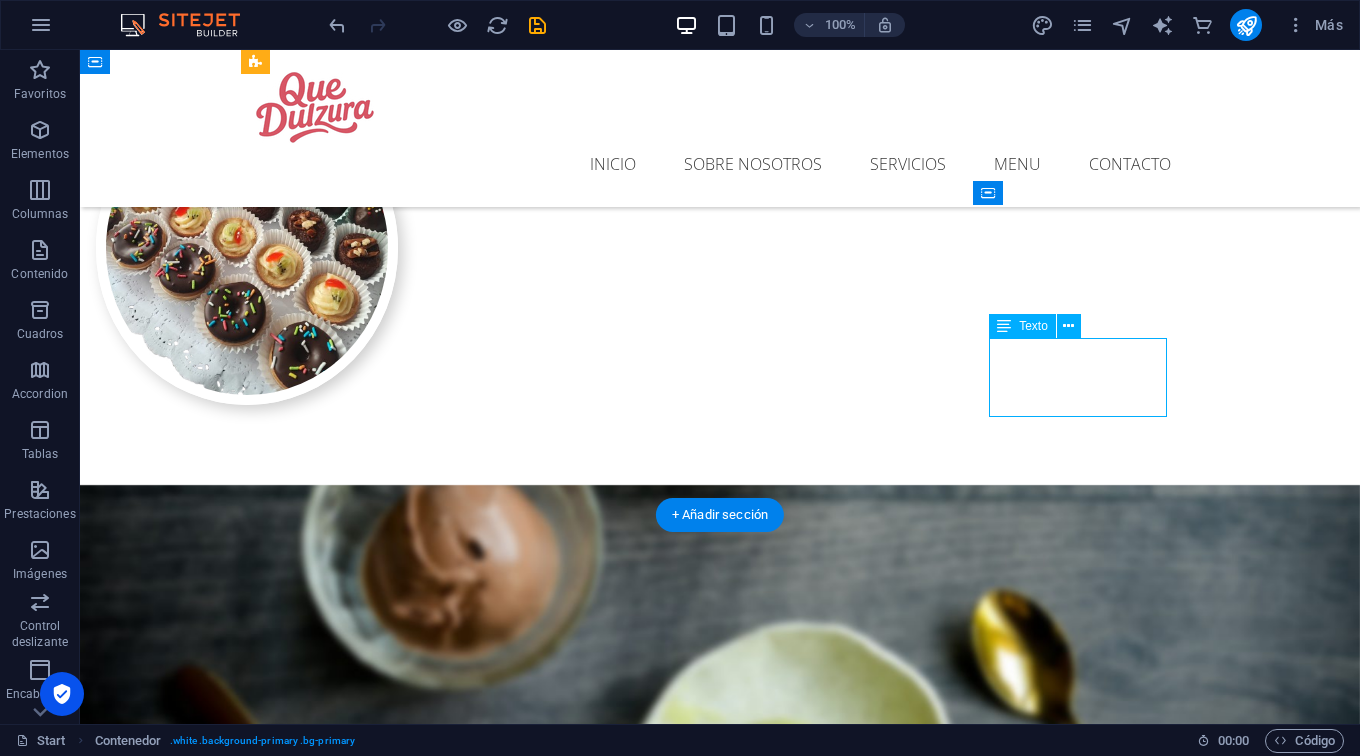 click on "Para eventos y coffee breaks" at bounding box center [720, 2581] 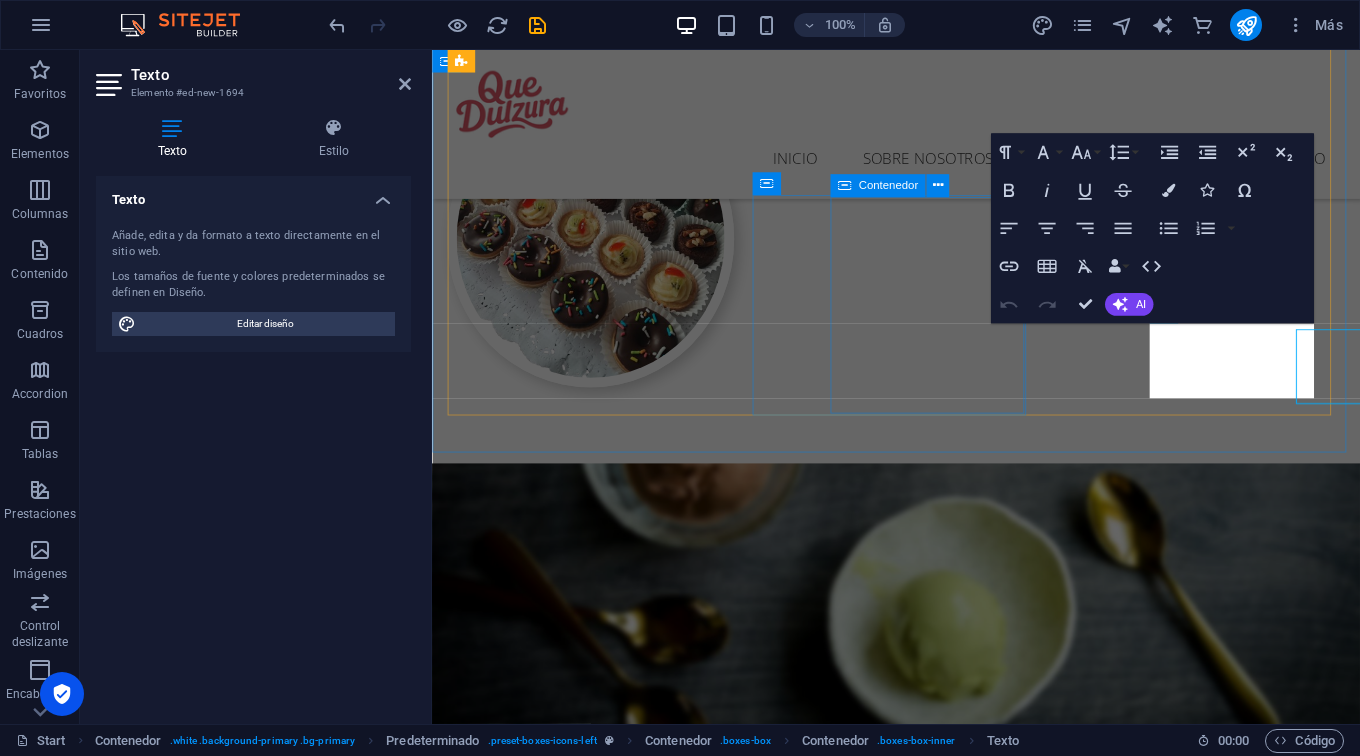 scroll, scrollTop: 1592, scrollLeft: 0, axis: vertical 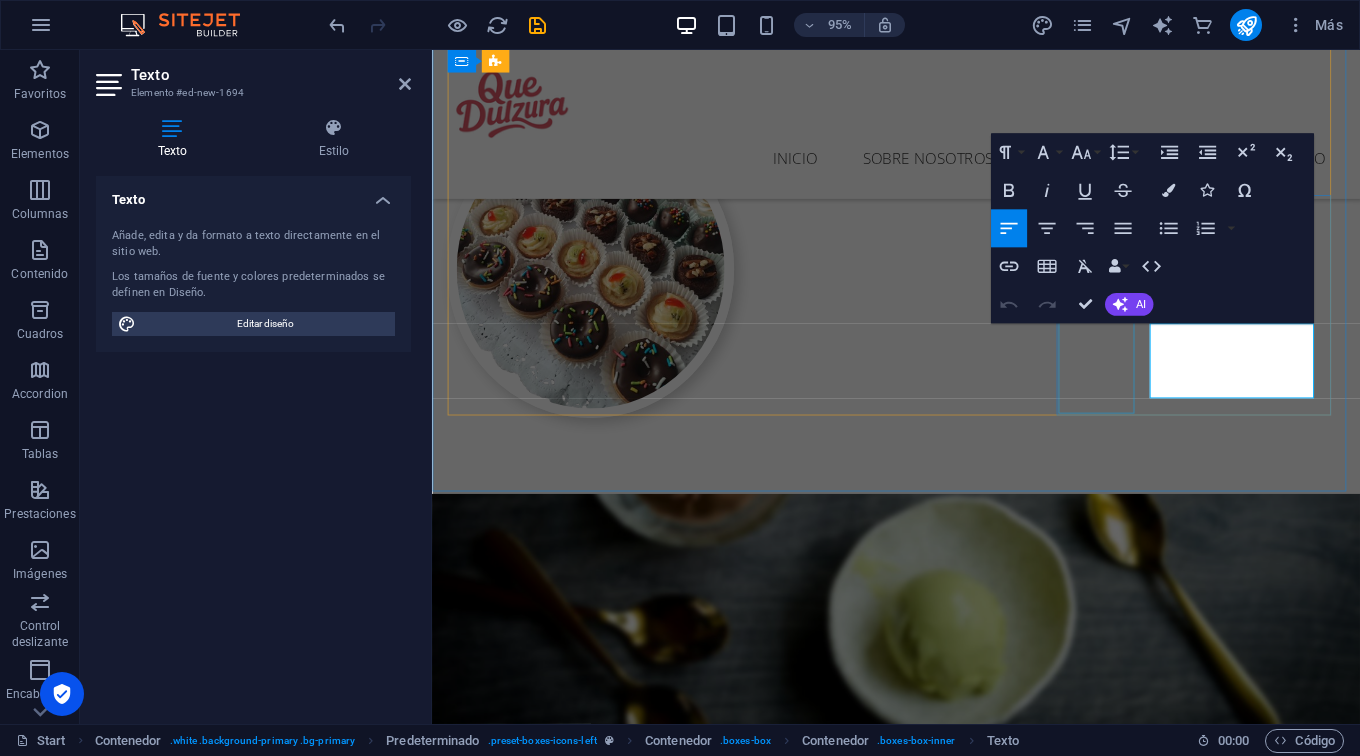 drag, startPoint x: 1266, startPoint y: 403, endPoint x: 1170, endPoint y: 353, distance: 108.24047 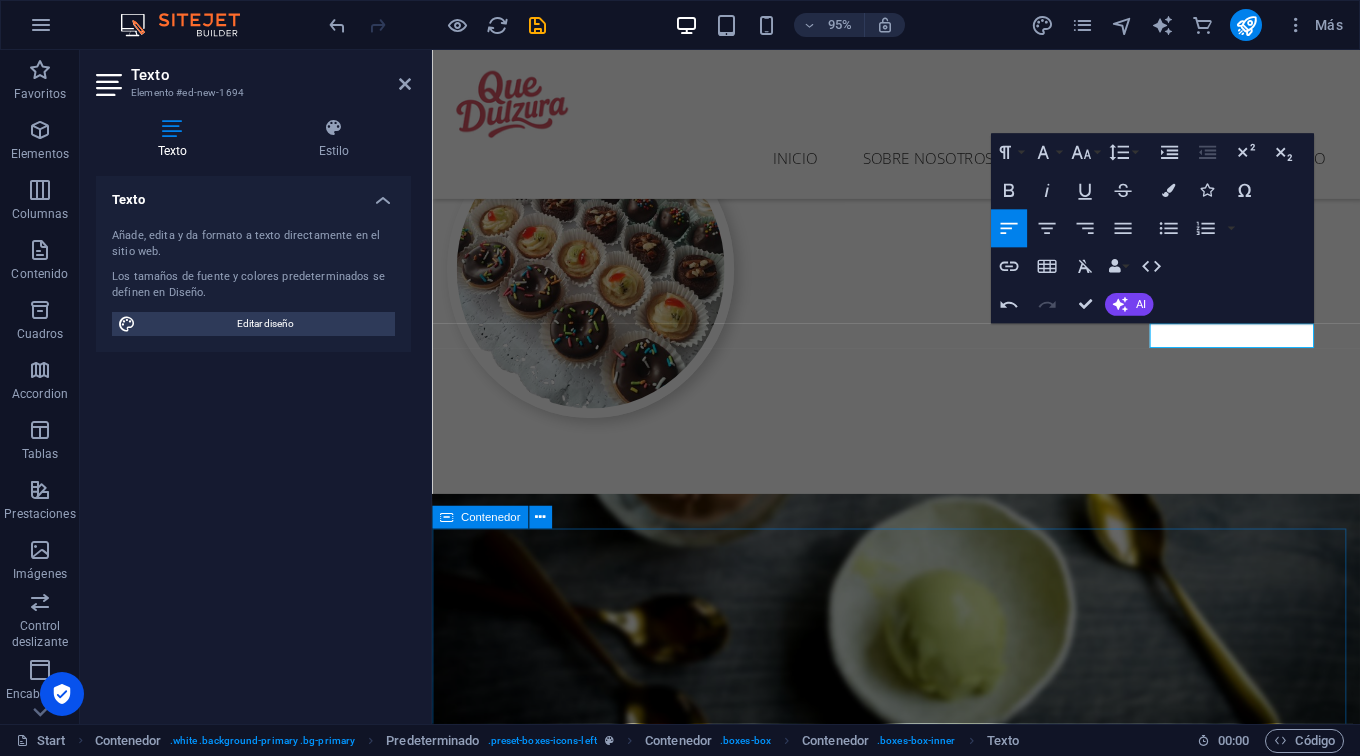 click on "Nuestro Menú Ice Cream Delicious Ice Cream Lorem ipsum dolor sit cum magni odio dolor amet $4.50 DELICIOUS ICE CREAM Lorem ipsum dolor sit cum magni odio dolor amet $3.70 DELICIOUS ICE CREAM Lorem ipsum dolor sit cum magni odio dolor amet $4.30 DELICIOUS ICE CREAM Lorem ipsum dolor sit cum magni odio dolor amet $5.20 DELICIOUS ICE CREAM Lorem ipsum dolor sit cum magni odio dolor amet $4.70 DELICIOUS ICE CREAM Lorem ipsum dolor sit cum magni odio dolor amet $5.50 Ice Cream Delicious Ice Cream Lorem ipsum dolor sit cum magni odio dolor amet $4.50 DELICIOUS ICE CREAM Lorem ipsum dolor sit cum magni odio dolor amet $3.70 DELICIOUS ICE CREAM Lorem ipsum dolor sit cum magni odio dolor amet $4.30 DELICIOUS ICE CREAM Lorem ipsum dolor sit cum magni odio dolor amet $5.20 DELICIOUS ICE CREAM Lorem ipsum dolor sit cum magni odio dolor amet $4.70 DELICIOUS ICE CREAM Lorem ipsum dolor sit cum magni odio dolor amet $5.50 Ice Cream Delicious Ice Cream Lorem ipsum dolor sit cum magni odio dolor amet $4.50 $3.70 $4.30 $5.20" at bounding box center [920, 5596] 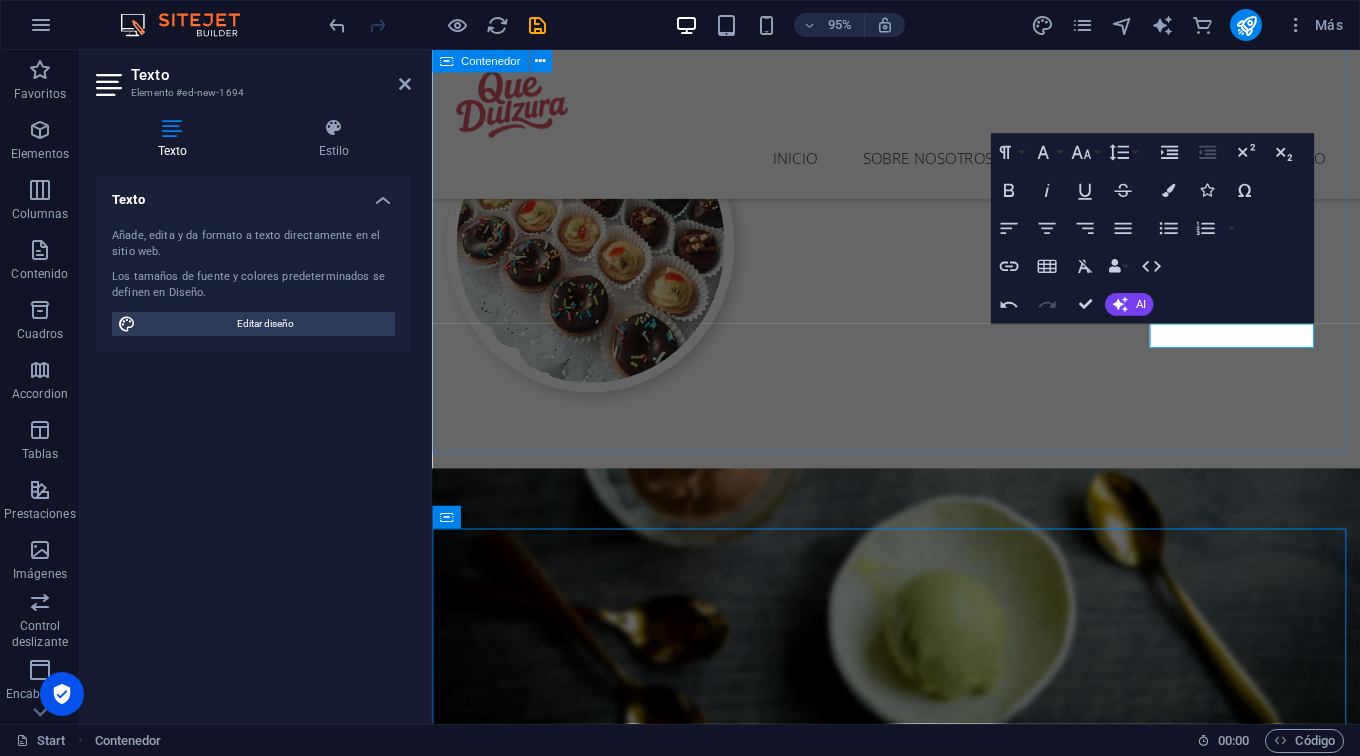 scroll, scrollTop: 1598, scrollLeft: 0, axis: vertical 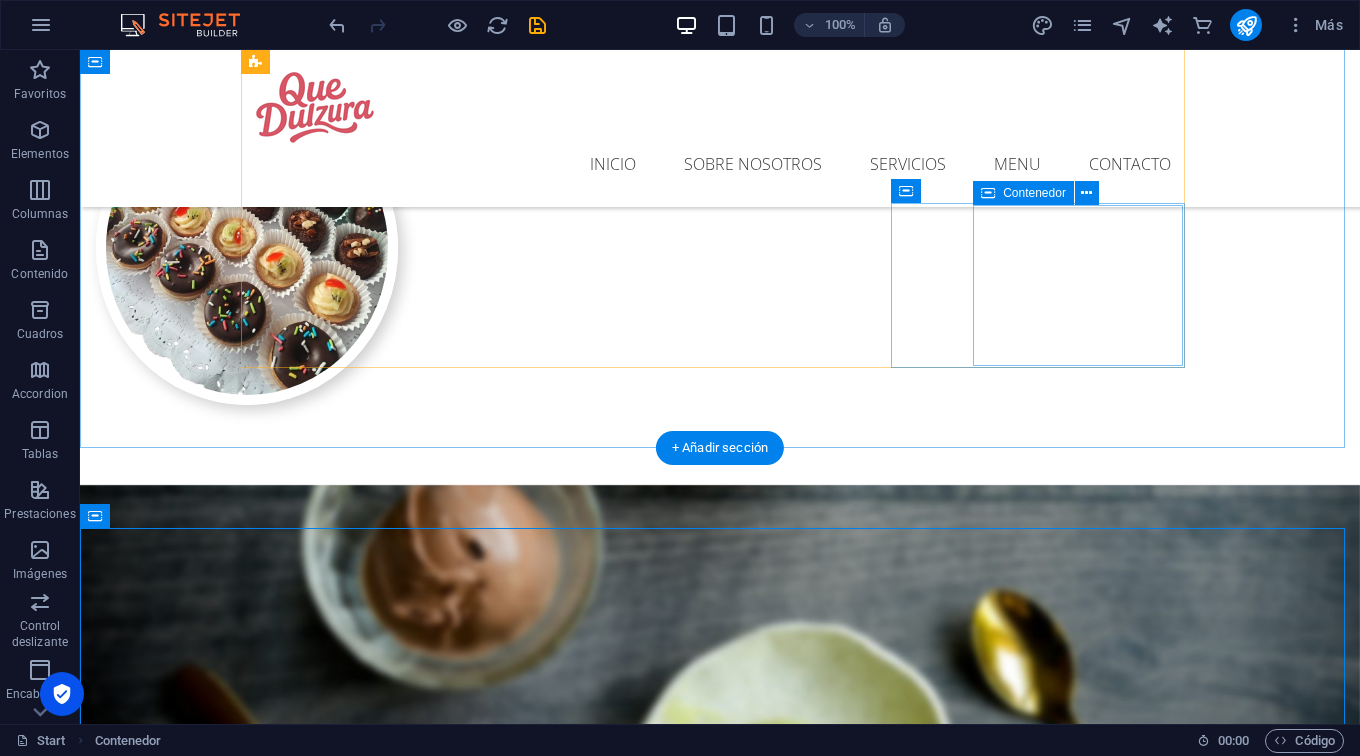 click on "Tapaditos y bocadillos salados" at bounding box center (720, 2527) 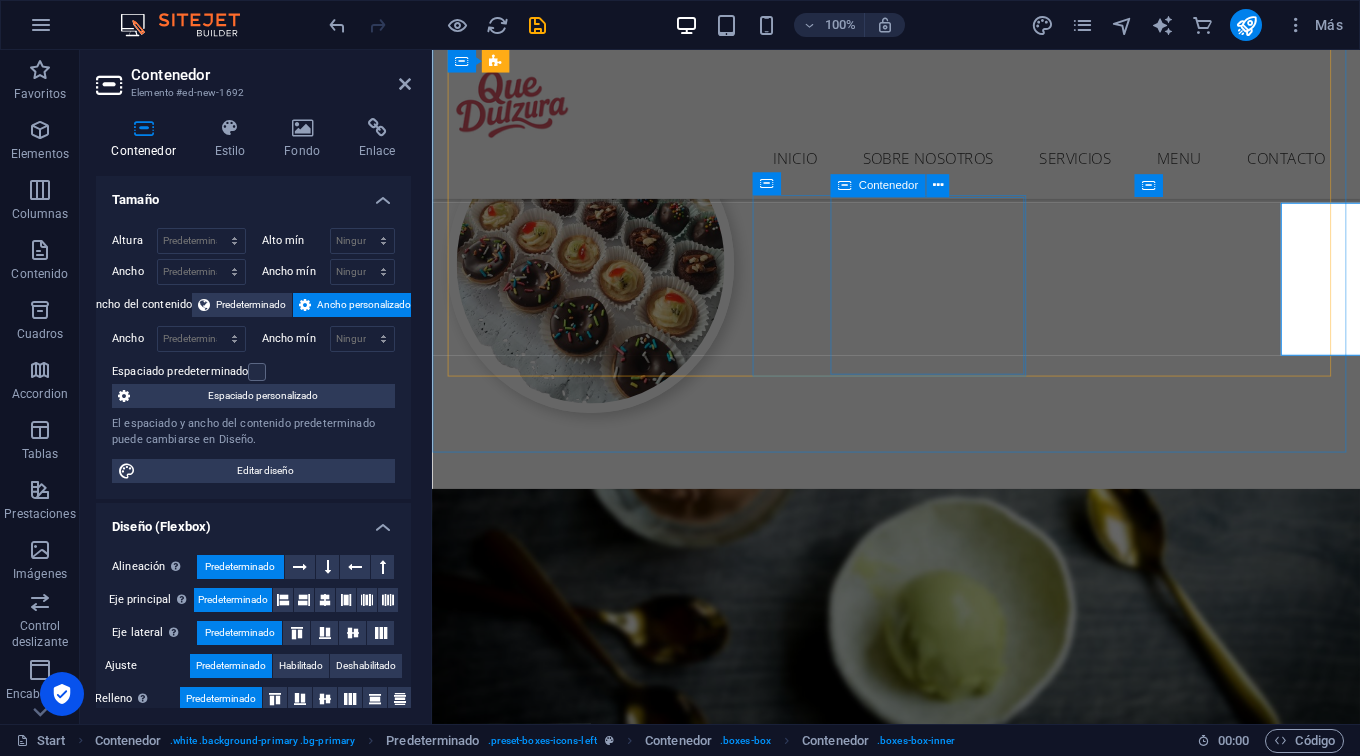 scroll, scrollTop: 1592, scrollLeft: 0, axis: vertical 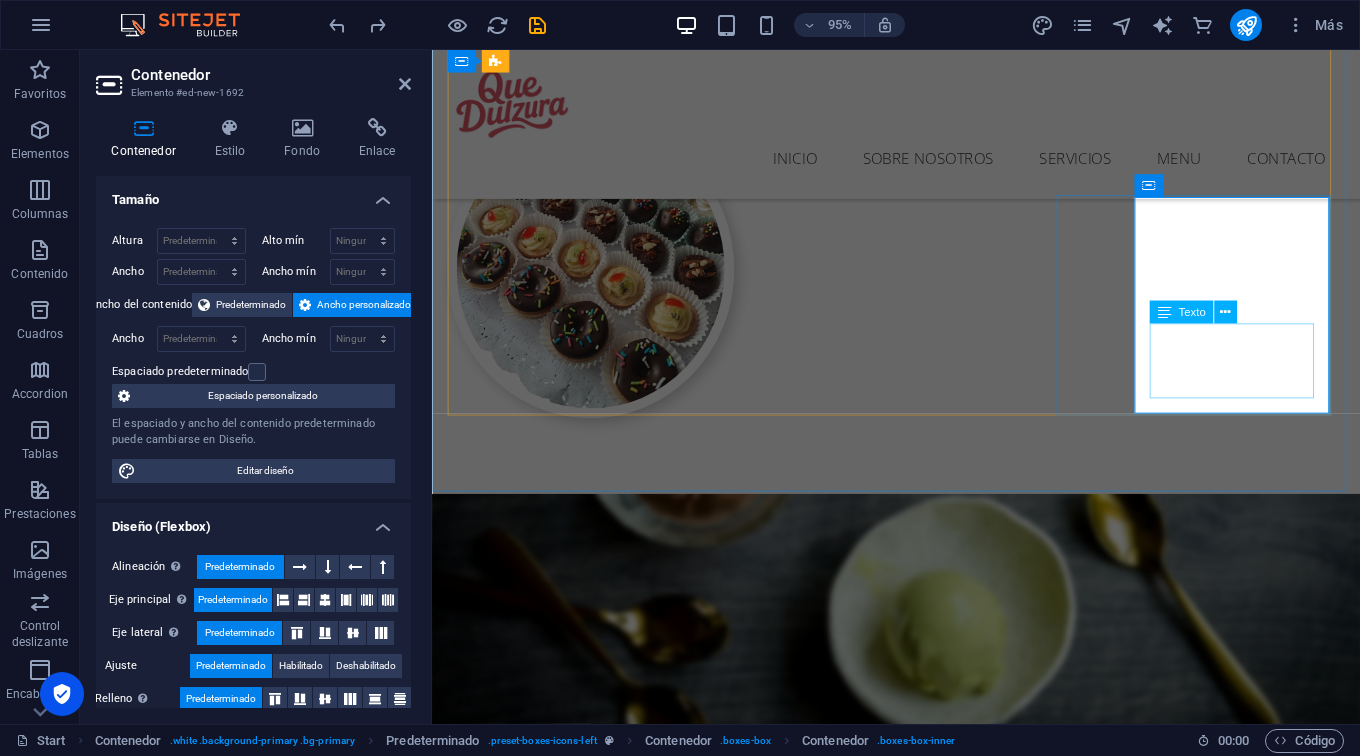click on "Para eventos y coffee breaks" at bounding box center [921, 2640] 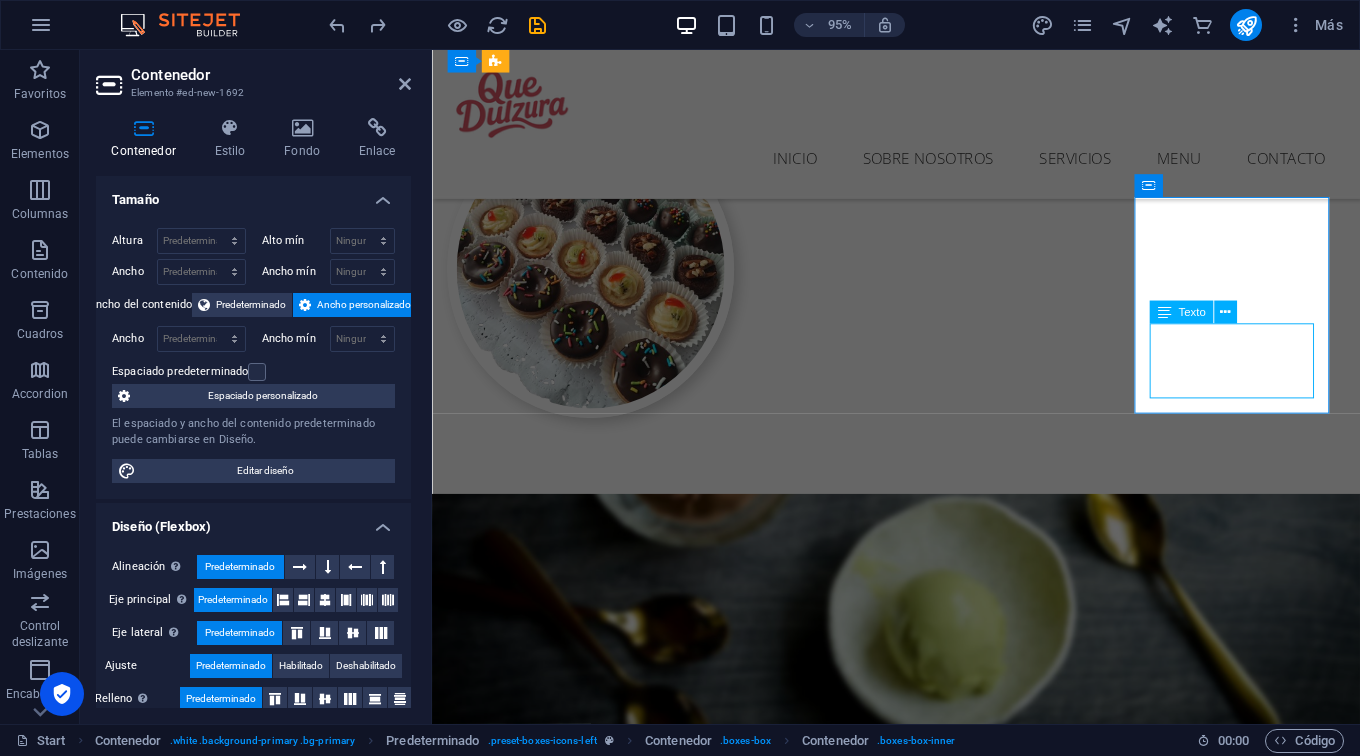 click on "Para eventos y coffee breaks" at bounding box center [921, 2640] 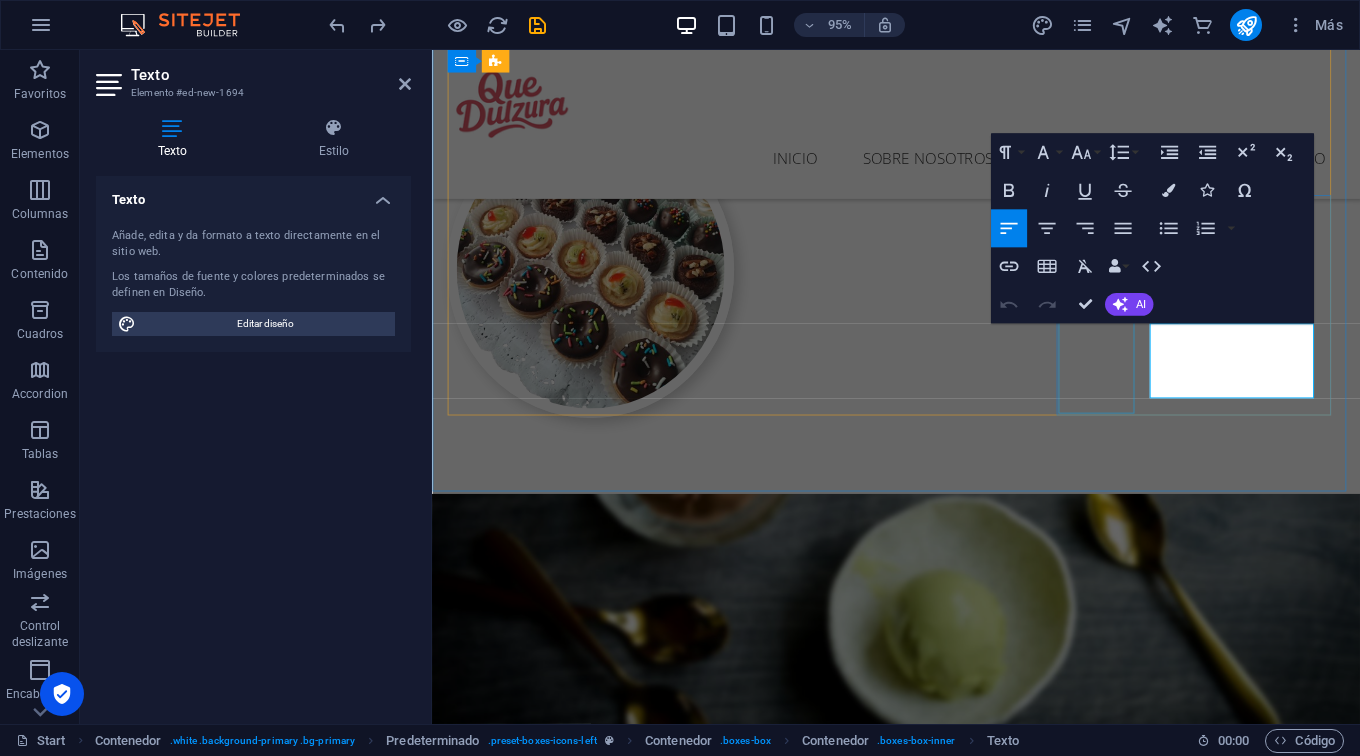 drag, startPoint x: 1258, startPoint y: 407, endPoint x: 1556, endPoint y: 369, distance: 300.41306 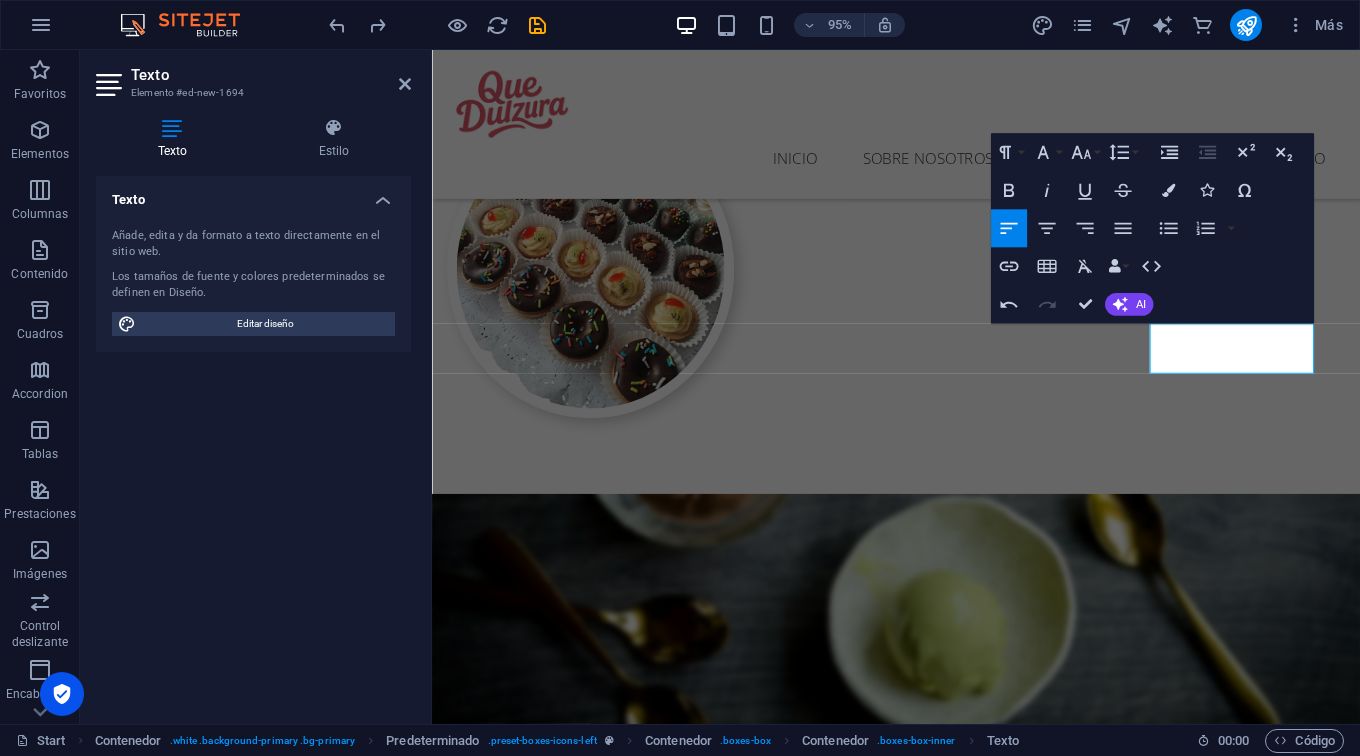 scroll, scrollTop: 0, scrollLeft: 6, axis: horizontal 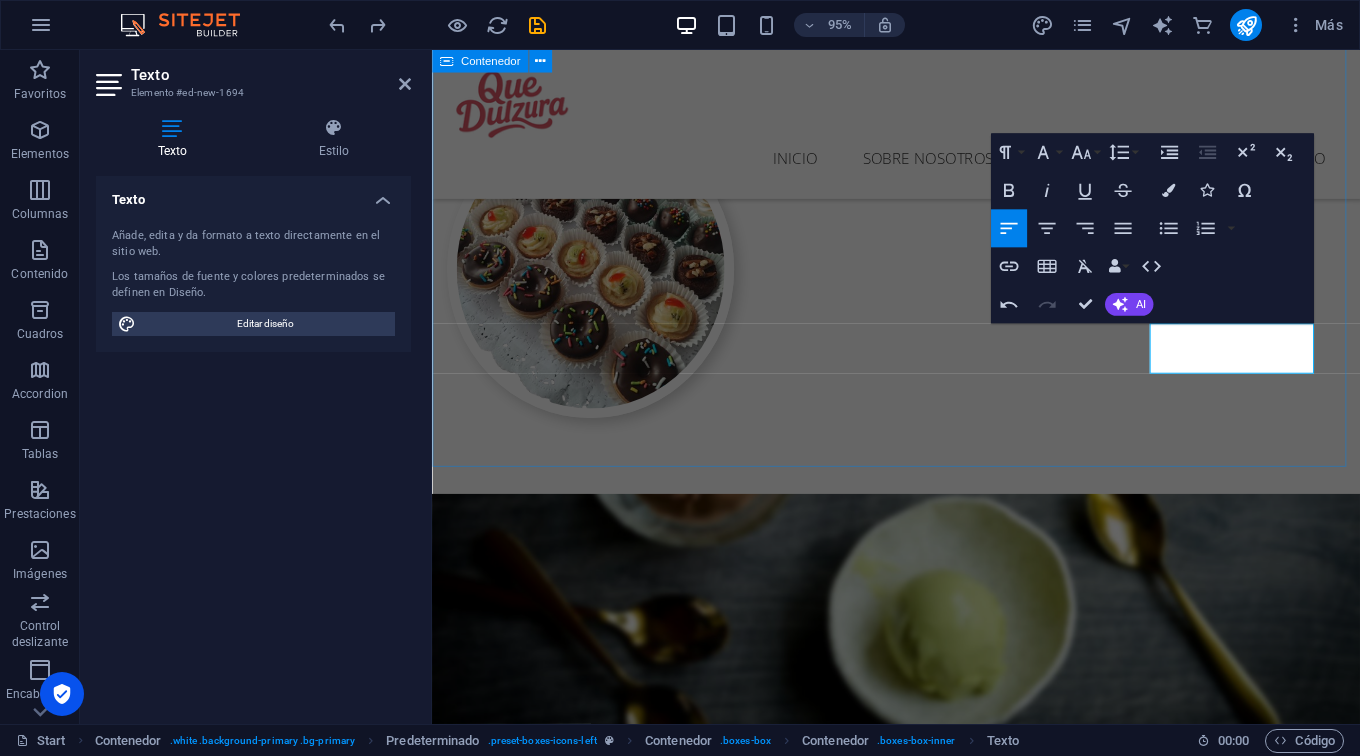 click on "Nuestros servicios Delivery Despachos sin costo Tortas Tortas personalizadas para cada ocasión Postres Postres clásicos y contemporáneos que conquistan paladares Postres Opciones sin gluten o sin azúcar, porque todos merecen disfrutar Mini dulces y bocaditos Alfajores y más.. Tapaditos y bocadillos salados Para eventos y coffee breaks Para eventos y coffee breaks" at bounding box center [920, 1994] 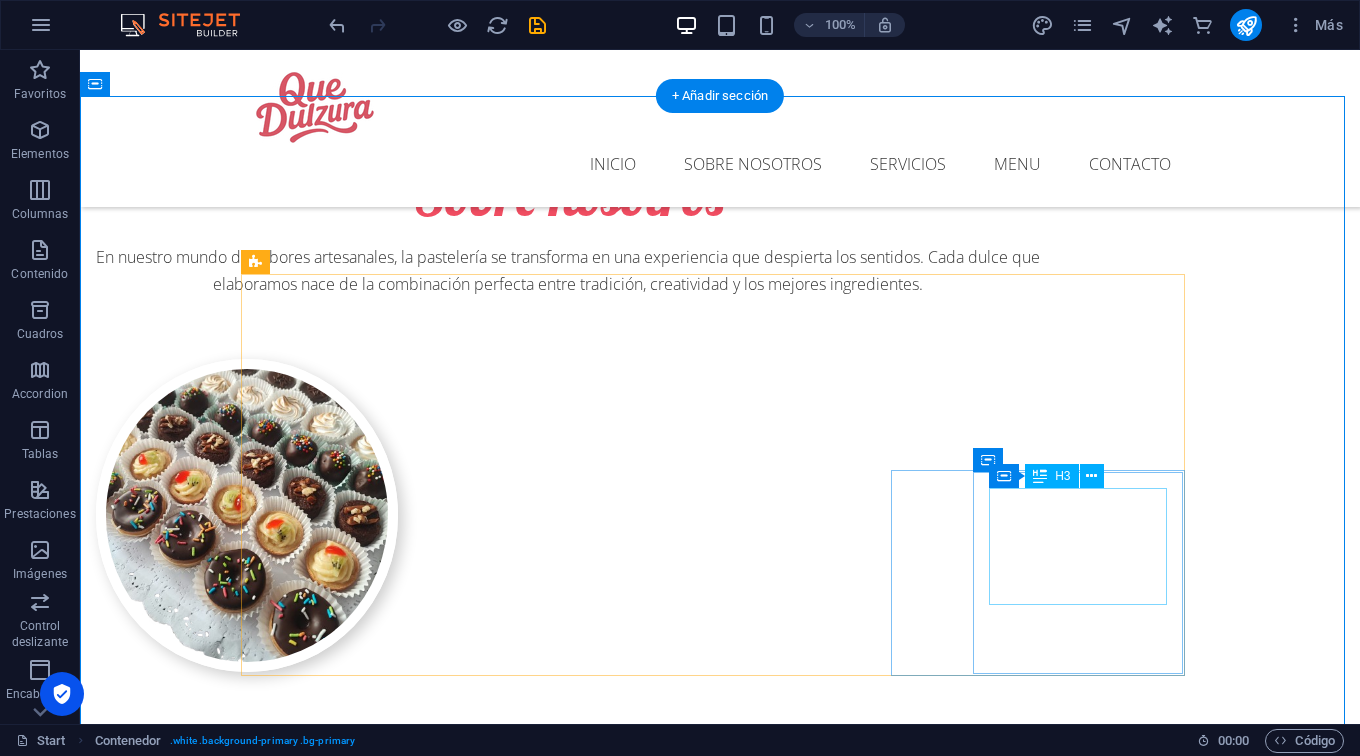 scroll, scrollTop: 1330, scrollLeft: 0, axis: vertical 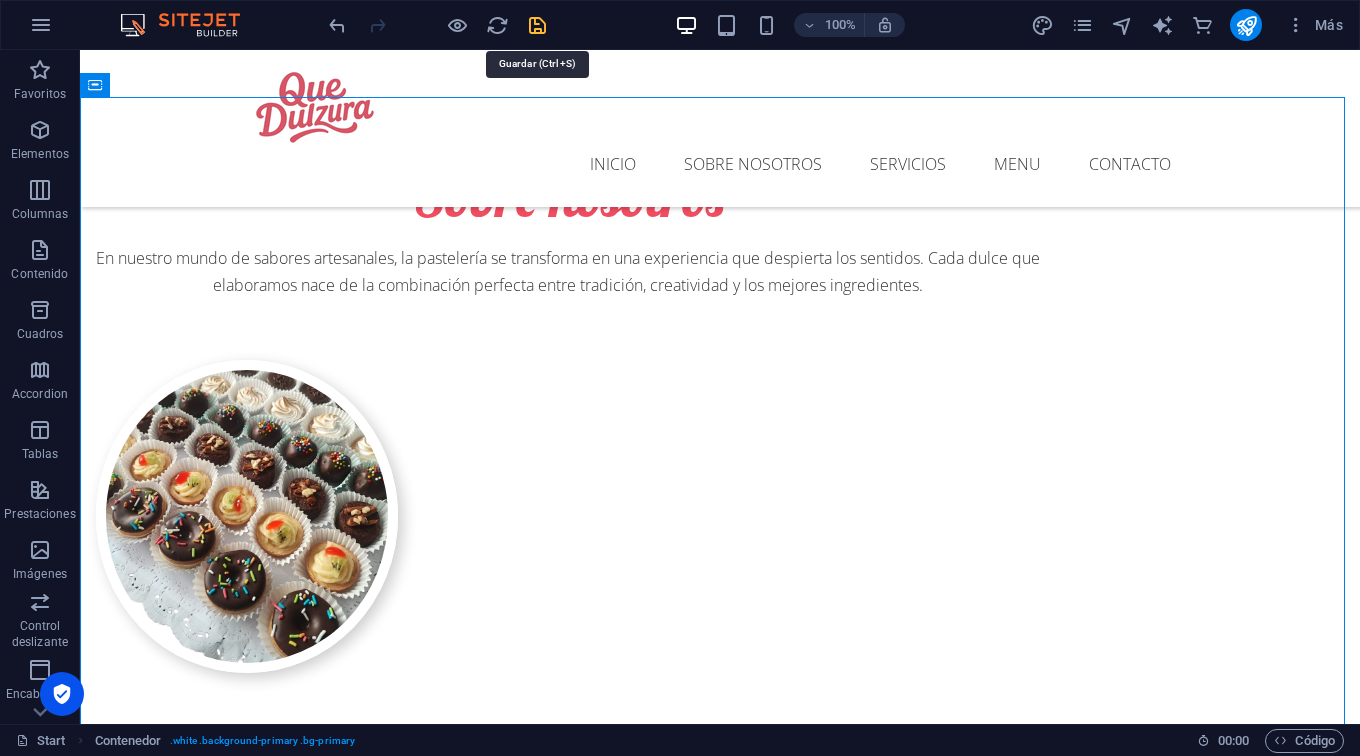 click at bounding box center (537, 25) 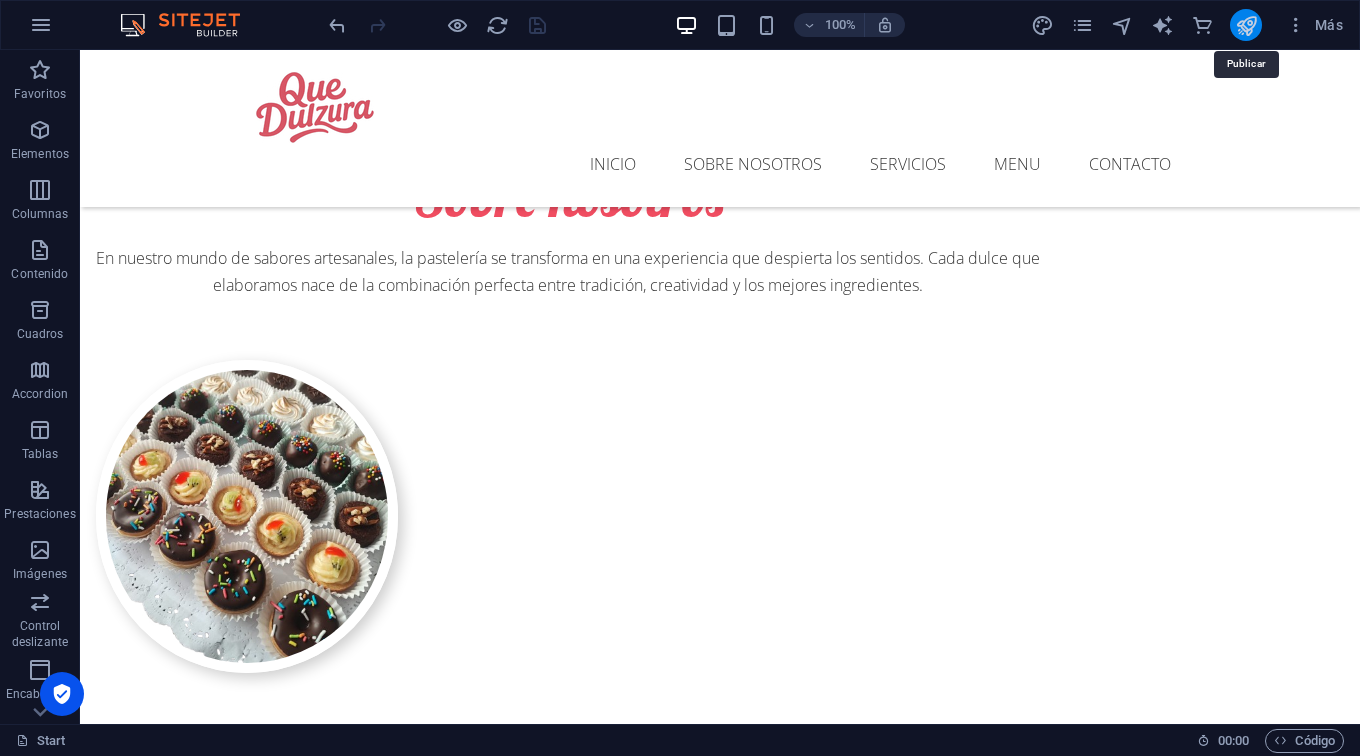 click at bounding box center [1246, 25] 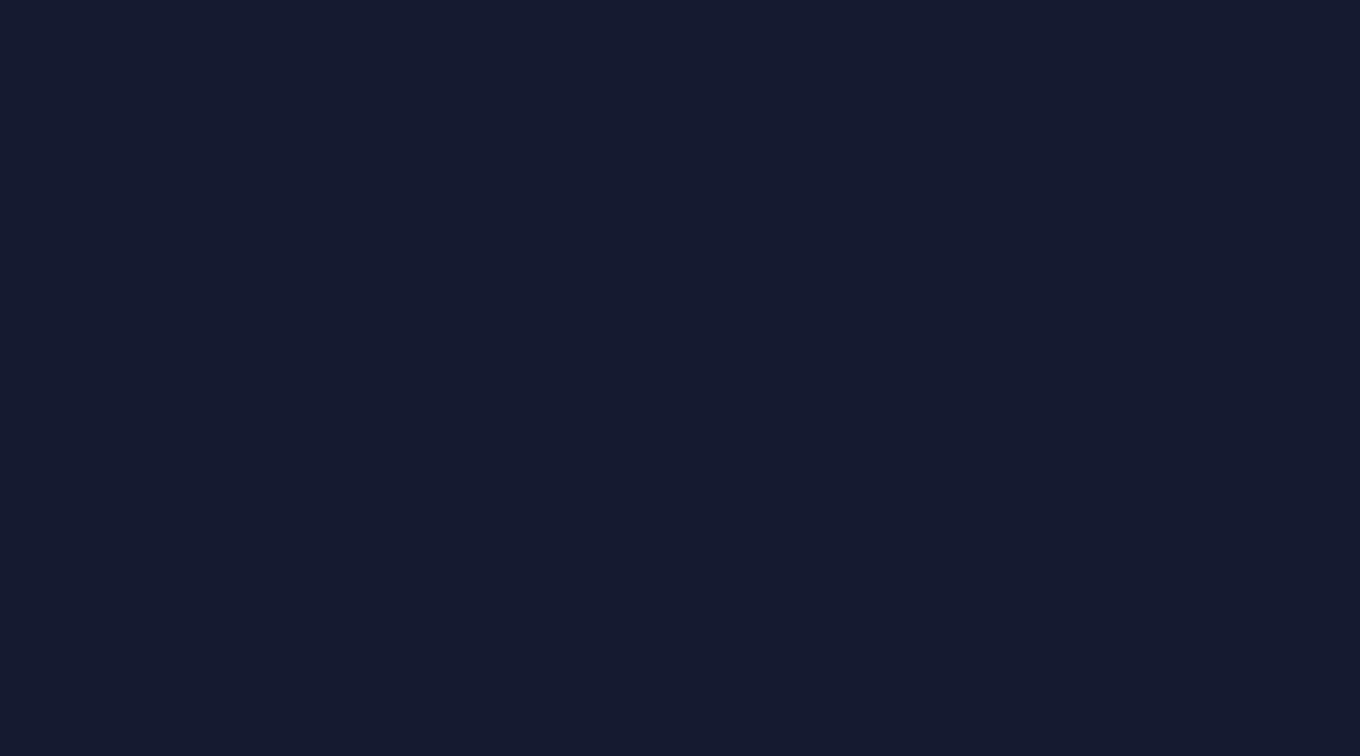 scroll, scrollTop: 0, scrollLeft: 0, axis: both 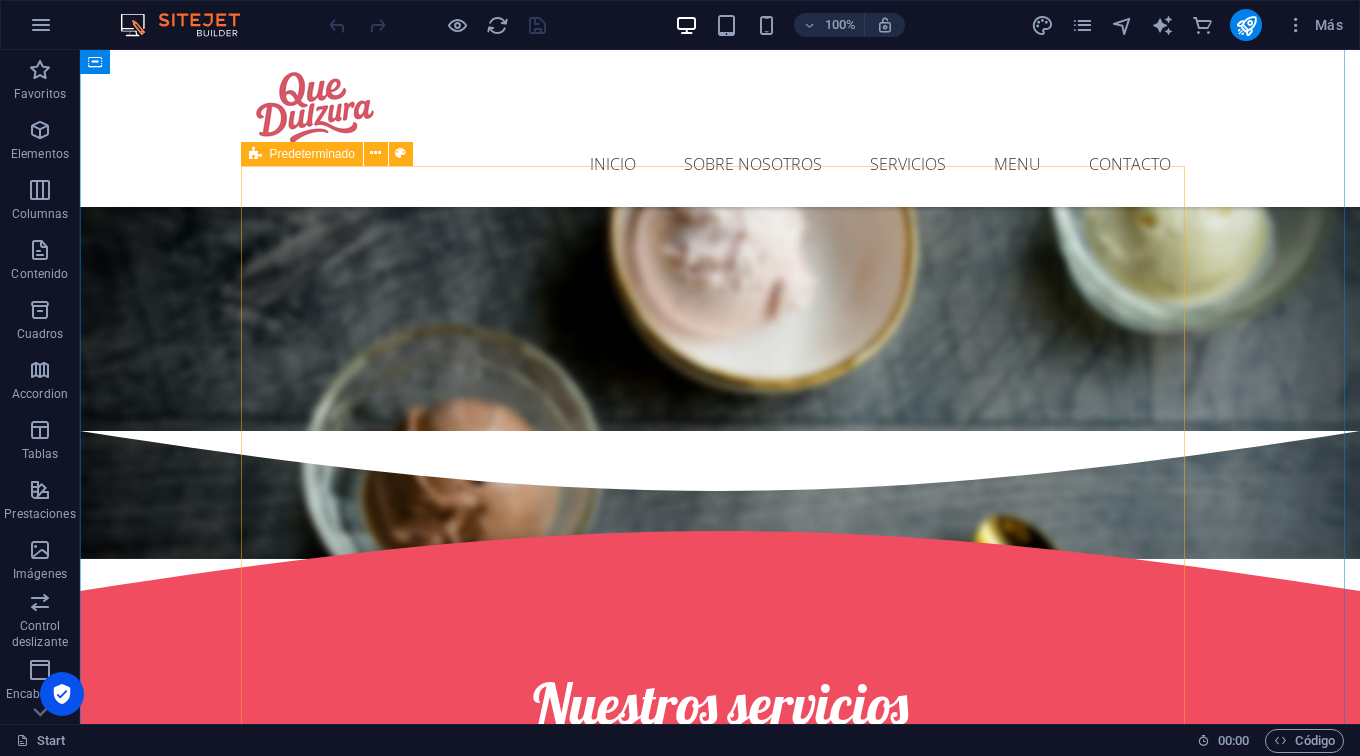 click on "Predeterminado" at bounding box center (312, 154) 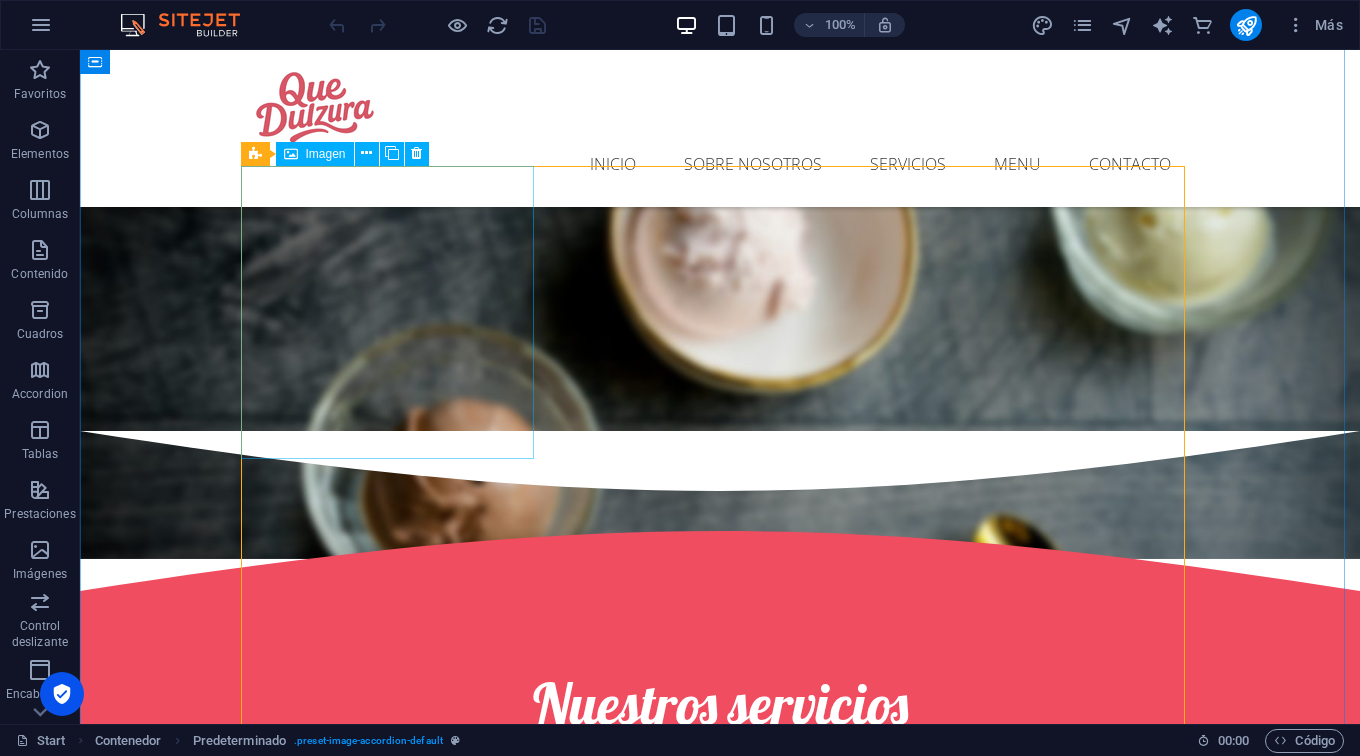 click on "Ice Cream" at bounding box center (394, 2473) 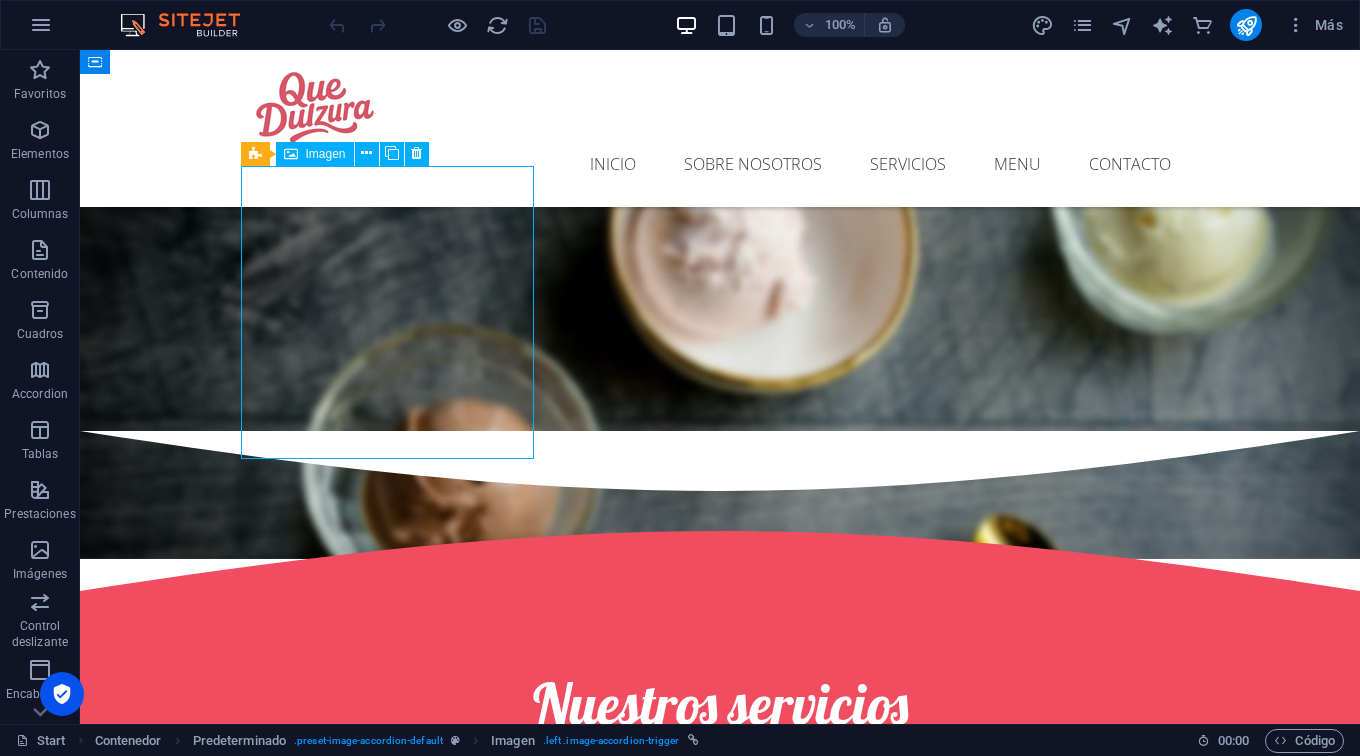 click on "Ice Cream" at bounding box center [394, 2473] 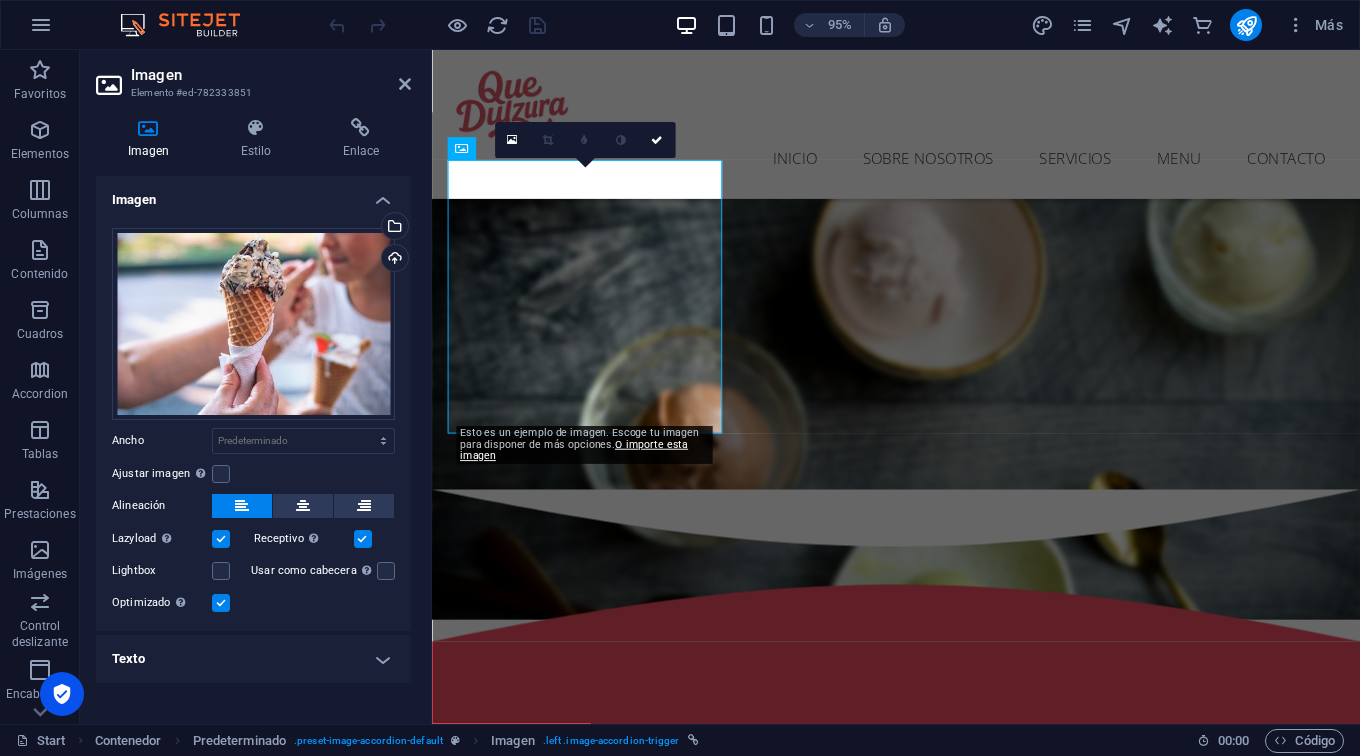 scroll, scrollTop: 2163, scrollLeft: 0, axis: vertical 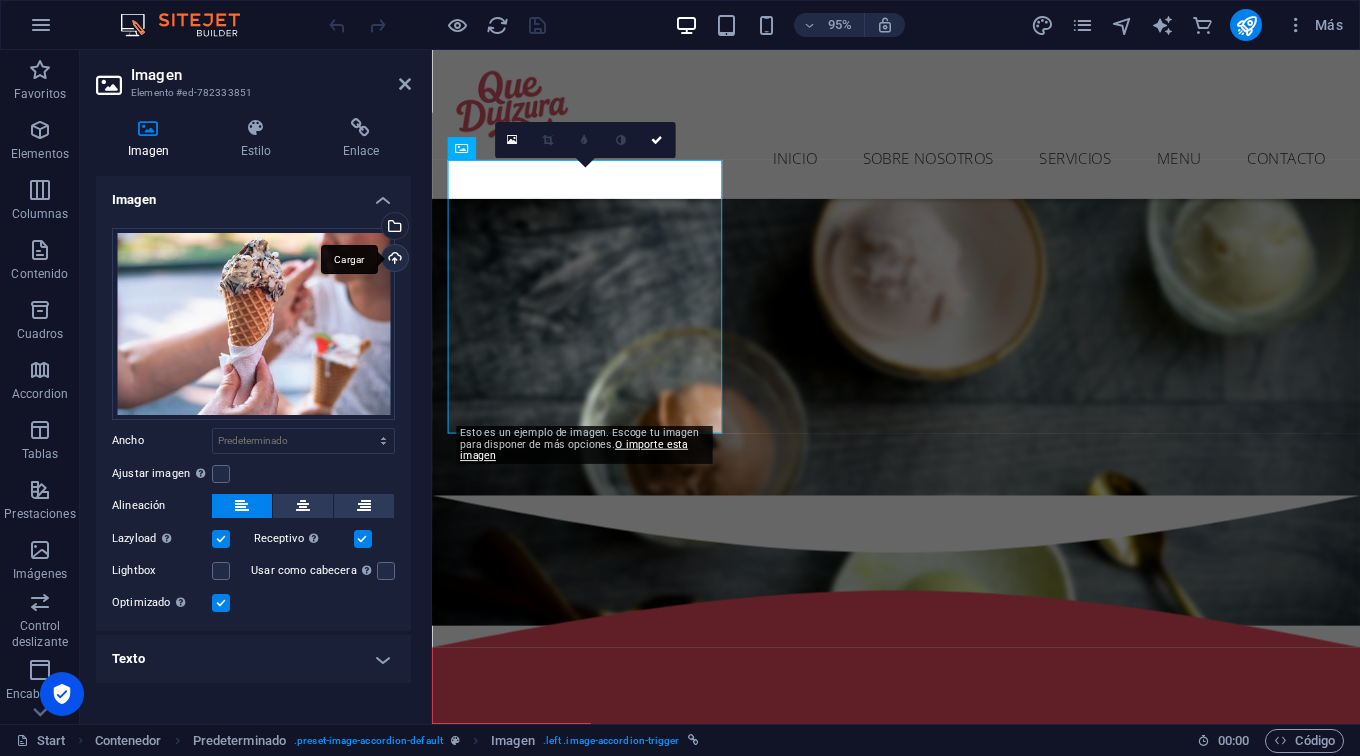 click on "Cargar" at bounding box center [393, 260] 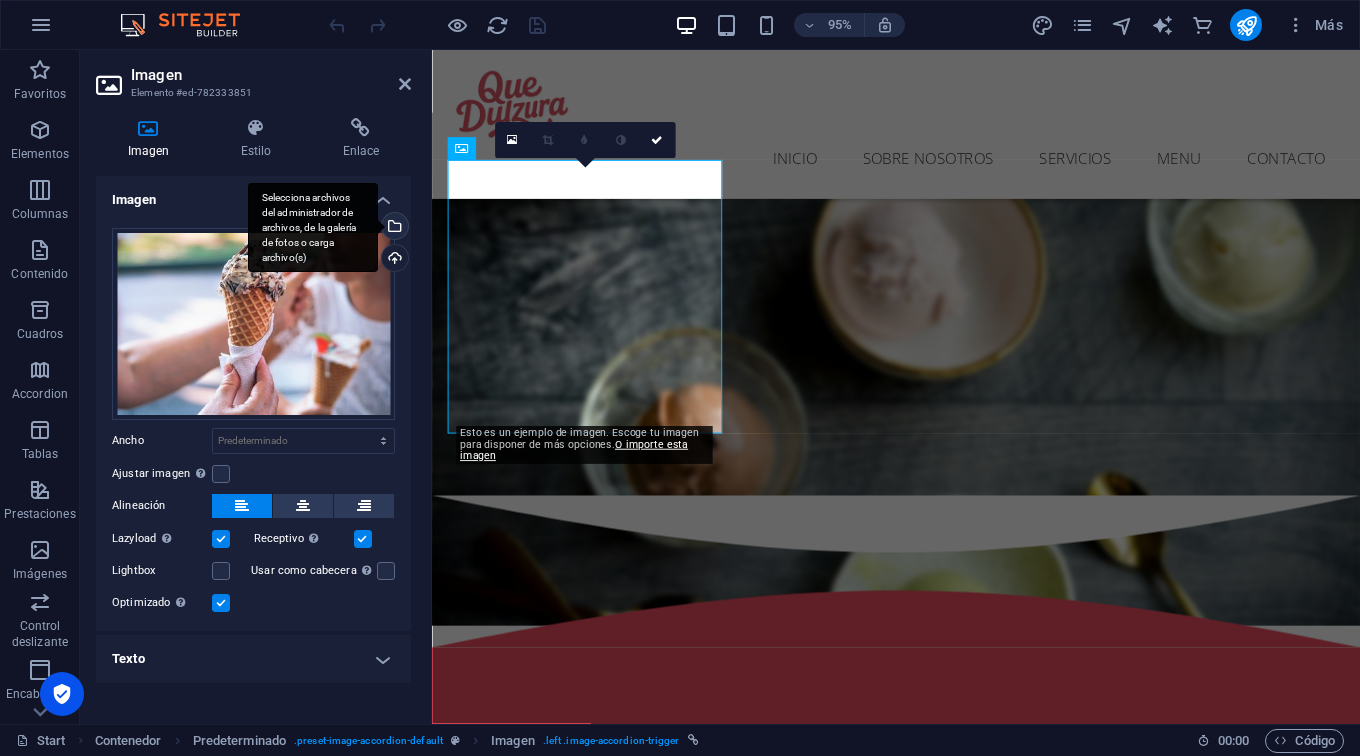 click on "Selecciona archivos del administrador de archivos, de la galería de fotos o carga archivo(s)" at bounding box center (393, 228) 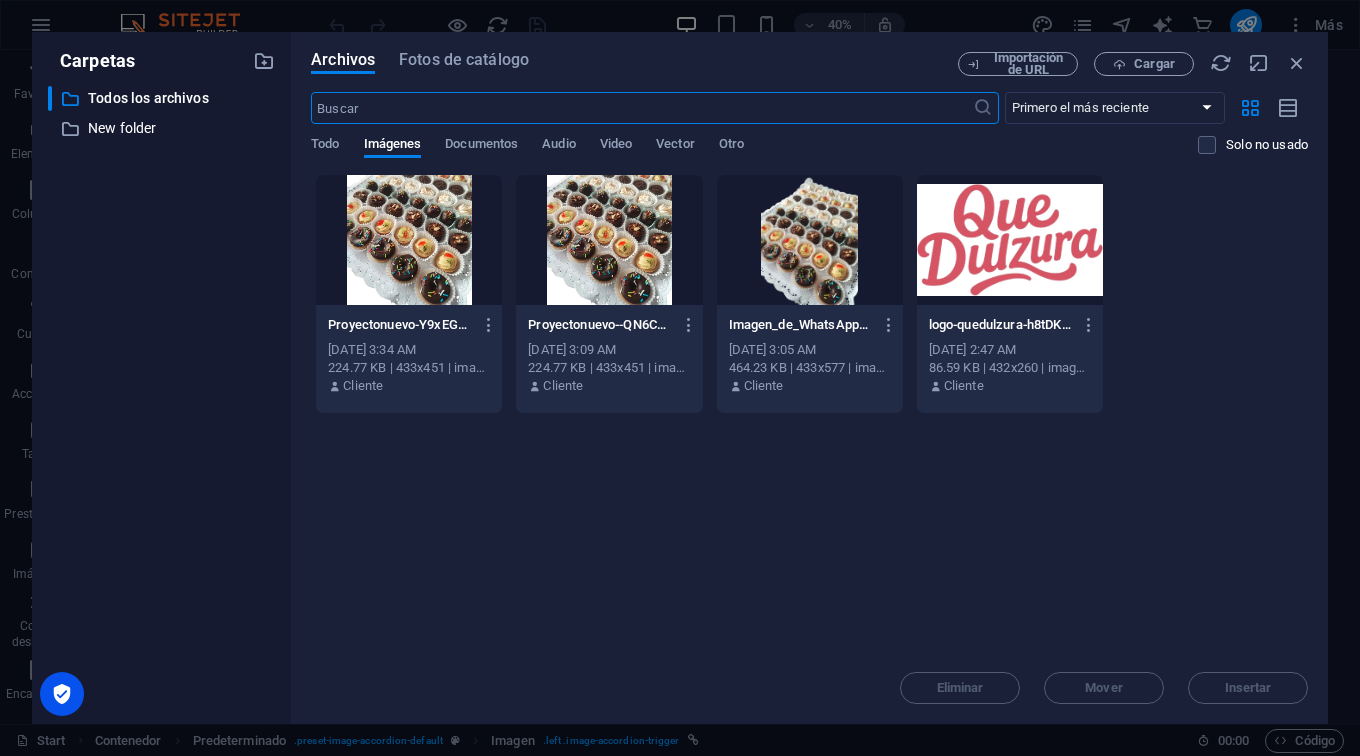 scroll, scrollTop: 2831, scrollLeft: 0, axis: vertical 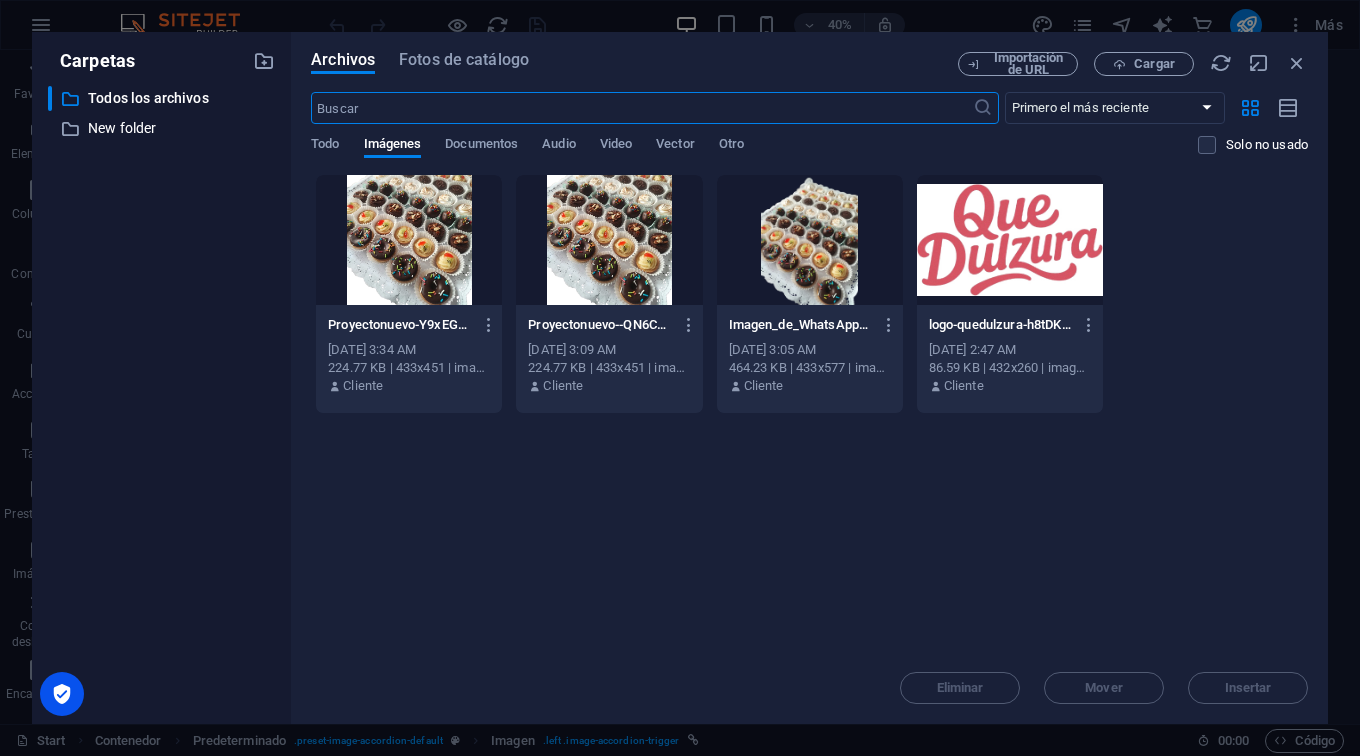click at bounding box center [609, 240] 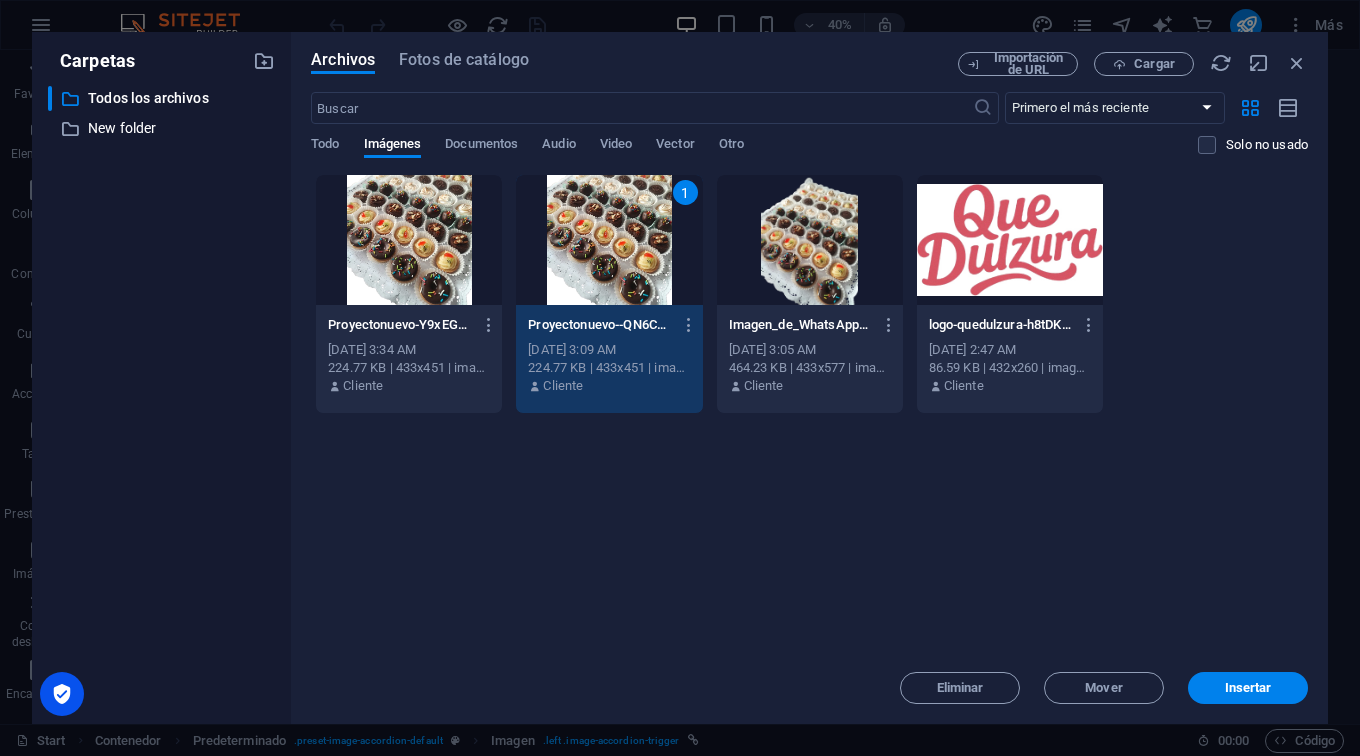 click on "1" at bounding box center (609, 240) 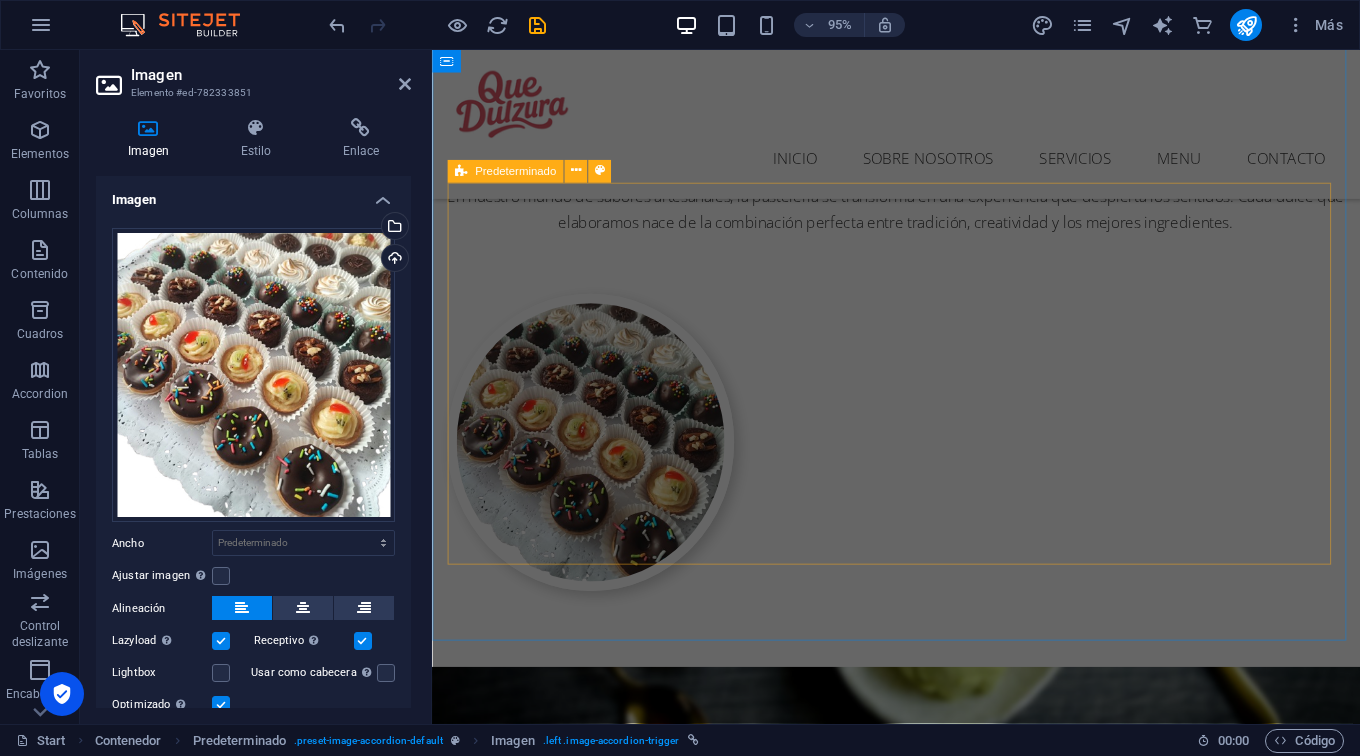 scroll, scrollTop: 1409, scrollLeft: 0, axis: vertical 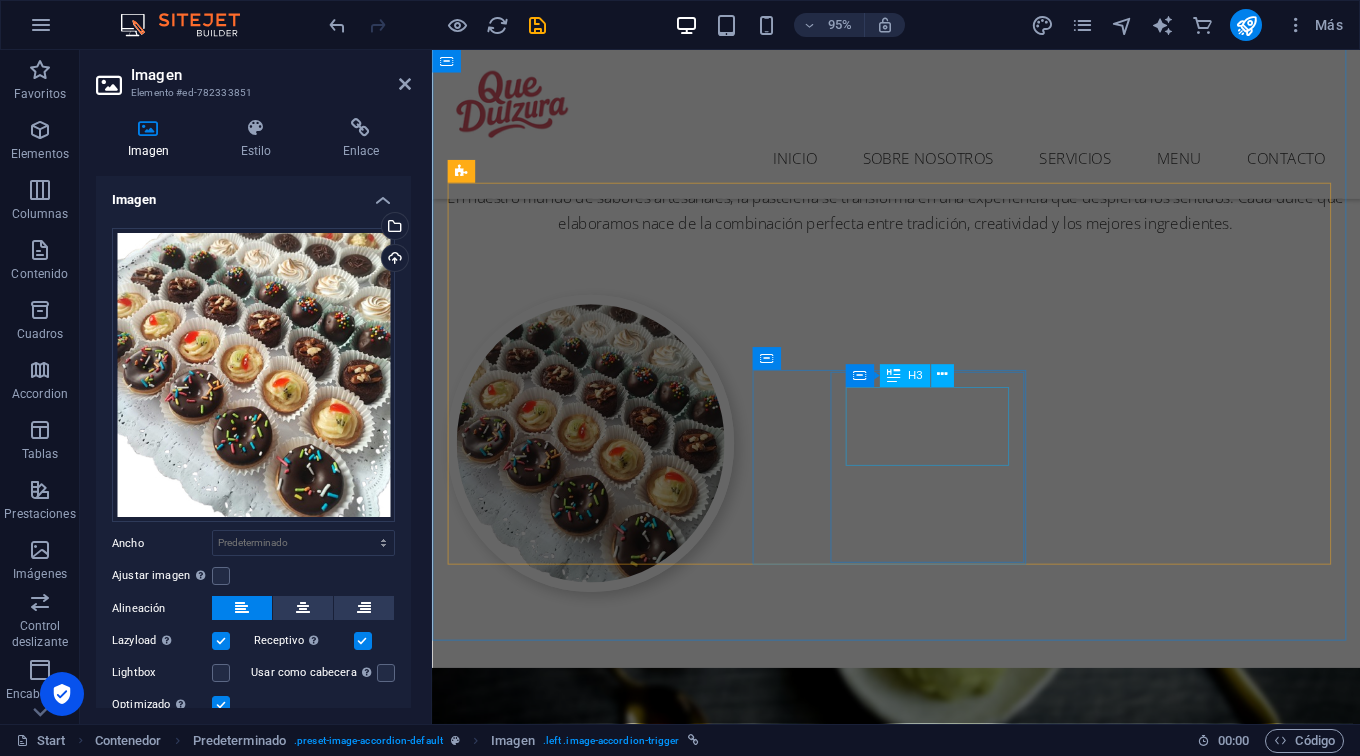 click on "Mini dulces y bocaditos" at bounding box center (921, 2565) 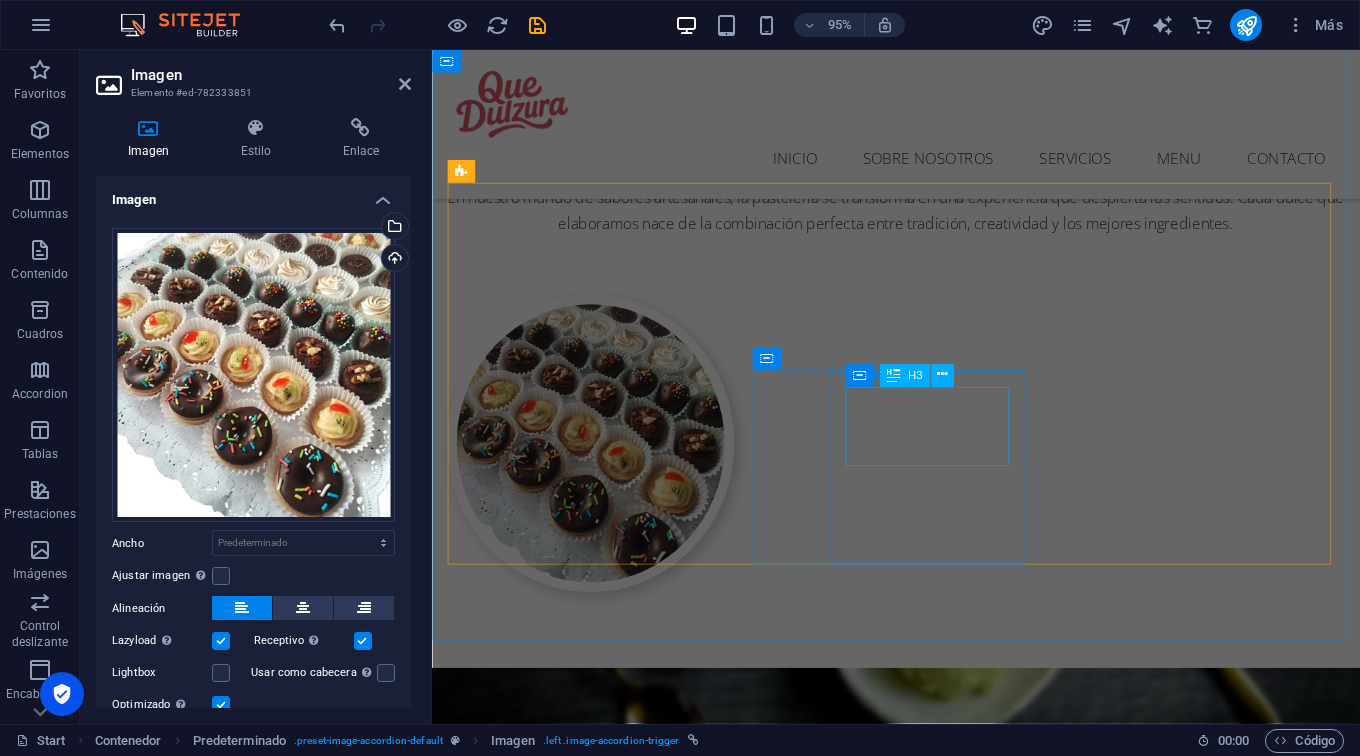 click on "Mini dulces y bocaditos" at bounding box center [921, 2565] 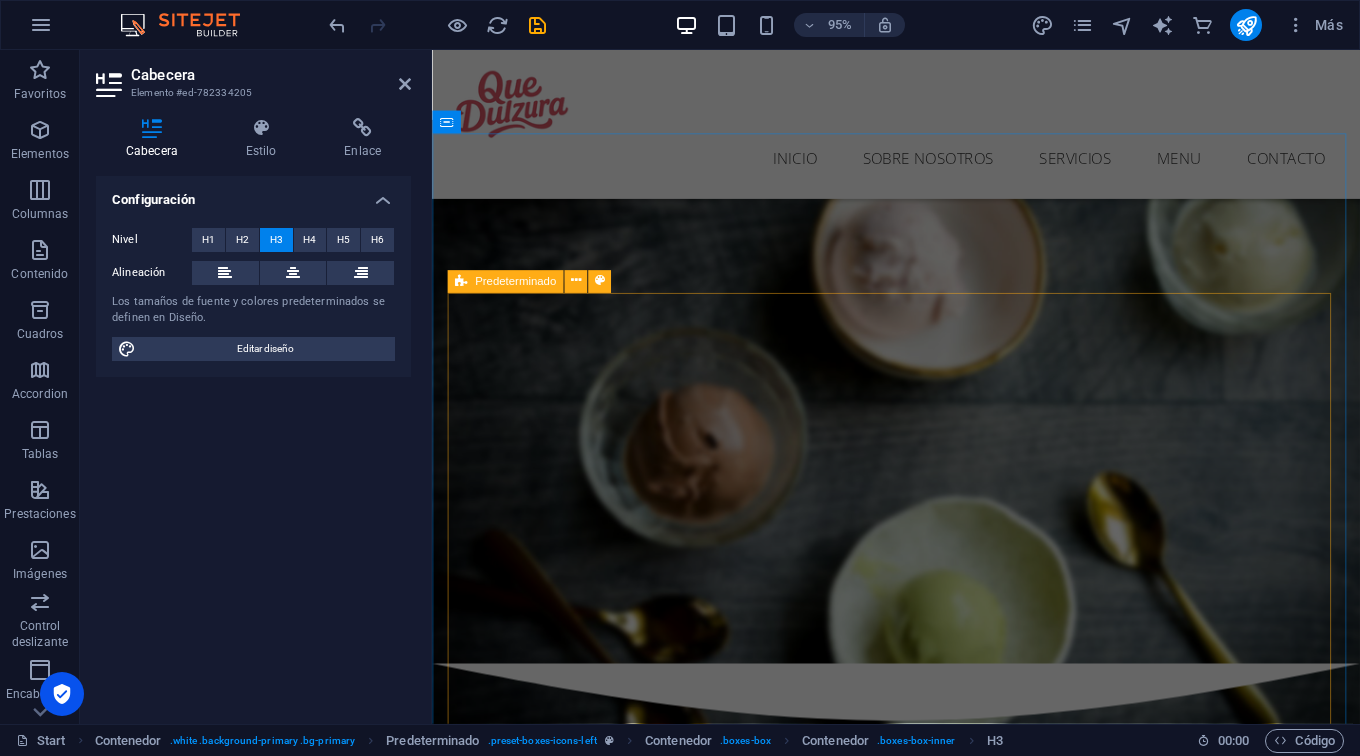 scroll, scrollTop: 2068, scrollLeft: 0, axis: vertical 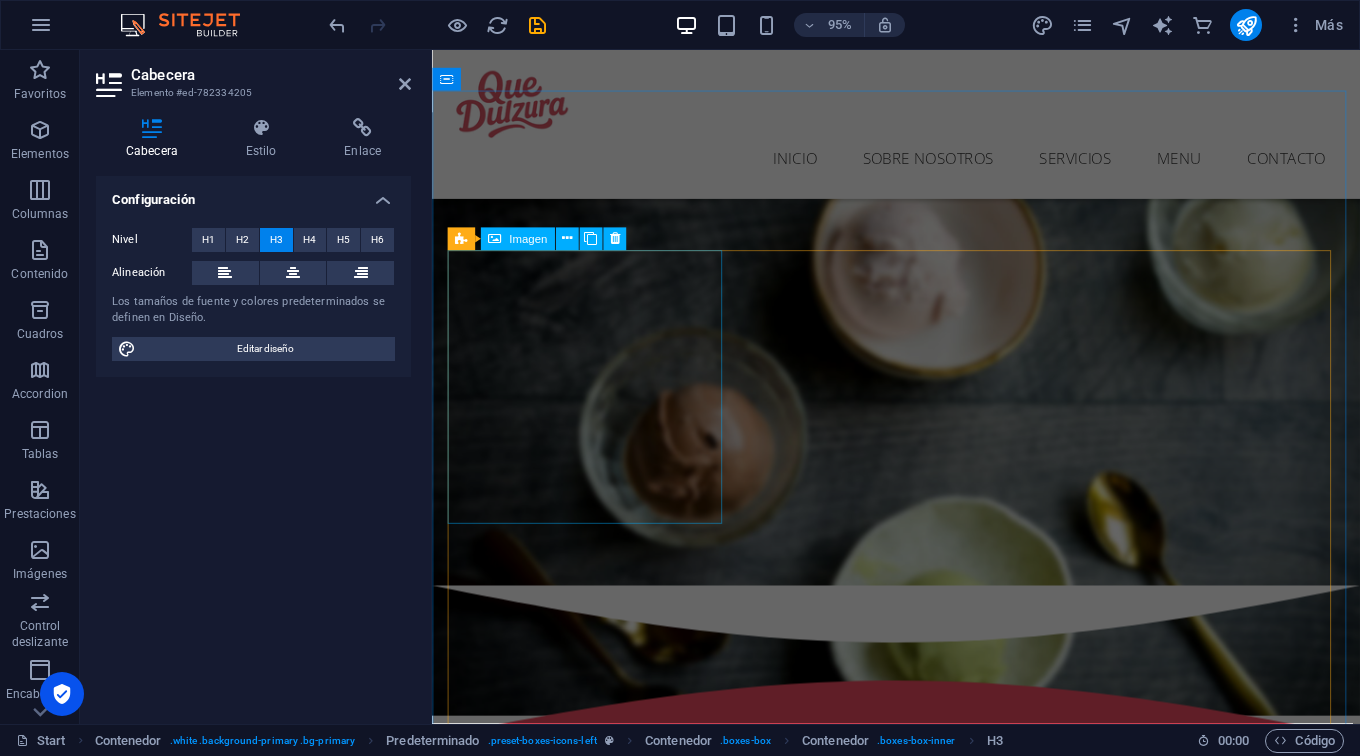 click on "Ice Cream" at bounding box center (595, 2656) 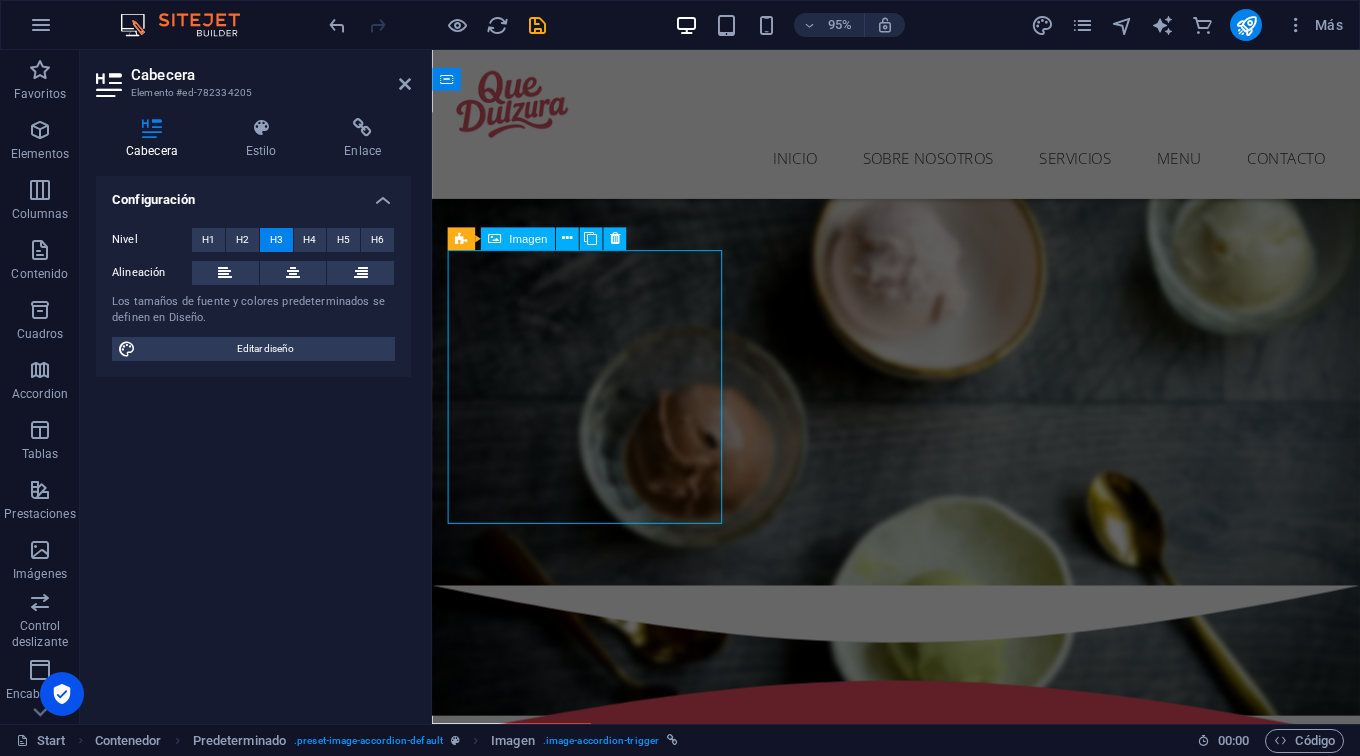 click on "Ice Cream" at bounding box center (595, 2656) 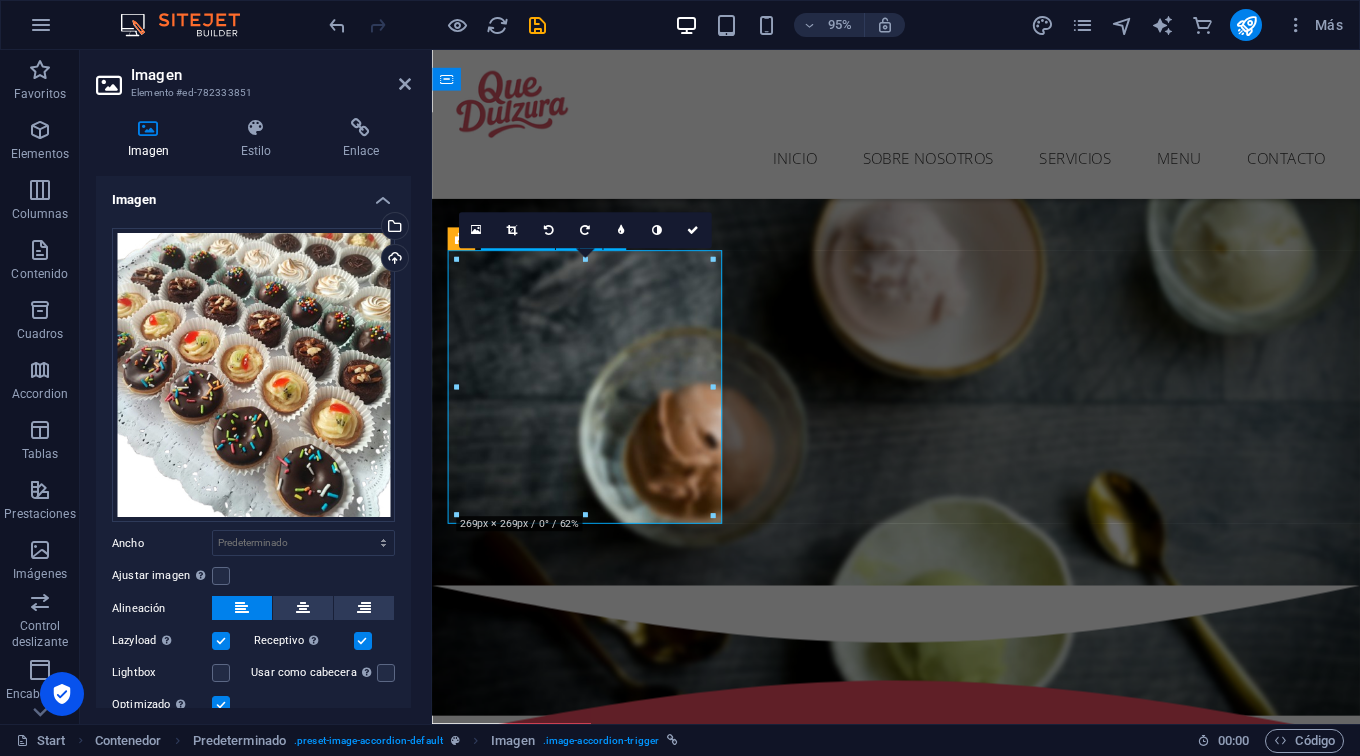 click on "Ice Cream" at bounding box center (595, 2656) 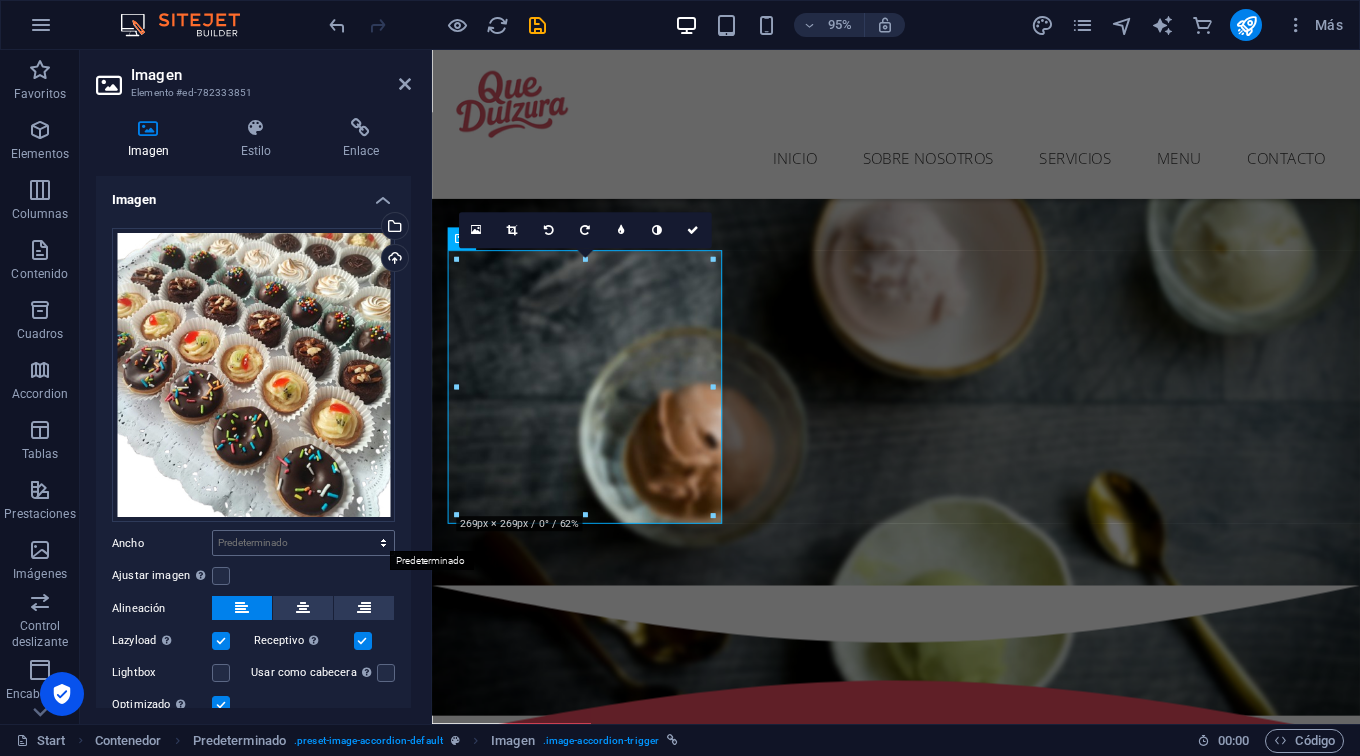 scroll, scrollTop: 73, scrollLeft: 0, axis: vertical 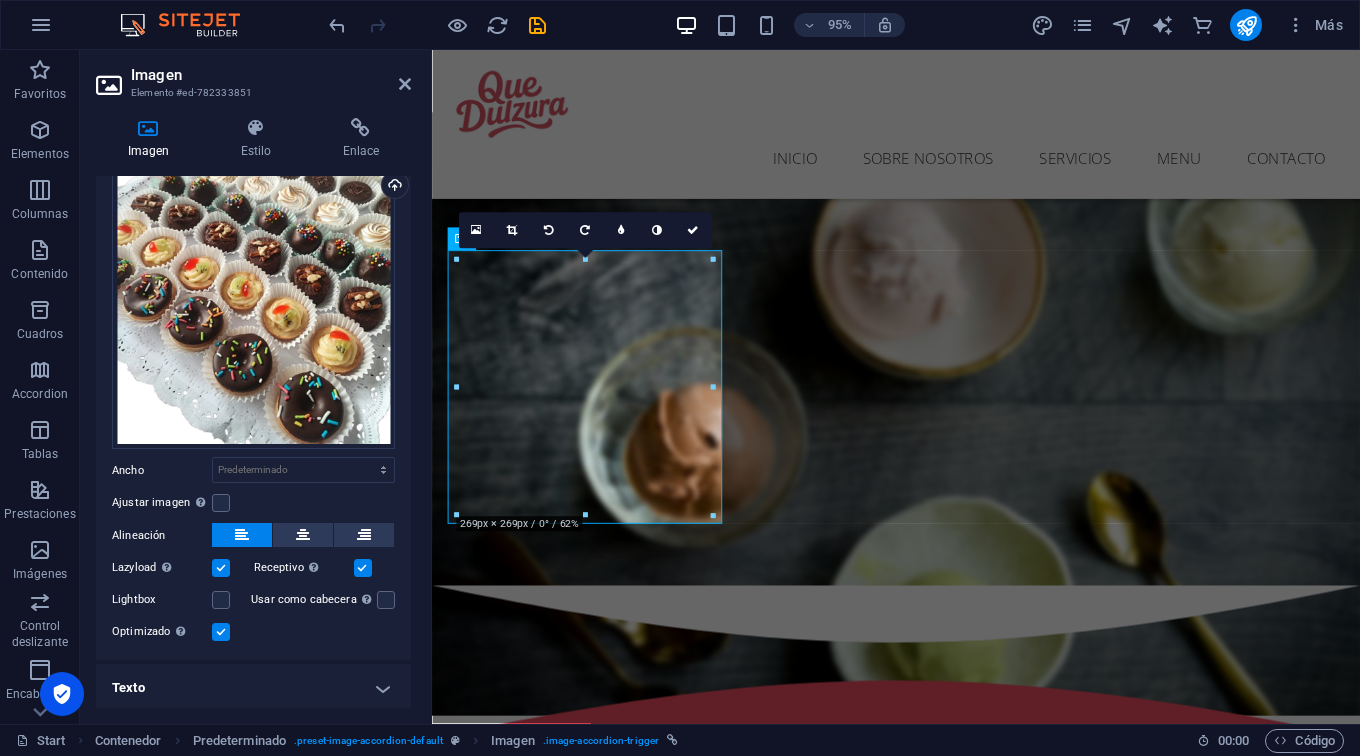 click on "Texto" at bounding box center (253, 688) 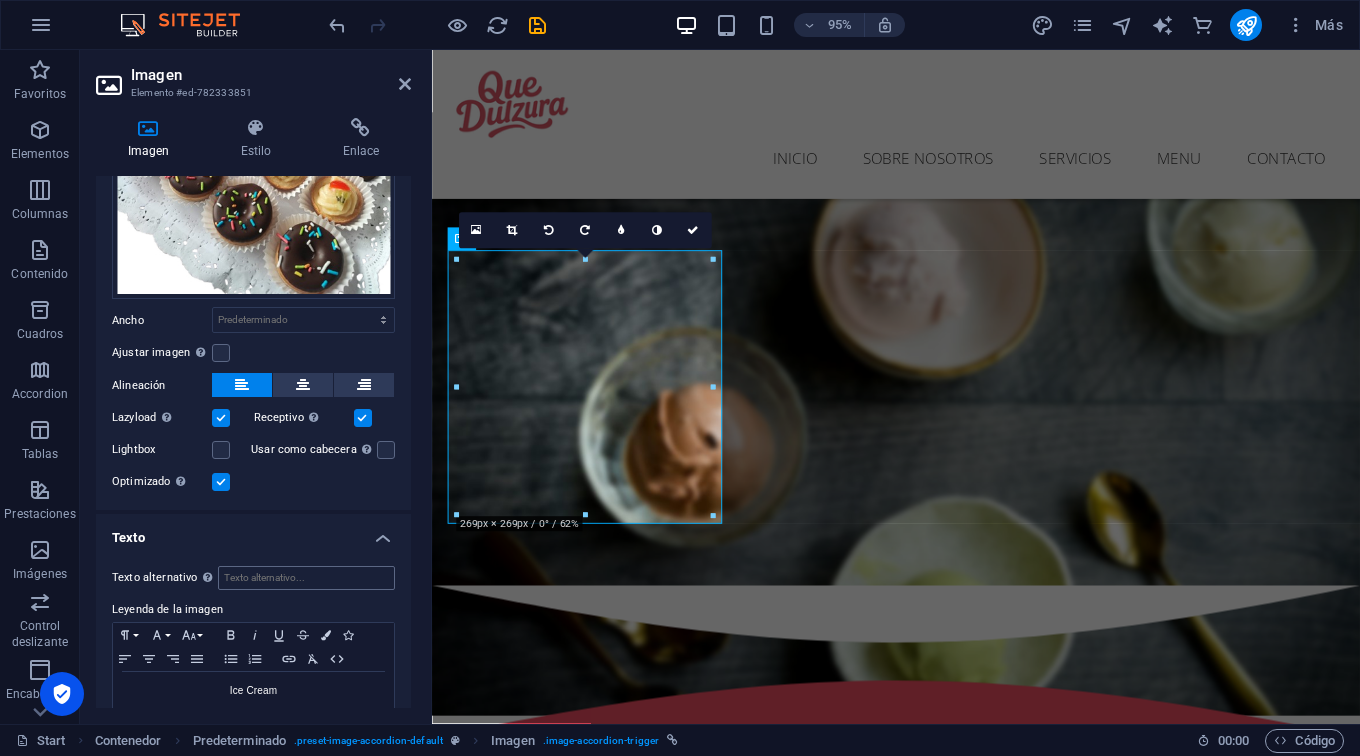 scroll, scrollTop: 261, scrollLeft: 0, axis: vertical 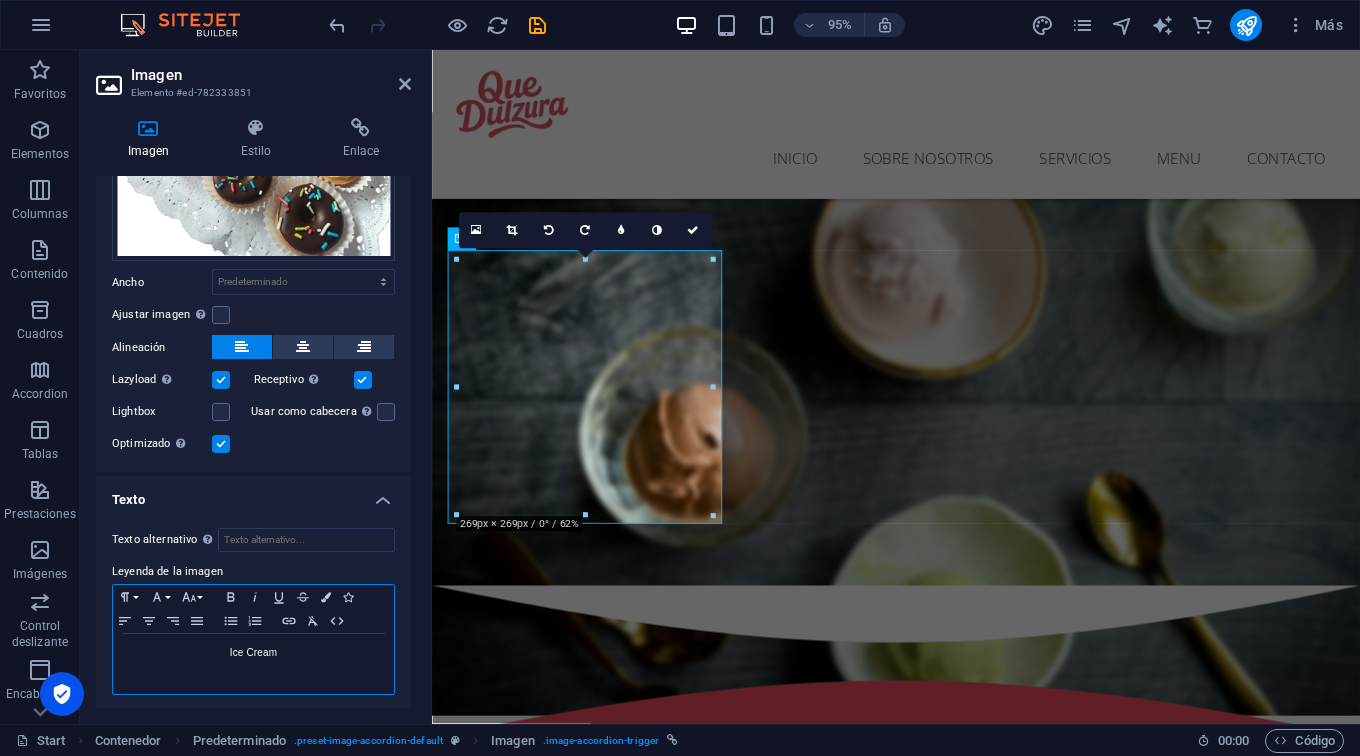 click on "Ice Cream" at bounding box center [253, 653] 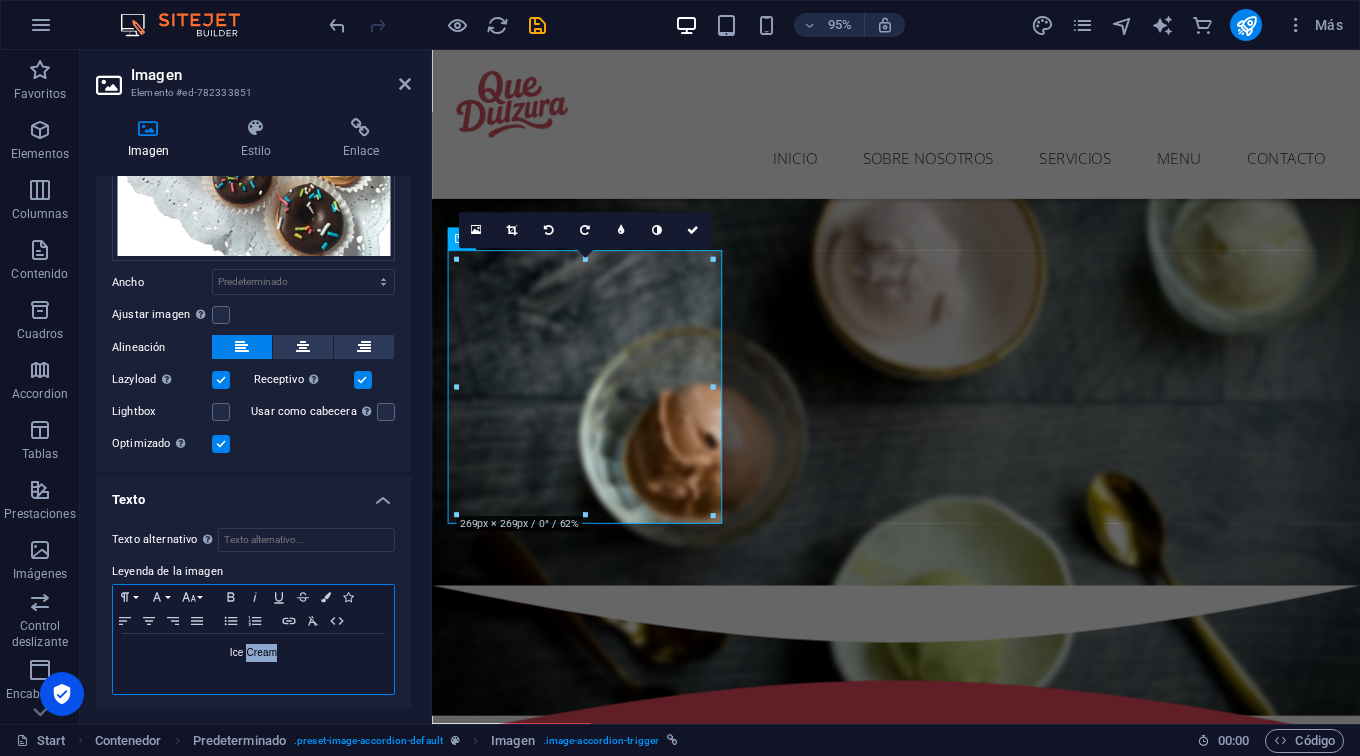 click on "Ice Cream" at bounding box center (253, 653) 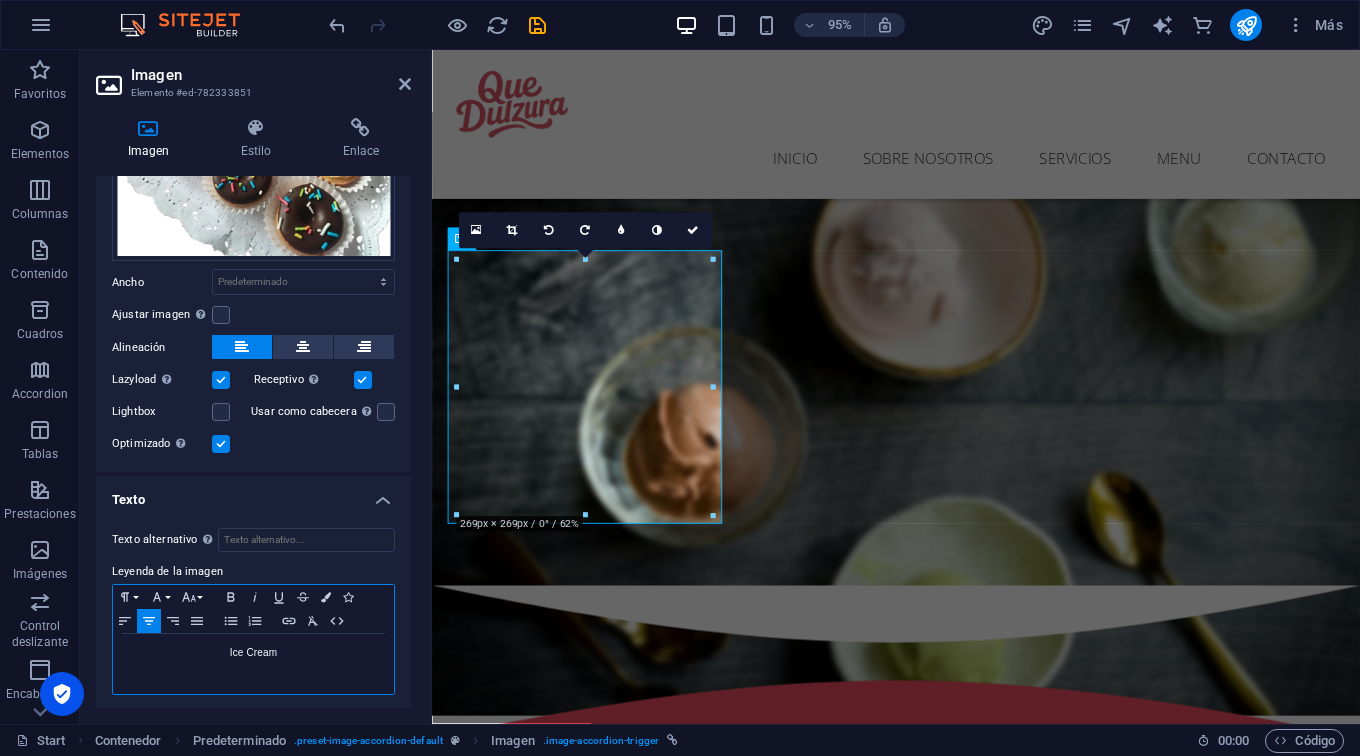 drag, startPoint x: 290, startPoint y: 651, endPoint x: 197, endPoint y: 651, distance: 93 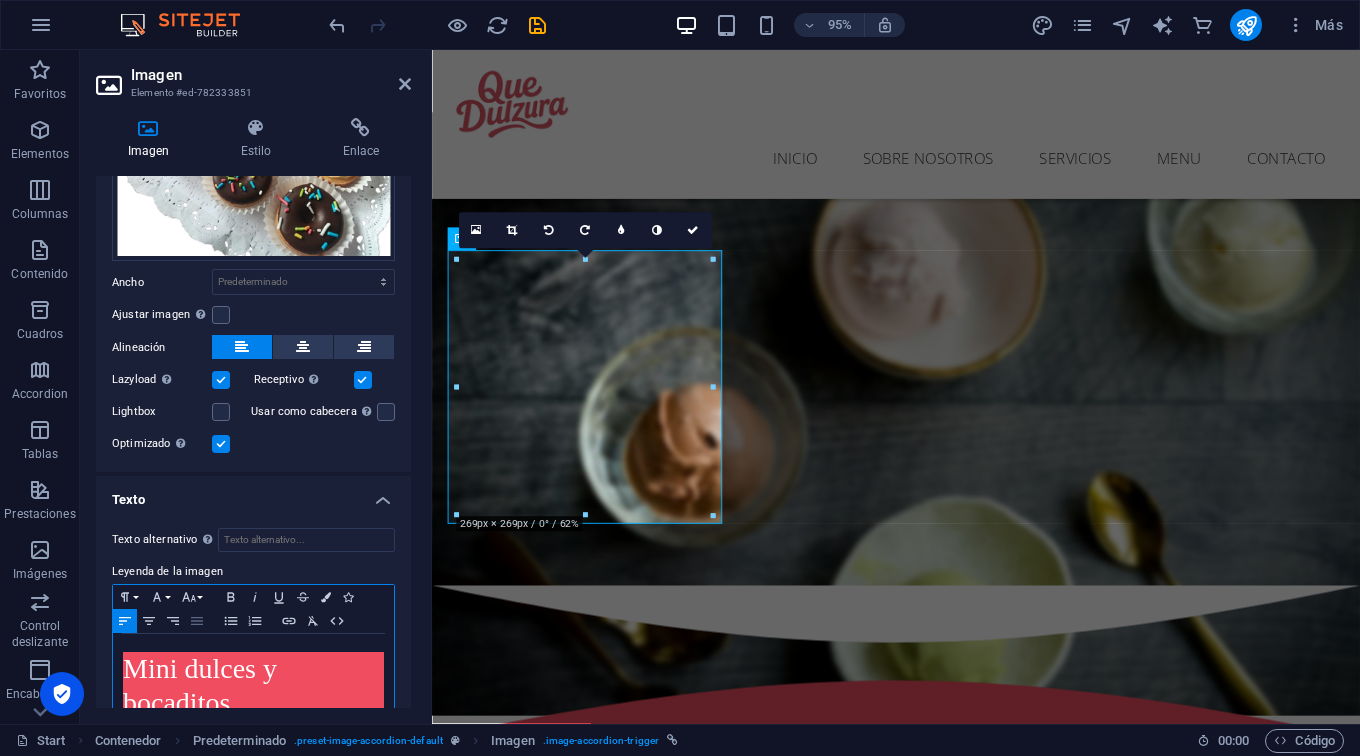 click 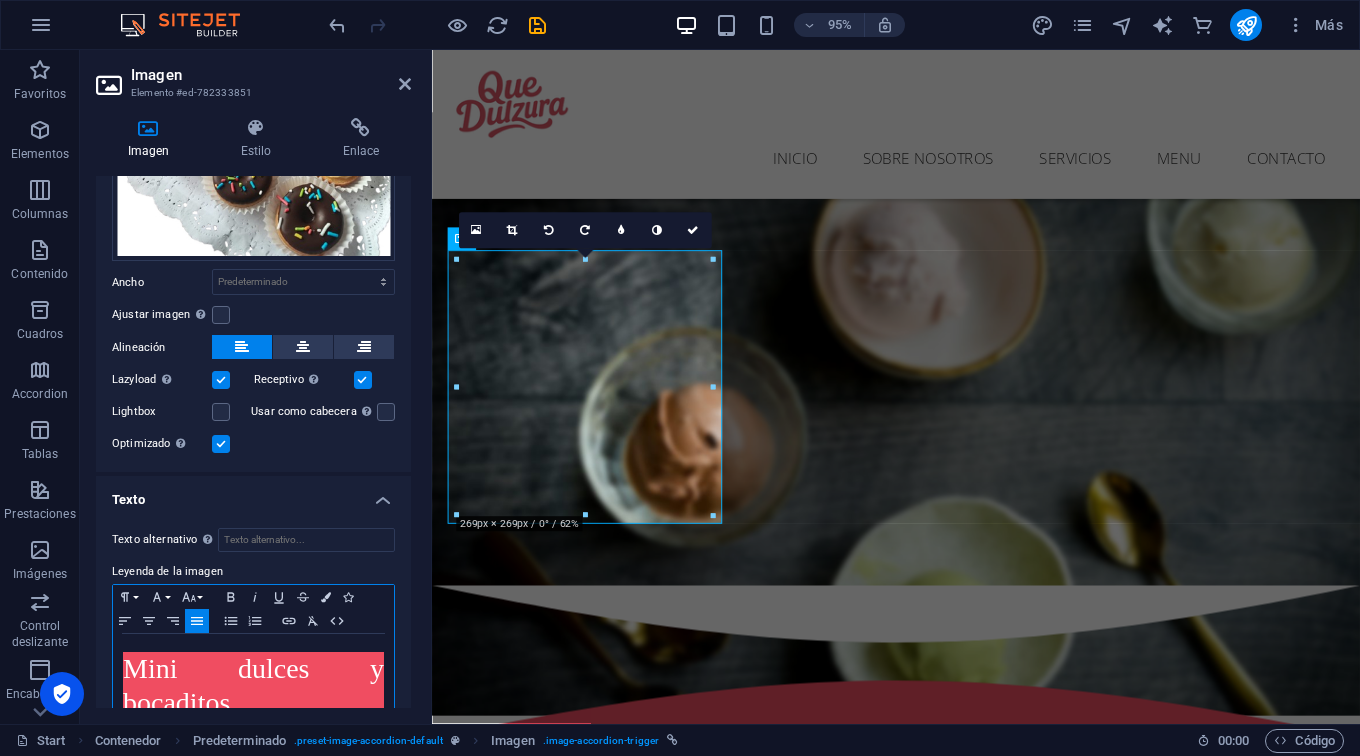click 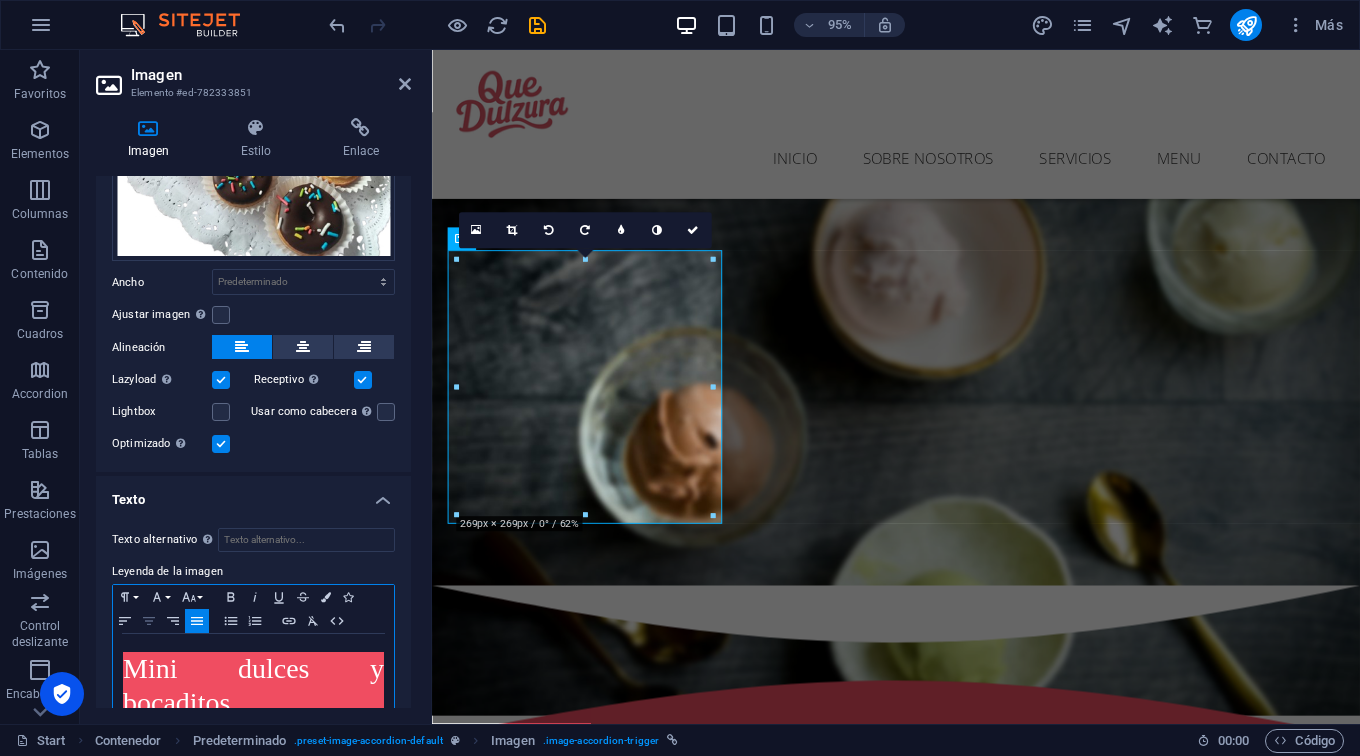 click 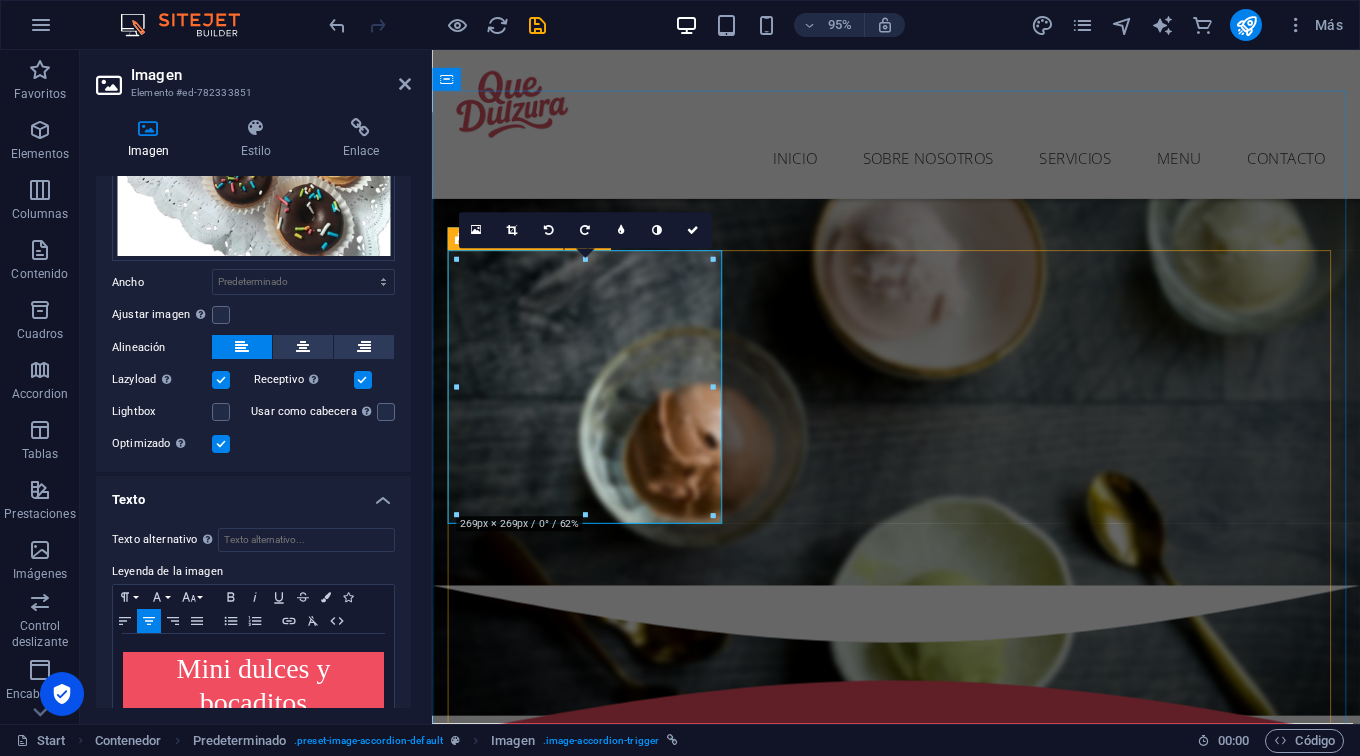 click on "Mini dulces y bocaditos Delicious Ice Cream Lorem ipsum dolor sit cum magni odio dolor amet $4.50 DELICIOUS ICE CREAM Lorem ipsum dolor sit cum magni odio dolor amet $3.70 DELICIOUS ICE CREAM Lorem ipsum dolor sit cum magni odio dolor amet $4.30 DELICIOUS ICE CREAM Lorem ipsum dolor sit cum magni odio dolor amet $5.20 DELICIOUS ICE CREAM Lorem ipsum dolor sit cum magni odio dolor amet $4.70 DELICIOUS ICE CREAM Lorem ipsum dolor sit cum magni odio dolor amet $5.50 Ice Cream Delicious Ice Cream Lorem ipsum dolor sit cum magni odio dolor amet $4.50 DELICIOUS ICE CREAM Lorem ipsum dolor sit cum magni odio dolor amet $3.70 DELICIOUS ICE CREAM Lorem ipsum dolor sit cum magni odio dolor amet $4.30 DELICIOUS ICE CREAM Lorem ipsum dolor sit cum magni odio dolor amet $5.20 DELICIOUS ICE CREAM Lorem ipsum dolor sit cum magni odio dolor amet $4.70 DELICIOUS ICE CREAM Lorem ipsum dolor sit cum magni odio dolor amet $5.50 Ice Cream Delicious Ice Cream Lorem ipsum dolor sit cum magni odio dolor amet $4.50 $3.70 $4.30 $5.20" at bounding box center [921, 5163] 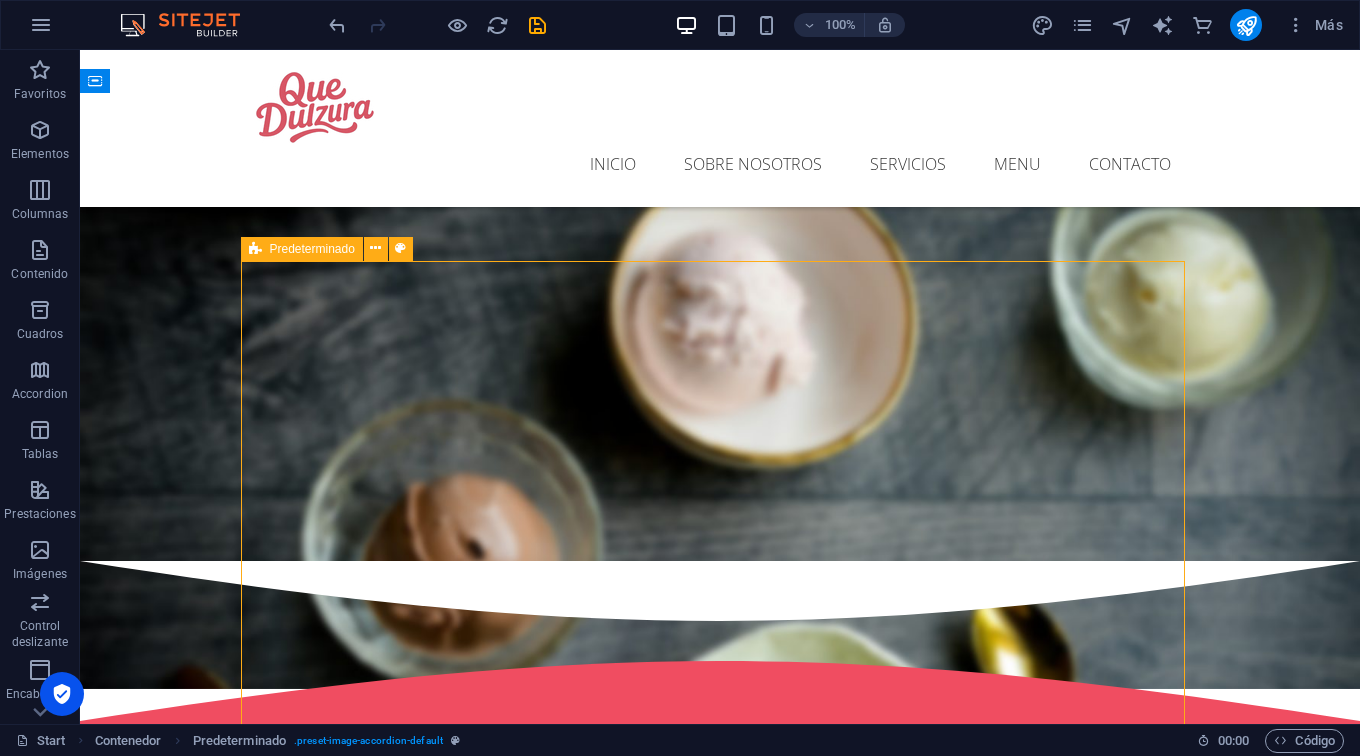 scroll, scrollTop: 2074, scrollLeft: 0, axis: vertical 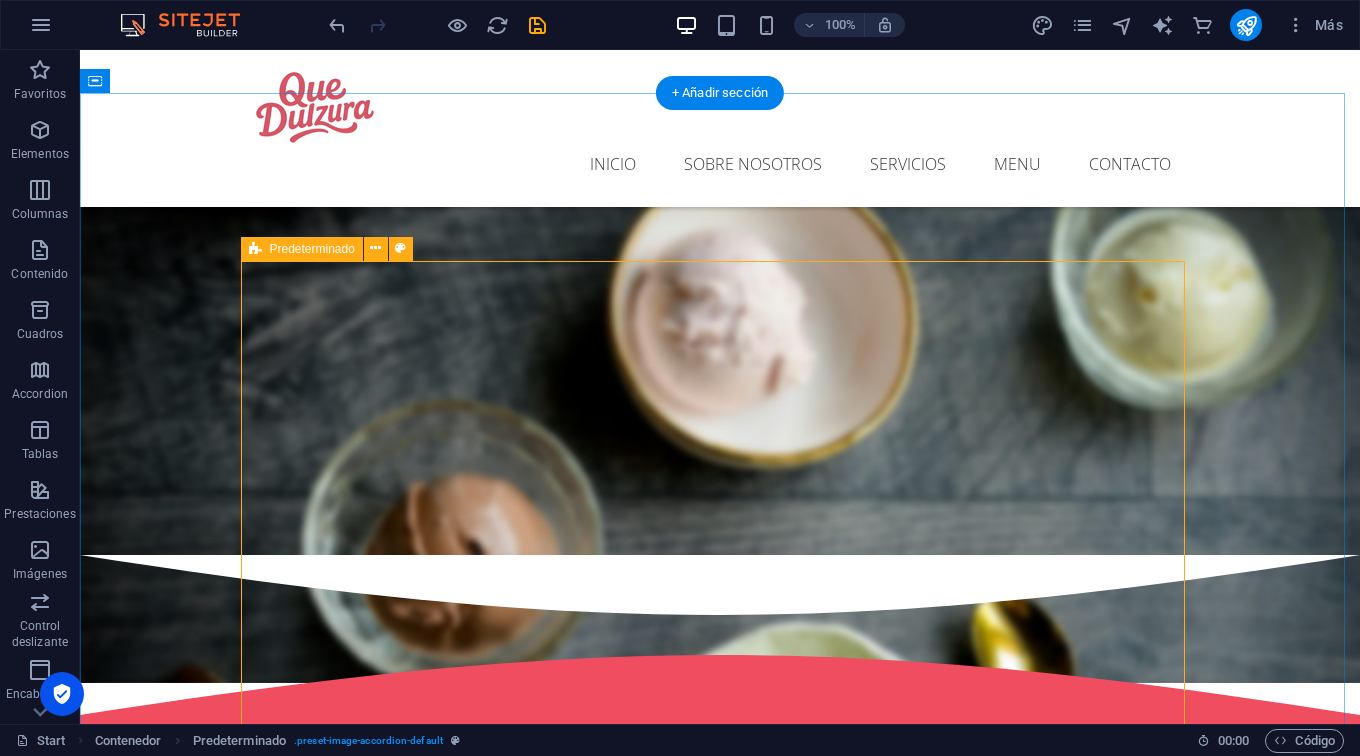 click on "Mini dulces y bocaditos Delicious Ice Cream Lorem ipsum dolor sit cum magni odio dolor amet $4.50 DELICIOUS ICE CREAM Lorem ipsum dolor sit cum magni odio dolor amet $3.70 DELICIOUS ICE CREAM Lorem ipsum dolor sit cum magni odio dolor amet $4.30 DELICIOUS ICE CREAM Lorem ipsum dolor sit cum magni odio dolor amet $5.20 DELICIOUS ICE CREAM Lorem ipsum dolor sit cum magni odio dolor amet $4.70 DELICIOUS ICE CREAM Lorem ipsum dolor sit cum magni odio dolor amet $5.50 Ice Cream Delicious Ice Cream Lorem ipsum dolor sit cum magni odio dolor amet $4.50 DELICIOUS ICE CREAM Lorem ipsum dolor sit cum magni odio dolor amet $3.70 DELICIOUS ICE CREAM Lorem ipsum dolor sit cum magni odio dolor amet $4.30 DELICIOUS ICE CREAM Lorem ipsum dolor sit cum magni odio dolor amet $5.20 DELICIOUS ICE CREAM Lorem ipsum dolor sit cum magni odio dolor amet $4.70 DELICIOUS ICE CREAM Lorem ipsum dolor sit cum magni odio dolor amet $5.50 Ice Cream Delicious Ice Cream Lorem ipsum dolor sit cum magni odio dolor amet $4.50 $3.70 $4.30 $5.20" at bounding box center [720, 5104] 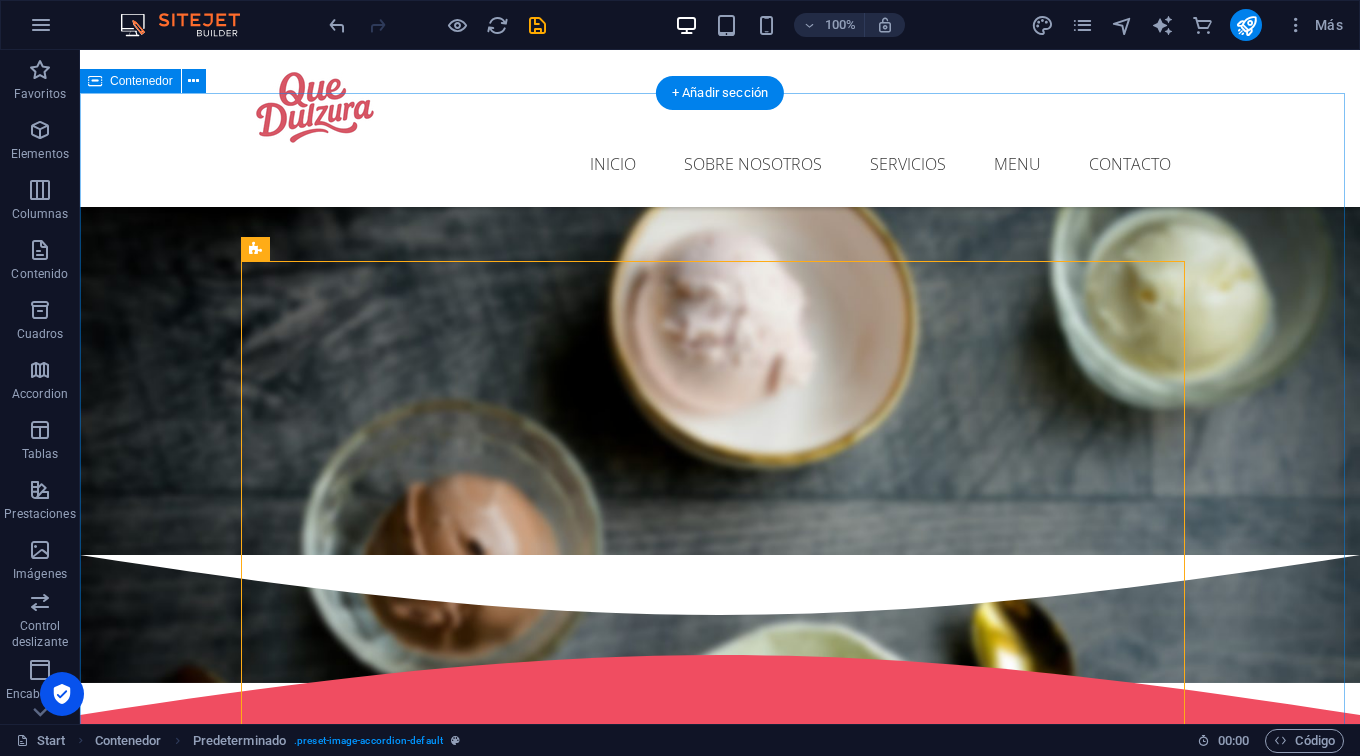 click on "Nuestro Menú Mini dulces y bocaditos Delicious Ice Cream Lorem ipsum dolor sit cum magni odio dolor amet $4.50 DELICIOUS ICE CREAM Lorem ipsum dolor sit cum magni odio dolor amet $3.70 DELICIOUS ICE CREAM Lorem ipsum dolor sit cum magni odio dolor amet $4.30 DELICIOUS ICE CREAM Lorem ipsum dolor sit cum magni odio dolor amet $5.20 DELICIOUS ICE CREAM Lorem ipsum dolor sit cum magni odio dolor amet $4.70 DELICIOUS ICE CREAM Lorem ipsum dolor sit cum magni odio dolor amet $5.50 Ice Cream Delicious Ice Cream Lorem ipsum dolor sit cum magni odio dolor amet $4.50 DELICIOUS ICE CREAM Lorem ipsum dolor sit cum magni odio dolor amet $3.70 DELICIOUS ICE CREAM Lorem ipsum dolor sit cum magni odio dolor amet $4.30 DELICIOUS ICE CREAM Lorem ipsum dolor sit cum magni odio dolor amet $5.20 DELICIOUS ICE CREAM Lorem ipsum dolor sit cum magni odio dolor amet $4.70 DELICIOUS ICE CREAM Lorem ipsum dolor sit cum magni odio dolor amet $5.50 Ice Cream Delicious Ice Cream Lorem ipsum dolor sit cum magni odio dolor amet $4.50" at bounding box center [720, 5061] 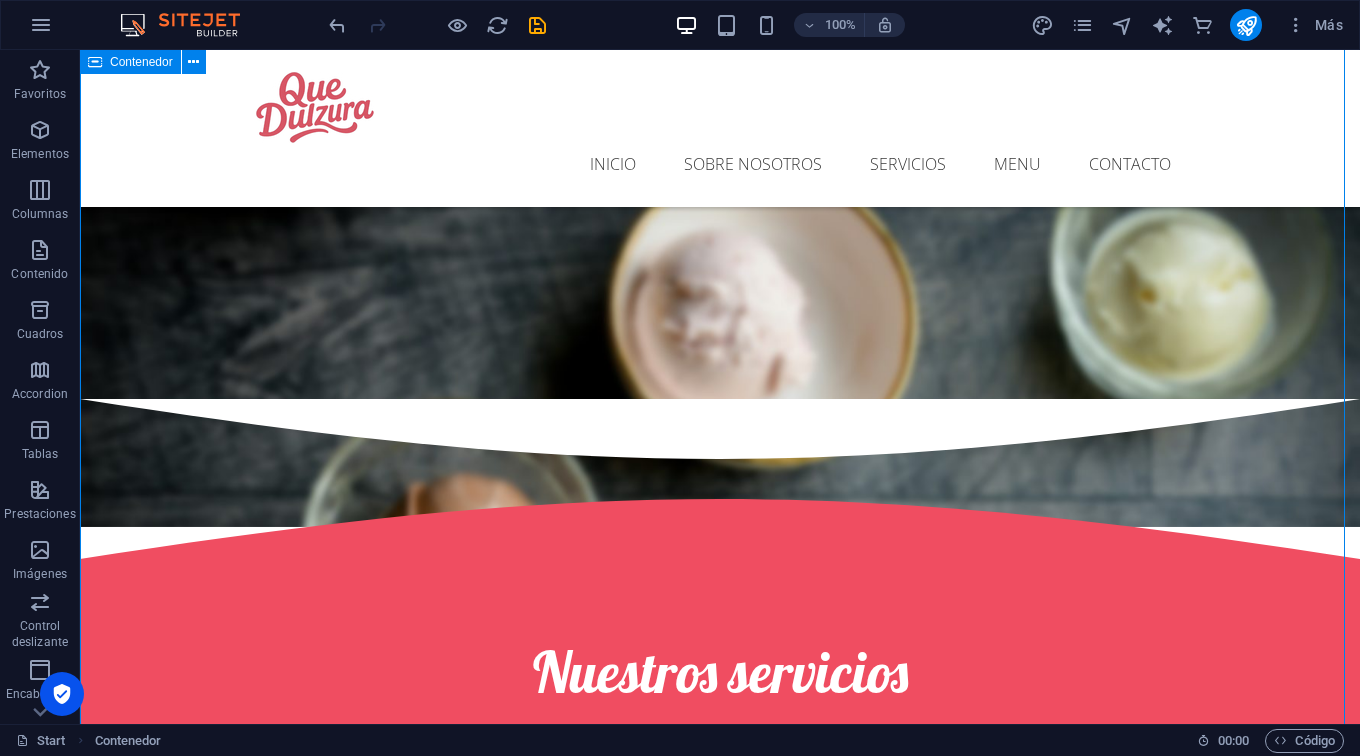 scroll, scrollTop: 2160, scrollLeft: 0, axis: vertical 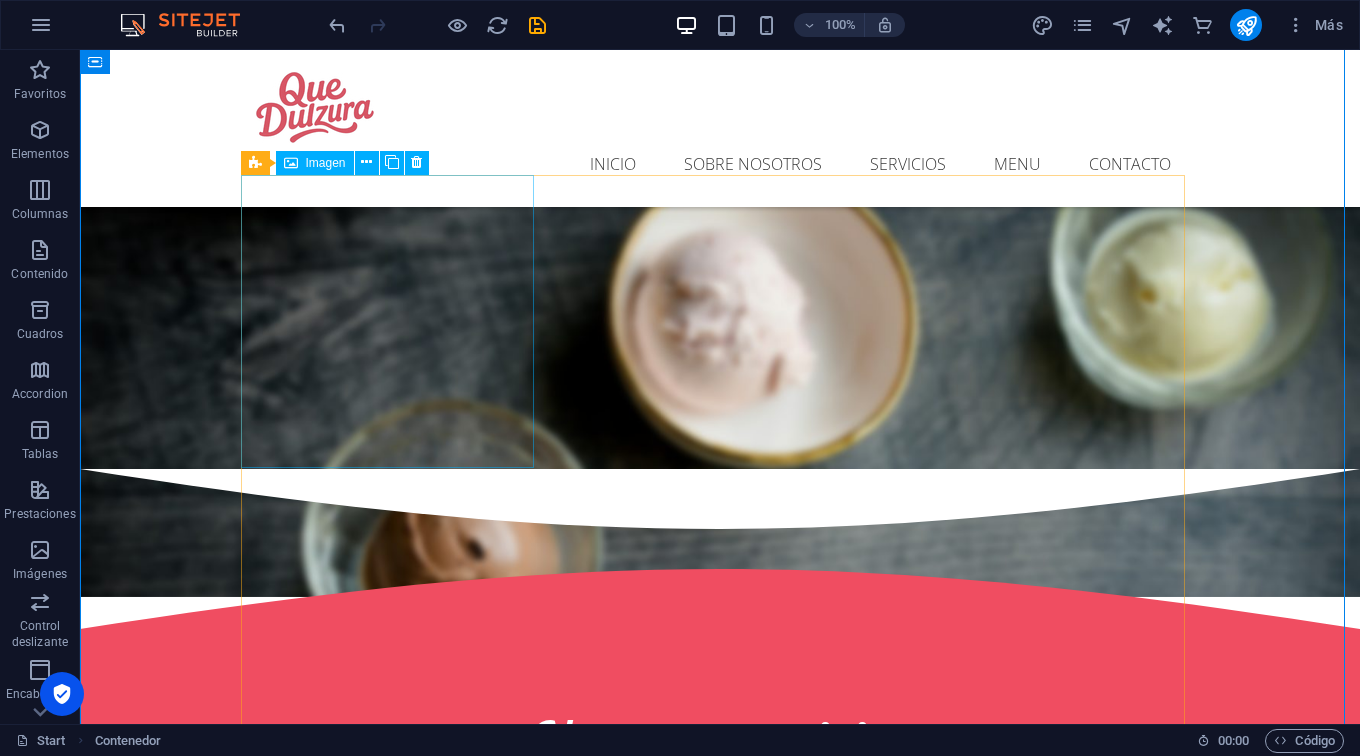 click on "Mini dulces y bocaditos" at bounding box center (394, 2511) 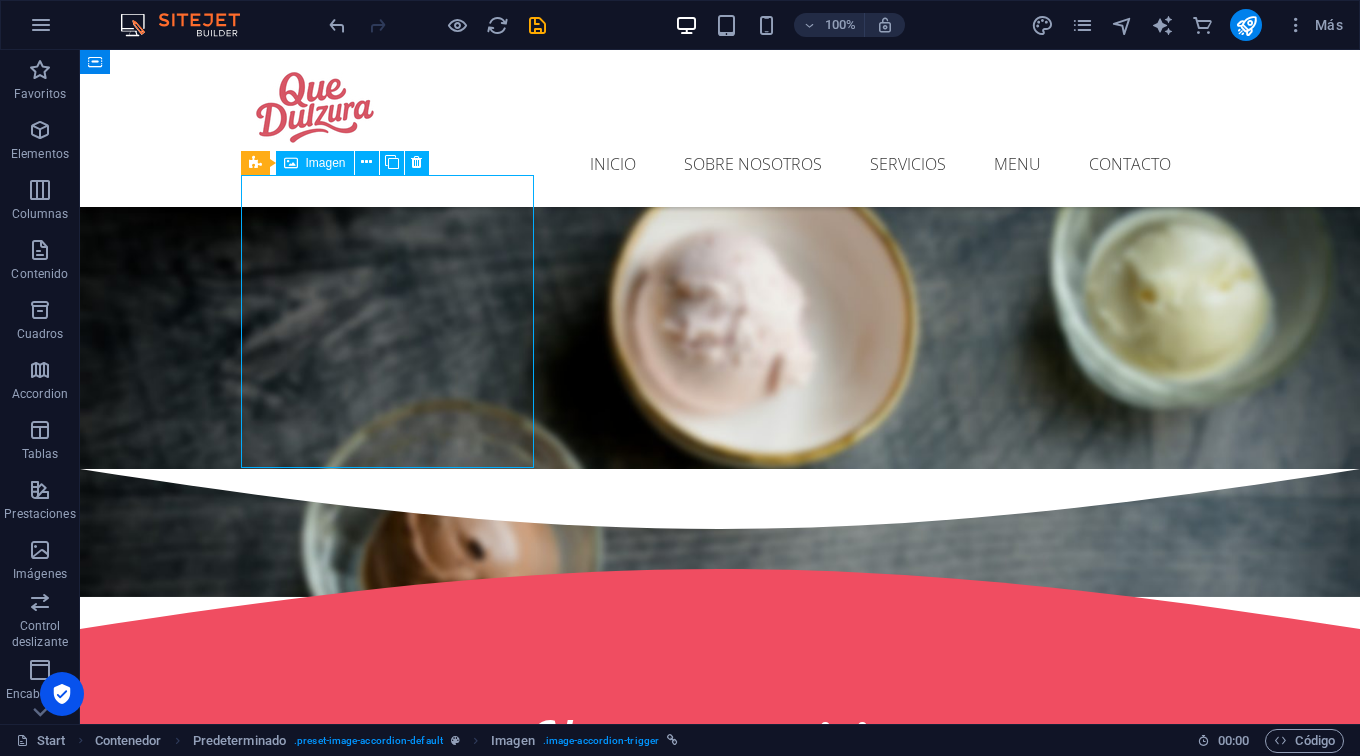 click on "Mini dulces y bocaditos" at bounding box center (394, 2511) 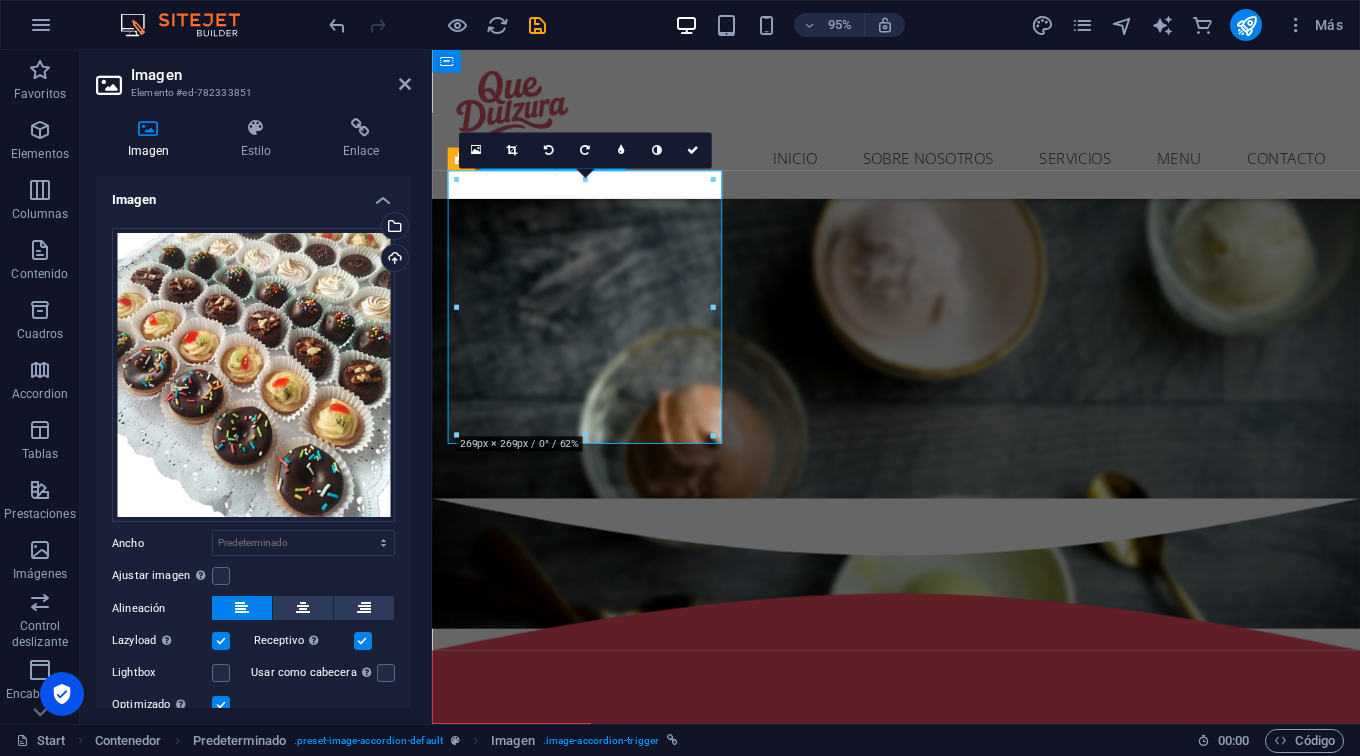scroll, scrollTop: 2152, scrollLeft: 0, axis: vertical 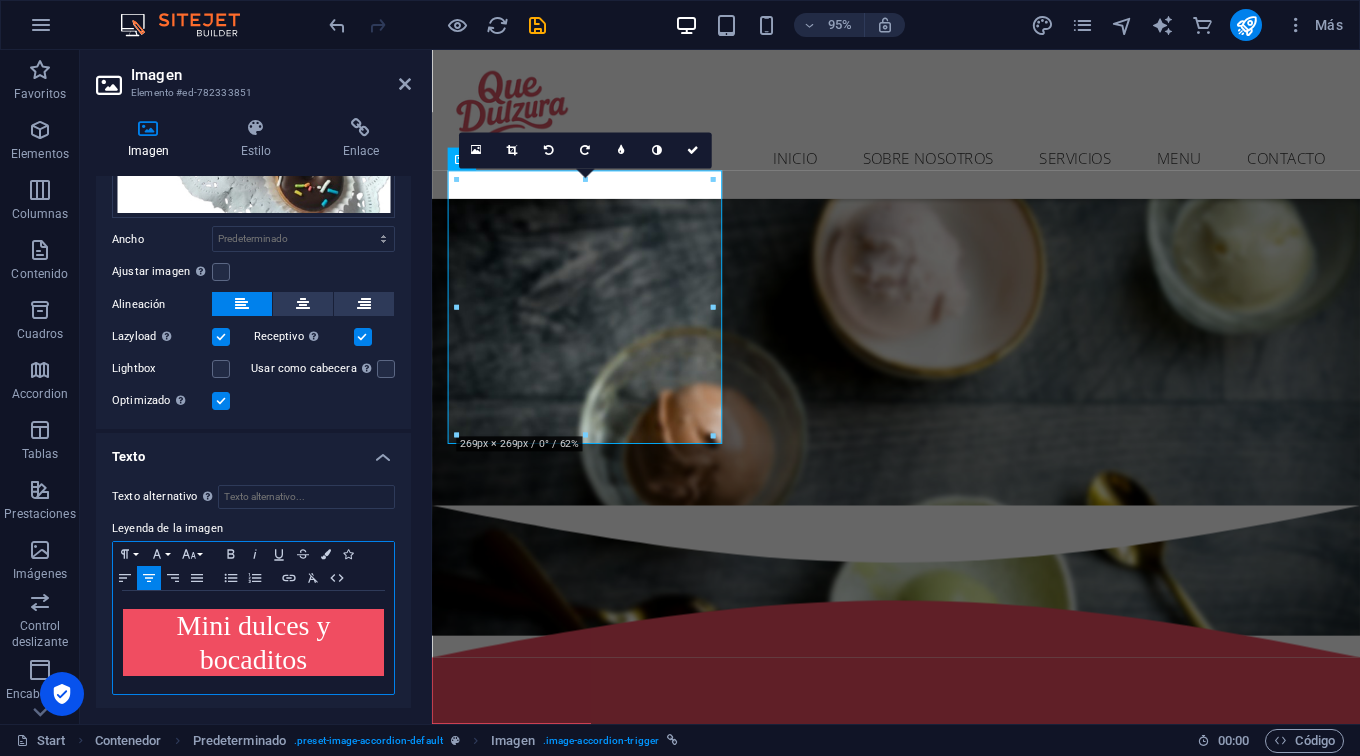 click on "Mini dulces y bocaditos" at bounding box center (253, 642) 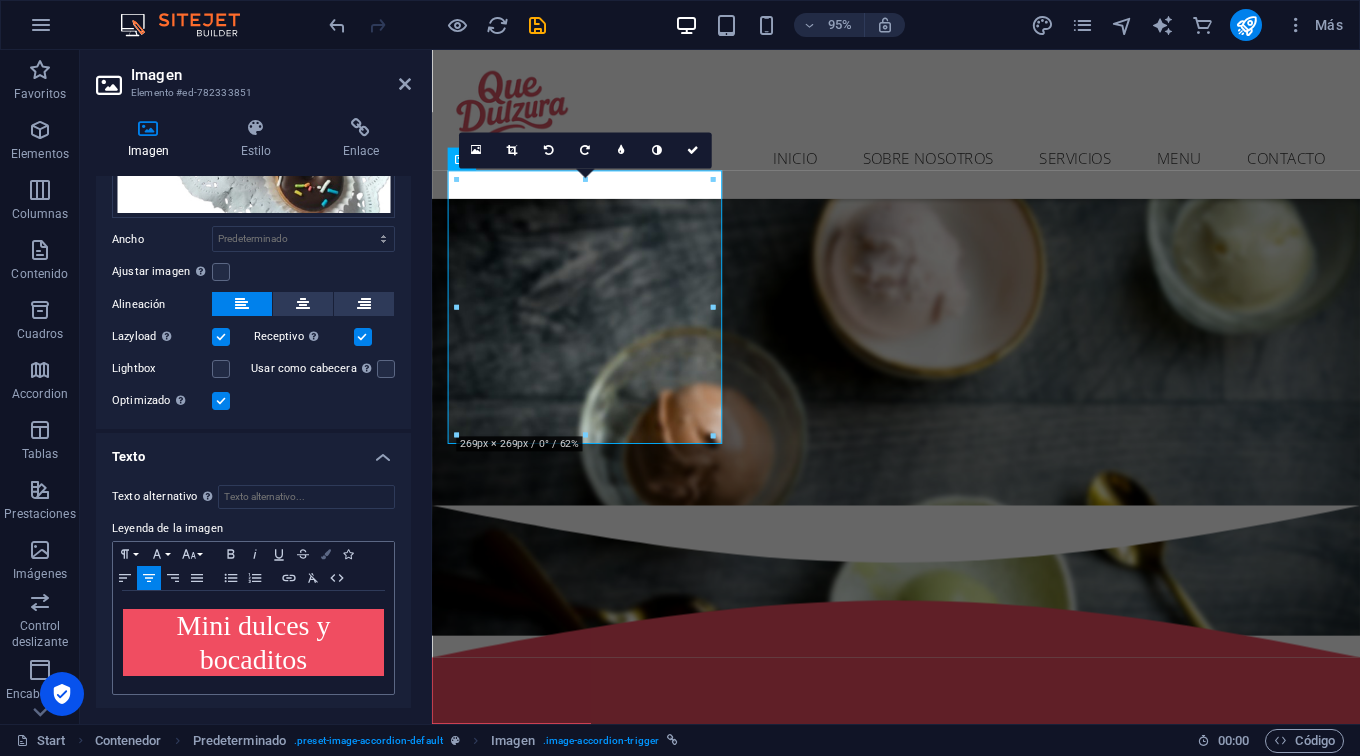 click at bounding box center [326, 554] 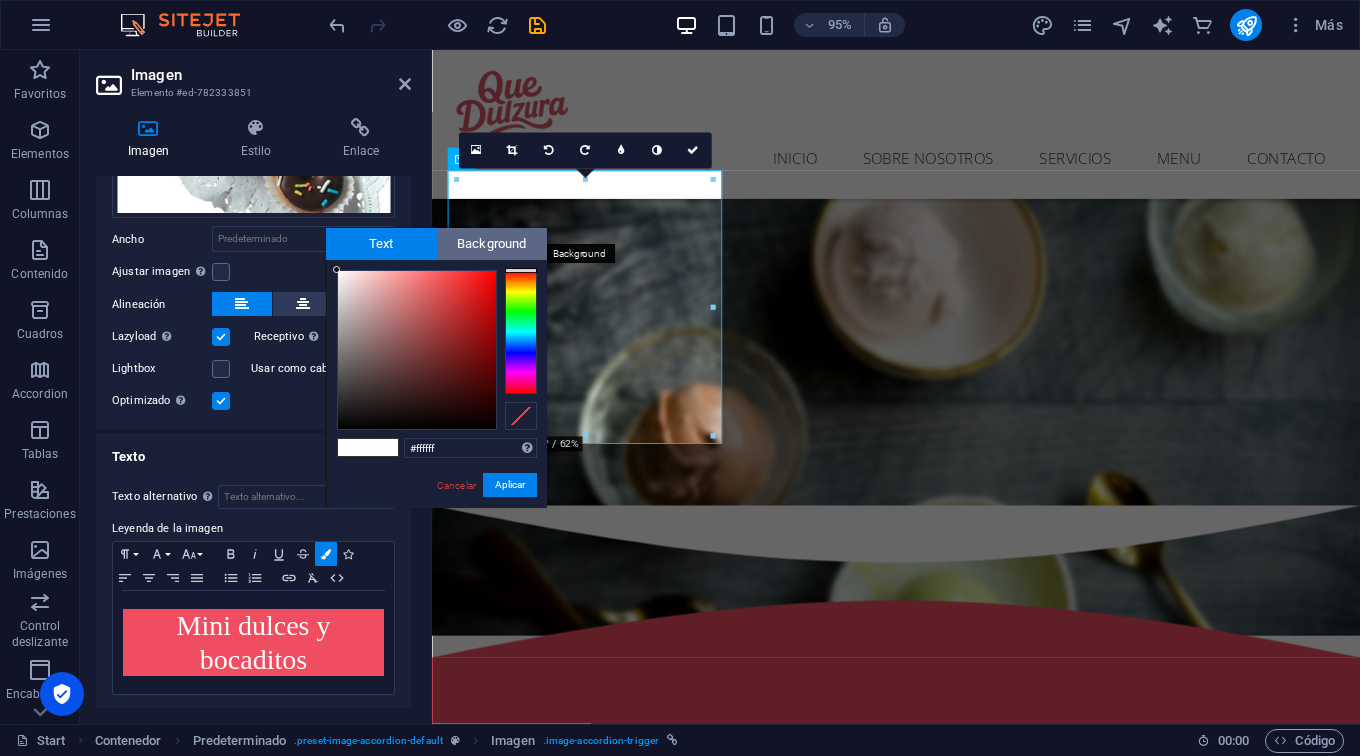 click on "Background" at bounding box center (492, 244) 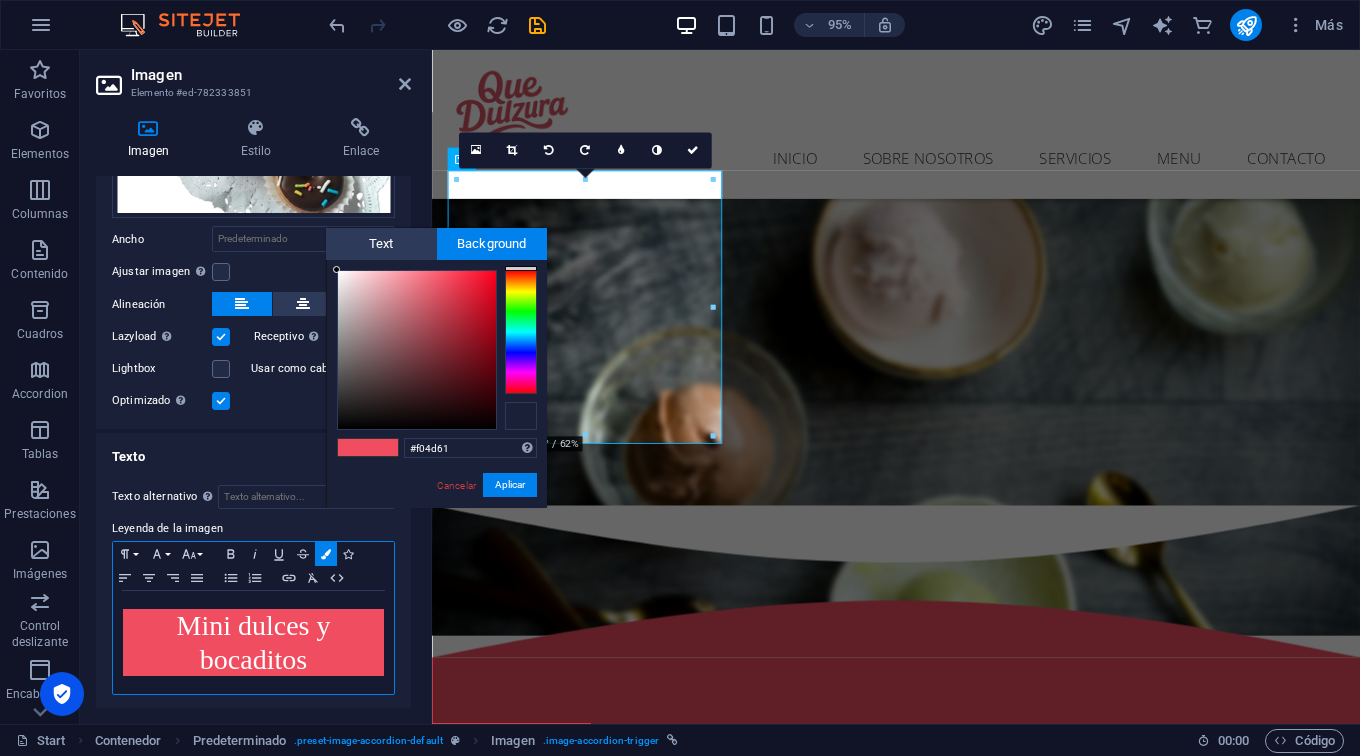 click at bounding box center (521, 416) 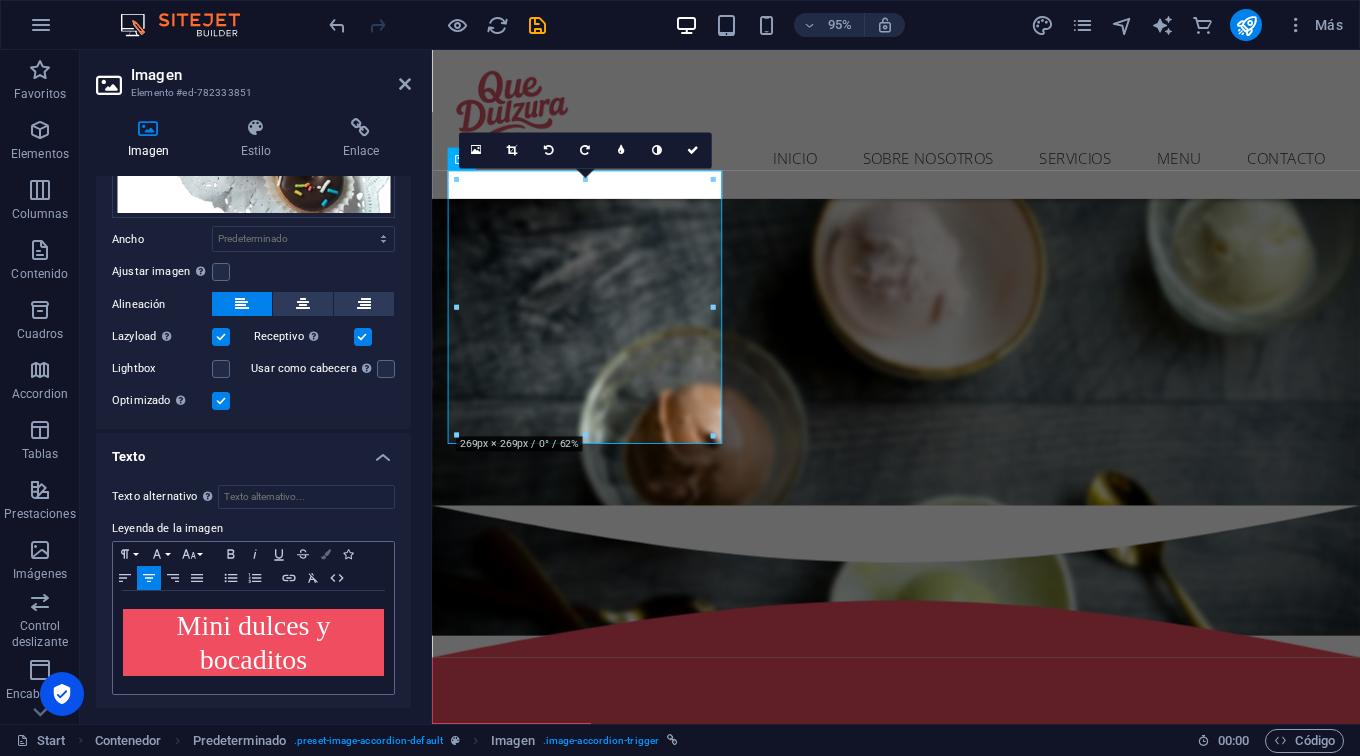 click at bounding box center (326, 554) 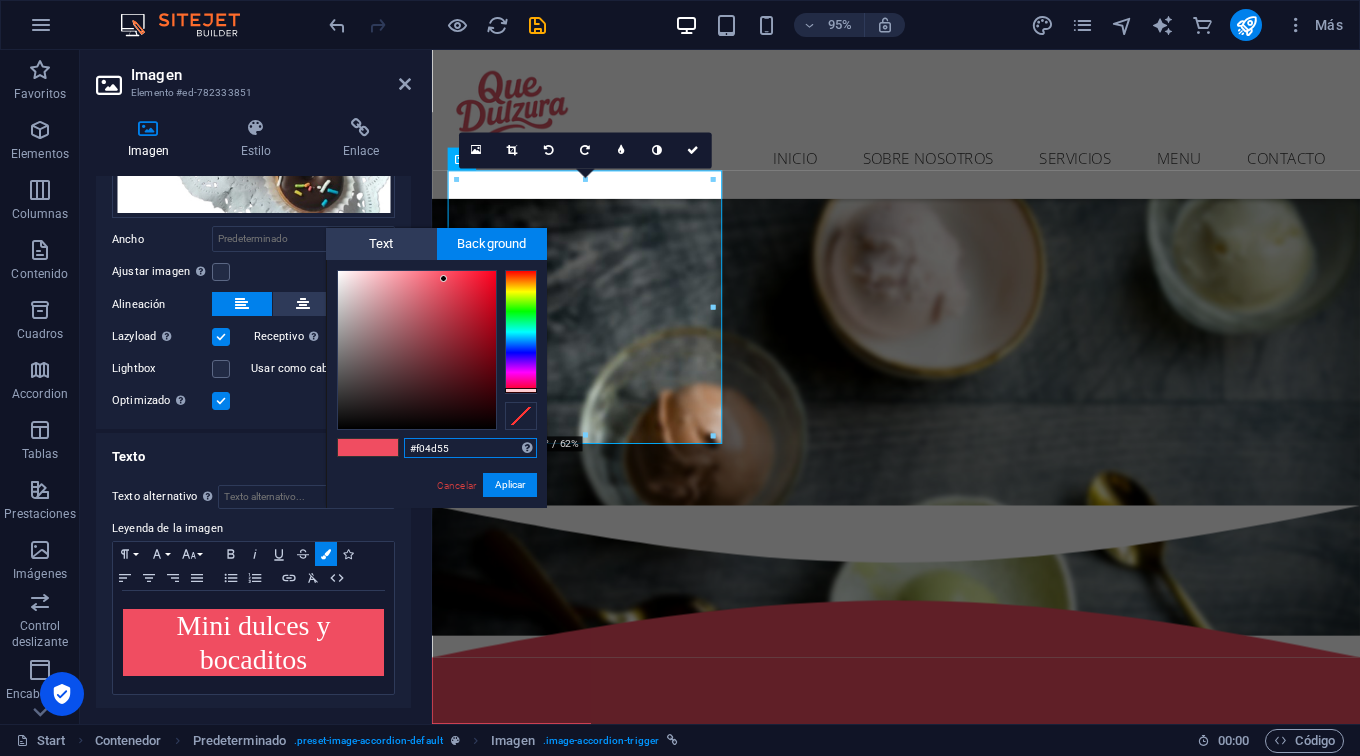click at bounding box center (521, 390) 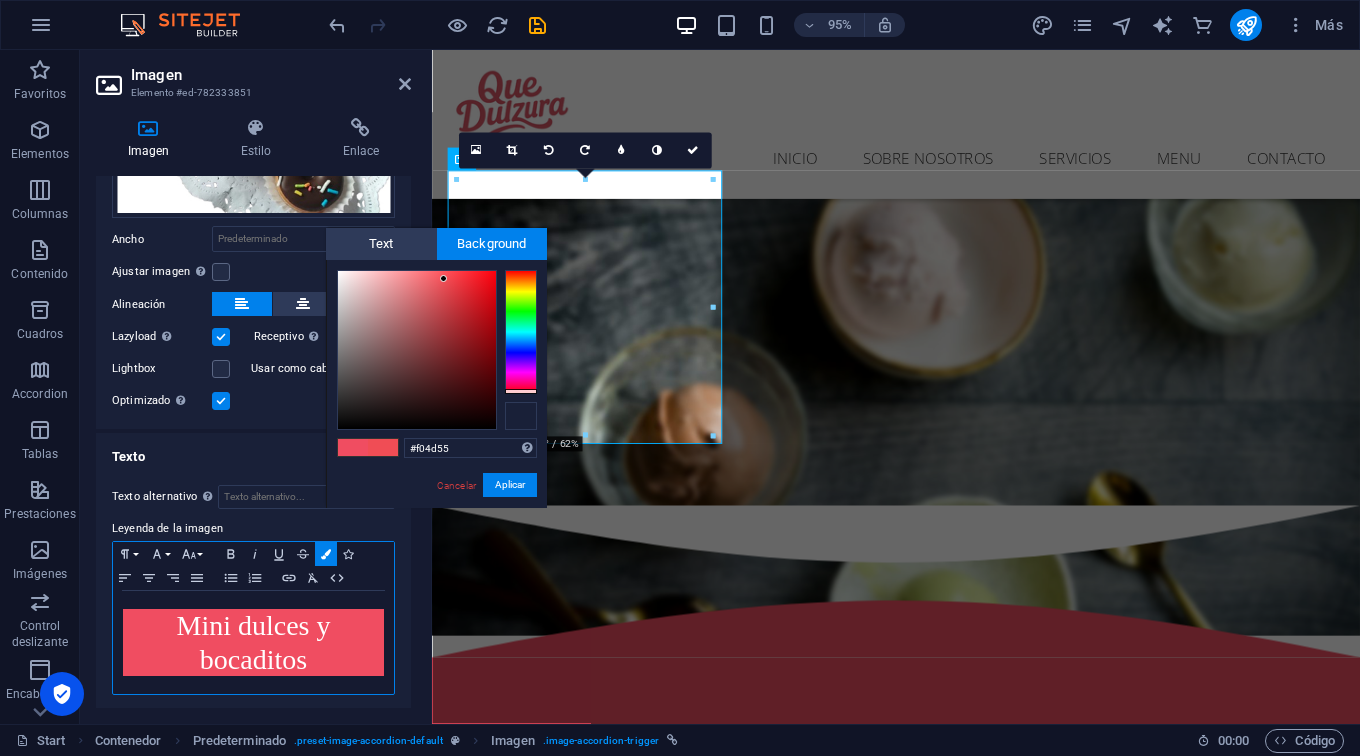 click at bounding box center (521, 416) 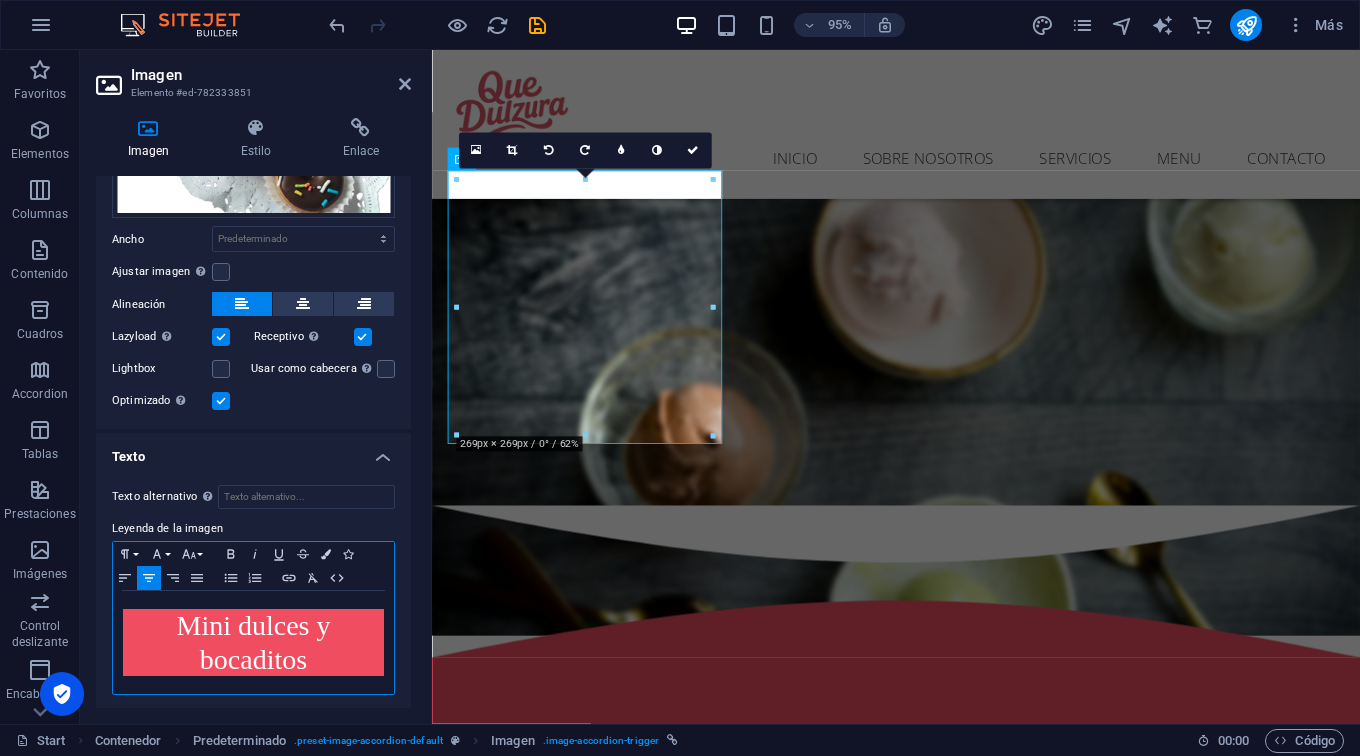 click on "Mini dulces y bocaditos​​" at bounding box center [253, 642] 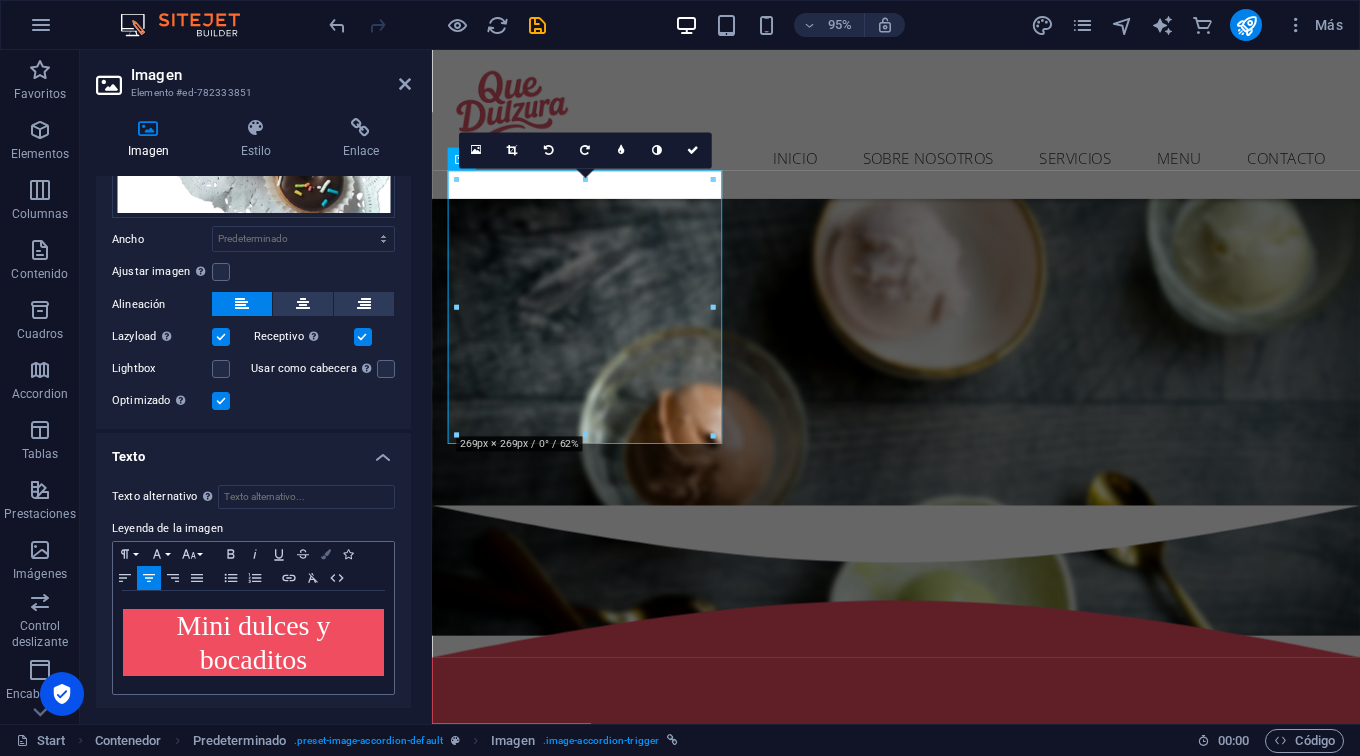 click on "Colors" at bounding box center [326, 554] 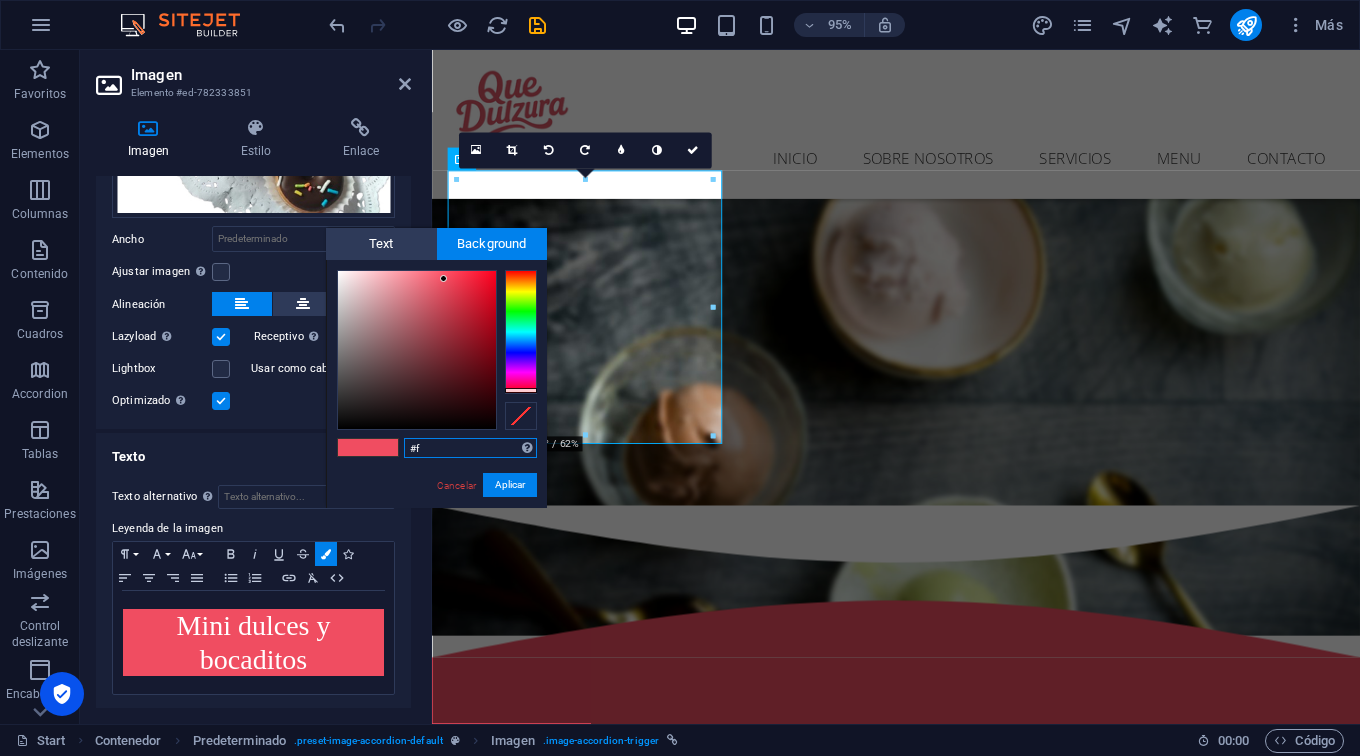 type on "#" 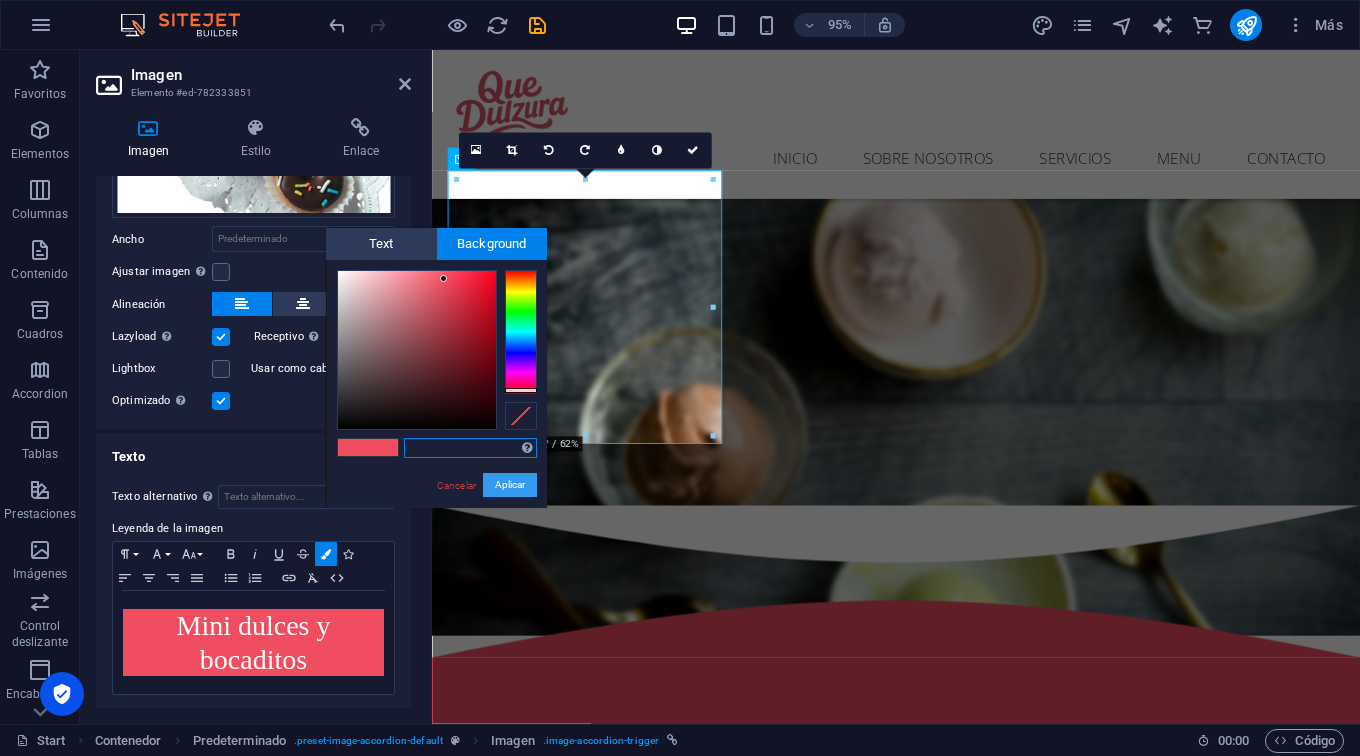 type 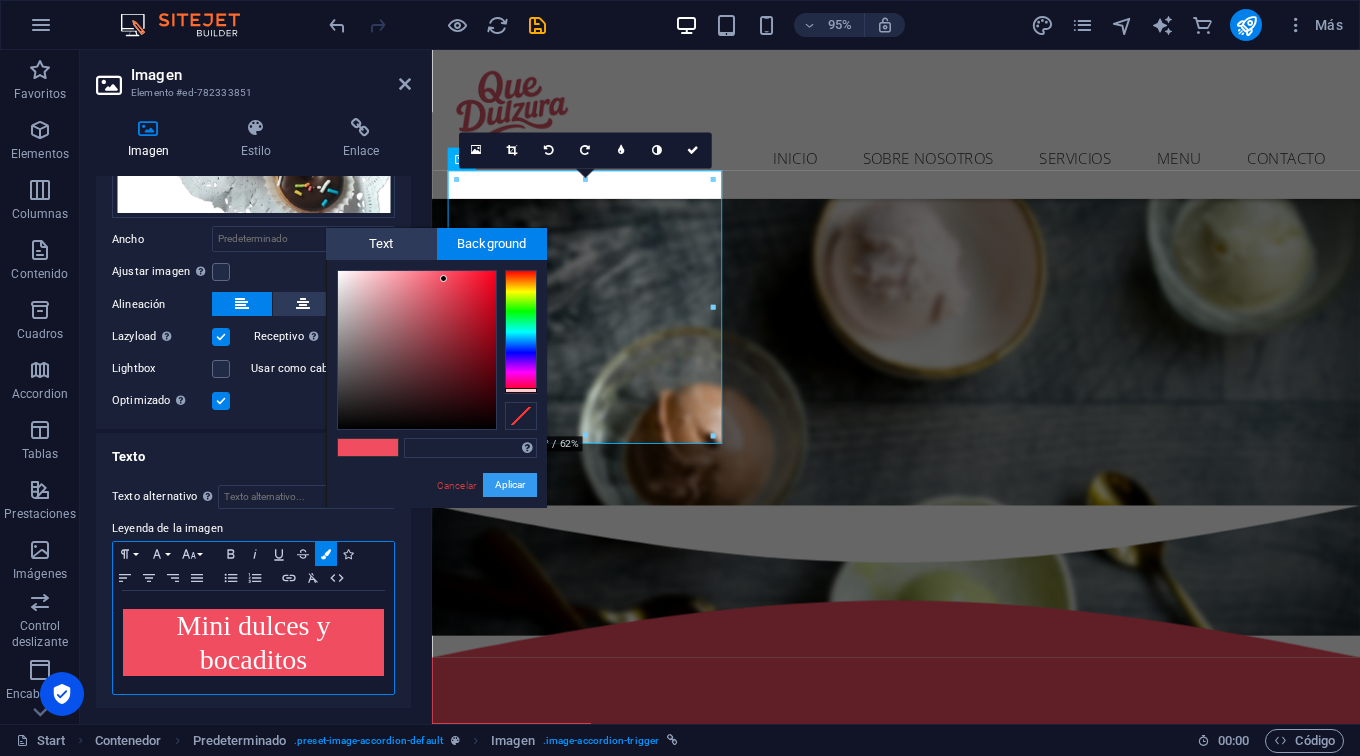 click on "Aplicar" at bounding box center (510, 485) 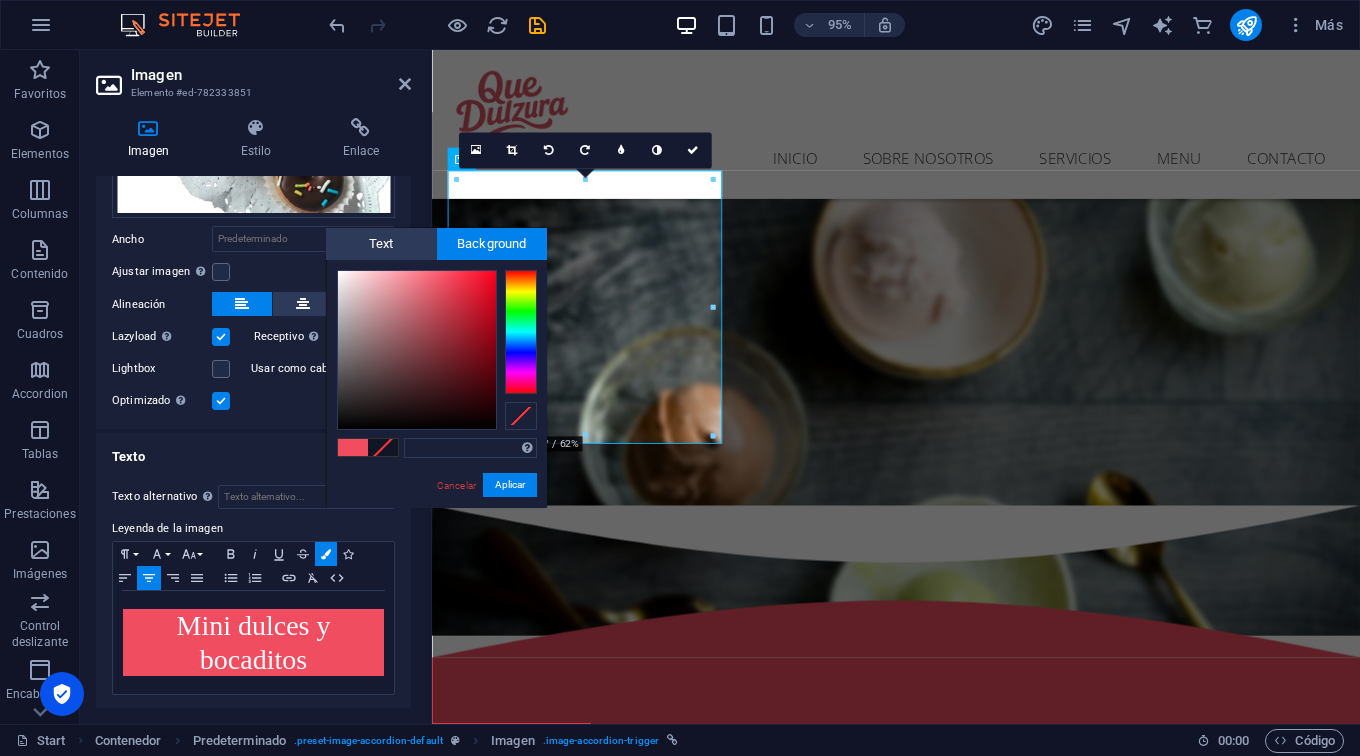 click at bounding box center [383, 447] 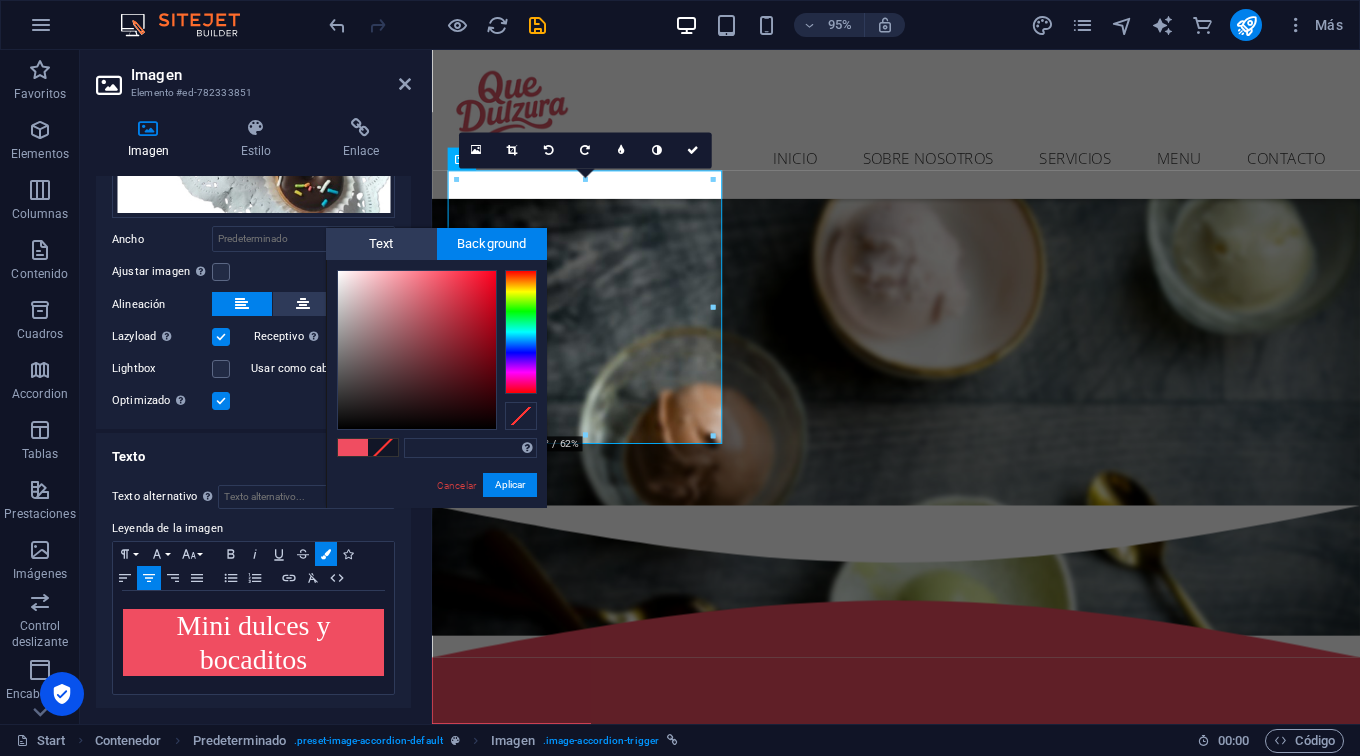 click at bounding box center (383, 447) 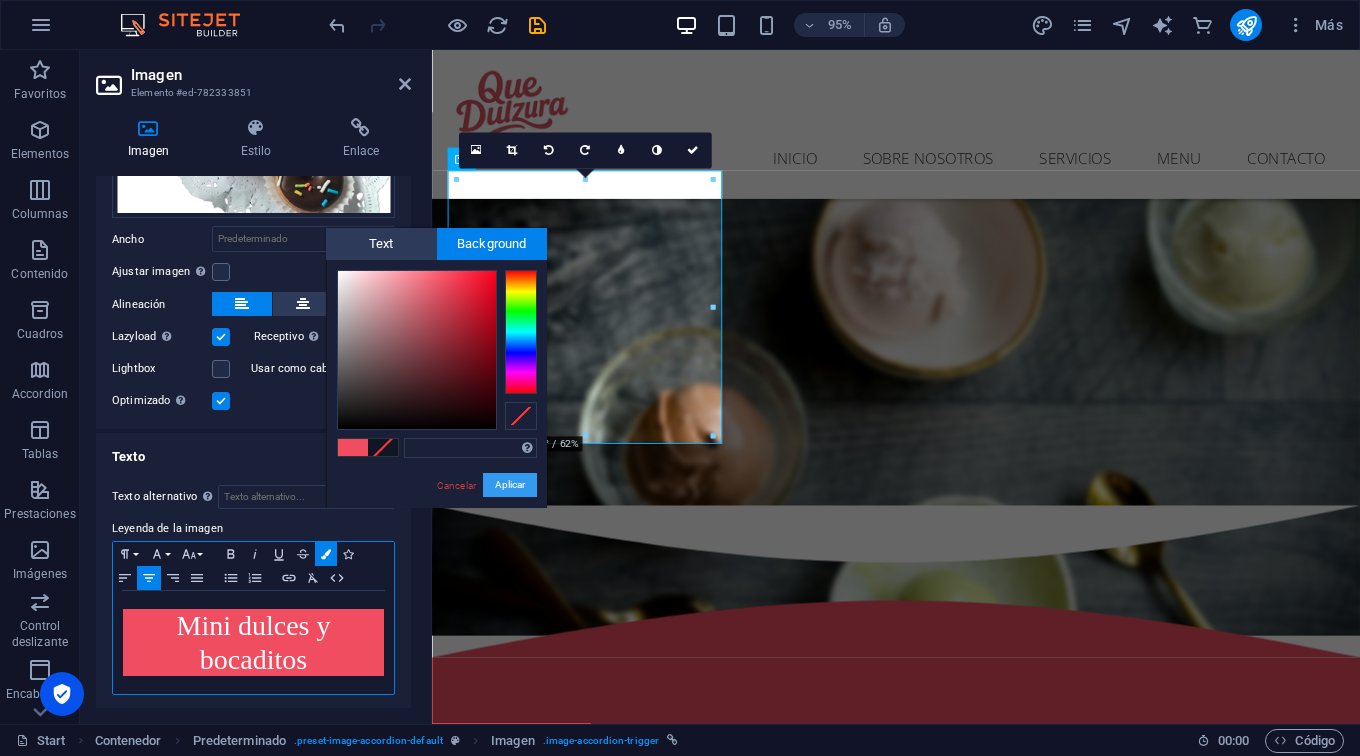 click on "Aplicar" at bounding box center (510, 485) 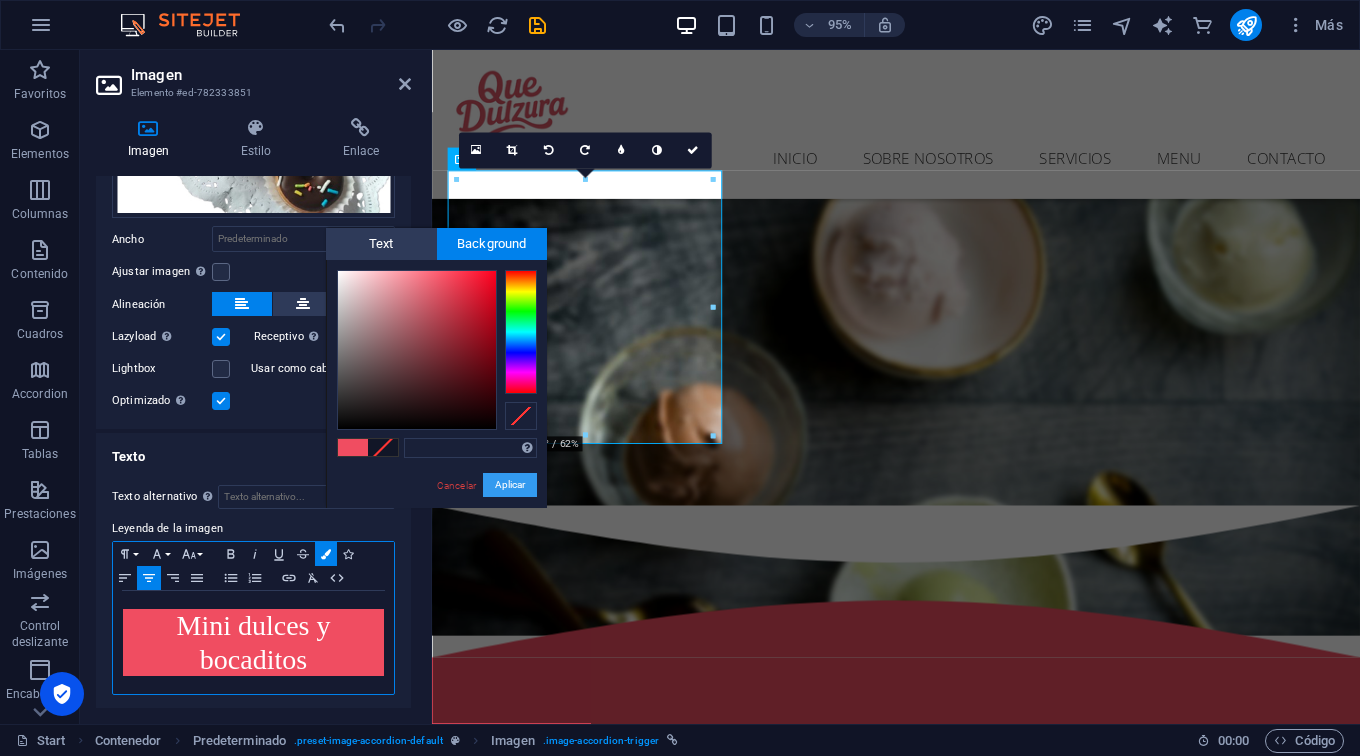 click on "Aplicar" at bounding box center [510, 485] 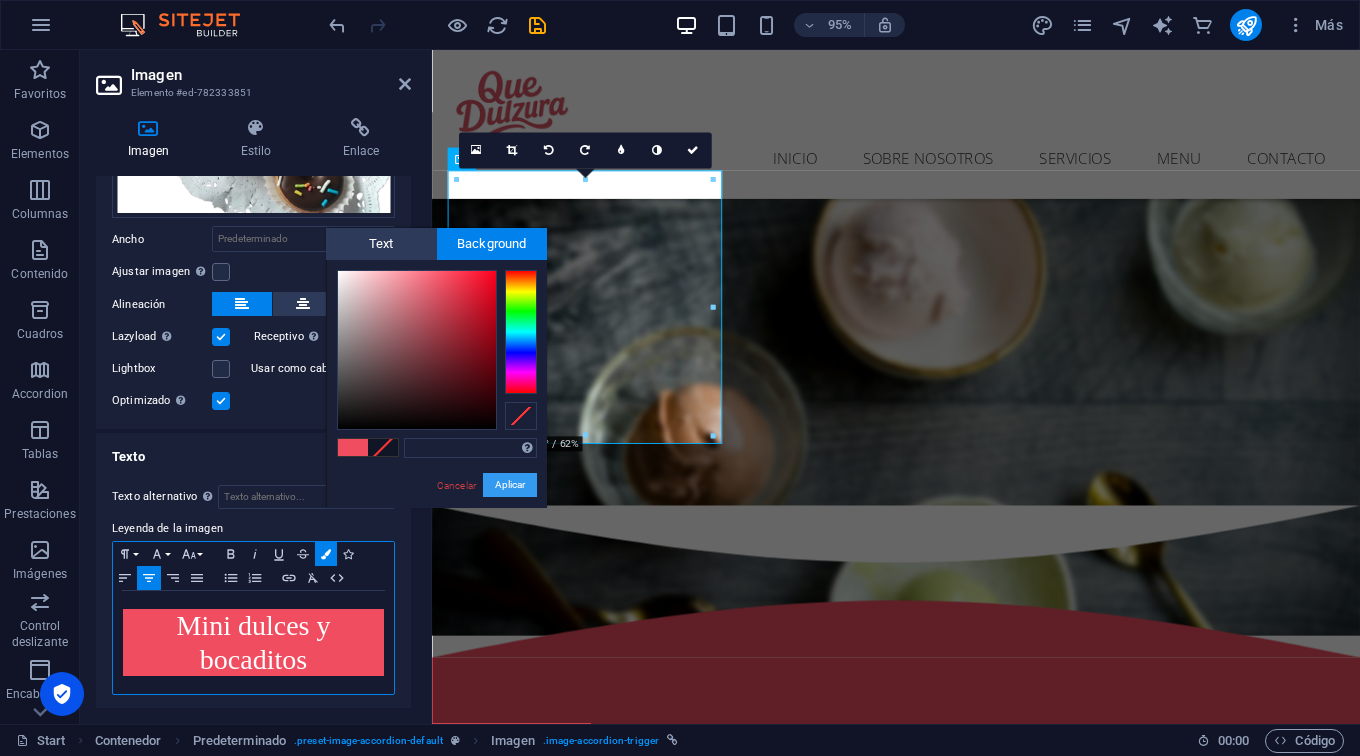 click on "Aplicar" at bounding box center (510, 485) 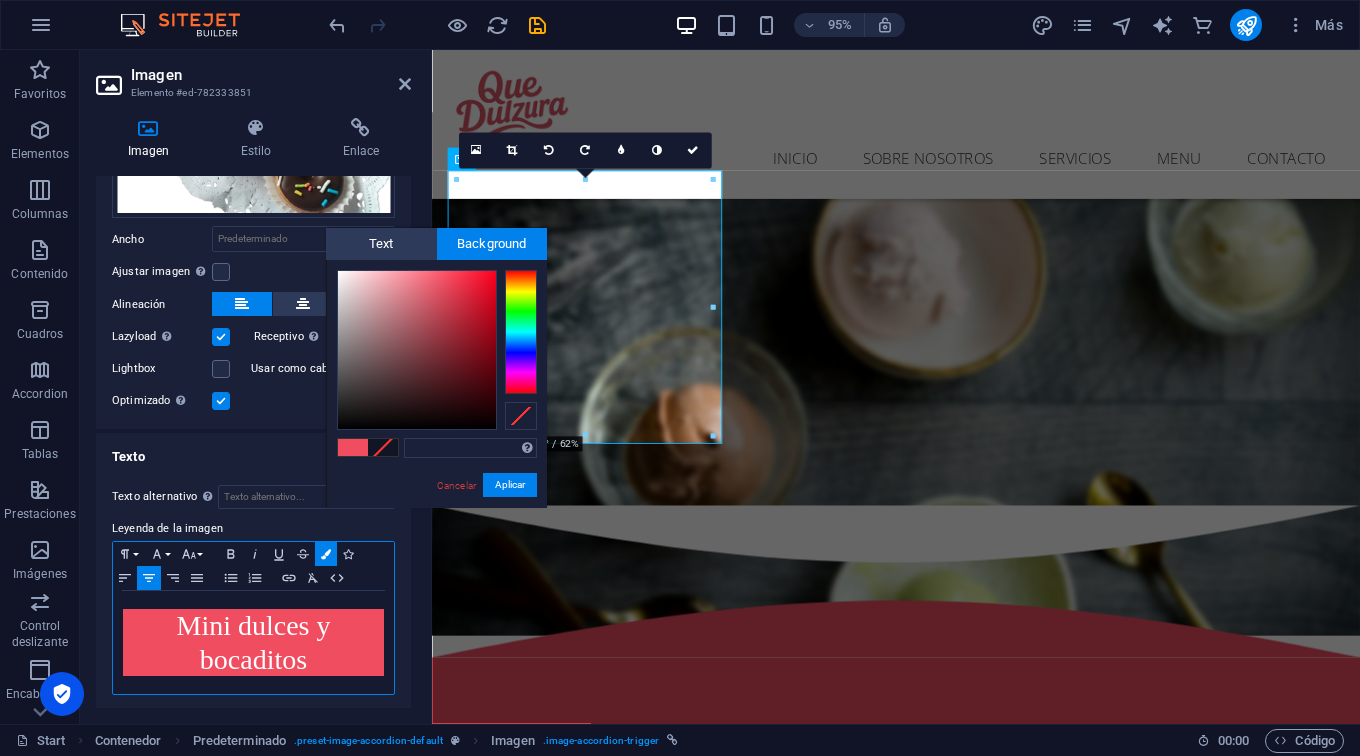 click on "Mini dulces y bocaditos​​​​​​" at bounding box center [253, 642] 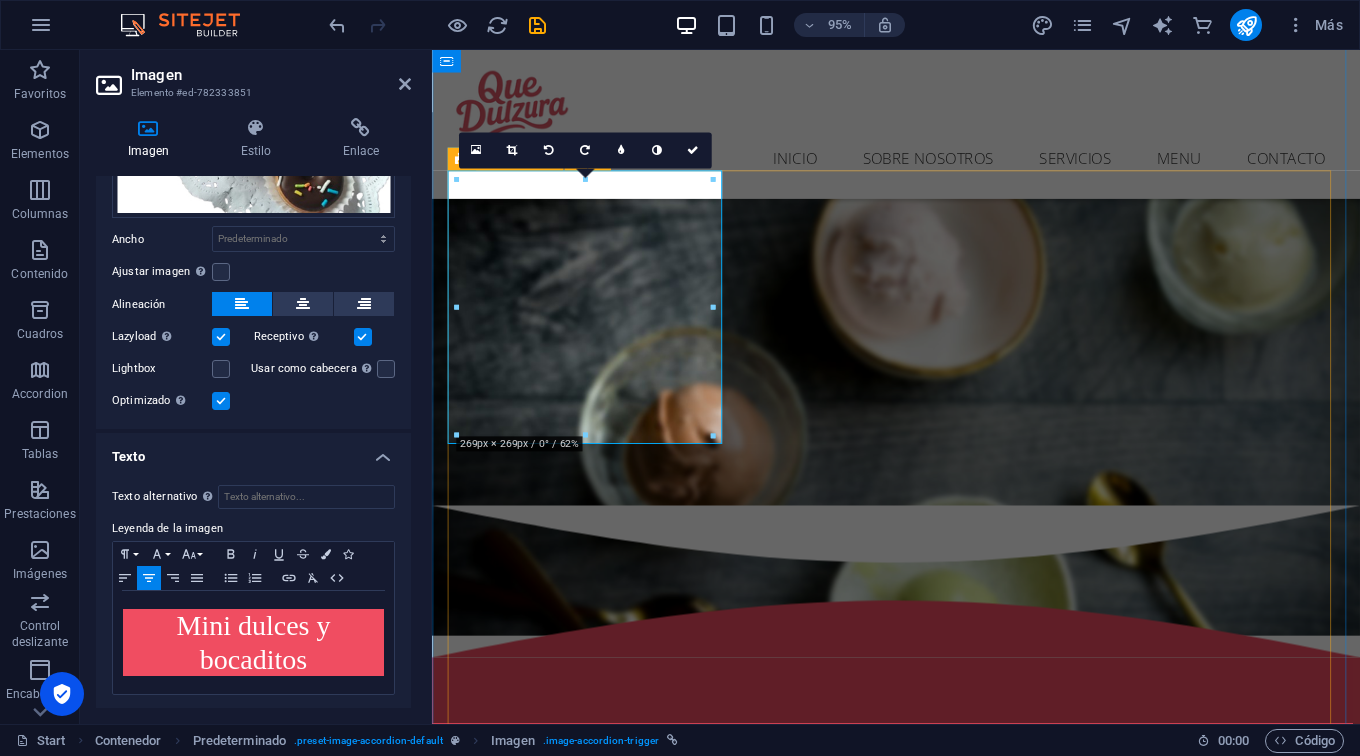 click on "Mini dulces y bocaditos Delicious Ice Cream Lorem ipsum dolor sit cum magni odio dolor amet $4.50 DELICIOUS ICE CREAM Lorem ipsum dolor sit cum magni odio dolor amet $3.70 DELICIOUS ICE CREAM Lorem ipsum dolor sit cum magni odio dolor amet $4.30 DELICIOUS ICE CREAM Lorem ipsum dolor sit cum magni odio dolor amet $5.20 DELICIOUS ICE CREAM Lorem ipsum dolor sit cum magni odio dolor amet $4.70 DELICIOUS ICE CREAM Lorem ipsum dolor sit cum magni odio dolor amet $5.50 Ice Cream Delicious Ice Cream Lorem ipsum dolor sit cum magni odio dolor amet $4.50 DELICIOUS ICE CREAM Lorem ipsum dolor sit cum magni odio dolor amet $3.70 DELICIOUS ICE CREAM Lorem ipsum dolor sit cum magni odio dolor amet $4.30 DELICIOUS ICE CREAM Lorem ipsum dolor sit cum magni odio dolor amet $5.20 DELICIOUS ICE CREAM Lorem ipsum dolor sit cum magni odio dolor amet $4.70 DELICIOUS ICE CREAM Lorem ipsum dolor sit cum magni odio dolor amet $5.50 Ice Cream Delicious Ice Cream Lorem ipsum dolor sit cum magni odio dolor amet $4.50 $3.70 $4.30 $5.20" at bounding box center (921, 5079) 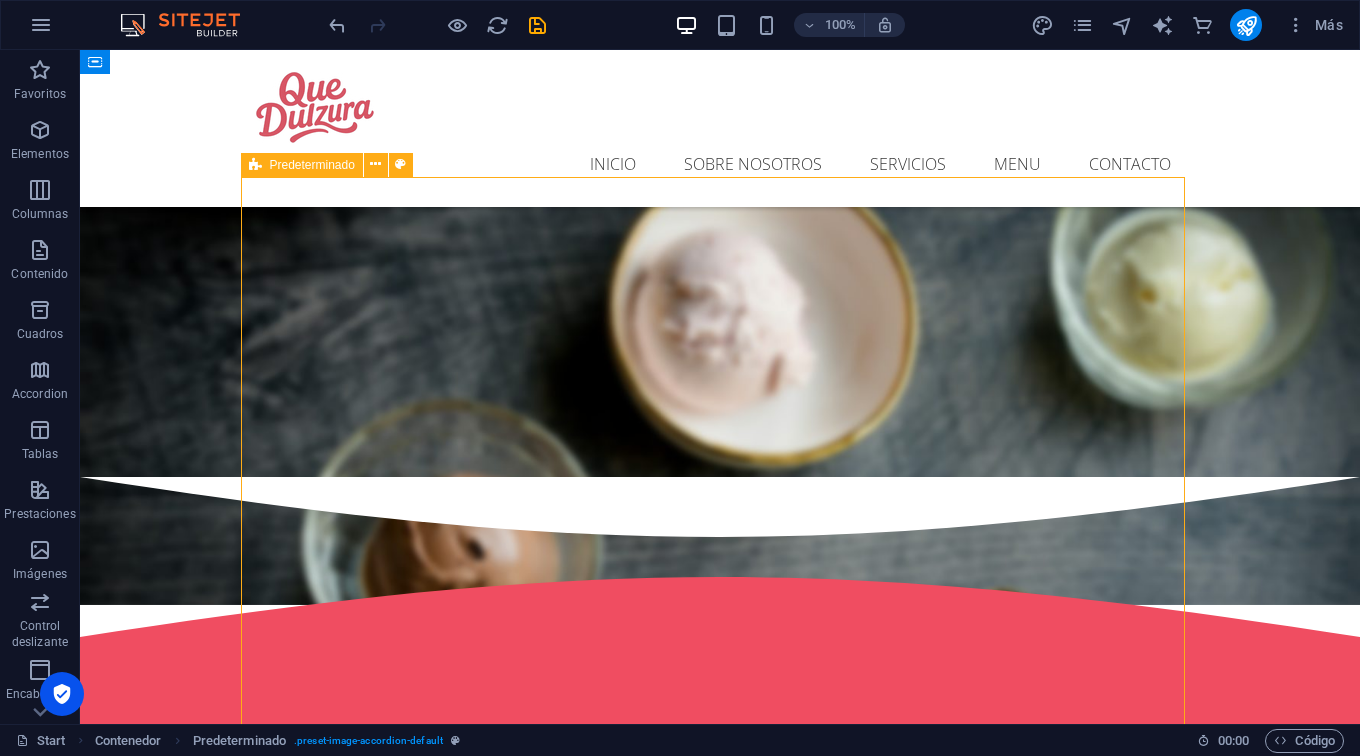 scroll, scrollTop: 2158, scrollLeft: 0, axis: vertical 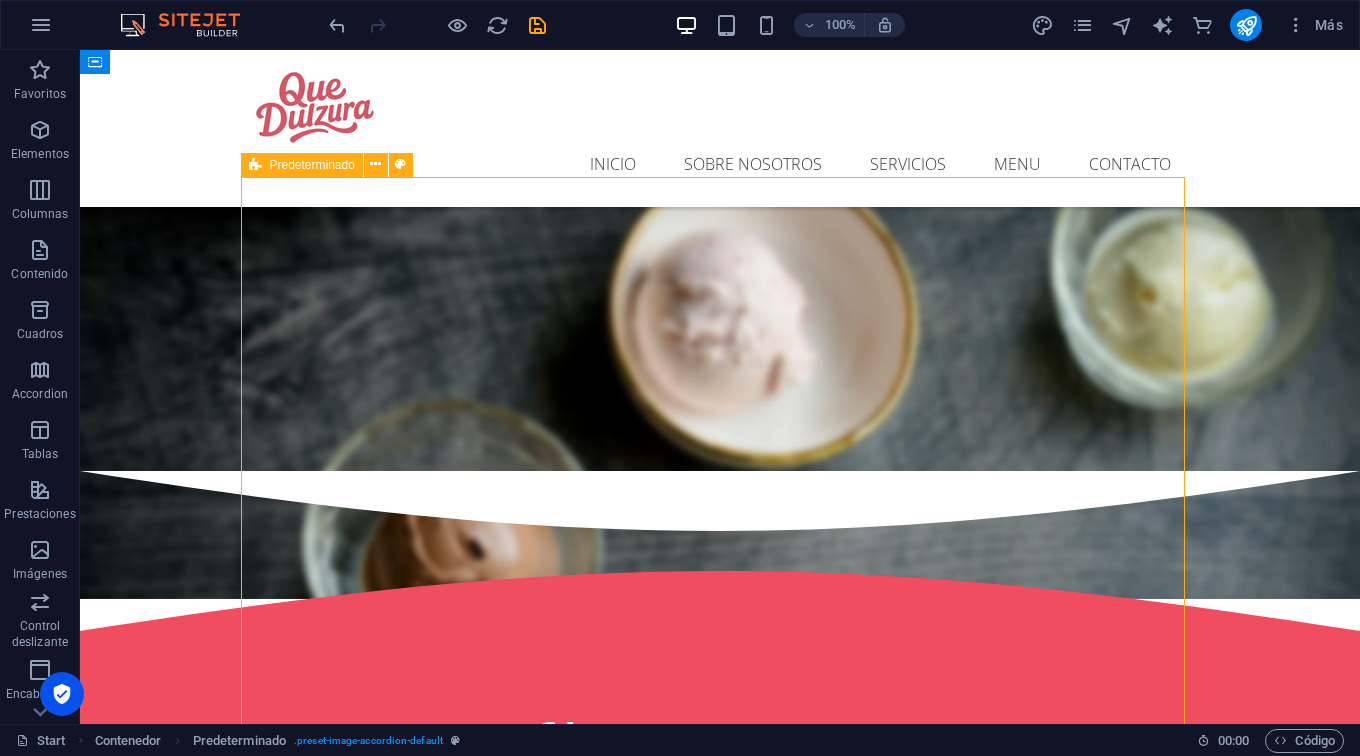 click on "Mini dulces y bocaditos Delicious Ice Cream Lorem ipsum dolor sit cum magni odio dolor amet $4.50 DELICIOUS ICE CREAM Lorem ipsum dolor sit cum magni odio dolor amet $3.70 DELICIOUS ICE CREAM Lorem ipsum dolor sit cum magni odio dolor amet $4.30 DELICIOUS ICE CREAM Lorem ipsum dolor sit cum magni odio dolor amet $5.20 DELICIOUS ICE CREAM Lorem ipsum dolor sit cum magni odio dolor amet $4.70 DELICIOUS ICE CREAM Lorem ipsum dolor sit cum magni odio dolor amet $5.50 Ice Cream Delicious Ice Cream Lorem ipsum dolor sit cum magni odio dolor amet $4.50 DELICIOUS ICE CREAM Lorem ipsum dolor sit cum magni odio dolor amet $3.70 DELICIOUS ICE CREAM Lorem ipsum dolor sit cum magni odio dolor amet $4.30 DELICIOUS ICE CREAM Lorem ipsum dolor sit cum magni odio dolor amet $5.20 DELICIOUS ICE CREAM Lorem ipsum dolor sit cum magni odio dolor amet $4.70 DELICIOUS ICE CREAM Lorem ipsum dolor sit cum magni odio dolor amet $5.50 Ice Cream Delicious Ice Cream Lorem ipsum dolor sit cum magni odio dolor amet $4.50 $3.70 $4.30 $5.20" at bounding box center [720, 5020] 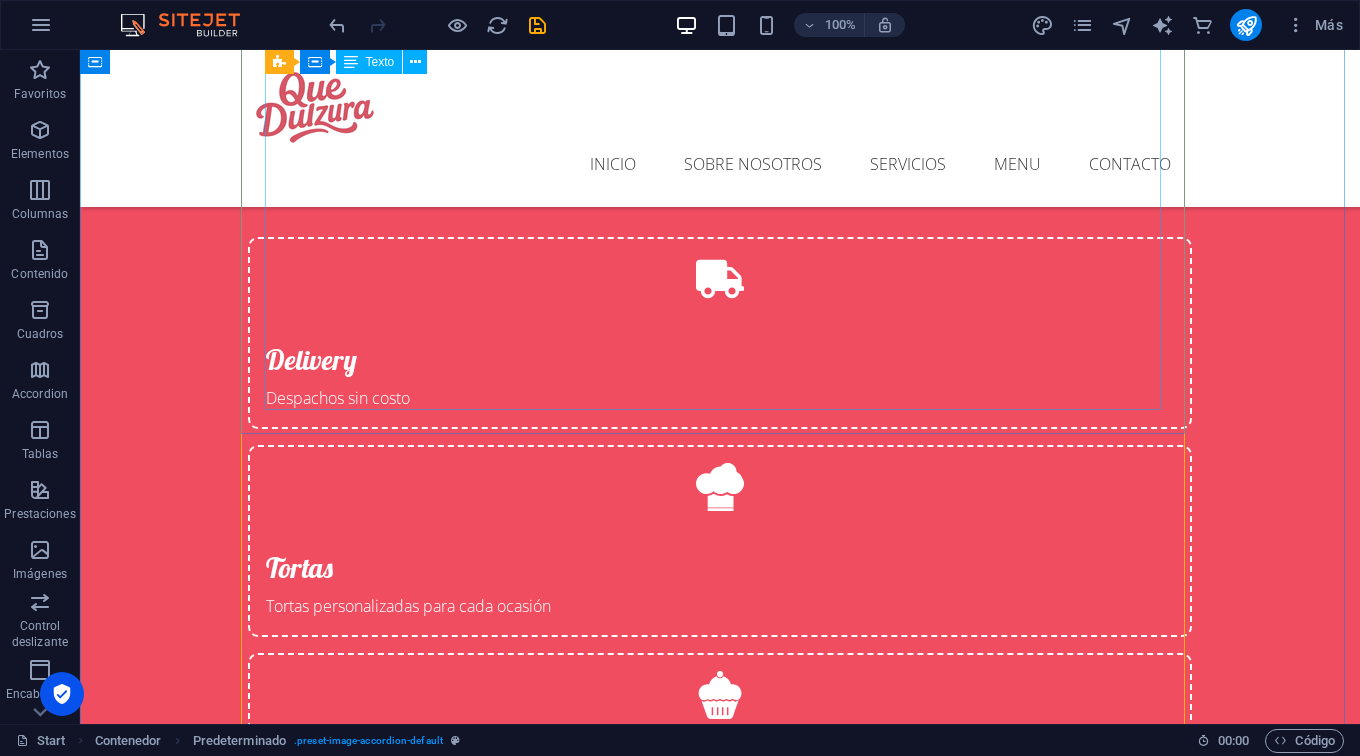 scroll, scrollTop: 2791, scrollLeft: 0, axis: vertical 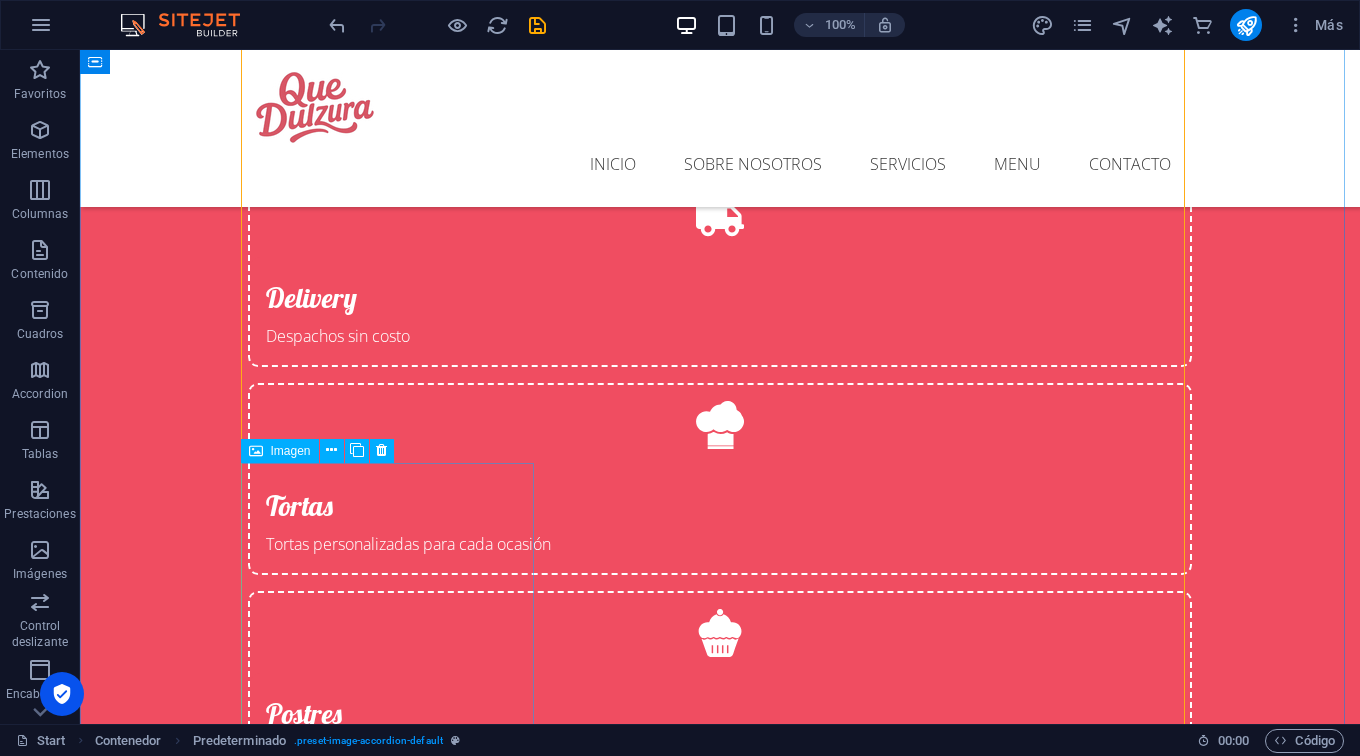 click on "Ice Cream" at bounding box center (394, 2768) 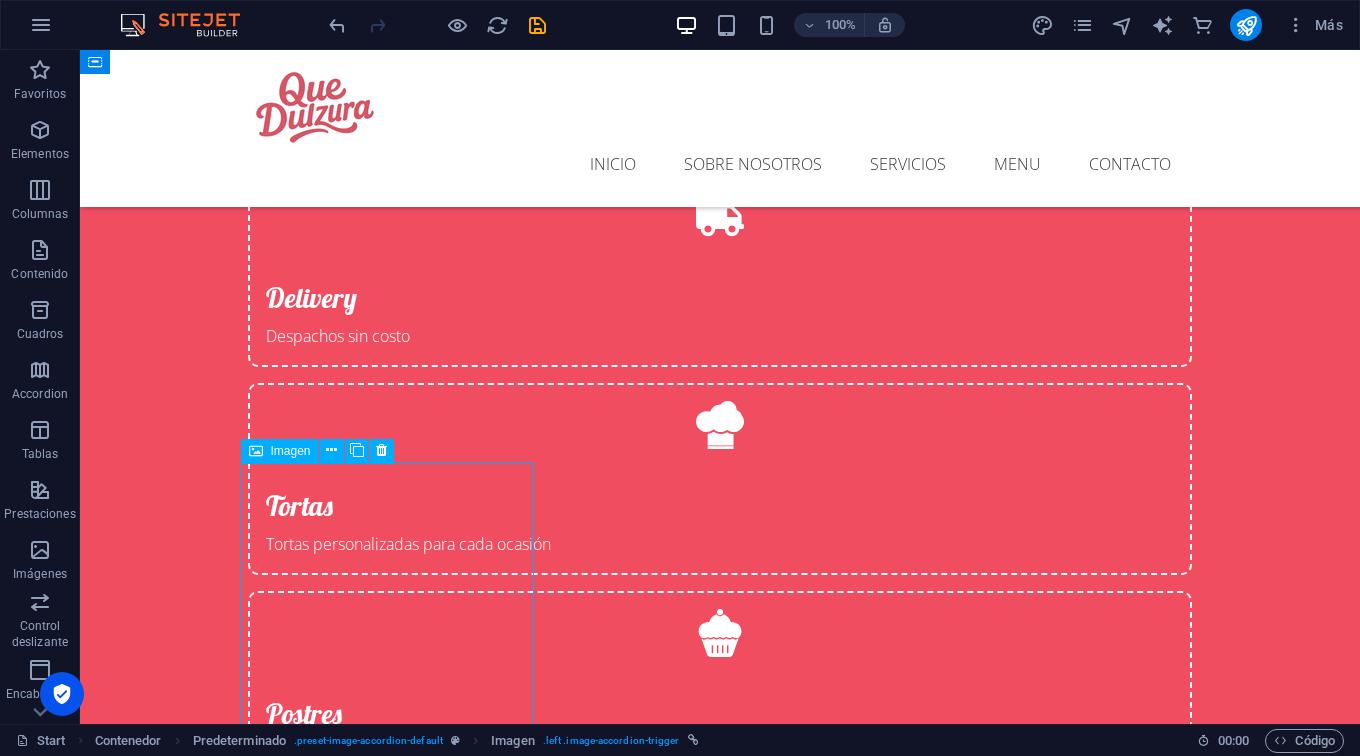 click on "Ice Cream" at bounding box center [394, 2768] 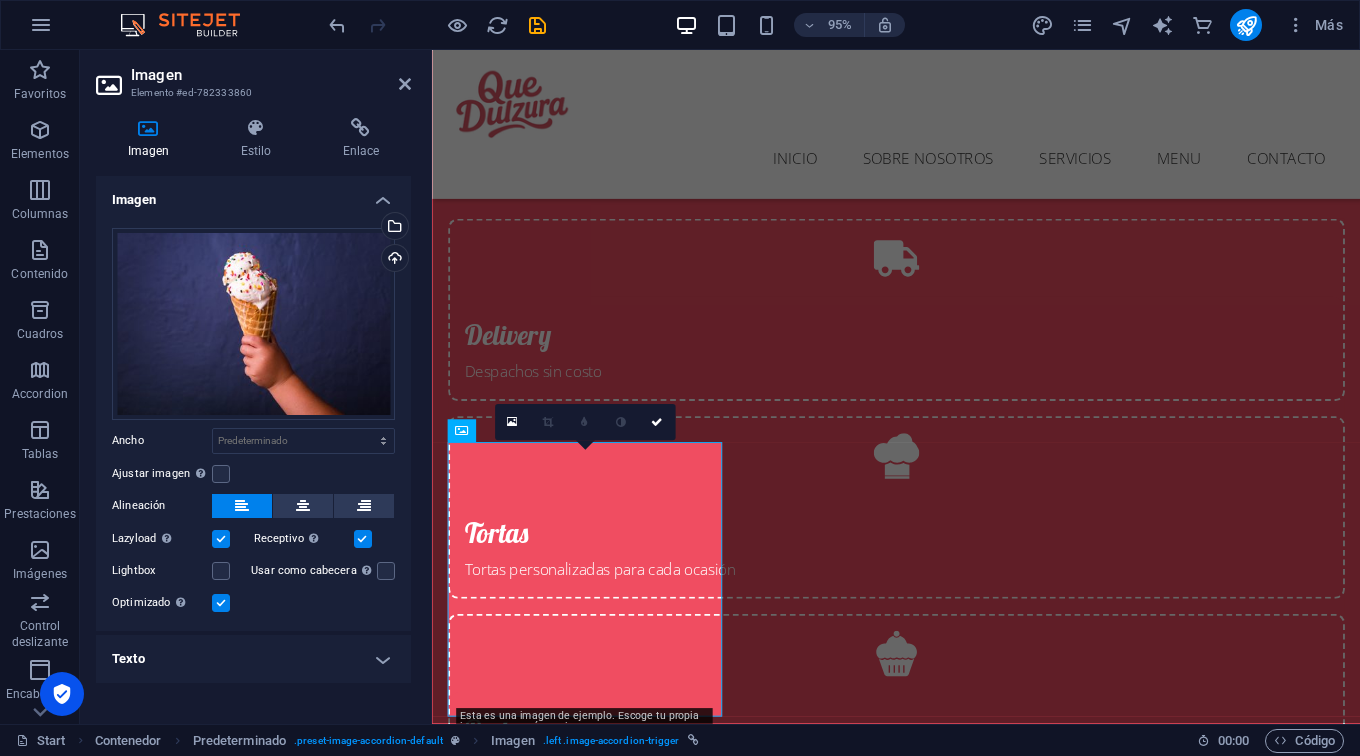 scroll, scrollTop: 2780, scrollLeft: 0, axis: vertical 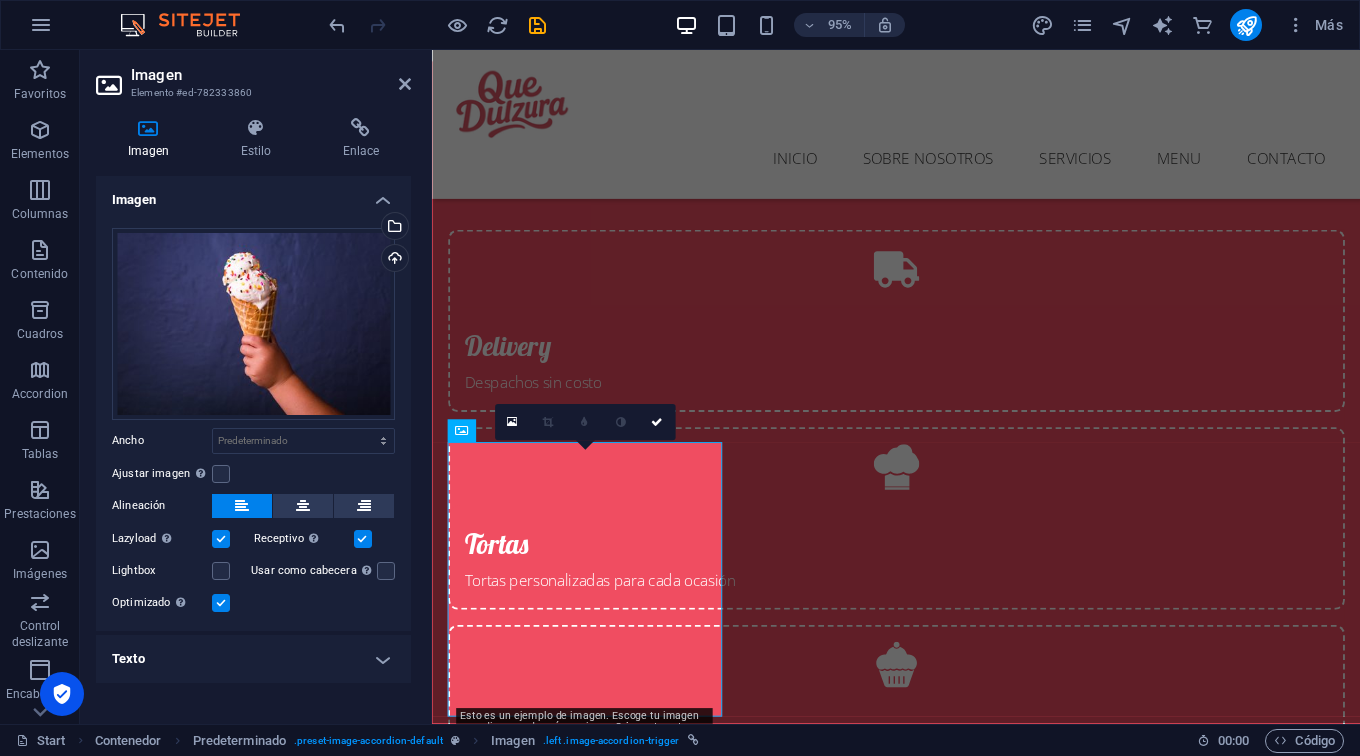 click on "Texto" at bounding box center (253, 659) 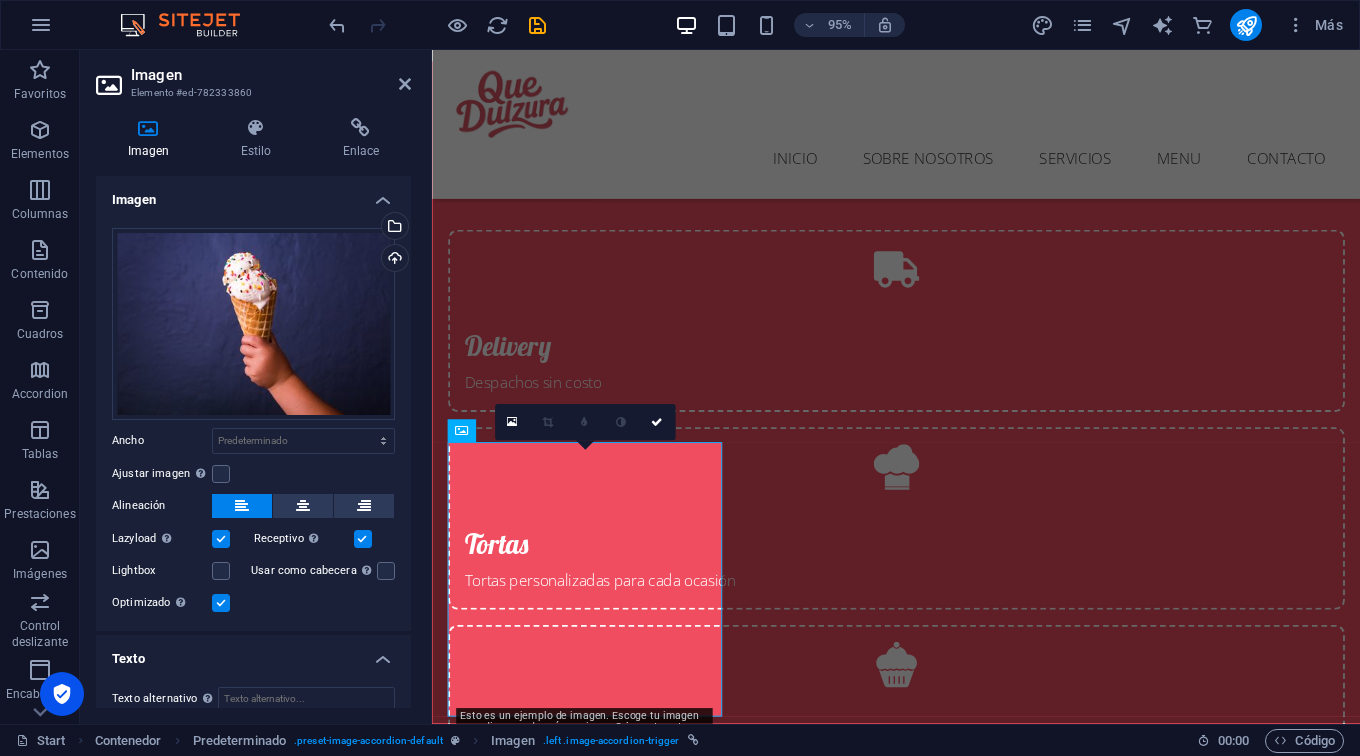 scroll, scrollTop: 160, scrollLeft: 0, axis: vertical 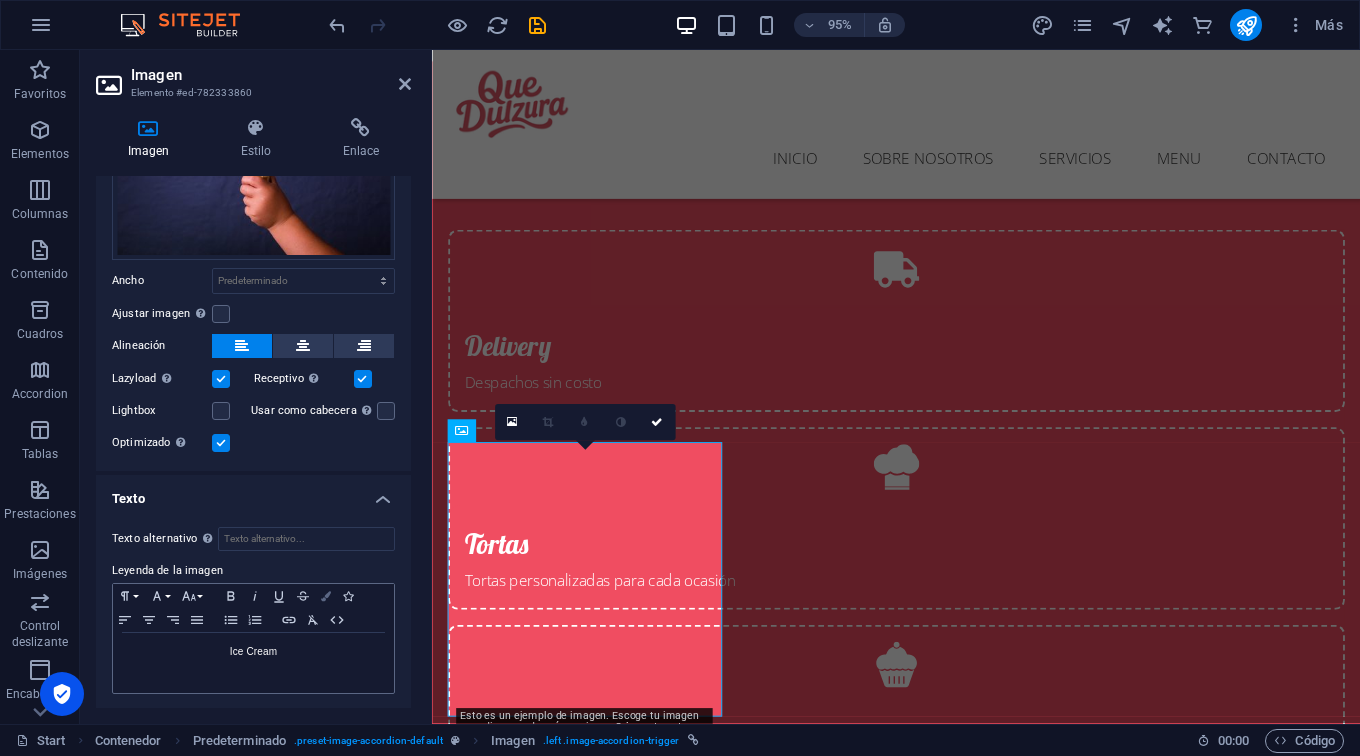 click at bounding box center (326, 596) 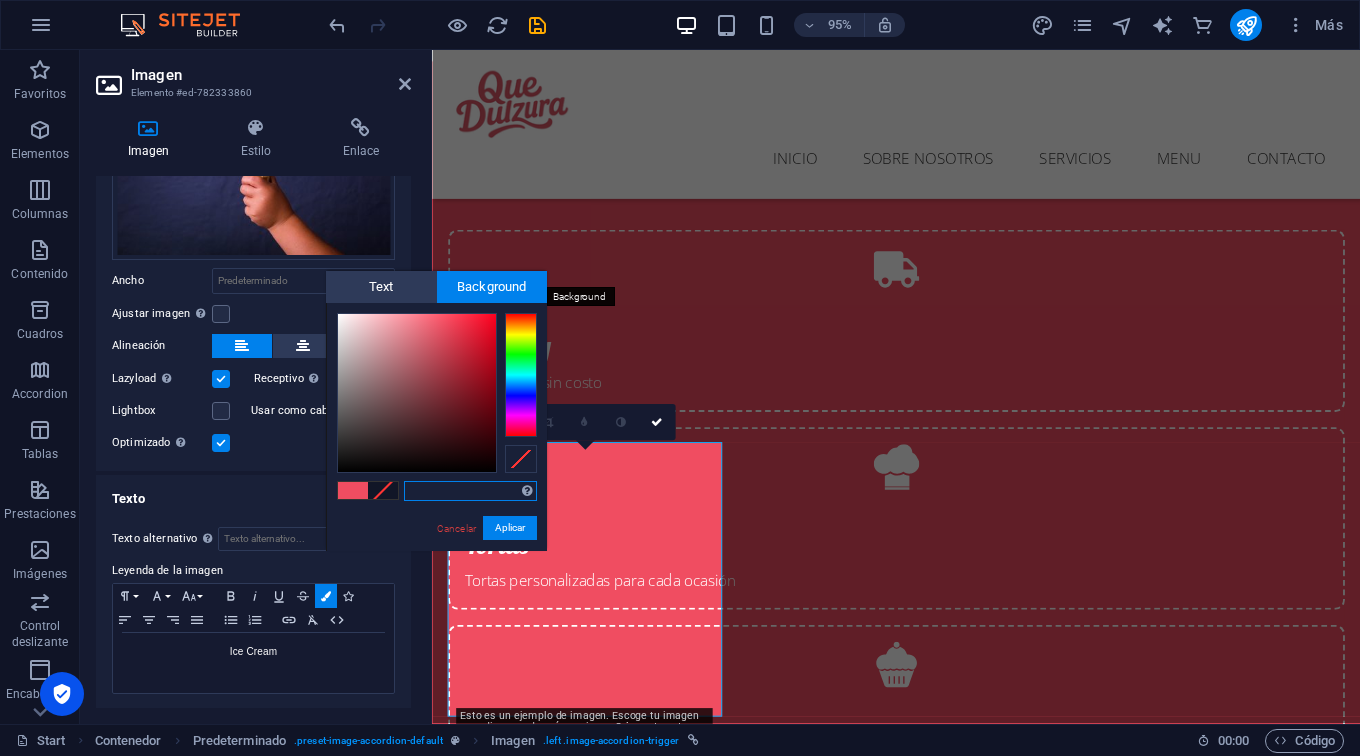 click on "Background" at bounding box center (492, 287) 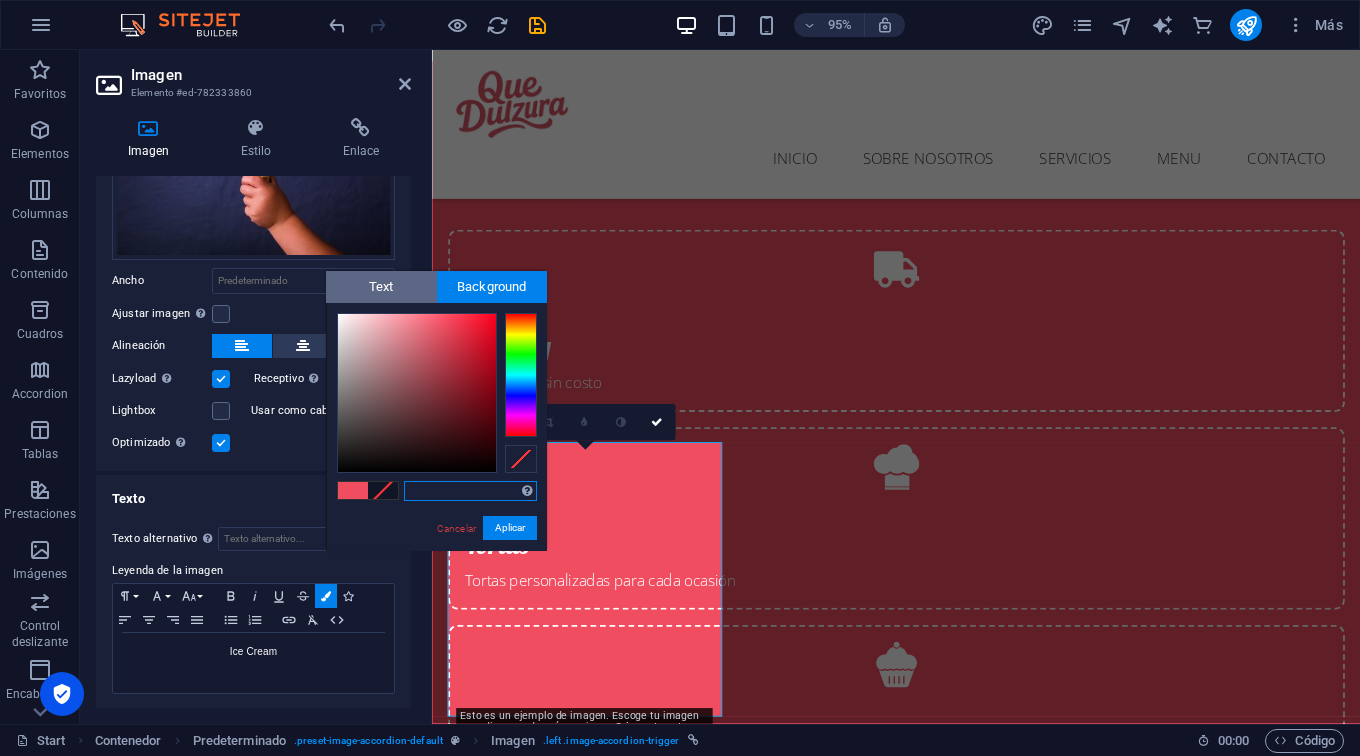 click on "Text" at bounding box center [381, 287] 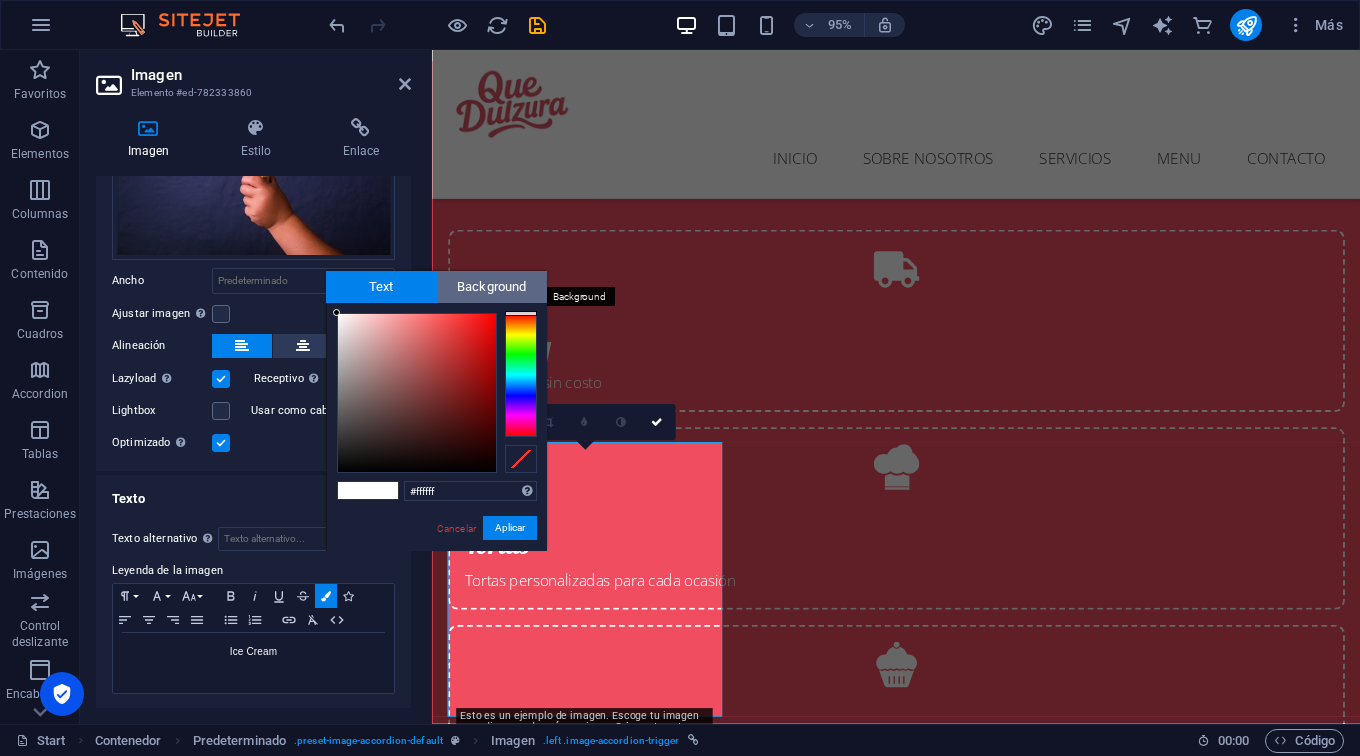 click on "Background" at bounding box center (492, 287) 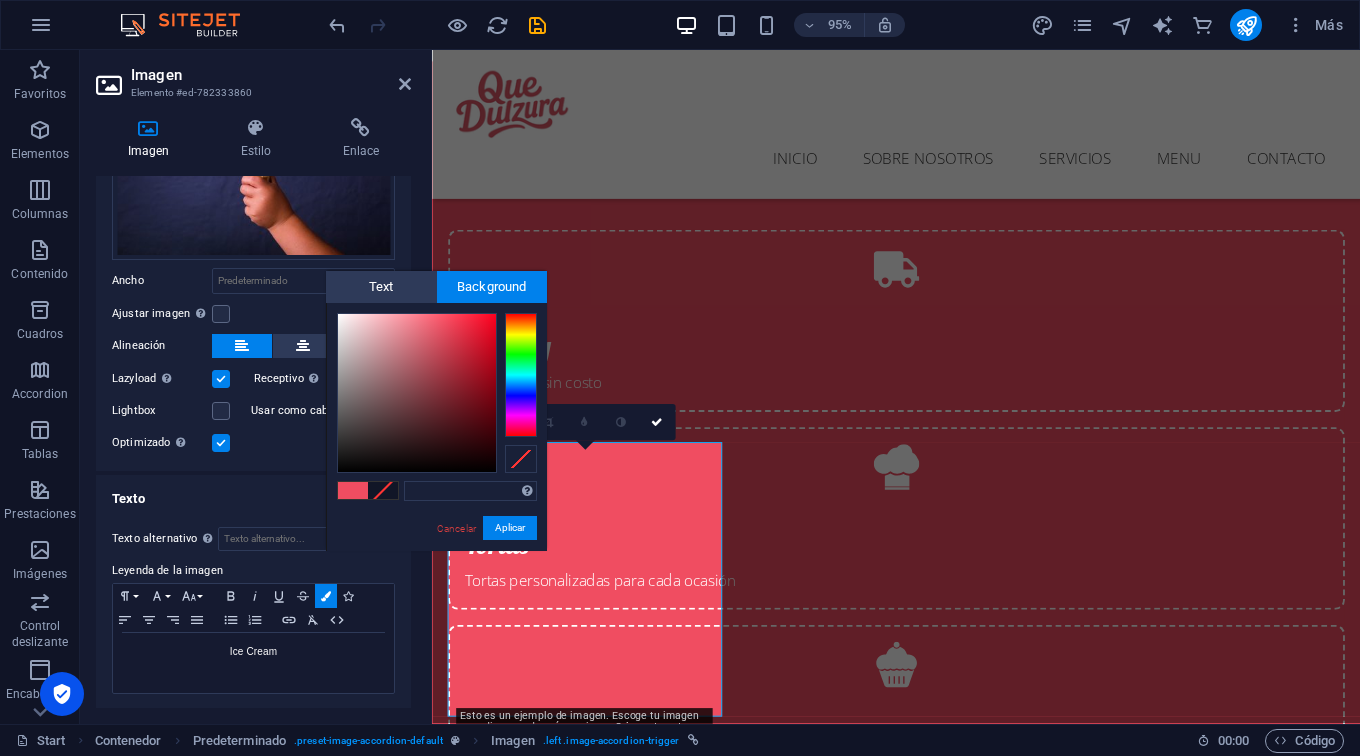 scroll, scrollTop: 0, scrollLeft: 0, axis: both 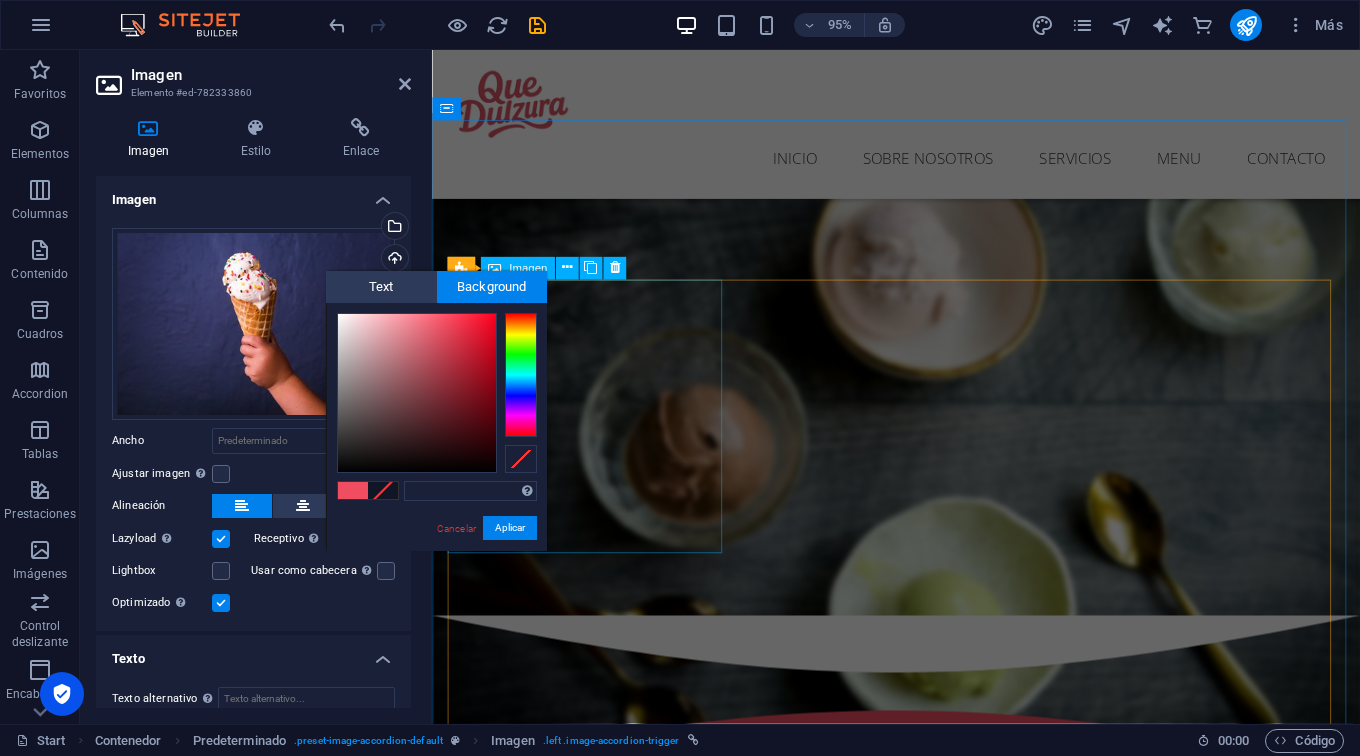 click on "Mini dulces y bocaditos" at bounding box center (594, 2687) 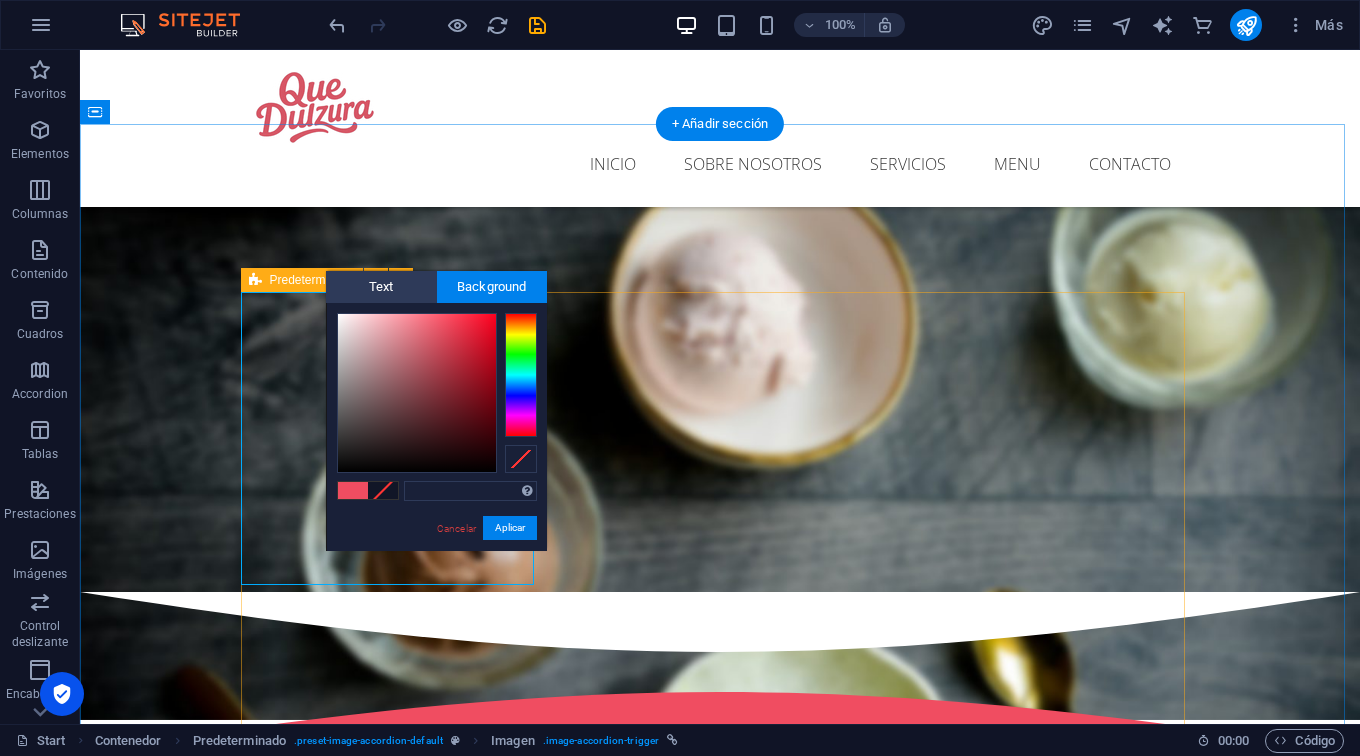 scroll, scrollTop: 2043, scrollLeft: 0, axis: vertical 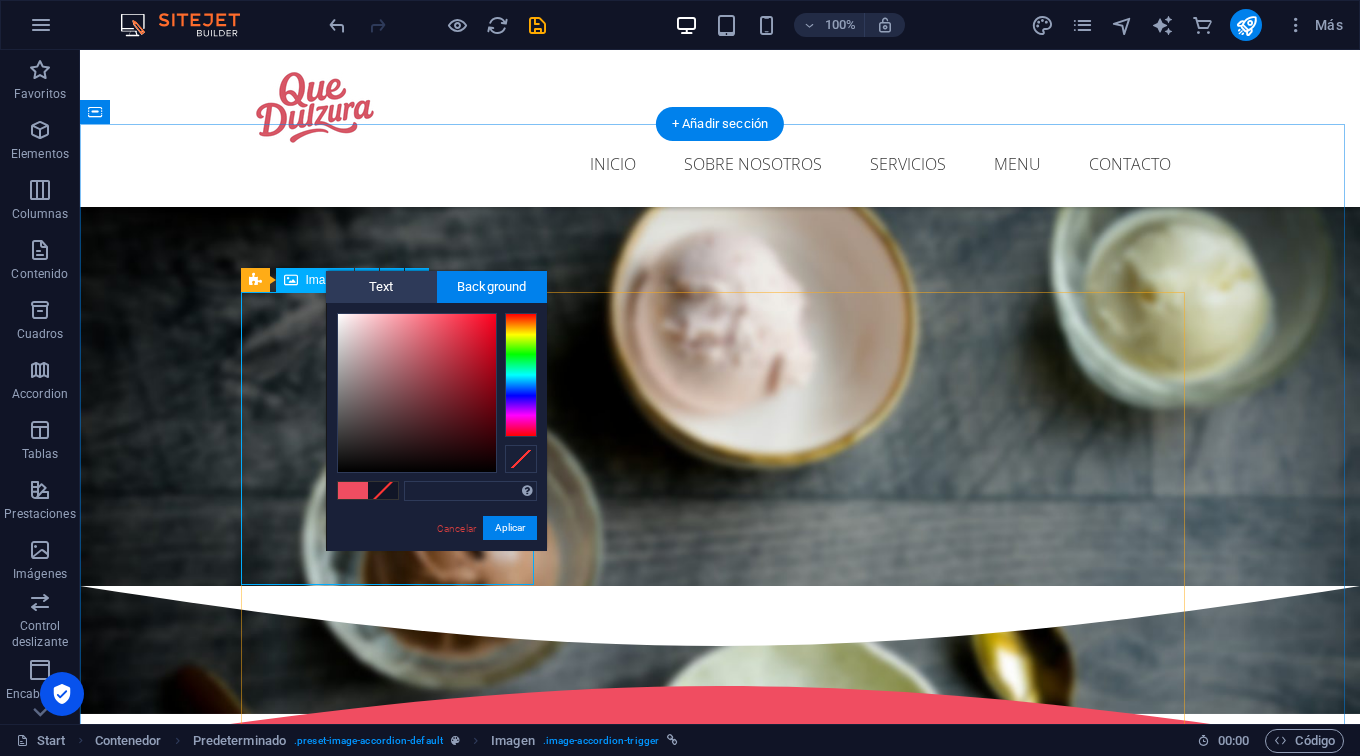 click on "Mini dulces y bocaditos" at bounding box center (394, 2628) 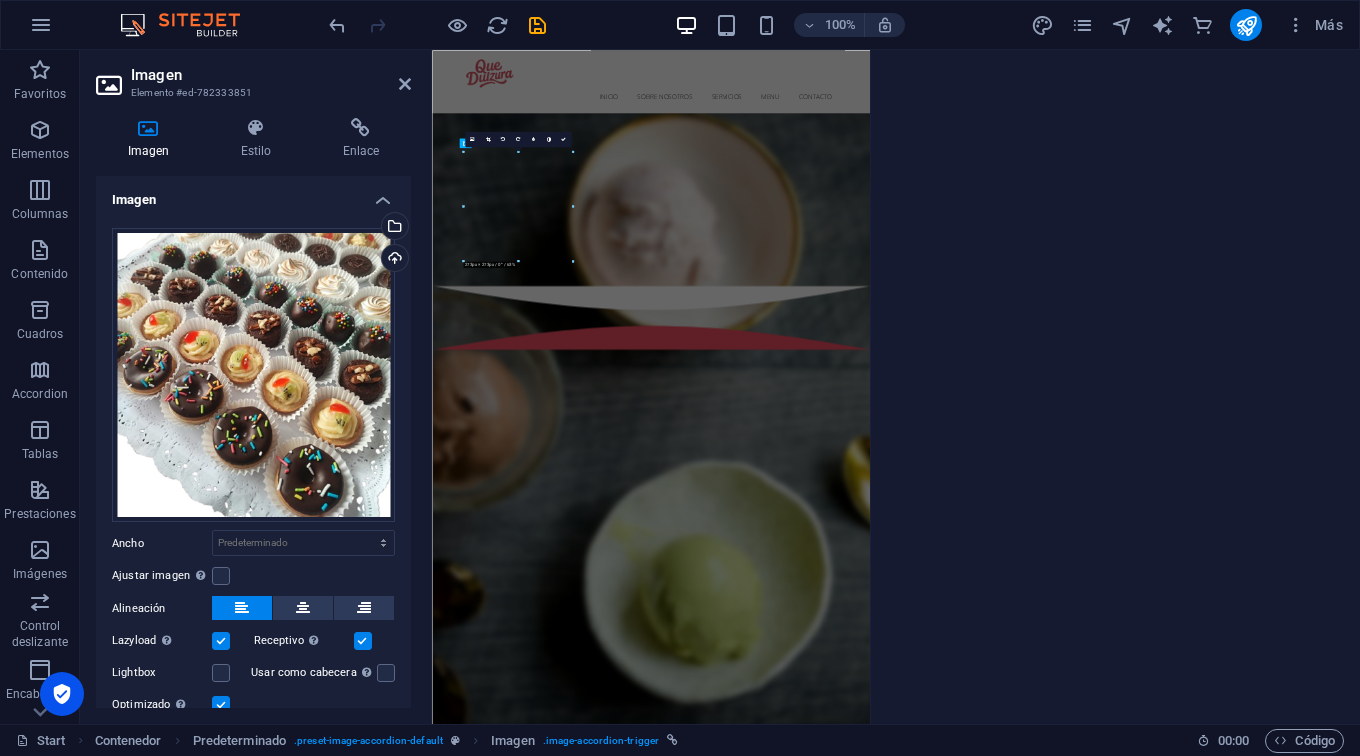 scroll, scrollTop: 2703, scrollLeft: 0, axis: vertical 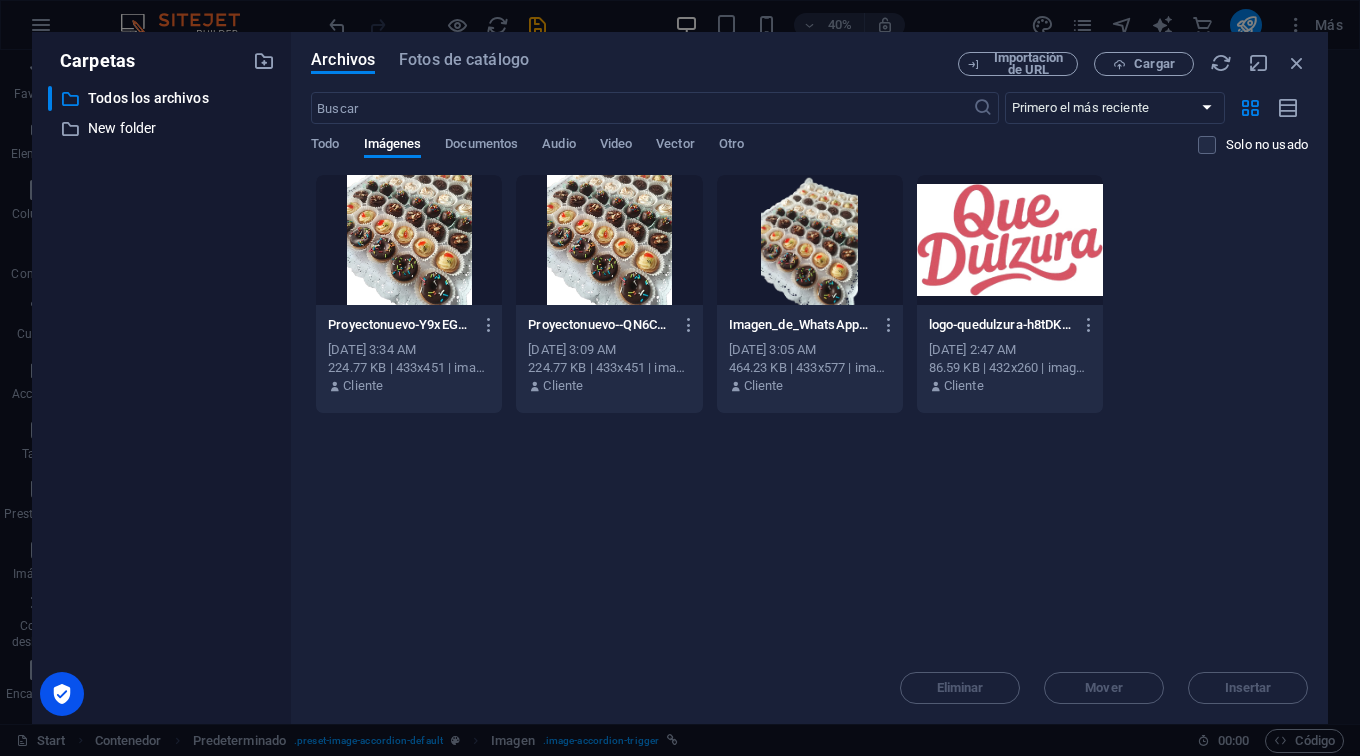 click on "Archivos Fotos de catálogo Importación de URL Cargar ​ Primero el más reciente Primero el más antiguo Nombre (A-Z) Nombre (Z-A) Tamaño (0-9) Tamaño (9-0) Resolución (0-9) Resolución (9-0) Todo Imágenes Documentos Audio Video Vector Otro Solo no usado Arrastra archivos aquí para cargarlos de inmediato Proyectonuevo-Y9xEG9tQTFgLKECA7W-NUg.jpg Proyectonuevo-Y9xEG9tQTFgLKECA7W-NUg.jpg Jul 10, 2025 3:34 AM 224.77 KB | 433x451 | image/jpeg Cliente Proyectonuevo--QN6CXEOkQkbkDuqOChkHQ.jpg Proyectonuevo--QN6CXEOkQkbkDuqOChkHQ.jpg Jul 10, 2025 3:09 AM 224.77 KB | 433x451 | image/jpeg Cliente Imagen_de_WhatsApp_2025-07-09_a_las_21.04.54_2ea53a10-removebg-preview-RBH8qQJRUnfuRVrL1J1uGw.png Imagen_de_WhatsApp_2025-07-09_a_las_21.04.54_2ea53a10-removebg-preview-RBH8qQJRUnfuRVrL1J1uGw.png Jul 10, 2025 3:05 AM 464.23 KB | 433x577 | image/png Cliente logo-quedulzura-h8tDK_OAIWcfki55ri2KOw.jpg logo-quedulzura-h8tDK_OAIWcfki55ri2KOw.jpg Jul 10, 2025 2:47 AM 86.59 KB | 432x260 | image/jpeg Cliente Eliminar Mover" at bounding box center (809, 378) 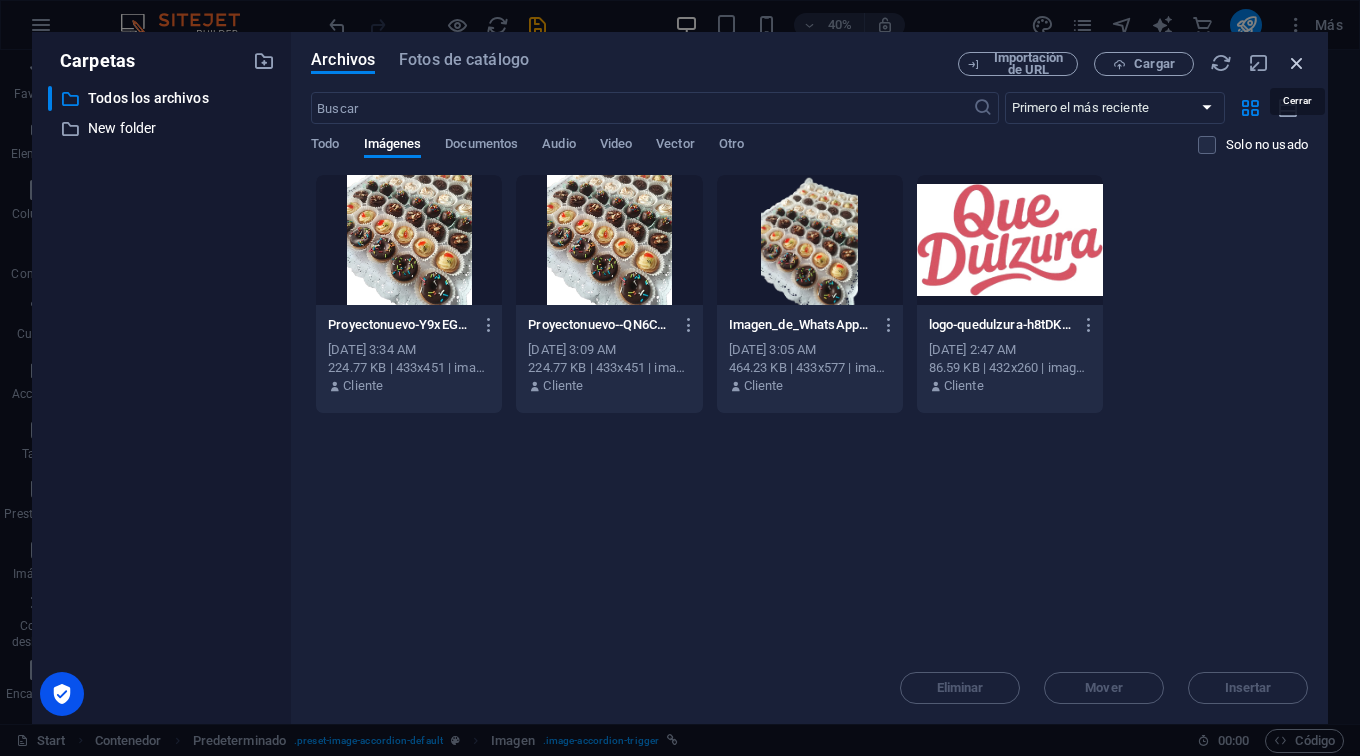 click at bounding box center (1297, 63) 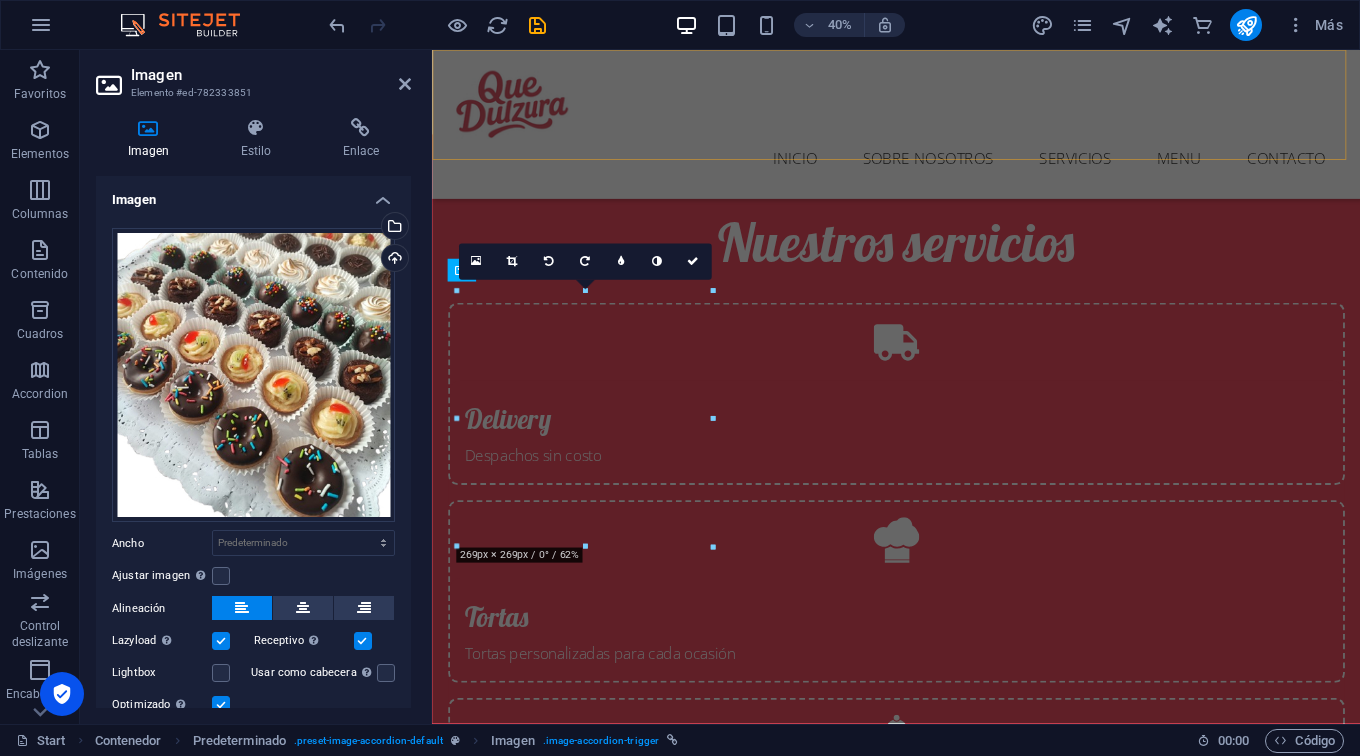 scroll, scrollTop: 2035, scrollLeft: 0, axis: vertical 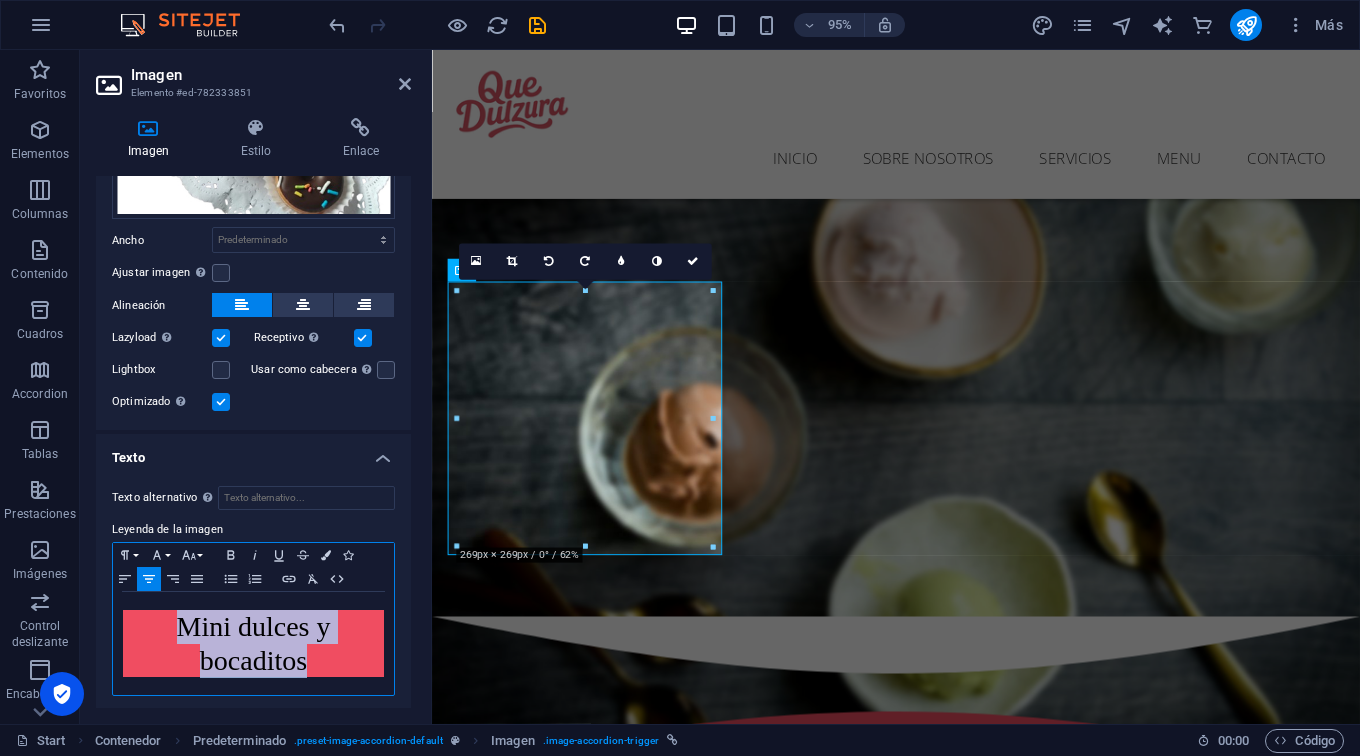 drag, startPoint x: 308, startPoint y: 660, endPoint x: 145, endPoint y: 619, distance: 168.07736 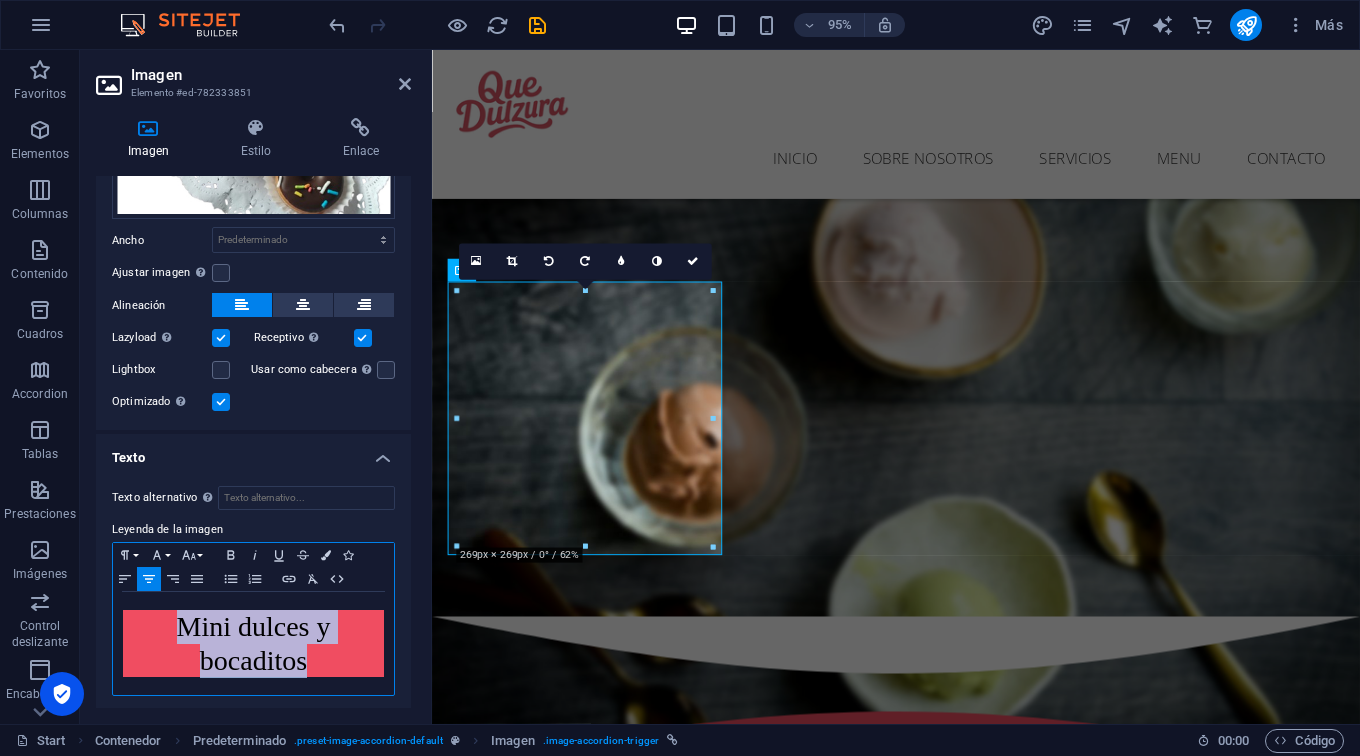 click on "Mini dulces y bocaditos​​​​​​" at bounding box center [253, 643] 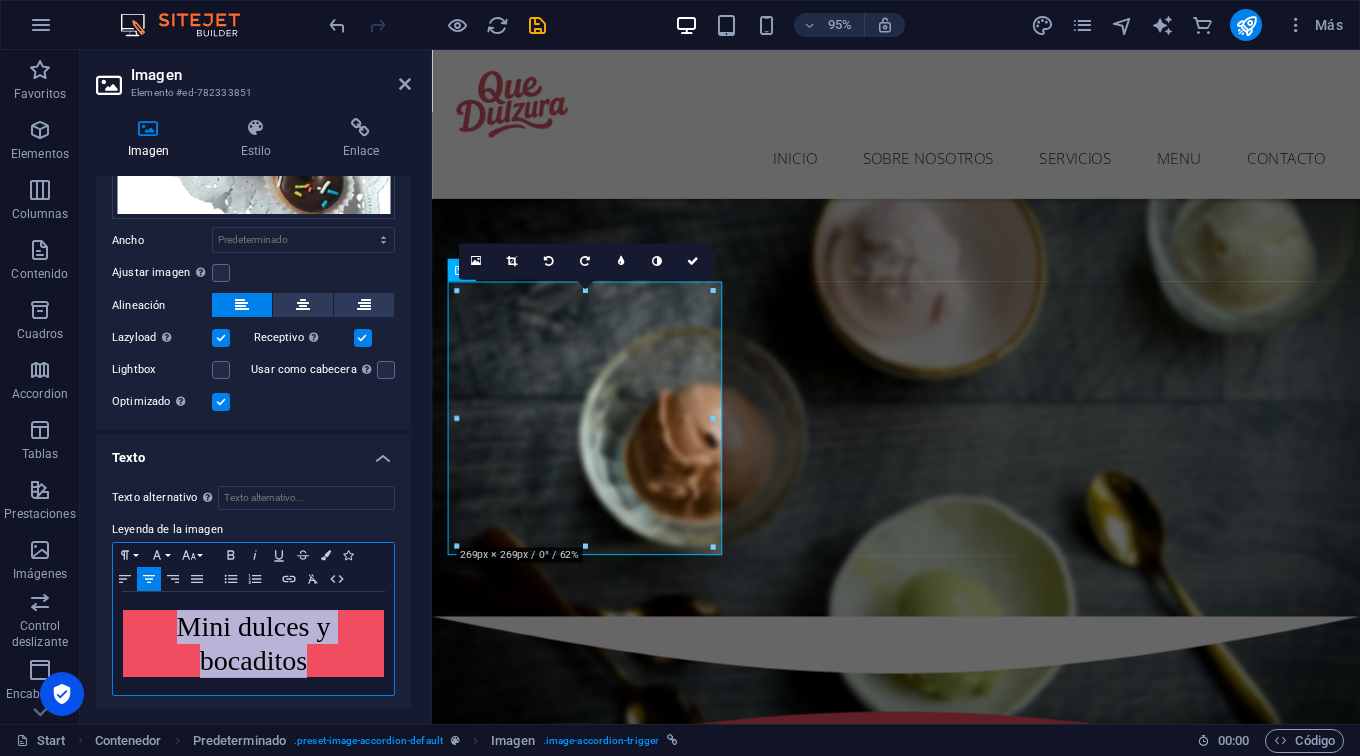 copy on "Mini dulces y bocaditos​​​​​​" 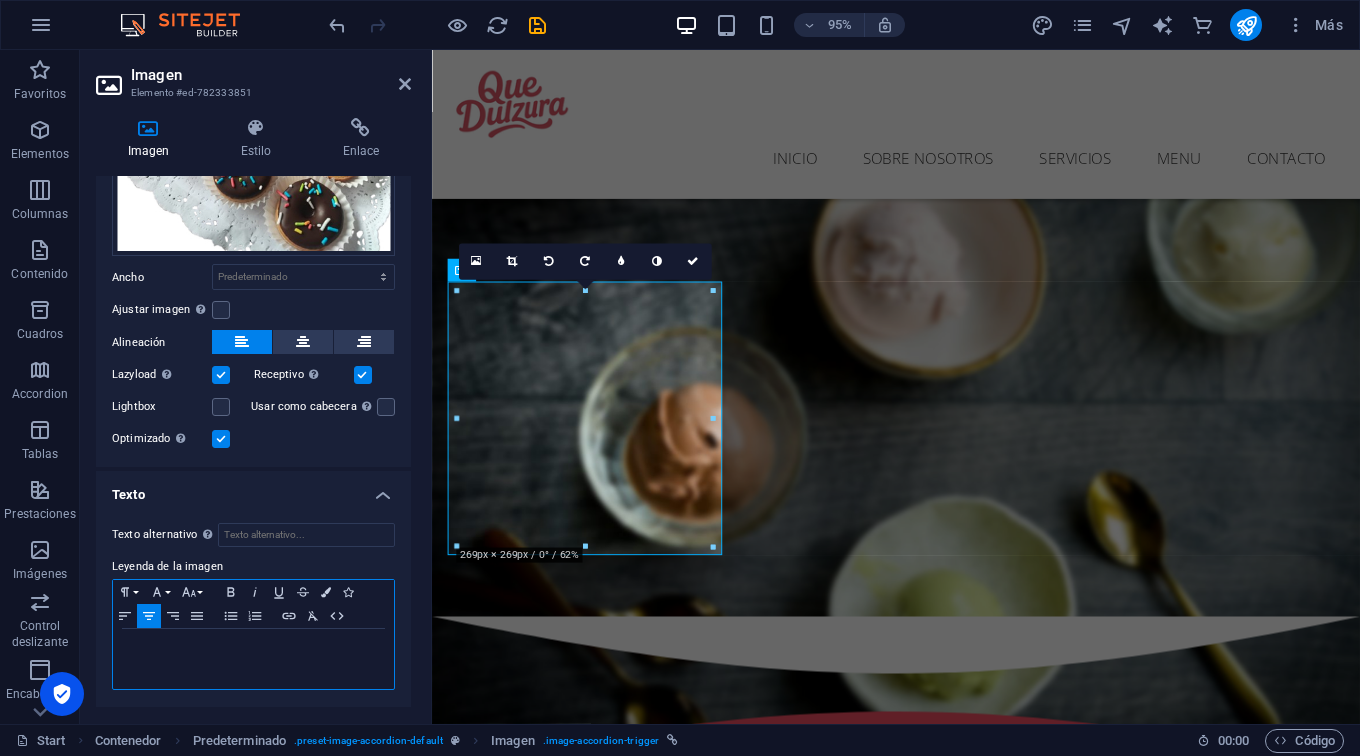 scroll, scrollTop: 261, scrollLeft: 0, axis: vertical 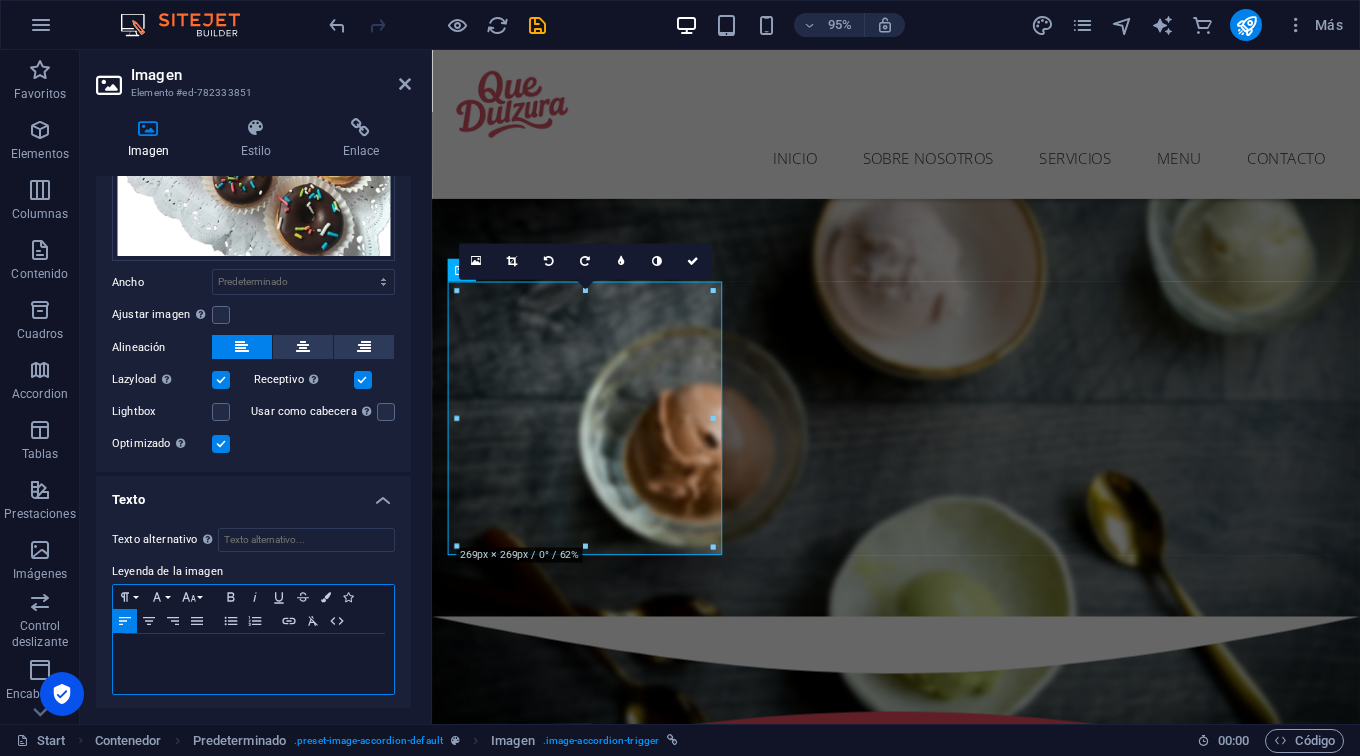 click at bounding box center (253, 653) 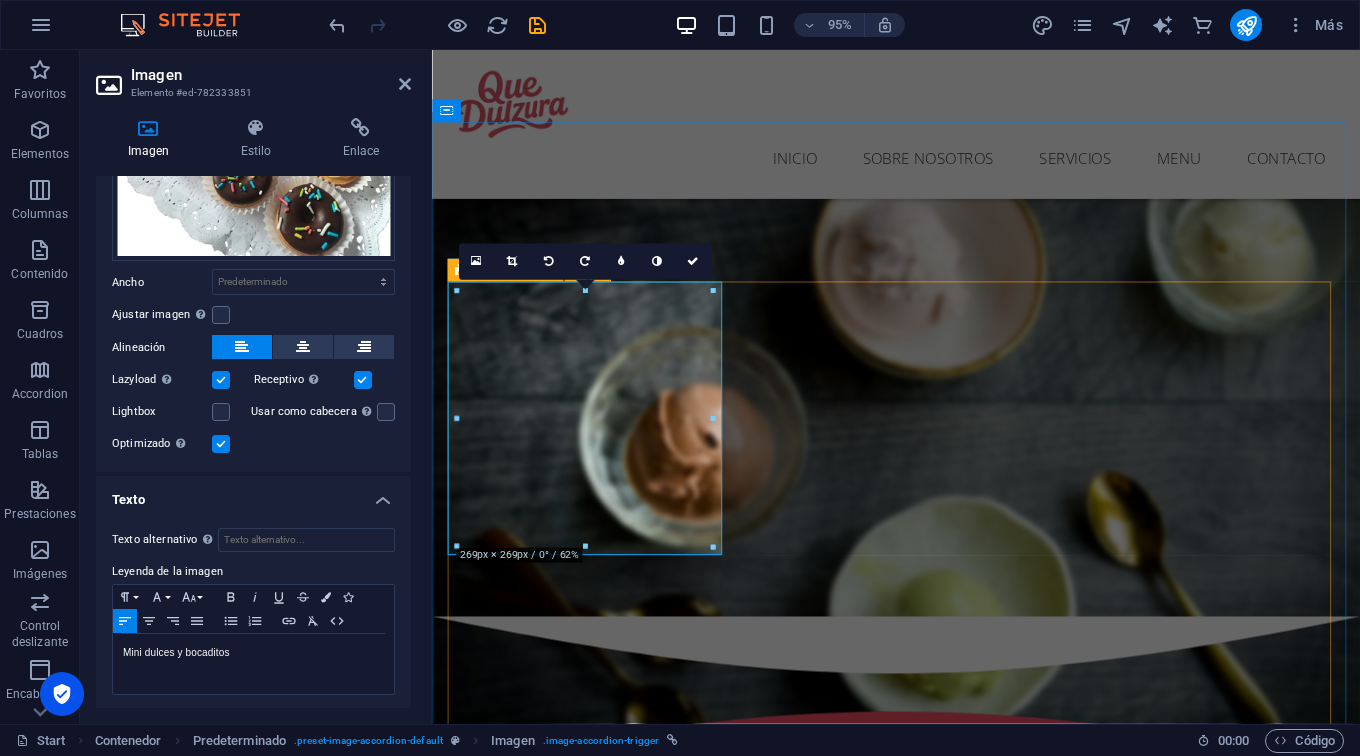 click on "Mini dulces y bocaditos Delicious Ice Cream Lorem ipsum dolor sit cum magni odio dolor amet $4.50 DELICIOUS ICE CREAM Lorem ipsum dolor sit cum magni odio dolor amet $3.70 DELICIOUS ICE CREAM Lorem ipsum dolor sit cum magni odio dolor amet $4.30 DELICIOUS ICE CREAM Lorem ipsum dolor sit cum magni odio dolor amet $5.20 DELICIOUS ICE CREAM Lorem ipsum dolor sit cum magni odio dolor amet $4.70 DELICIOUS ICE CREAM Lorem ipsum dolor sit cum magni odio dolor amet $5.50 Ice Cream Delicious Ice Cream Lorem ipsum dolor sit cum magni odio dolor amet $4.50 DELICIOUS ICE CREAM Lorem ipsum dolor sit cum magni odio dolor amet $3.70 DELICIOUS ICE CREAM Lorem ipsum dolor sit cum magni odio dolor amet $4.30 DELICIOUS ICE CREAM Lorem ipsum dolor sit cum magni odio dolor amet $5.20 DELICIOUS ICE CREAM Lorem ipsum dolor sit cum magni odio dolor amet $4.70 DELICIOUS ICE CREAM Lorem ipsum dolor sit cum magni odio dolor amet $5.50 Ice Cream Delicious Ice Cream Lorem ipsum dolor sit cum magni odio dolor amet $4.50 $3.70 $4.30 $5.20" at bounding box center (921, 5196) 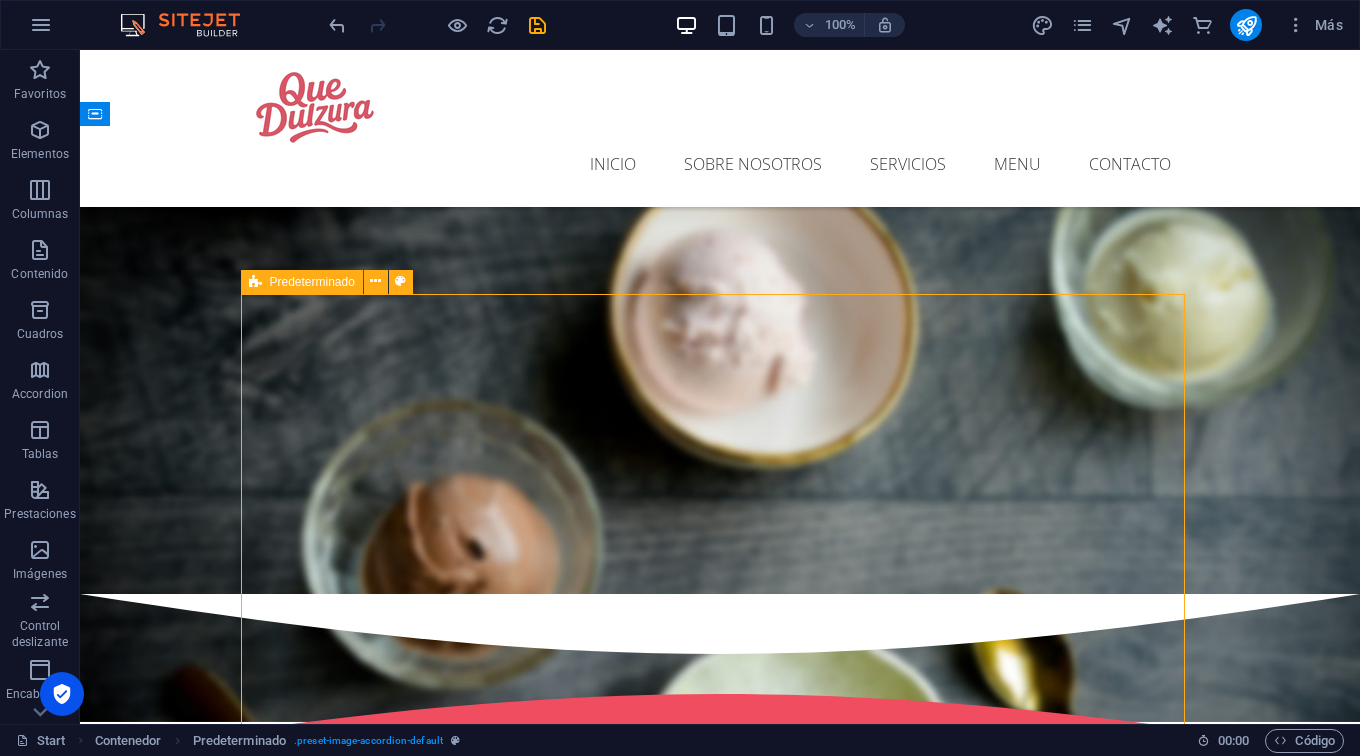 scroll, scrollTop: 2041, scrollLeft: 0, axis: vertical 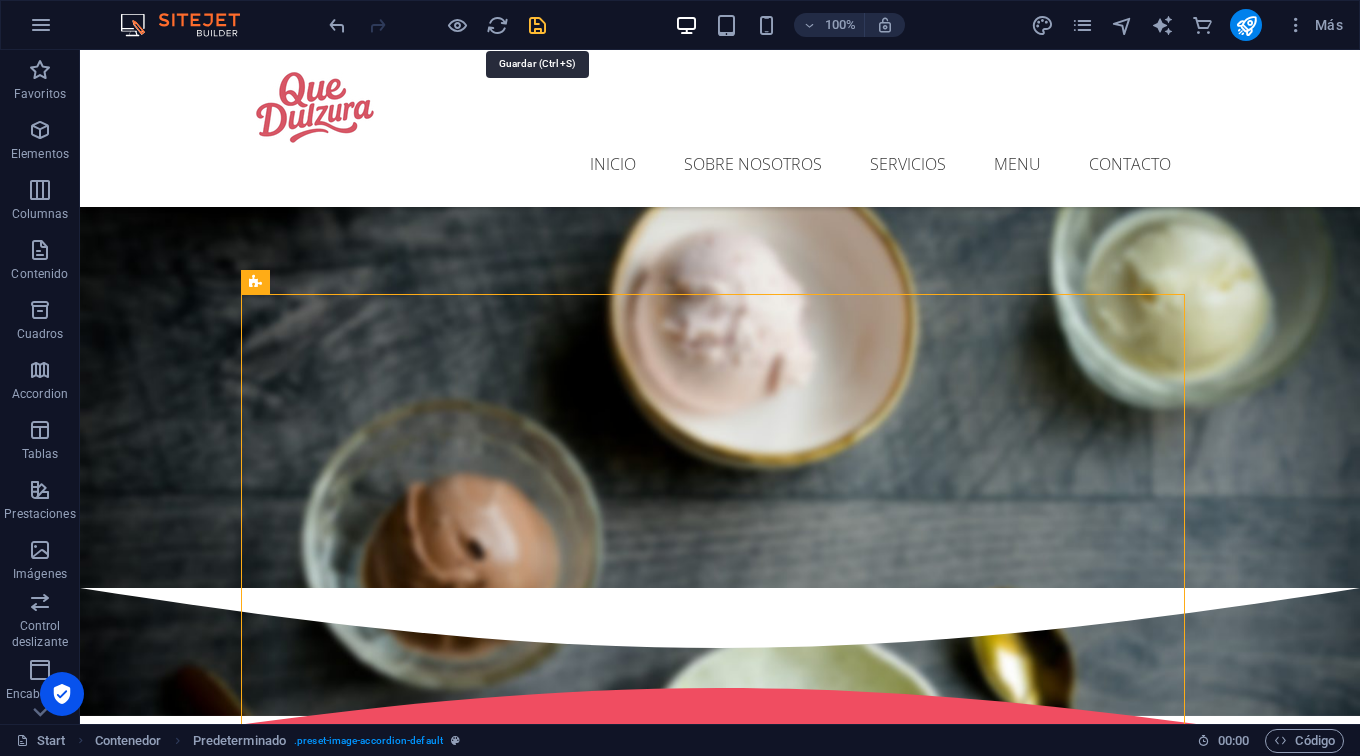 click at bounding box center [537, 25] 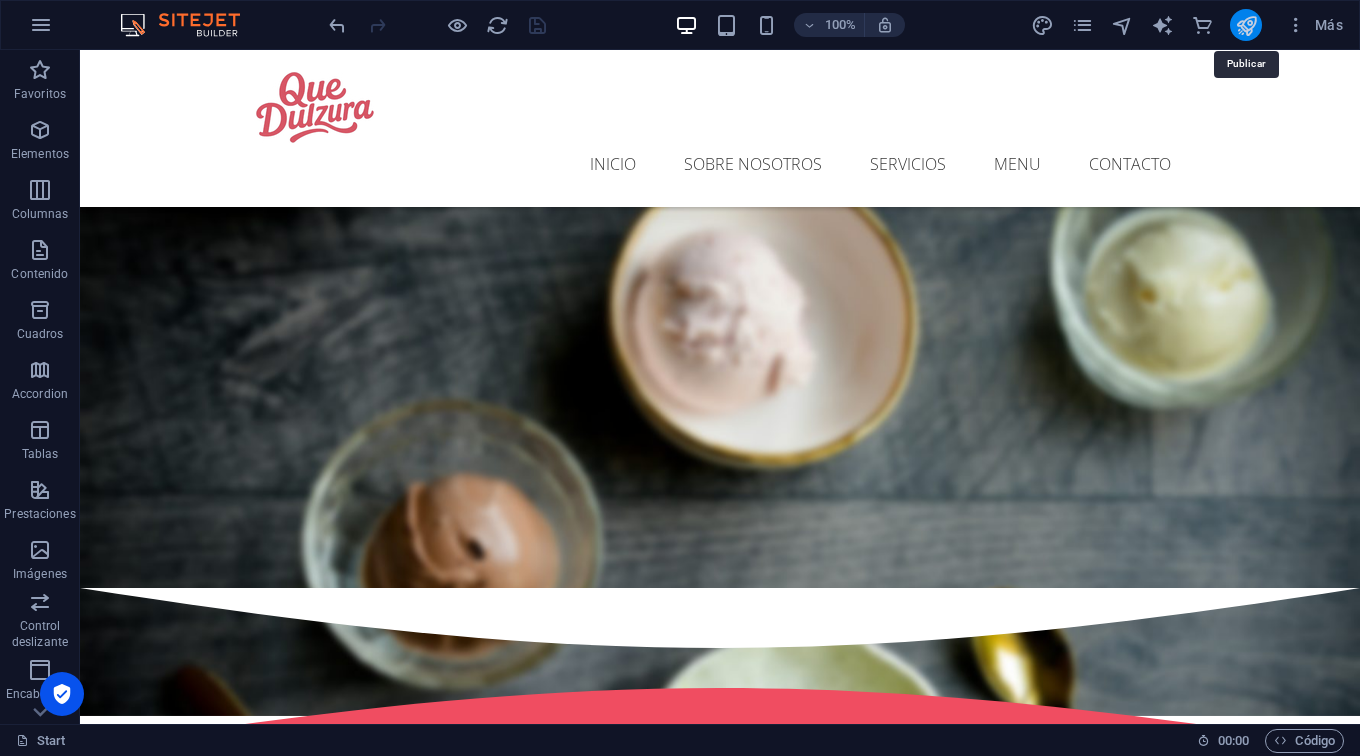 click at bounding box center [1246, 25] 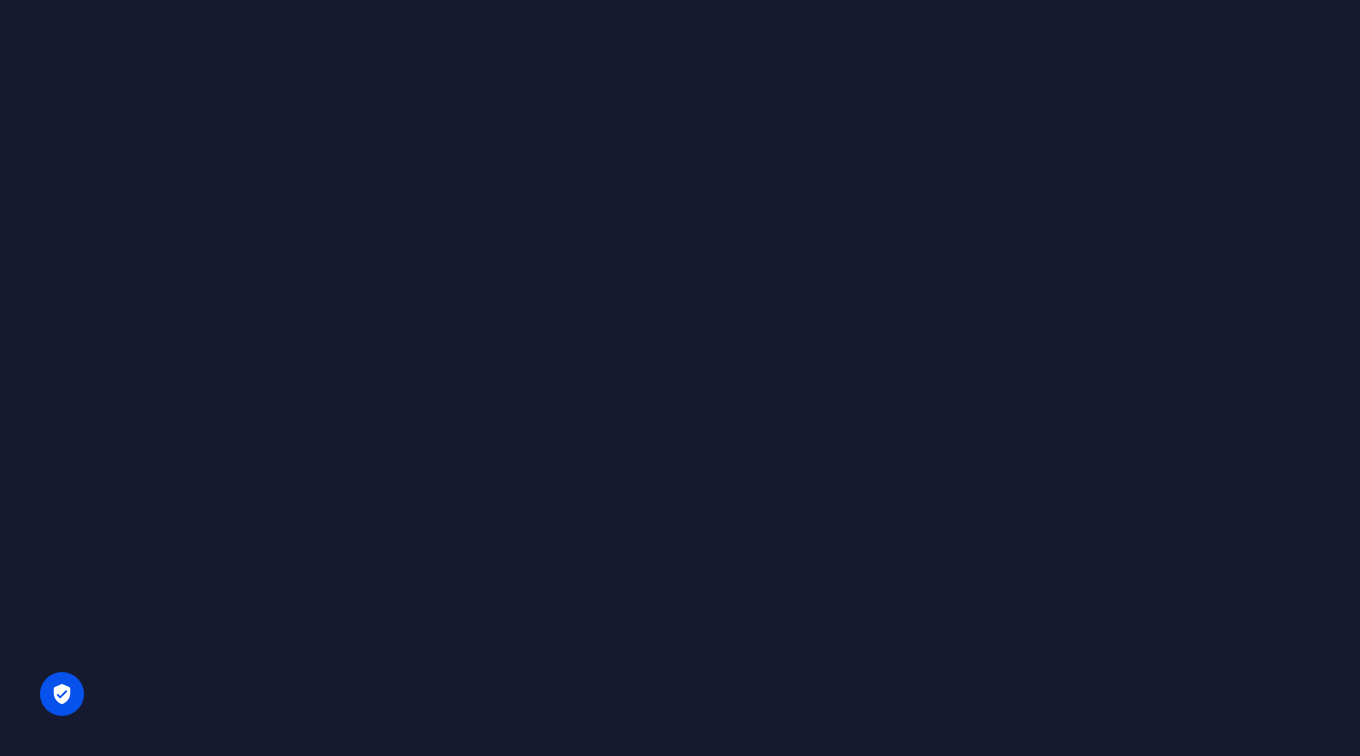 scroll, scrollTop: 0, scrollLeft: 0, axis: both 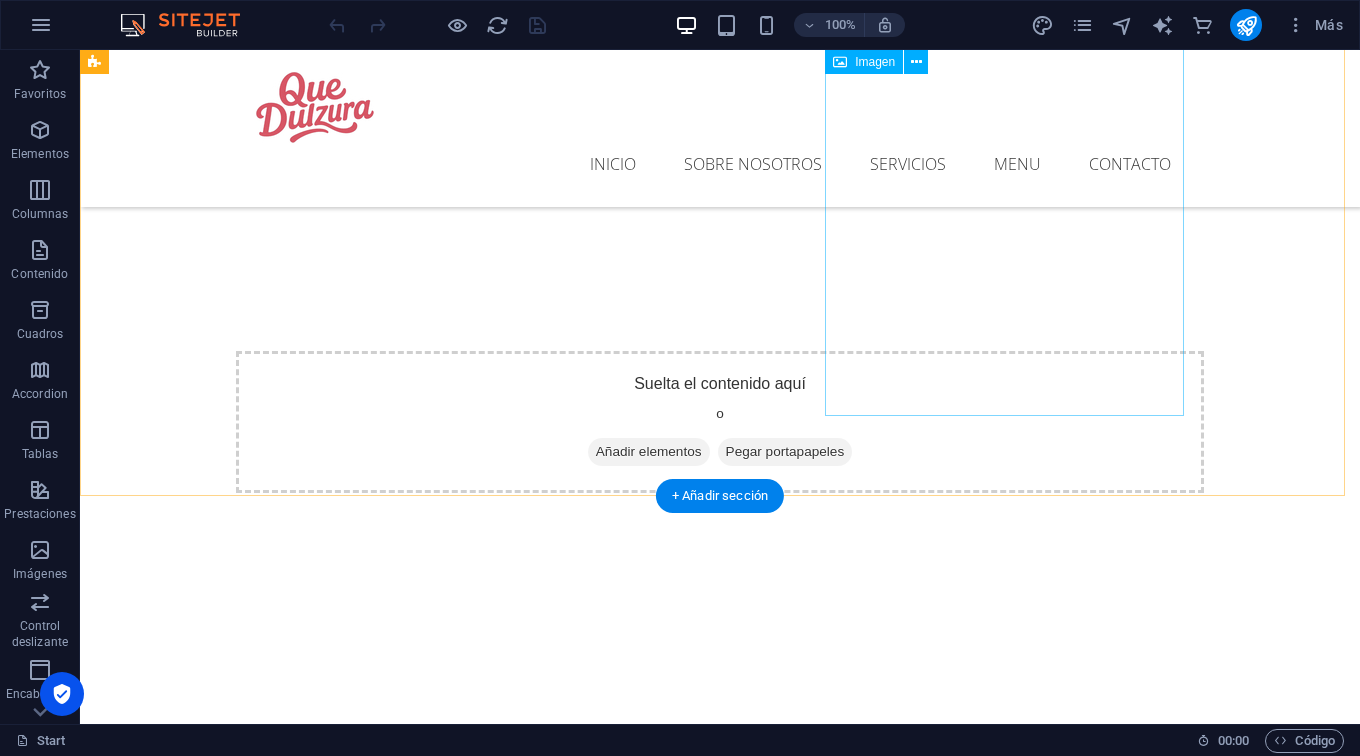 click at bounding box center [247, 1074] 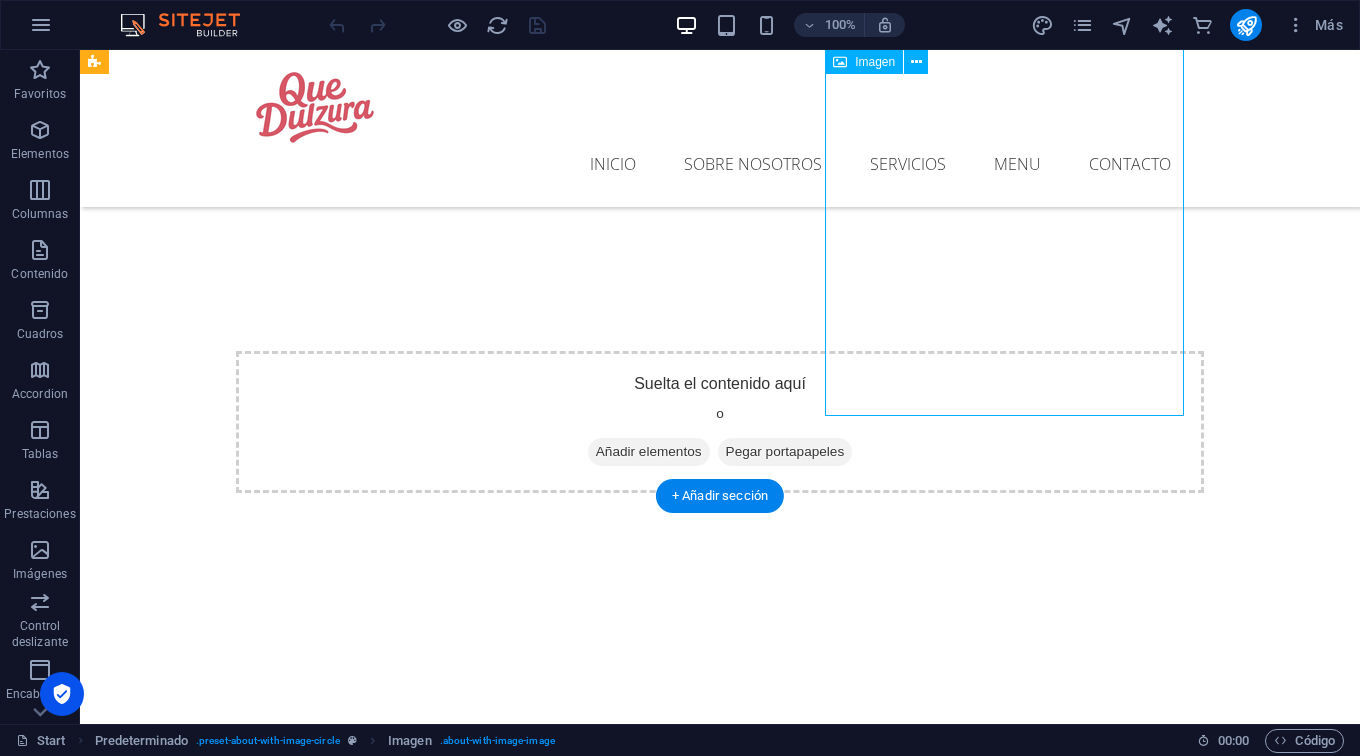 click at bounding box center (247, 1074) 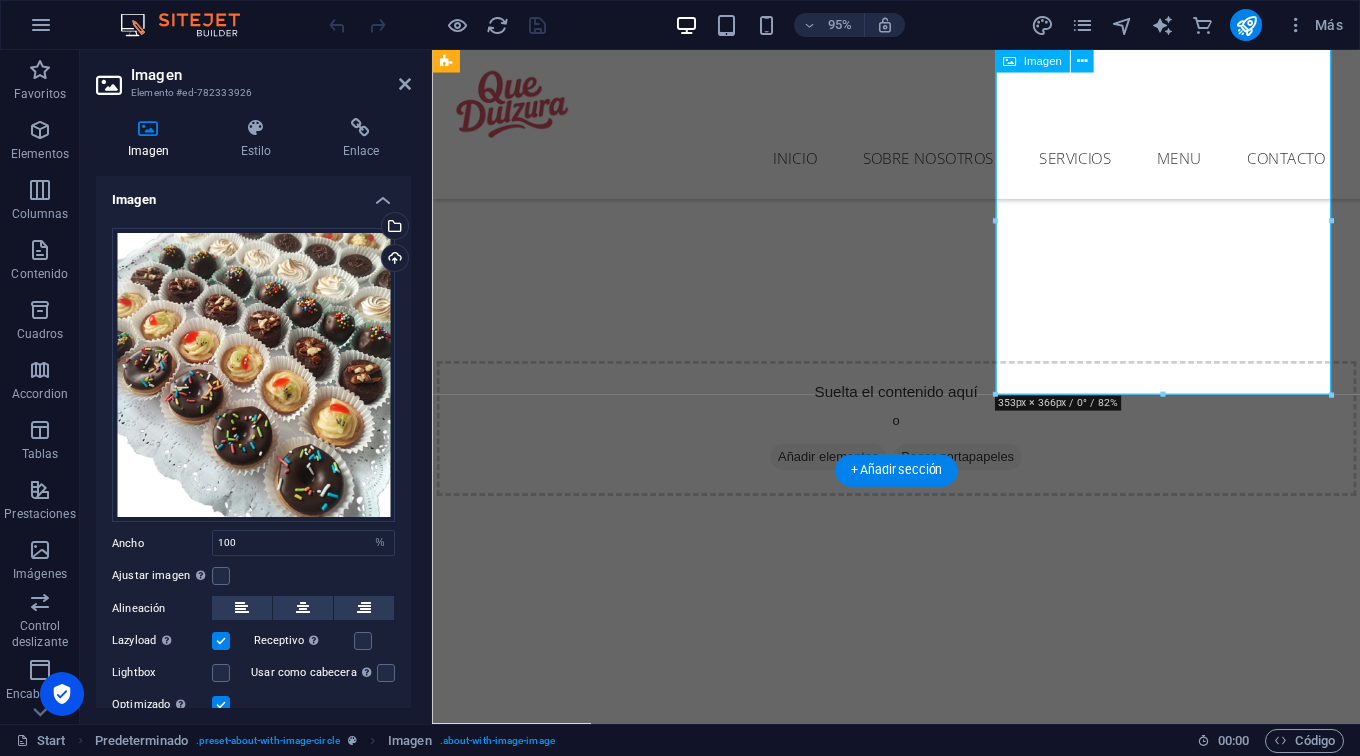 scroll, scrollTop: 769, scrollLeft: 0, axis: vertical 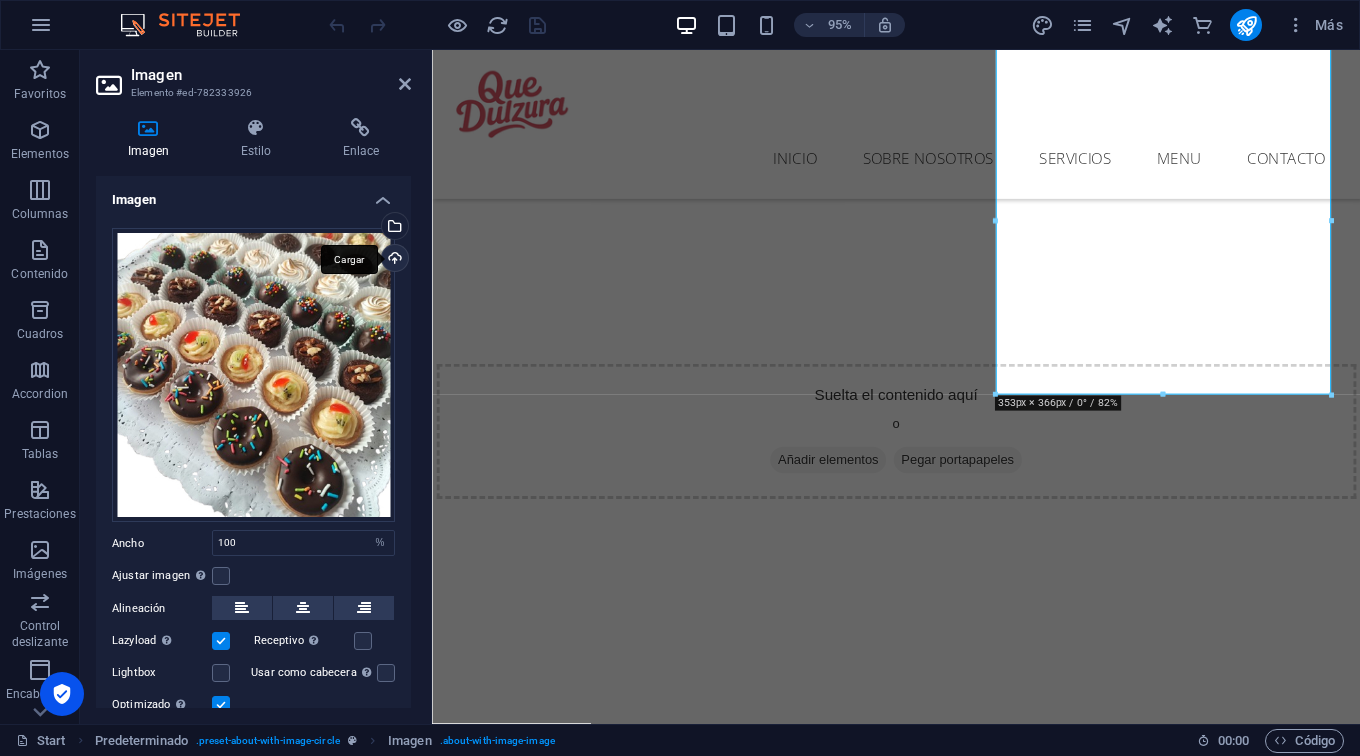 click on "Cargar" at bounding box center [393, 260] 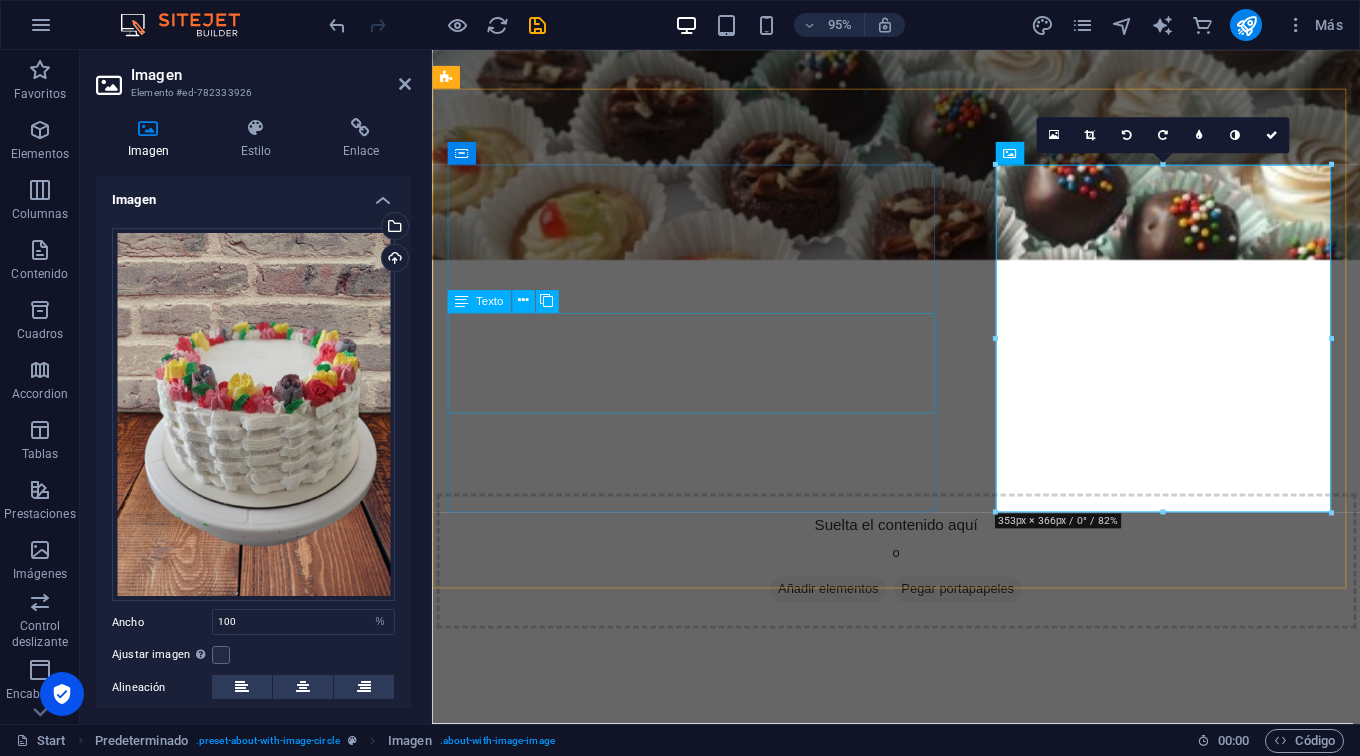 scroll, scrollTop: 662, scrollLeft: 0, axis: vertical 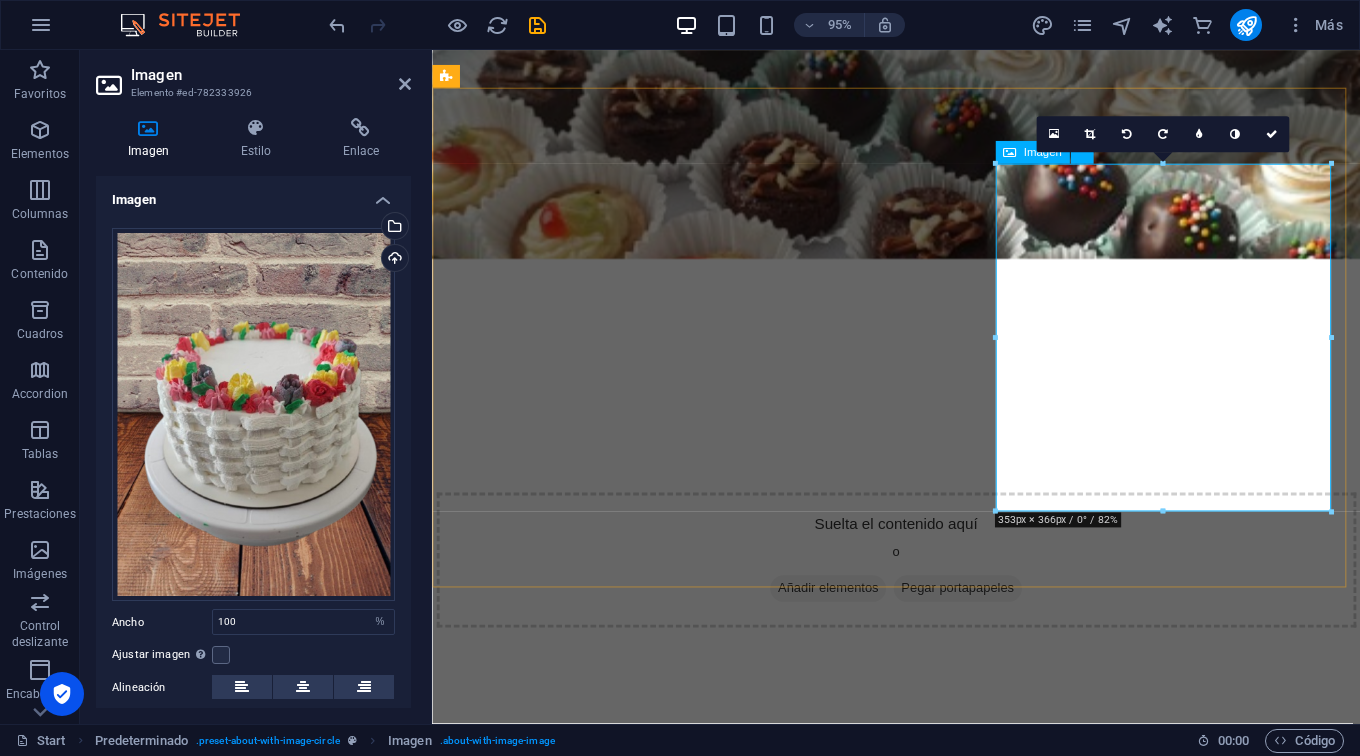 click at bounding box center (599, 1239) 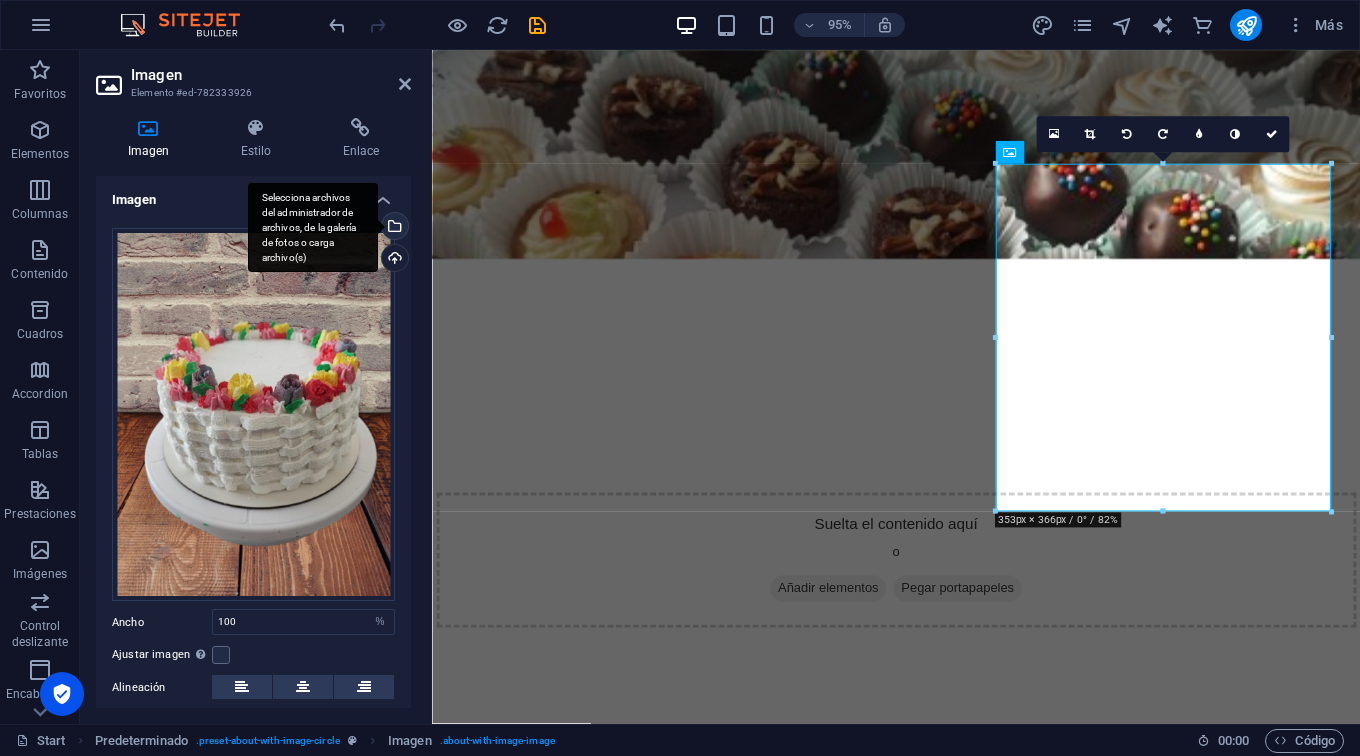 click on "Selecciona archivos del administrador de archivos, de la galería de fotos o carga archivo(s)" at bounding box center [393, 228] 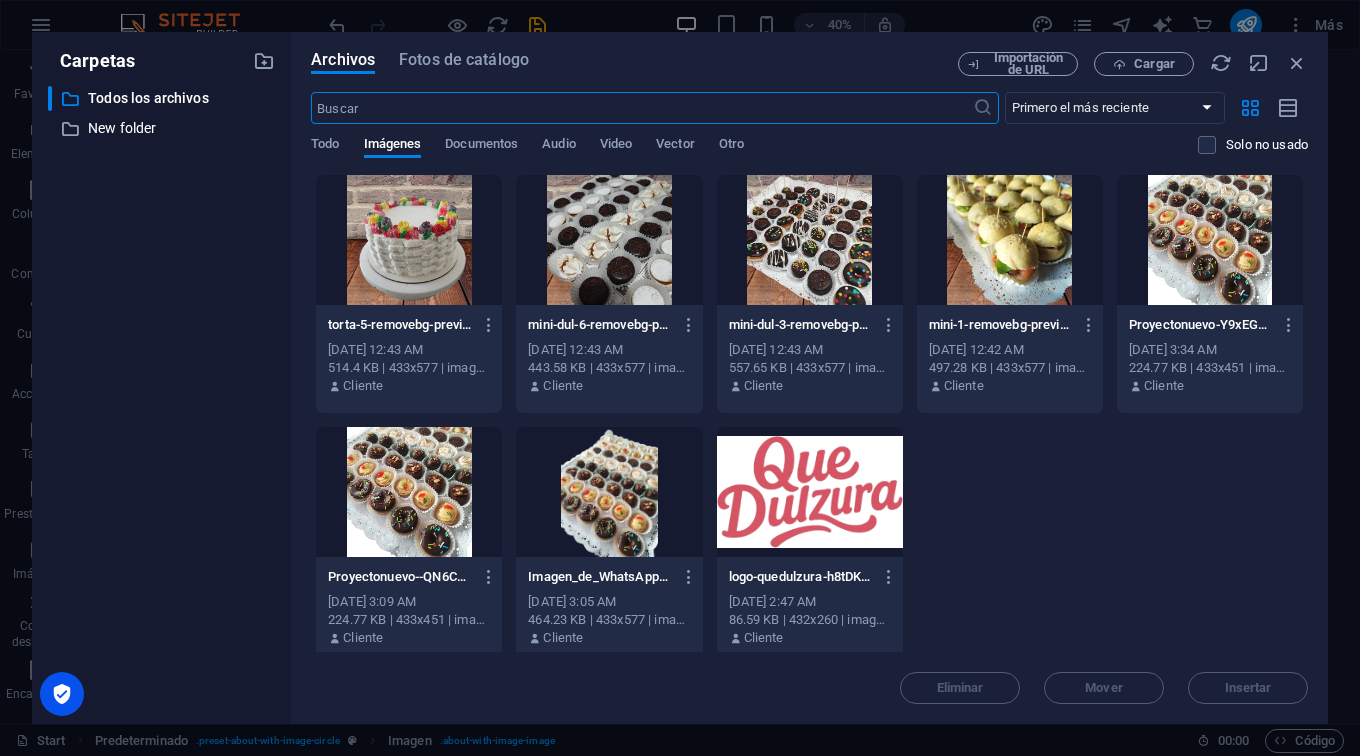 click at bounding box center [810, 240] 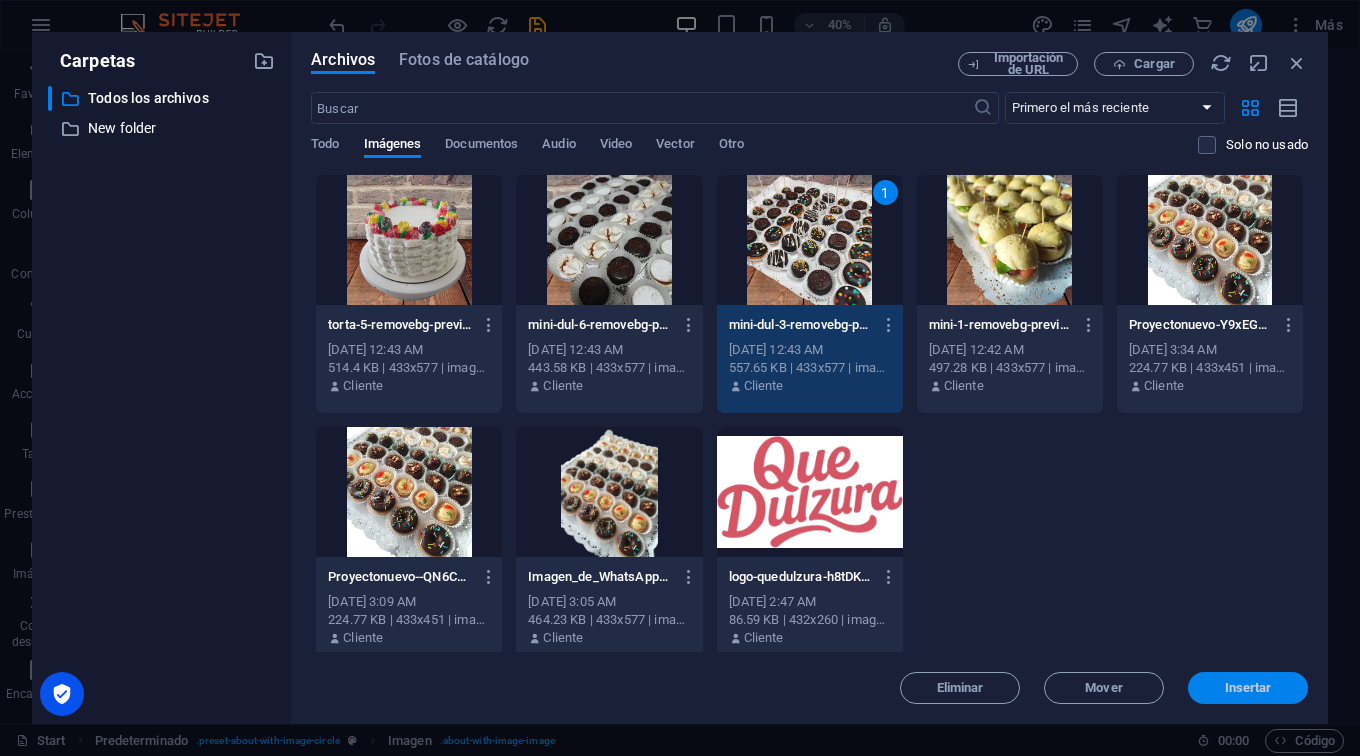 click on "Insertar" at bounding box center (1248, 688) 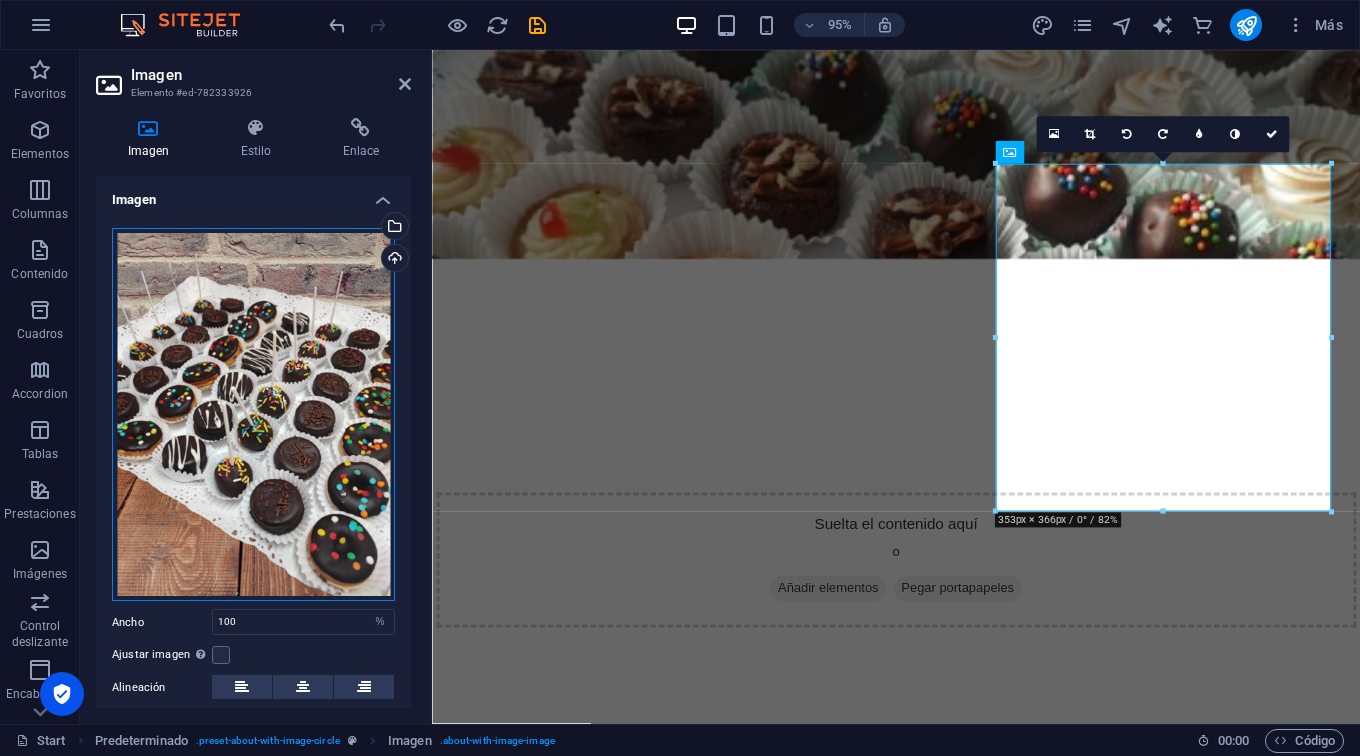 click on "Arrastra archivos aquí, haz clic para escoger archivos o  selecciona archivos de Archivos o de nuestra galería gratuita de fotos y vídeos" at bounding box center (253, 415) 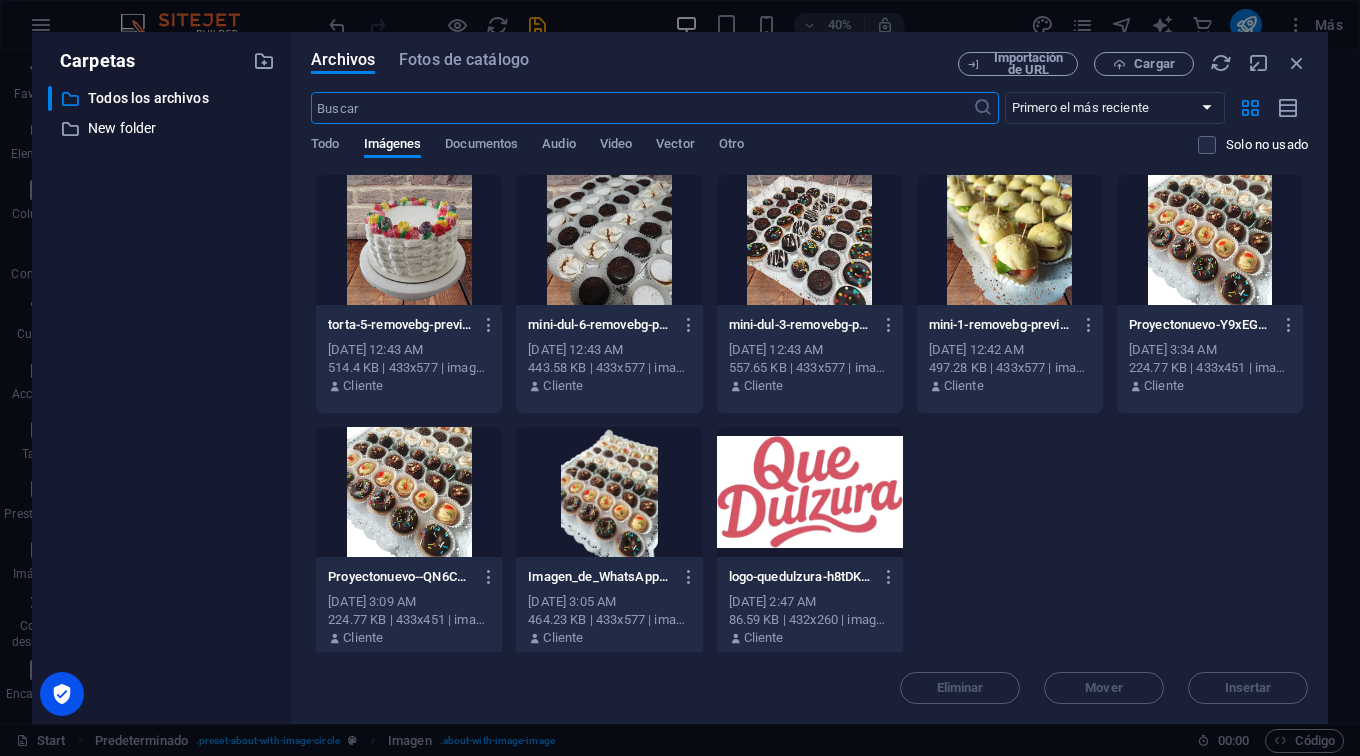click at bounding box center [409, 492] 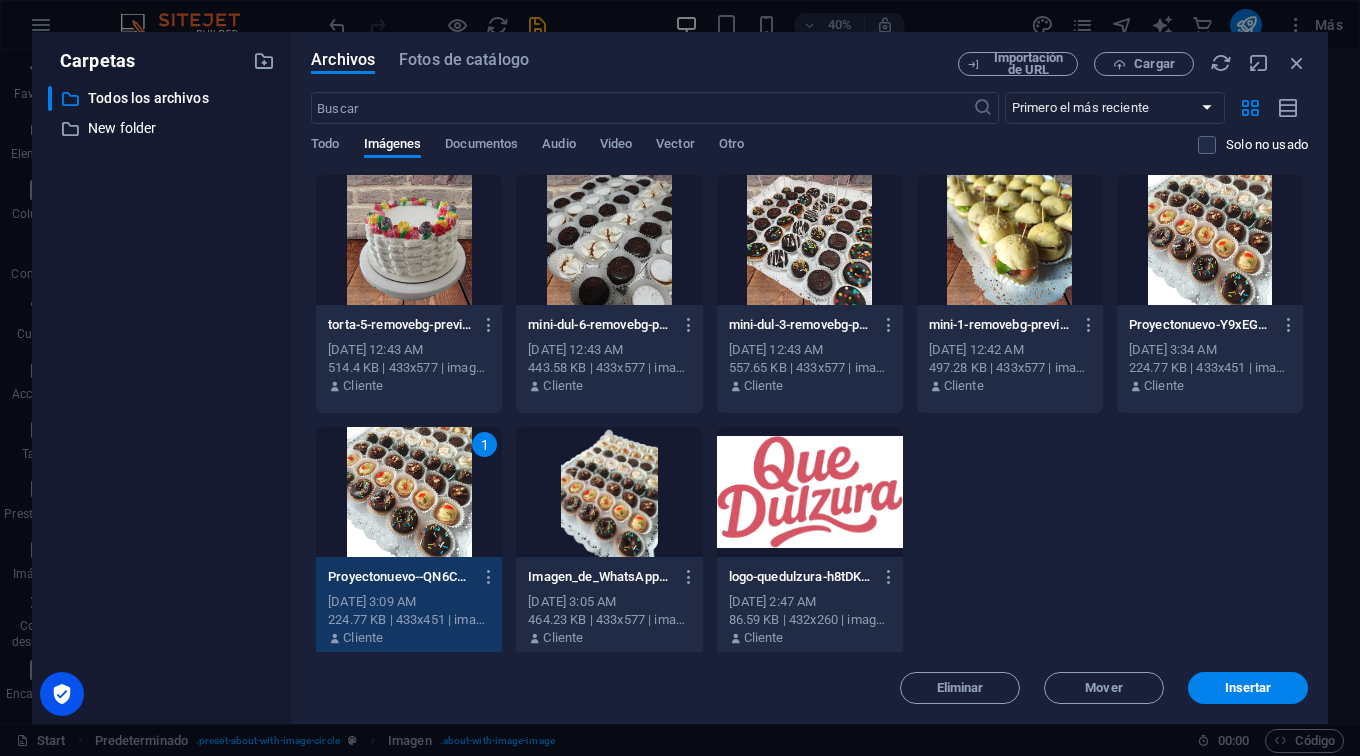 click on "1" at bounding box center (409, 492) 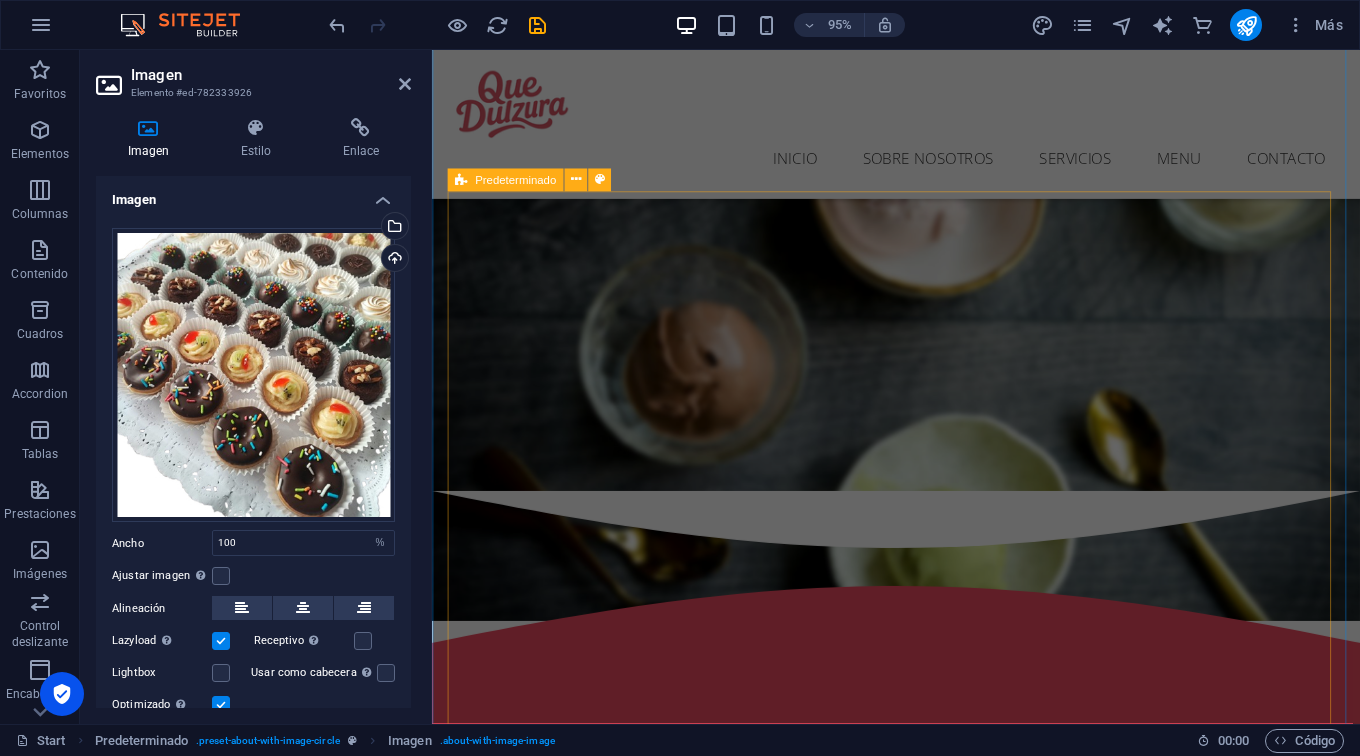 scroll, scrollTop: 2154, scrollLeft: 0, axis: vertical 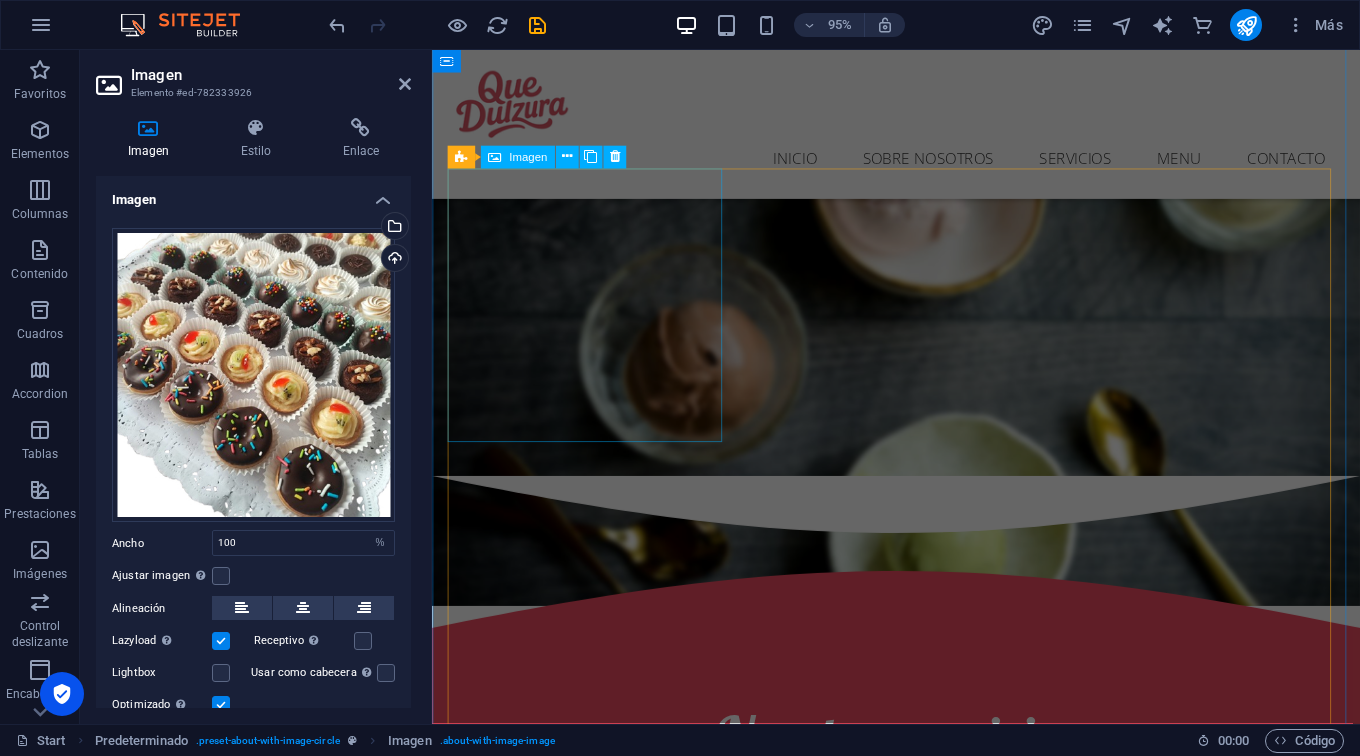 click on "Mini dulces y bocaditos" at bounding box center (595, 2541) 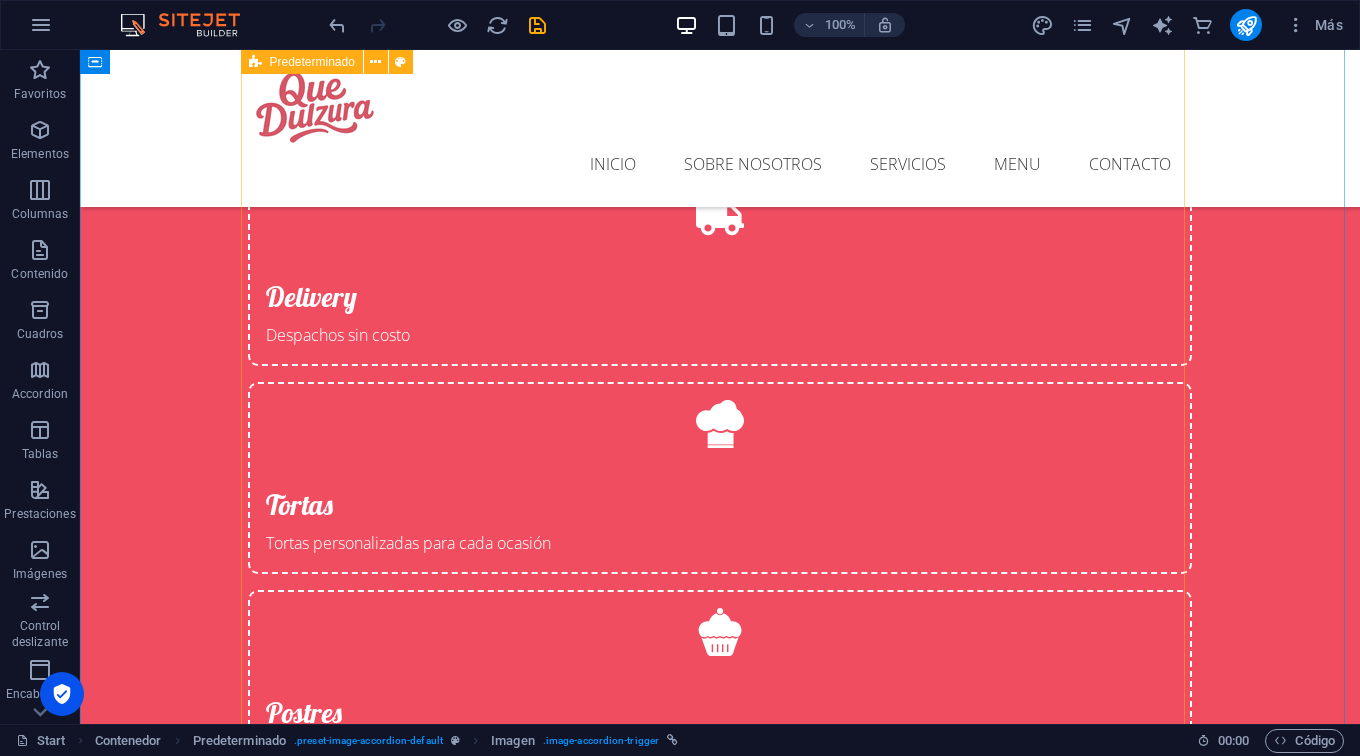 scroll, scrollTop: 2917, scrollLeft: 0, axis: vertical 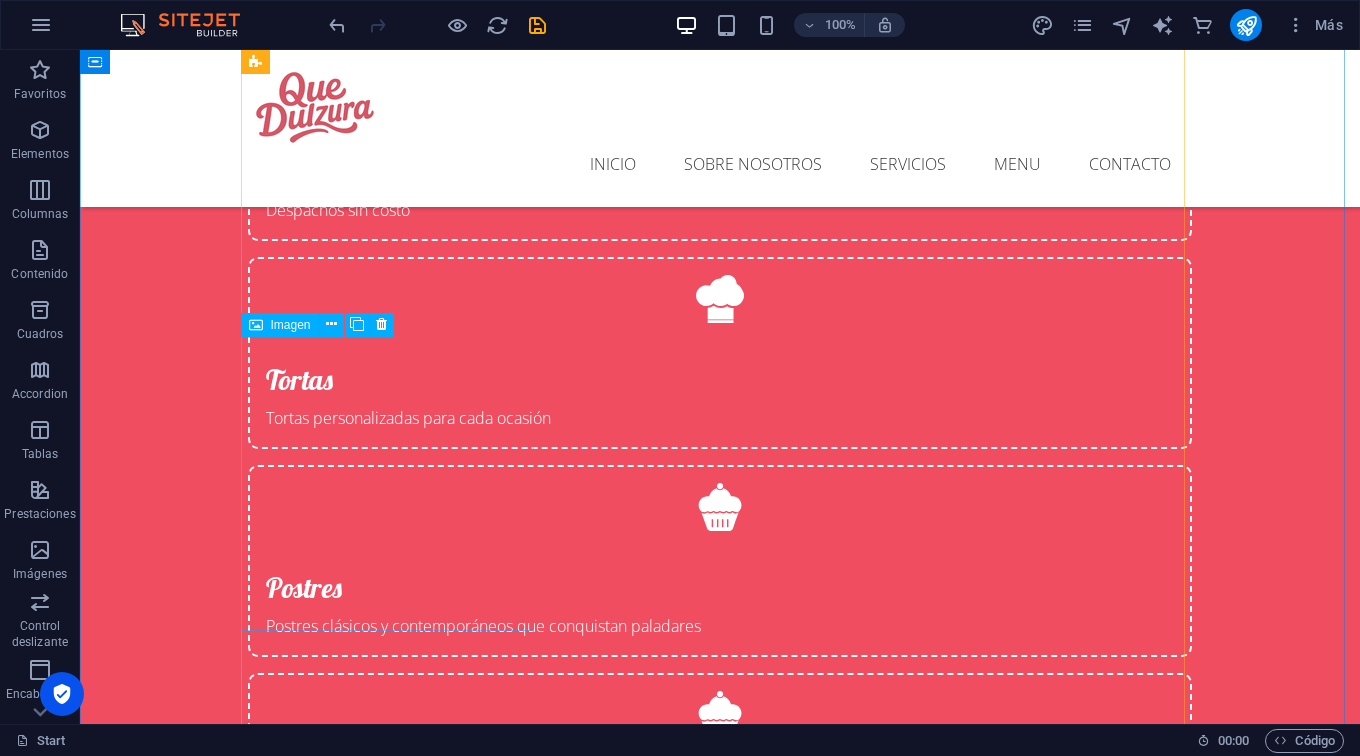 click on "Ice Cream" at bounding box center (394, 2642) 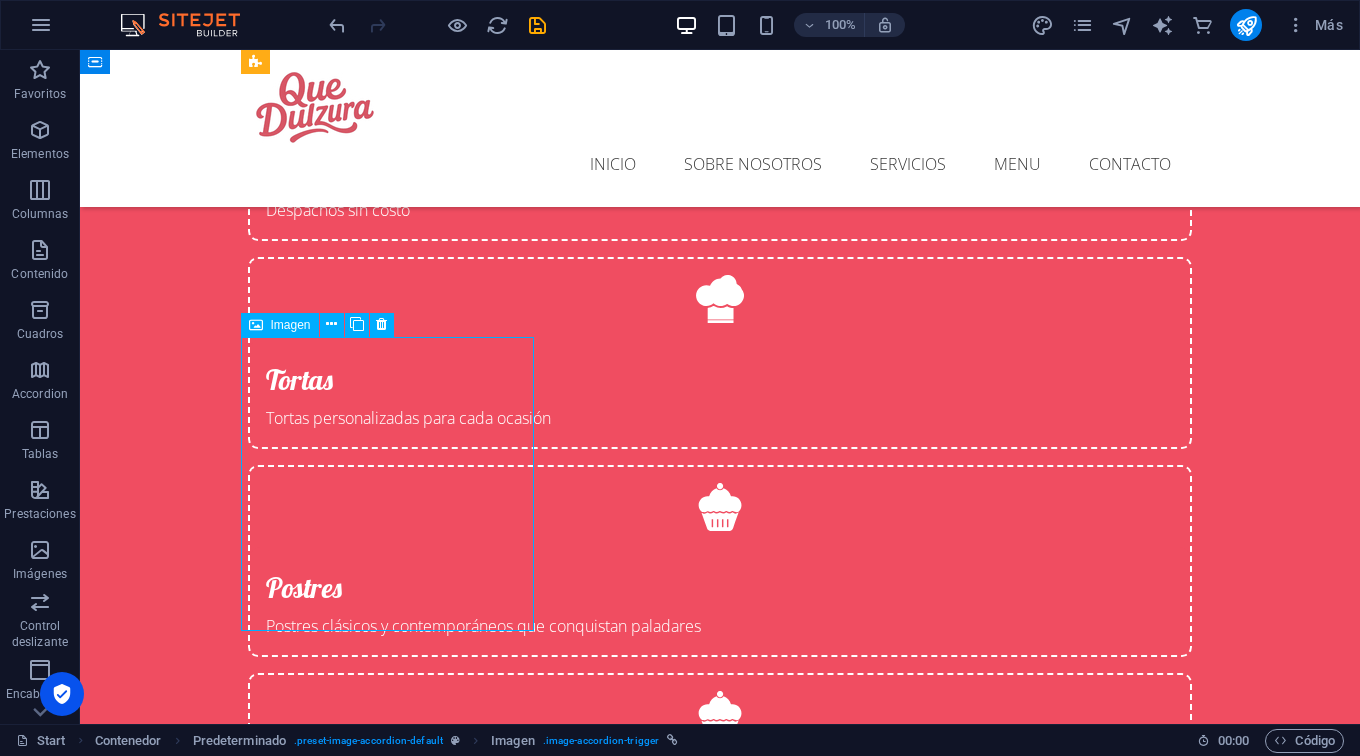click on "Ice Cream" at bounding box center [394, 2642] 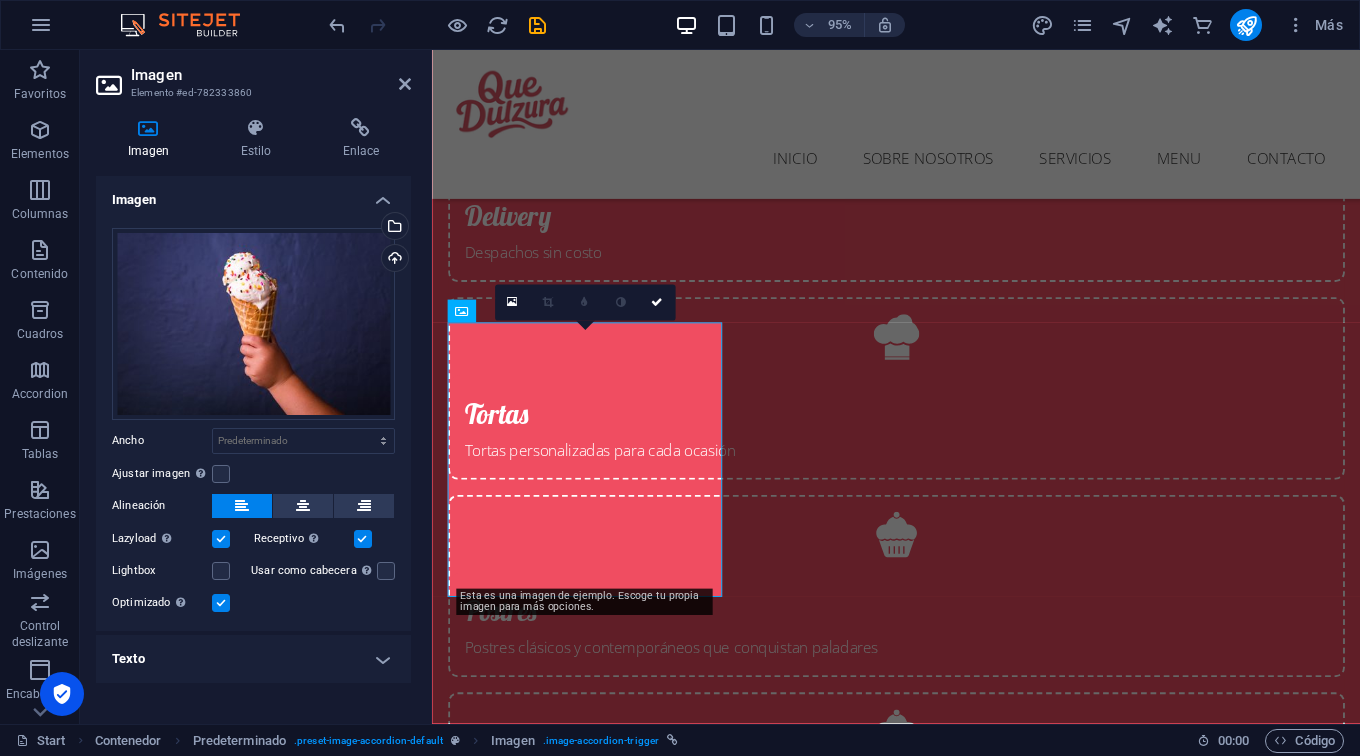 scroll, scrollTop: 2906, scrollLeft: 0, axis: vertical 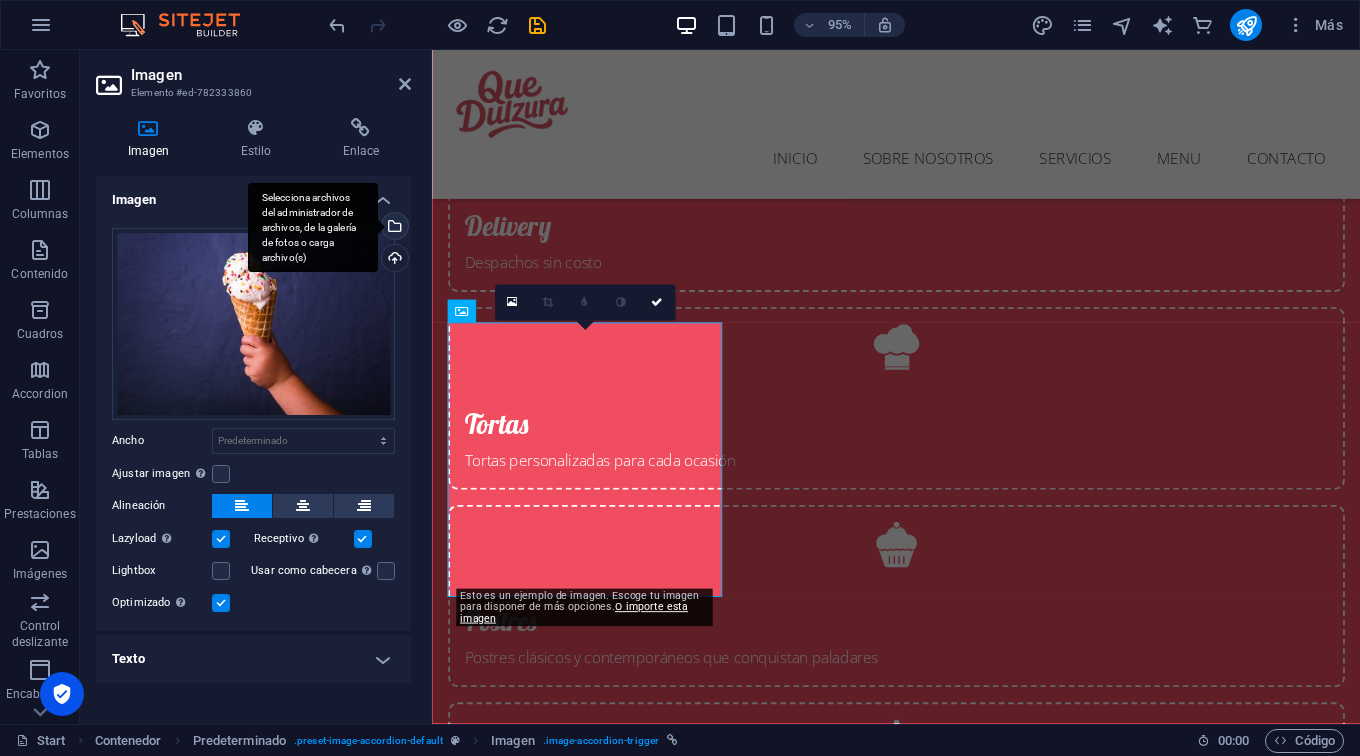 click on "Selecciona archivos del administrador de archivos, de la galería de fotos o carga archivo(s)" at bounding box center (313, 228) 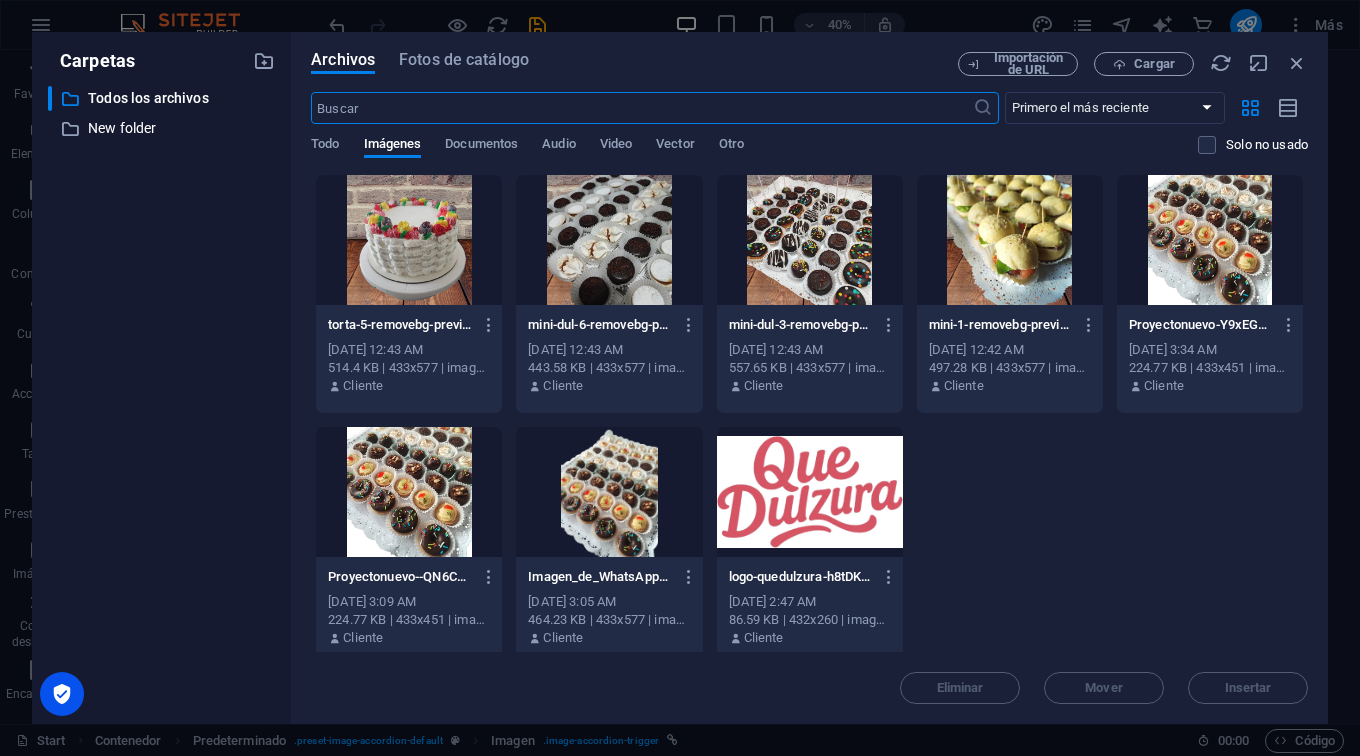 scroll, scrollTop: 3579, scrollLeft: 0, axis: vertical 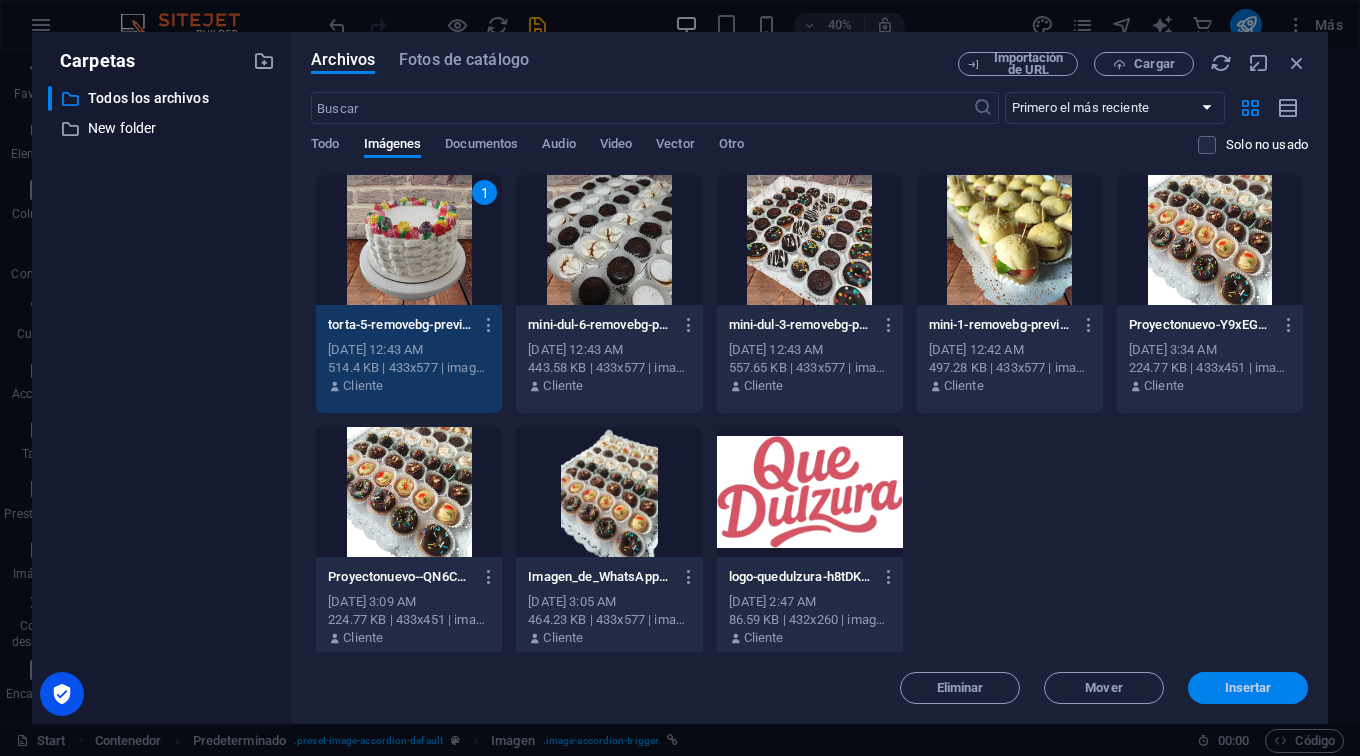 click on "Insertar" at bounding box center [1248, 688] 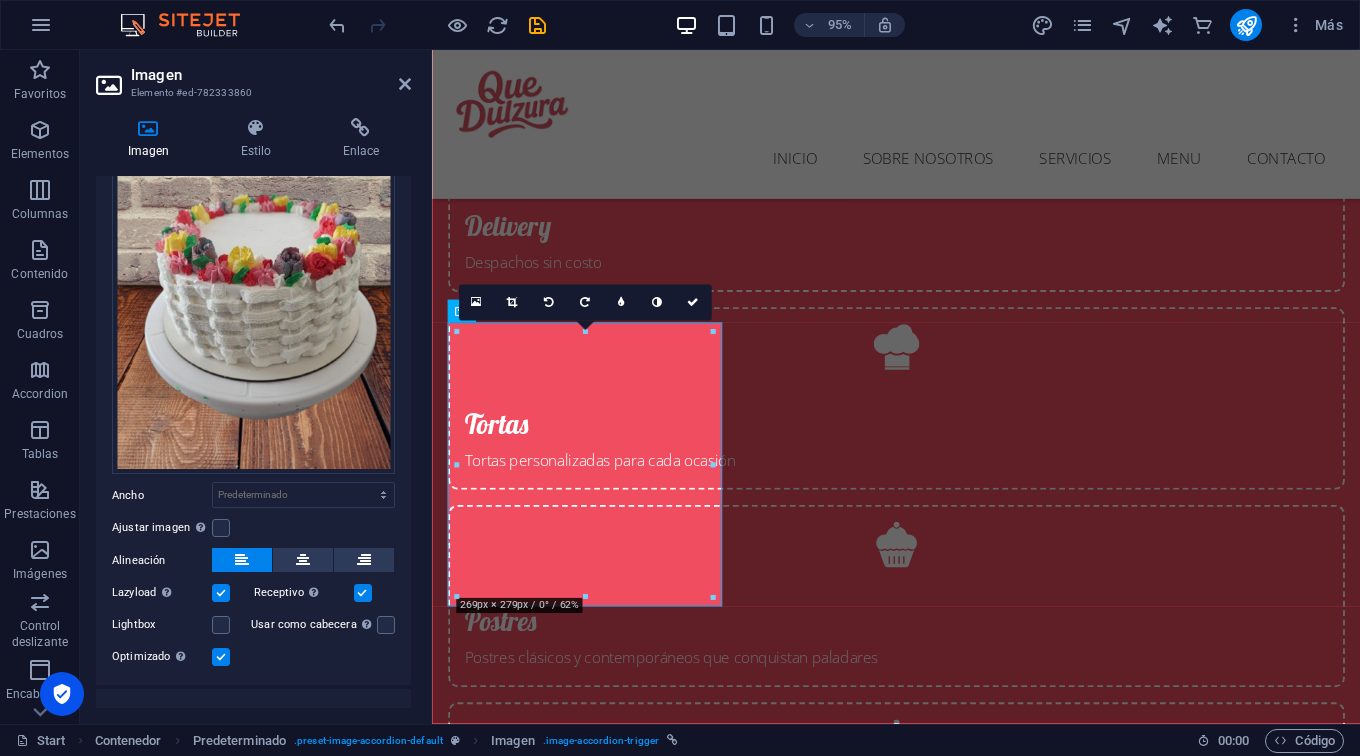 scroll, scrollTop: 151, scrollLeft: 0, axis: vertical 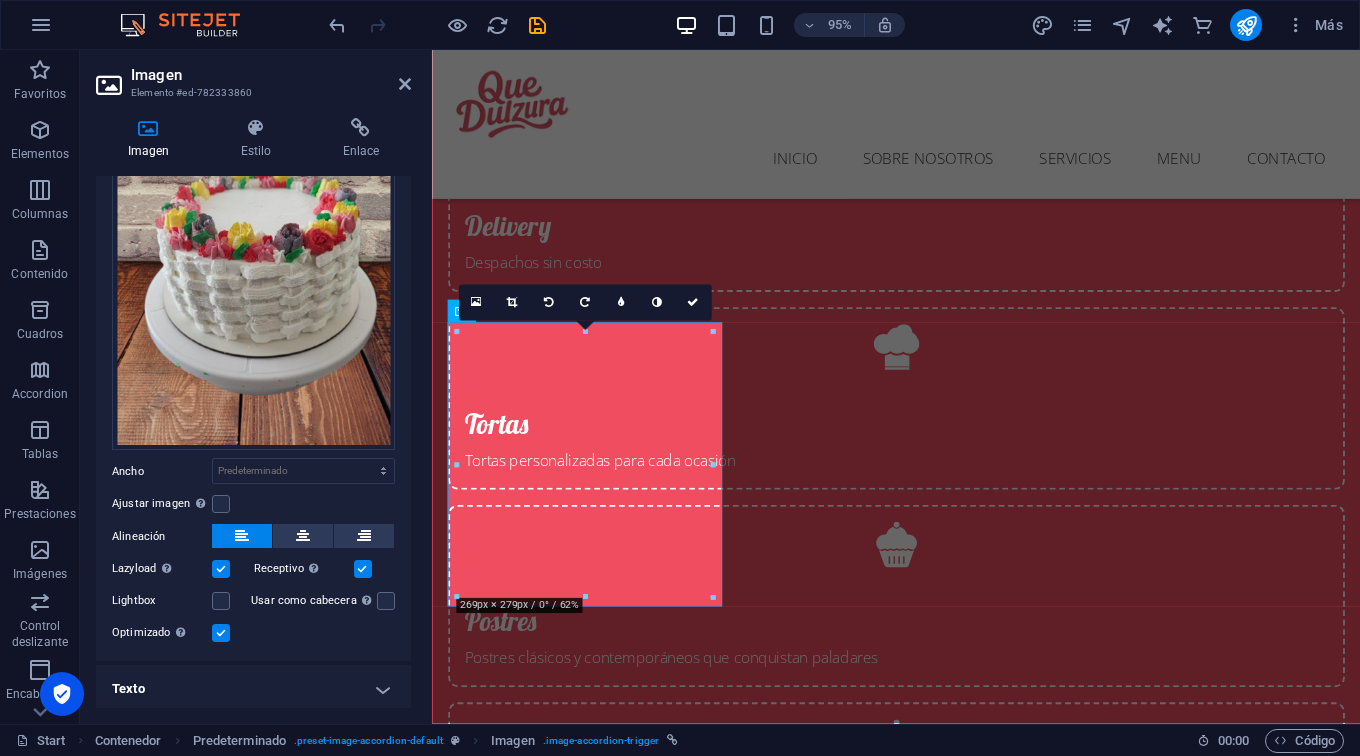 click on "Texto" at bounding box center (253, 689) 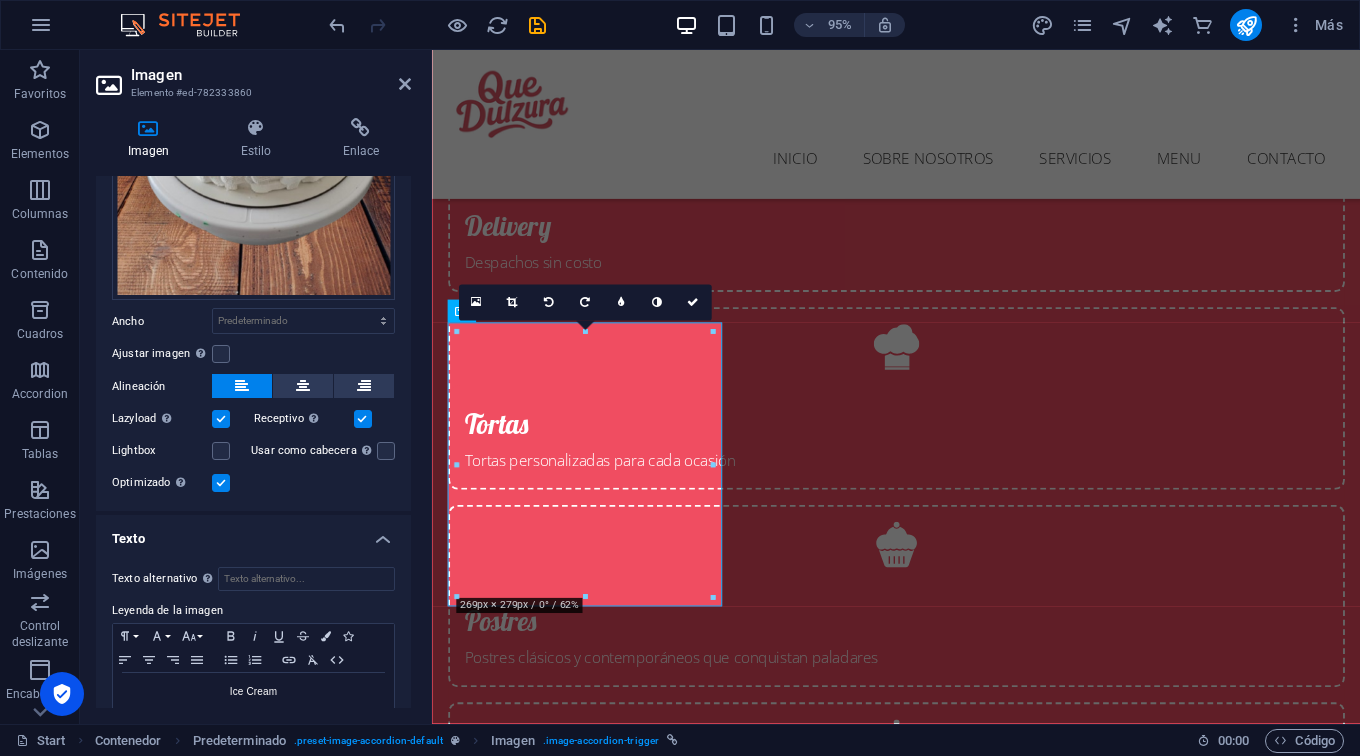 scroll, scrollTop: 339, scrollLeft: 0, axis: vertical 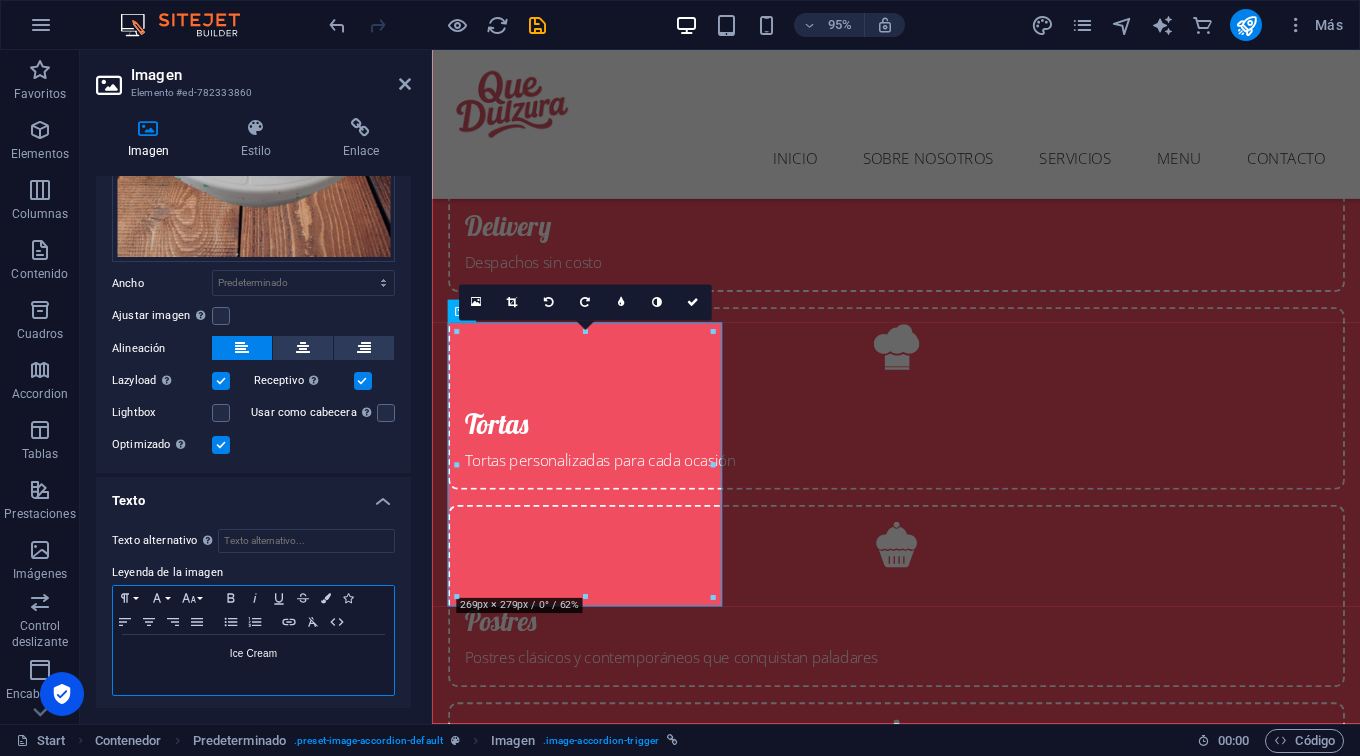 click on "Ice Cream" at bounding box center [253, 654] 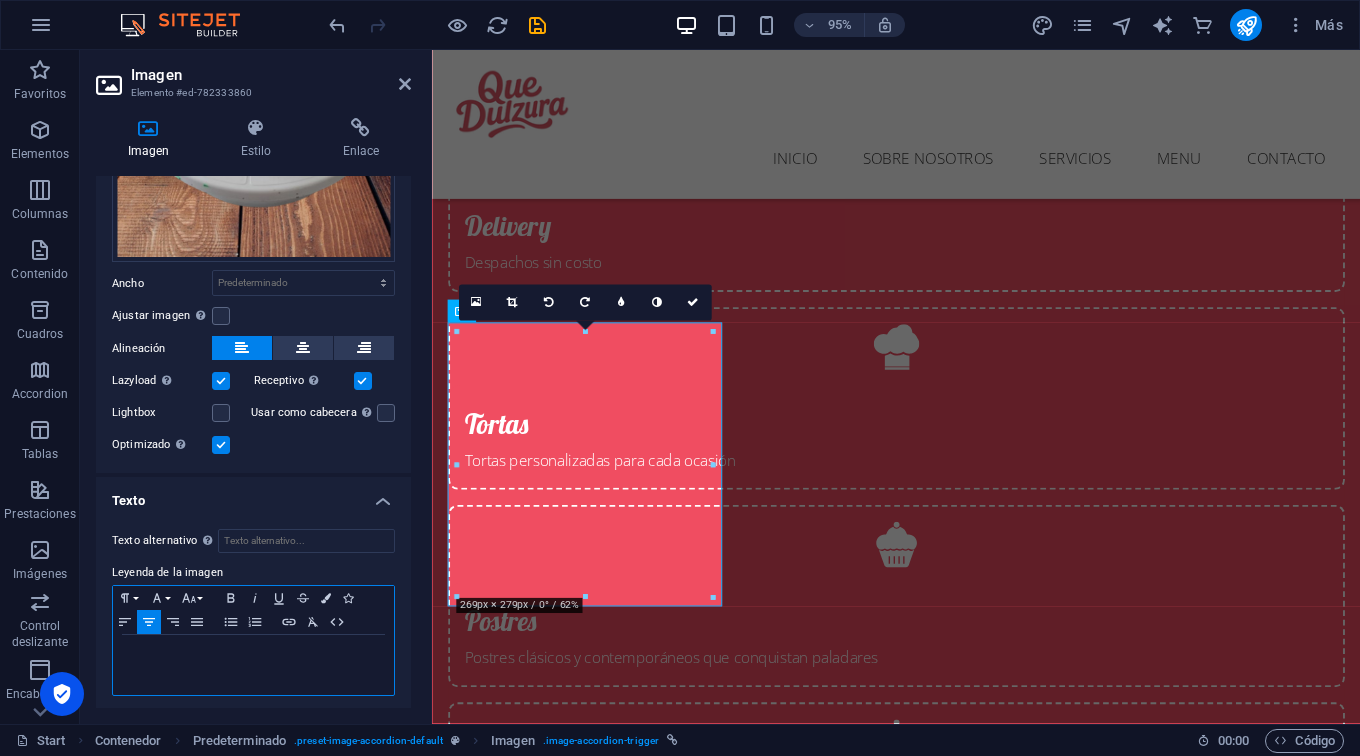 type 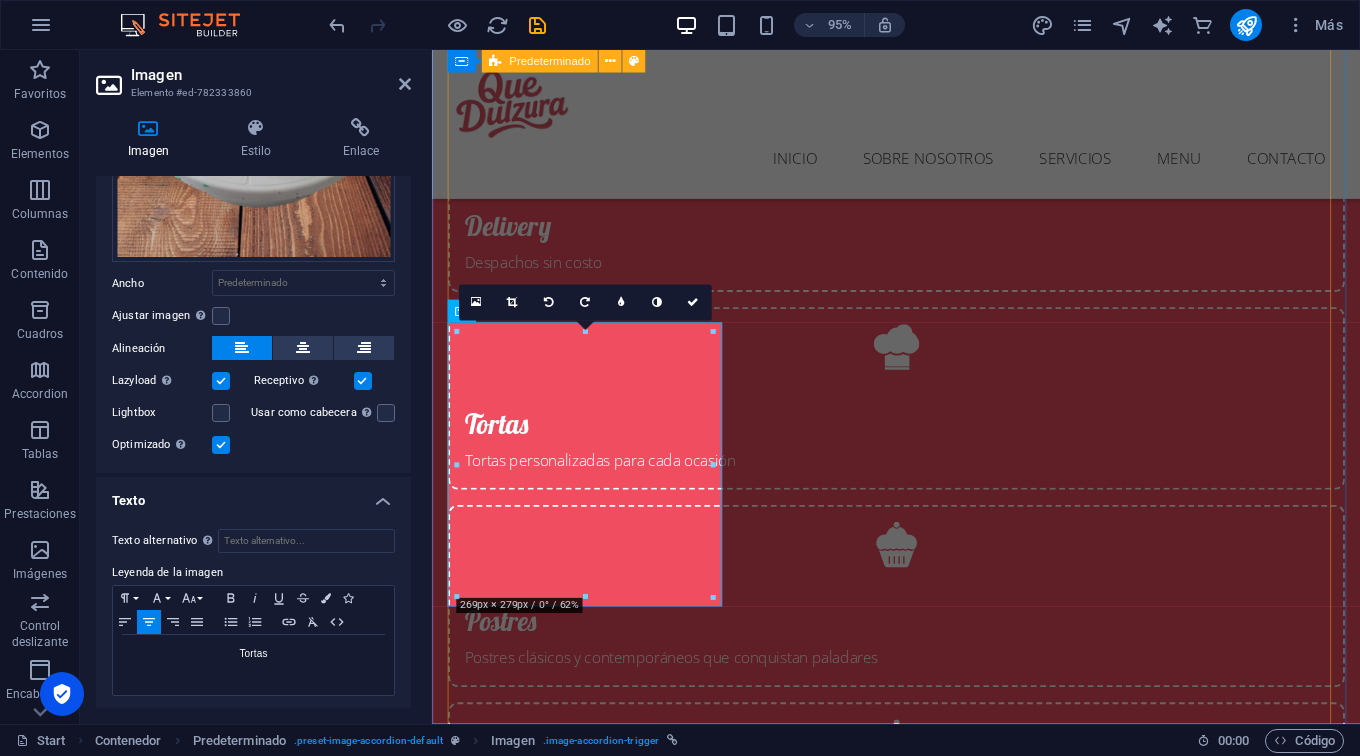 click on "Mini dulces y bocaditos Delicious Ice Cream Lorem ipsum dolor sit cum magni odio dolor amet $4.50 DELICIOUS ICE CREAM Lorem ipsum dolor sit cum magni odio dolor amet $3.70 DELICIOUS ICE CREAM Lorem ipsum dolor sit cum magni odio dolor amet $4.30 DELICIOUS ICE CREAM Lorem ipsum dolor sit cum magni odio dolor amet $5.20 DELICIOUS ICE CREAM Lorem ipsum dolor sit cum magni odio dolor amet $4.70 DELICIOUS ICE CREAM Lorem ipsum dolor sit cum magni odio dolor amet $5.50 Tortas Delicious Ice Cream Lorem ipsum dolor sit cum magni odio dolor amet $4.50 DELICIOUS ICE CREAM Lorem ipsum dolor sit cum magni odio dolor amet $3.70 DELICIOUS ICE CREAM Lorem ipsum dolor sit cum magni odio dolor amet $4.30 DELICIOUS ICE CREAM Lorem ipsum dolor sit cum magni odio dolor amet $5.20 DELICIOUS ICE CREAM Lorem ipsum dolor sit cum magni odio dolor amet $4.70 DELICIOUS ICE CREAM Lorem ipsum dolor sit cum magni odio dolor amet $5.50 Ice Cream Delicious Ice Cream Lorem ipsum dolor sit cum magni odio dolor amet $4.50 DELICIOUS ICE CREAM" at bounding box center [921, 4330] 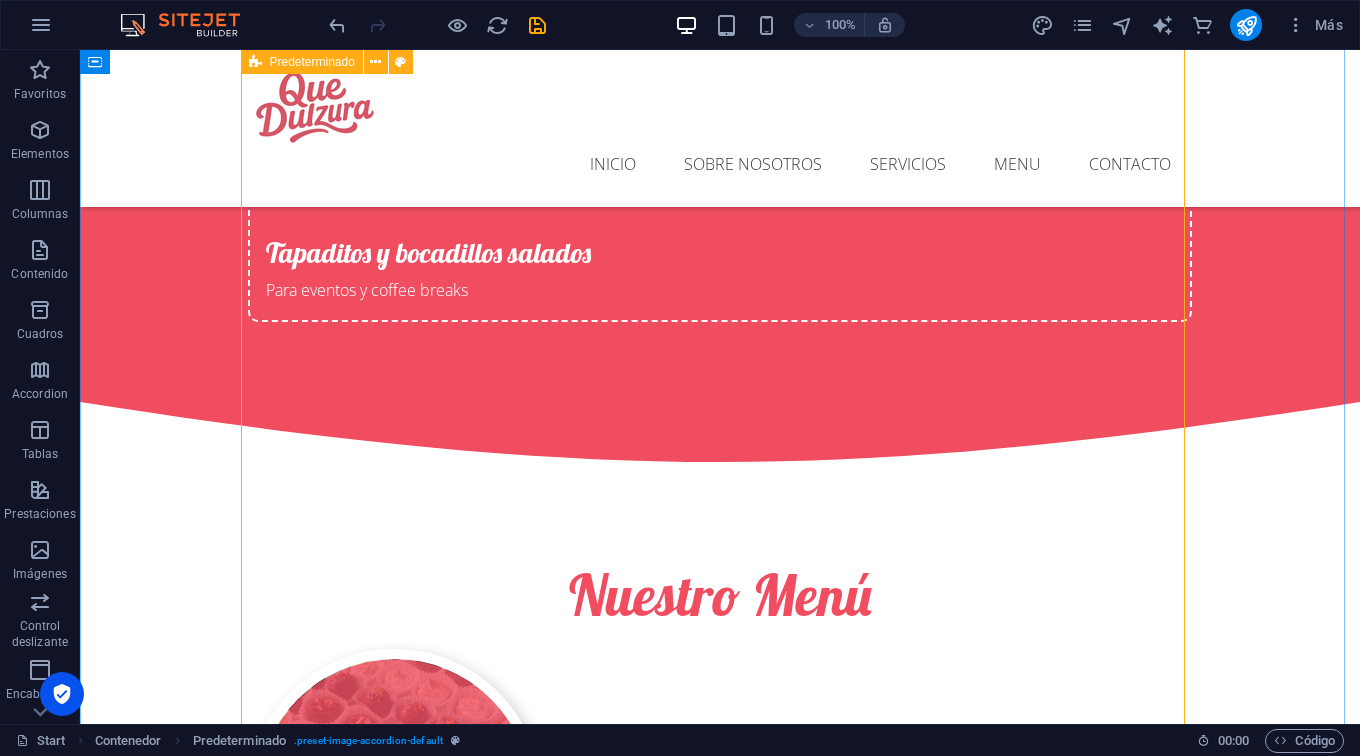 scroll, scrollTop: 3916, scrollLeft: 0, axis: vertical 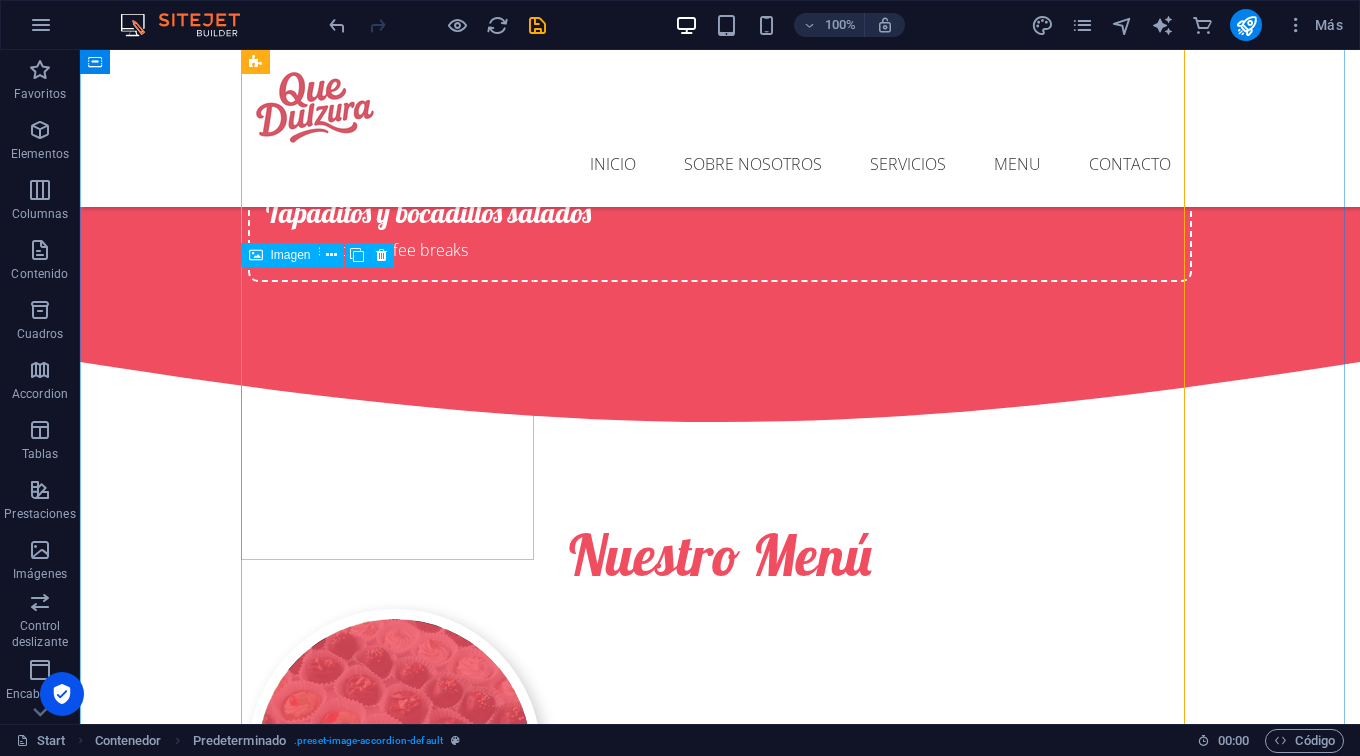 click on "Ice Cream" at bounding box center [394, 2540] 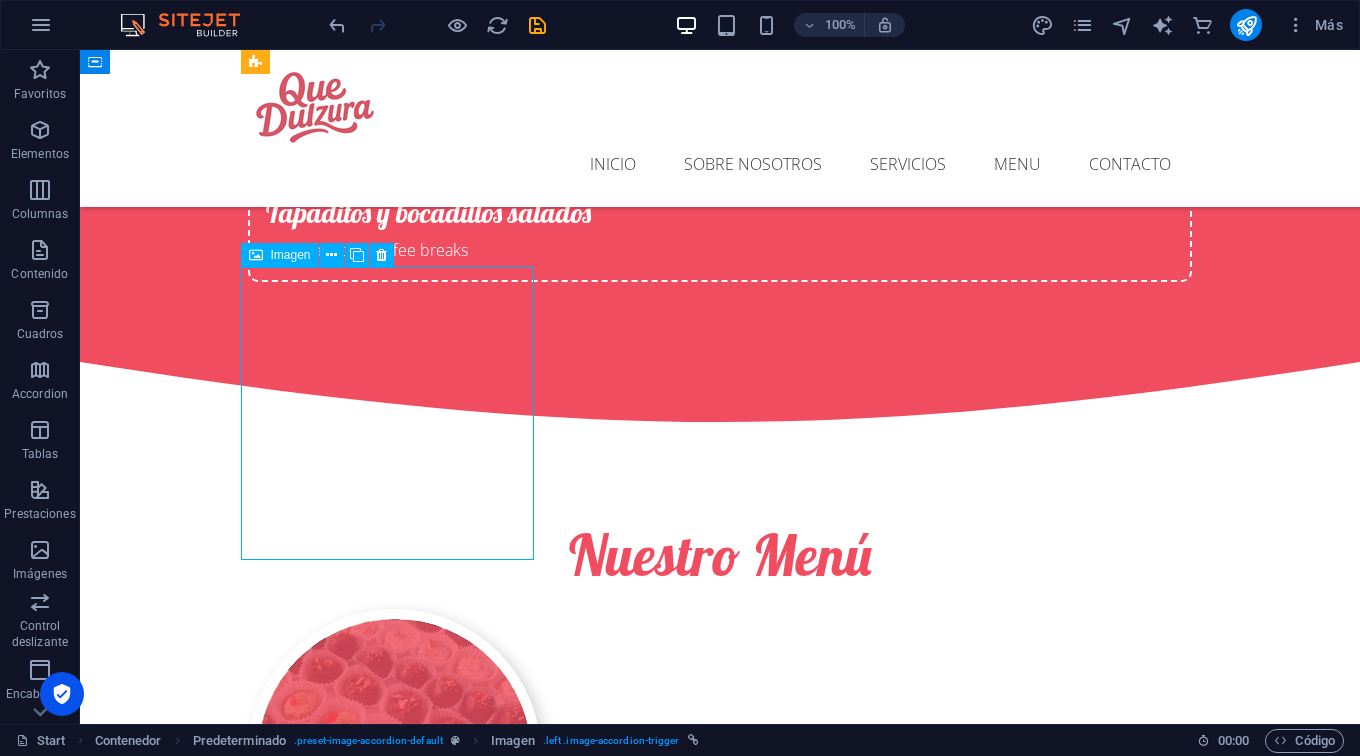 click on "Ice Cream" at bounding box center [394, 2540] 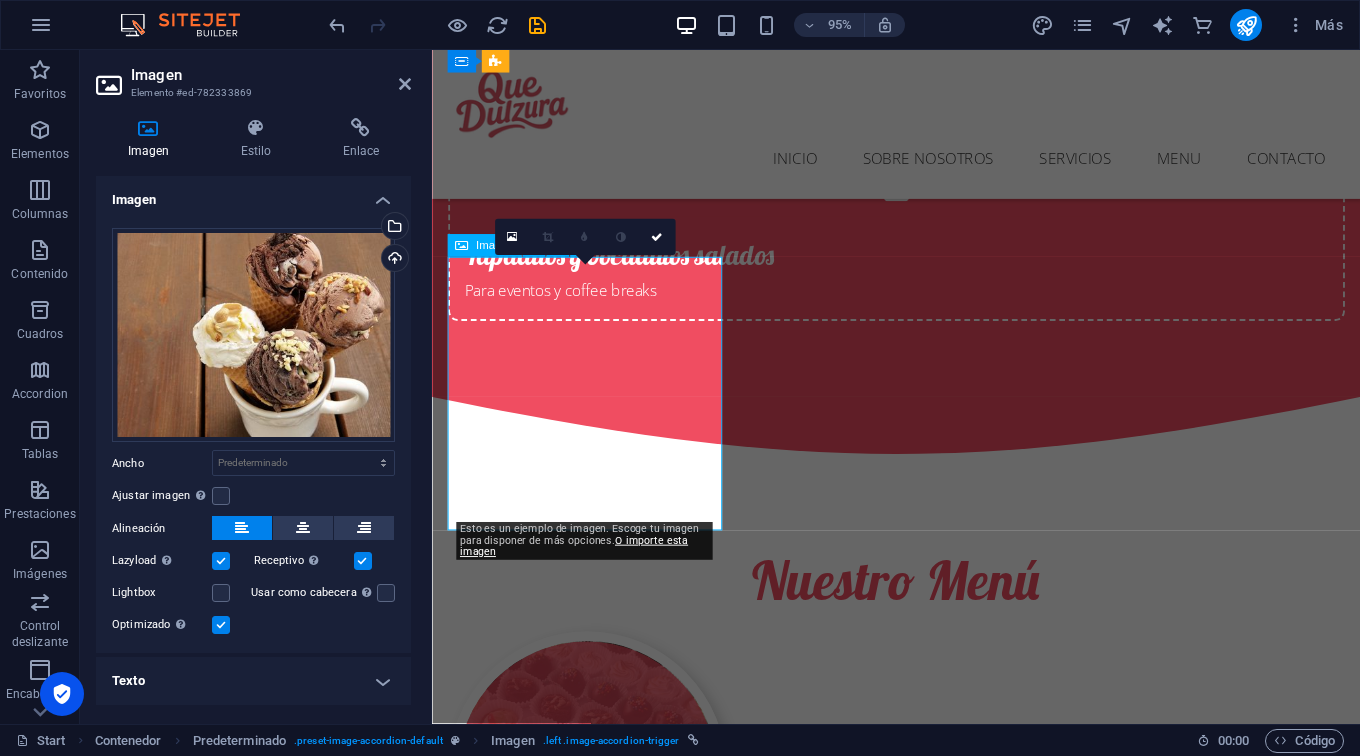 scroll, scrollTop: 3900, scrollLeft: 0, axis: vertical 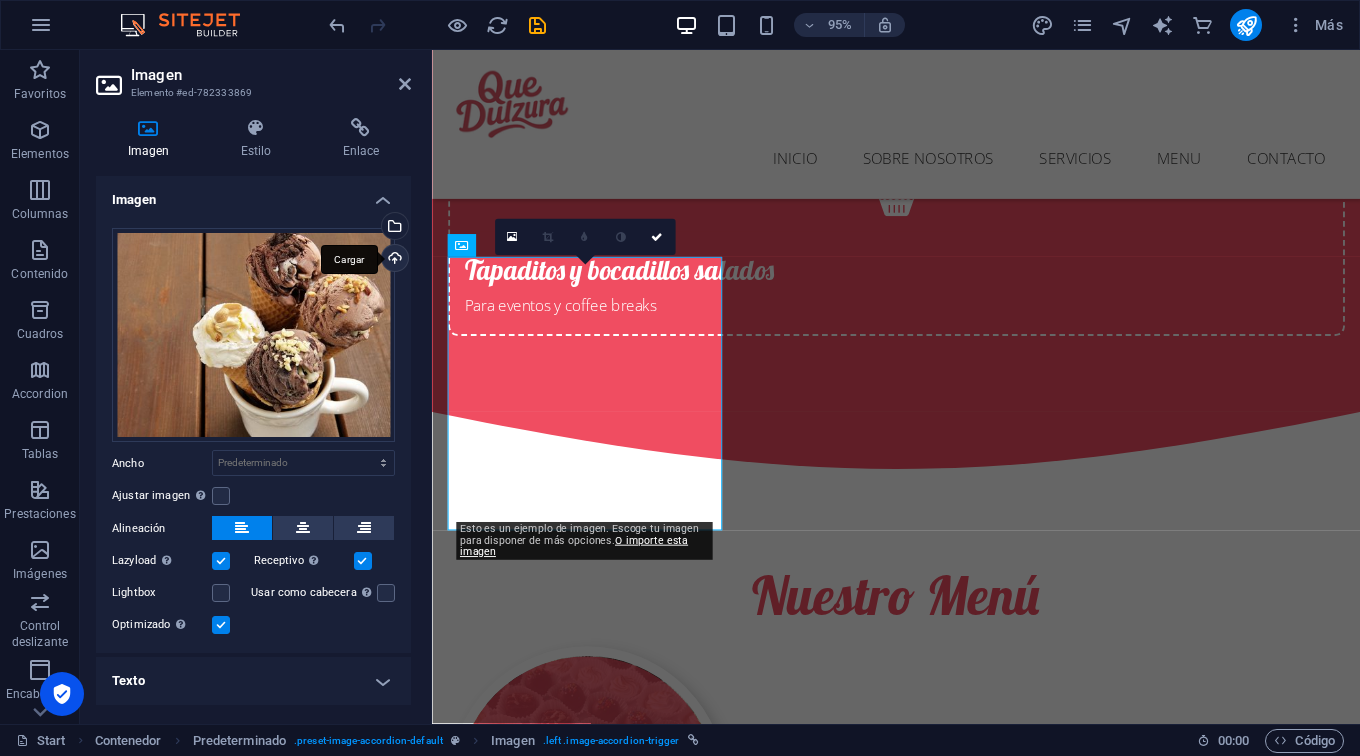 click on "Cargar" at bounding box center (393, 260) 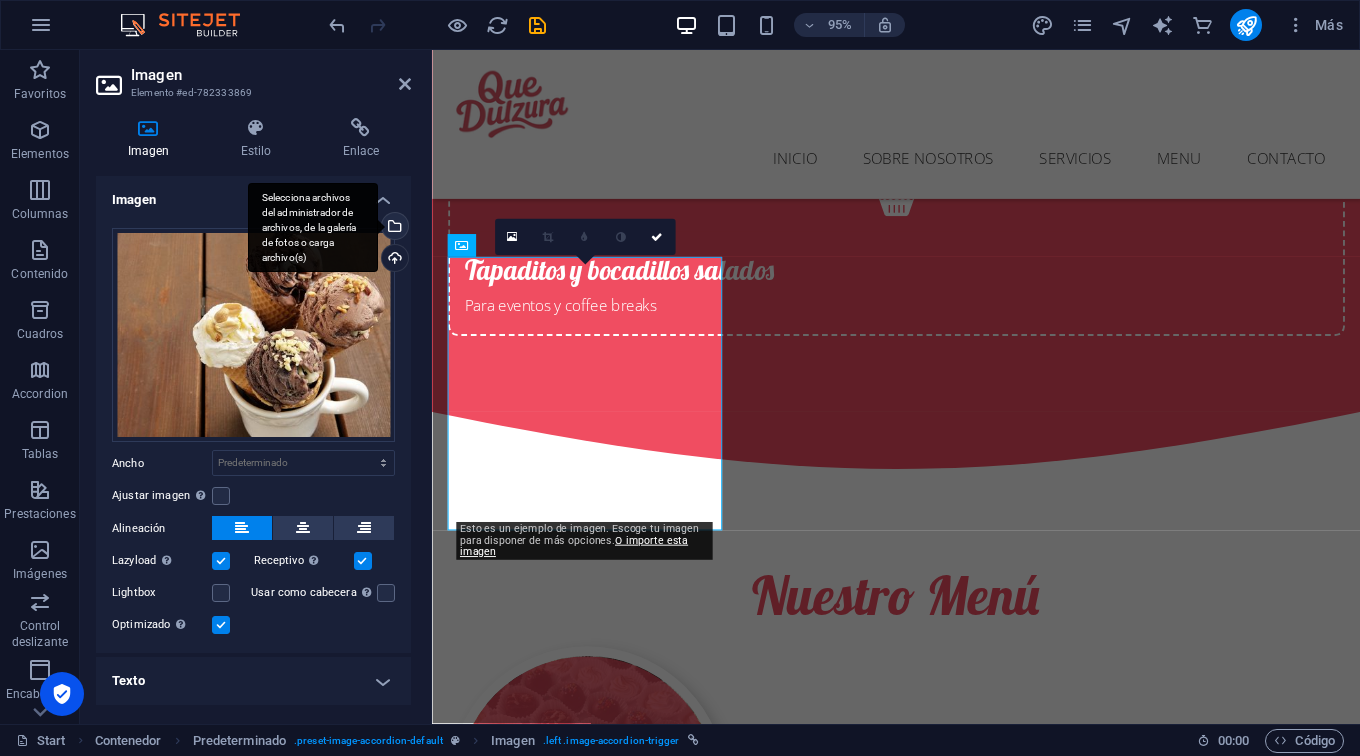 click on "Selecciona archivos del administrador de archivos, de la galería de fotos o carga archivo(s)" at bounding box center [393, 228] 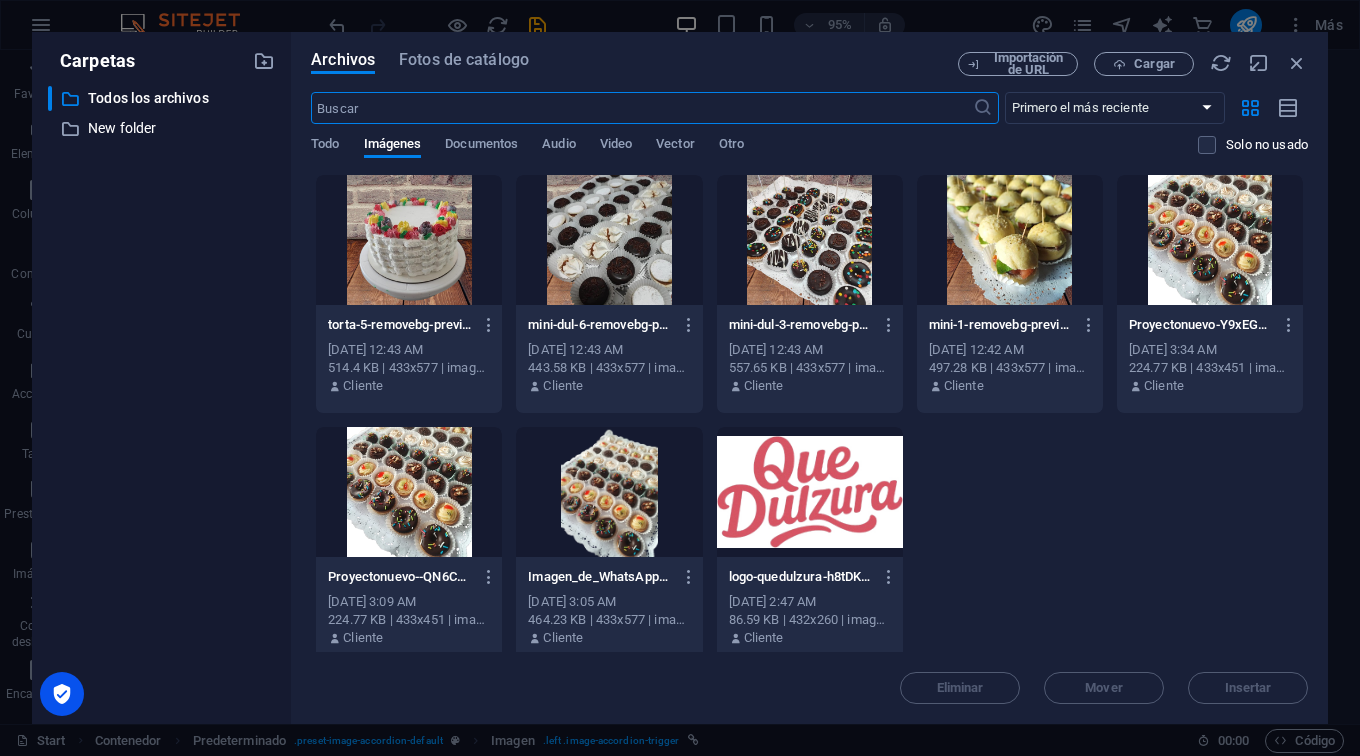 scroll, scrollTop: 4578, scrollLeft: 0, axis: vertical 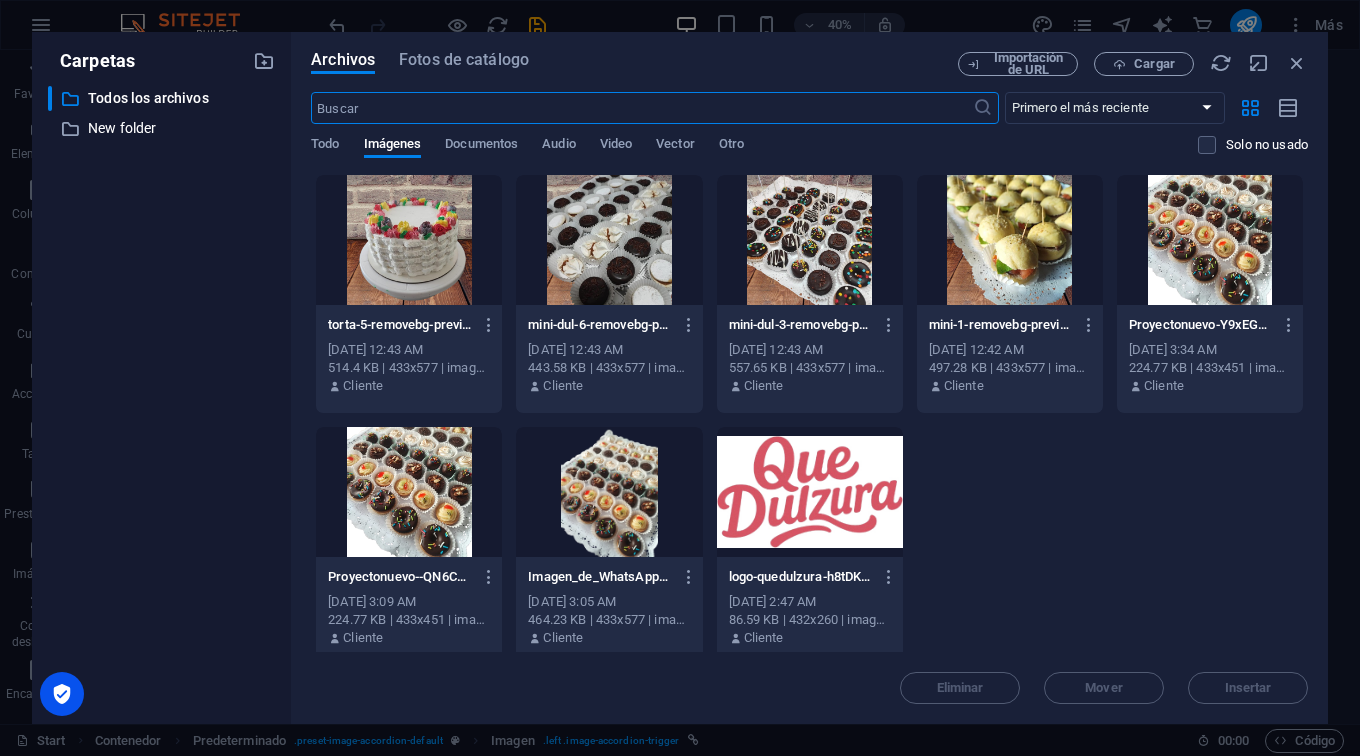 click at bounding box center (1010, 240) 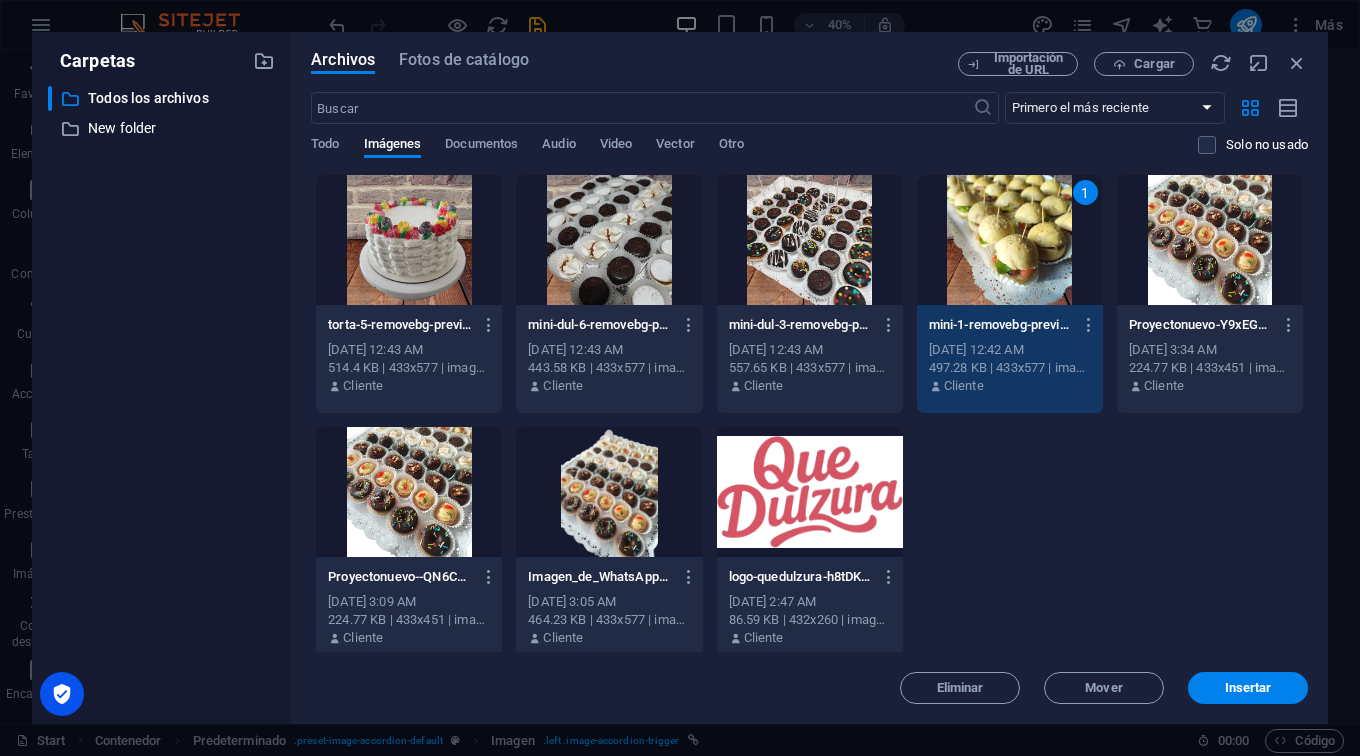 click on "1" at bounding box center (1010, 240) 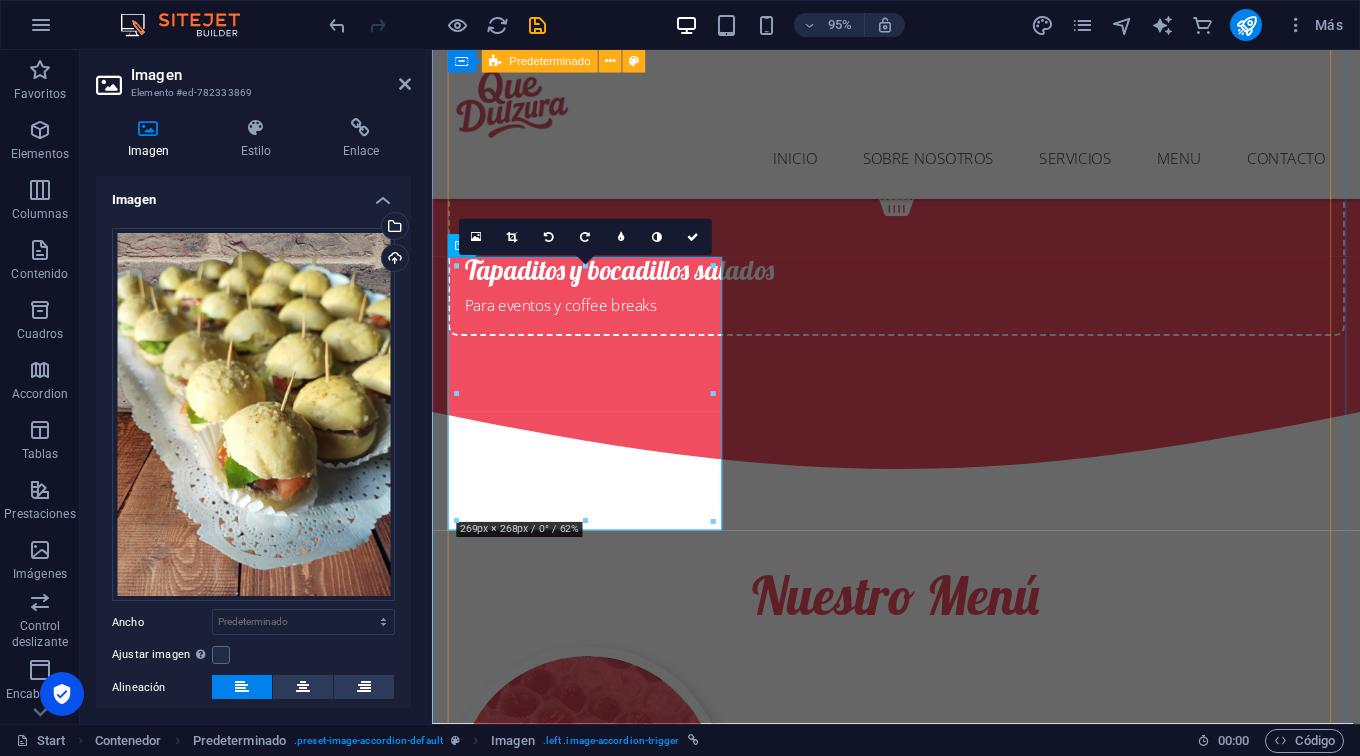 click on "Mini dulces y bocaditos Delicious Ice Cream Lorem ipsum dolor sit cum magni odio dolor amet $4.50 DELICIOUS ICE CREAM Lorem ipsum dolor sit cum magni odio dolor amet $3.70 DELICIOUS ICE CREAM Lorem ipsum dolor sit cum magni odio dolor amet $4.30 DELICIOUS ICE CREAM Lorem ipsum dolor sit cum magni odio dolor amet $5.20 DELICIOUS ICE CREAM Lorem ipsum dolor sit cum magni odio dolor amet $4.70 DELICIOUS ICE CREAM Lorem ipsum dolor sit cum magni odio dolor amet $5.50 Tortas Delicious Ice Cream Lorem ipsum dolor sit cum magni odio dolor amet $4.50 DELICIOUS ICE CREAM Lorem ipsum dolor sit cum magni odio dolor amet $3.70 DELICIOUS ICE CREAM Lorem ipsum dolor sit cum magni odio dolor amet $4.30 DELICIOUS ICE CREAM Lorem ipsum dolor sit cum magni odio dolor amet $5.20 DELICIOUS ICE CREAM Lorem ipsum dolor sit cum magni odio dolor amet $4.70 DELICIOUS ICE CREAM Lorem ipsum dolor sit cum magni odio dolor amet $5.50 Ice Cream Delicious Ice Cream Lorem ipsum dolor sit cum magni odio dolor amet $4.50 DELICIOUS ICE CREAM" at bounding box center [921, 3341] 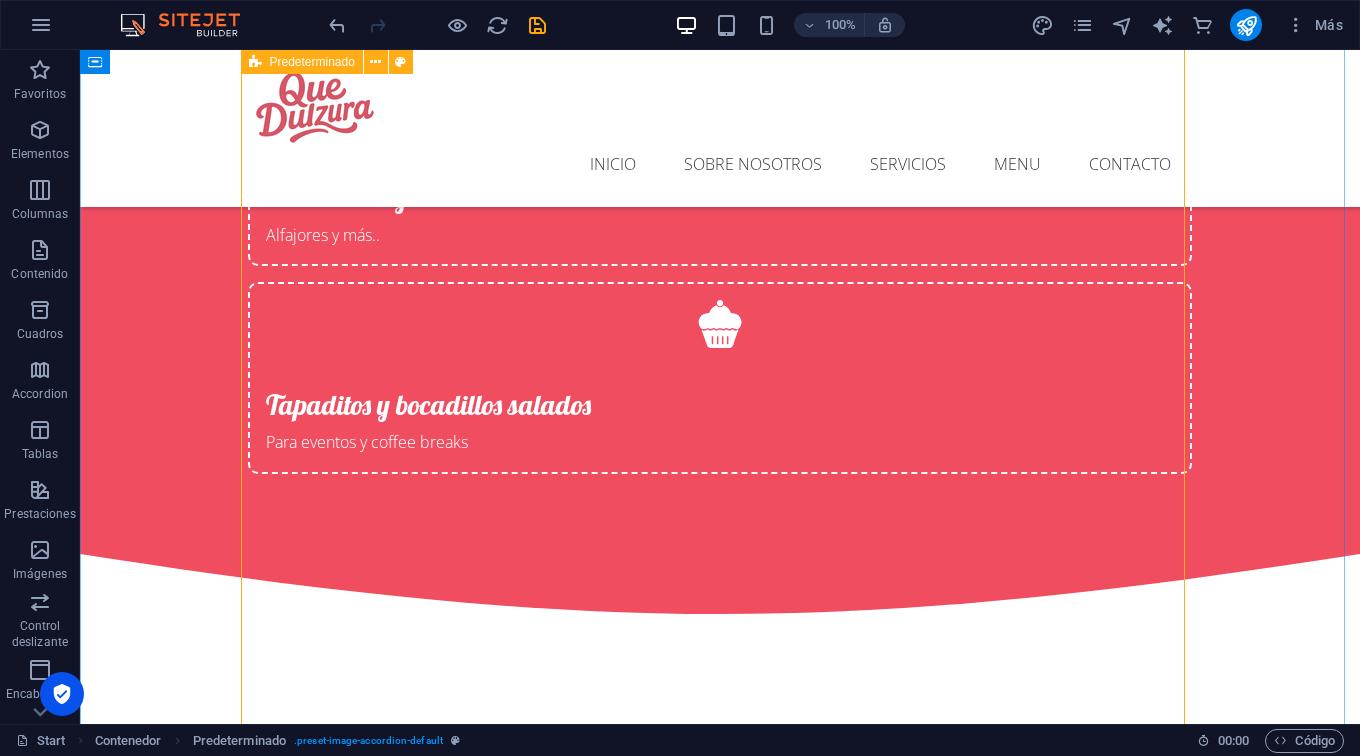 scroll, scrollTop: 3838, scrollLeft: 0, axis: vertical 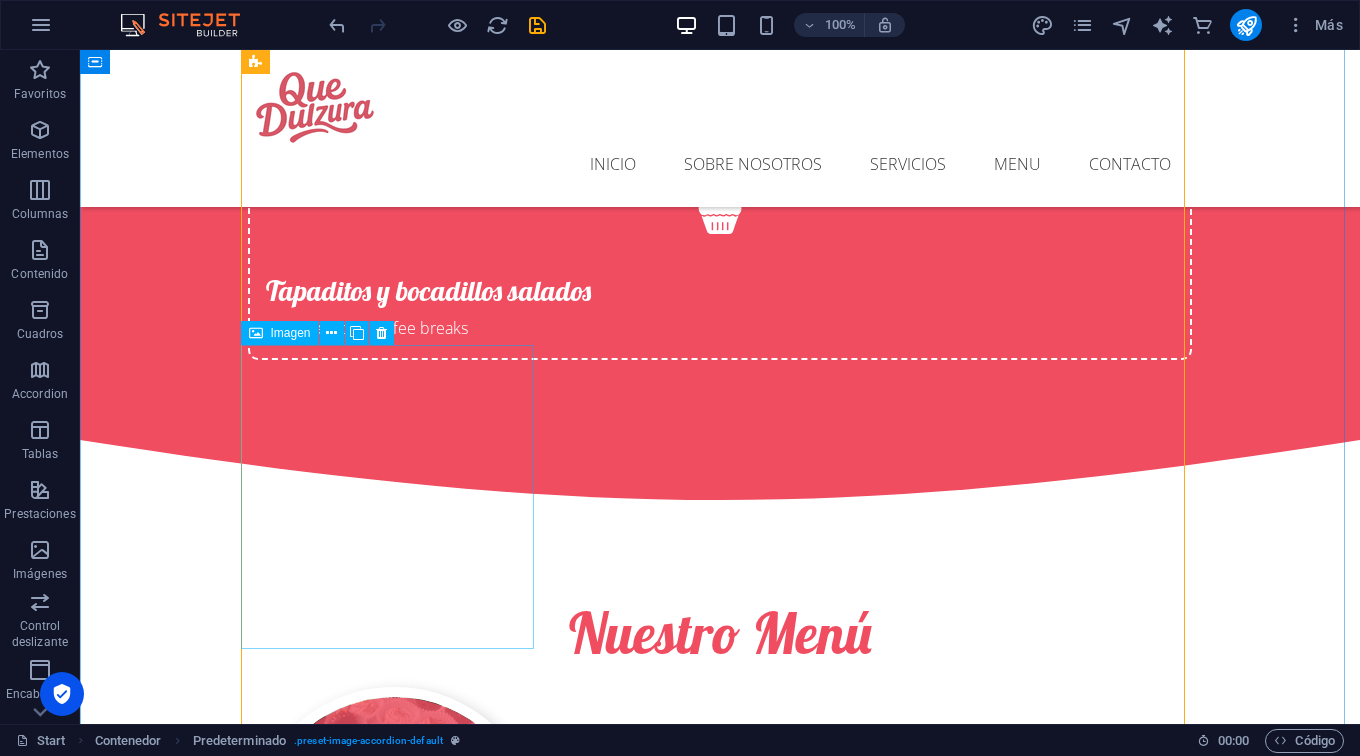 click on "Ice Cream" at bounding box center (394, 2623) 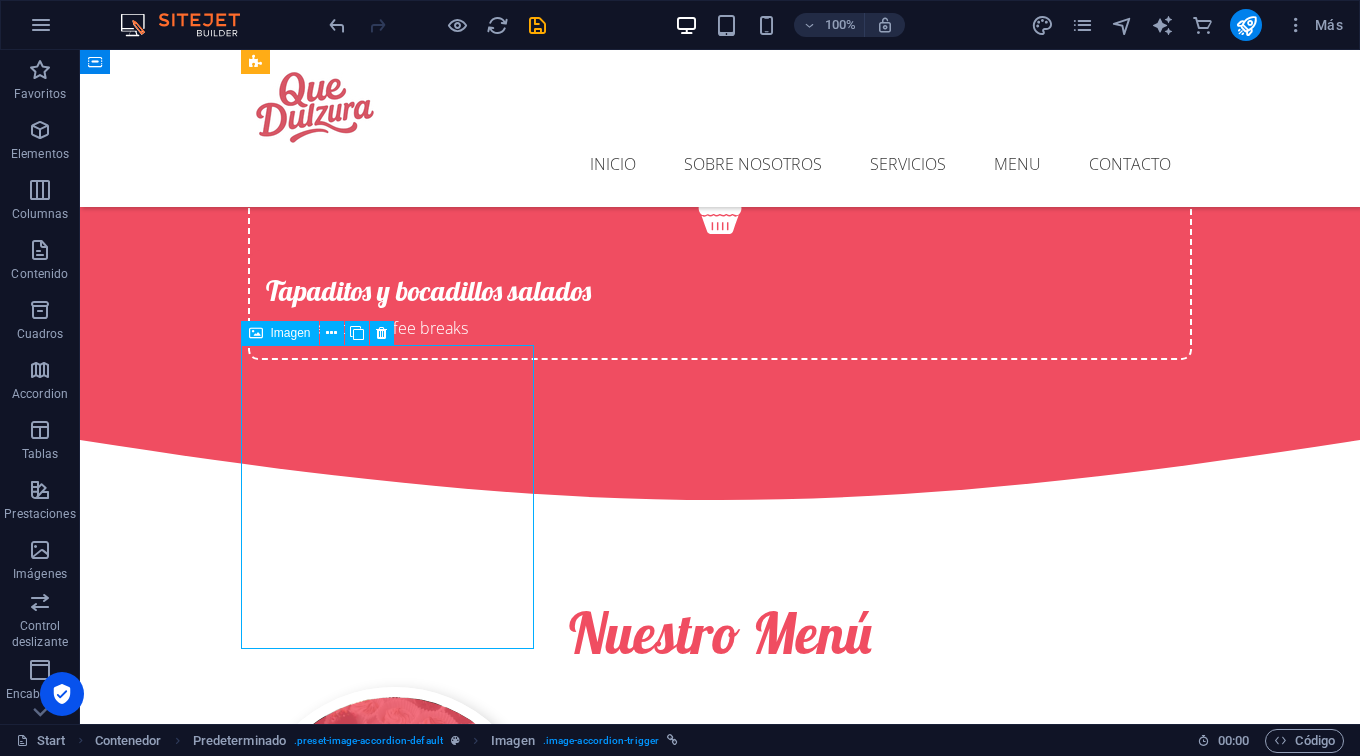 click on "Ice Cream" at bounding box center [394, 2623] 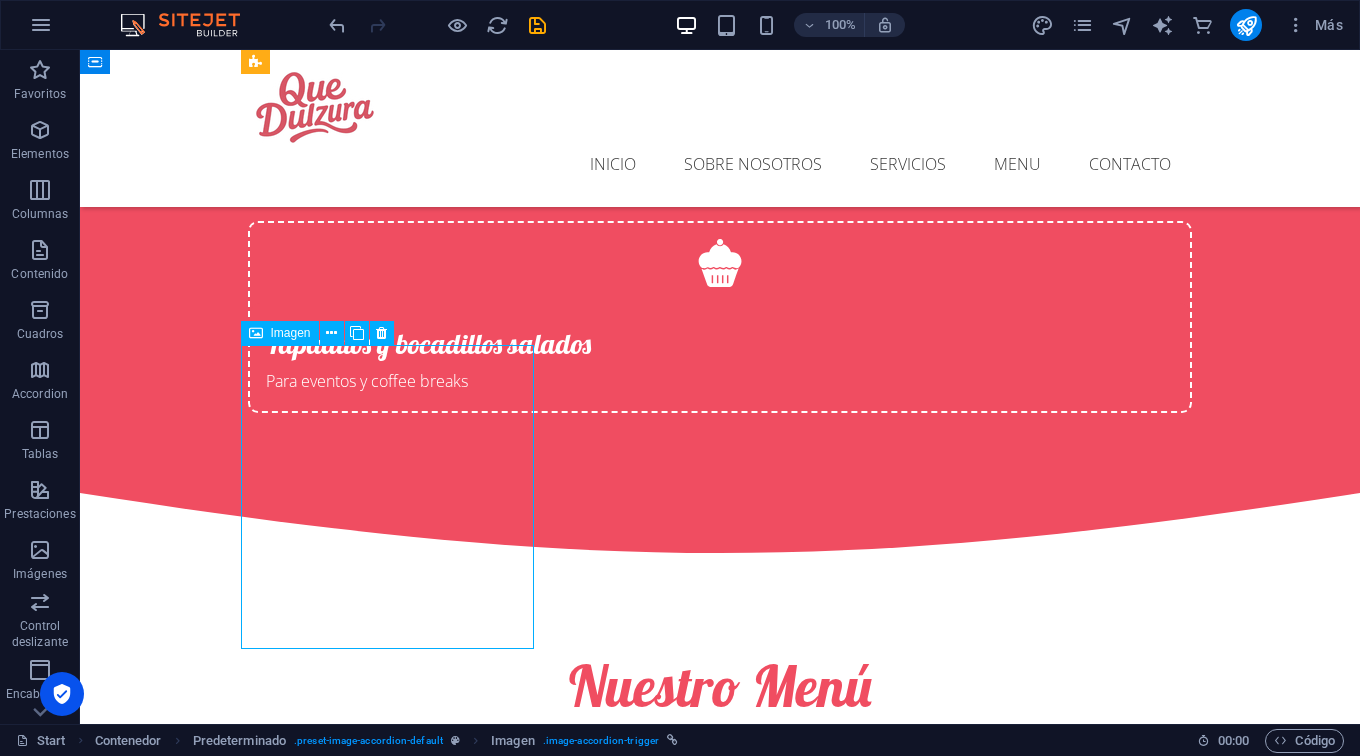 scroll, scrollTop: 3822, scrollLeft: 0, axis: vertical 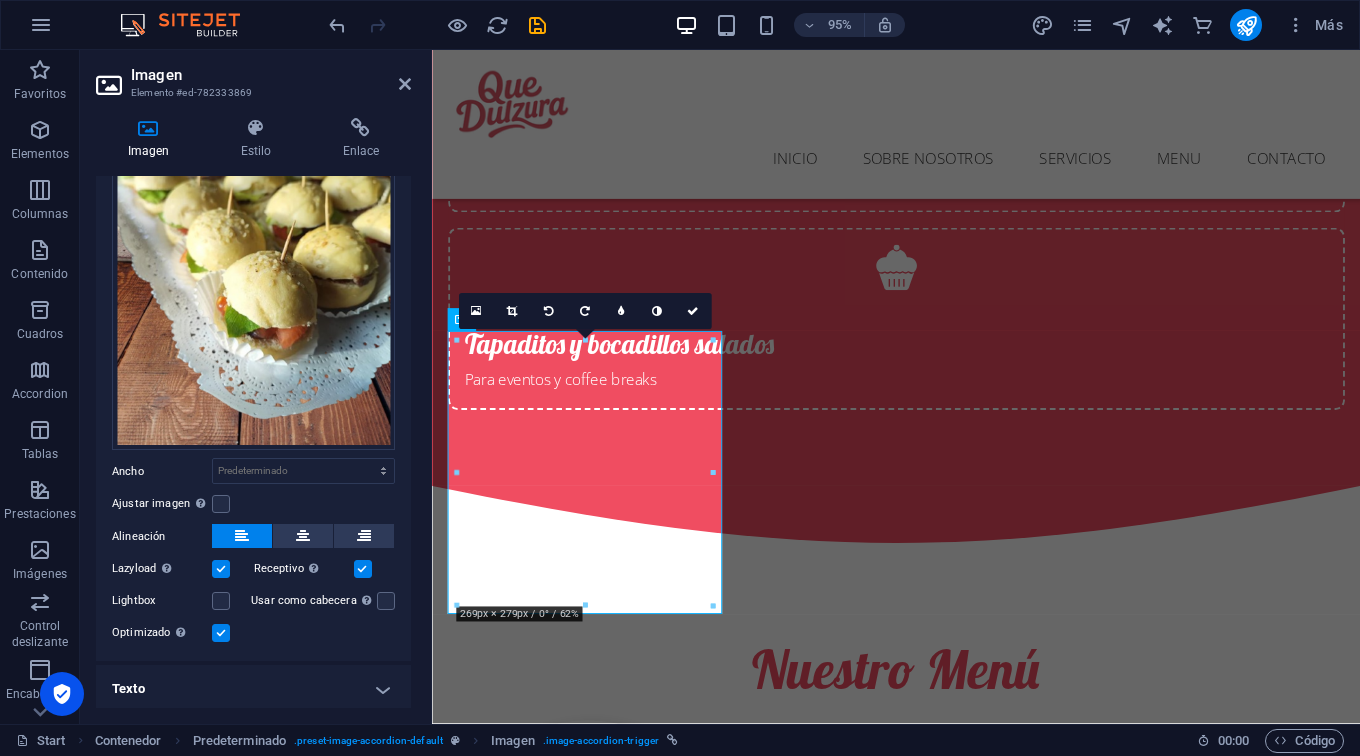 click on "Texto" at bounding box center (253, 689) 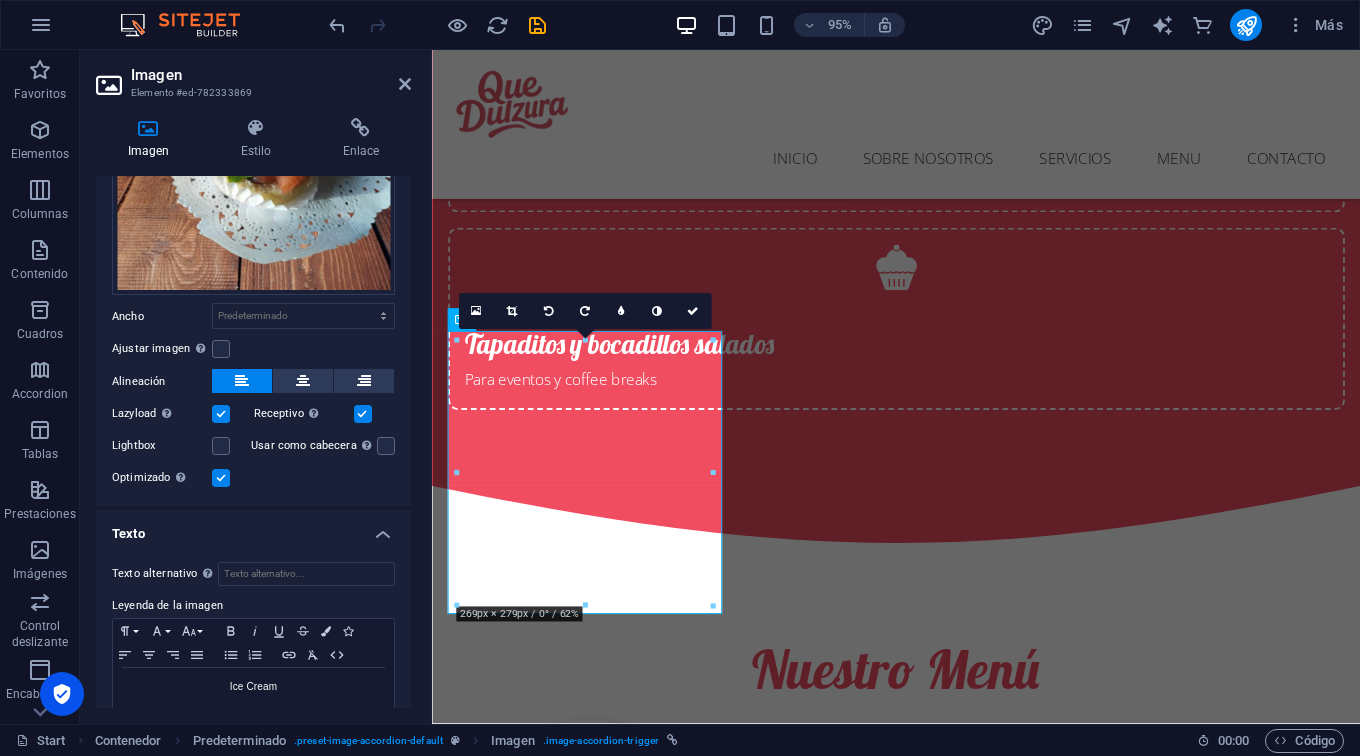 scroll, scrollTop: 339, scrollLeft: 0, axis: vertical 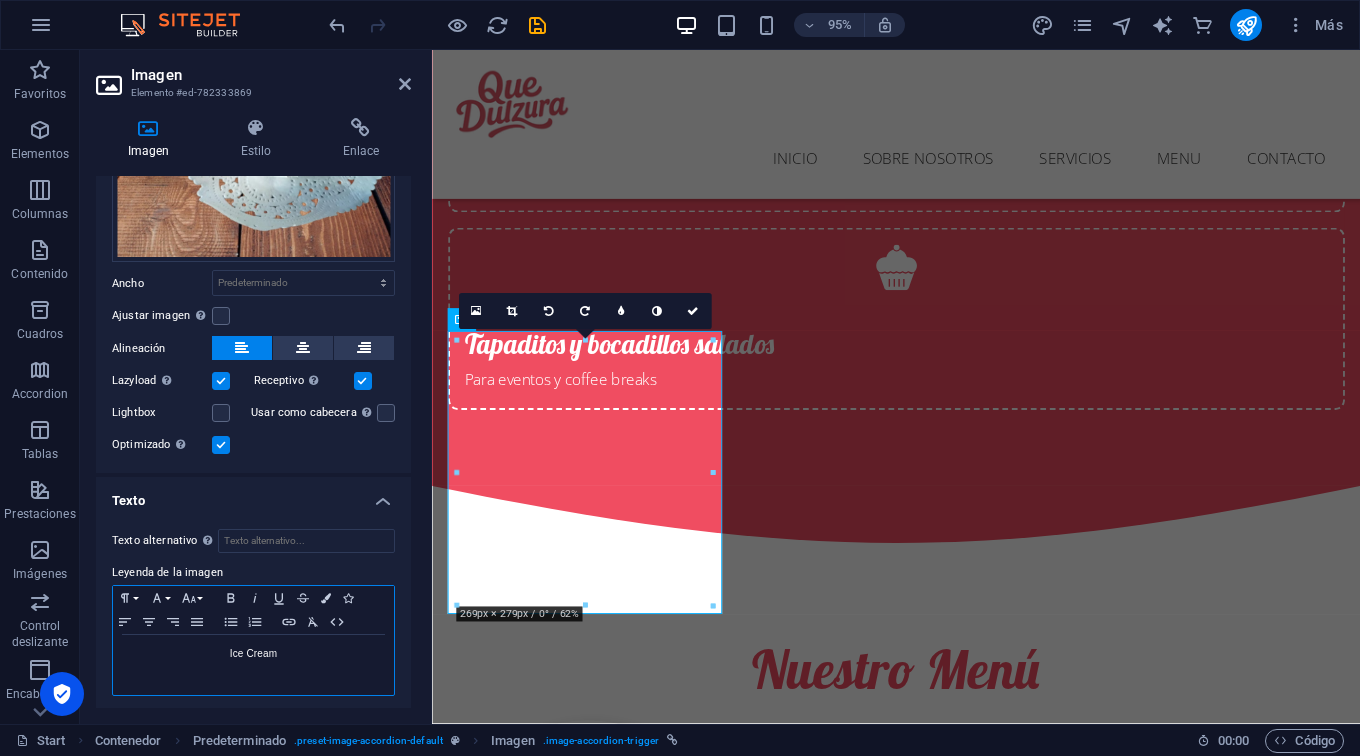 click on "Ice Cream" at bounding box center (253, 654) 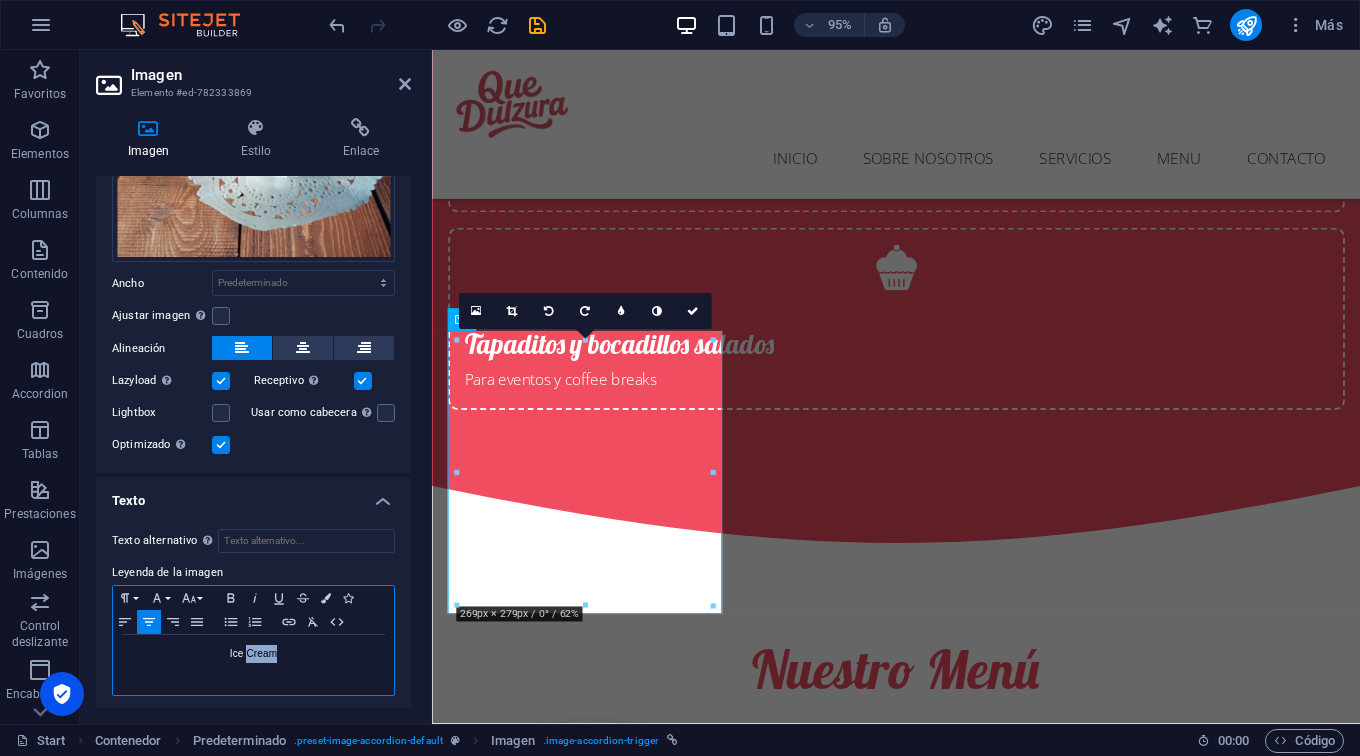 click on "Ice Cream" at bounding box center [253, 654] 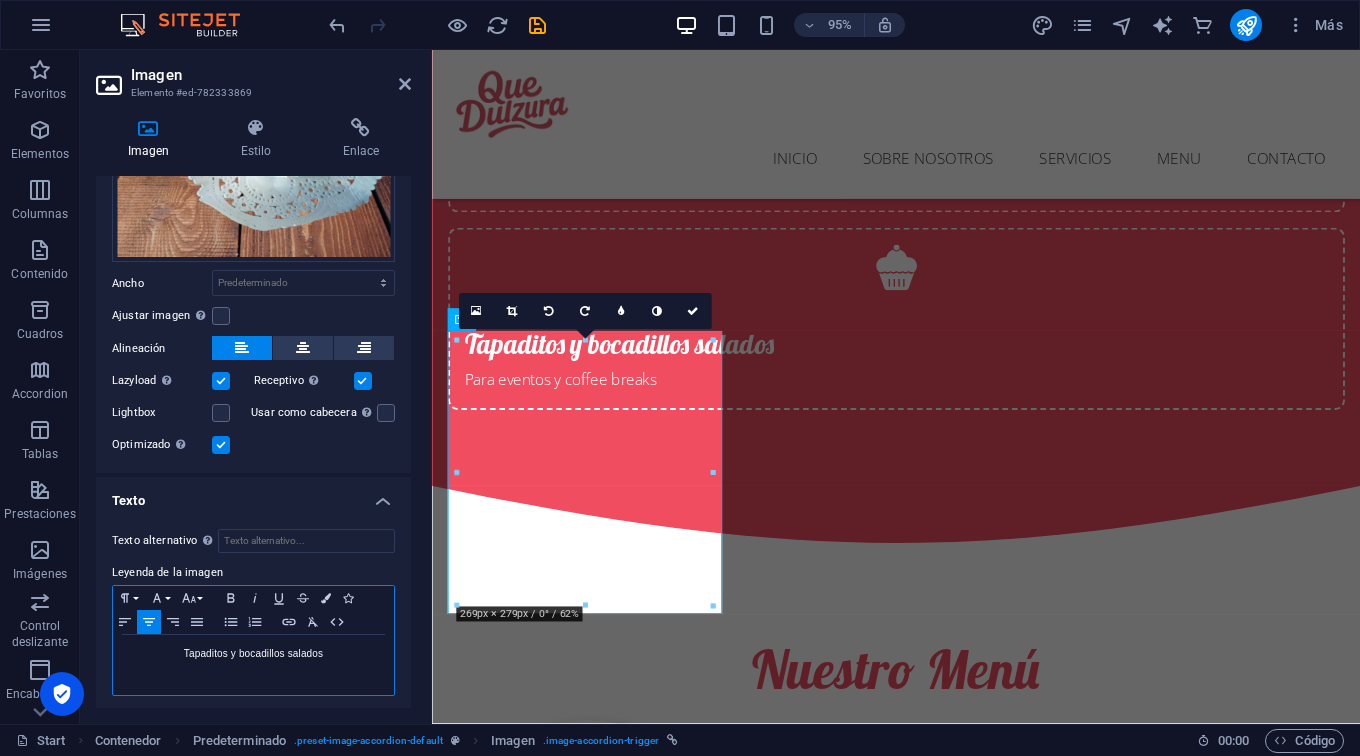scroll, scrollTop: 0, scrollLeft: 4, axis: horizontal 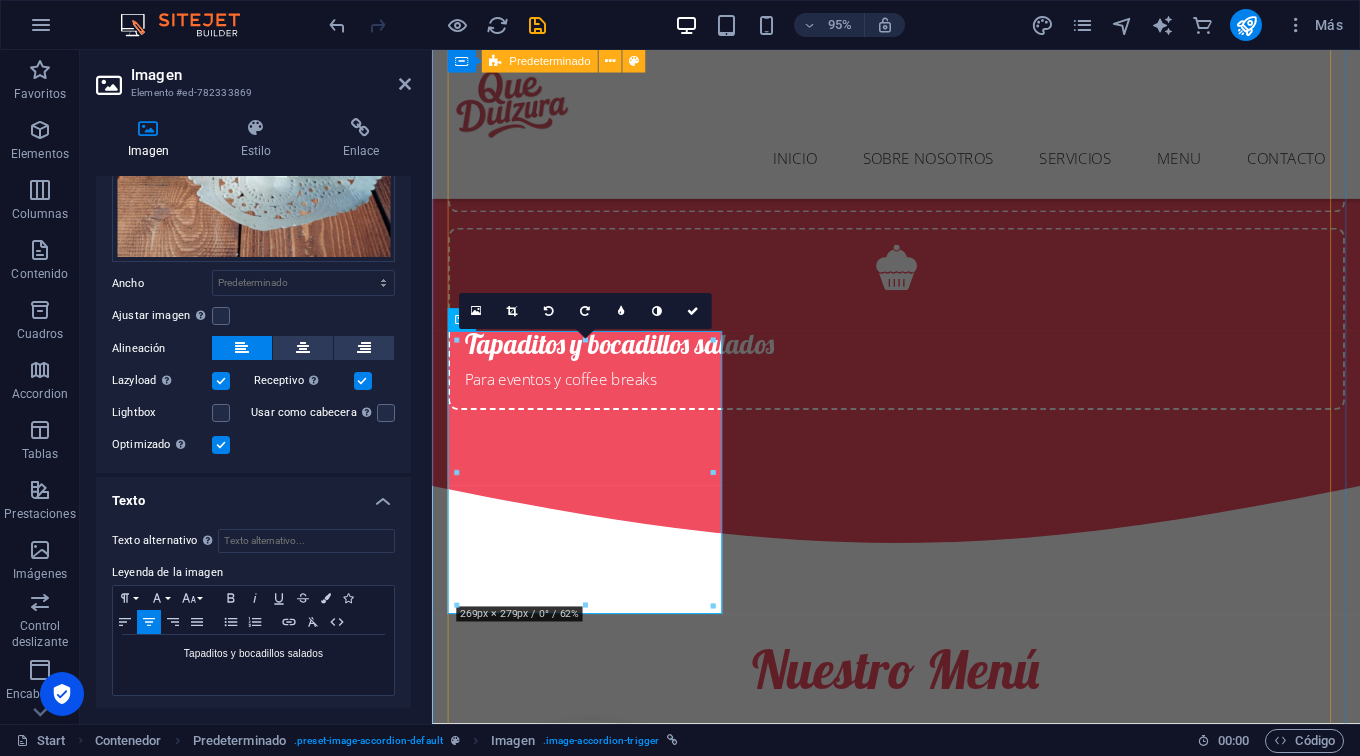 click on "Mini dulces y bocaditos Delicious Ice Cream Lorem ipsum dolor sit cum magni odio dolor amet $4.50 DELICIOUS ICE CREAM Lorem ipsum dolor sit cum magni odio dolor amet $3.70 DELICIOUS ICE CREAM Lorem ipsum dolor sit cum magni odio dolor amet $4.30 DELICIOUS ICE CREAM Lorem ipsum dolor sit cum magni odio dolor amet $5.20 DELICIOUS ICE CREAM Lorem ipsum dolor sit cum magni odio dolor amet $4.70 DELICIOUS ICE CREAM Lorem ipsum dolor sit cum magni odio dolor amet $5.50 Tortas Delicious Ice Cream Lorem ipsum dolor sit cum magni odio dolor amet $4.50 DELICIOUS ICE CREAM Lorem ipsum dolor sit cum magni odio dolor amet $3.70 DELICIOUS ICE CREAM Lorem ipsum dolor sit cum magni odio dolor amet $4.30 DELICIOUS ICE CREAM Lorem ipsum dolor sit cum magni odio dolor amet $5.20 DELICIOUS ICE CREAM Lorem ipsum dolor sit cum magni odio dolor amet $4.70 DELICIOUS ICE CREAM Lorem ipsum dolor sit cum magni odio dolor amet $5.50 Tapaditos y bocadillos salados Delicious Ice Cream Lorem ipsum dolor sit cum magni odio dolor amet $4.50" at bounding box center (921, 3419) 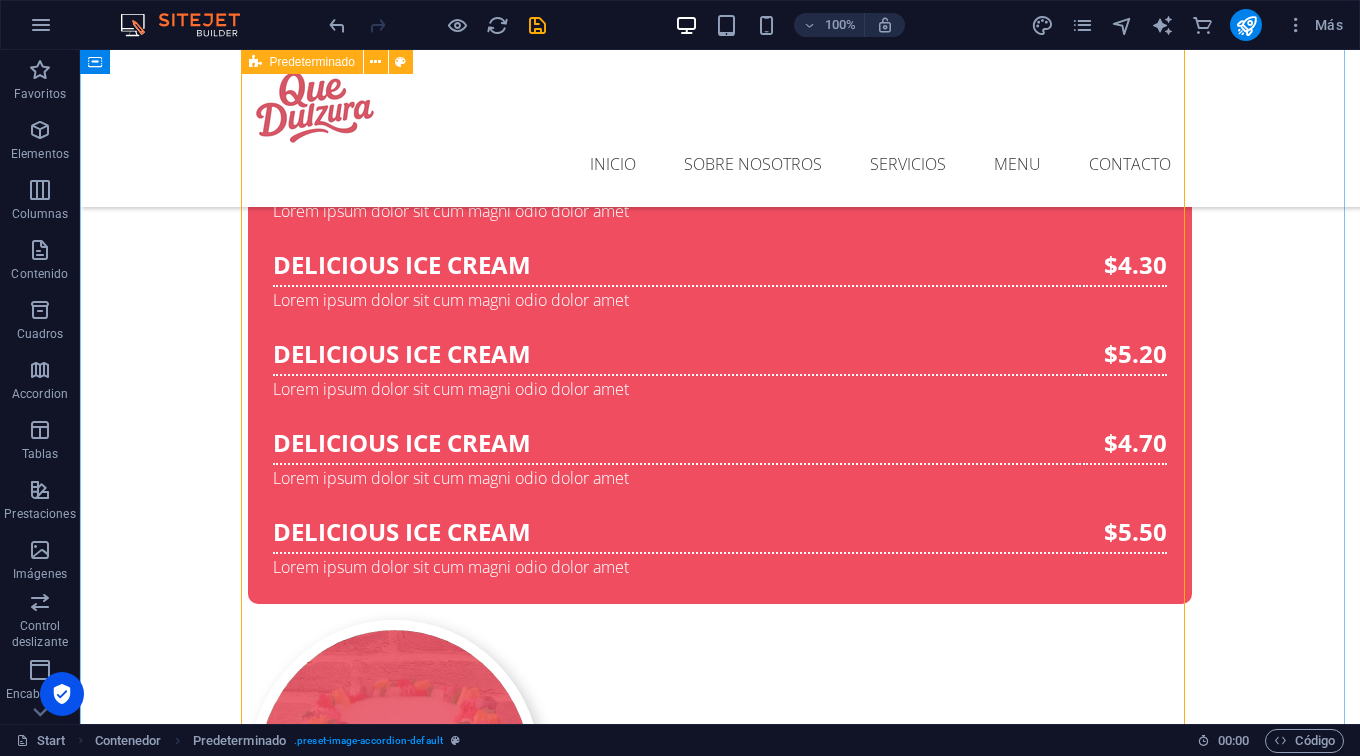 scroll, scrollTop: 4793, scrollLeft: 0, axis: vertical 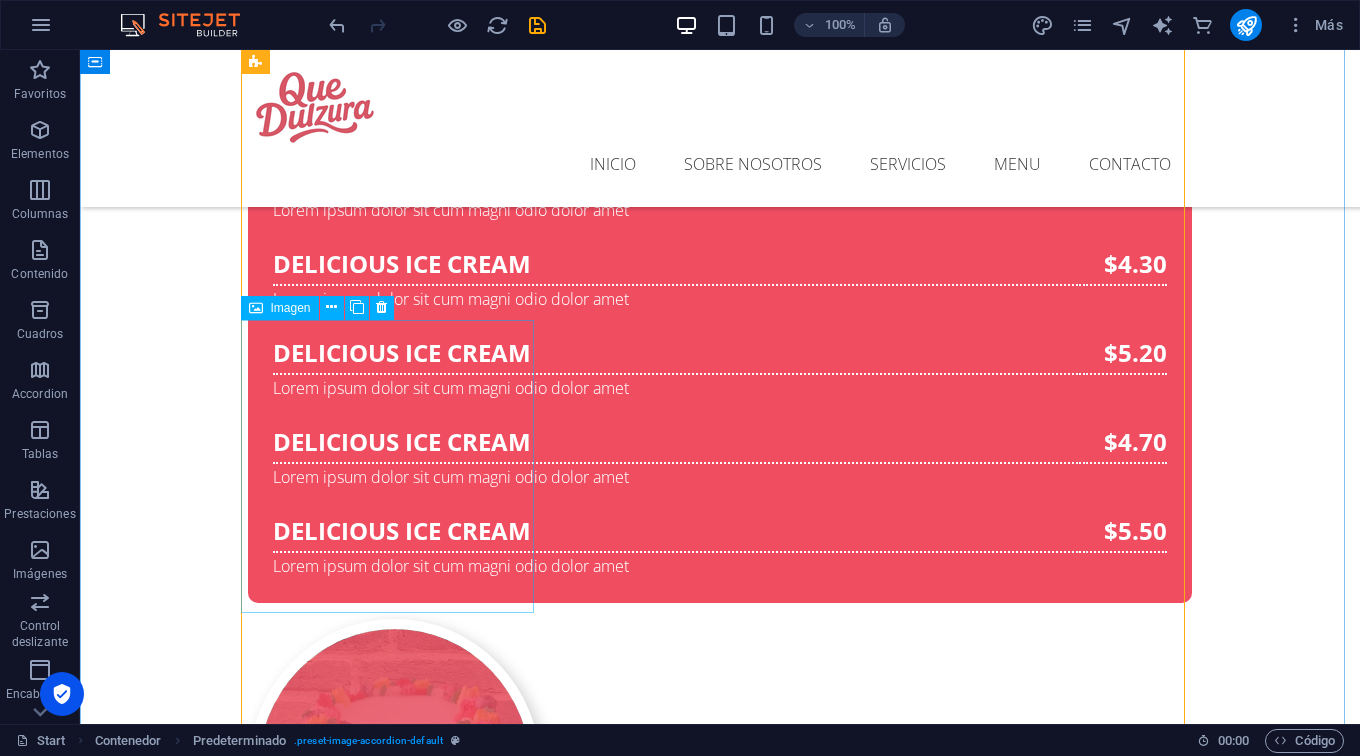 click on "Ice Cream" at bounding box center (394, 2560) 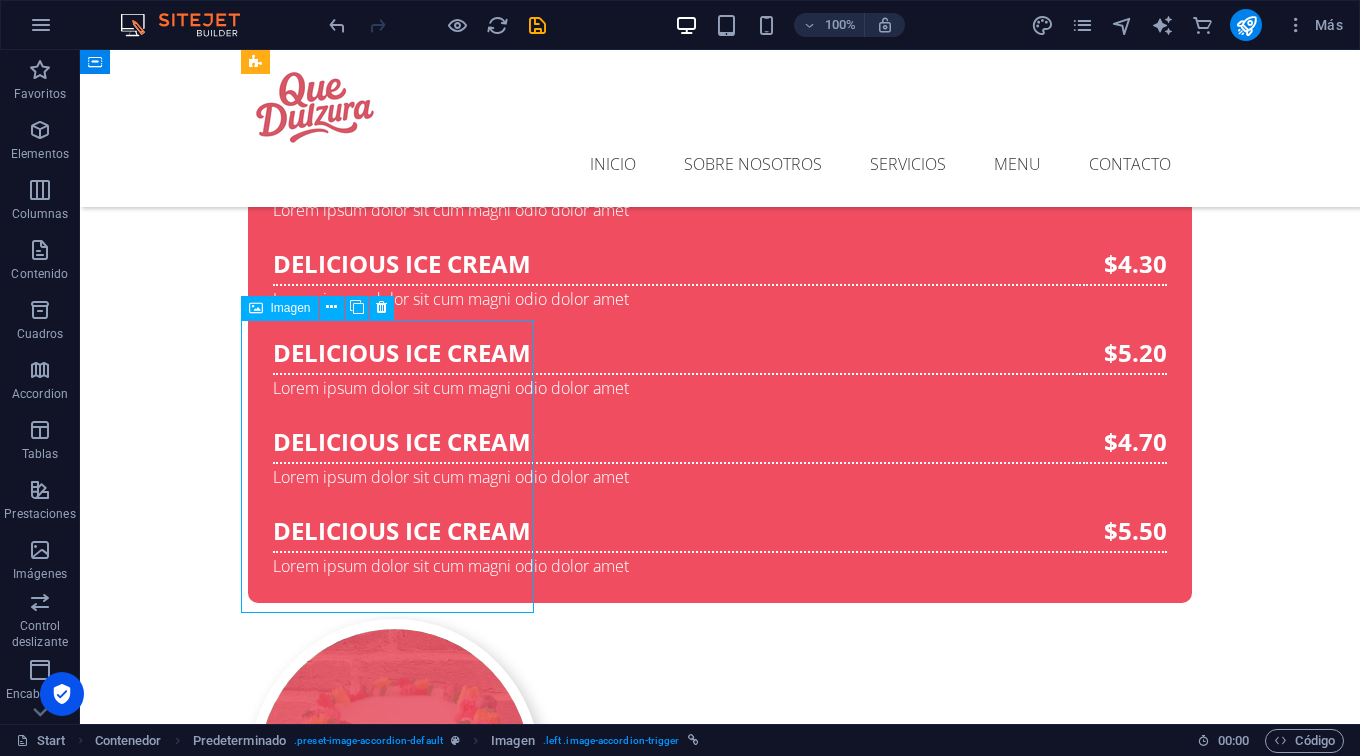 click on "Ice Cream" at bounding box center [394, 2560] 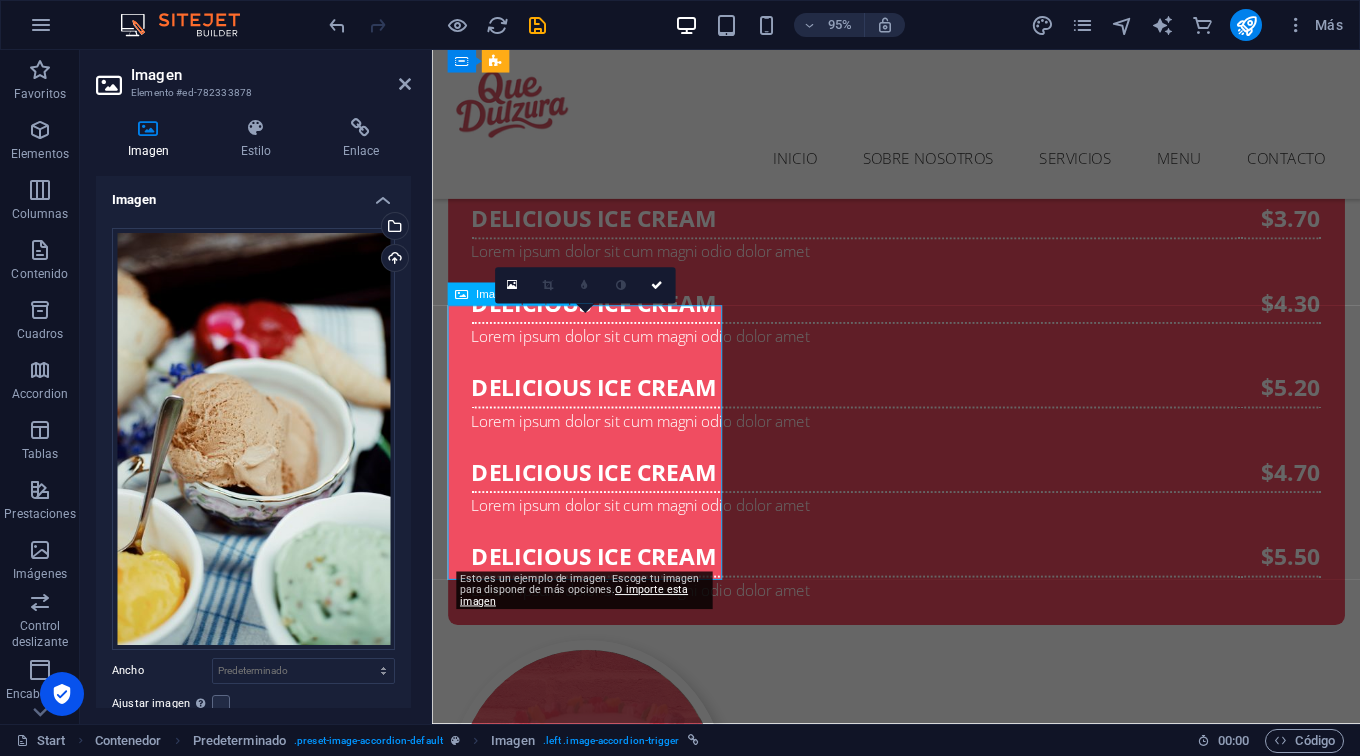 scroll, scrollTop: 4773, scrollLeft: 0, axis: vertical 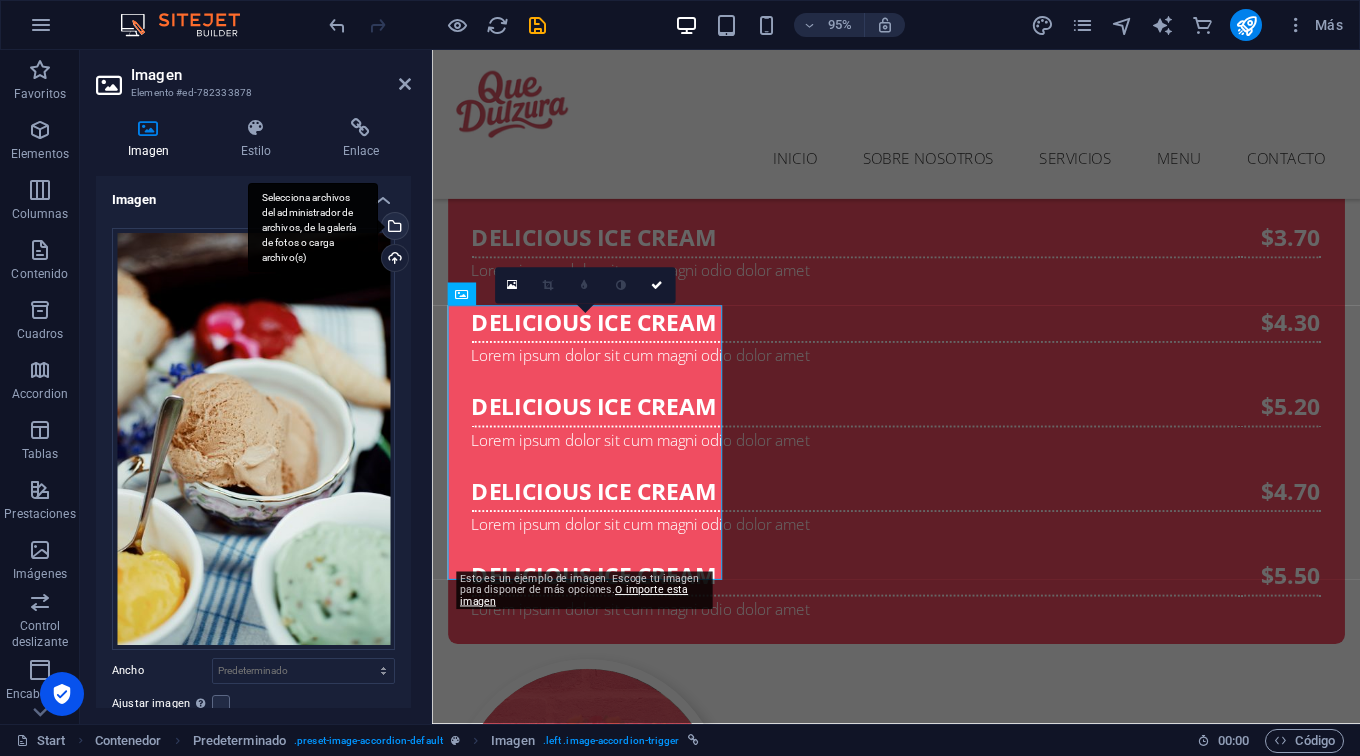 click on "Selecciona archivos del administrador de archivos, de la galería de fotos o carga archivo(s)" at bounding box center [393, 228] 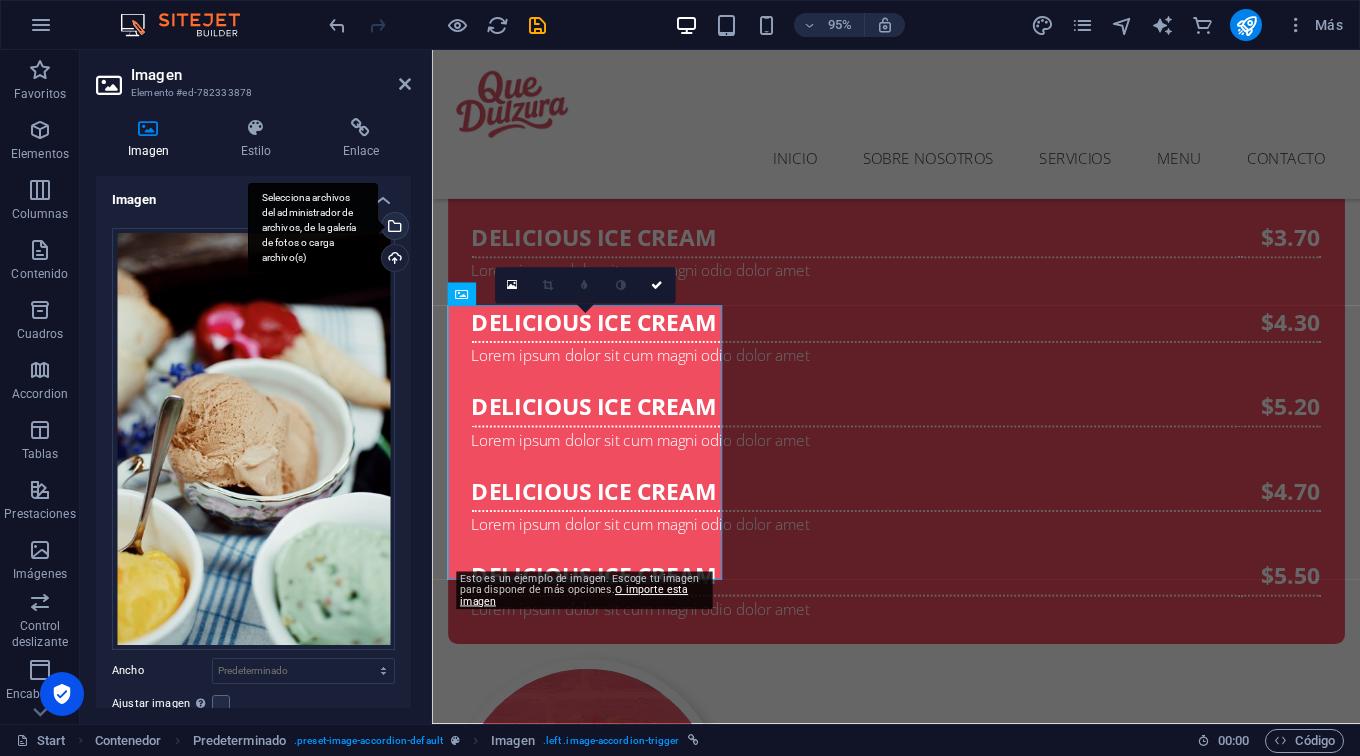 scroll, scrollTop: 5455, scrollLeft: 0, axis: vertical 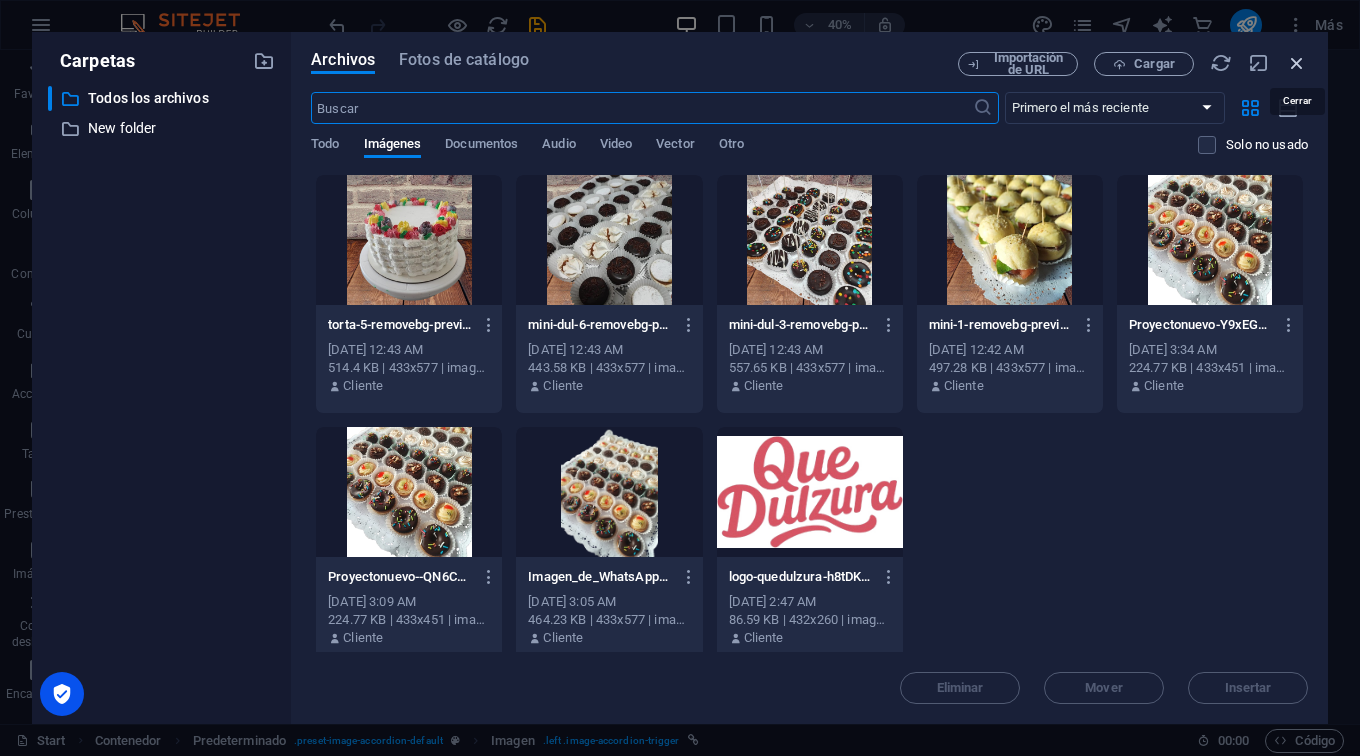 click at bounding box center (1297, 63) 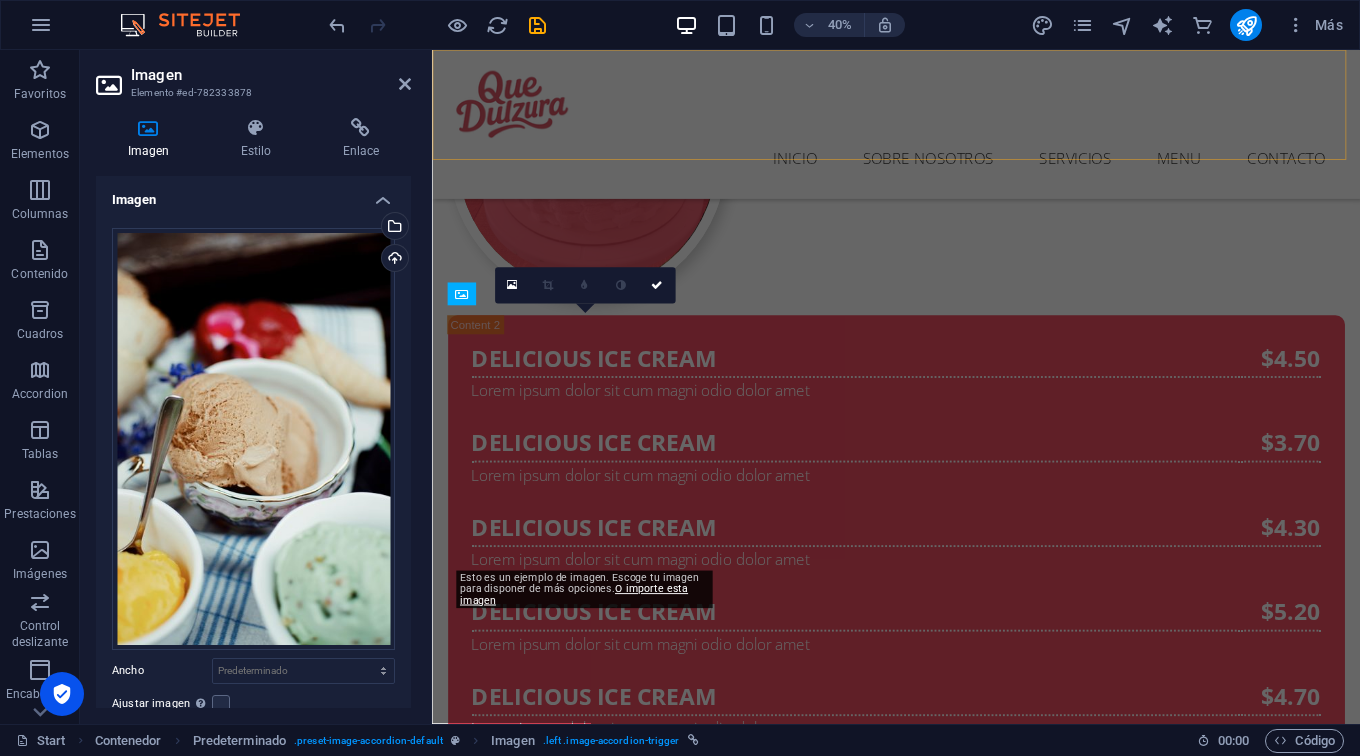 scroll, scrollTop: 4773, scrollLeft: 0, axis: vertical 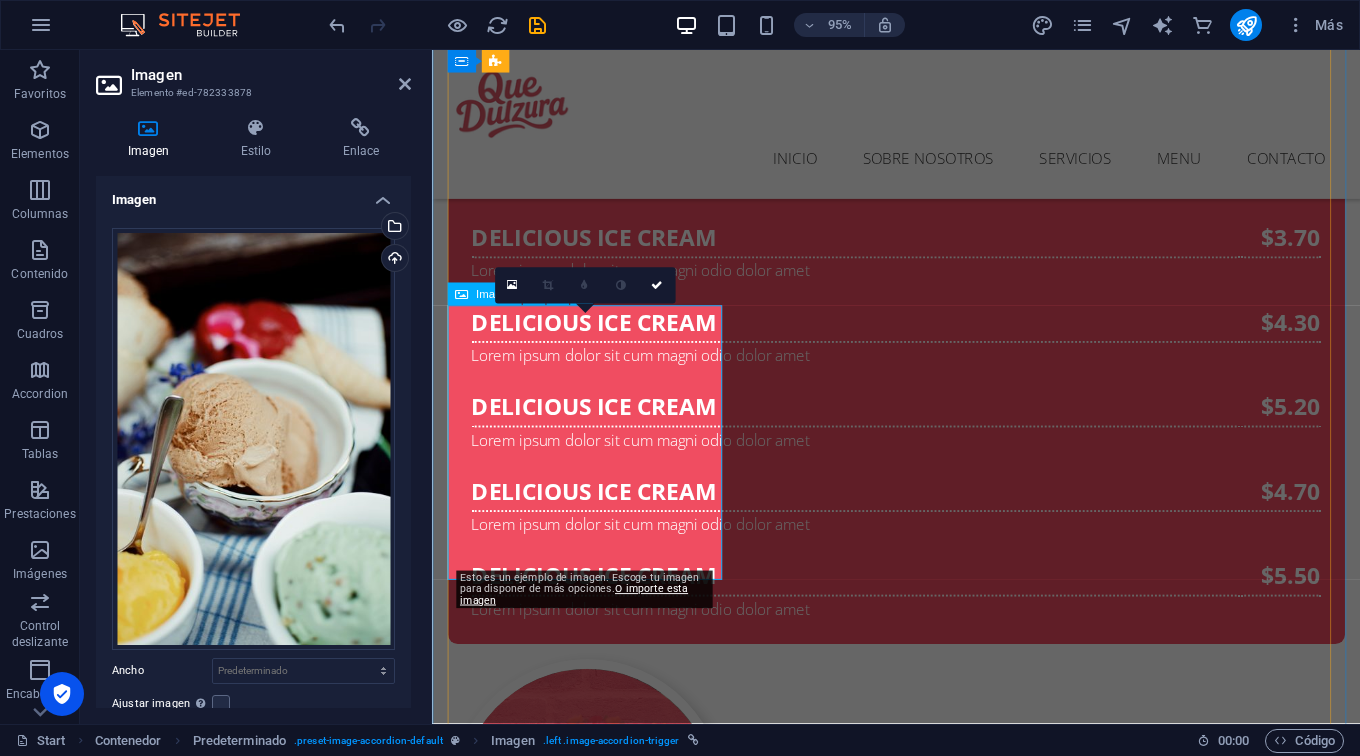 click on "Ice Cream" at bounding box center [595, 2633] 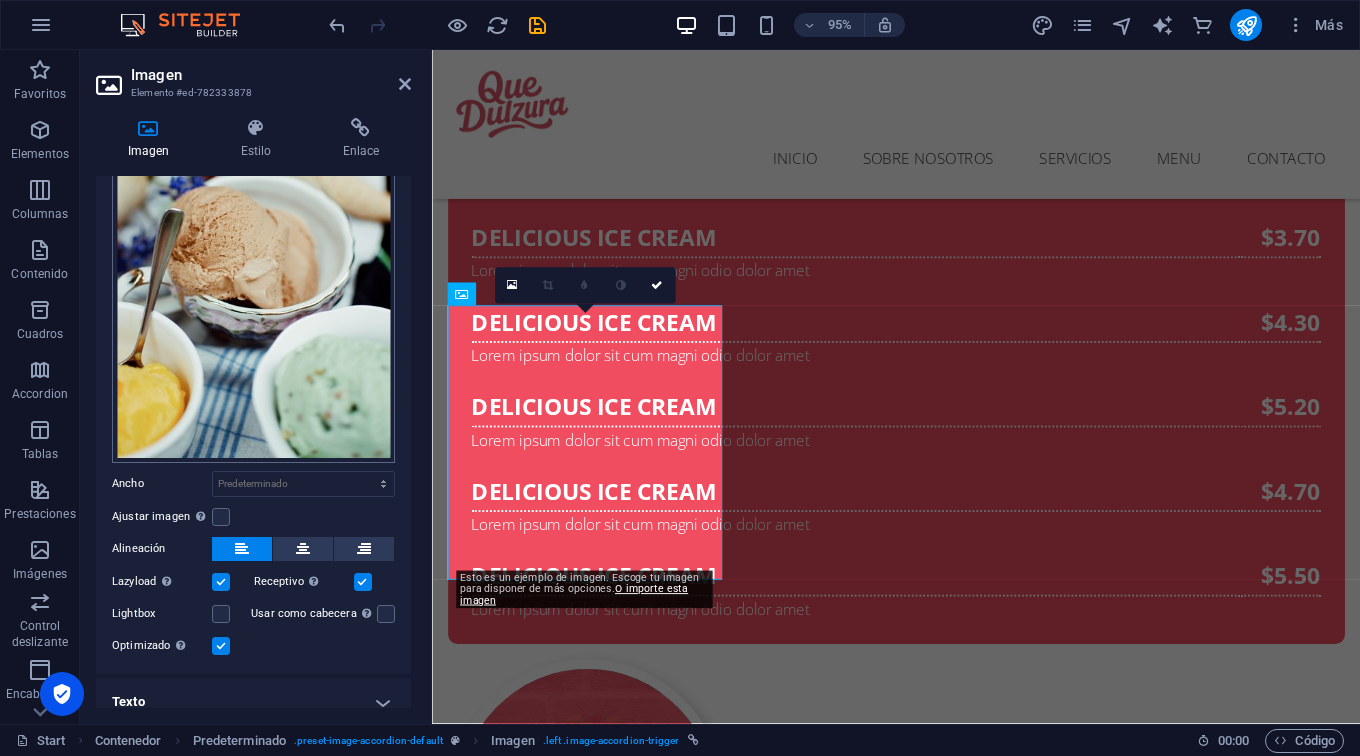 scroll, scrollTop: 198, scrollLeft: 0, axis: vertical 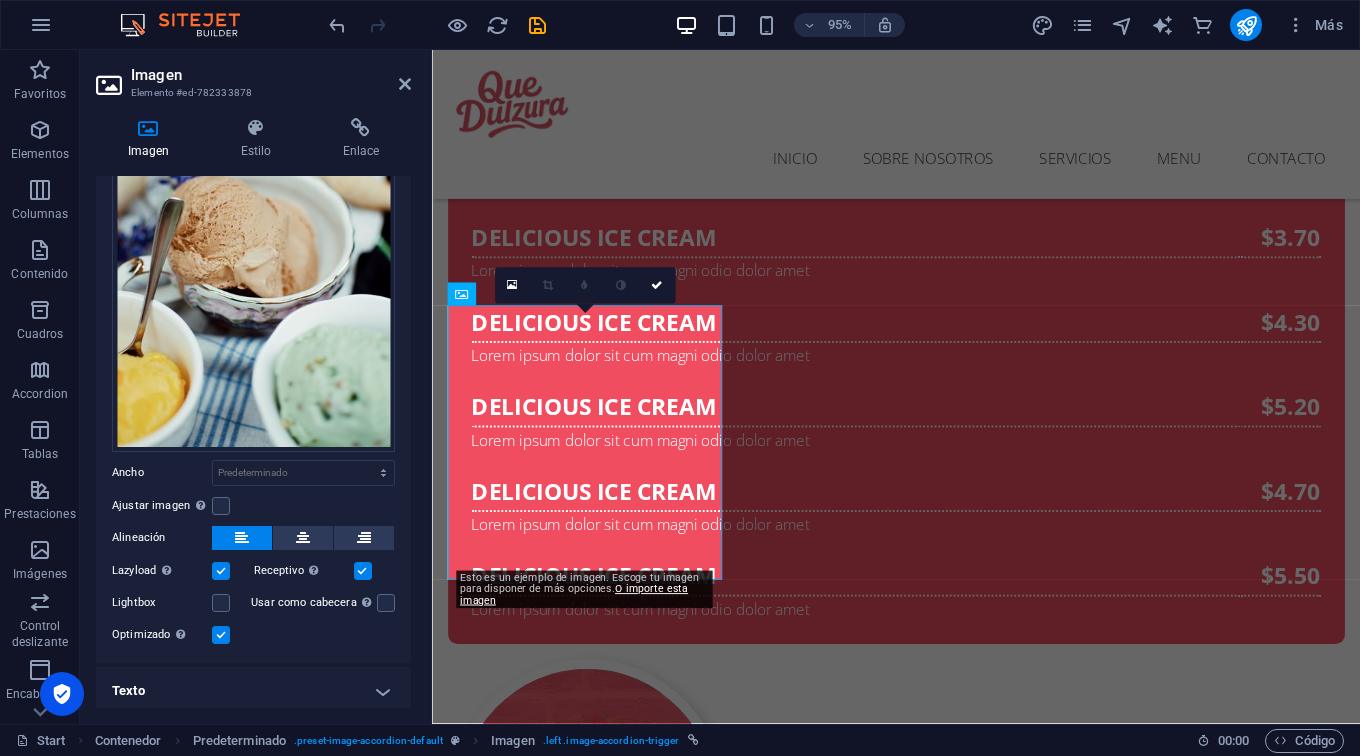 click on "Texto" at bounding box center [253, 691] 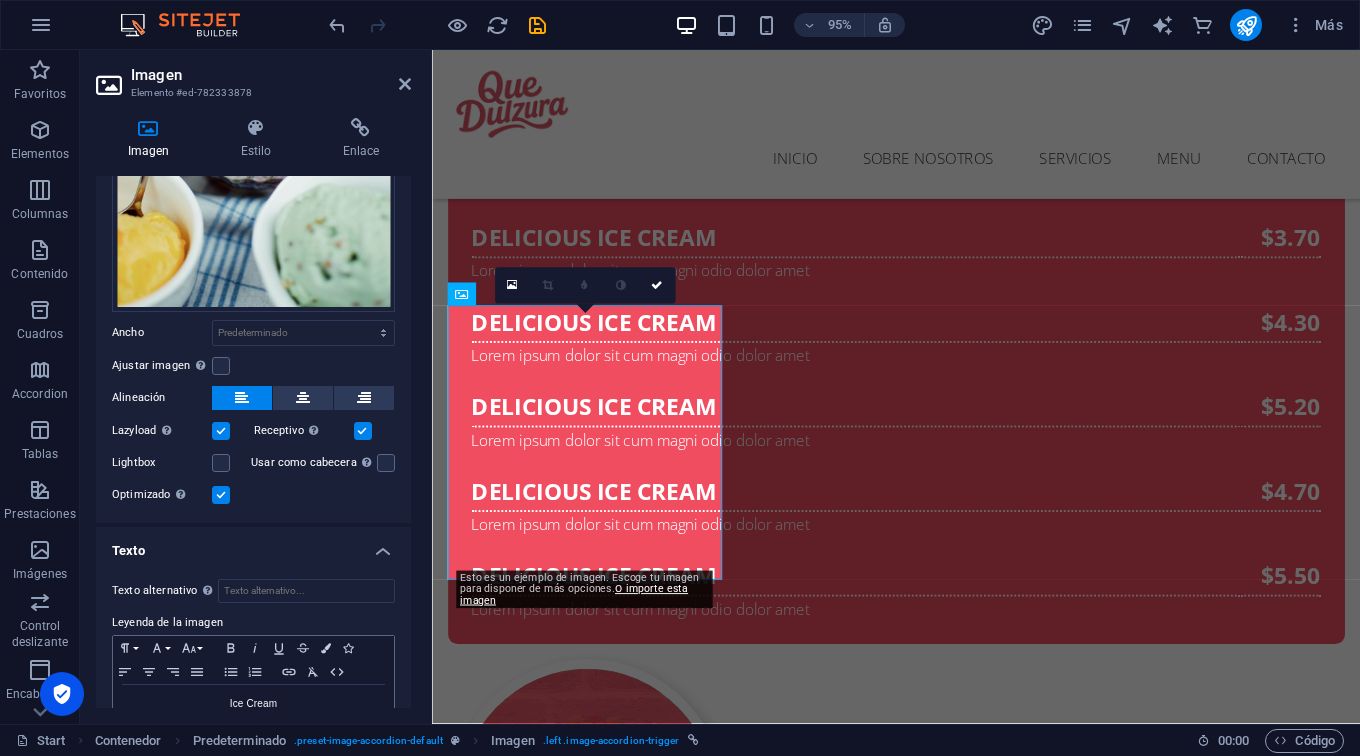 scroll, scrollTop: 386, scrollLeft: 0, axis: vertical 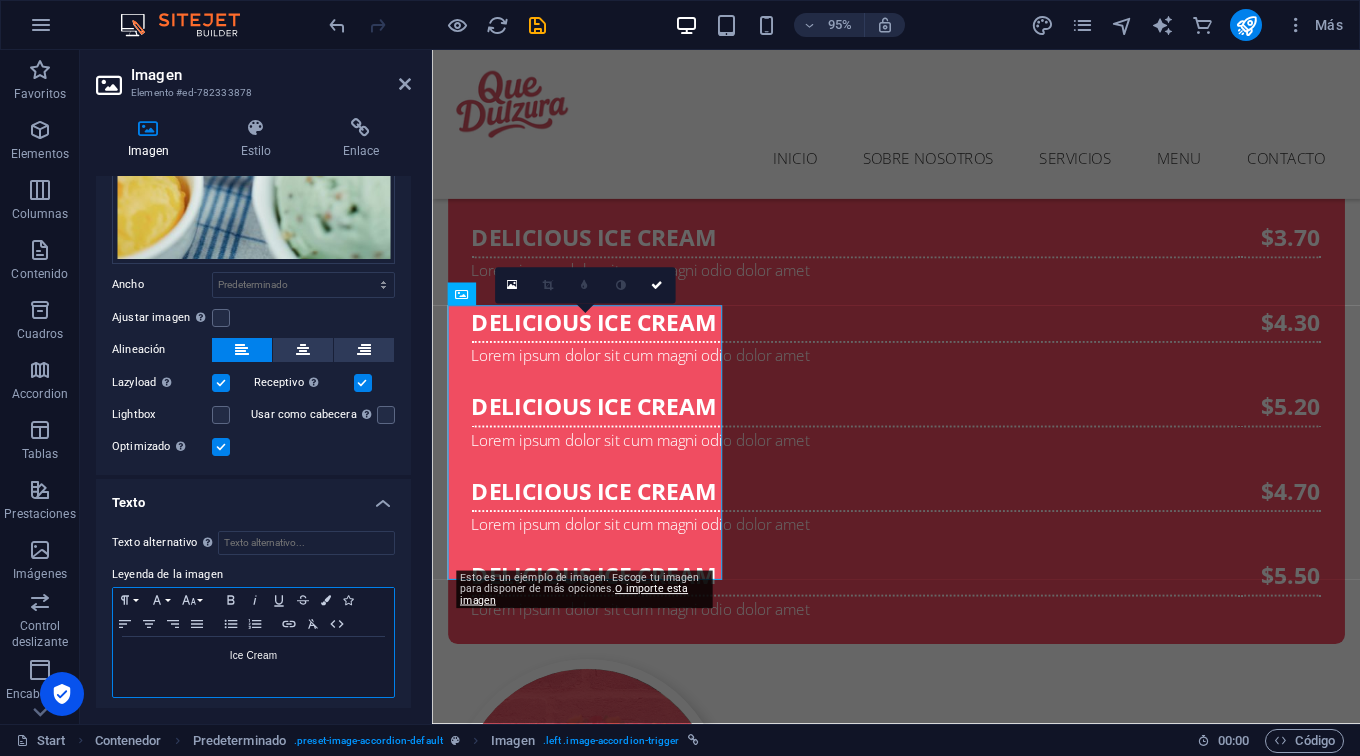 click on "Ice Cream" at bounding box center [253, 656] 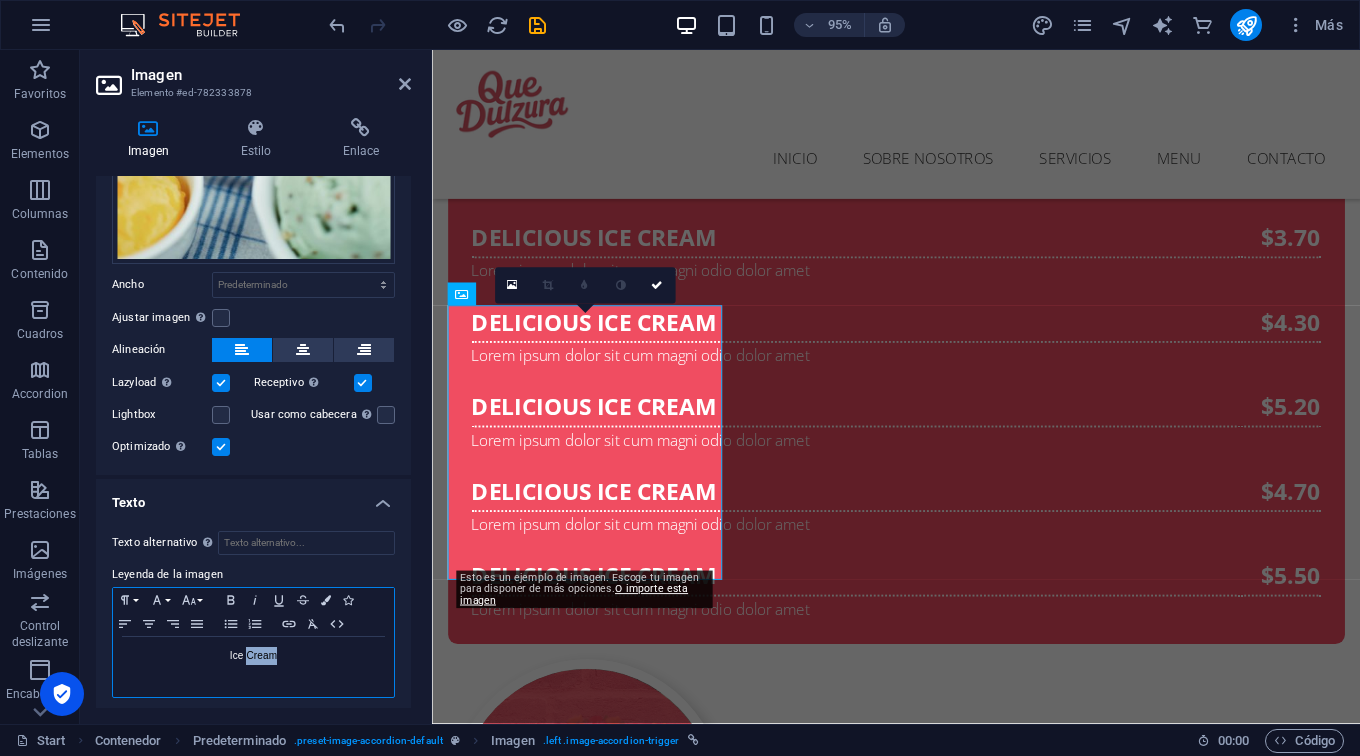 click on "Ice Cream" at bounding box center (253, 656) 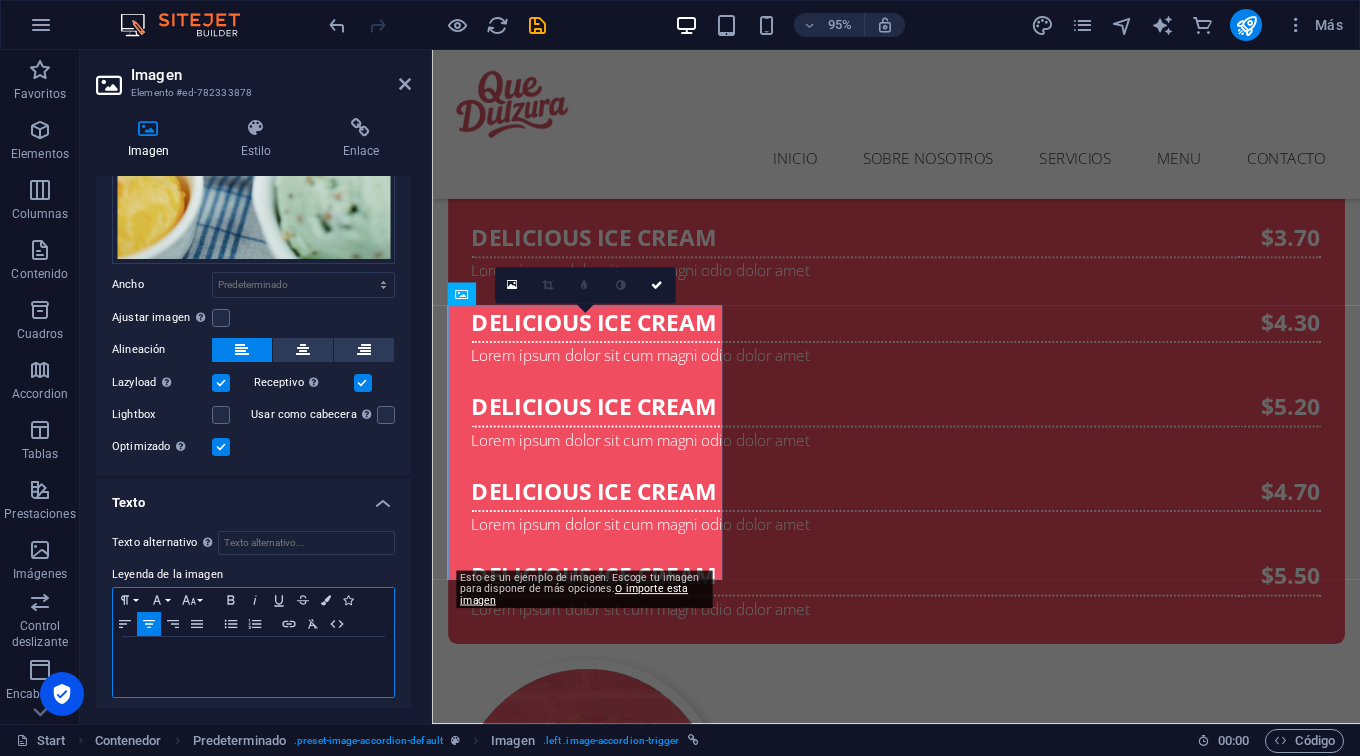 type 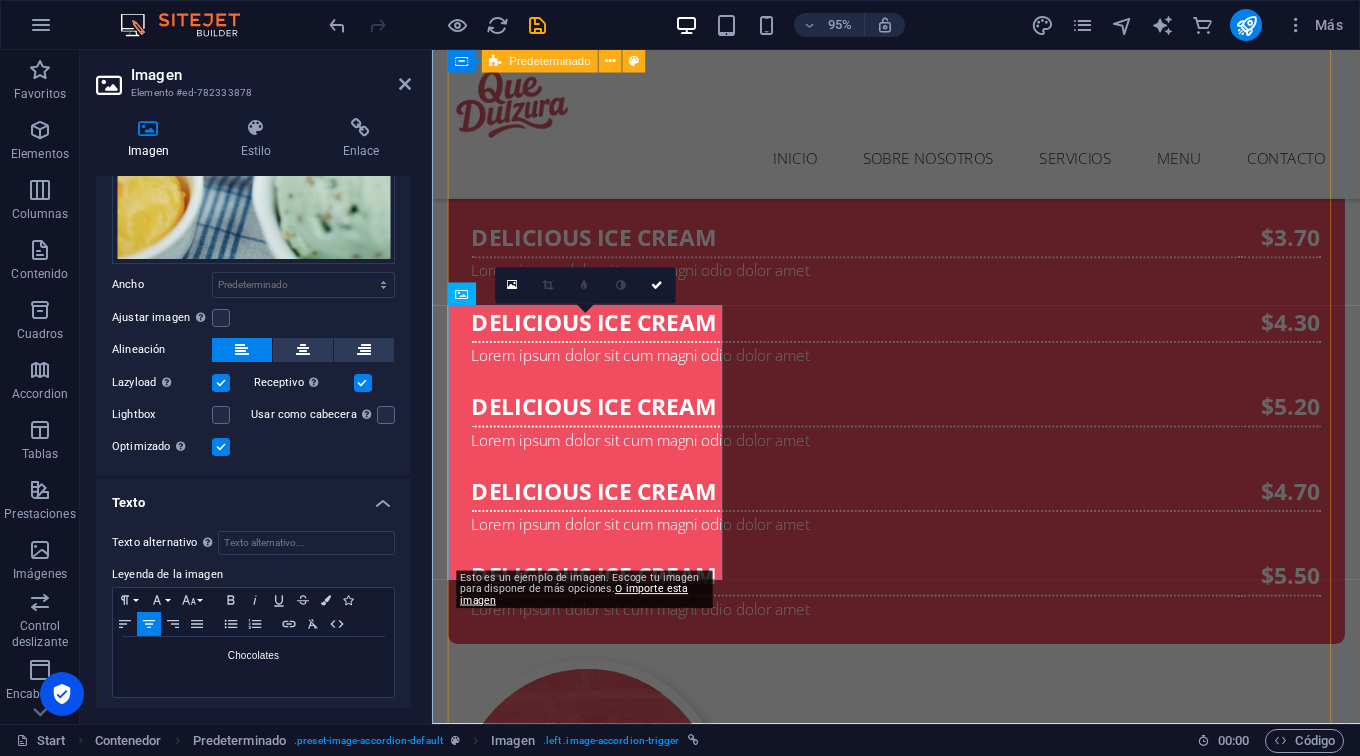 click on "Mini dulces y bocaditos Delicious Ice Cream Lorem ipsum dolor sit cum magni odio dolor amet $4.50 DELICIOUS ICE CREAM Lorem ipsum dolor sit cum magni odio dolor amet $3.70 DELICIOUS ICE CREAM Lorem ipsum dolor sit cum magni odio dolor amet $4.30 DELICIOUS ICE CREAM Lorem ipsum dolor sit cum magni odio dolor amet $5.20 DELICIOUS ICE CREAM Lorem ipsum dolor sit cum magni odio dolor amet $4.70 DELICIOUS ICE CREAM Lorem ipsum dolor sit cum magni odio dolor amet $5.50 Tortas Delicious Ice Cream Lorem ipsum dolor sit cum magni odio dolor amet $4.50 DELICIOUS ICE CREAM Lorem ipsum dolor sit cum magni odio dolor amet $3.70 DELICIOUS ICE CREAM Lorem ipsum dolor sit cum magni odio dolor amet $4.30 DELICIOUS ICE CREAM Lorem ipsum dolor sit cum magni odio dolor amet $5.20 DELICIOUS ICE CREAM Lorem ipsum dolor sit cum magni odio dolor amet $4.70 DELICIOUS ICE CREAM Lorem ipsum dolor sit cum magni odio dolor amet $5.50 Tapaditos y bocadillos salados Delicious Ice Cream Lorem ipsum dolor sit cum magni odio dolor amet $4.50" at bounding box center [921, 2468] 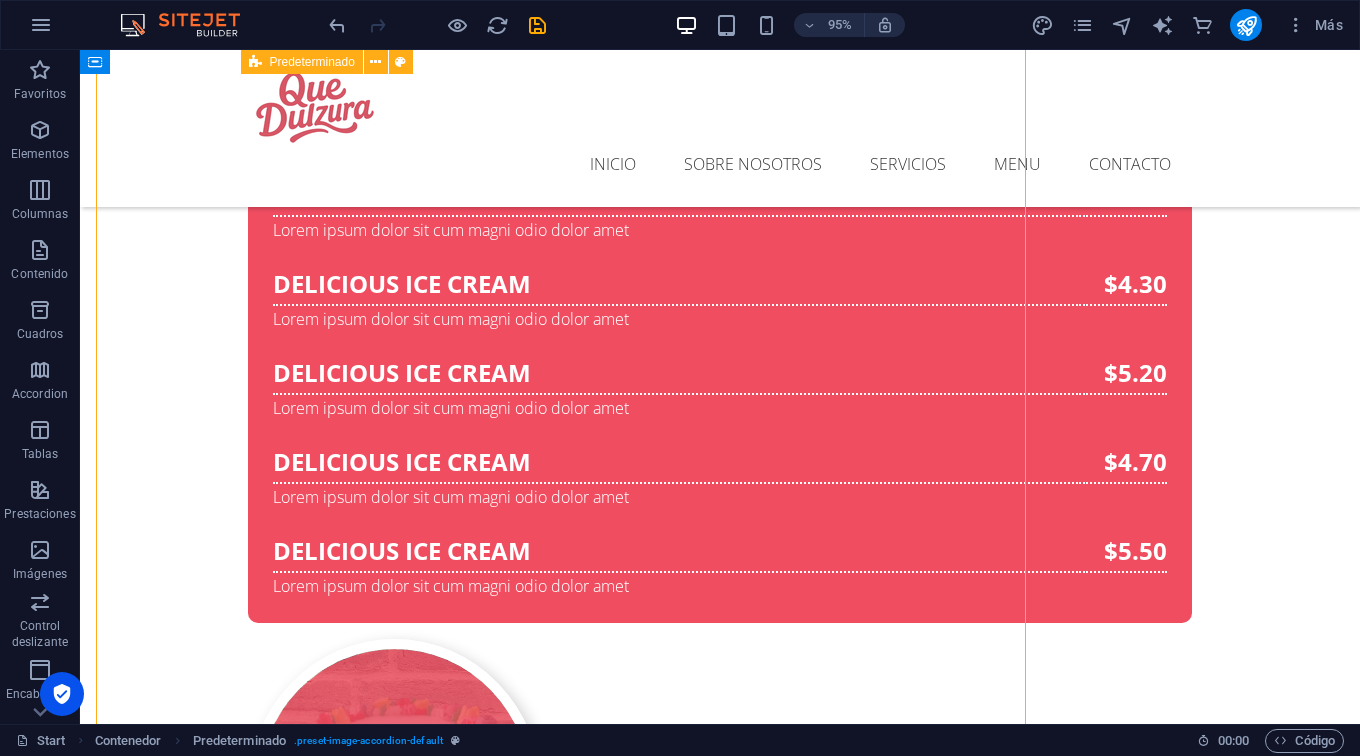 scroll, scrollTop: 4793, scrollLeft: 0, axis: vertical 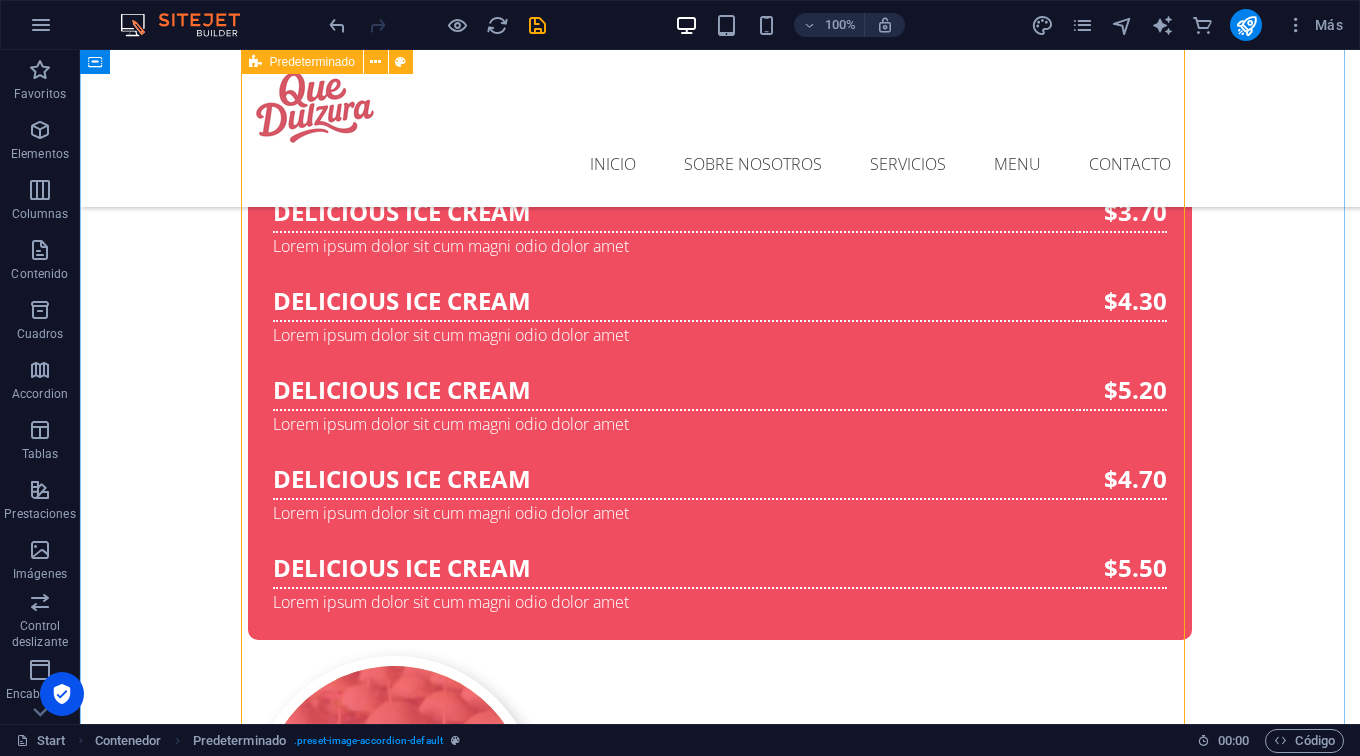 click on "Mini dulces y bocaditos Delicious Ice Cream Lorem ipsum dolor sit cum magni odio dolor amet $4.50 DELICIOUS ICE CREAM Lorem ipsum dolor sit cum magni odio dolor amet $3.70 DELICIOUS ICE CREAM Lorem ipsum dolor sit cum magni odio dolor amet $4.30 DELICIOUS ICE CREAM Lorem ipsum dolor sit cum magni odio dolor amet $5.20 DELICIOUS ICE CREAM Lorem ipsum dolor sit cum magni odio dolor amet $4.70 DELICIOUS ICE CREAM Lorem ipsum dolor sit cum magni odio dolor amet $5.50 Tortas Delicious Ice Cream Lorem ipsum dolor sit cum magni odio dolor amet $4.50 DELICIOUS ICE CREAM Lorem ipsum dolor sit cum magni odio dolor amet $3.70 DELICIOUS ICE CREAM Lorem ipsum dolor sit cum magni odio dolor amet $4.30 DELICIOUS ICE CREAM Lorem ipsum dolor sit cum magni odio dolor amet $5.20 DELICIOUS ICE CREAM Lorem ipsum dolor sit cum magni odio dolor amet $4.70 DELICIOUS ICE CREAM Lorem ipsum dolor sit cum magni odio dolor amet $5.50 Tapaditos y bocadillos salados Delicious Ice Cream Lorem ipsum dolor sit cum magni odio dolor amet $4.50" at bounding box center [720, 1534] 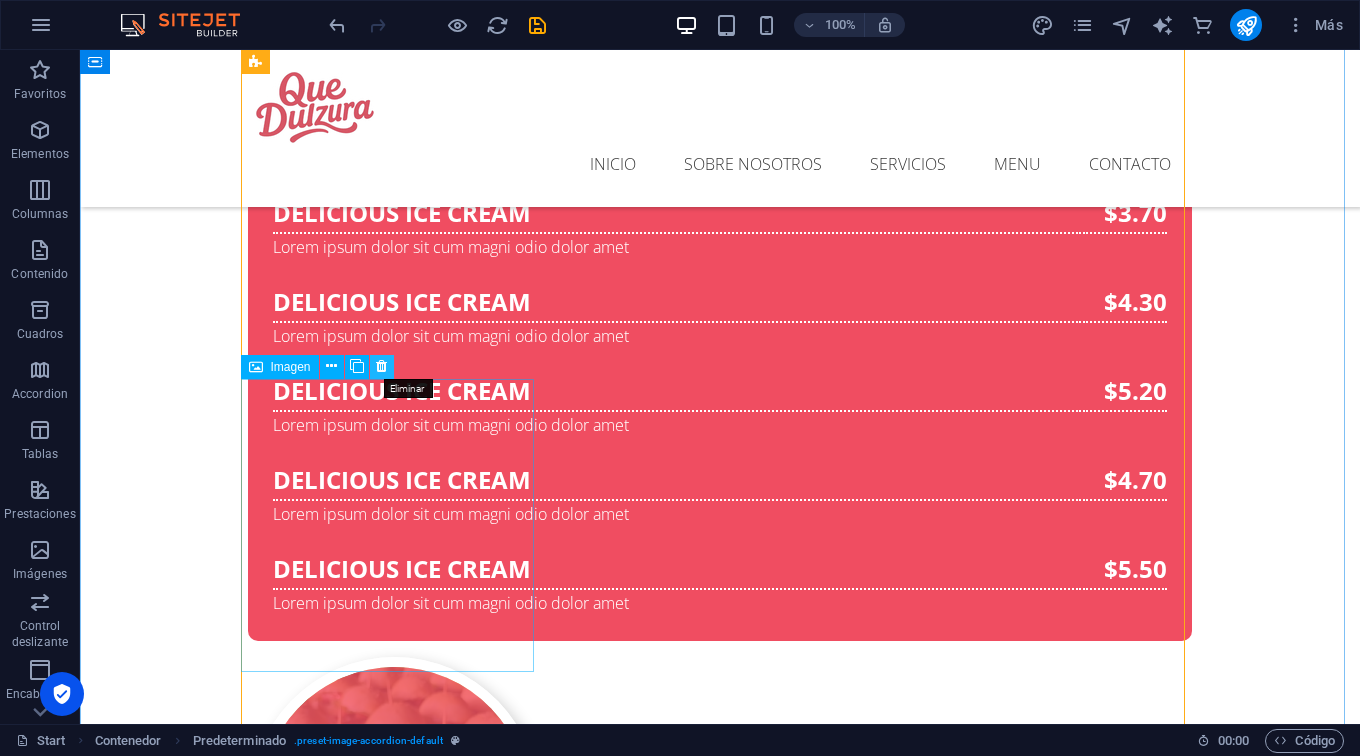 click at bounding box center [381, 366] 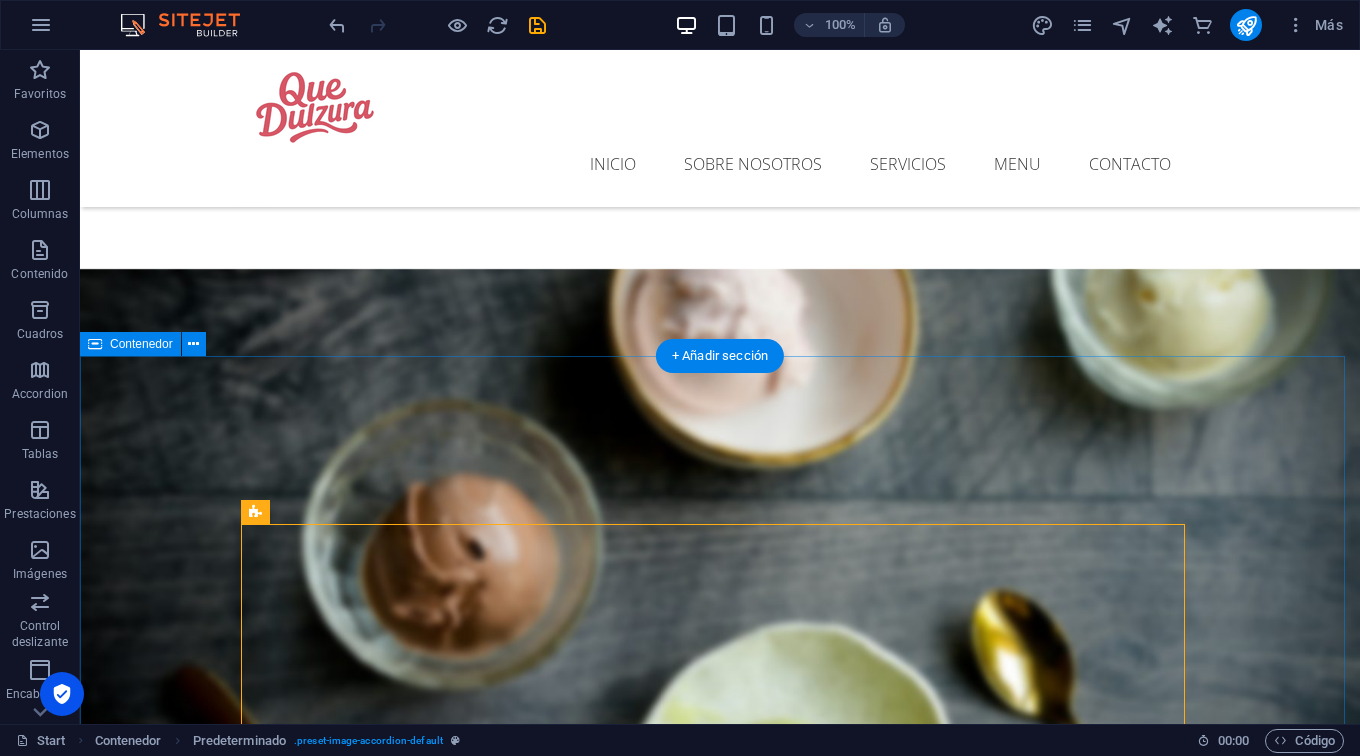 scroll, scrollTop: 1806, scrollLeft: 0, axis: vertical 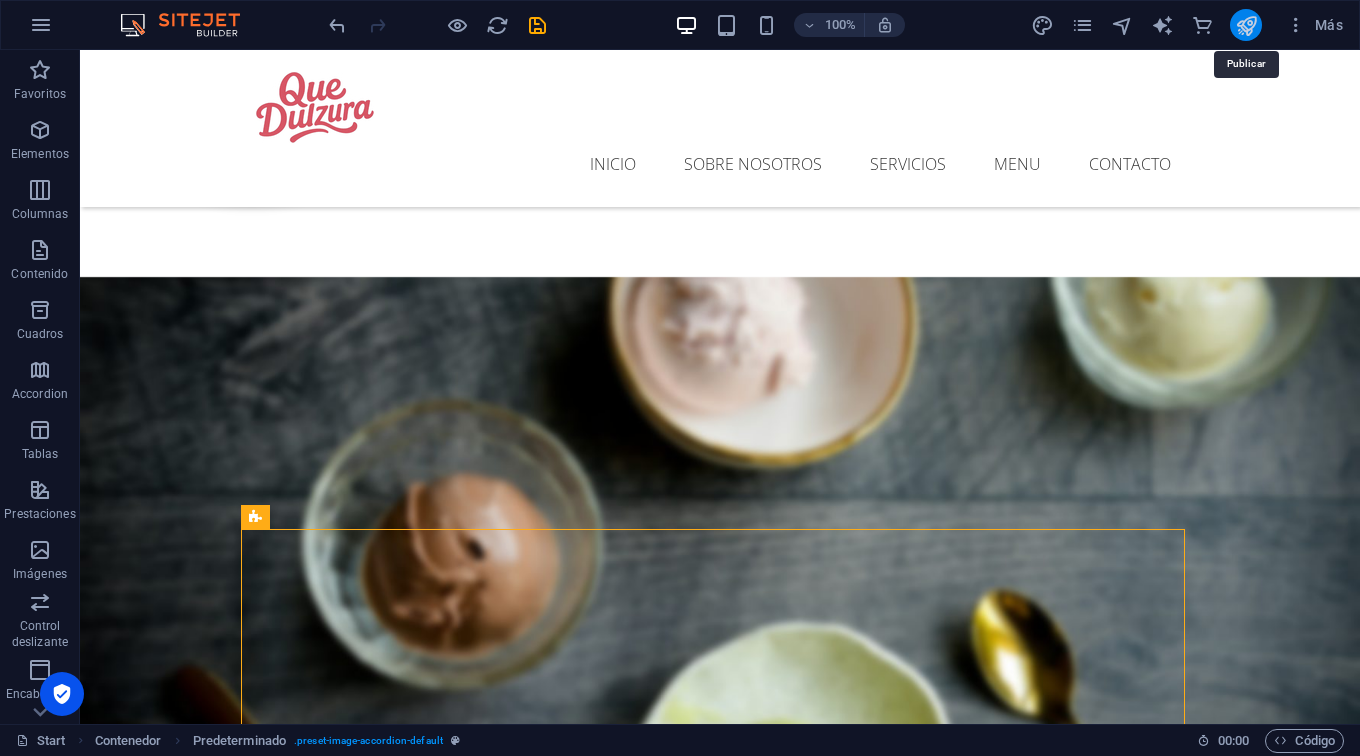 click at bounding box center [1246, 25] 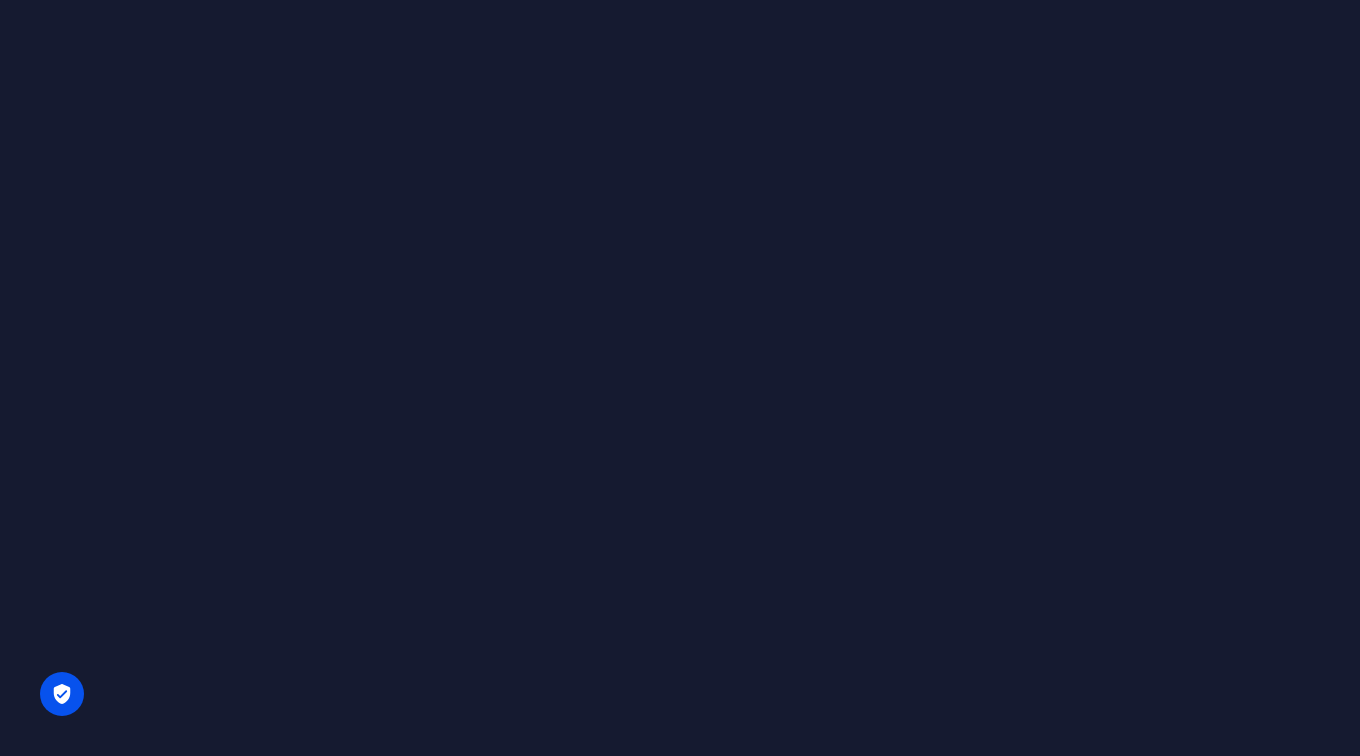 scroll, scrollTop: 0, scrollLeft: 0, axis: both 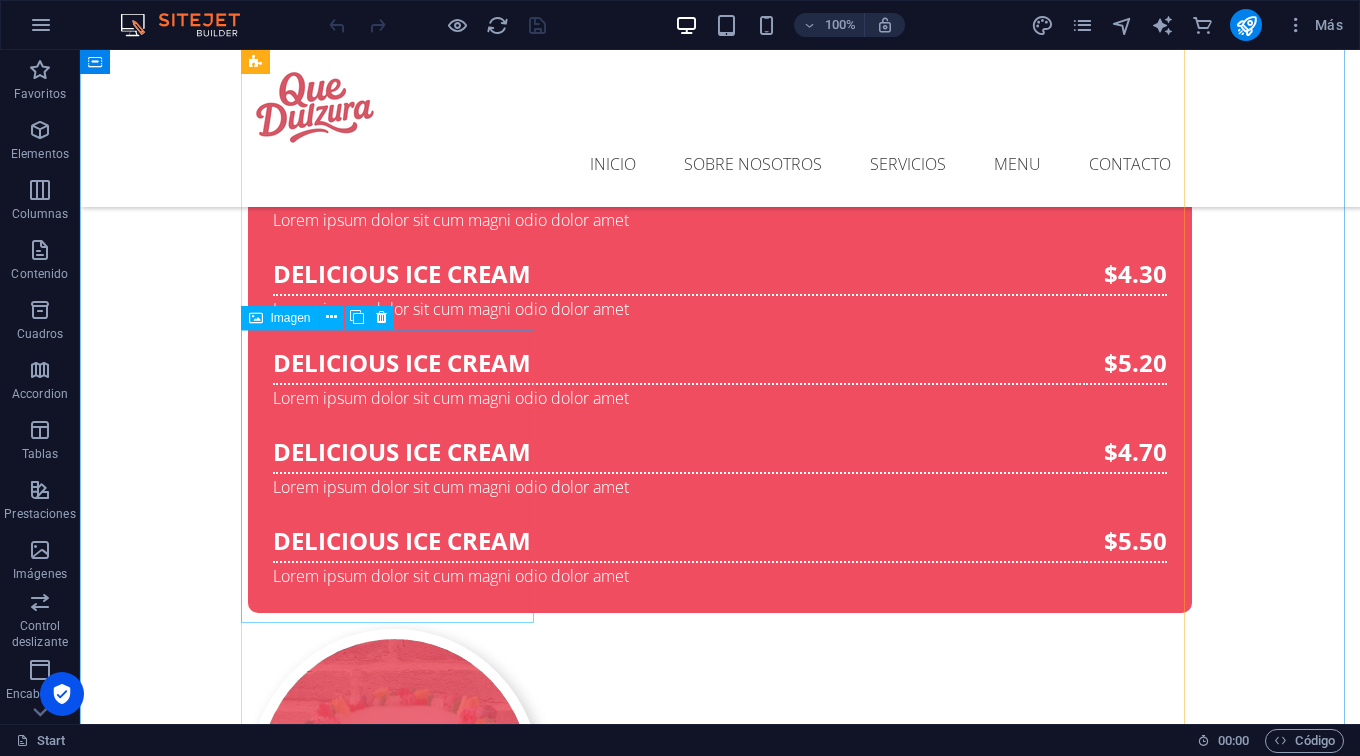 click on "Chocolates" at bounding box center [394, 2570] 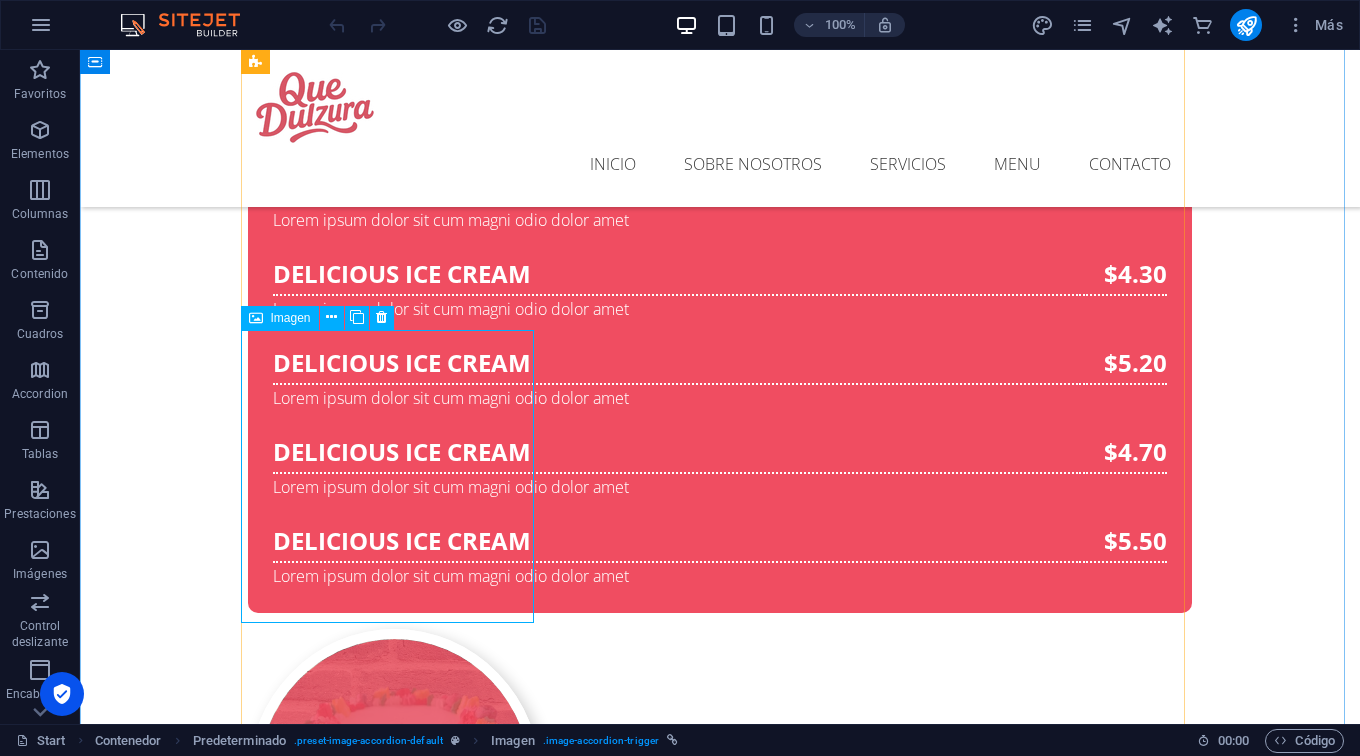 click on "Imagen" at bounding box center [291, 318] 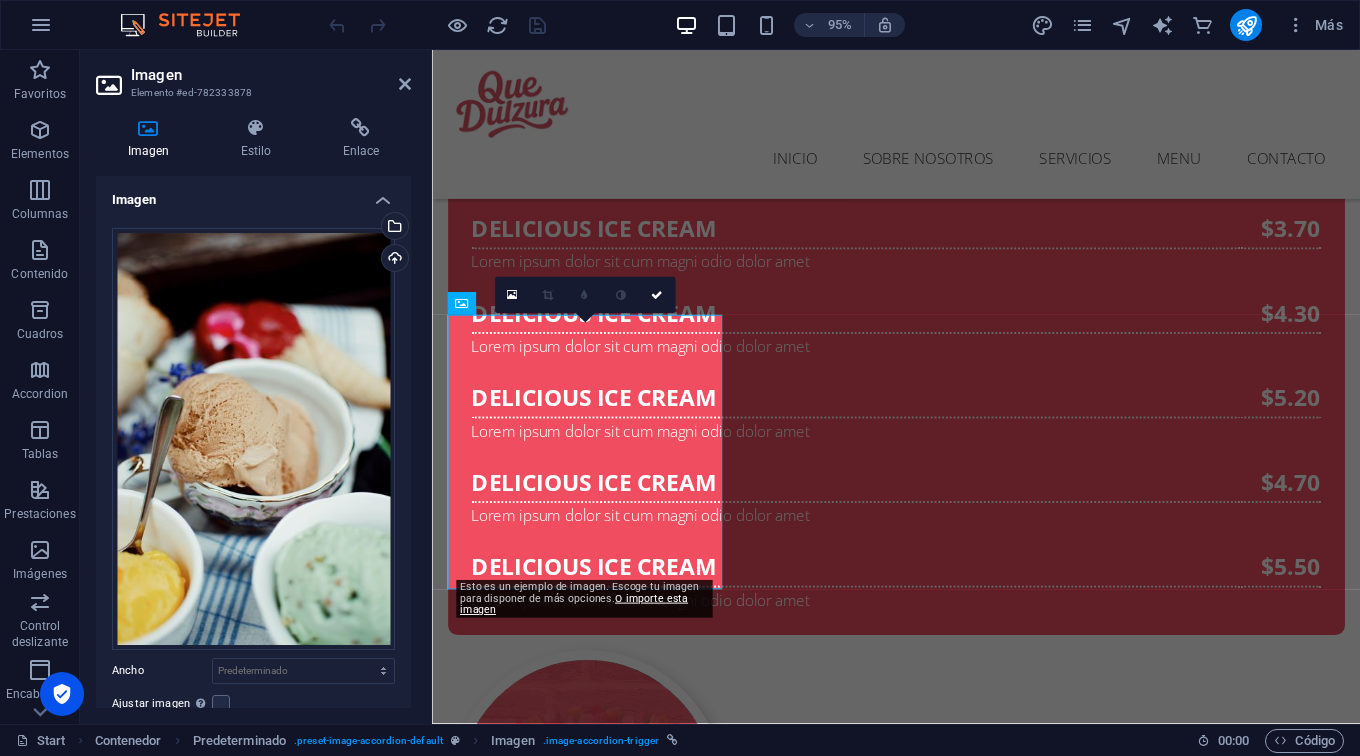 scroll, scrollTop: 4763, scrollLeft: 0, axis: vertical 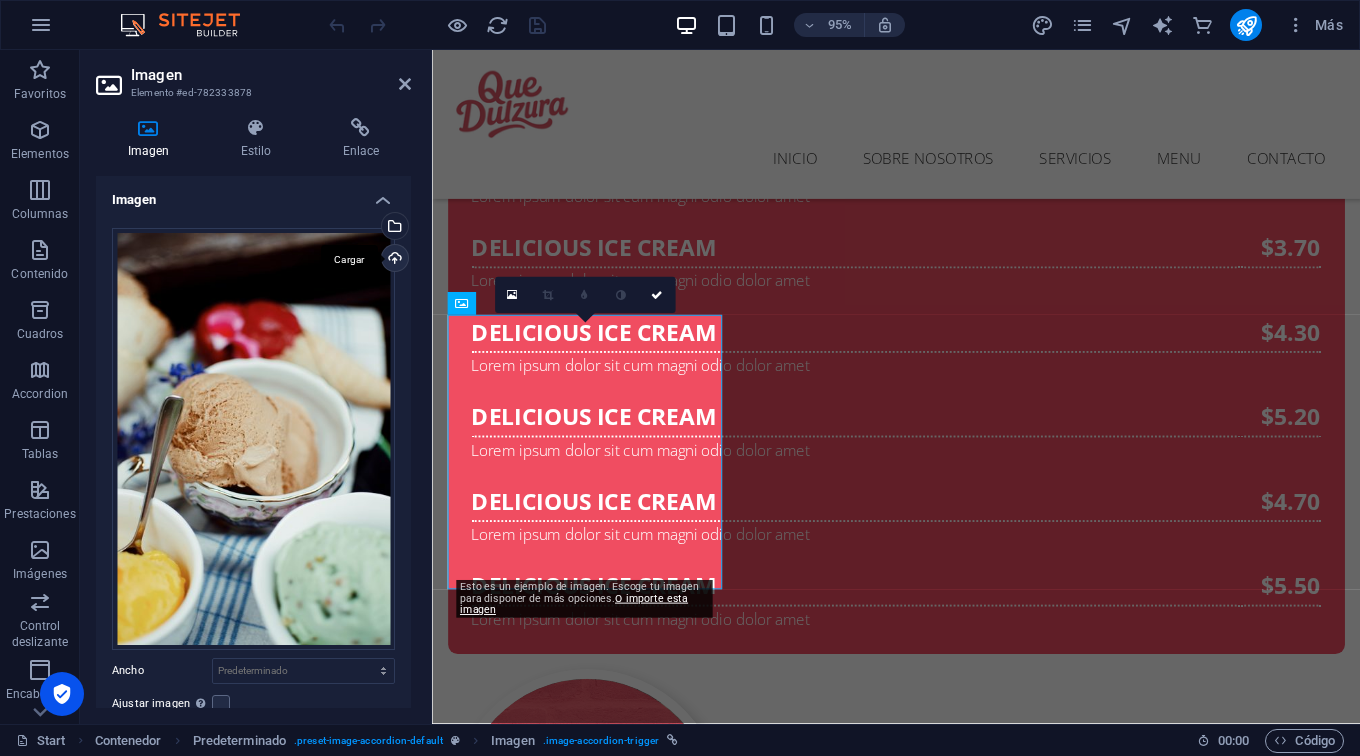 click on "Cargar" at bounding box center (393, 260) 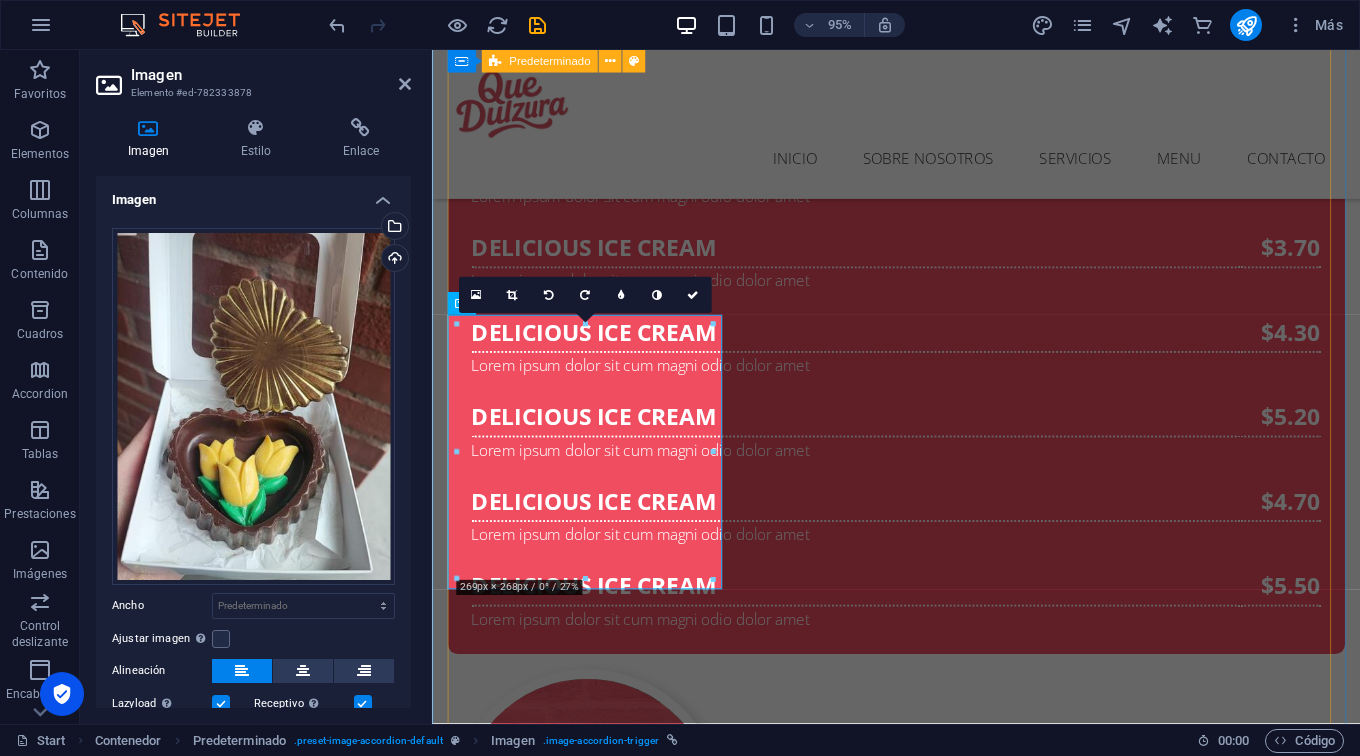 click on "Mini dulces y bocaditos Delicious Ice Cream Lorem ipsum dolor sit cum magni odio dolor amet $4.50 DELICIOUS ICE CREAM Lorem ipsum dolor sit cum magni odio dolor amet $3.70 DELICIOUS ICE CREAM Lorem ipsum dolor sit cum magni odio dolor amet $4.30 DELICIOUS ICE CREAM Lorem ipsum dolor sit cum magni odio dolor amet $5.20 DELICIOUS ICE CREAM Lorem ipsum dolor sit cum magni odio dolor amet $4.70 DELICIOUS ICE CREAM Lorem ipsum dolor sit cum magni odio dolor amet $5.50 Tortas Delicious Ice Cream Lorem ipsum dolor sit cum magni odio dolor amet $4.50 DELICIOUS ICE CREAM Lorem ipsum dolor sit cum magni odio dolor amet $3.70 DELICIOUS ICE CREAM Lorem ipsum dolor sit cum magni odio dolor amet $4.30 DELICIOUS ICE CREAM Lorem ipsum dolor sit cum magni odio dolor amet $5.20 DELICIOUS ICE CREAM Lorem ipsum dolor sit cum magni odio dolor amet $4.70 DELICIOUS ICE CREAM Lorem ipsum dolor sit cum magni odio dolor amet $5.50 Tapaditos y bocadillos salados Delicious Ice Cream Lorem ipsum dolor sit cum magni odio dolor amet $4.50" at bounding box center [921, 1591] 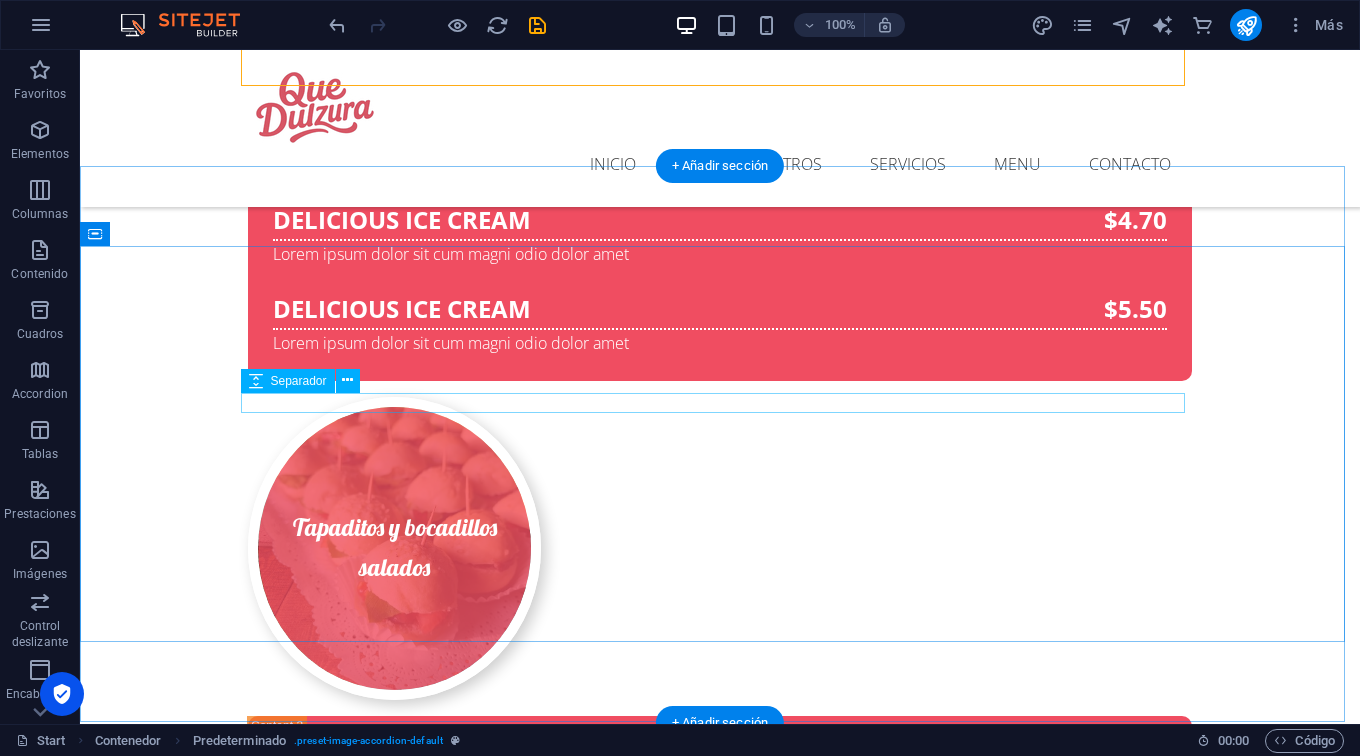 scroll, scrollTop: 5914, scrollLeft: 0, axis: vertical 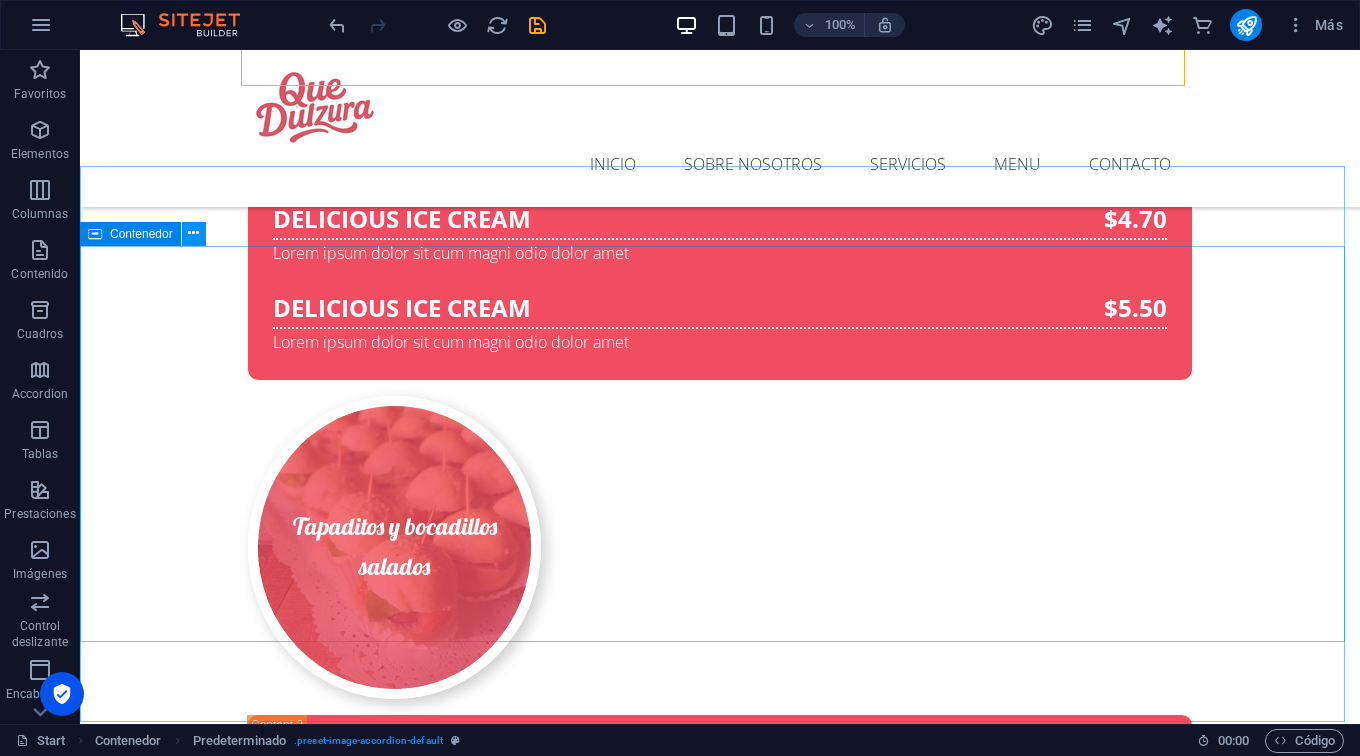 click at bounding box center (193, 233) 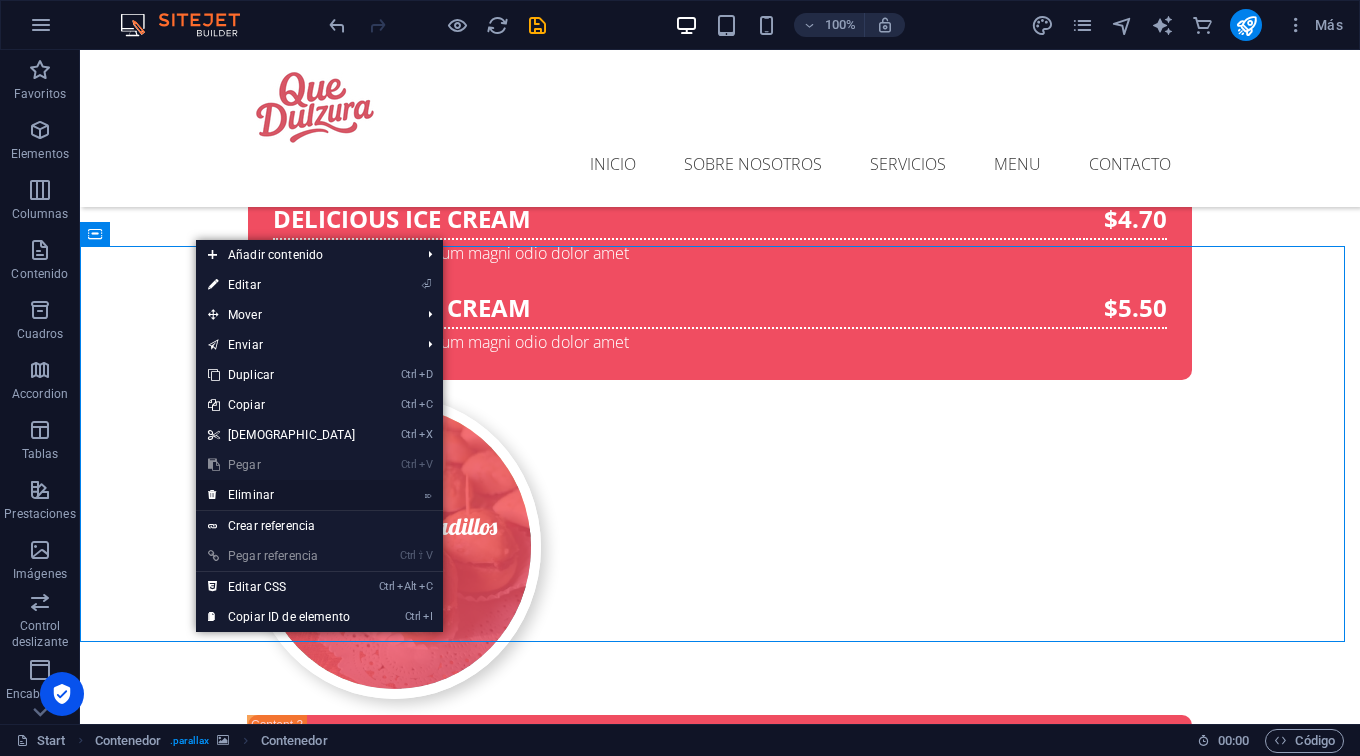 click on "⌦  Eliminar" at bounding box center [282, 495] 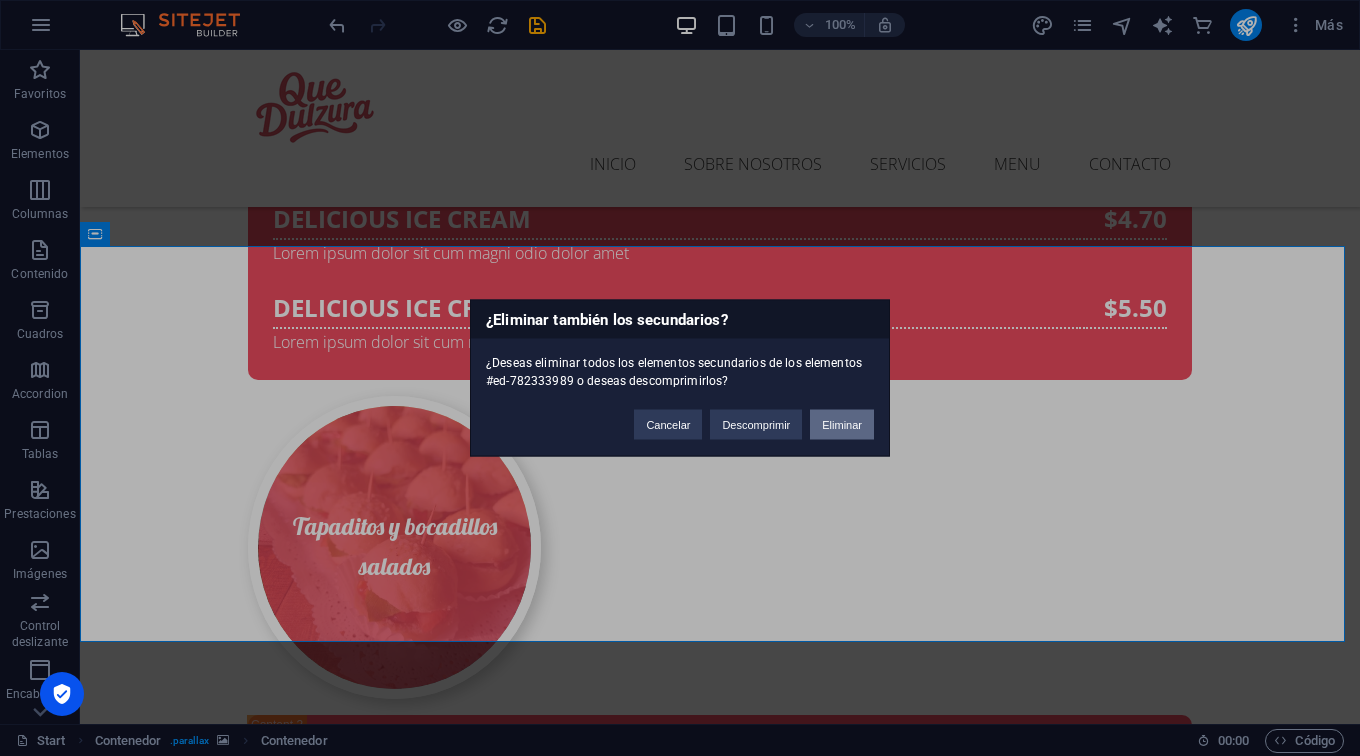 click on "Eliminar" at bounding box center (842, 425) 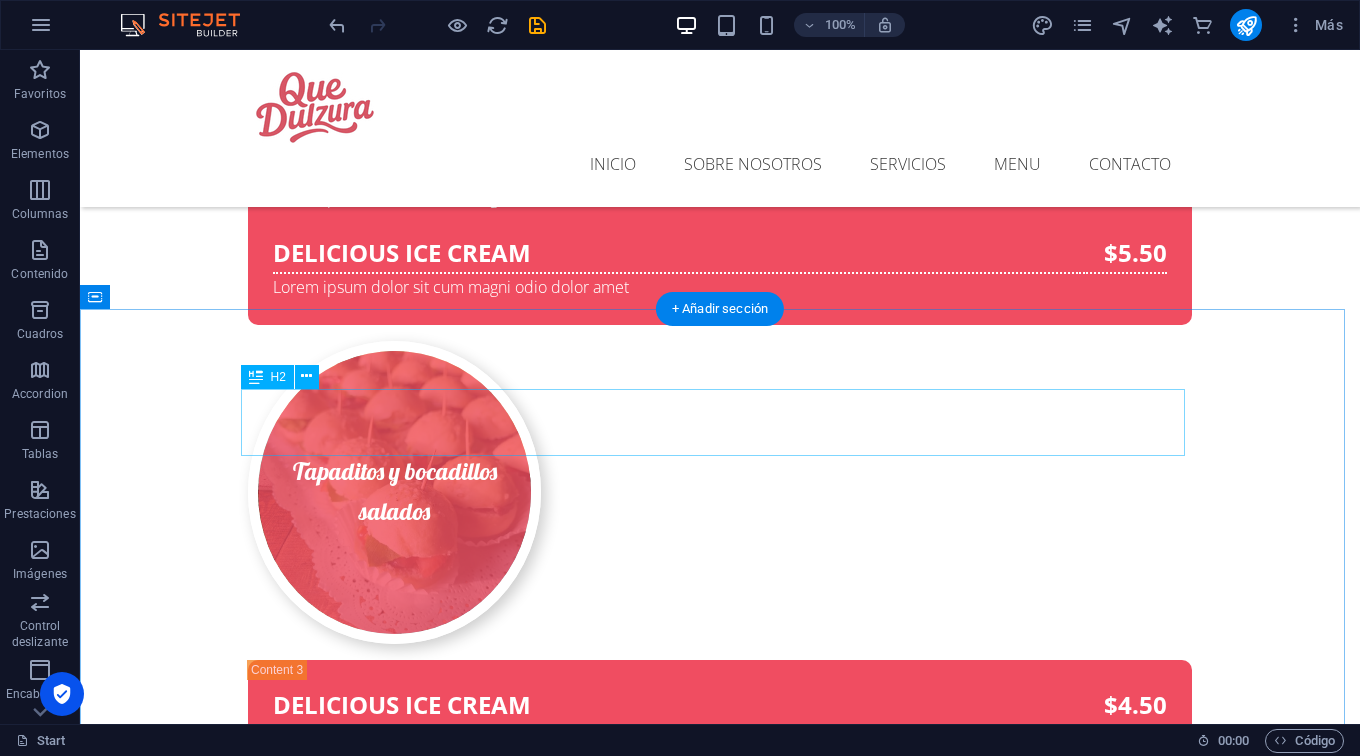 scroll, scrollTop: 5976, scrollLeft: 0, axis: vertical 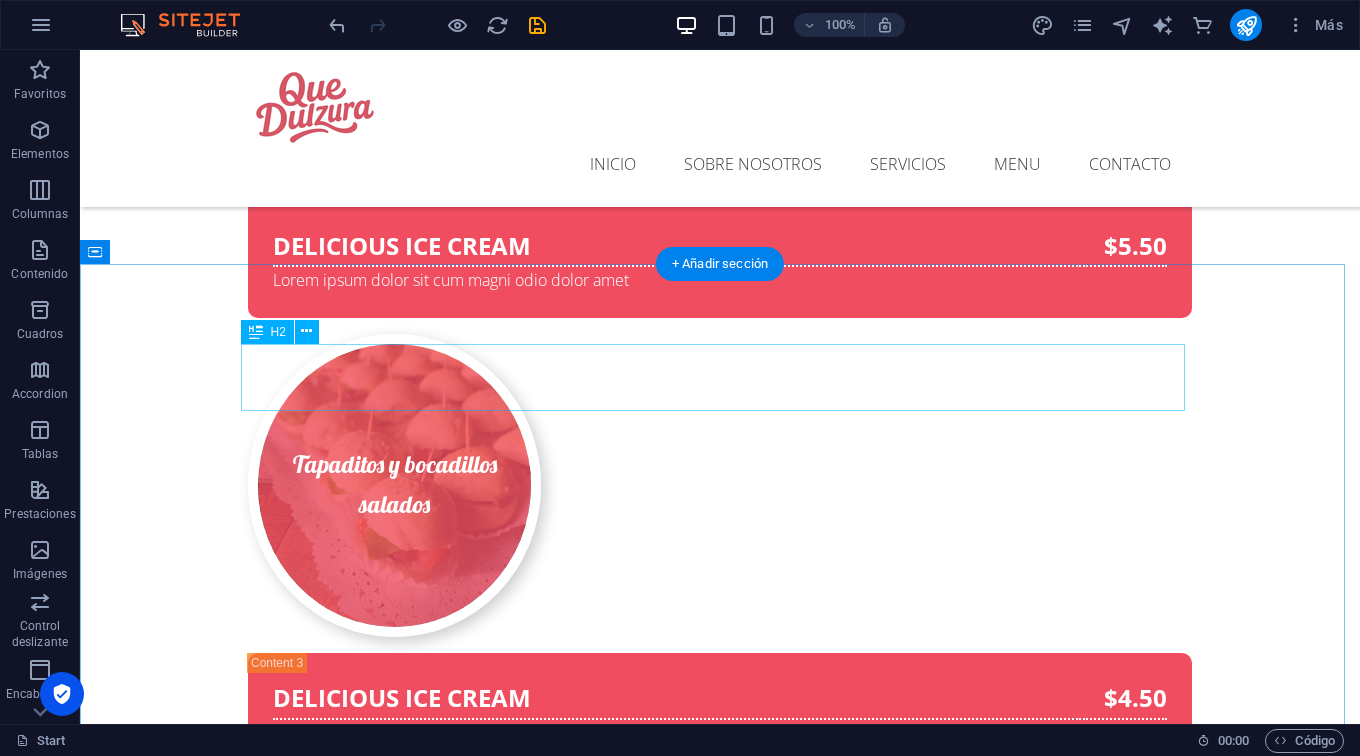 click on "Happy Customers" at bounding box center [720, 3001] 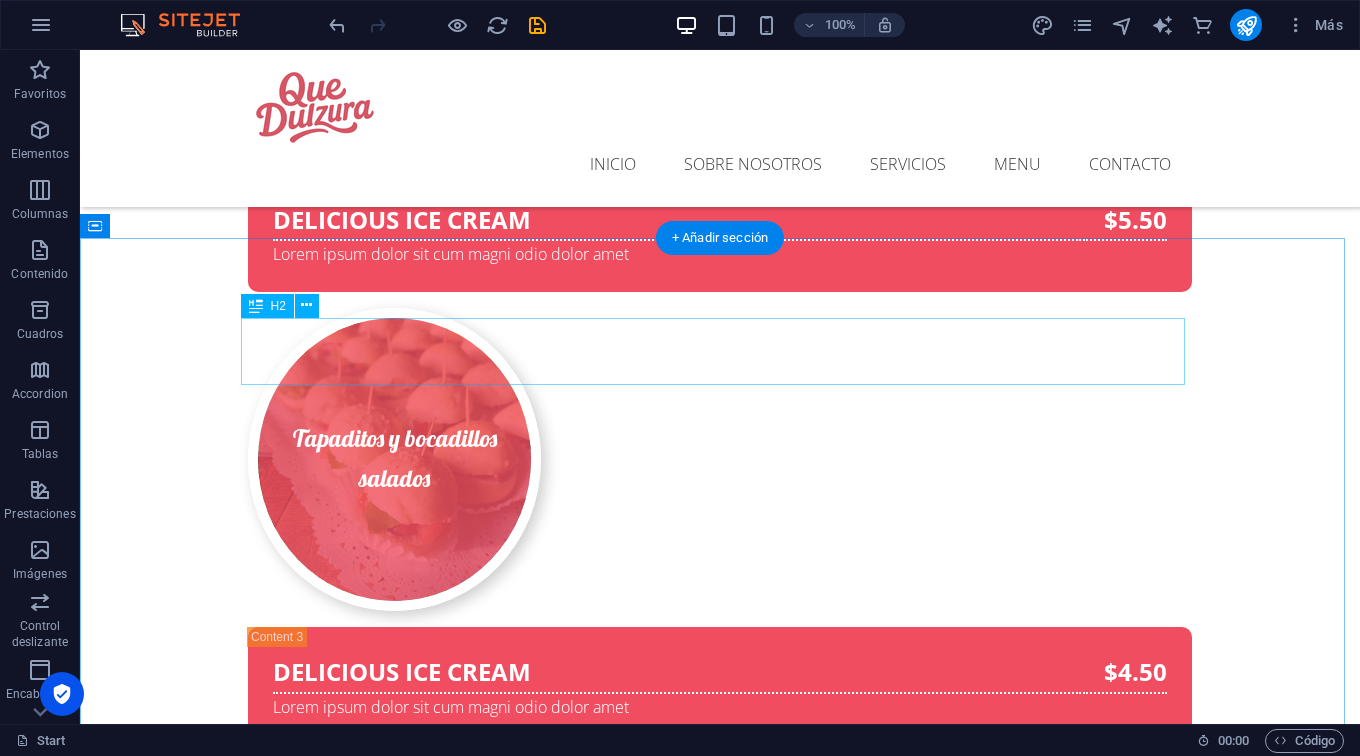 scroll, scrollTop: 6001, scrollLeft: 0, axis: vertical 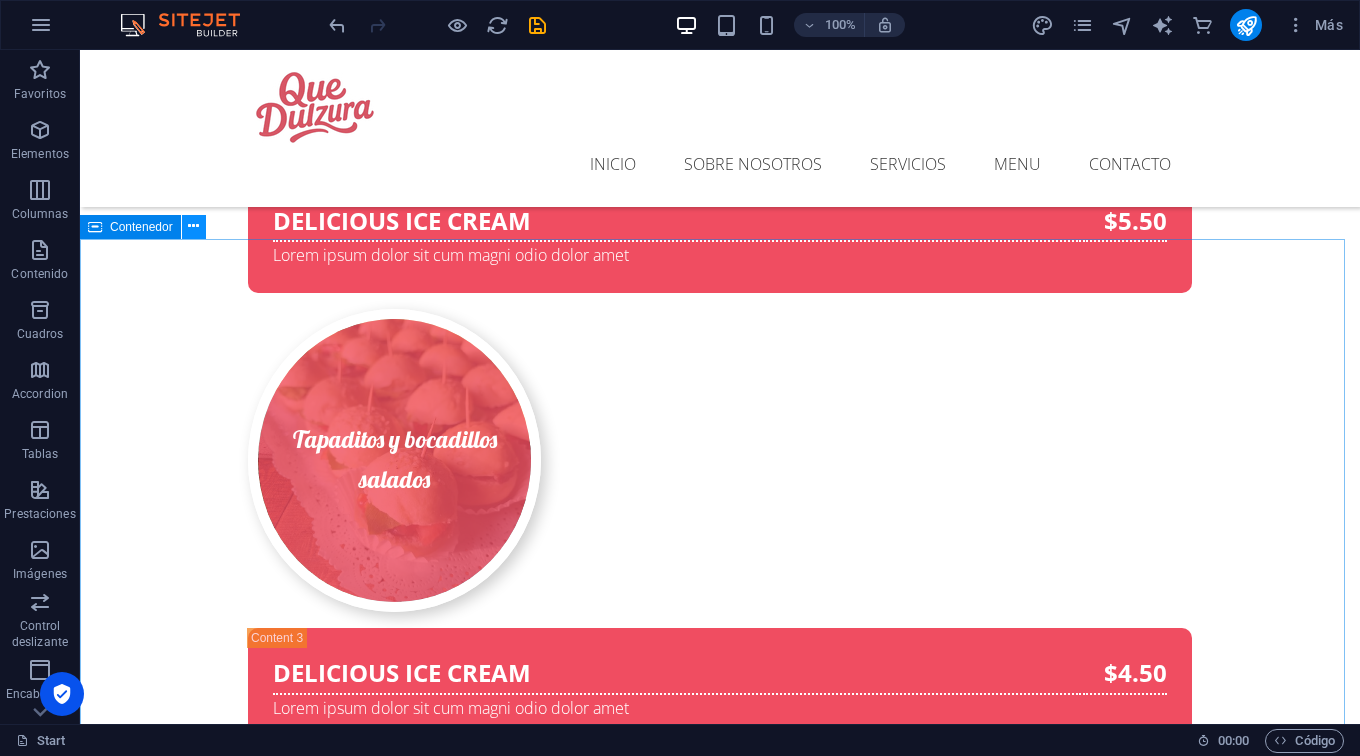 click at bounding box center (193, 226) 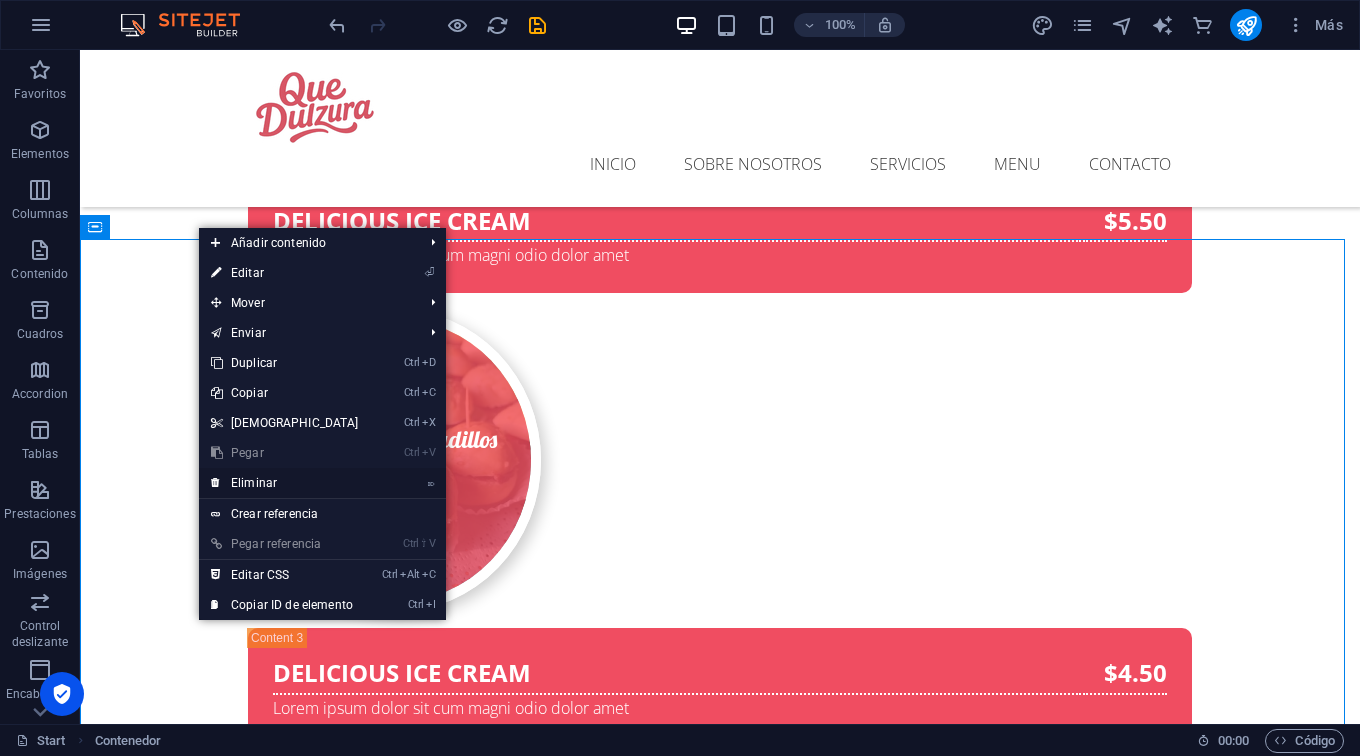 click on "⌦  Eliminar" at bounding box center (285, 483) 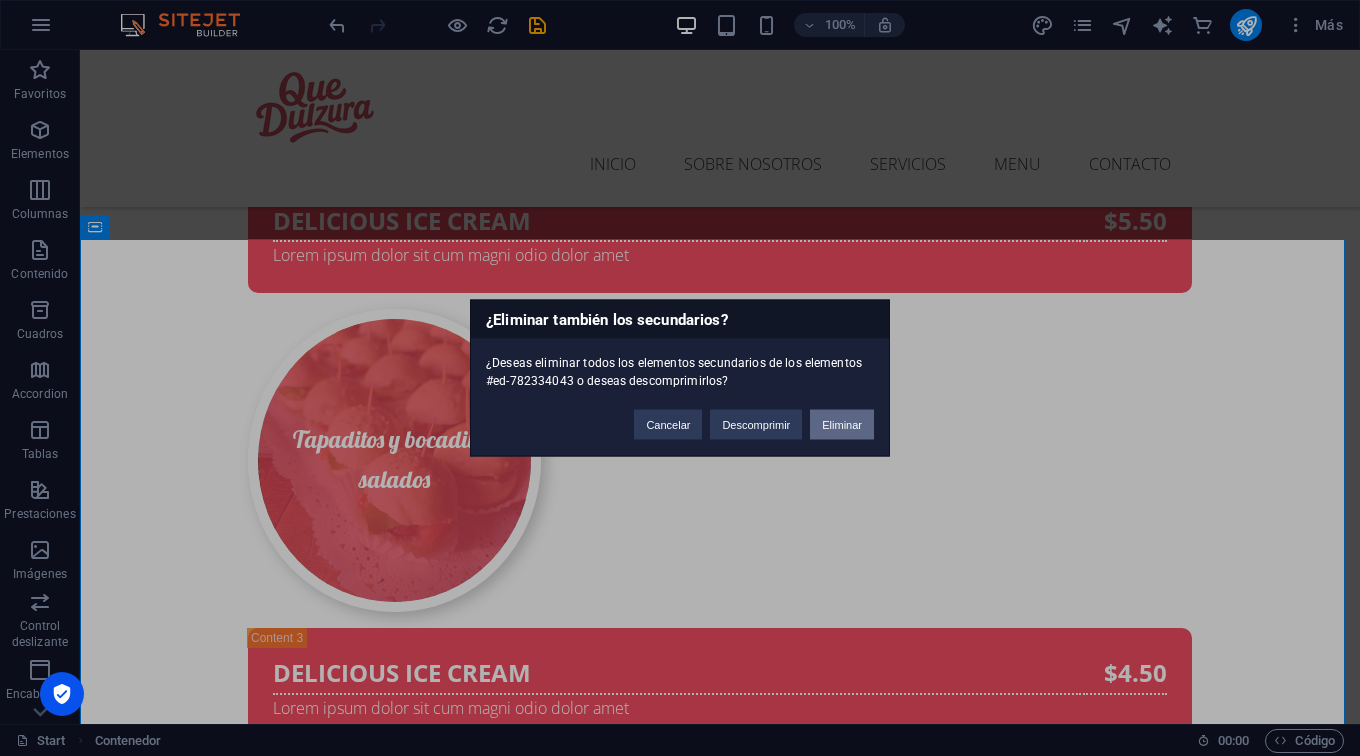 click on "Eliminar" at bounding box center [842, 425] 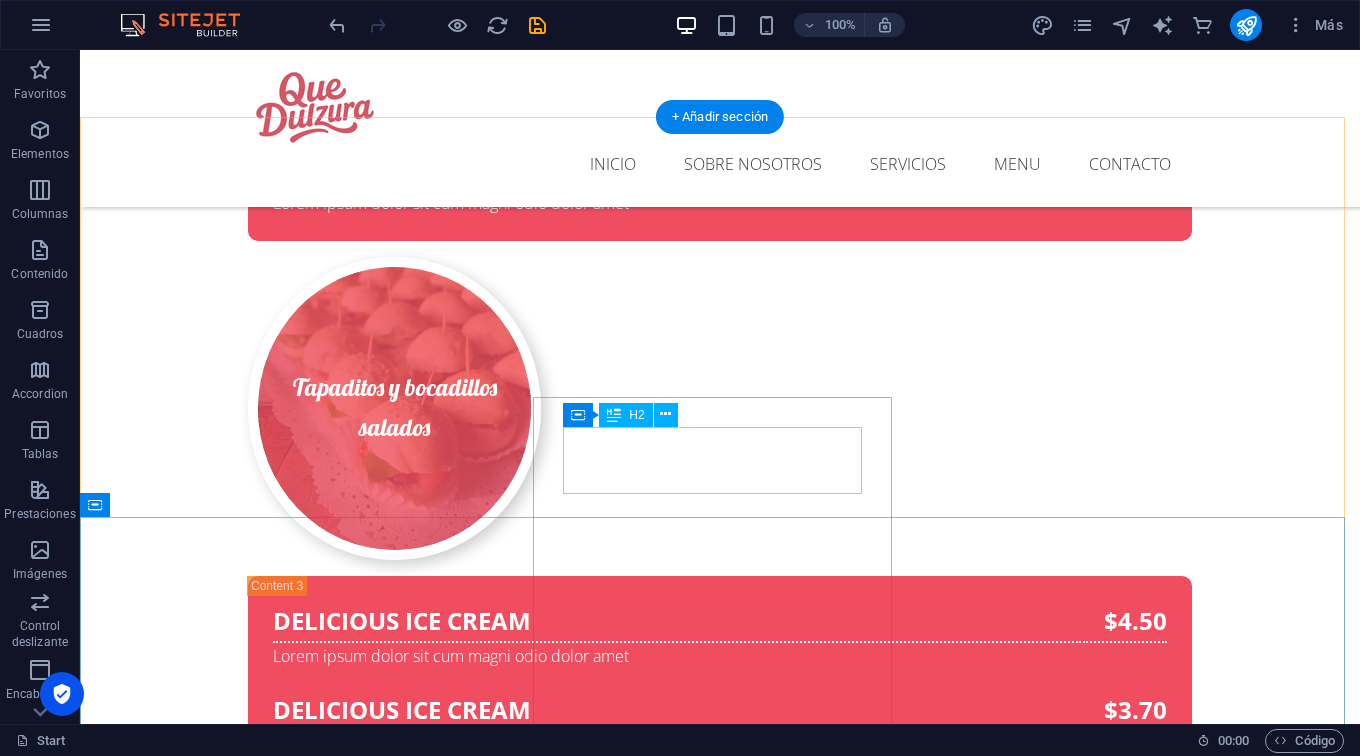 scroll, scrollTop: 6126, scrollLeft: 0, axis: vertical 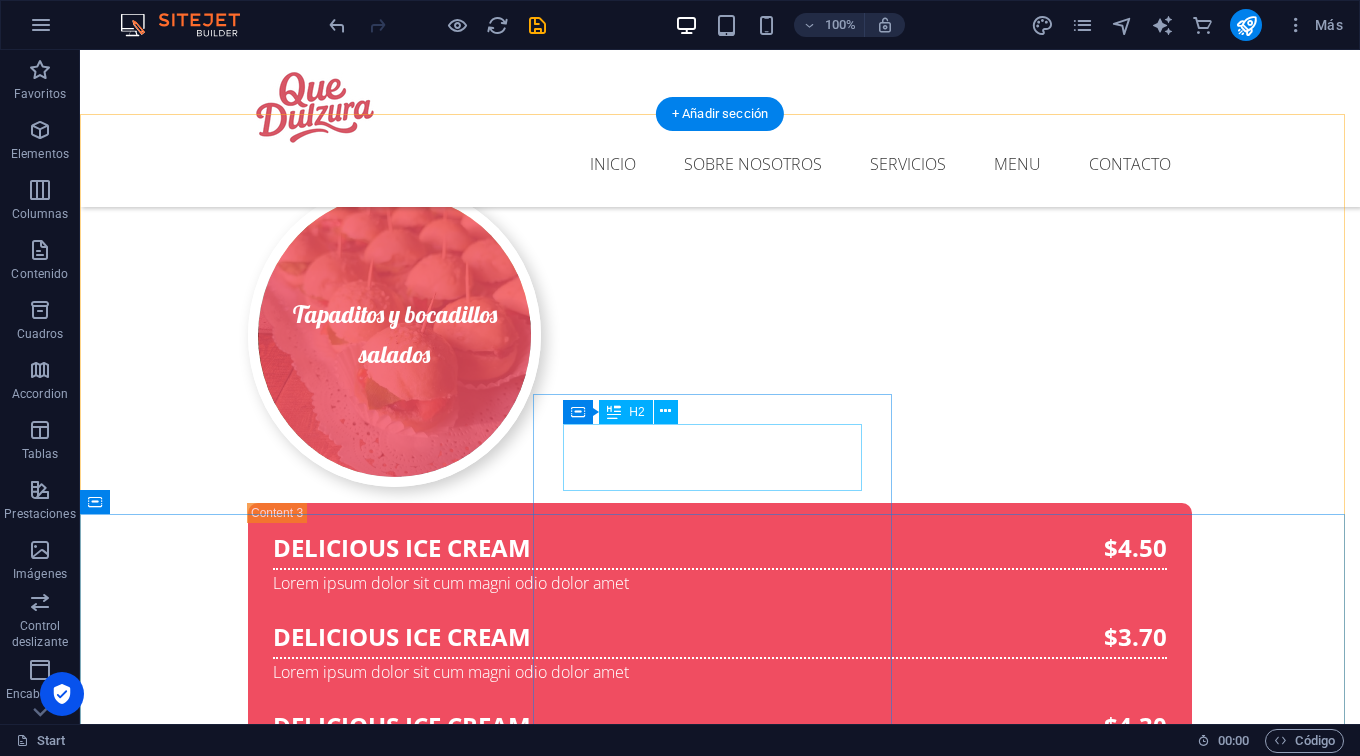 click on "Contact us" at bounding box center [720, 3353] 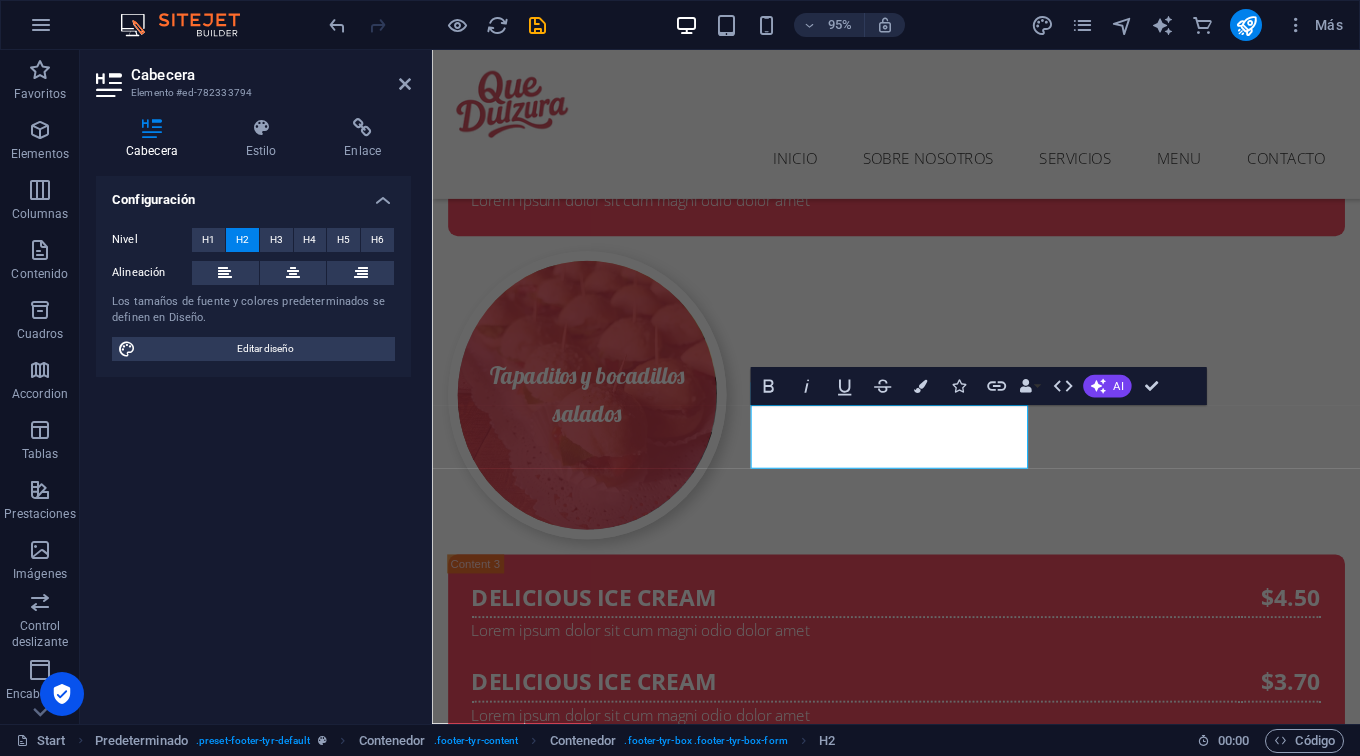 type 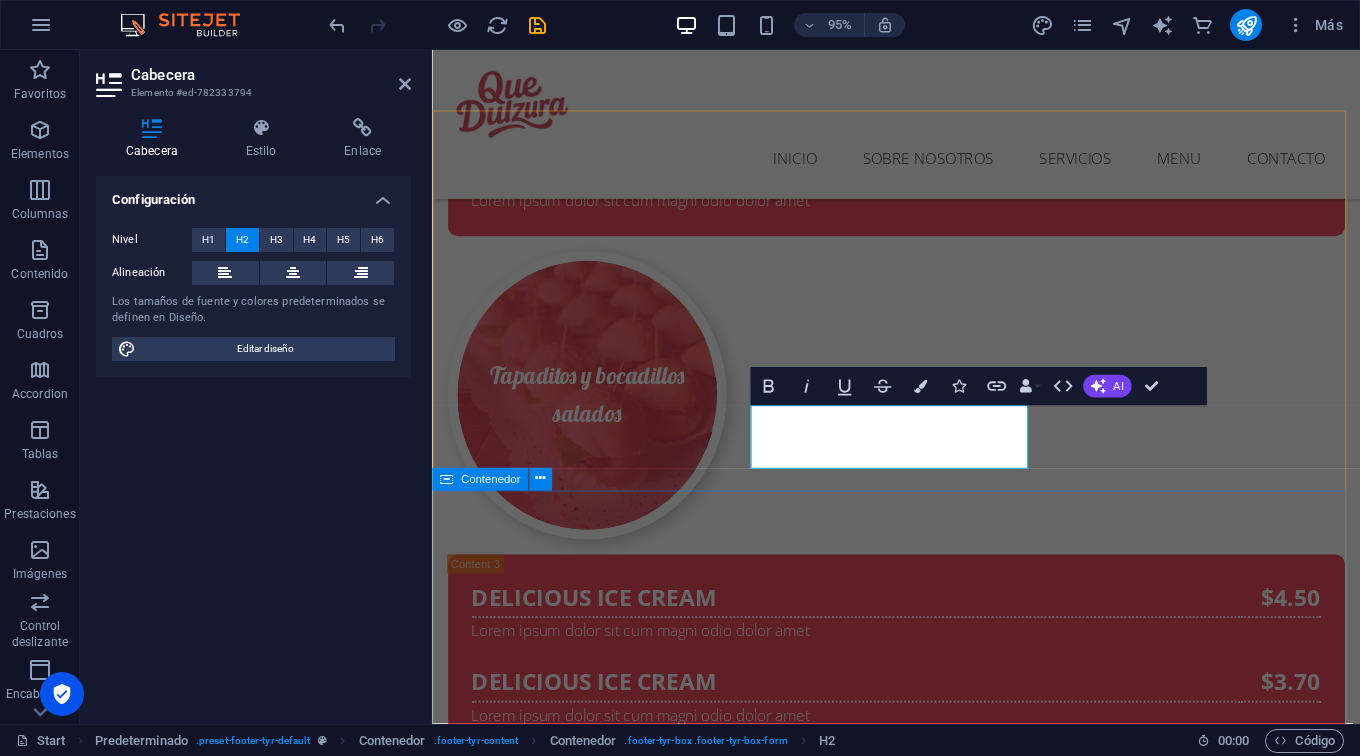 click on "Location [STREET_ADDRESS] Legal Notice  |  Privacy Contáctanos   I have read and understand the privacy policy. Unreadable? Regenerate Submit Get in touch [DOMAIN_NAME] +1-123-456-7890 [EMAIL_ADDRESS]" at bounding box center (920, 3812) 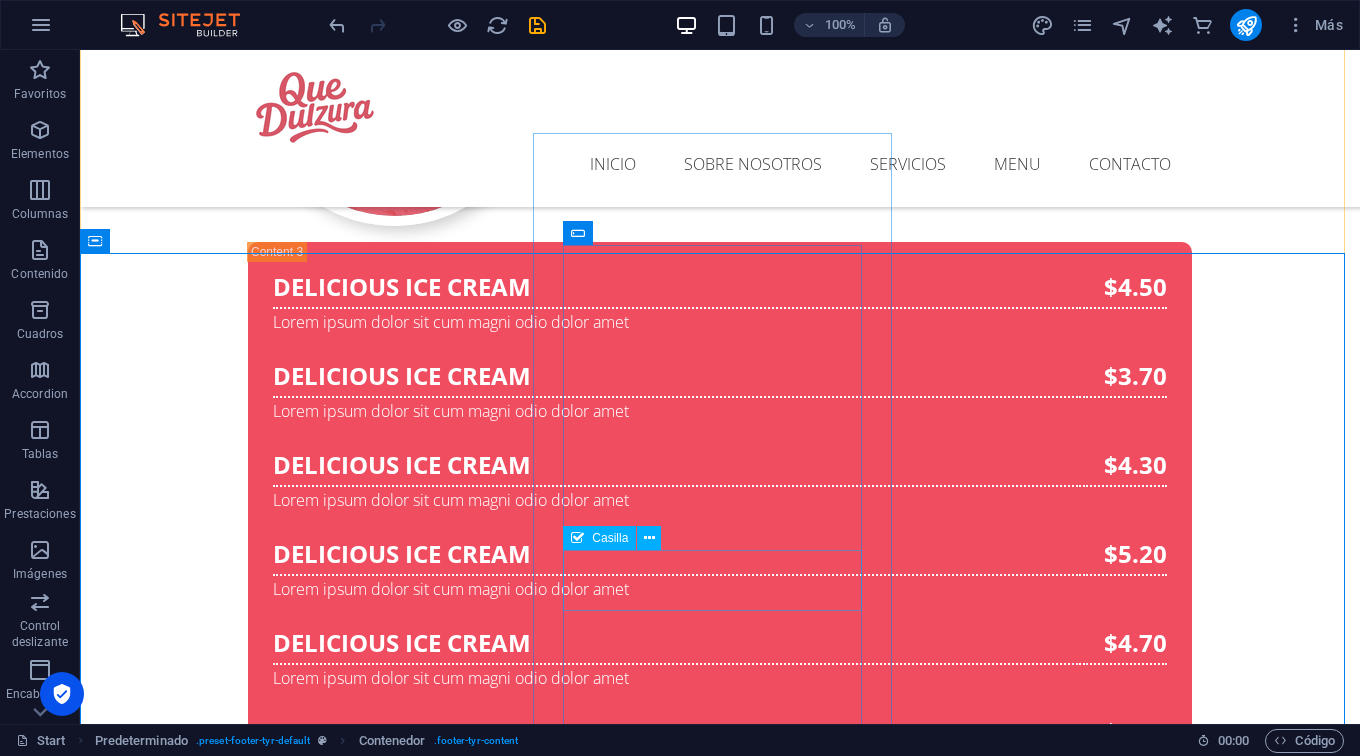 scroll, scrollTop: 6388, scrollLeft: 0, axis: vertical 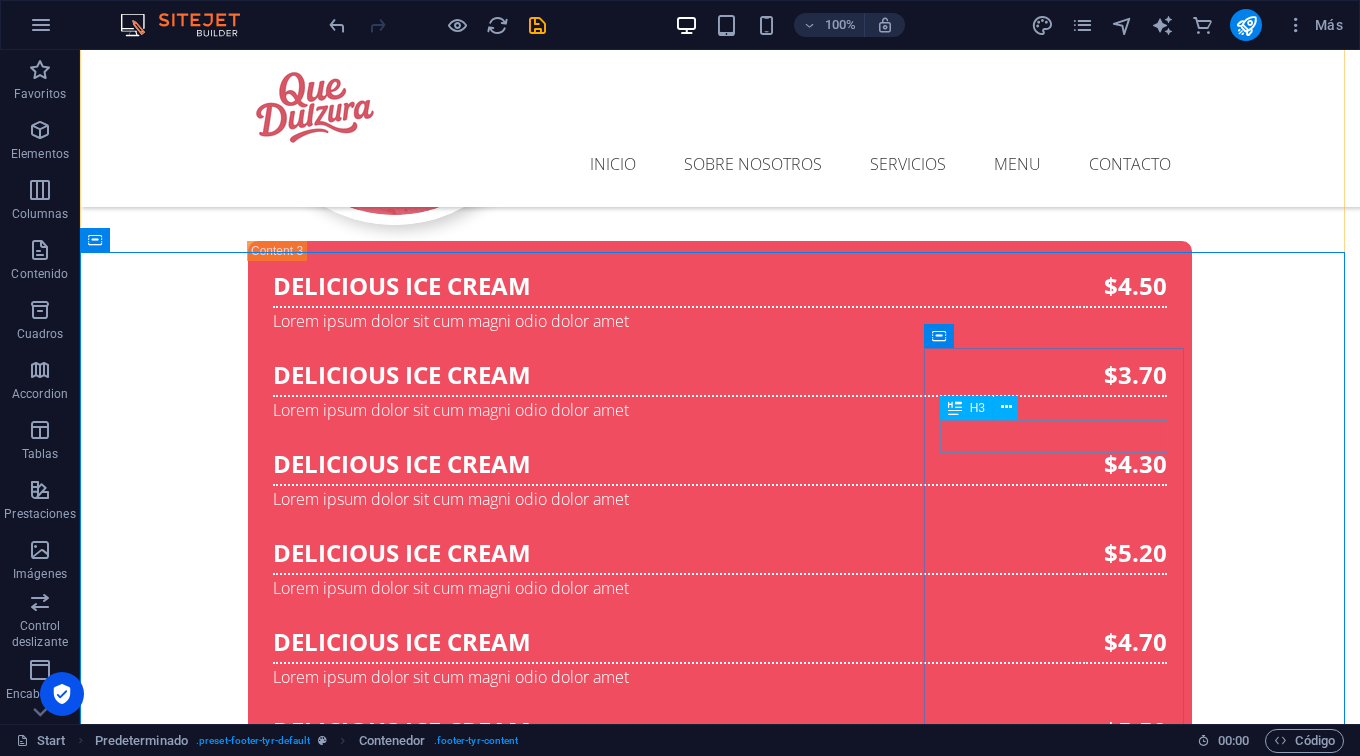 click on "Get in touch" at bounding box center (720, 3770) 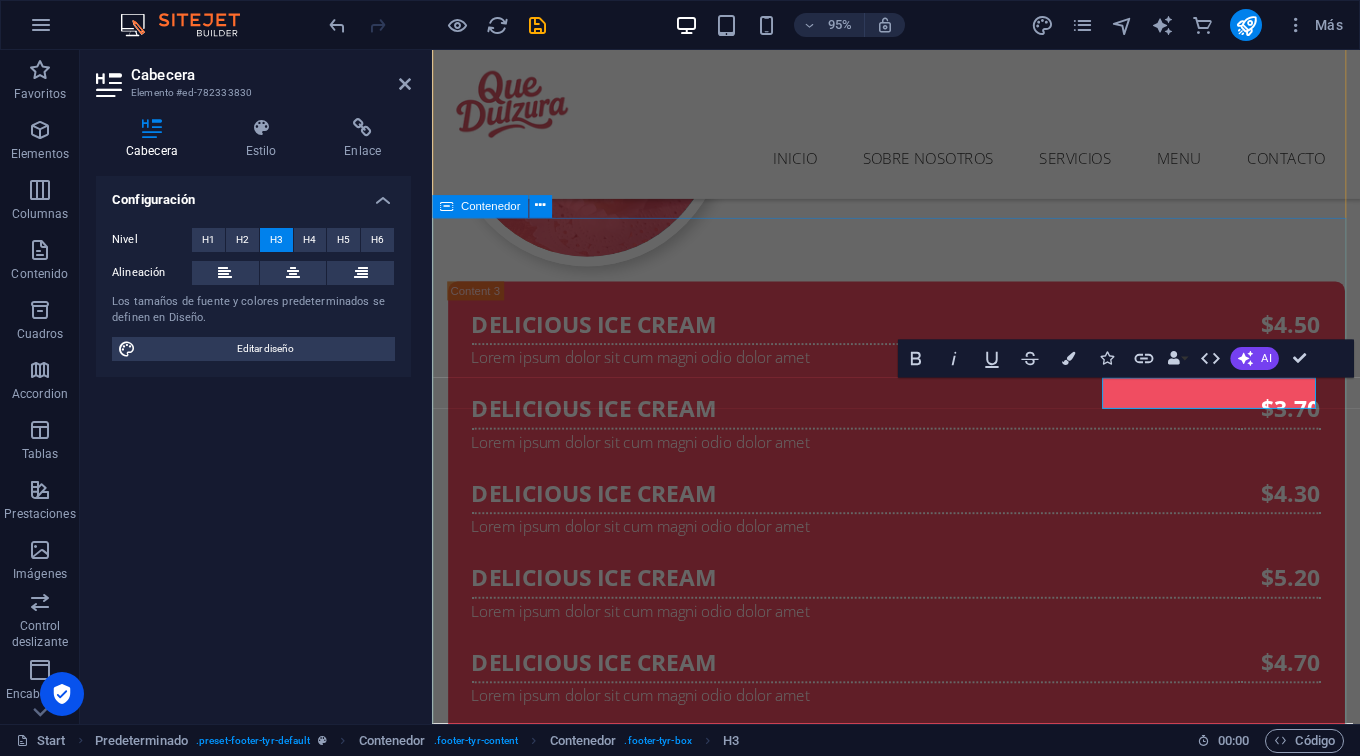 type 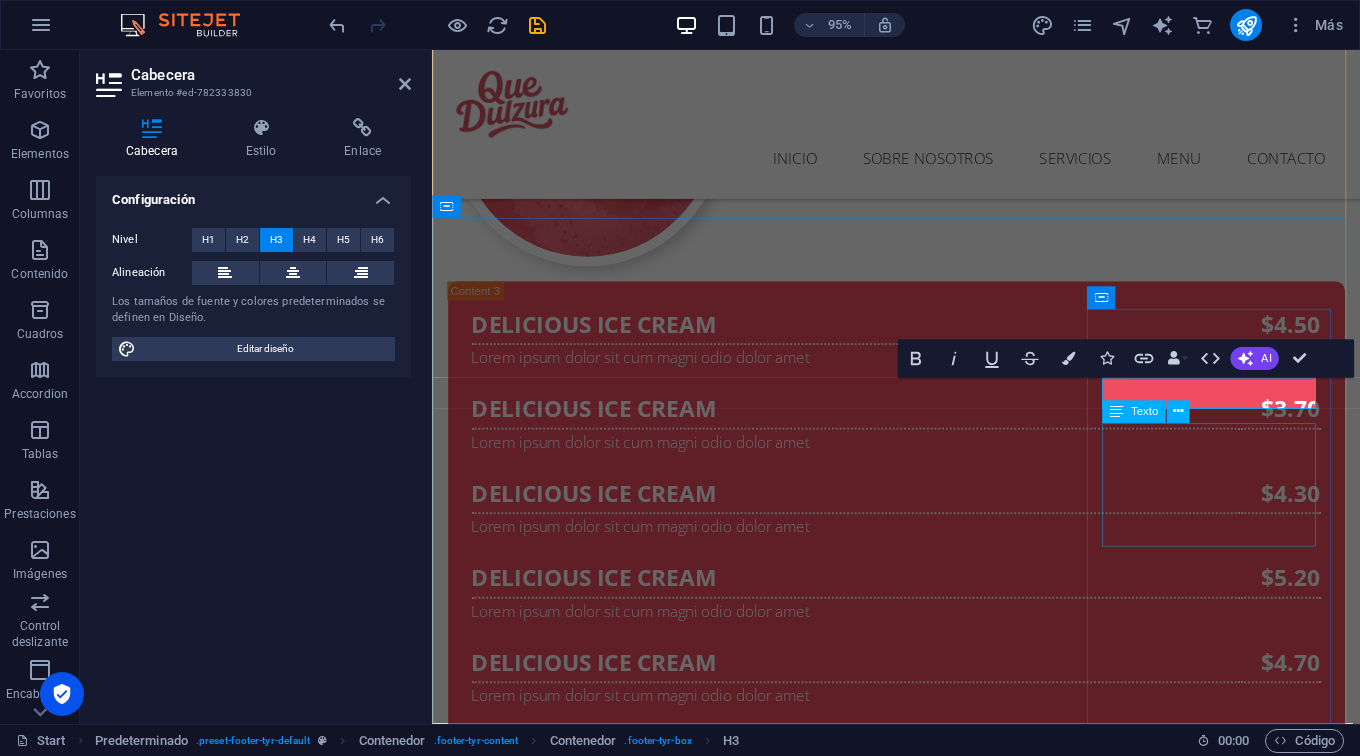 click on "[DOMAIN_NAME] +1-123-456-7890 [EMAIL_ADDRESS]" at bounding box center (921, 3928) 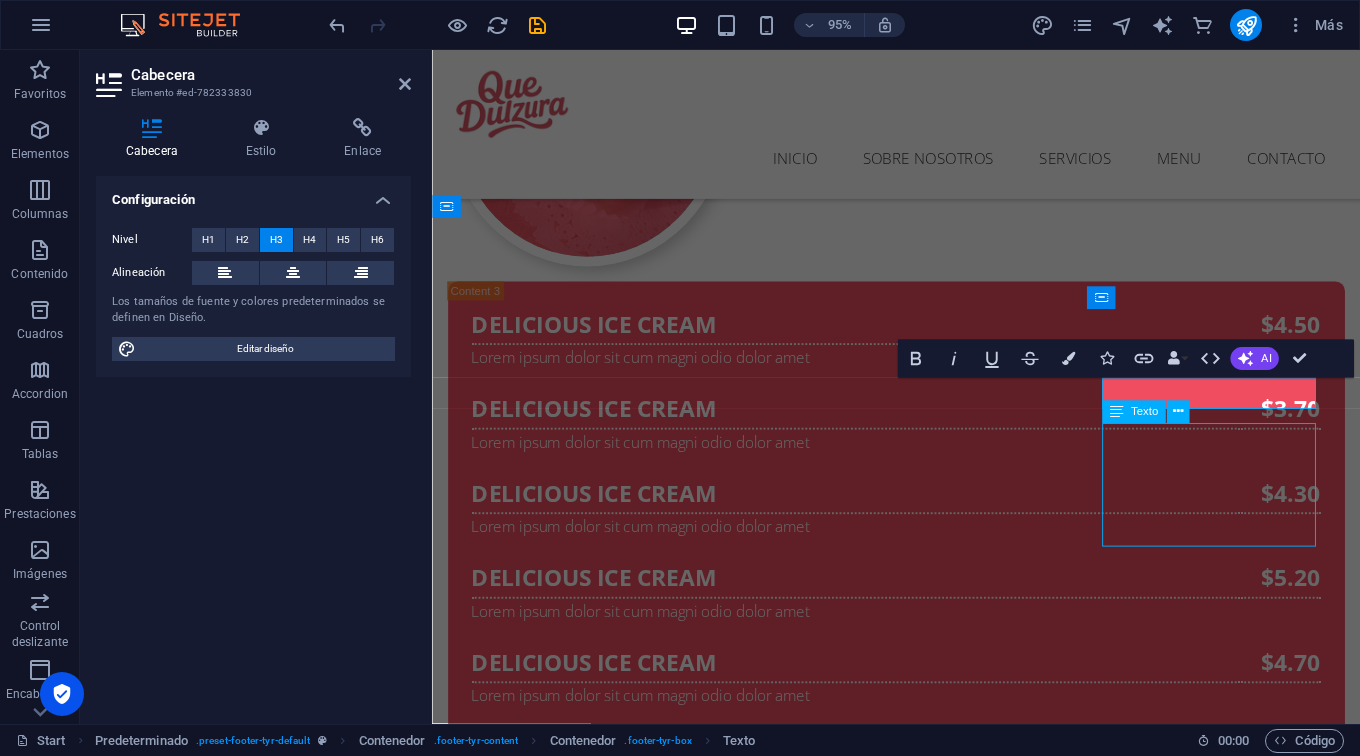 click on "[DOMAIN_NAME] +1-123-456-7890 [EMAIL_ADDRESS]" at bounding box center [921, 3928] 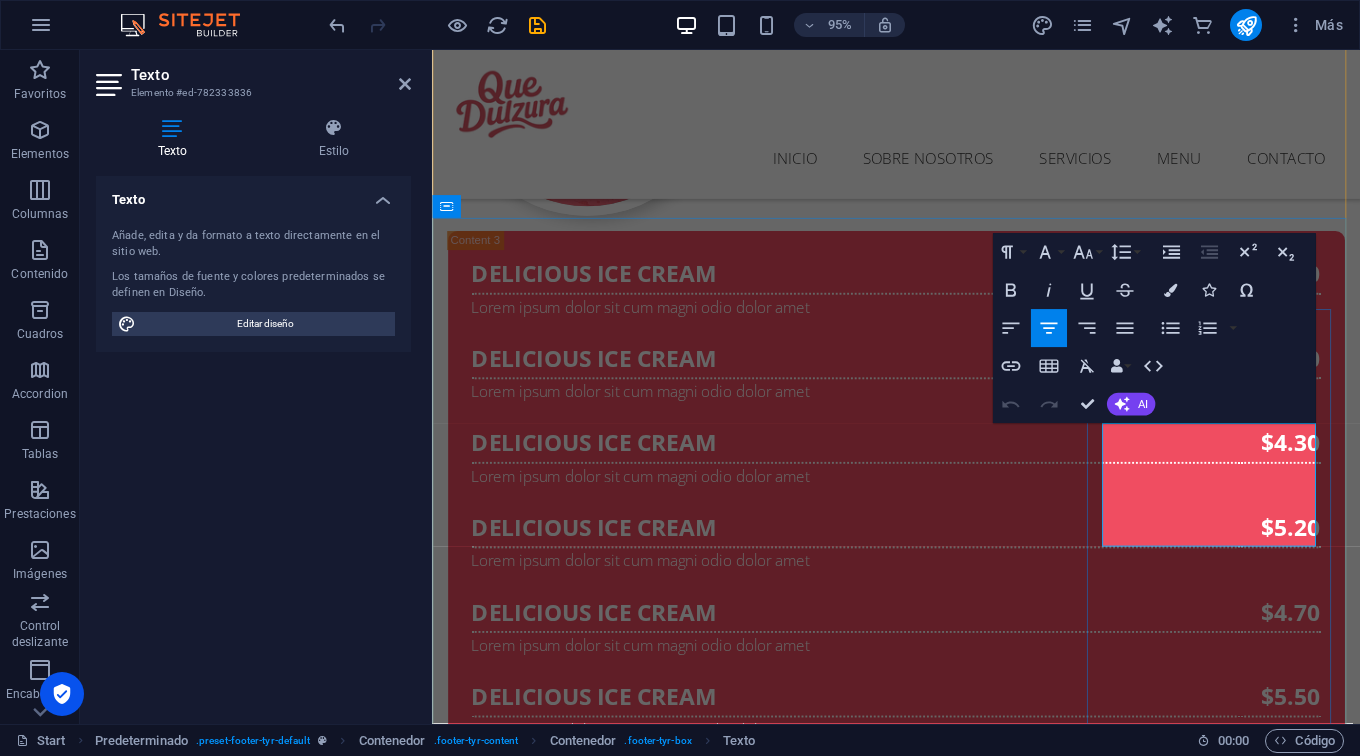 click on "[DOMAIN_NAME]" at bounding box center (920, 3815) 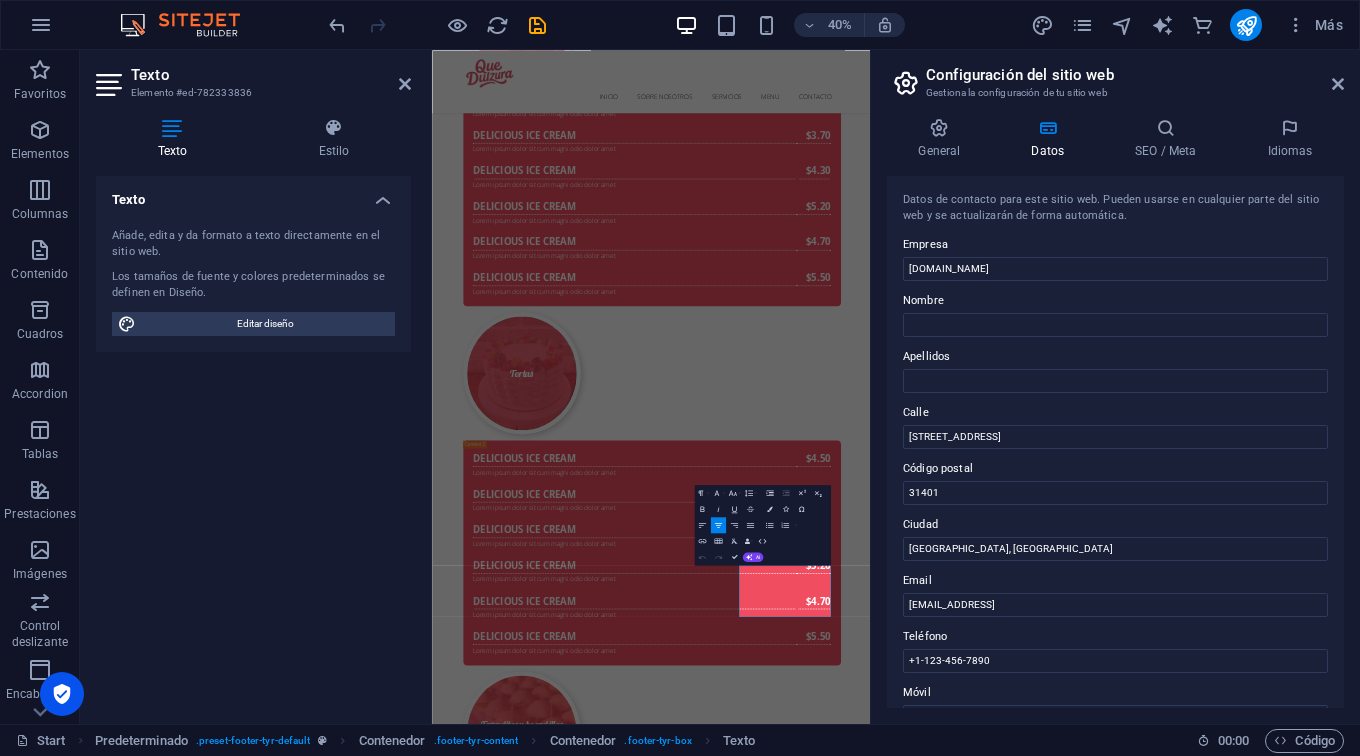 scroll, scrollTop: 6624, scrollLeft: 0, axis: vertical 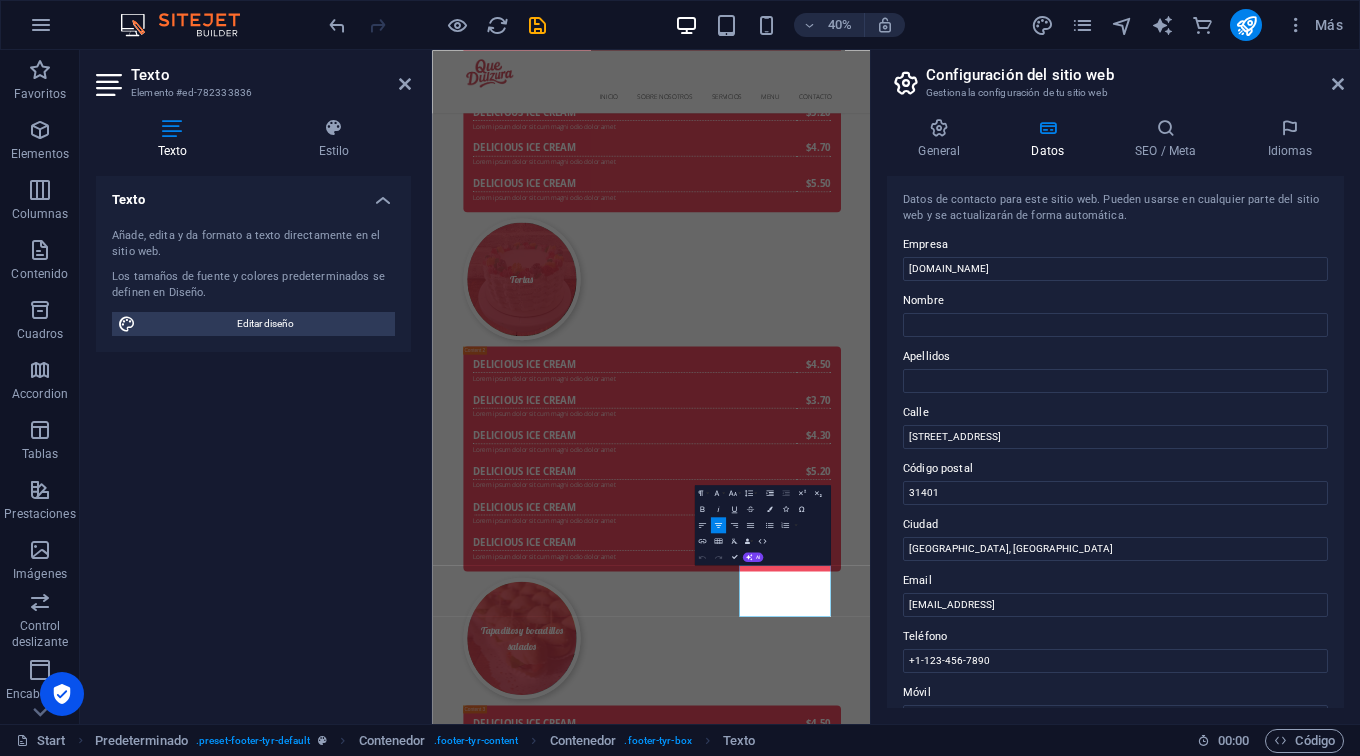 type 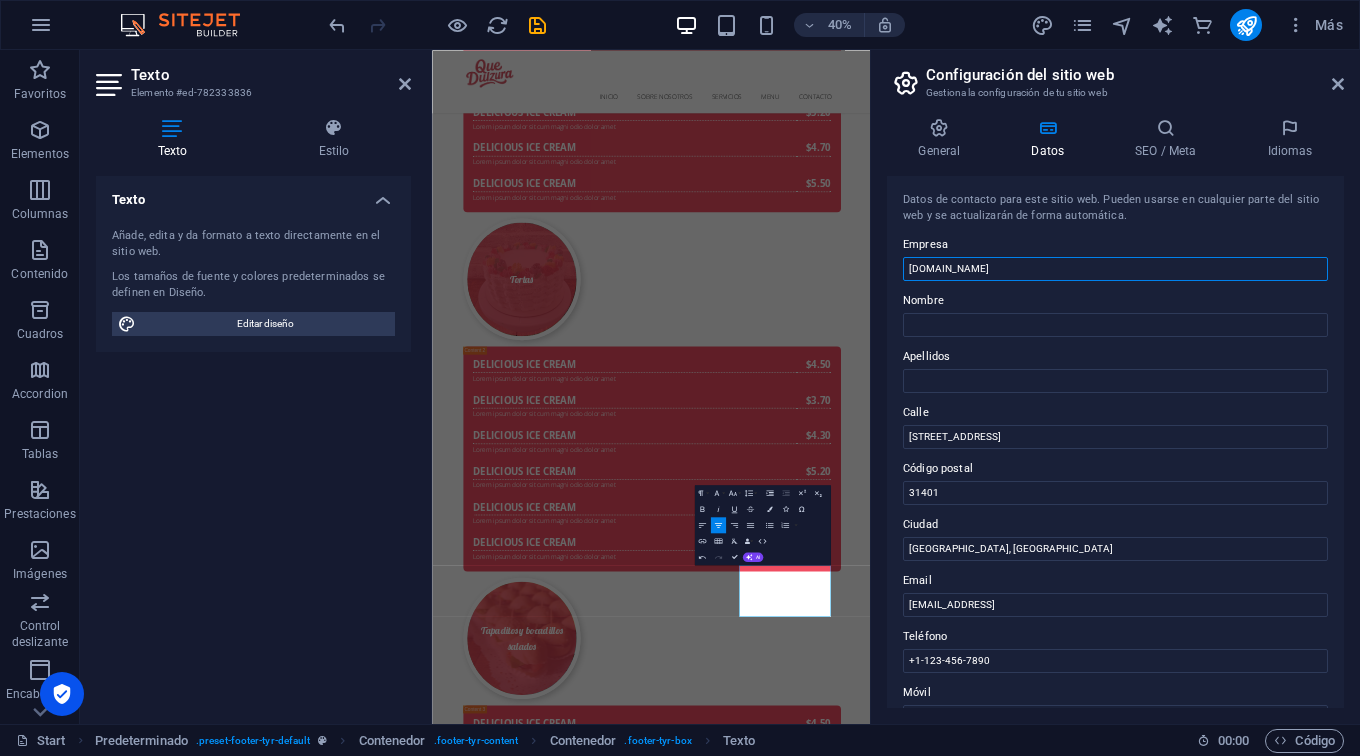 click on "[DOMAIN_NAME]" at bounding box center (1115, 269) 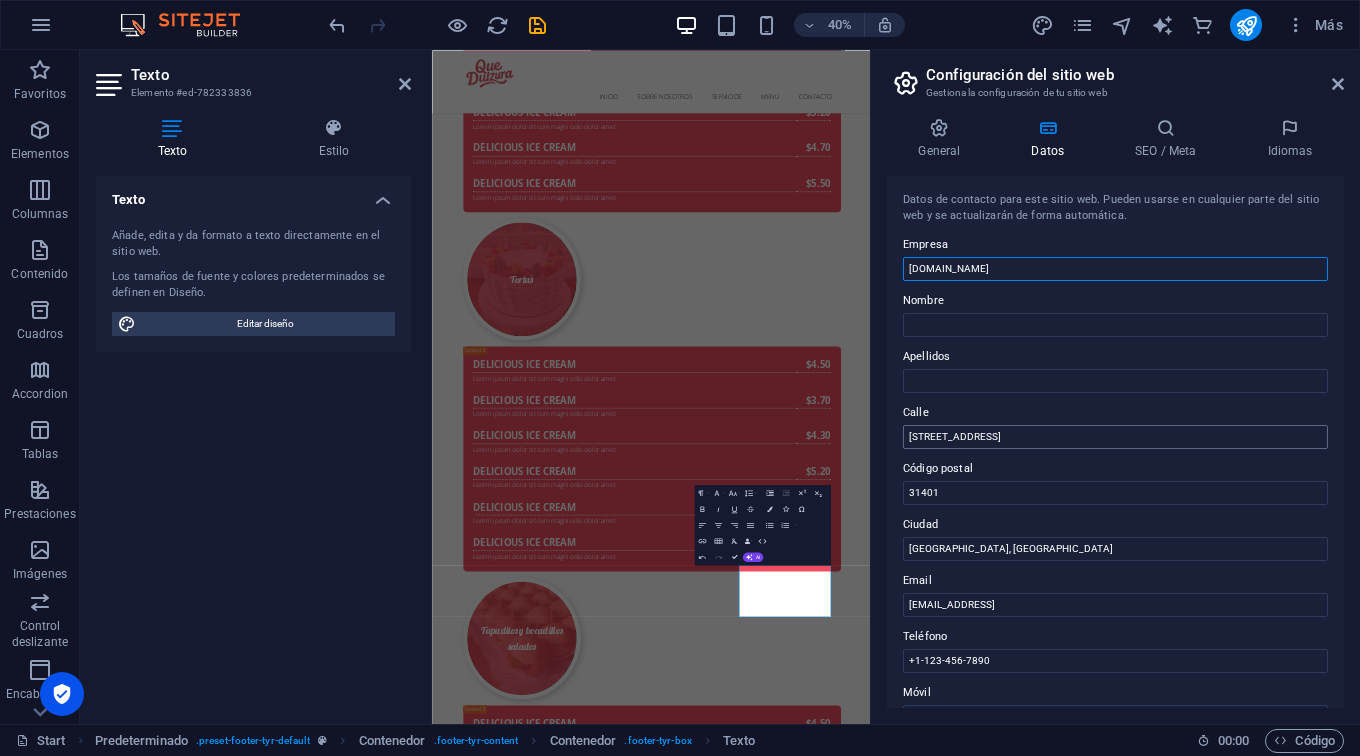 type on "[DOMAIN_NAME]" 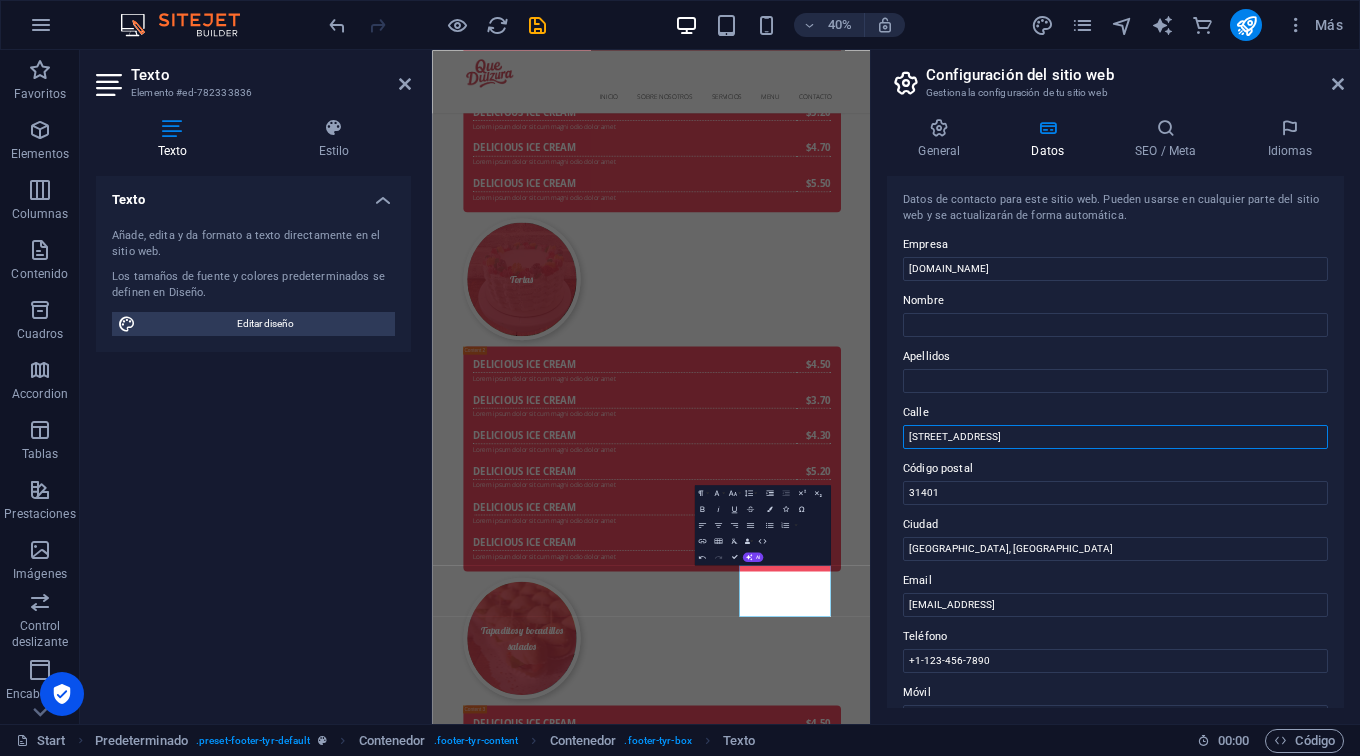 drag, startPoint x: 980, startPoint y: 437, endPoint x: 887, endPoint y: 442, distance: 93.13431 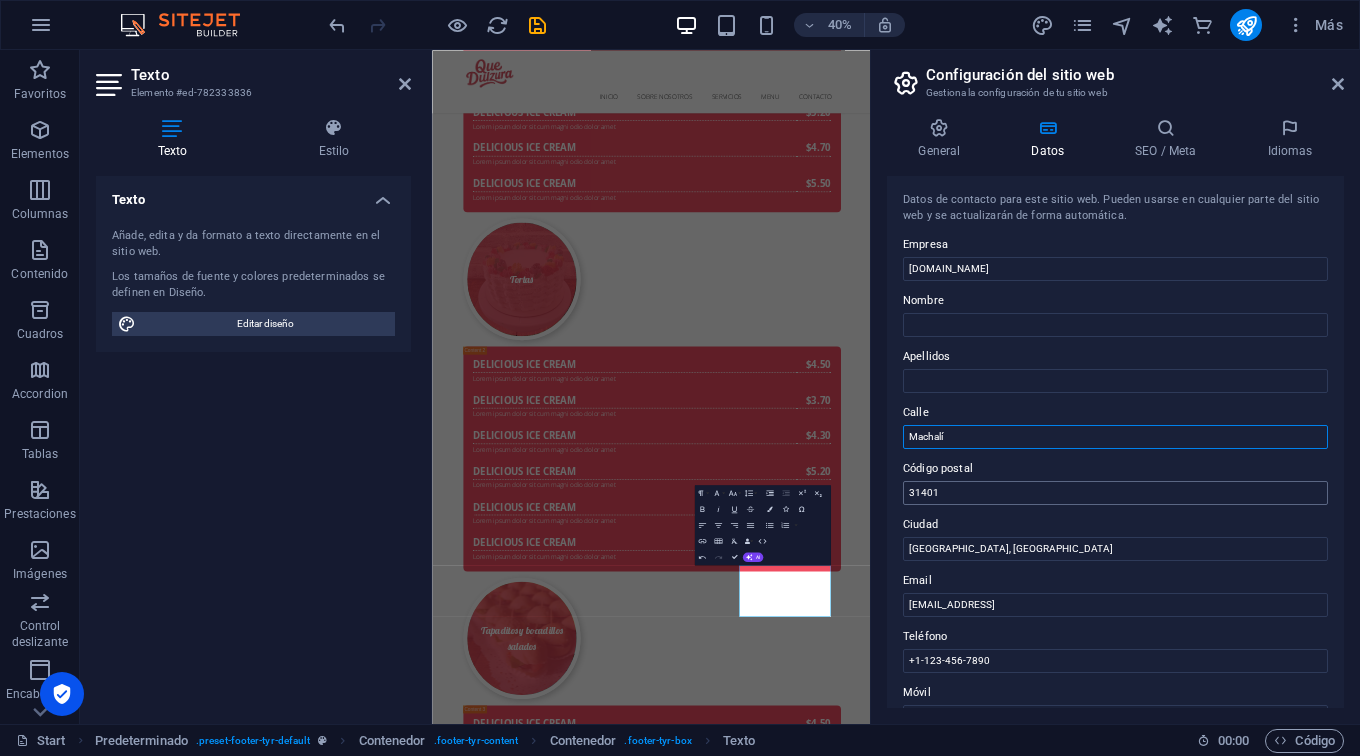 type on "Machalí" 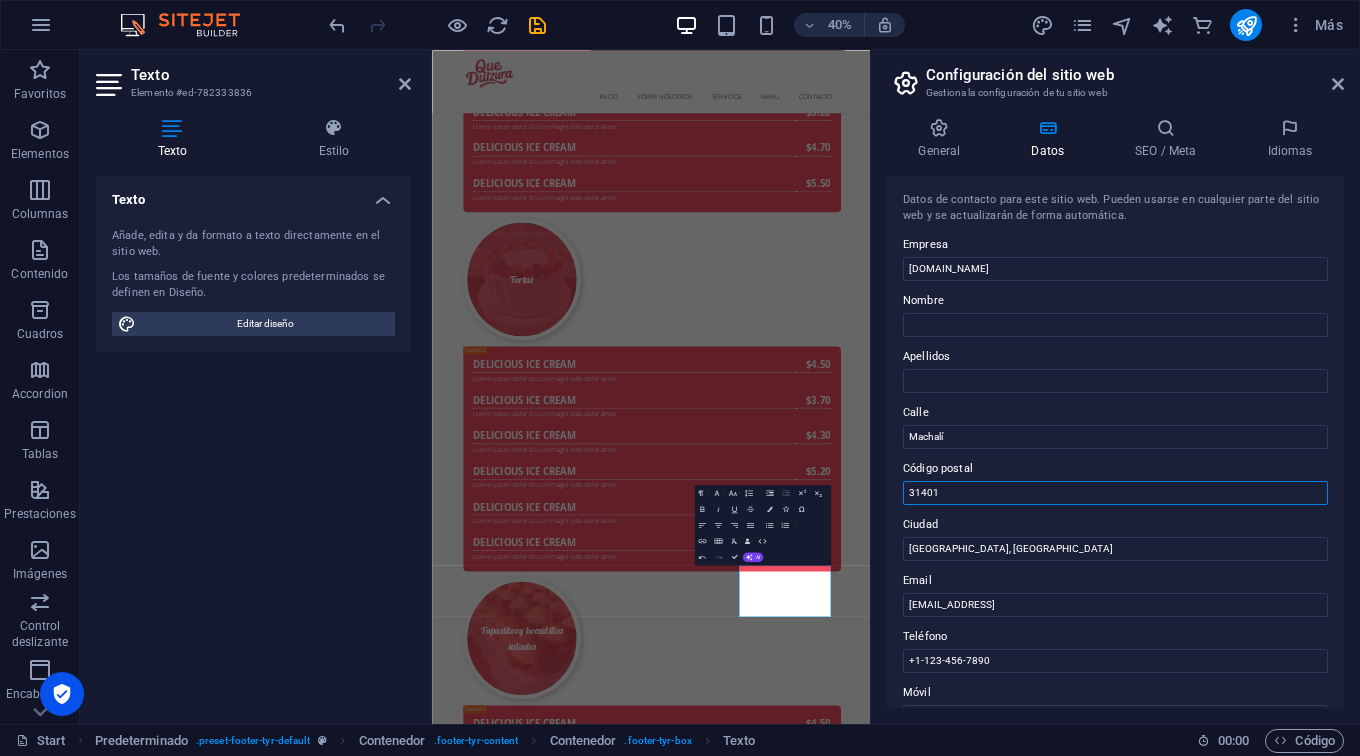 drag, startPoint x: 945, startPoint y: 490, endPoint x: 905, endPoint y: 490, distance: 40 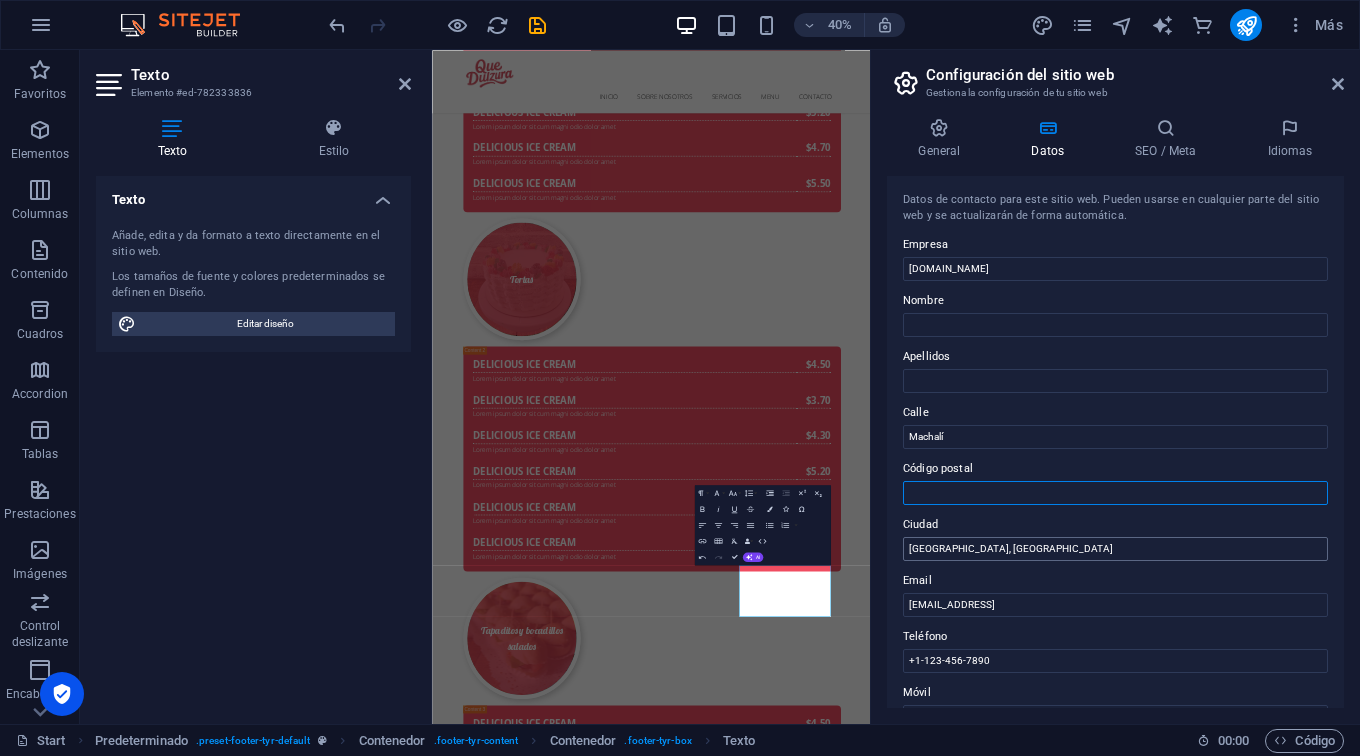 type 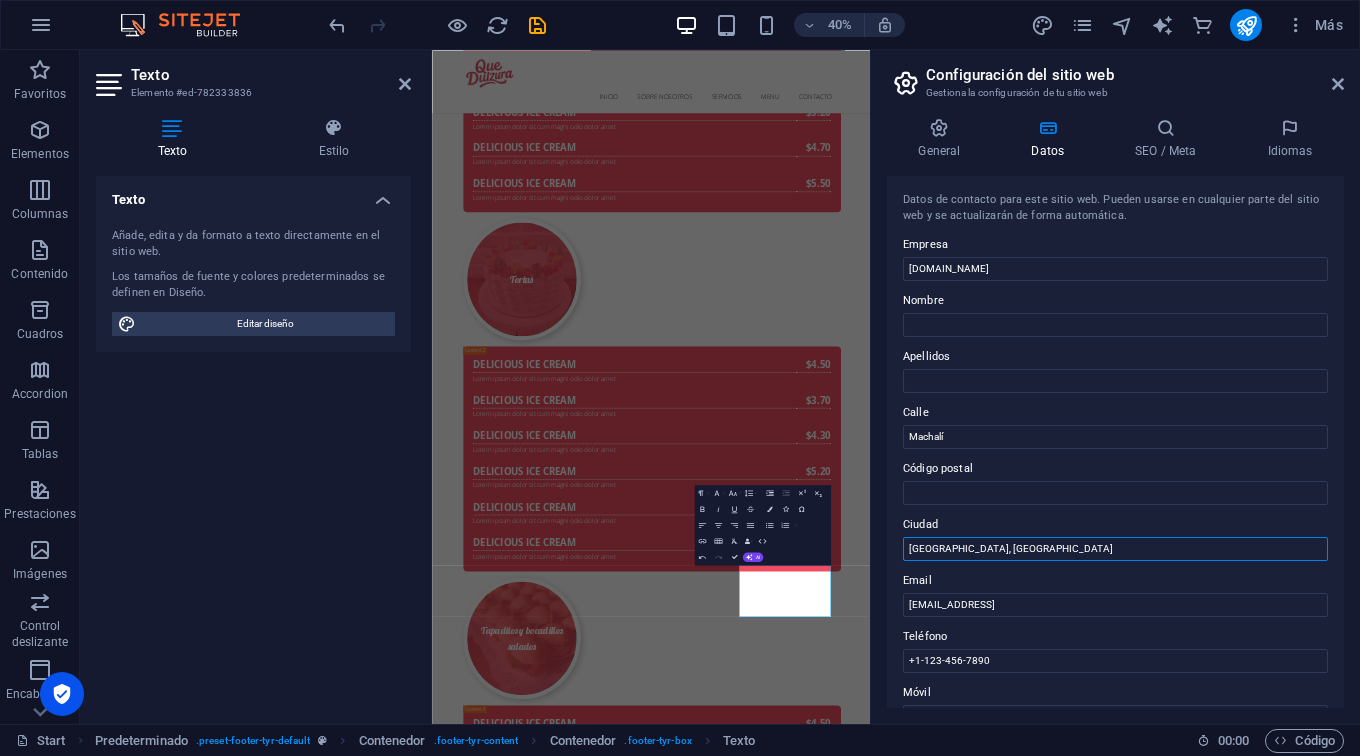 drag, startPoint x: 995, startPoint y: 549, endPoint x: 900, endPoint y: 552, distance: 95.047356 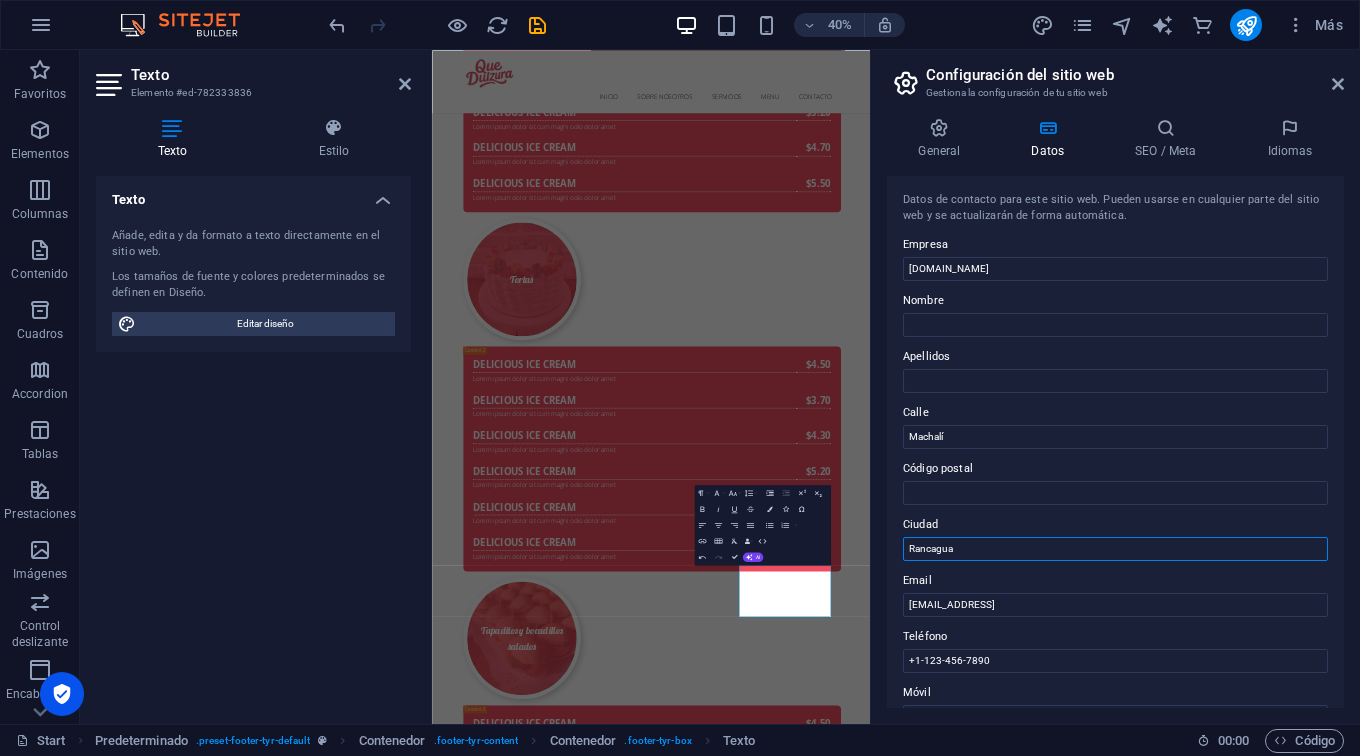 type on "Rancagua" 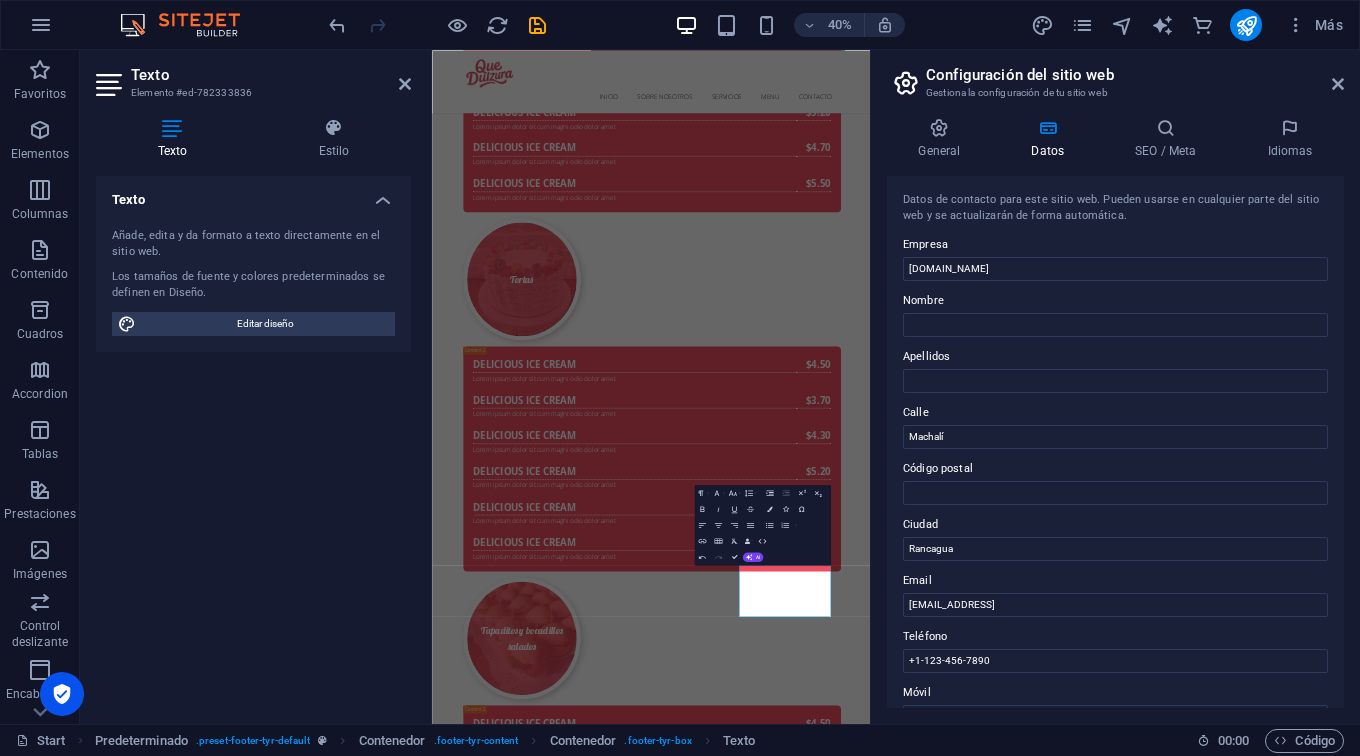 click on "Ciudad" at bounding box center [1115, 525] 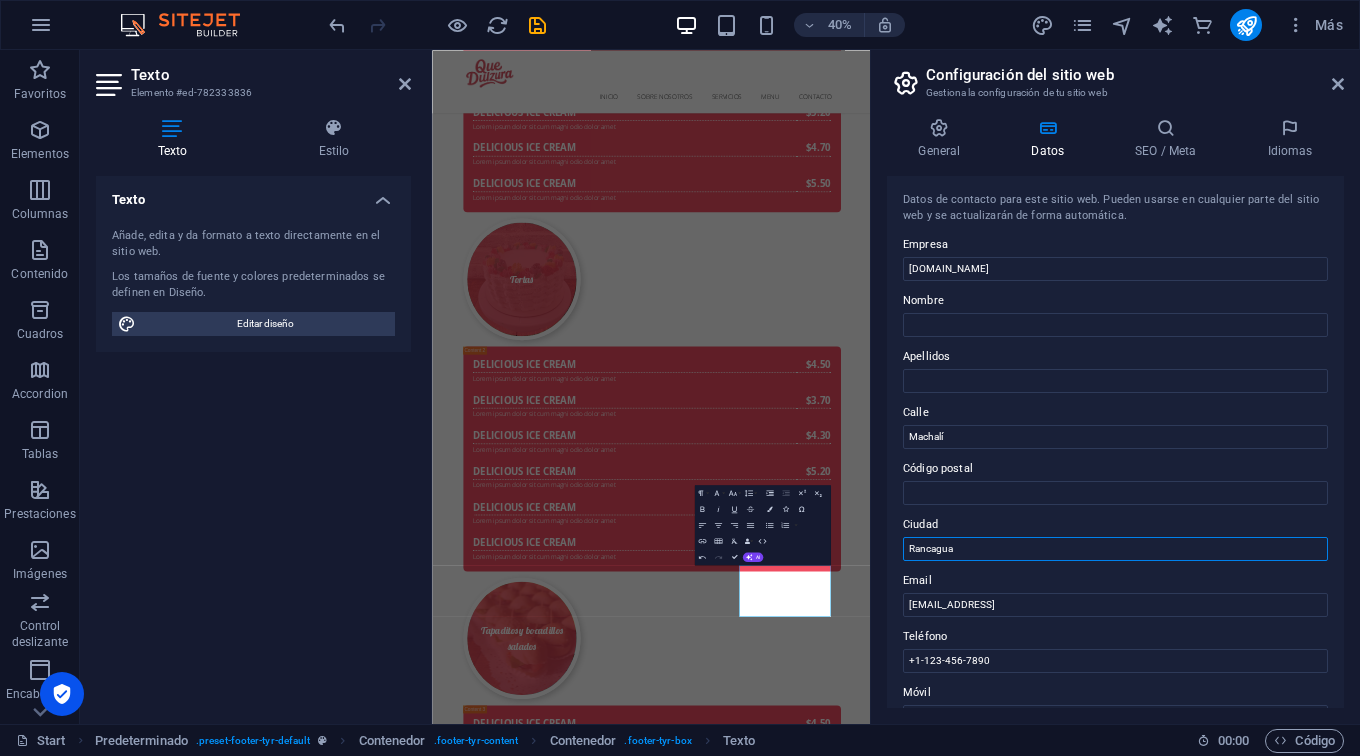 click on "Rancagua" at bounding box center [1115, 549] 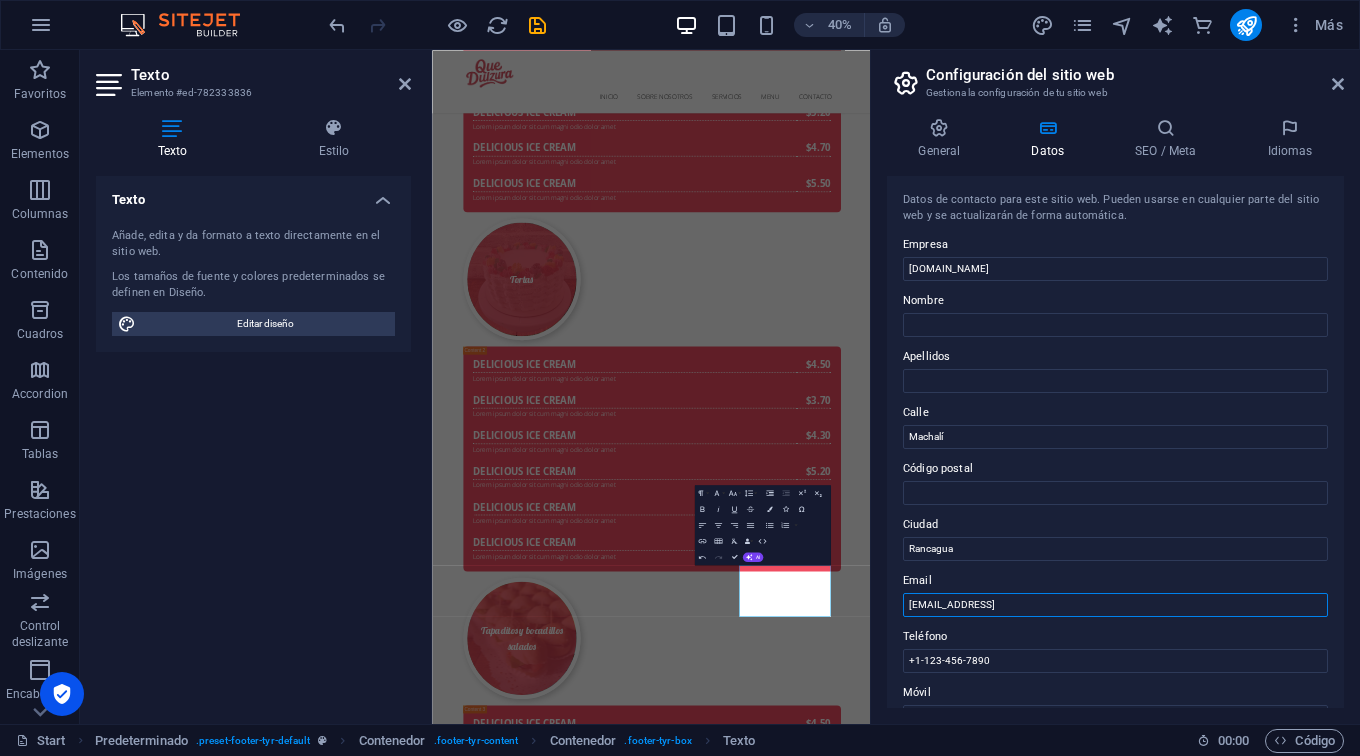 drag, startPoint x: 1162, startPoint y: 608, endPoint x: 896, endPoint y: 613, distance: 266.047 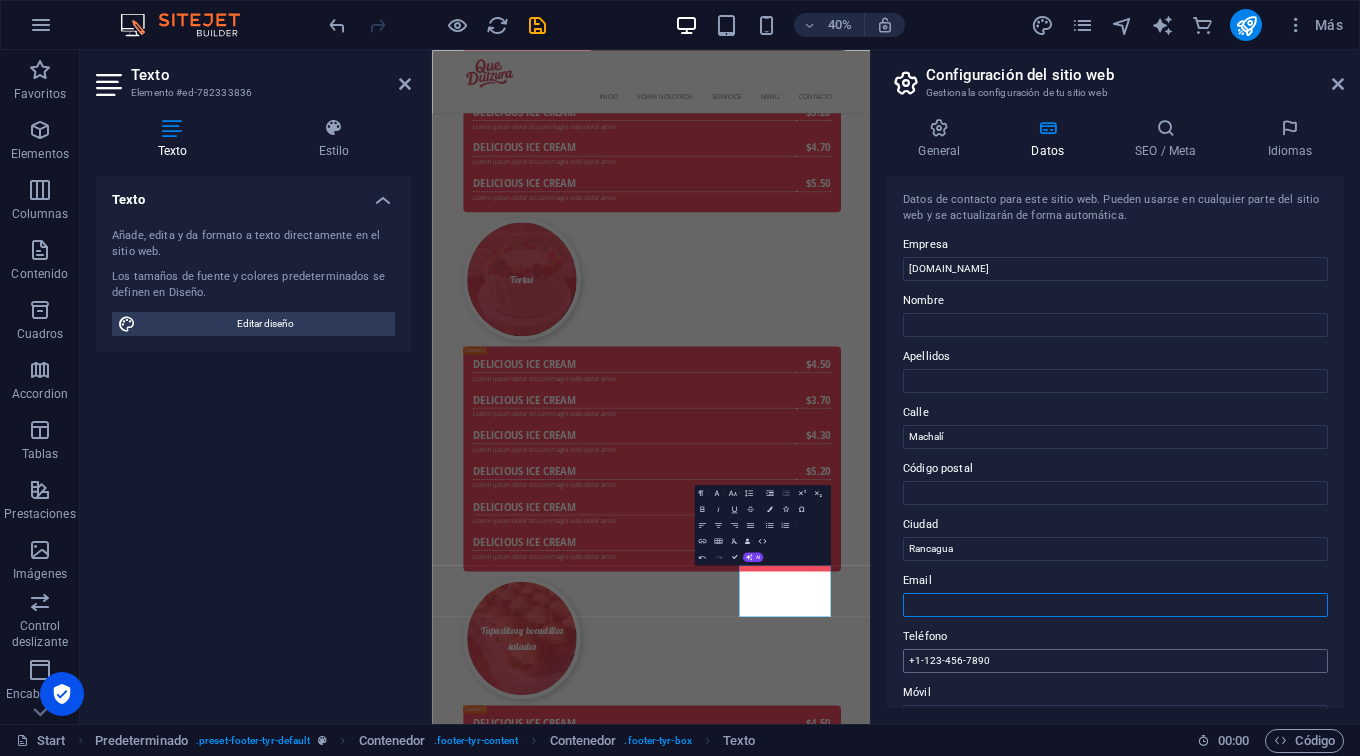 type 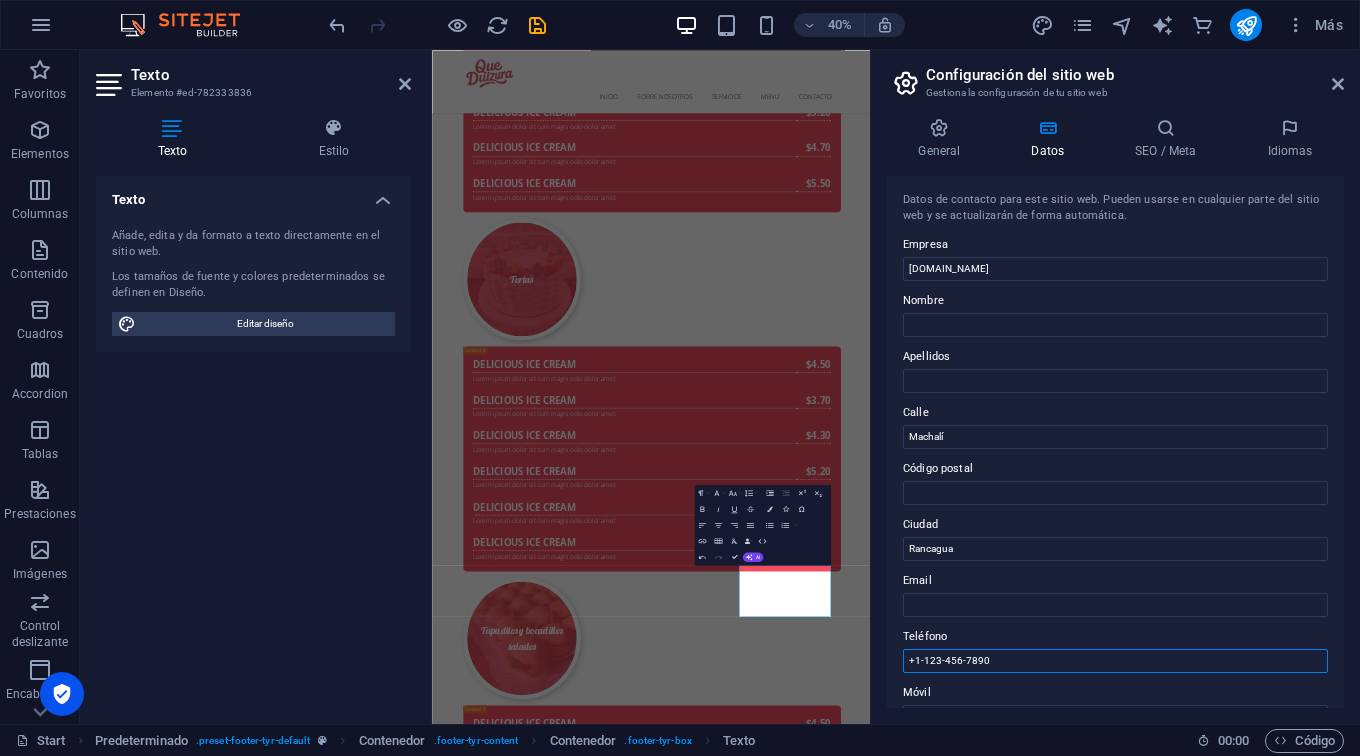 drag, startPoint x: 1011, startPoint y: 666, endPoint x: 880, endPoint y: 665, distance: 131.00381 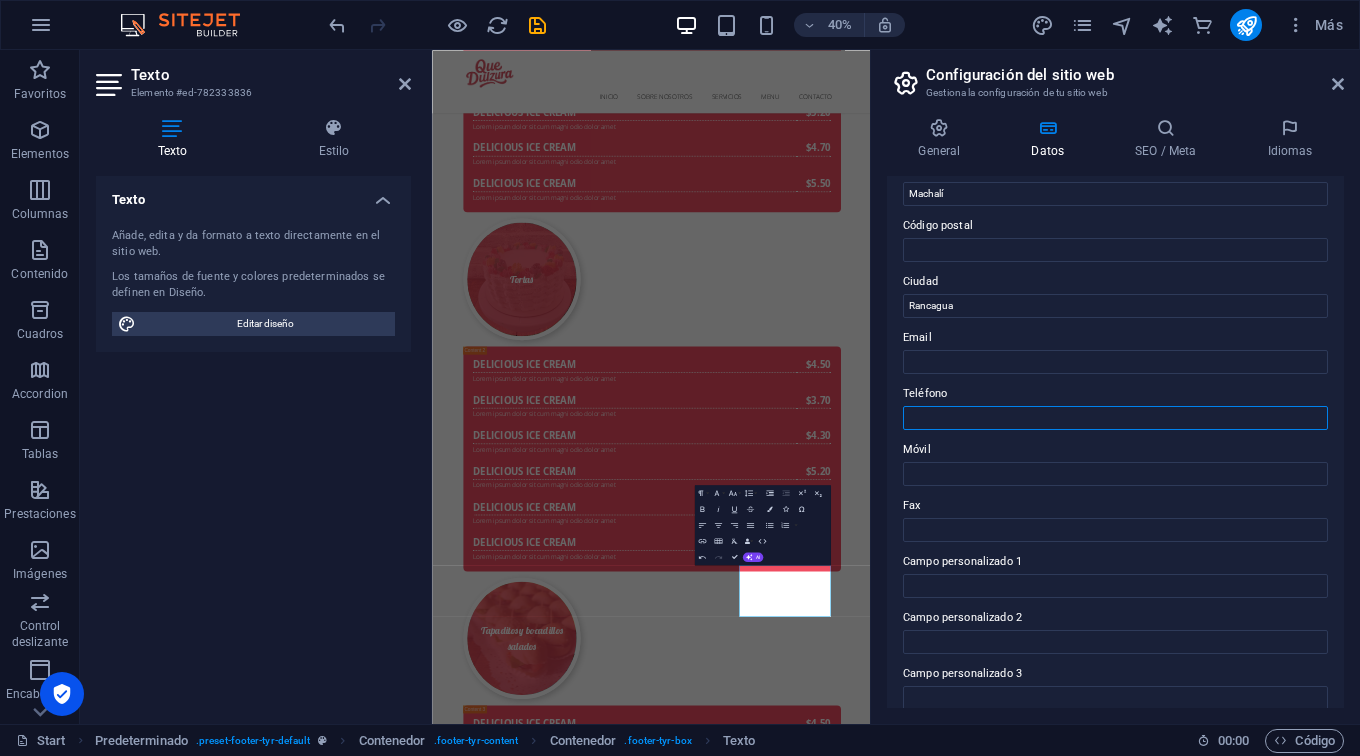 scroll, scrollTop: 244, scrollLeft: 0, axis: vertical 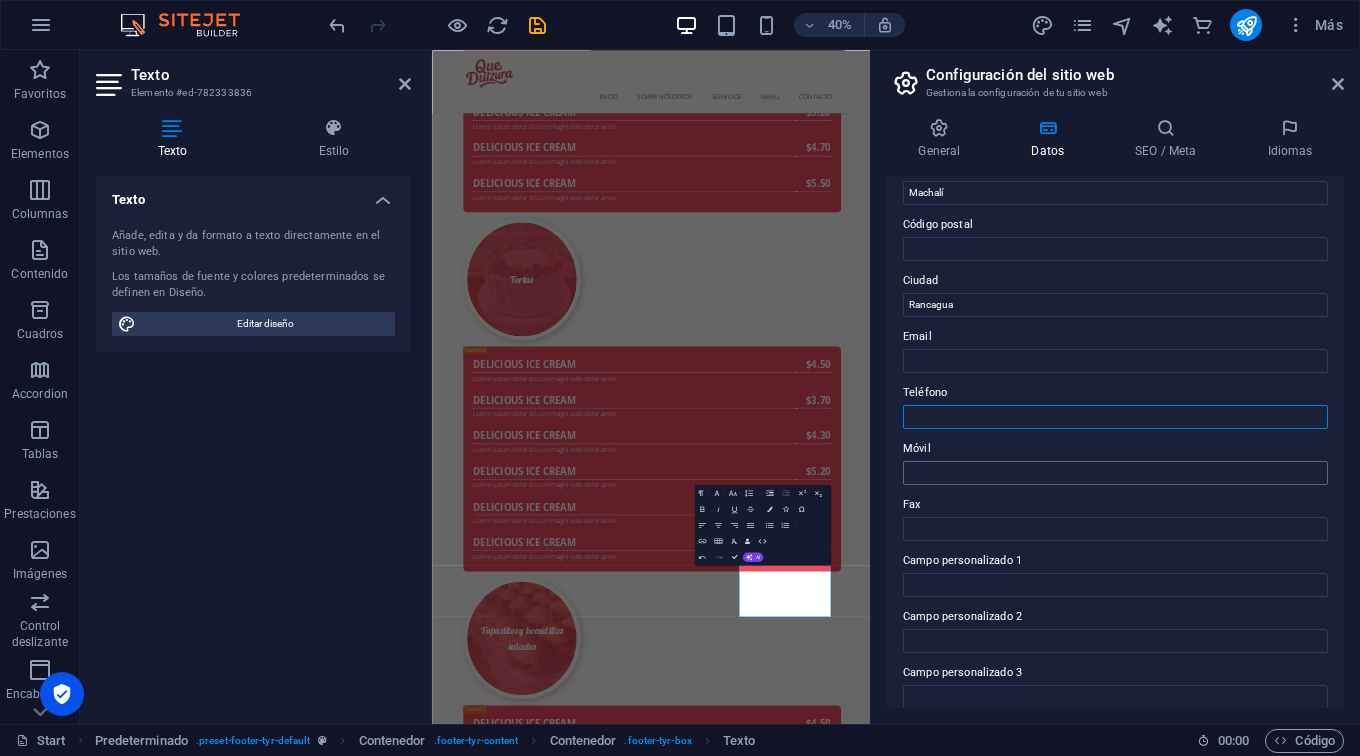 type 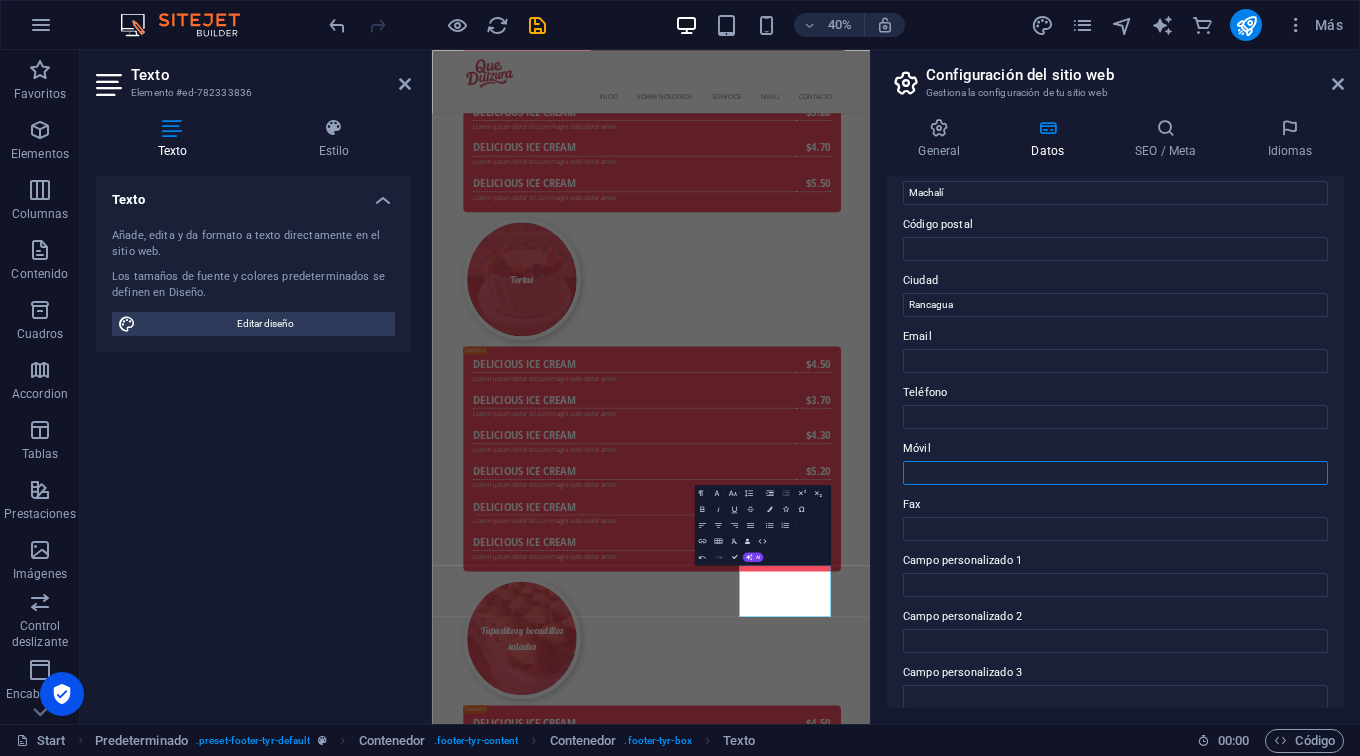 click on "Móvil" at bounding box center [1115, 473] 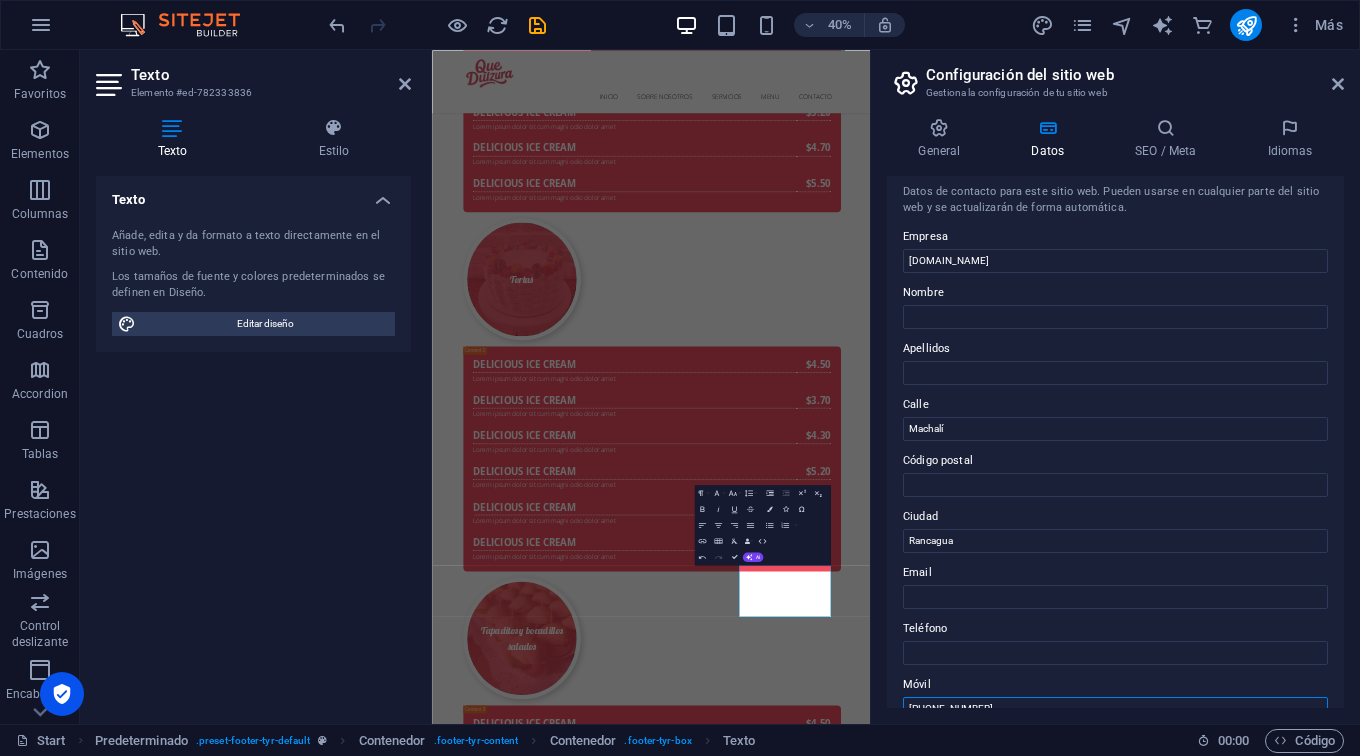 scroll, scrollTop: 0, scrollLeft: 0, axis: both 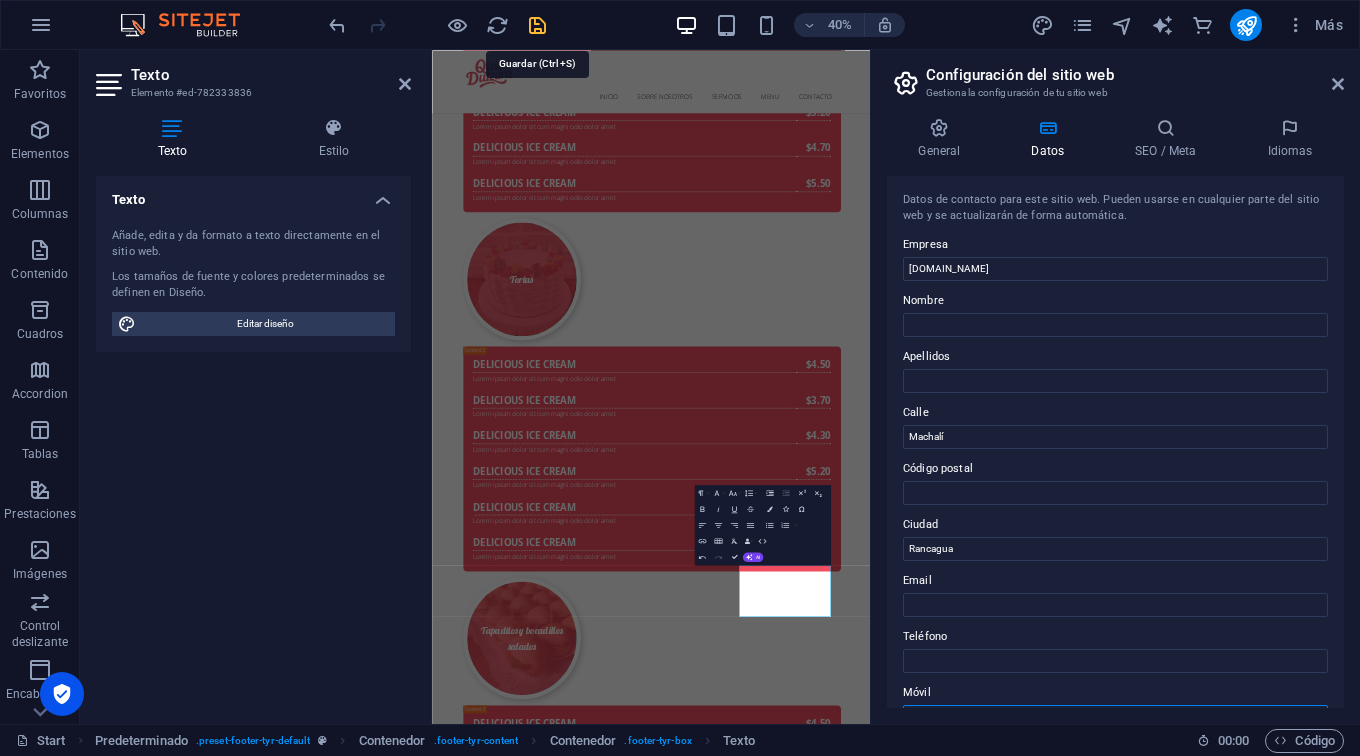 type on "[PHONE_NUMBER]" 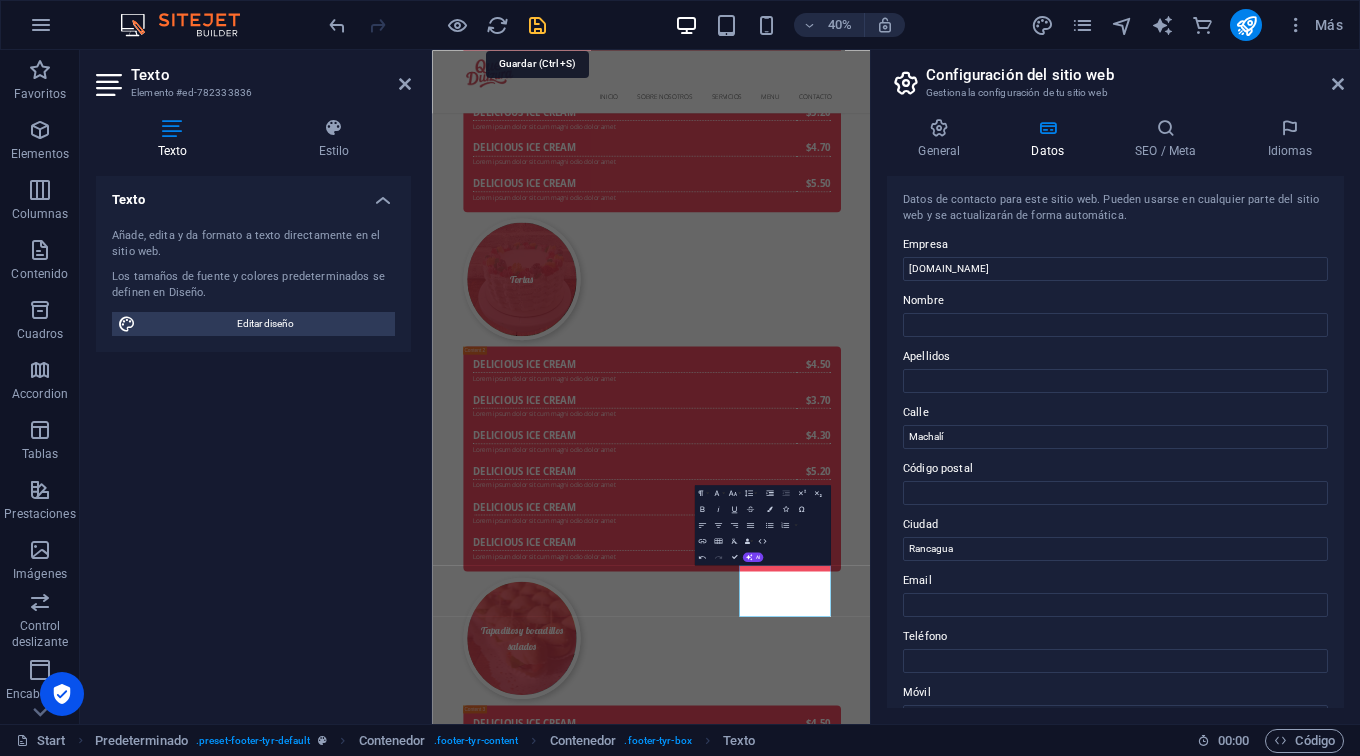 click at bounding box center [537, 25] 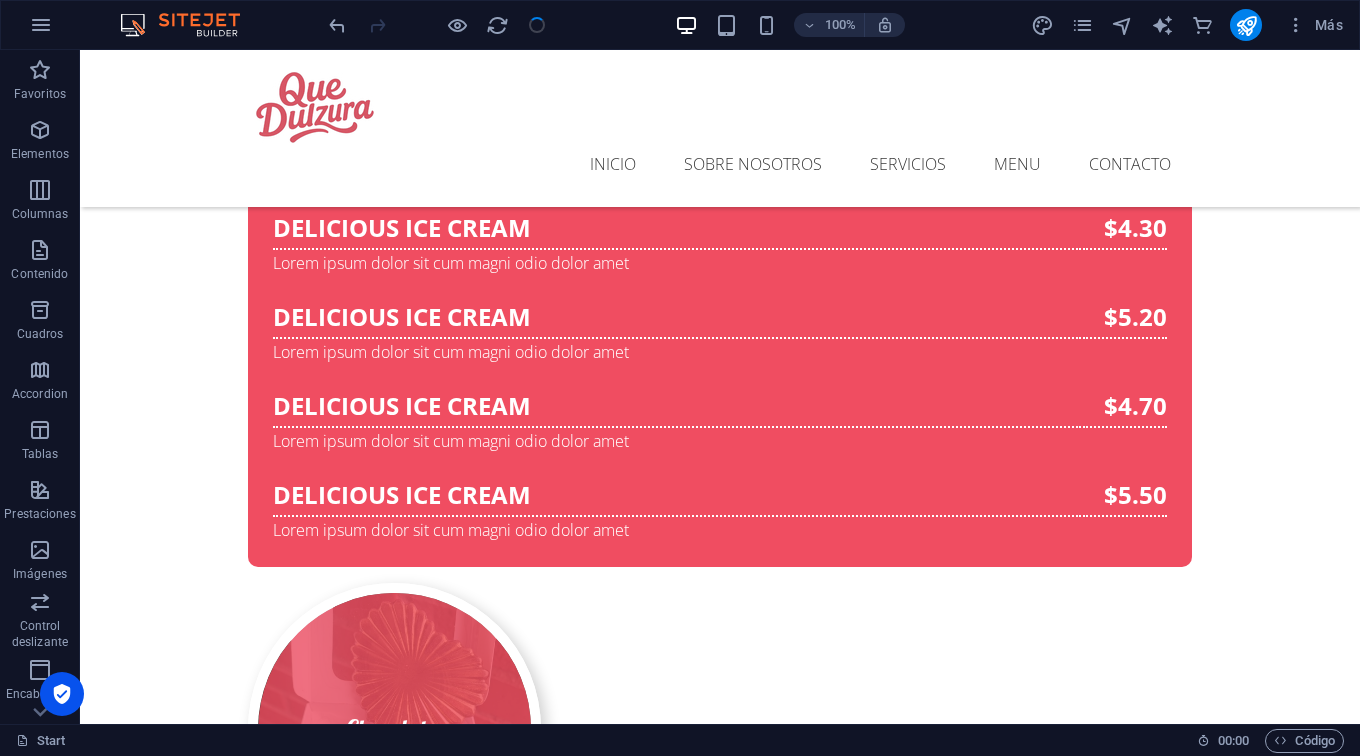 scroll, scrollTop: 6377, scrollLeft: 0, axis: vertical 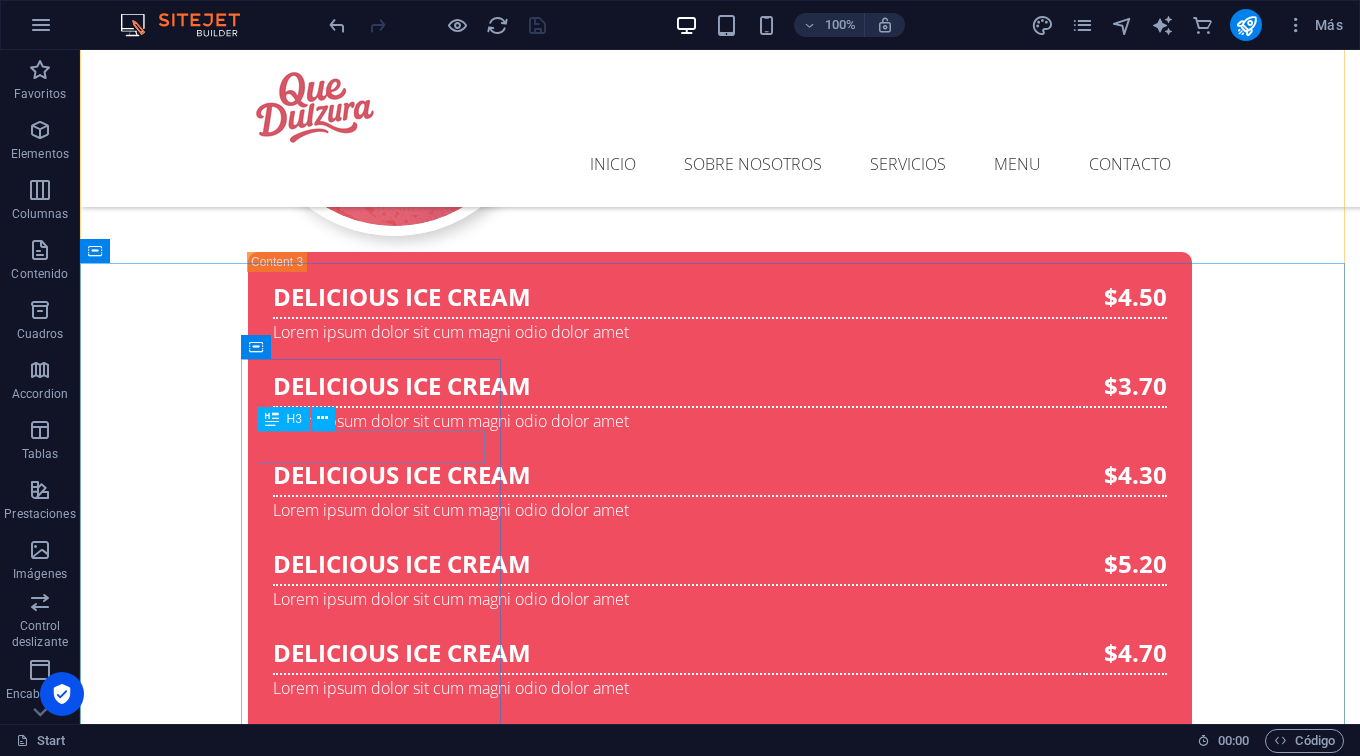 click on "Location" at bounding box center [720, 3072] 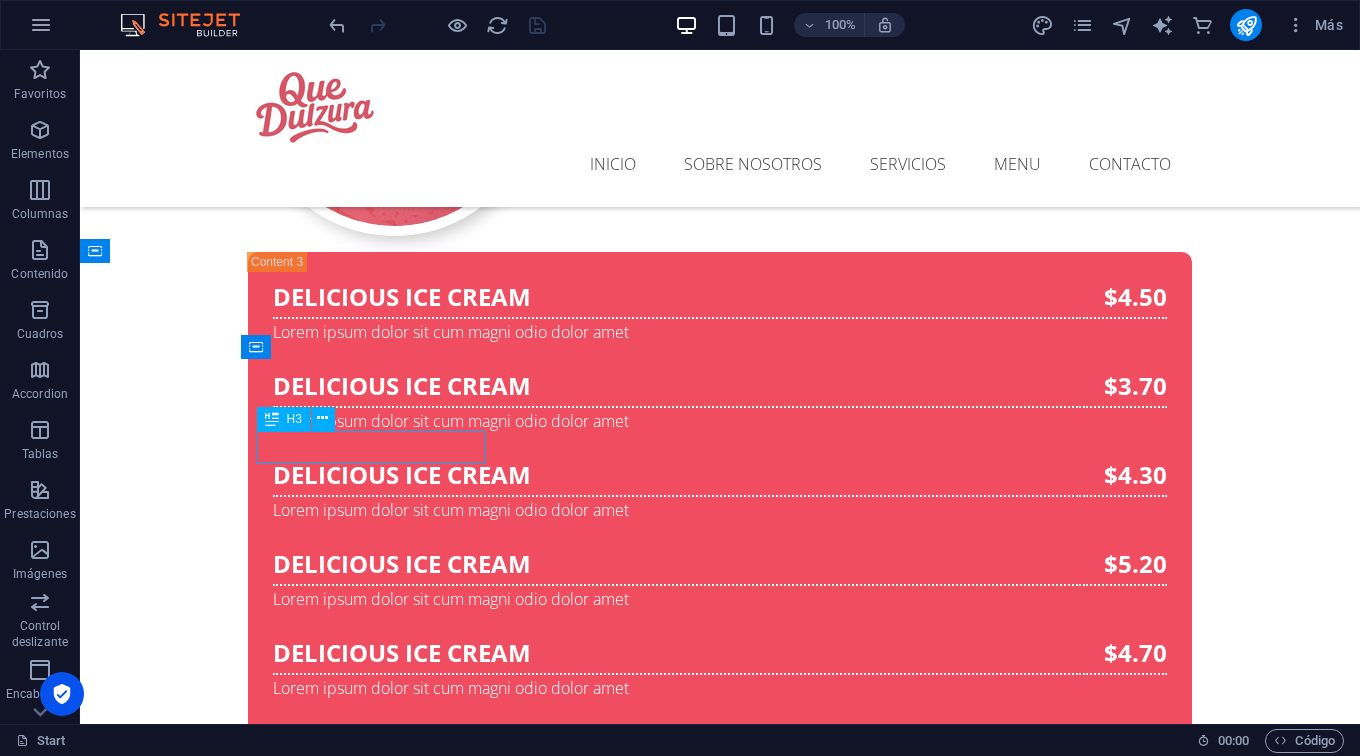 click on "Location" at bounding box center [720, 3072] 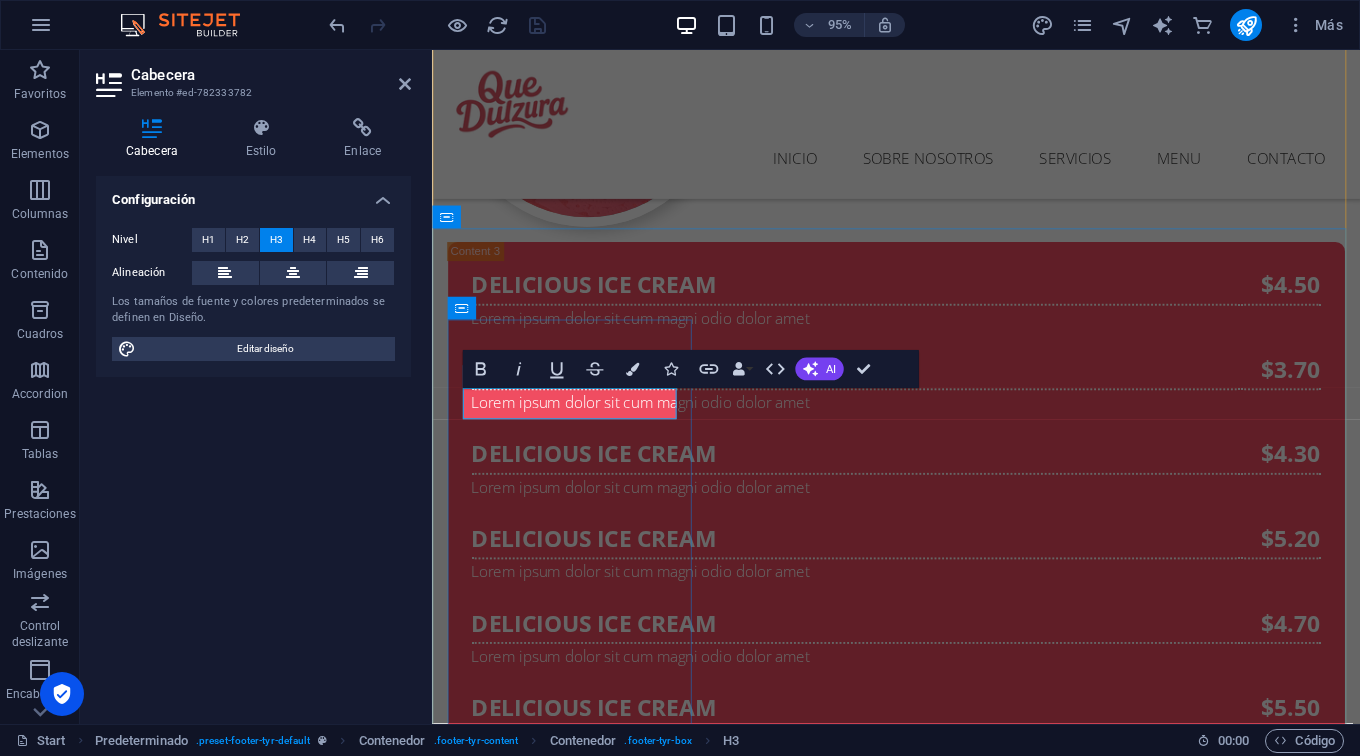 click on "Location" at bounding box center (921, 3072) 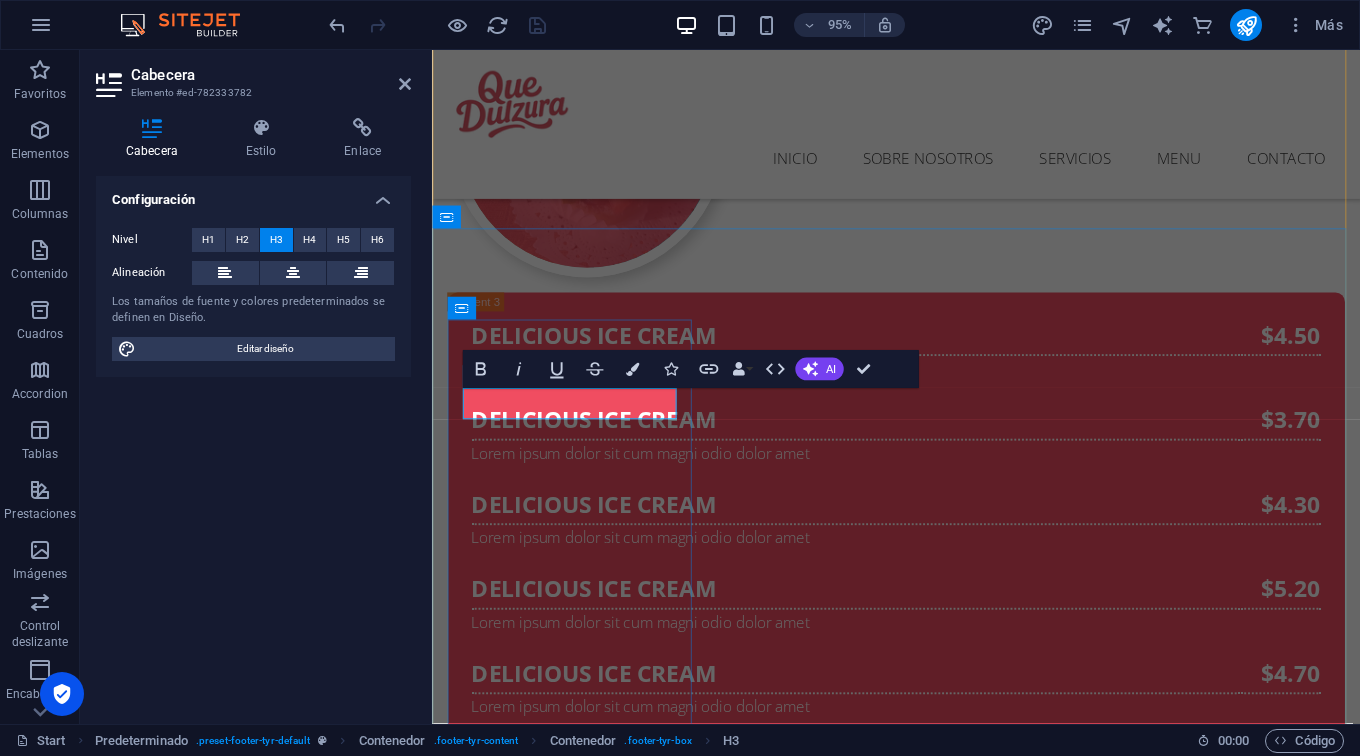 click on "ubicación" at bounding box center (921, 3151) 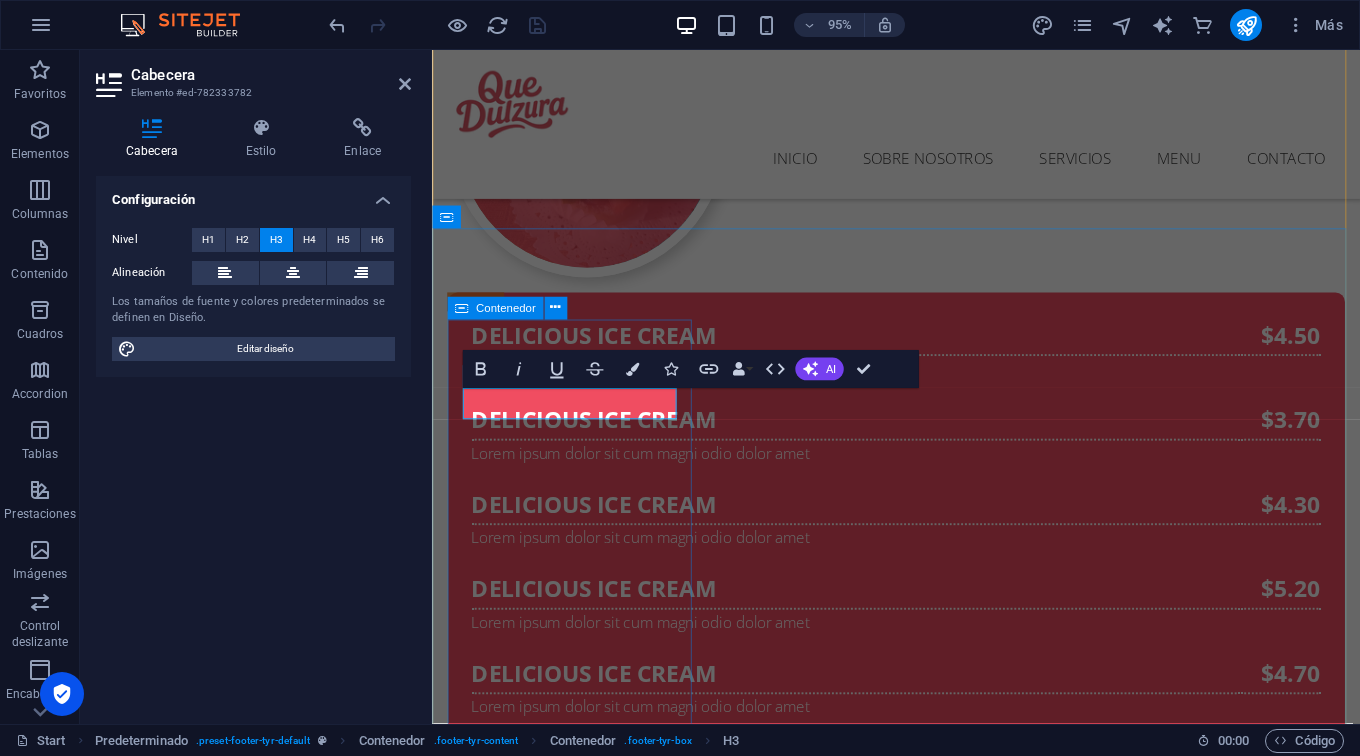 click on "Ubicación Machalí Rancagua   31401 Legal Notice  |  Privacy" at bounding box center [921, 3182] 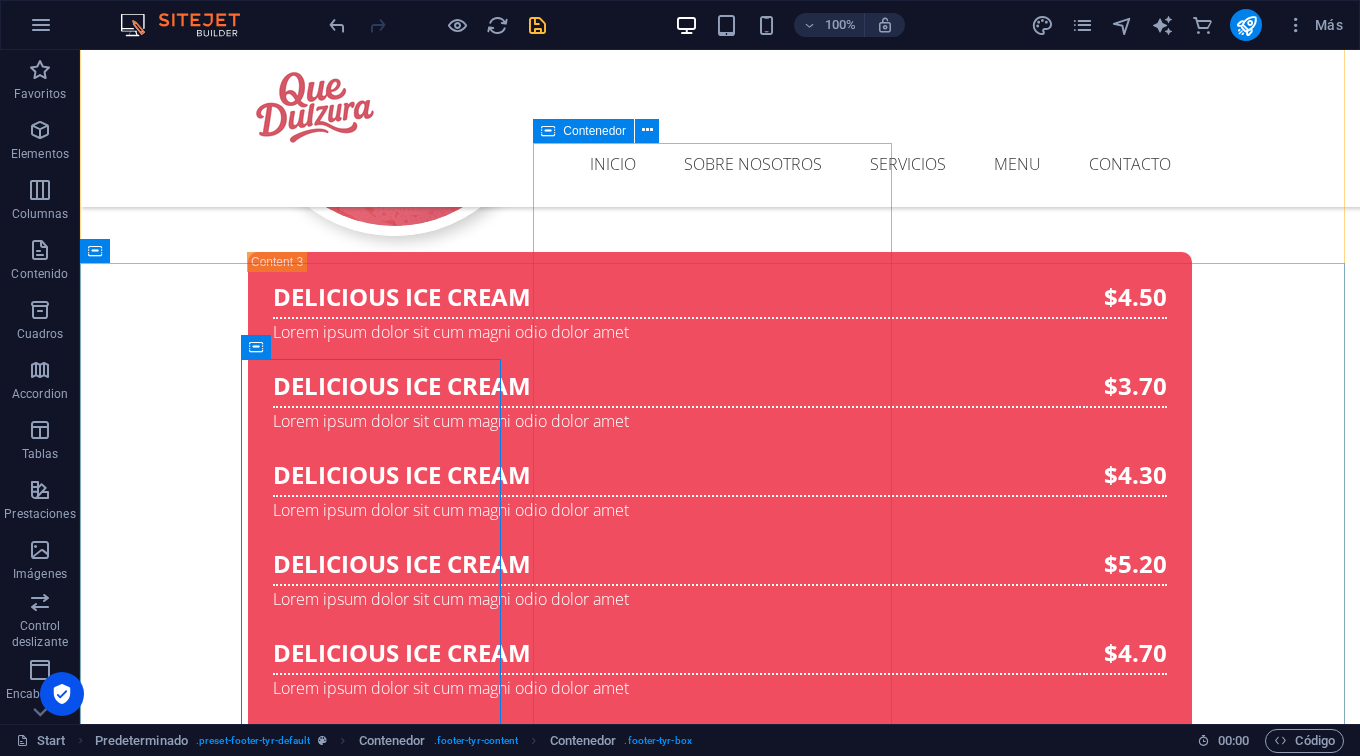 click on "Contáctanos   I have read and understand the privacy policy. Unreadable? Regenerate Submit" at bounding box center [720, 3357] 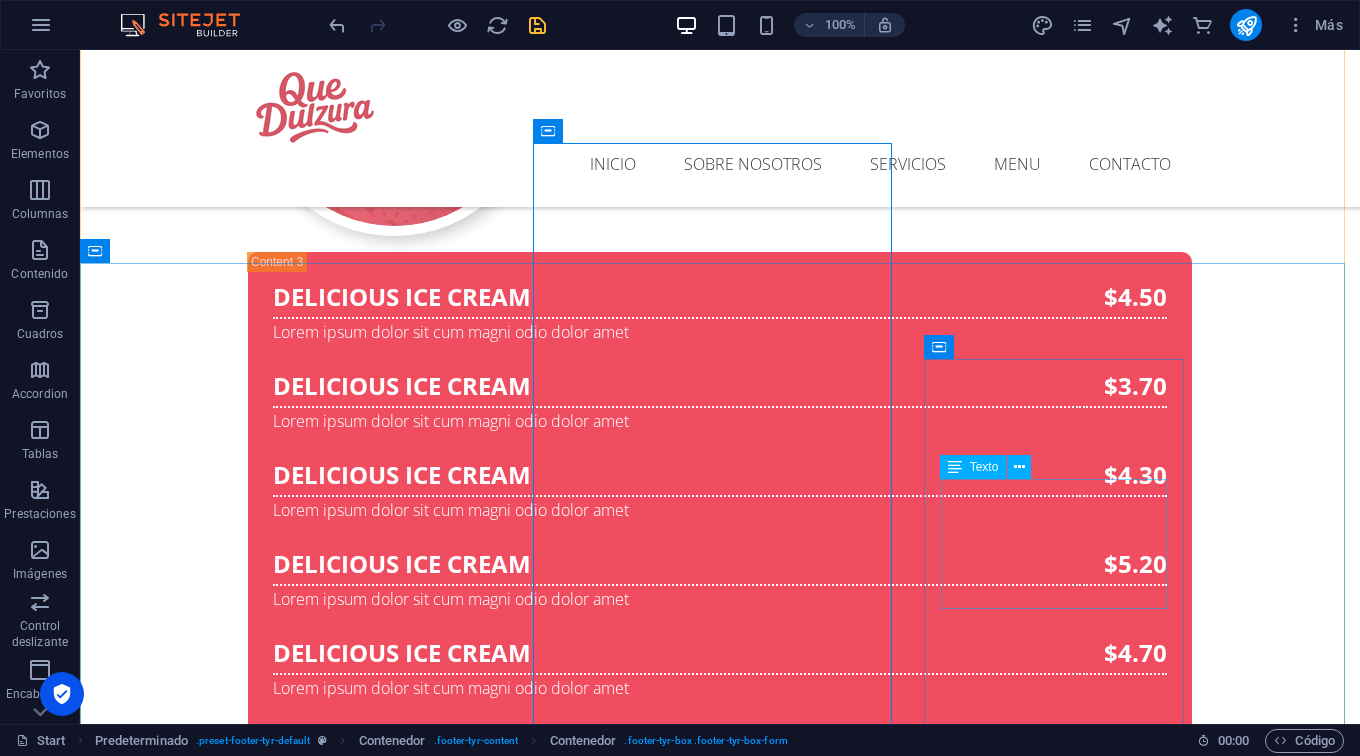 click on "[DOMAIN_NAME] +1-123-456-7890 [EMAIL_ADDRESS]" at bounding box center (720, 3860) 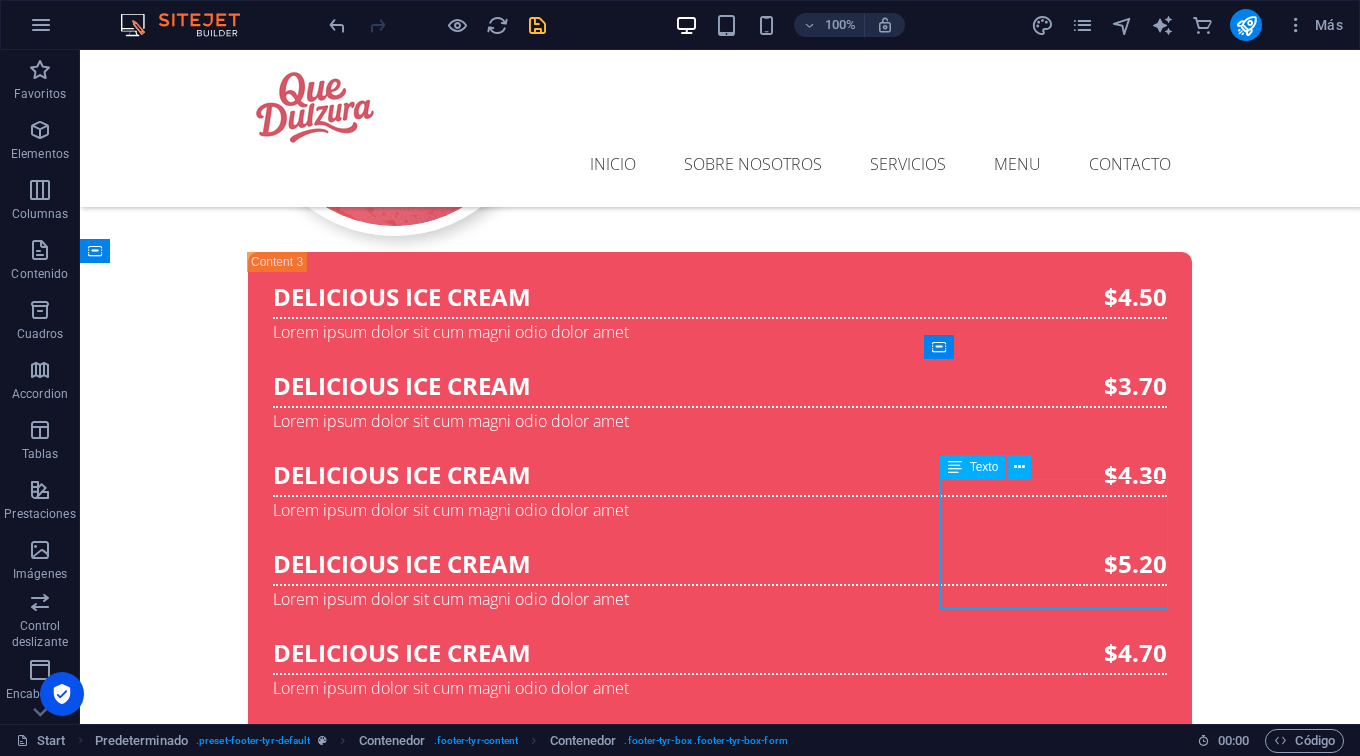 click on "[DOMAIN_NAME] +1-123-456-7890 [EMAIL_ADDRESS]" at bounding box center [720, 3860] 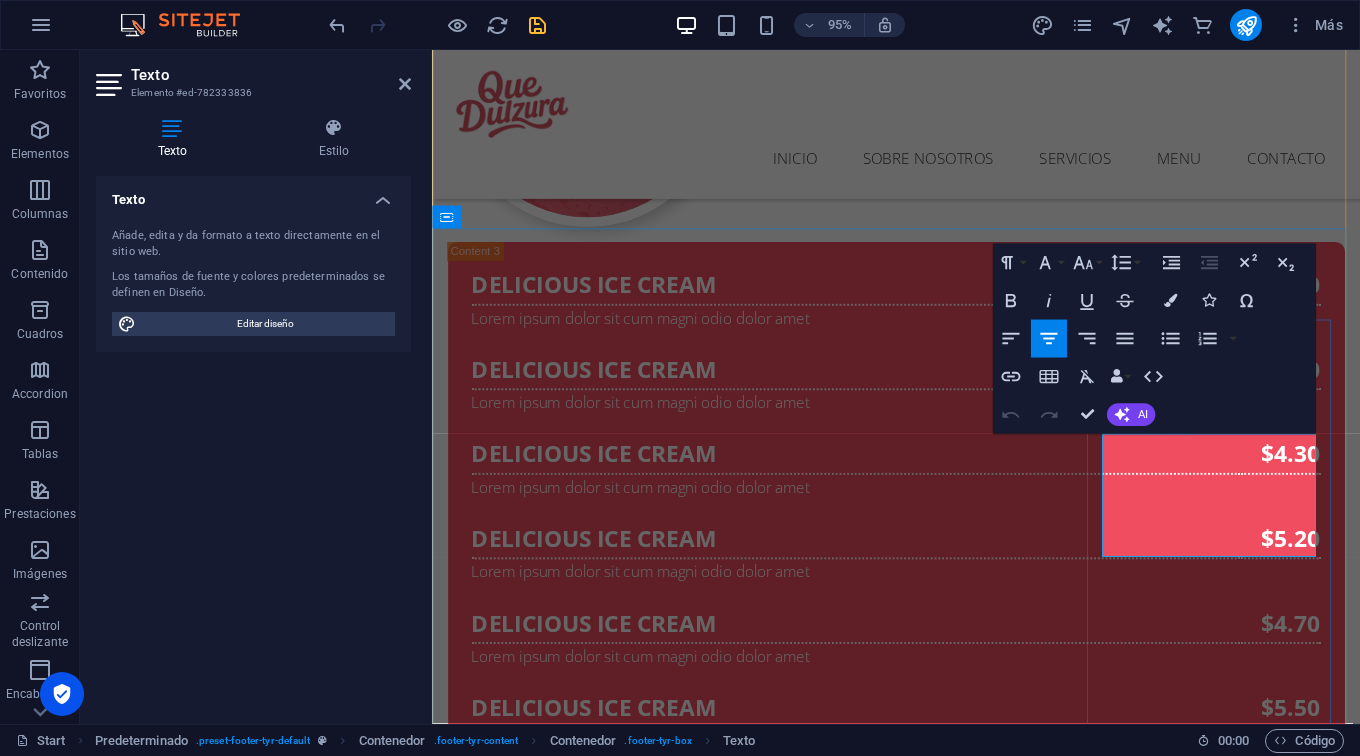 click on "+1-123-456-7890" at bounding box center (920, 3860) 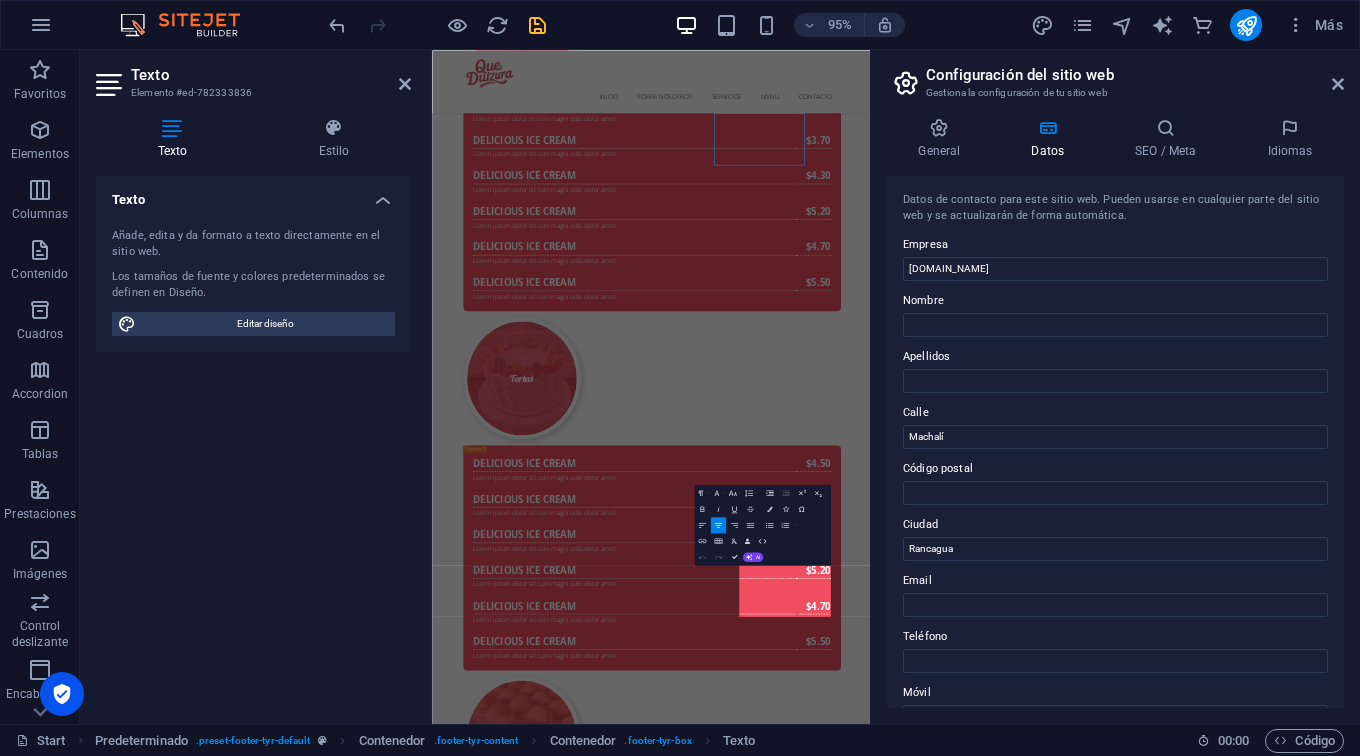 scroll, scrollTop: 6624, scrollLeft: 0, axis: vertical 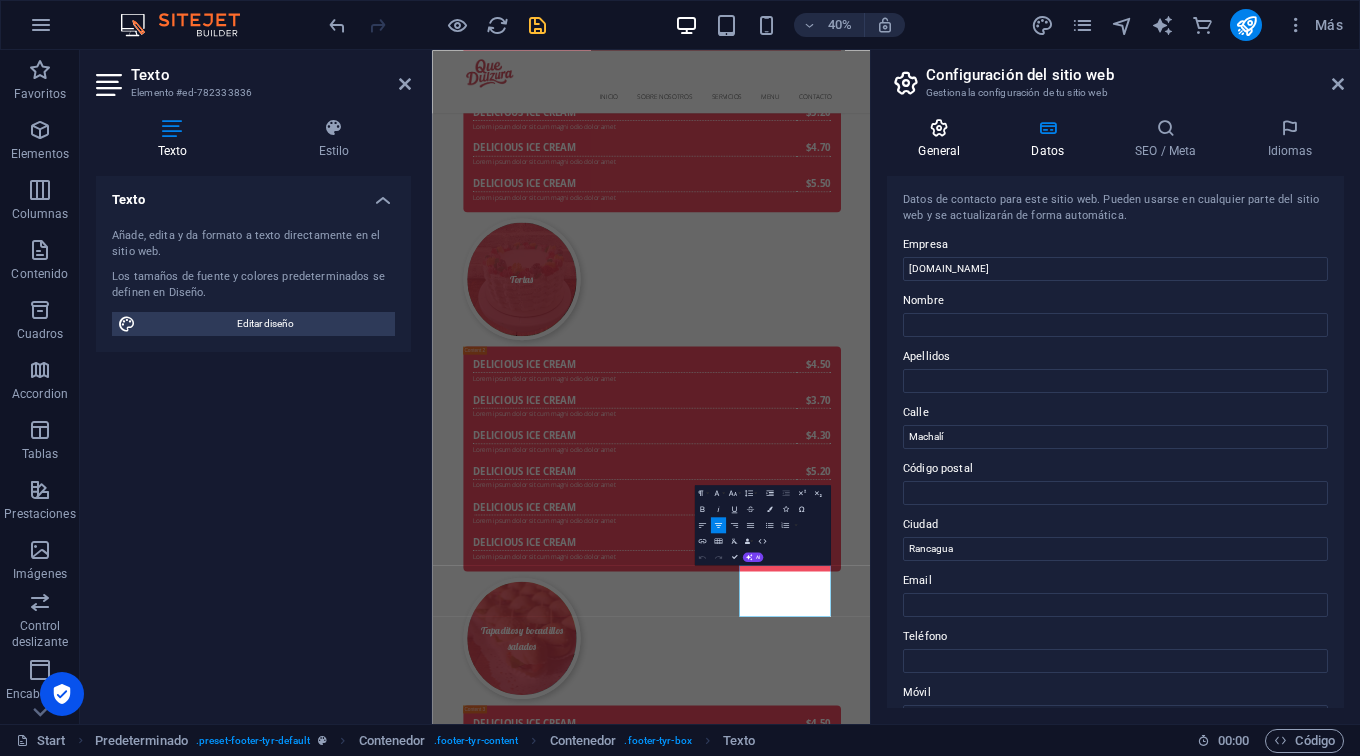 click on "General" at bounding box center [943, 139] 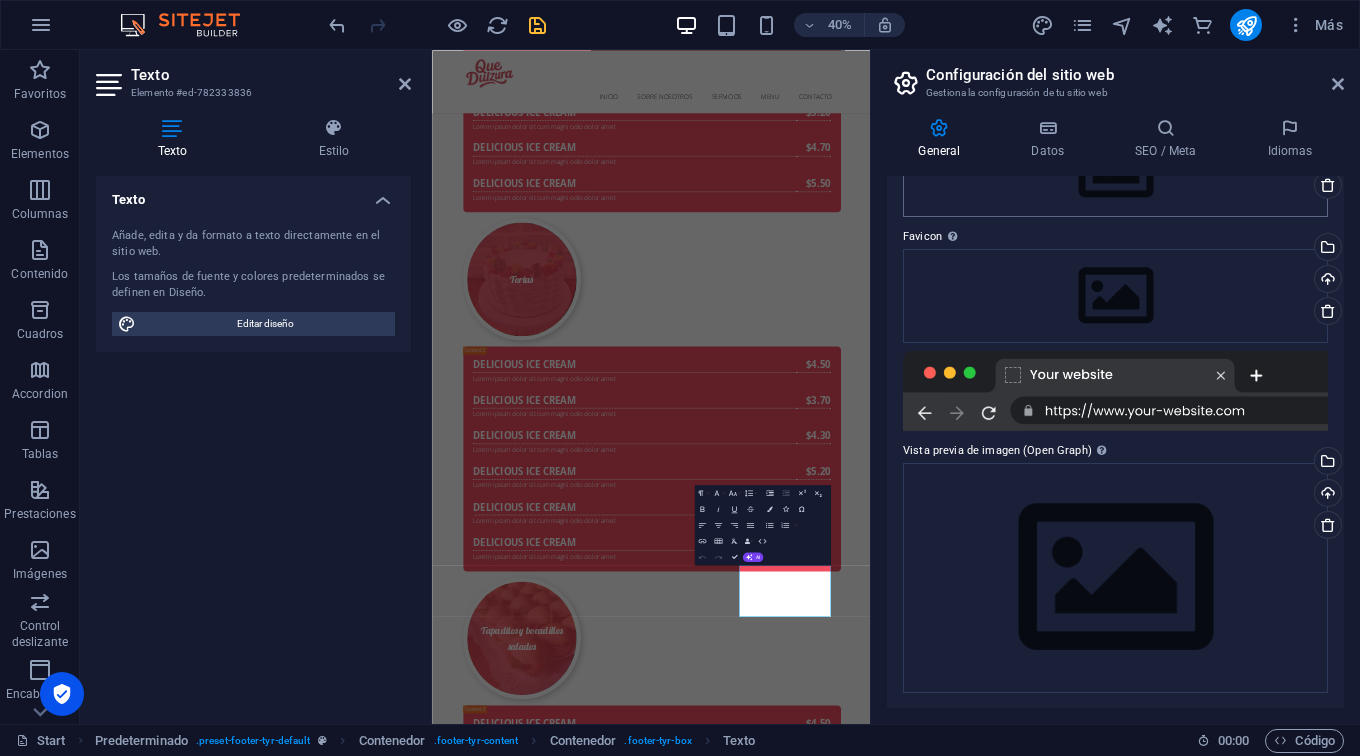 scroll, scrollTop: 0, scrollLeft: 0, axis: both 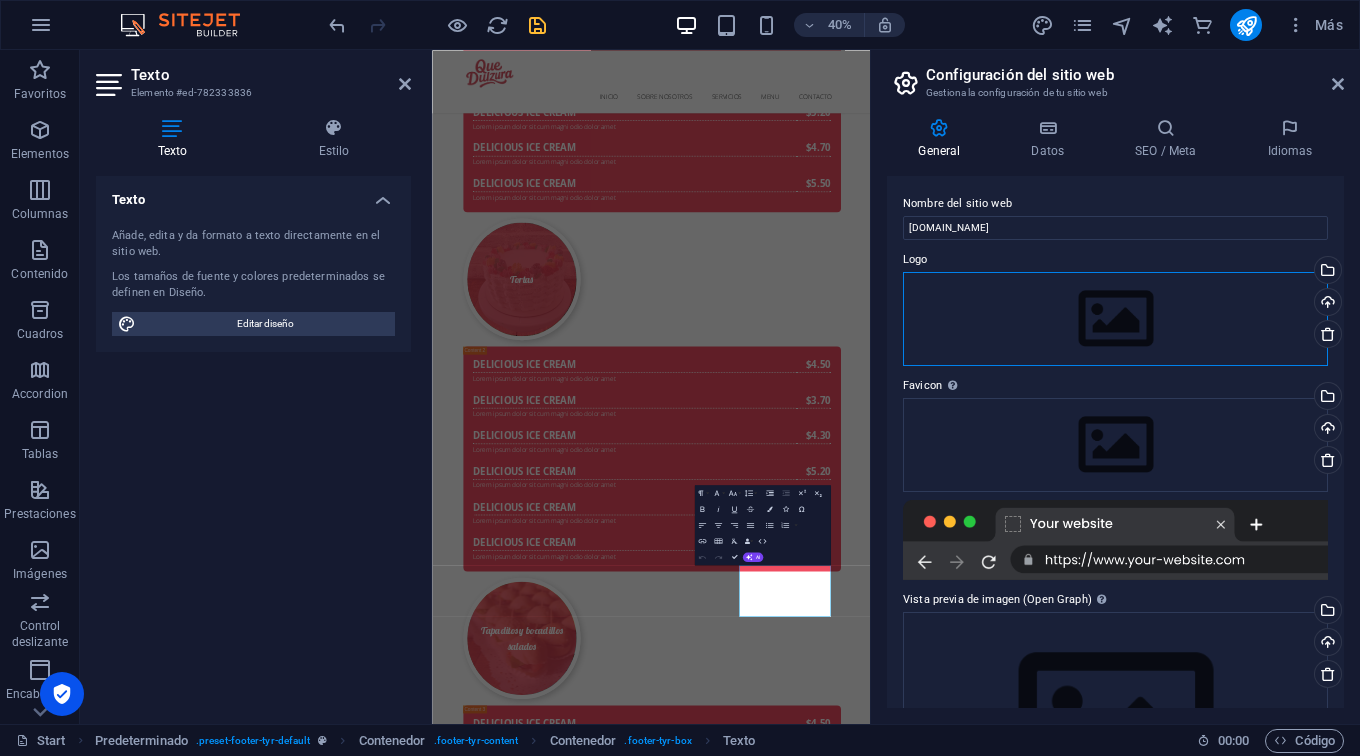 click on "Arrastra archivos aquí, haz clic para escoger archivos o  selecciona archivos de Archivos o de nuestra galería gratuita de fotos y vídeos" at bounding box center [1115, 319] 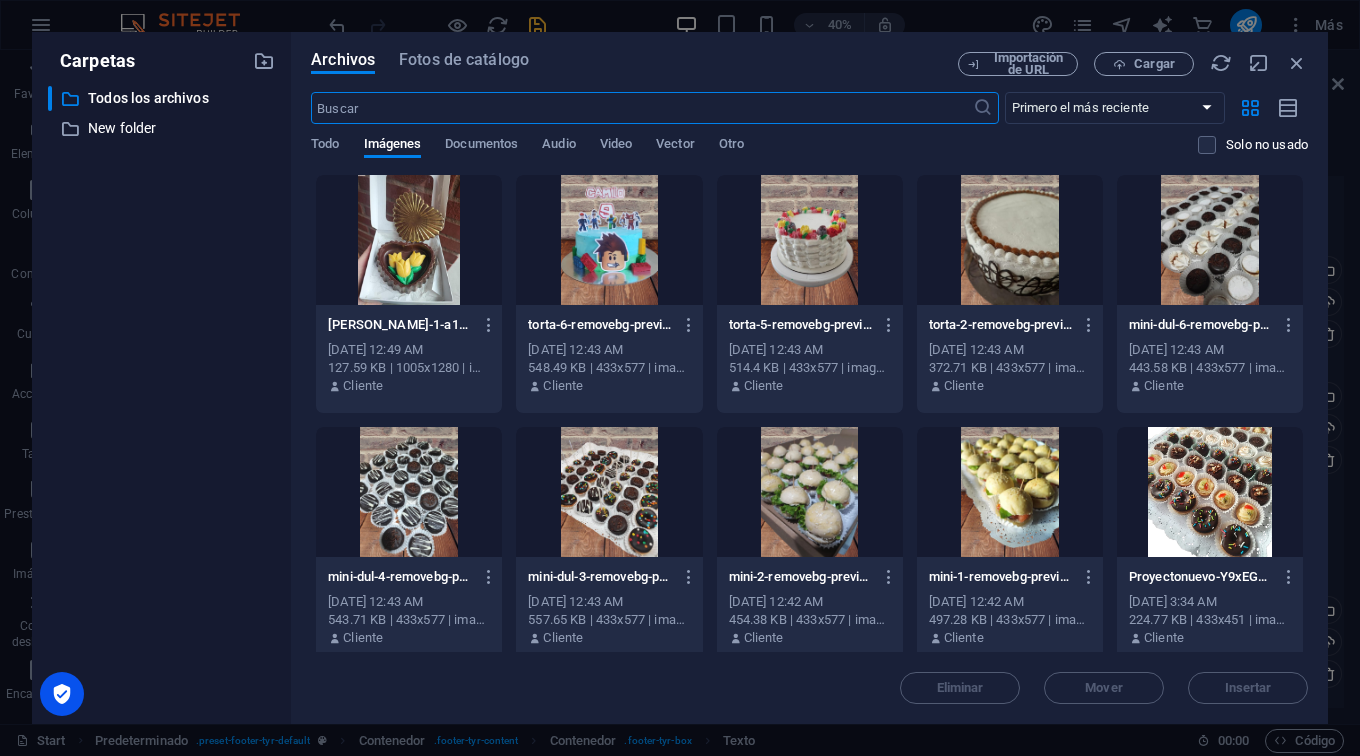 scroll, scrollTop: 14279, scrollLeft: 0, axis: vertical 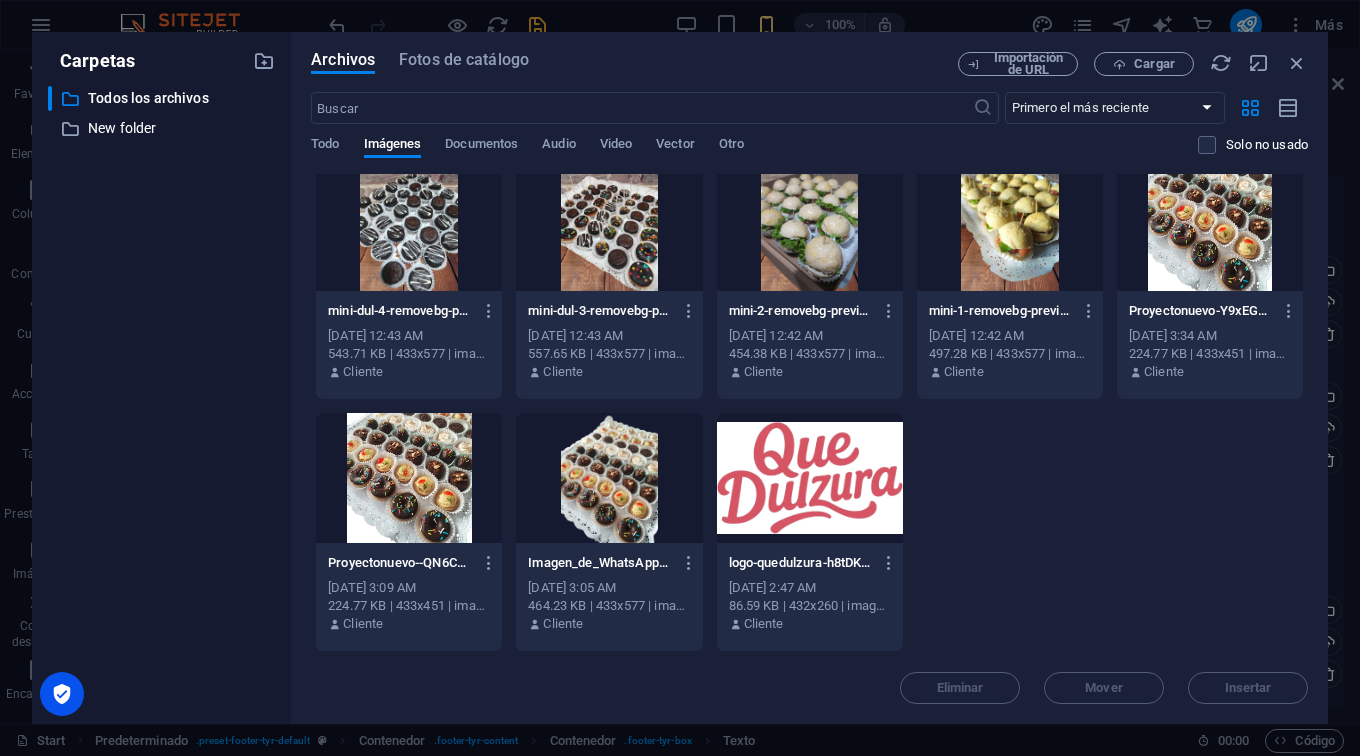click at bounding box center (810, 478) 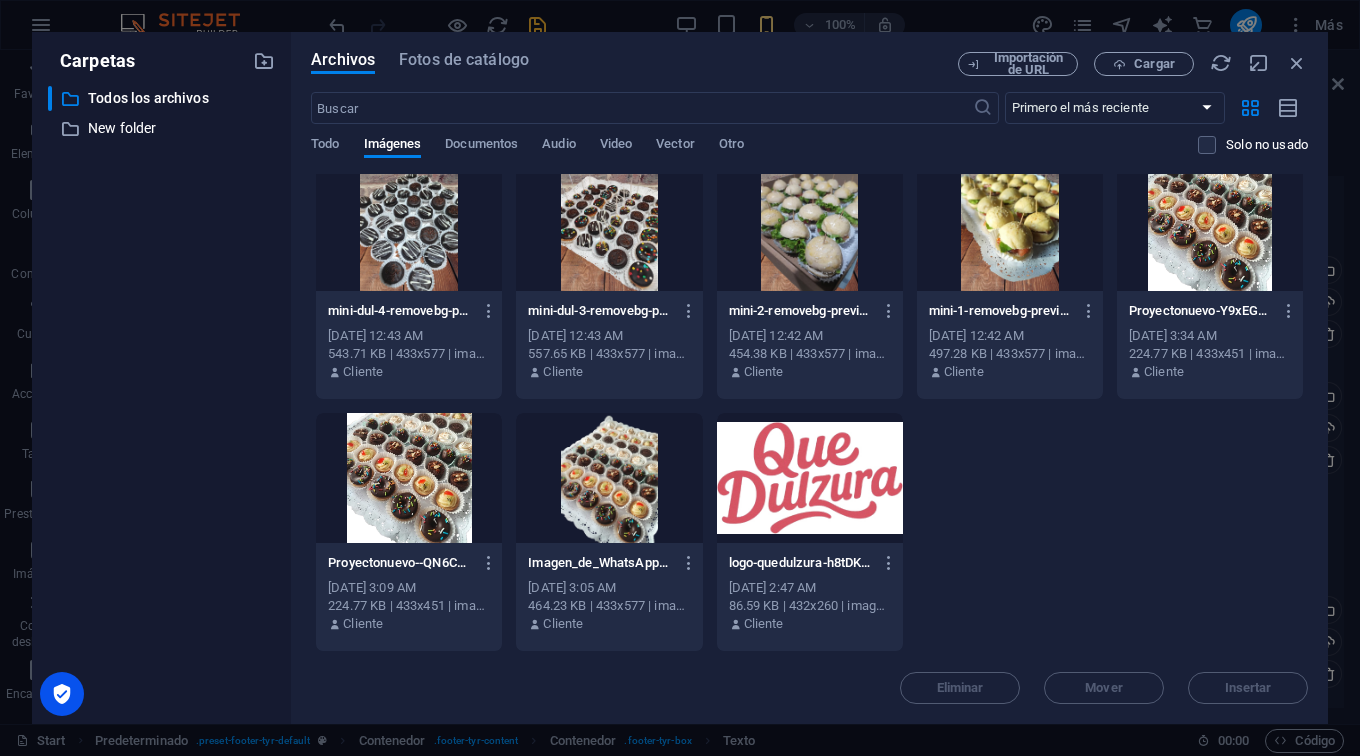 click at bounding box center [810, 478] 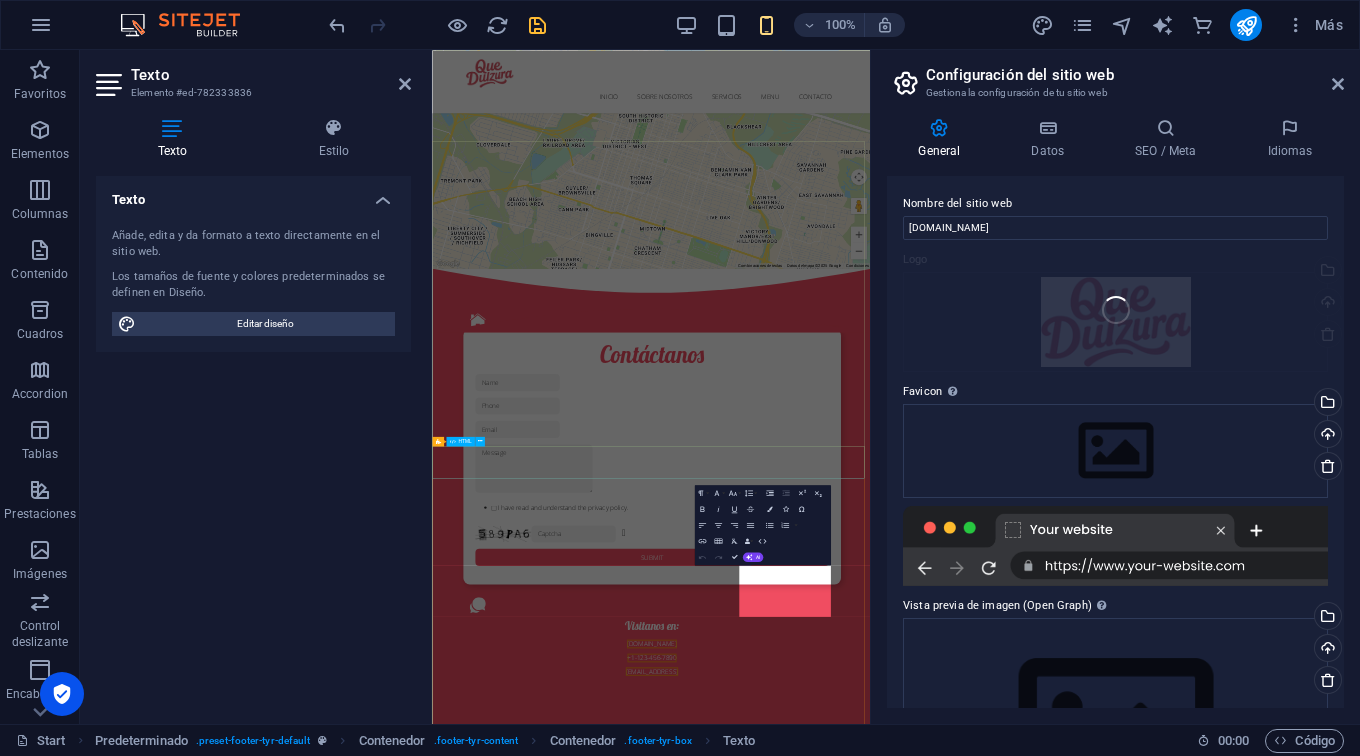 scroll, scrollTop: 6624, scrollLeft: 0, axis: vertical 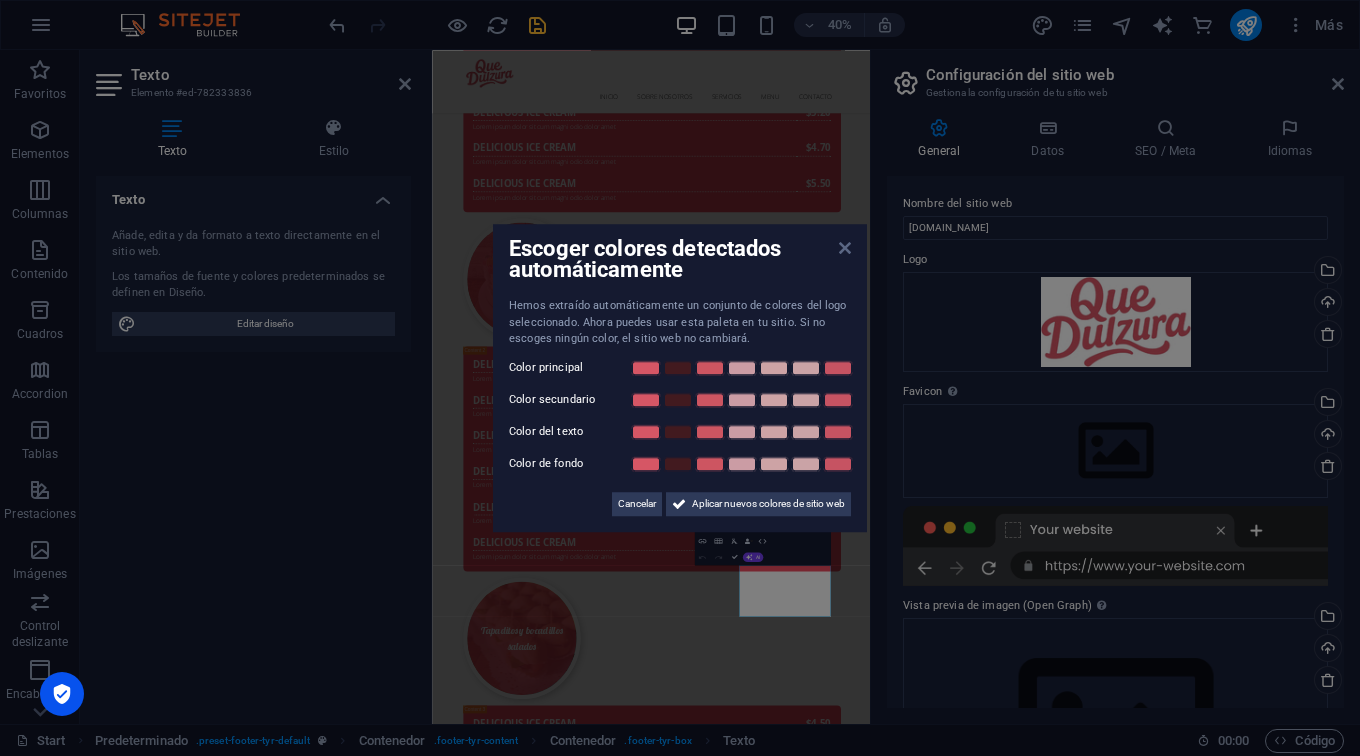 click at bounding box center (845, 248) 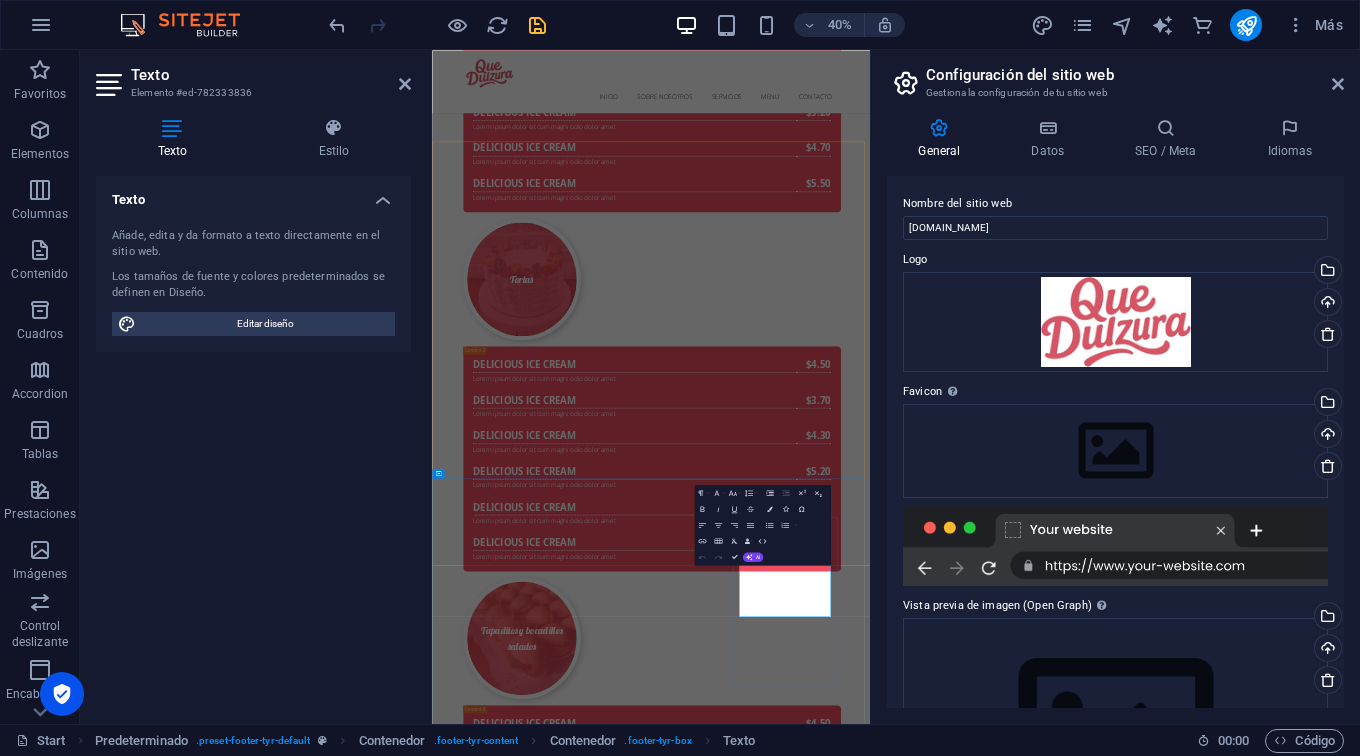 click on "Visitanos en: [DOMAIN_NAME] +1-123-456-7890 [EMAIL_ADDRESS]" at bounding box center [980, 6448] 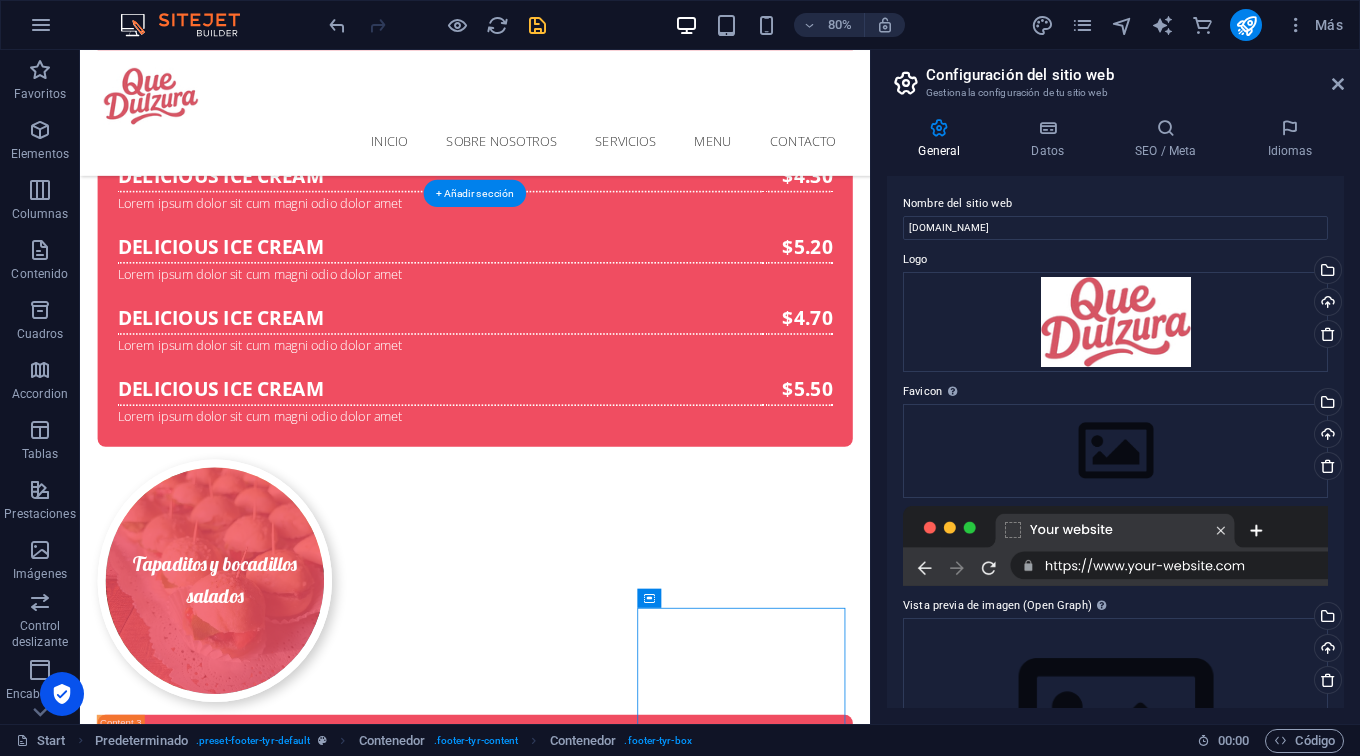 scroll, scrollTop: 5995, scrollLeft: 0, axis: vertical 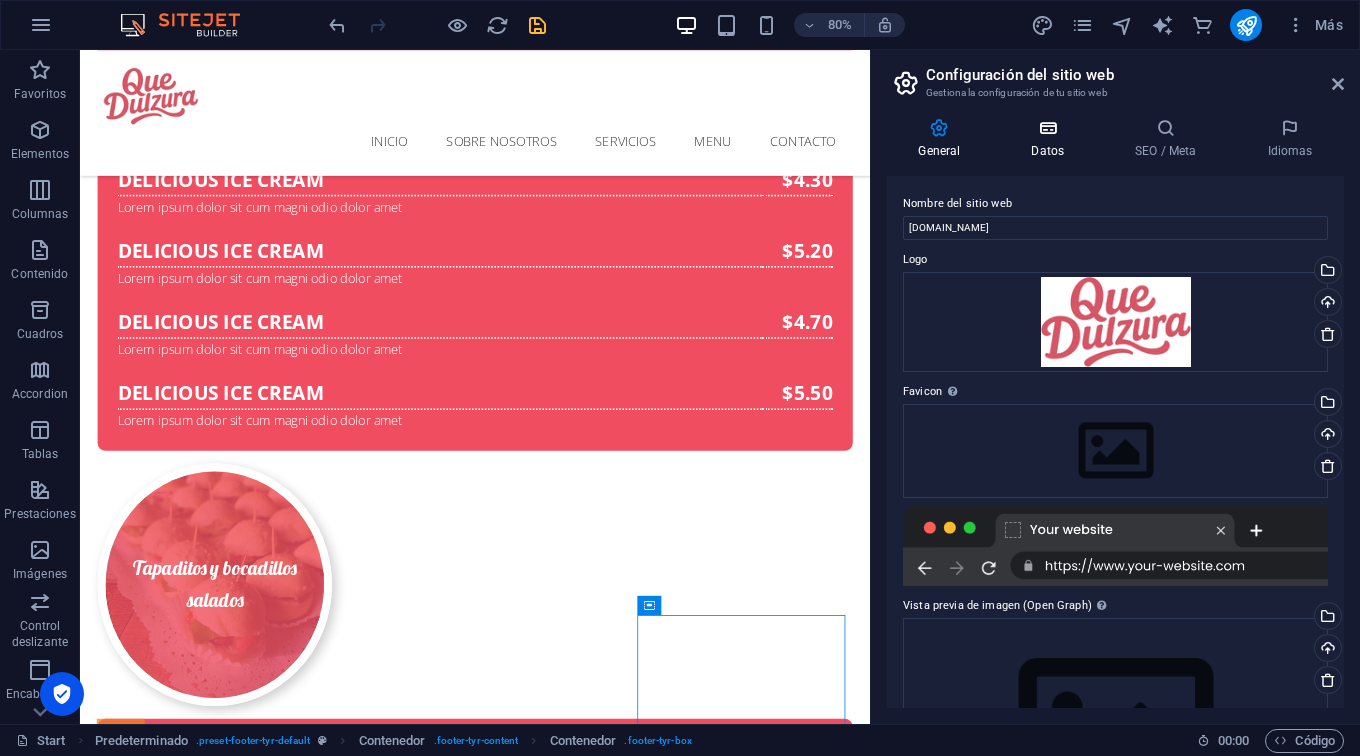 click on "Datos" at bounding box center [1052, 139] 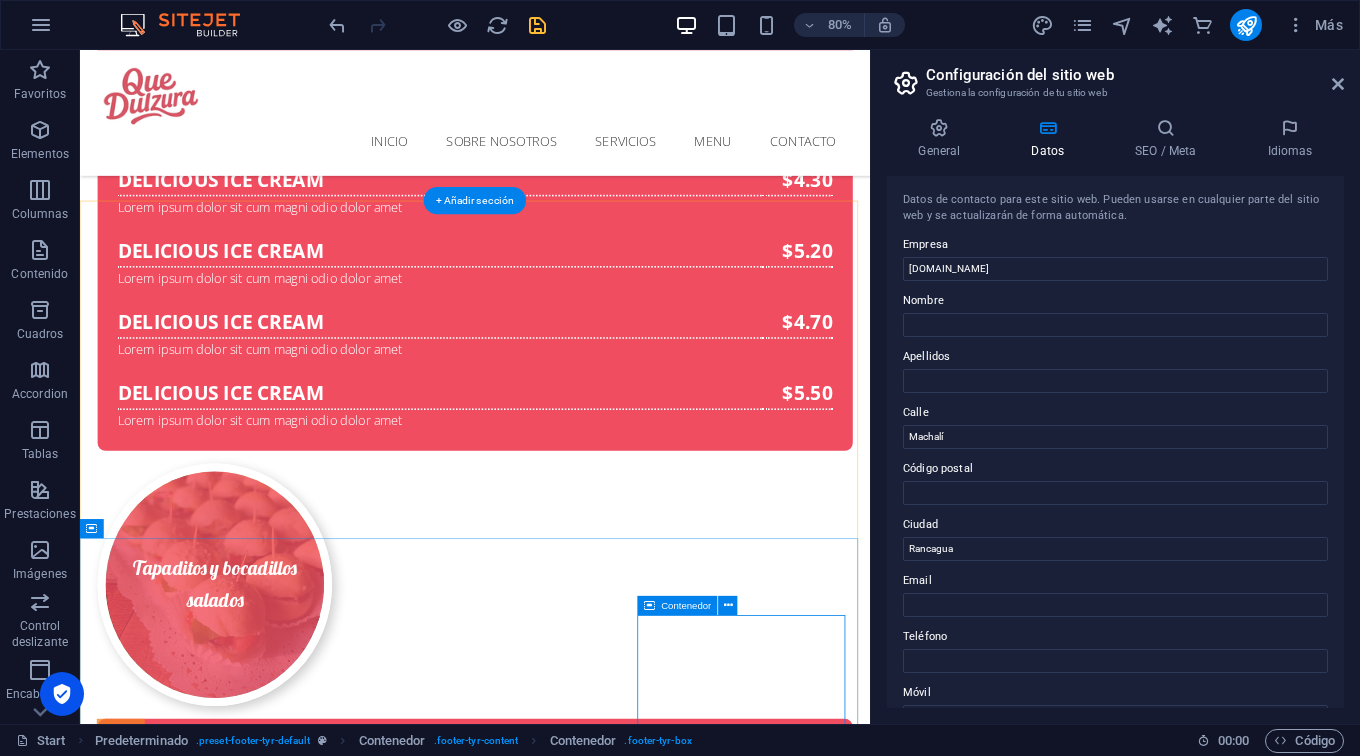 click on "Visitanos en: [DOMAIN_NAME] +1-123-456-7890 [EMAIL_ADDRESS]" at bounding box center [574, 4594] 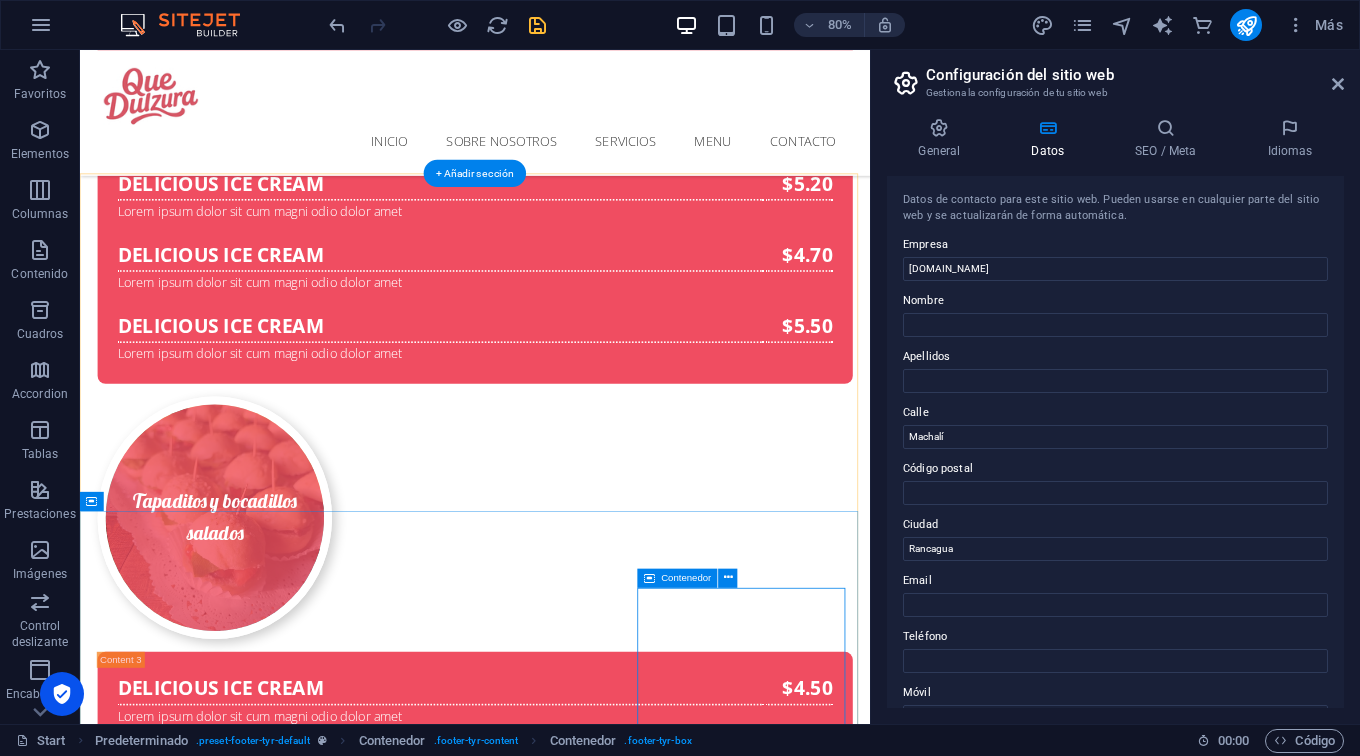 scroll, scrollTop: 6080, scrollLeft: 0, axis: vertical 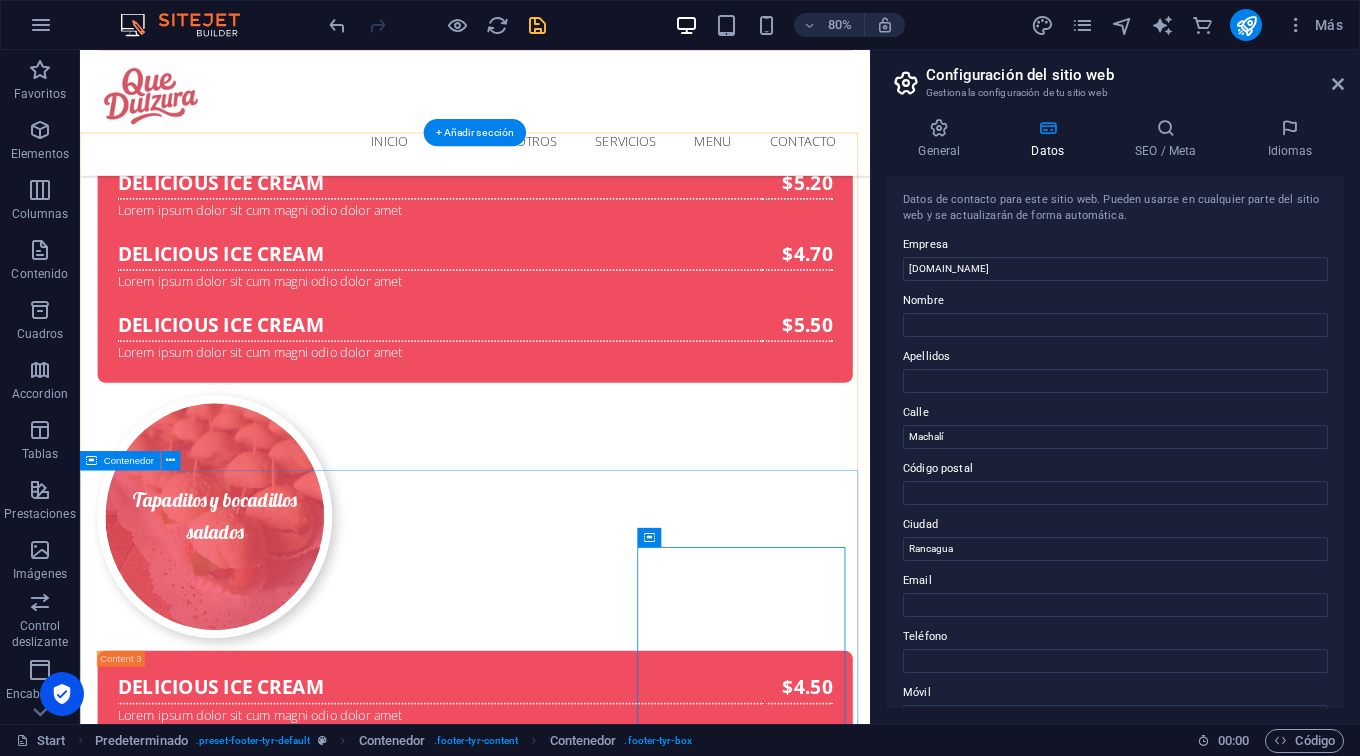 click on "Ubicación Machalí Rancagua   31401 Legal Notice  |  Privacy Contáctanos   I have read and understand the privacy policy. Unreadable? Regenerate Submit Visitanos en: [DOMAIN_NAME] +1-123-456-7890 [EMAIL_ADDRESS]" at bounding box center (574, 4153) 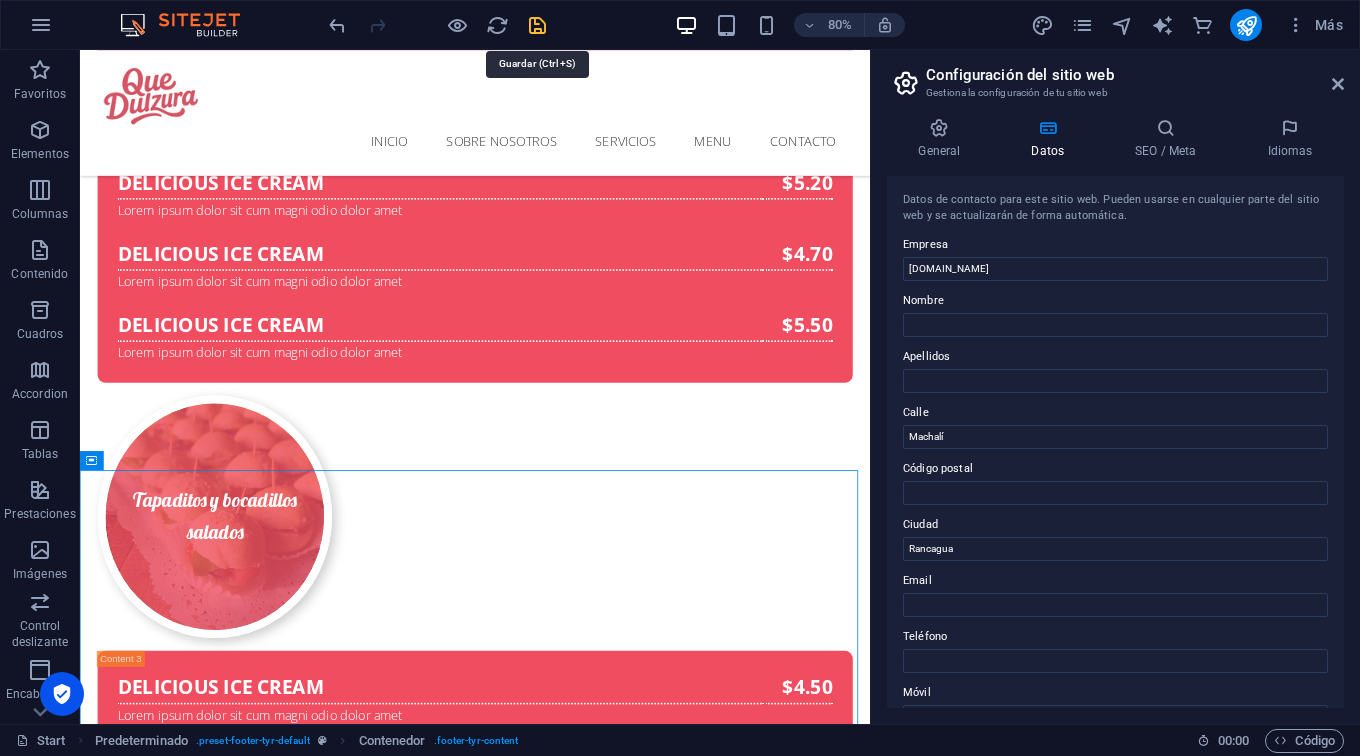 click at bounding box center (537, 25) 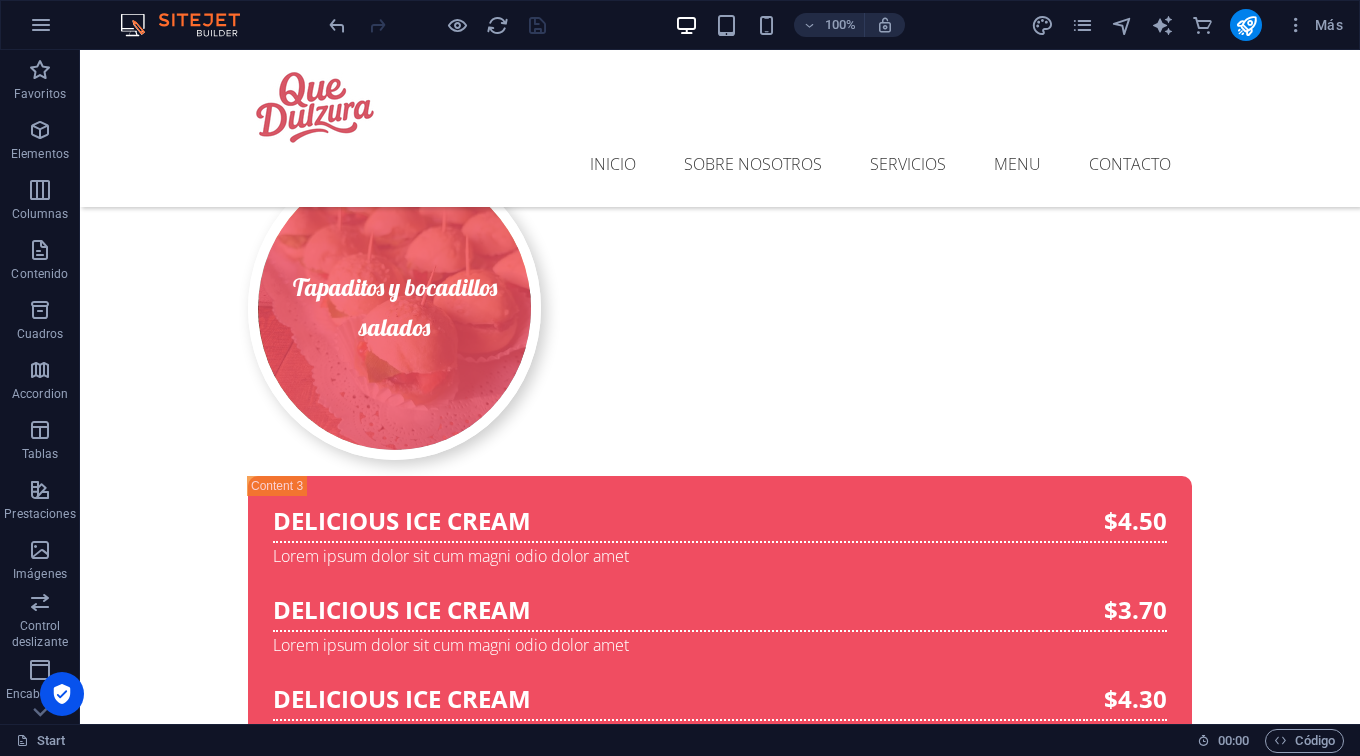 scroll, scrollTop: 6151, scrollLeft: 0, axis: vertical 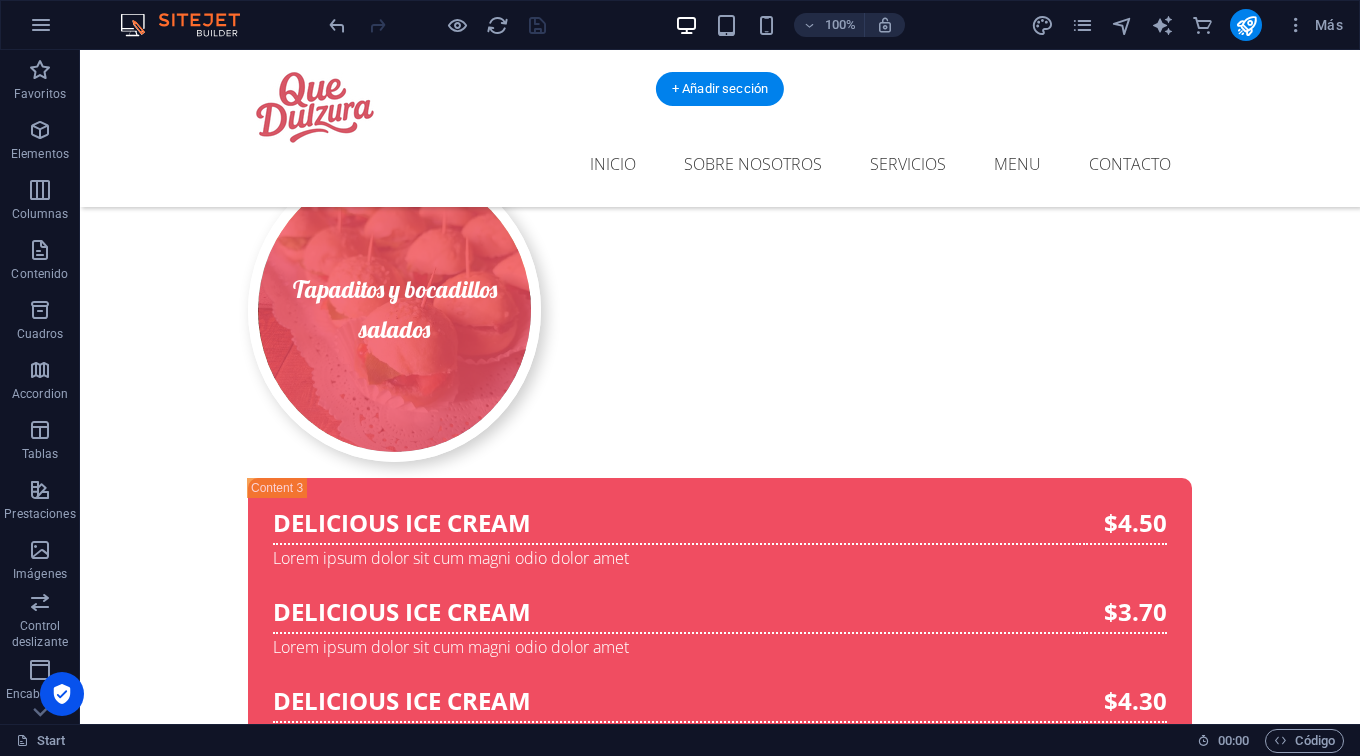click on "Para navegar por el mapa con gestos táctiles, presiona dos veces y mantén el dedo sobre este. Luego, arrastra el mapa. ← Mover a la izquierda → Mover a la derecha ↑ Mover hacia arriba ↓ Mover hacia abajo + Acercar - Alejar Inicio Mover a la izquierda un 75% Fin Mover a la derecha un 75% Página anterior Mover hacia arriba un 75% Página siguiente Mover hacia abajo un 75% Mapa Relieve Satélite Etiquetas Combinaciones de teclas Datos [PERSON_NAME] Datos [PERSON_NAME] ©2025 Google Datos [PERSON_NAME] ©2025 Google 500 m  Hacer clic para alternar entre unidades imperiales y métricas Condiciones Informar un error en el mapa" at bounding box center [720, 2913] 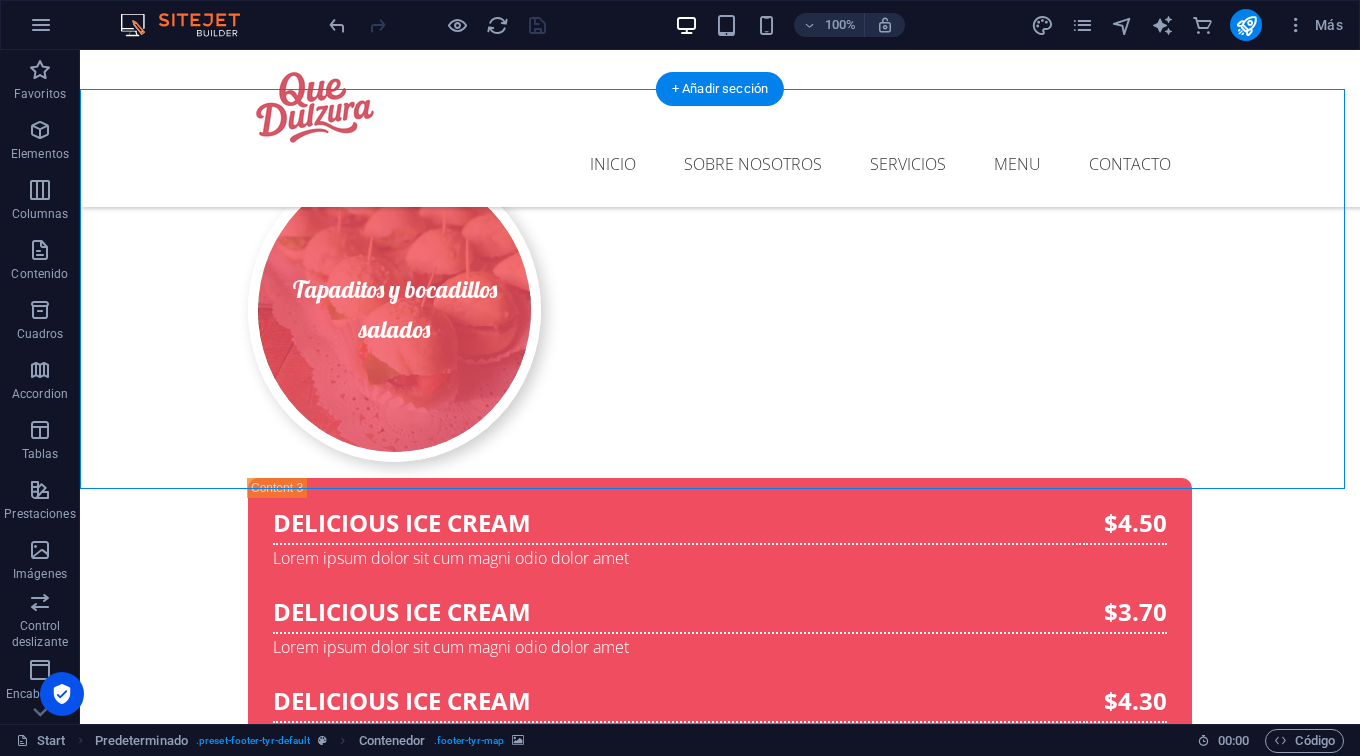 click on "Para navegar por el mapa con gestos táctiles, presiona dos veces y mantén el dedo sobre este. Luego, arrastra el mapa. ← Mover a la izquierda → Mover a la derecha ↑ Mover hacia arriba ↓ Mover hacia abajo + Acercar - Alejar Inicio Mover a la izquierda un 75% Fin Mover a la derecha un 75% Página anterior Mover hacia arriba un 75% Página siguiente Mover hacia abajo un 75% Mapa Relieve Satélite Etiquetas Combinaciones de teclas Datos [PERSON_NAME] Datos [PERSON_NAME] ©2025 Google Datos [PERSON_NAME] ©2025 Google 500 m  Hacer clic para alternar entre unidades imperiales y métricas Condiciones Informar un error en el mapa" at bounding box center (720, 2913) 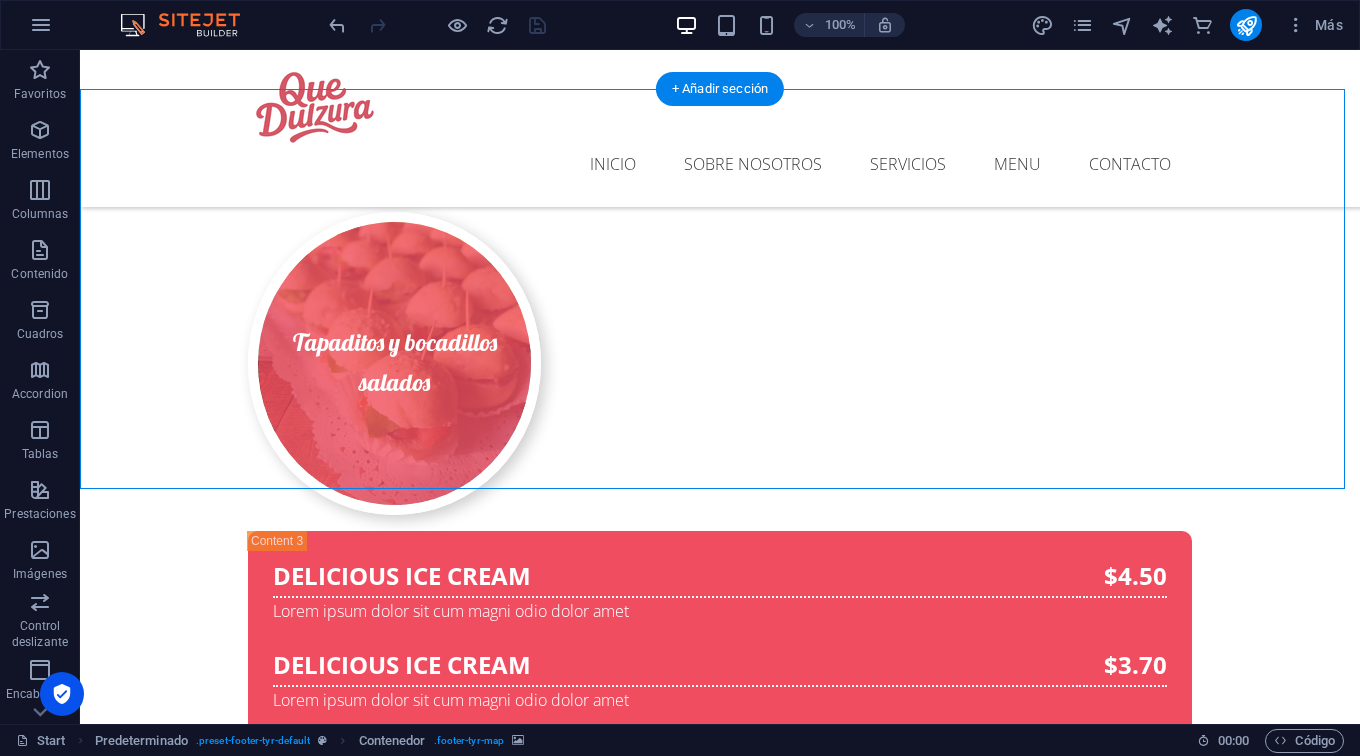 select on "px" 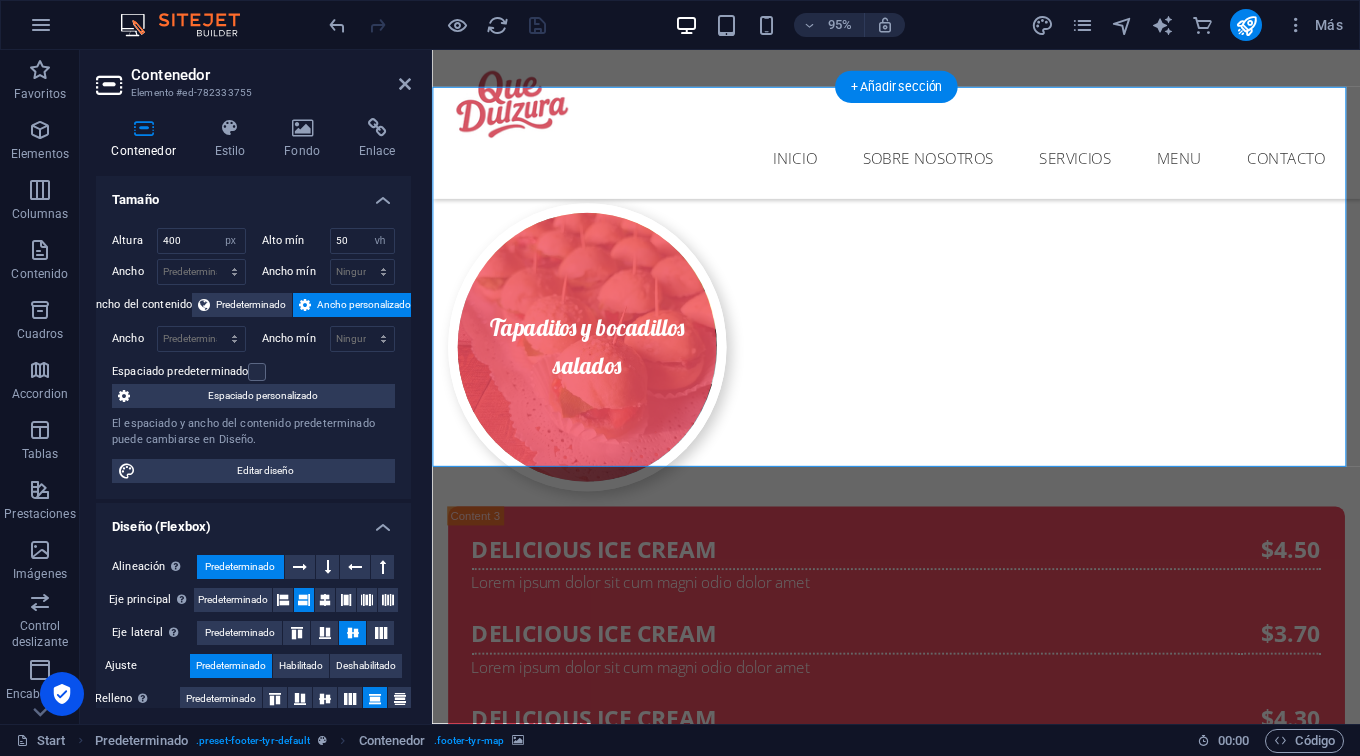scroll, scrollTop: 6126, scrollLeft: 0, axis: vertical 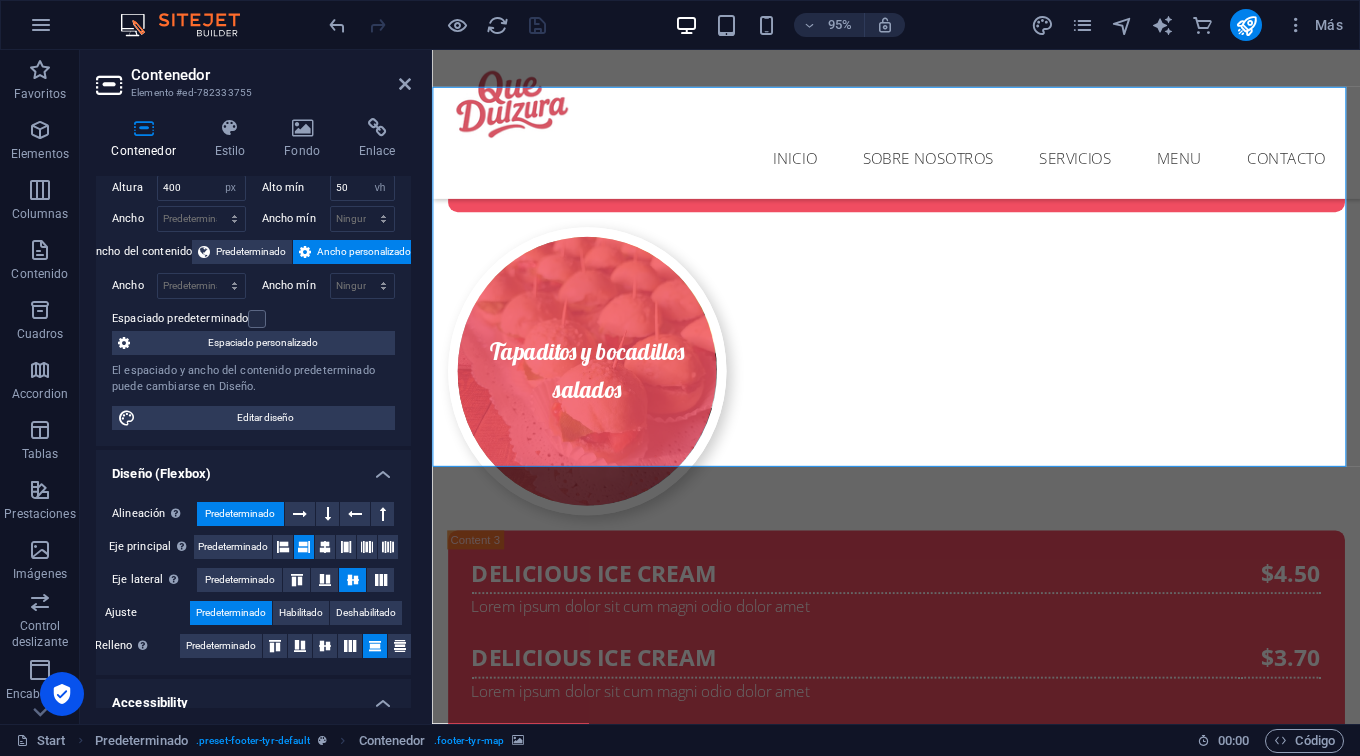 click on "Para navegar por el mapa con gestos táctiles, presiona dos veces y mantén el dedo sobre este. Luego, arrastra el mapa. ← Mover a la izquierda → Mover a la derecha ↑ Mover hacia arriba ↓ Mover hacia abajo + Acercar - Alejar Inicio Mover a la izquierda un 75% Fin Mover a la derecha un 75% Página anterior Mover hacia arriba un 75% Página siguiente Mover hacia abajo un 75% Mapa Relieve Satélite Etiquetas Combinaciones de teclas Datos [PERSON_NAME] Datos [PERSON_NAME] ©2025 Google Datos [PERSON_NAME] ©2025 Google 500 m  Hacer clic para alternar entre unidades imperiales y métricas Condiciones Informar un error en el mapa" at bounding box center (920, 3017) 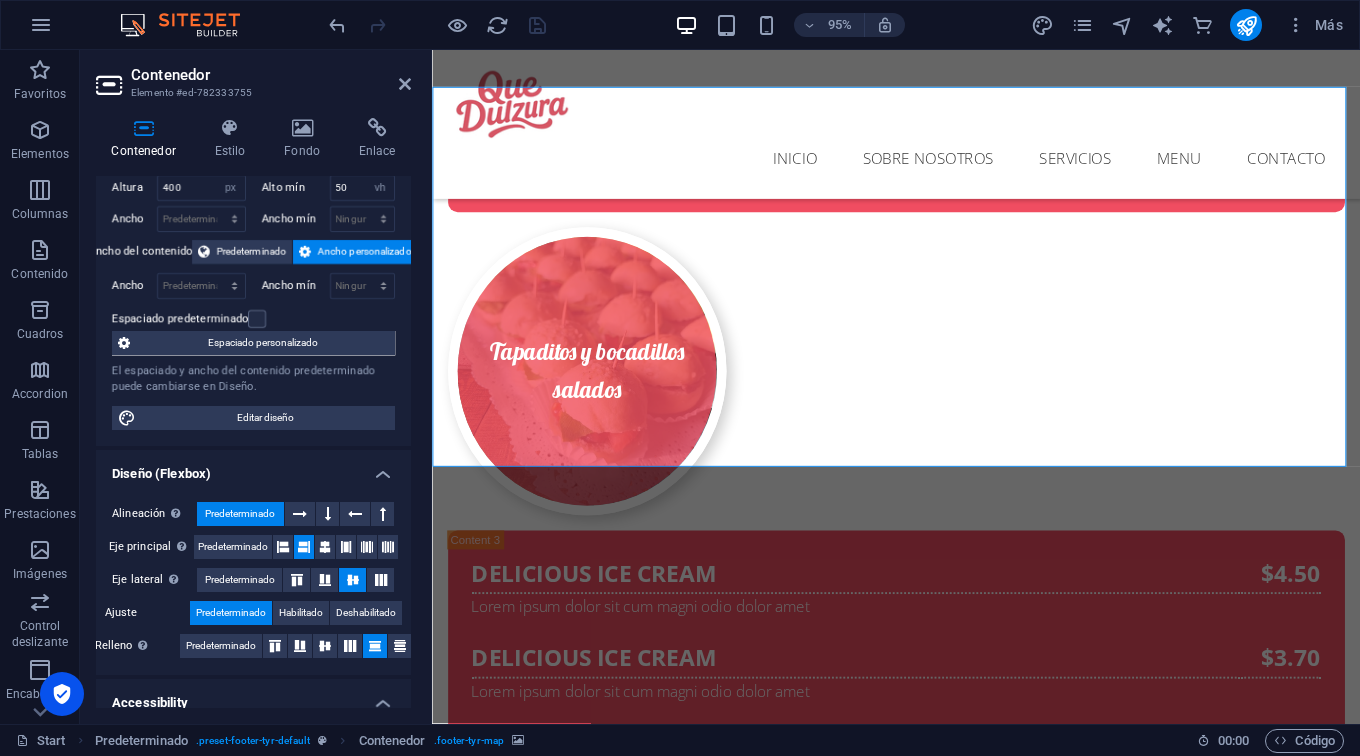 click on "Para navegar por el mapa con gestos táctiles, presiona dos veces y mantén el dedo sobre este. Luego, arrastra el mapa. ← Mover a la izquierda → Mover a la derecha ↑ Mover hacia arriba ↓ Mover hacia abajo + Acercar - Alejar Inicio Mover a la izquierda un 75% Fin Mover a la derecha un 75% Página anterior Mover hacia arriba un 75% Página siguiente Mover hacia abajo un 75% Mapa Relieve Satélite Etiquetas Combinaciones de teclas Datos [PERSON_NAME] Datos [PERSON_NAME] ©2025 Google Datos [PERSON_NAME] ©2025 Google 500 m  Hacer clic para alternar entre unidades imperiales y métricas Condiciones Informar un error en el mapa" at bounding box center [920, 3017] 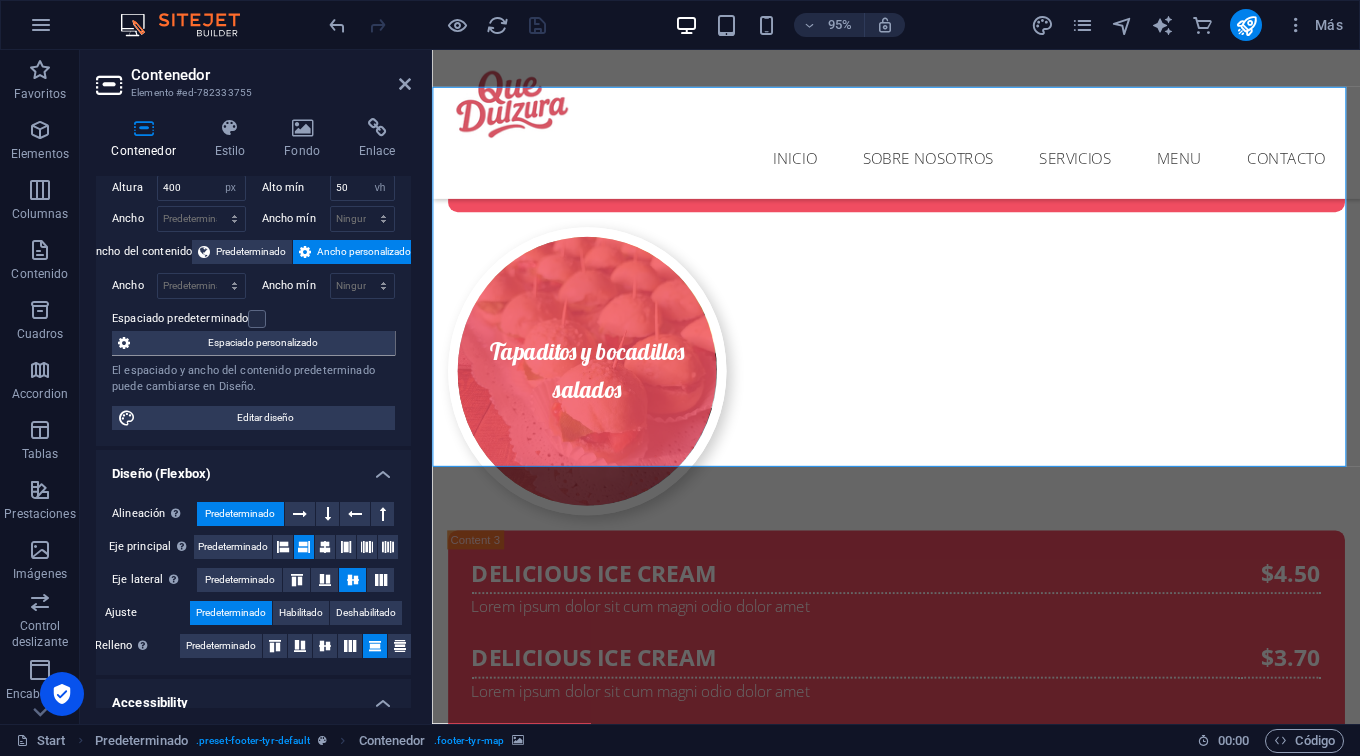 click on "Para navegar por el mapa con gestos táctiles, presiona dos veces y mantén el dedo sobre este. Luego, arrastra el mapa. ← Mover a la izquierda → Mover a la derecha ↑ Mover hacia arriba ↓ Mover hacia abajo + Acercar - Alejar Inicio Mover a la izquierda un 75% Fin Mover a la derecha un 75% Página anterior Mover hacia arriba un 75% Página siguiente Mover hacia abajo un 75% Mapa Relieve Satélite Etiquetas Combinaciones de teclas Datos [PERSON_NAME] Datos [PERSON_NAME] ©2025 Google Datos [PERSON_NAME] ©2025 Google 500 m  Hacer clic para alternar entre unidades imperiales y métricas Condiciones Informar un error en el mapa" at bounding box center (920, 3017) 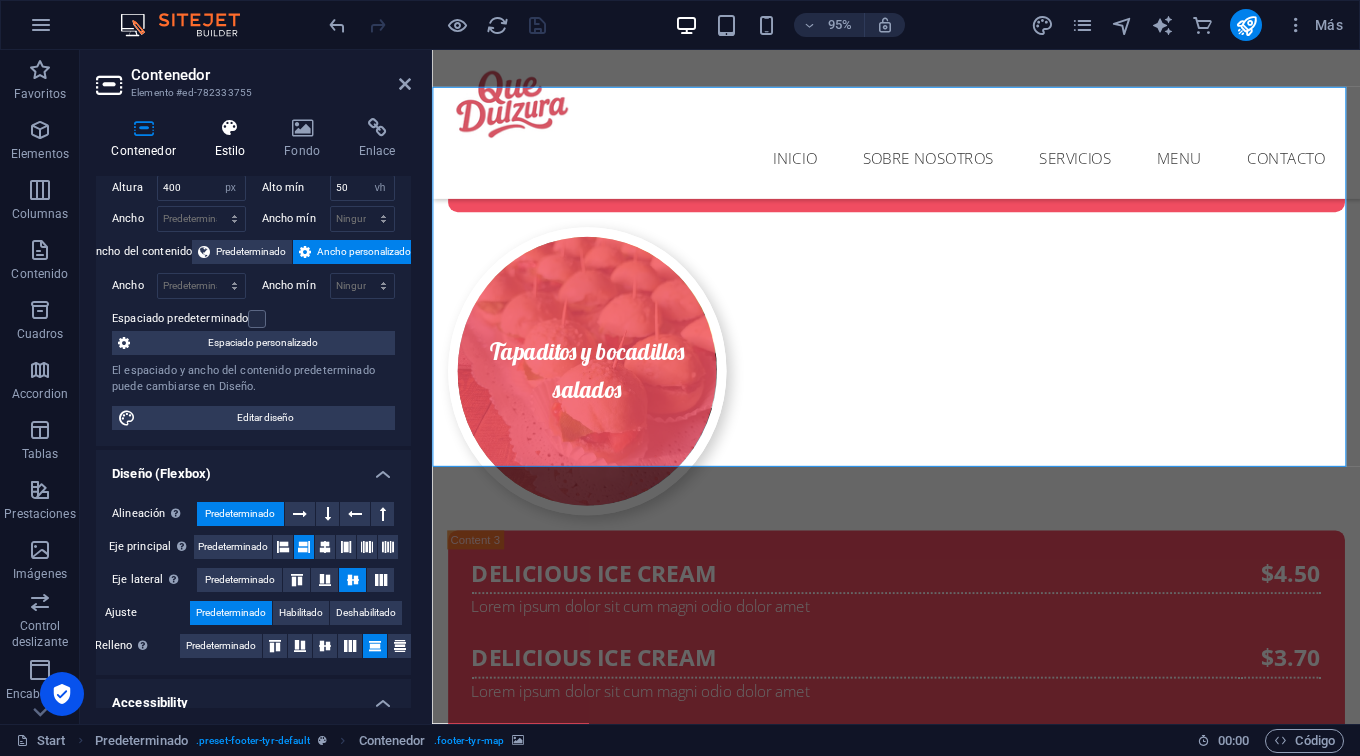 click on "Estilo" at bounding box center (234, 139) 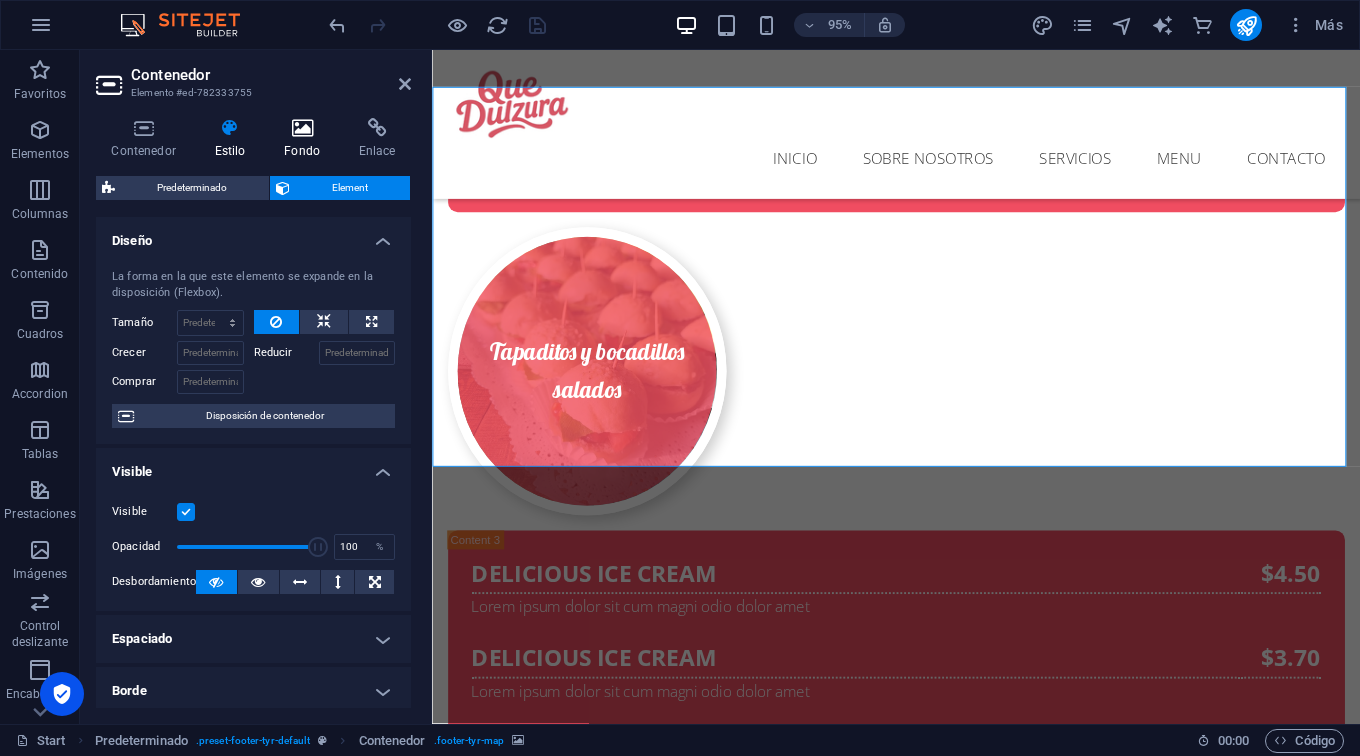 click at bounding box center (302, 128) 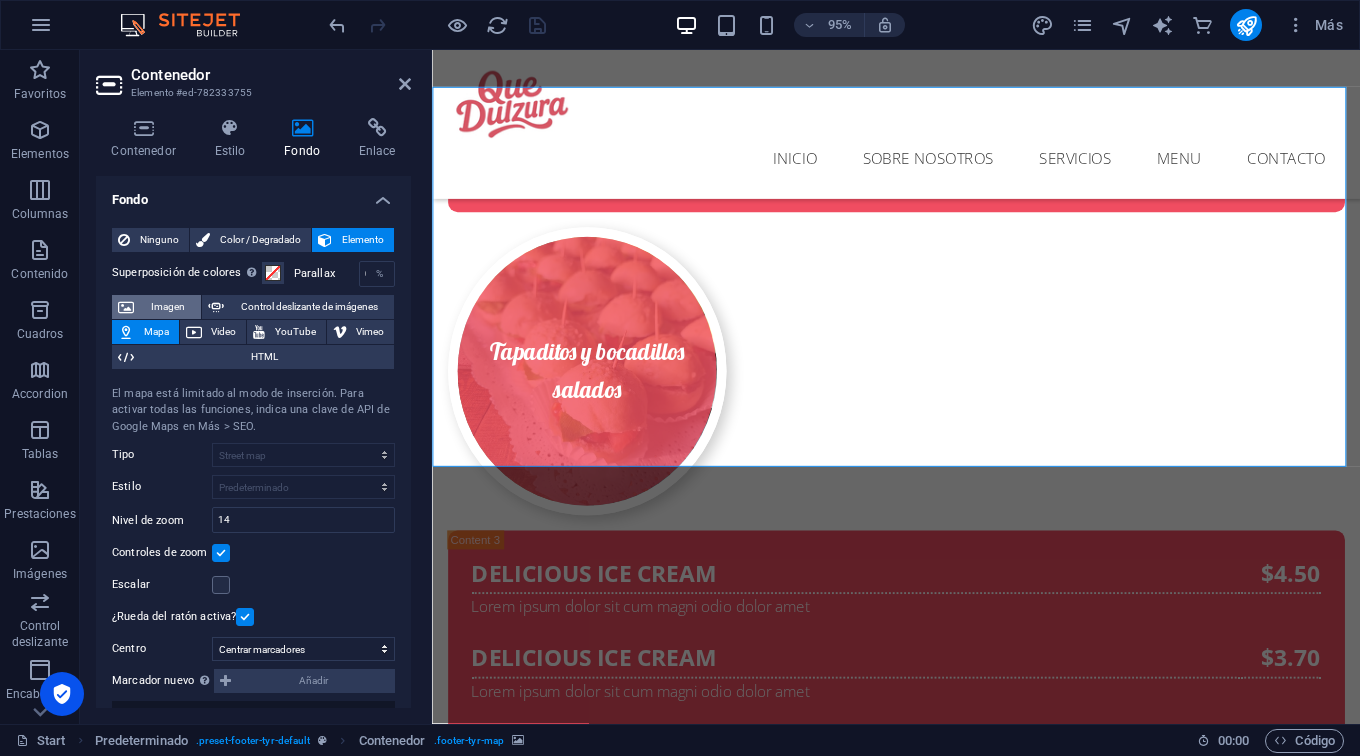 click on "Imagen" at bounding box center [167, 307] 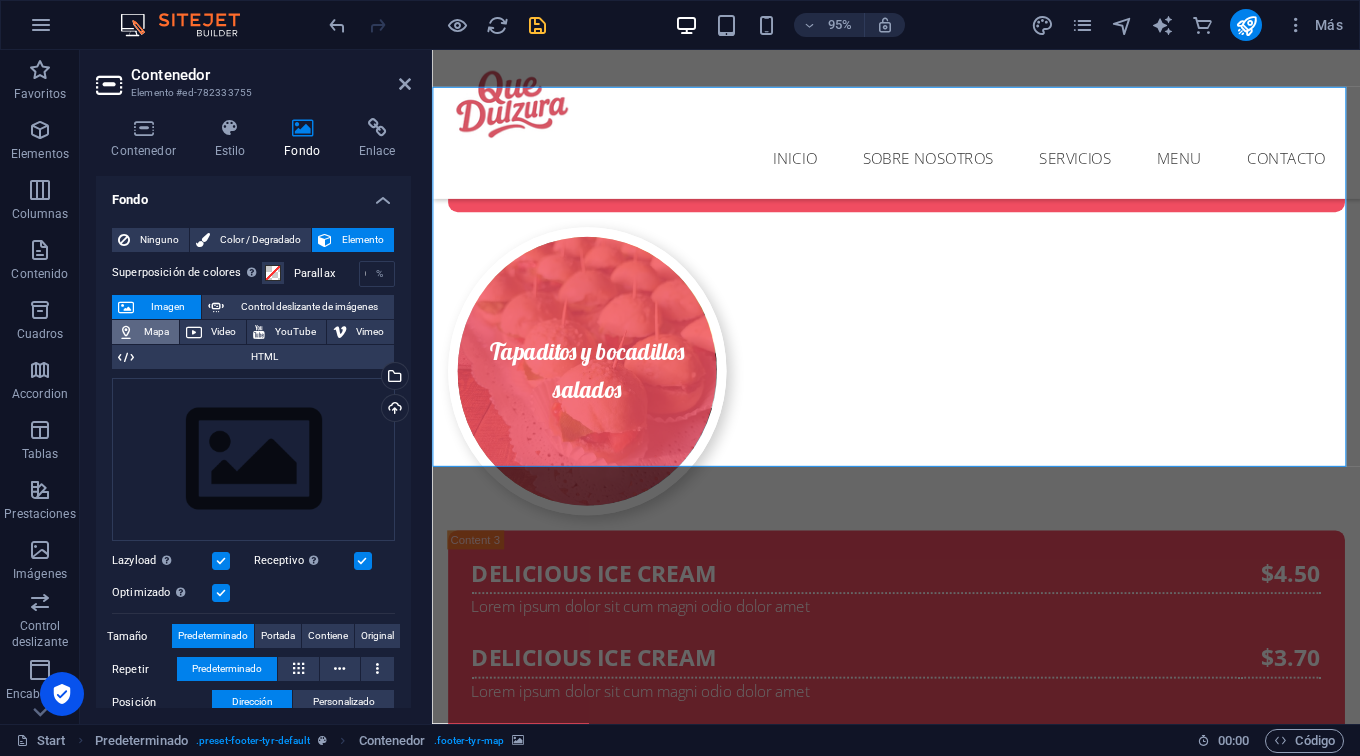 click on "Mapa" at bounding box center [156, 332] 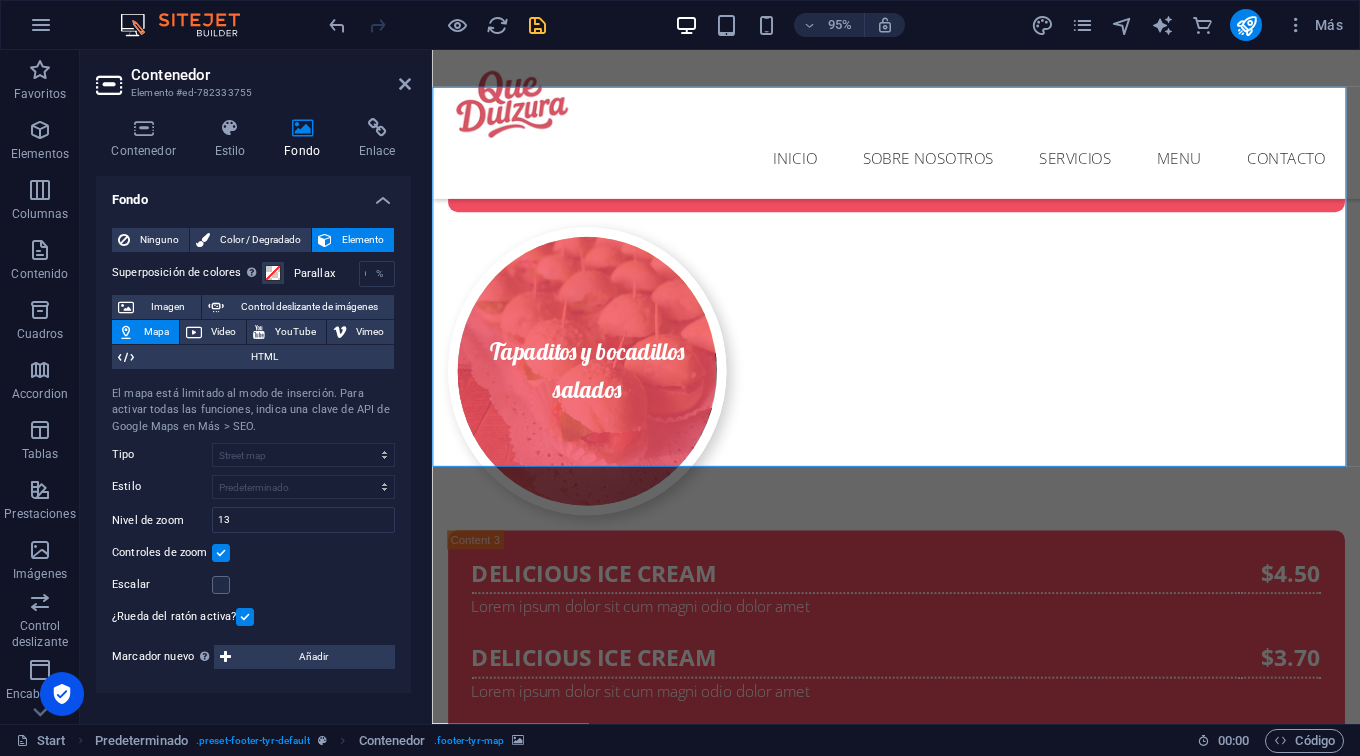 drag, startPoint x: 929, startPoint y: 244, endPoint x: 799, endPoint y: 224, distance: 131.52946 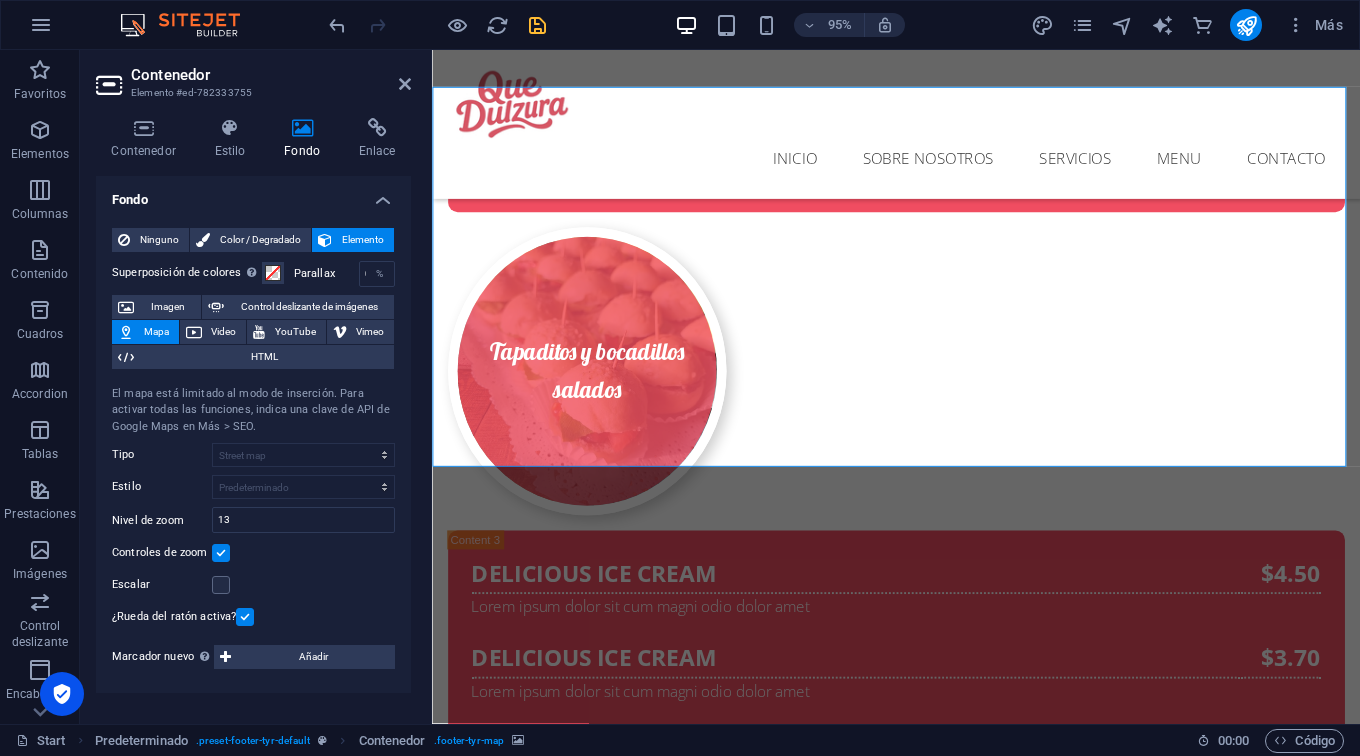 drag, startPoint x: 914, startPoint y: 249, endPoint x: 1045, endPoint y: 264, distance: 131.85599 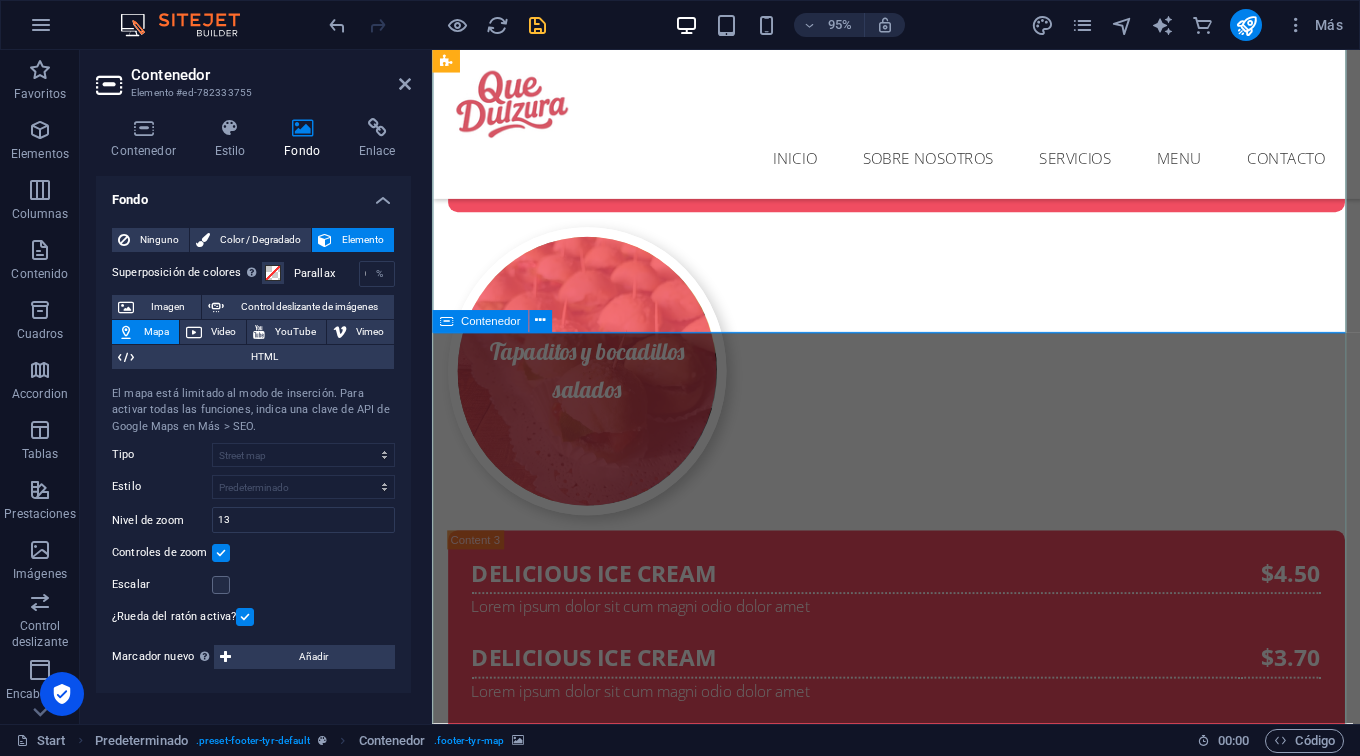 scroll, scrollTop: 6419, scrollLeft: 0, axis: vertical 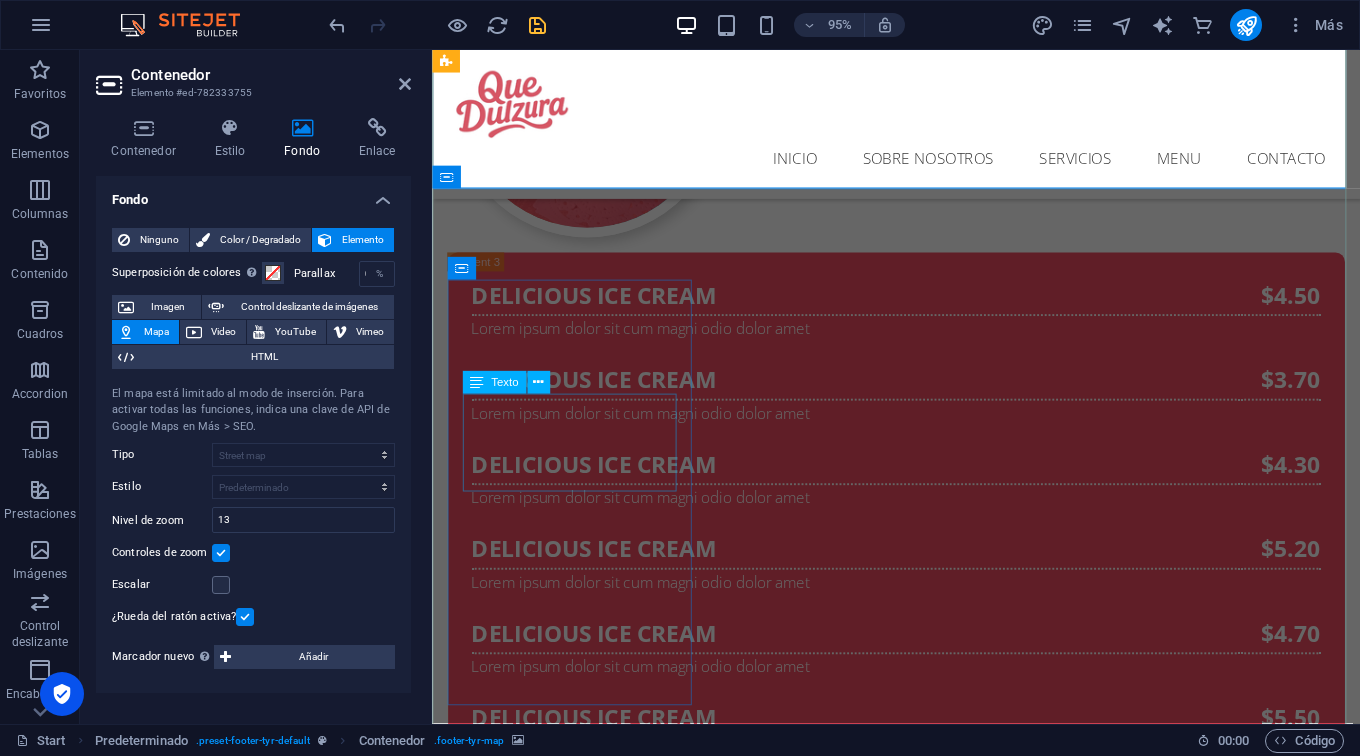 click on "Machalí Rancagua   31401 Legal Notice  |  Privacy" at bounding box center (921, 3188) 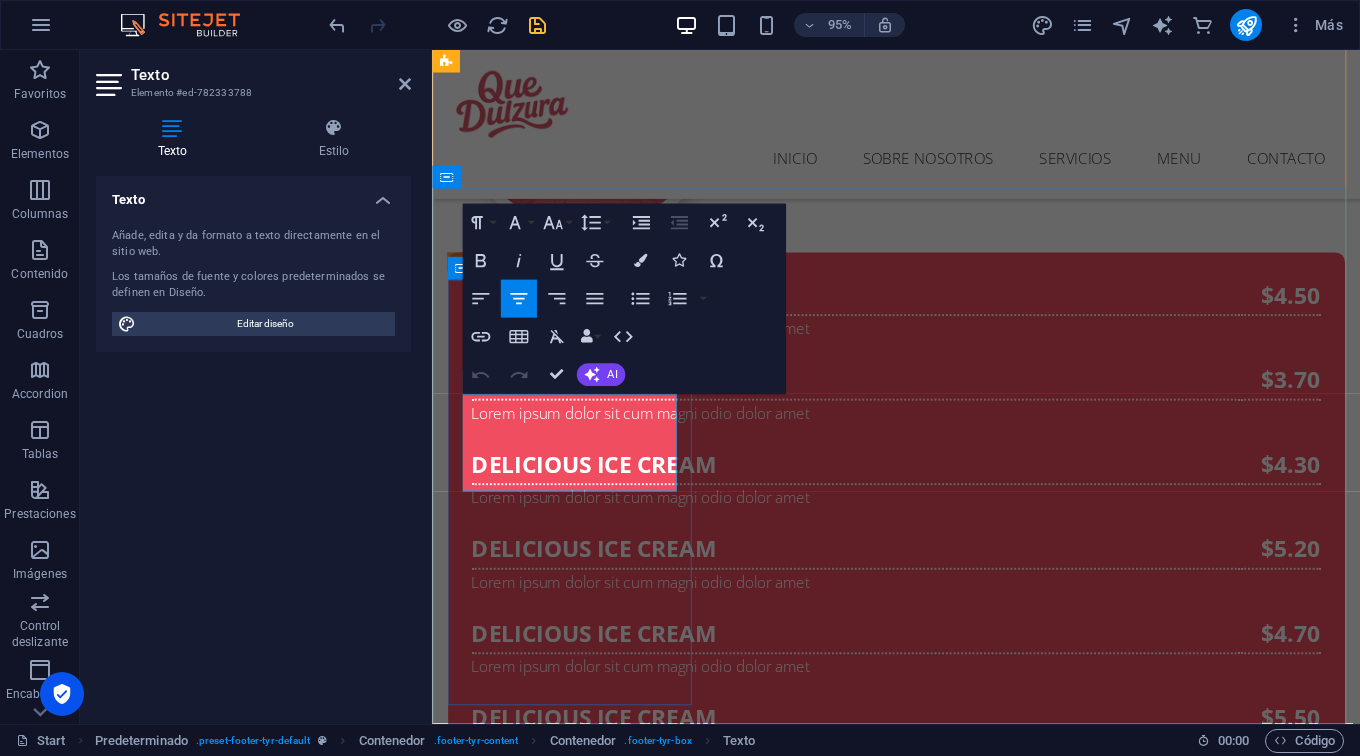 drag, startPoint x: 662, startPoint y: 496, endPoint x: 485, endPoint y: 503, distance: 177.13837 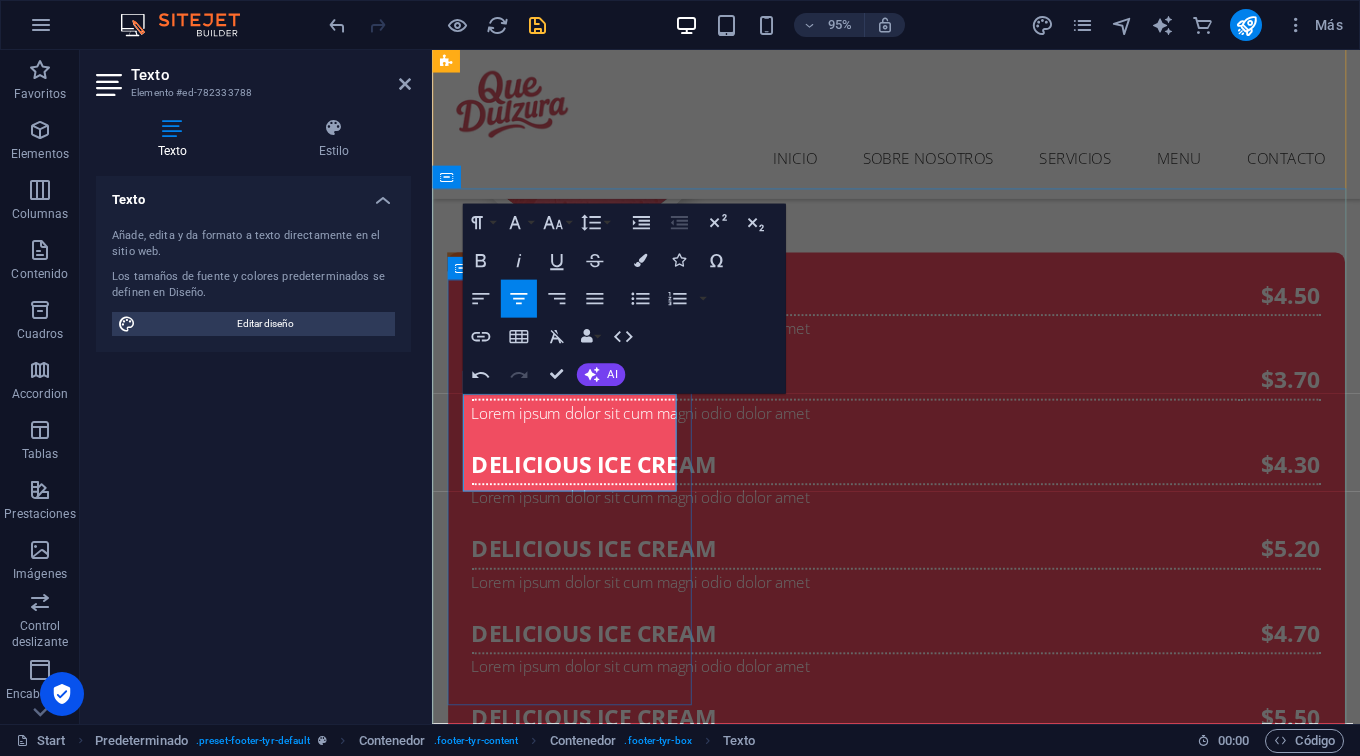 drag, startPoint x: 657, startPoint y: 466, endPoint x: 589, endPoint y: 469, distance: 68.06615 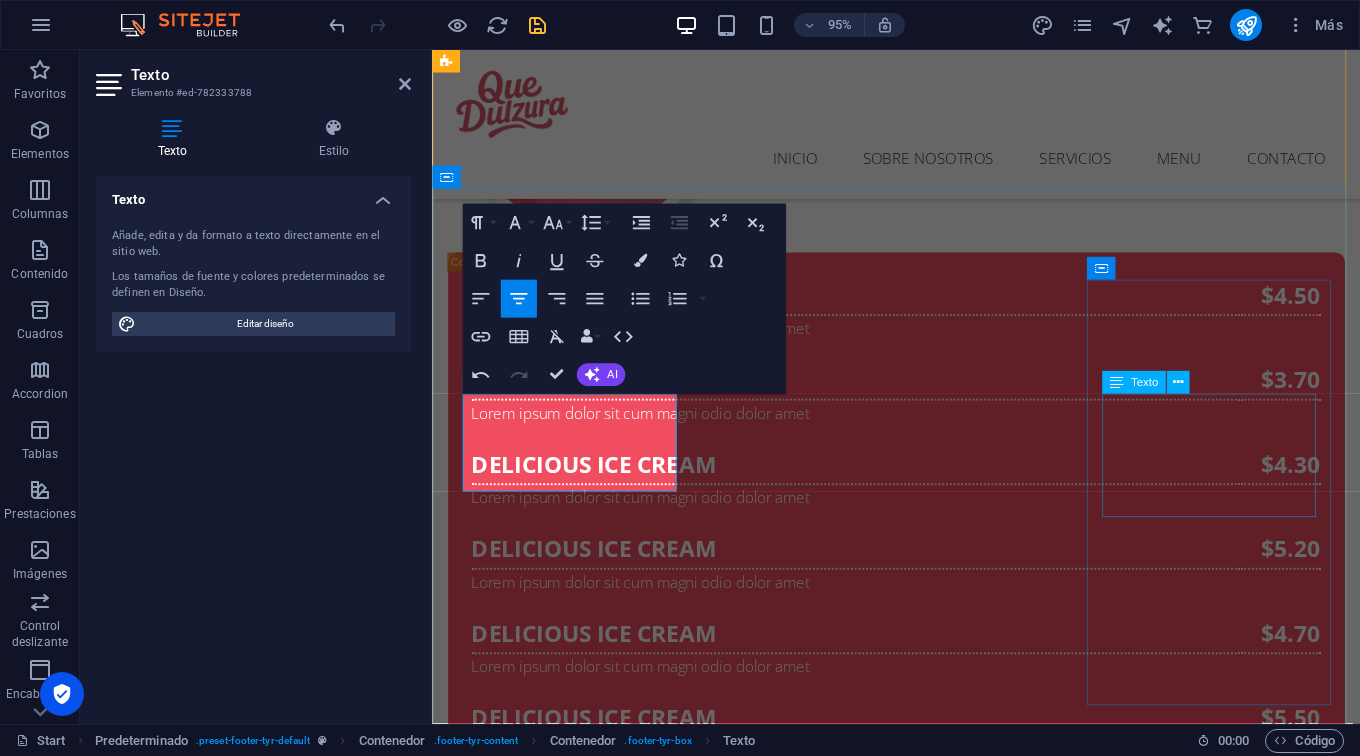 click on "[DOMAIN_NAME] +1-123-456-7890 [EMAIL_ADDRESS]" at bounding box center (921, 3897) 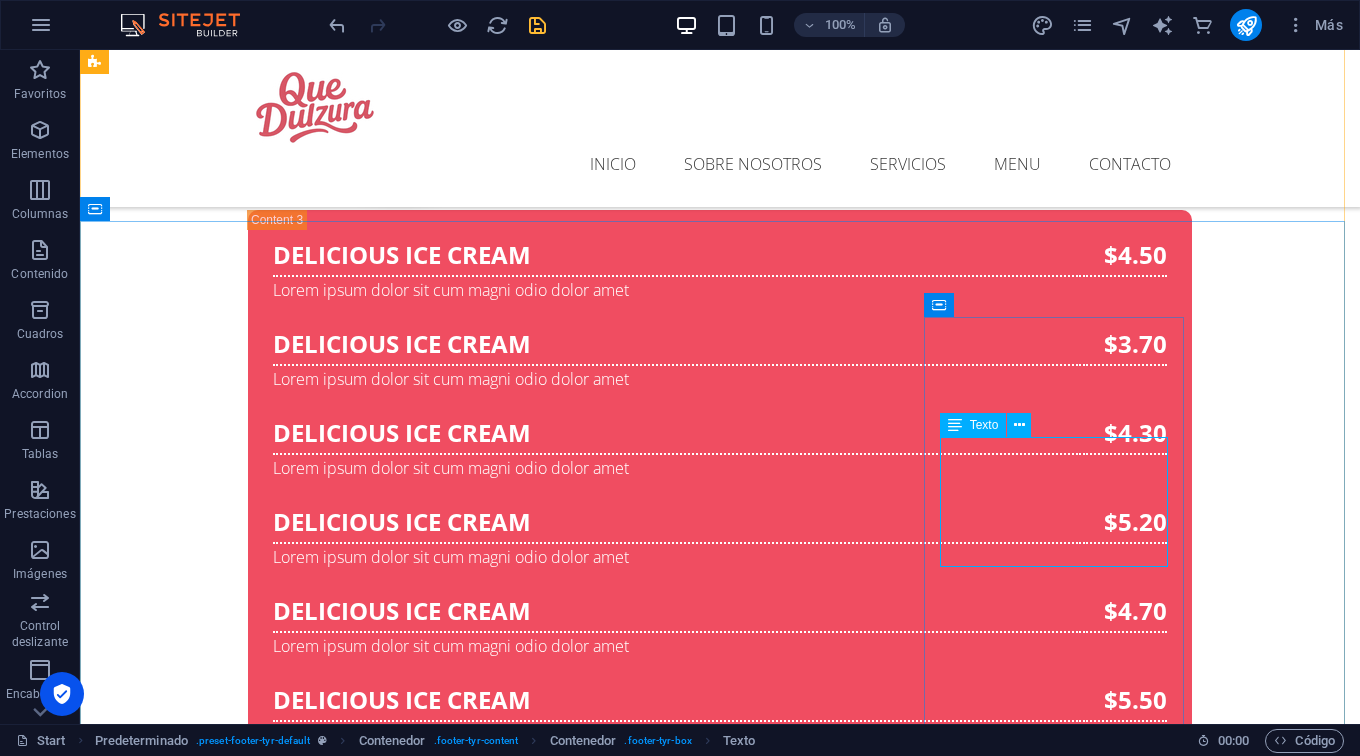 click on "[DOMAIN_NAME] +1-123-456-7890 [EMAIL_ADDRESS]" at bounding box center [720, 3818] 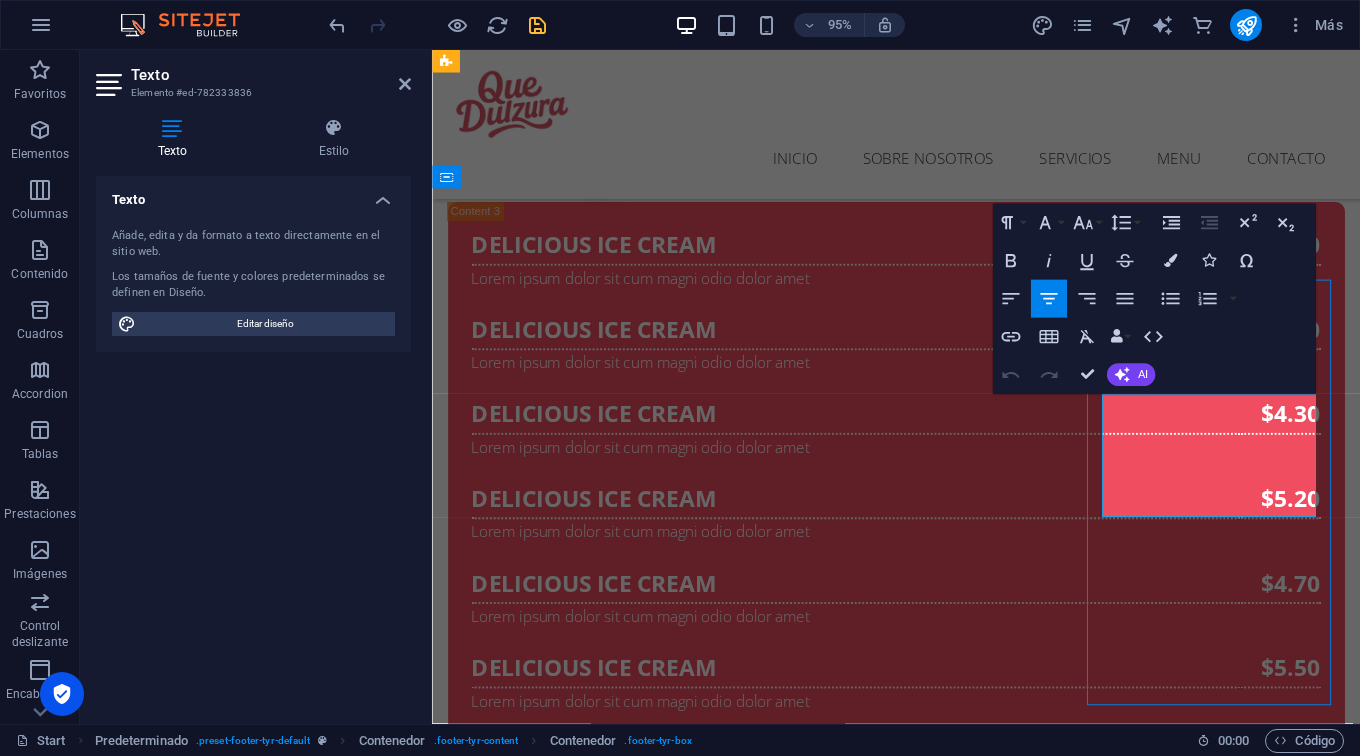 scroll, scrollTop: 6444, scrollLeft: 0, axis: vertical 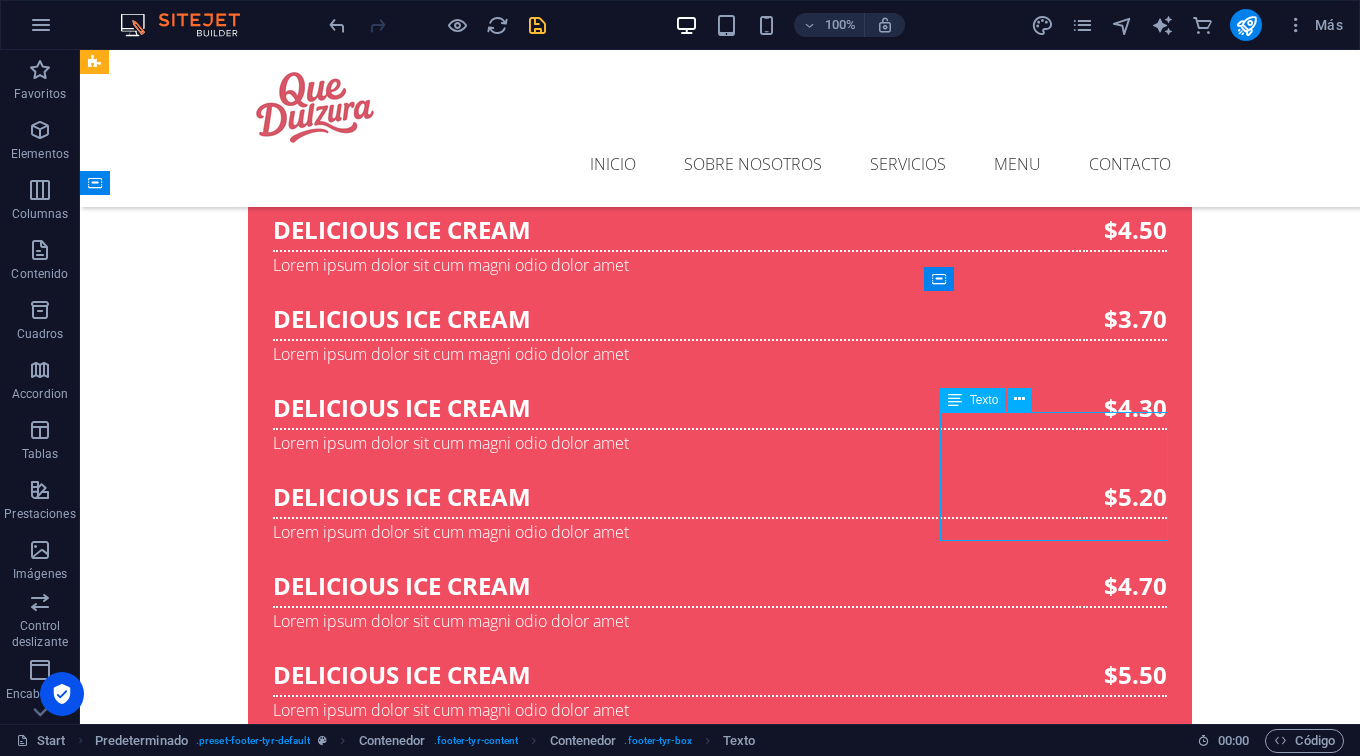 drag, startPoint x: 1136, startPoint y: 520, endPoint x: 993, endPoint y: 517, distance: 143.03146 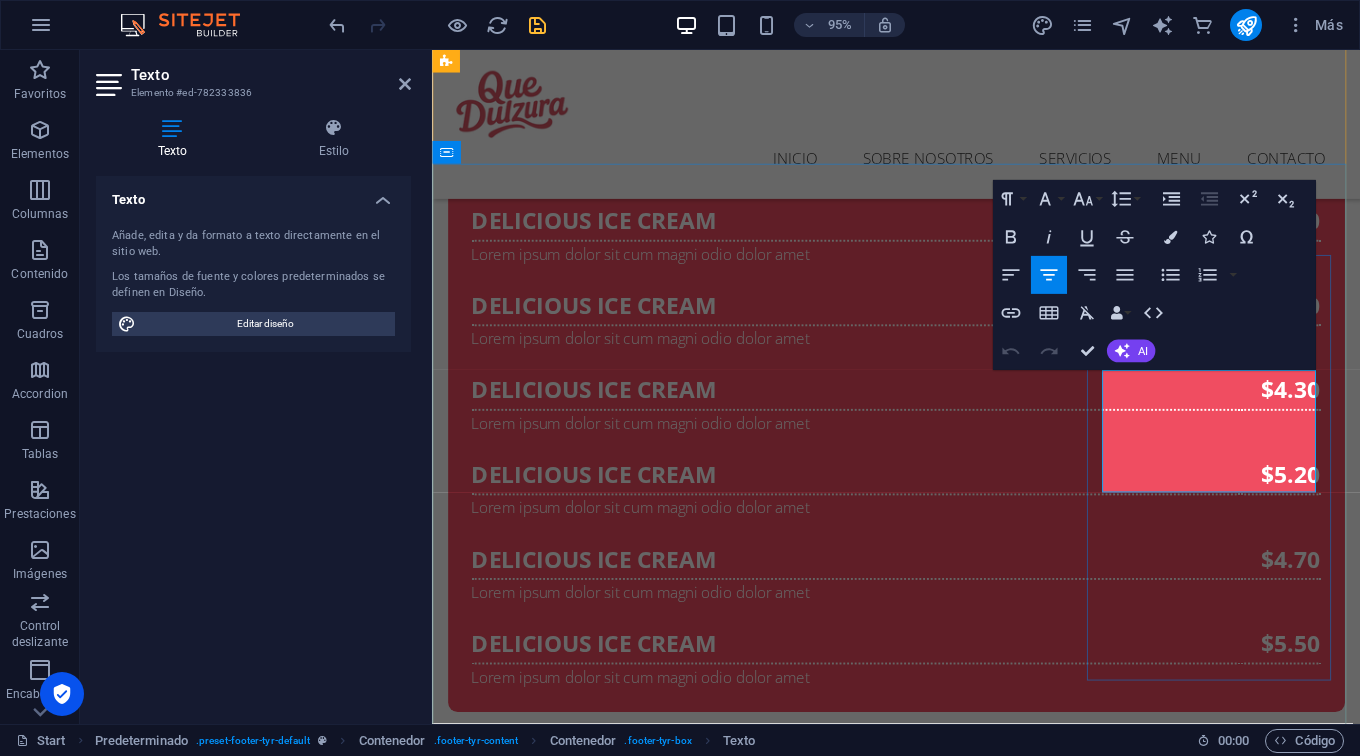 drag, startPoint x: 1189, startPoint y: 433, endPoint x: 1341, endPoint y: 488, distance: 161.64467 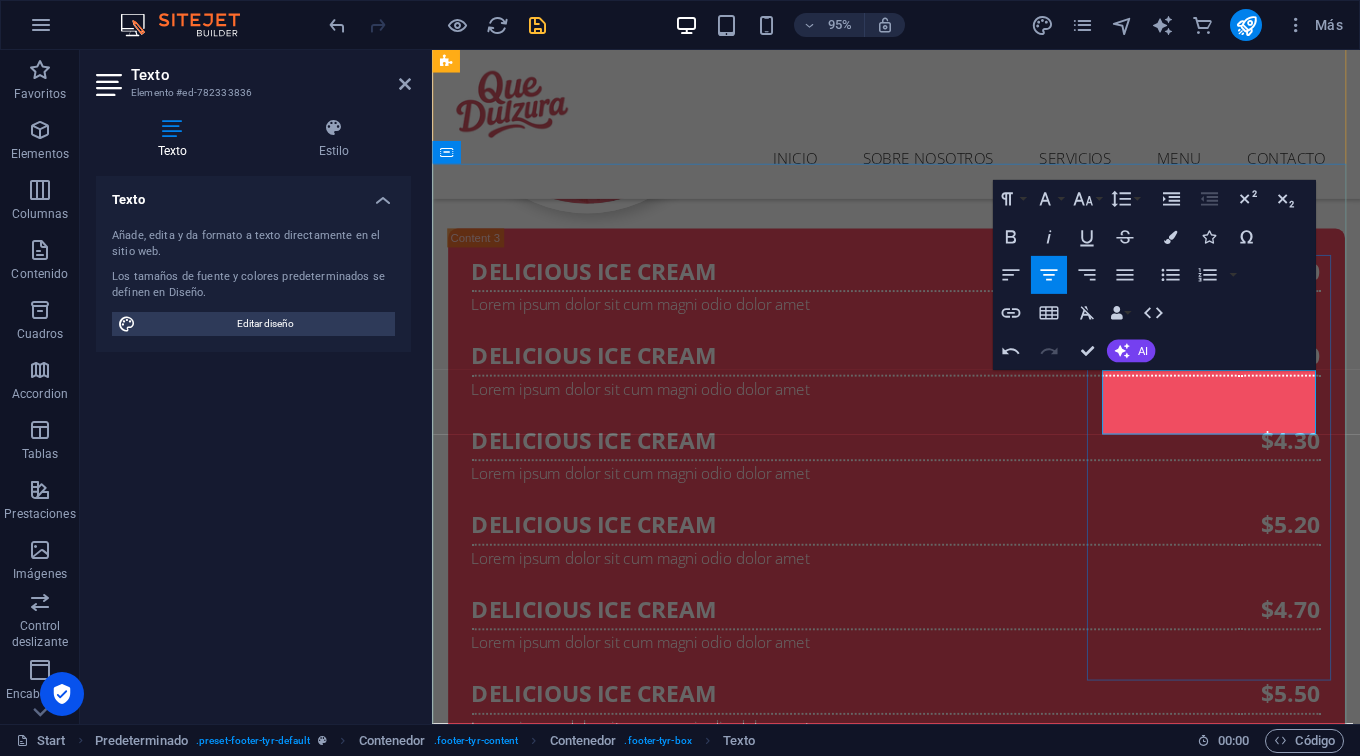click on "Visitanos en: [DOMAIN_NAME]" at bounding box center [921, 3806] 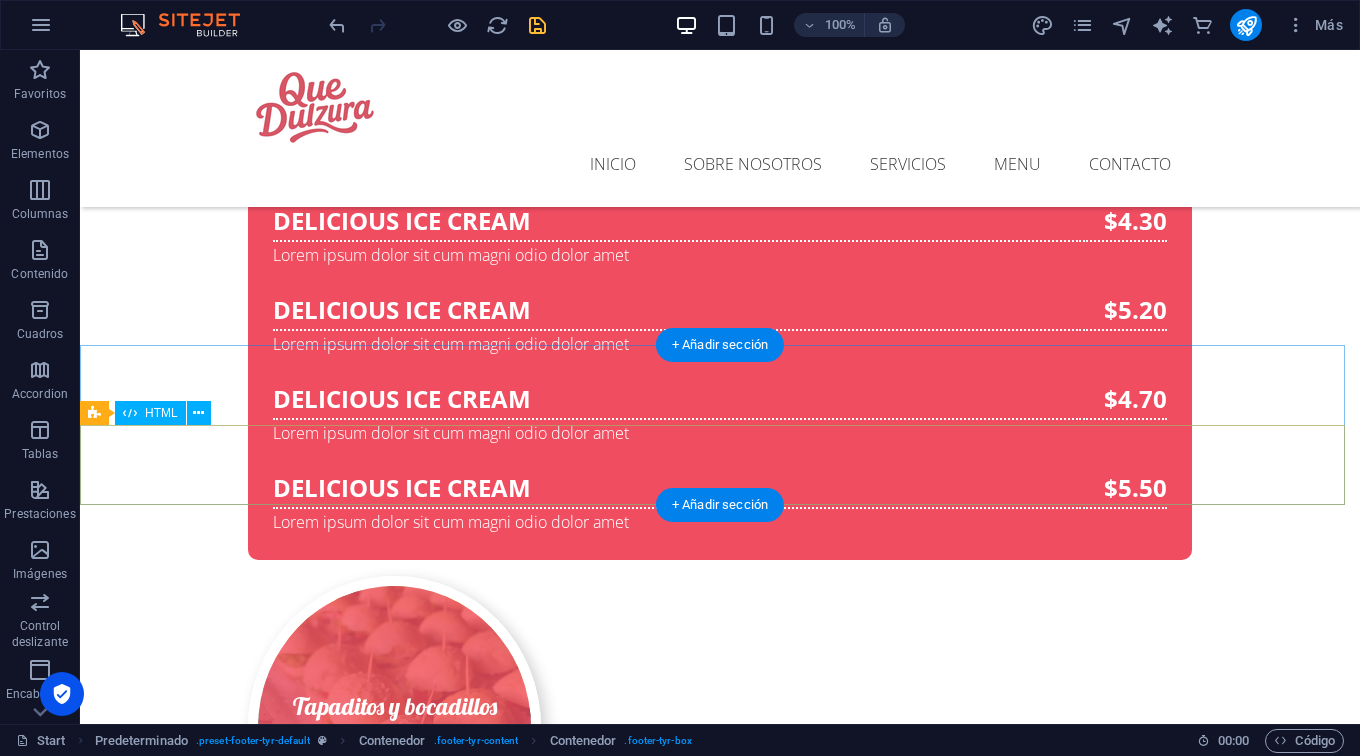 scroll, scrollTop: 5679, scrollLeft: 0, axis: vertical 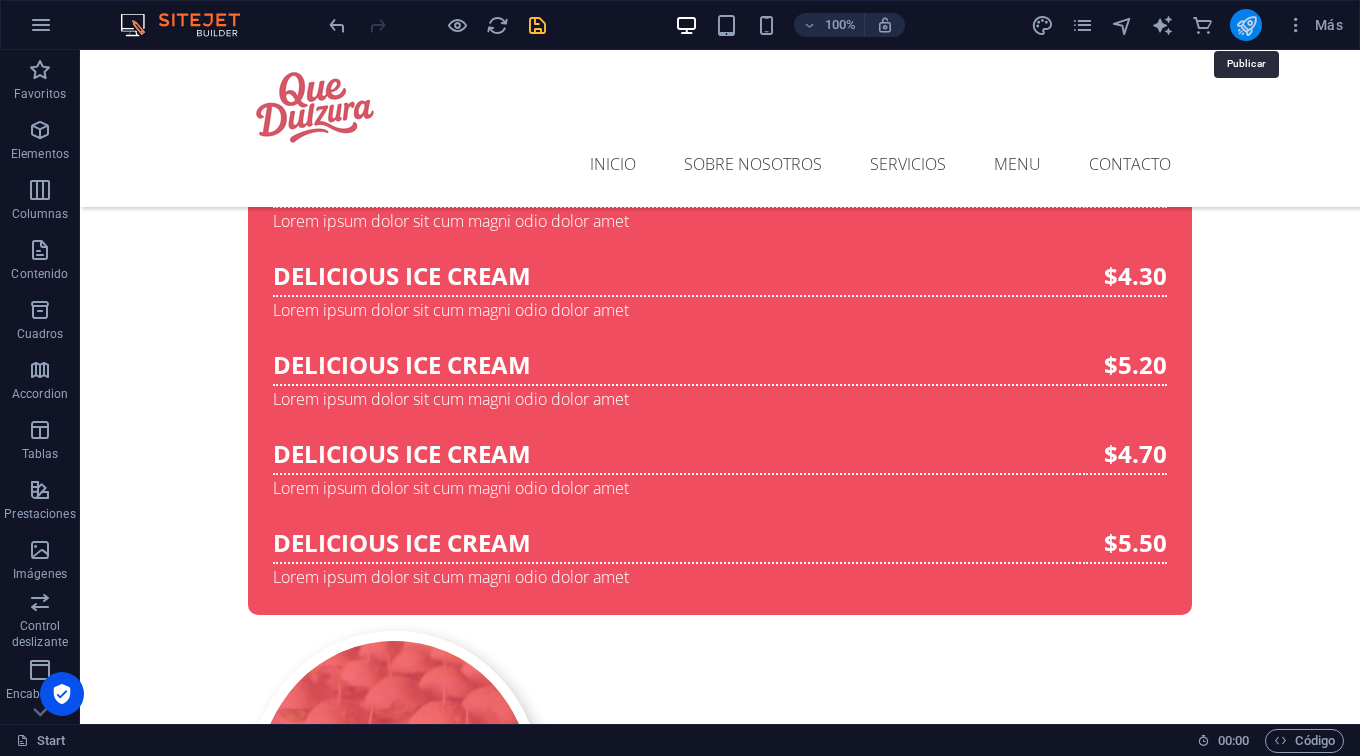 click at bounding box center [1246, 25] 